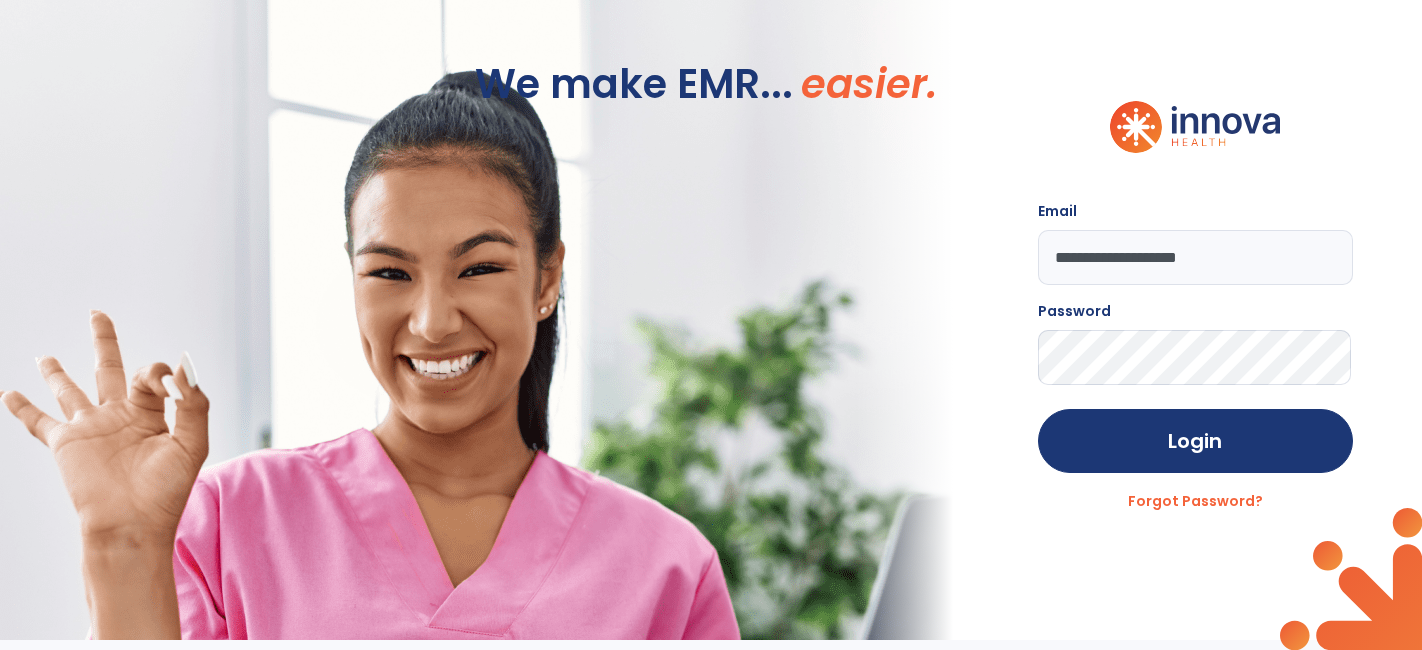 scroll, scrollTop: 0, scrollLeft: 0, axis: both 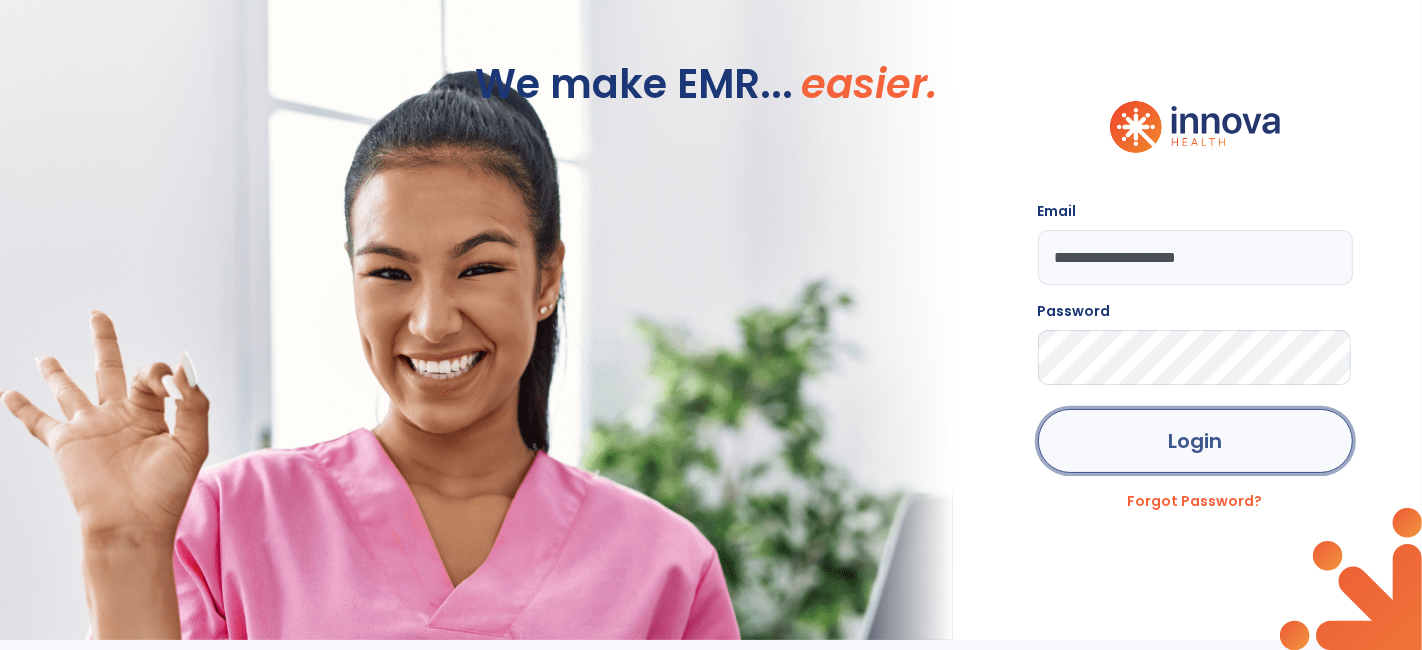 click on "Login" 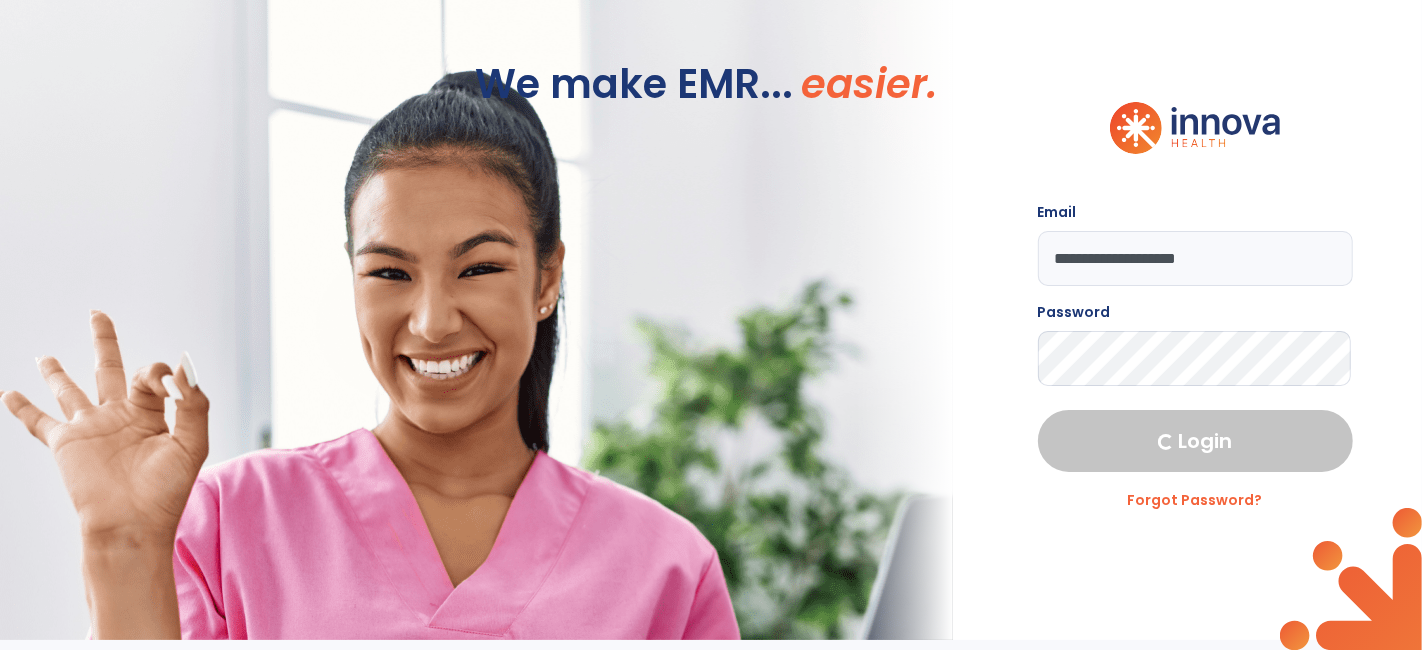 select on "****" 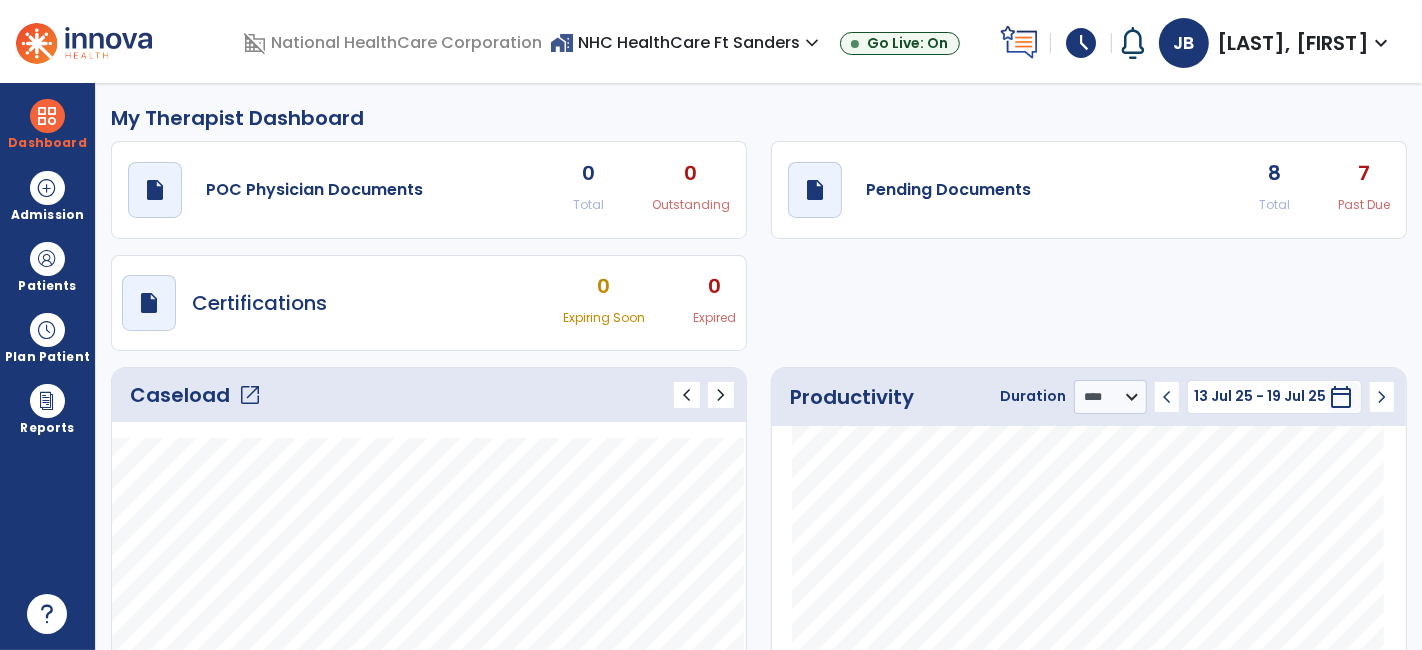 click on "7" 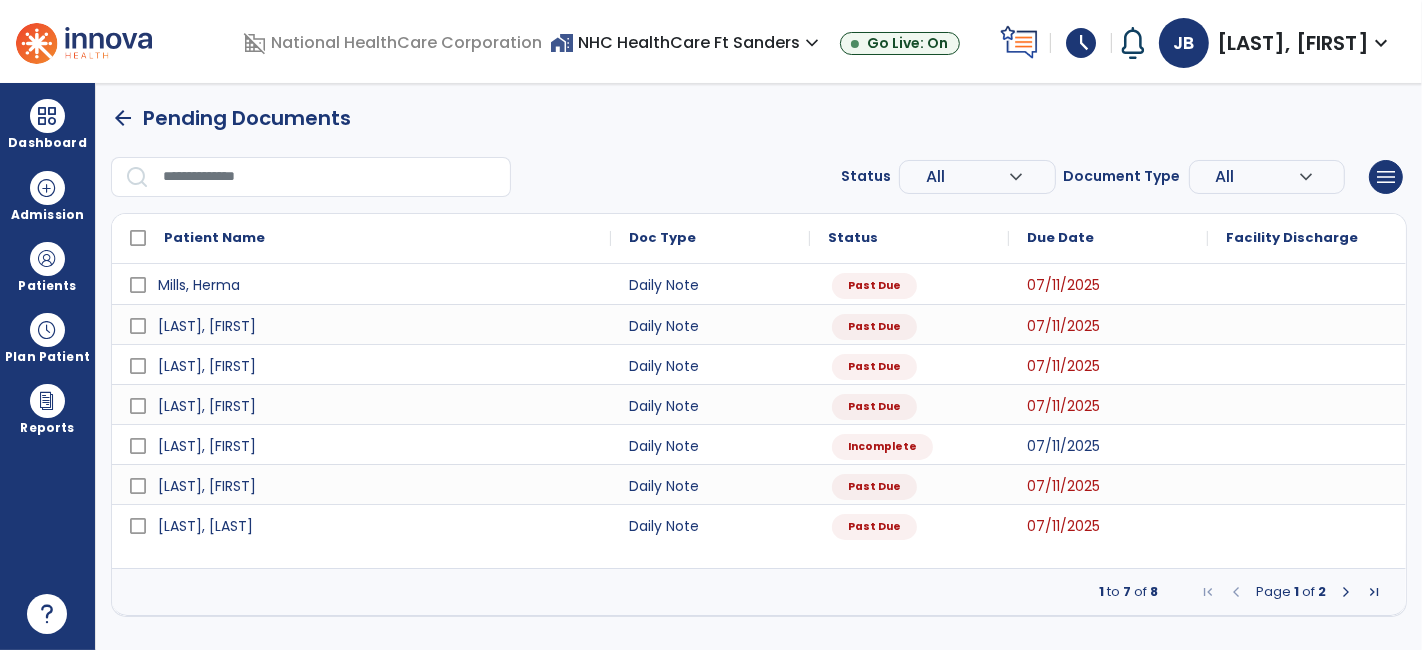 click at bounding box center (1346, 592) 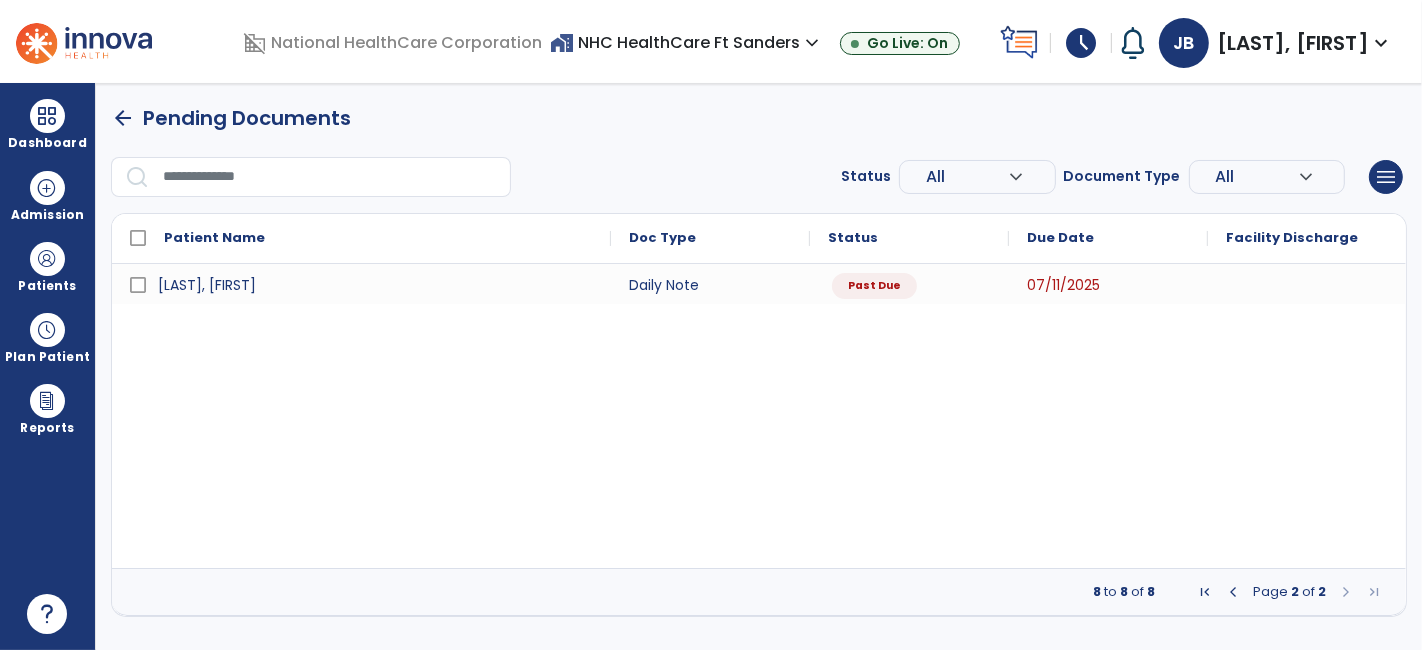 click at bounding box center [1233, 592] 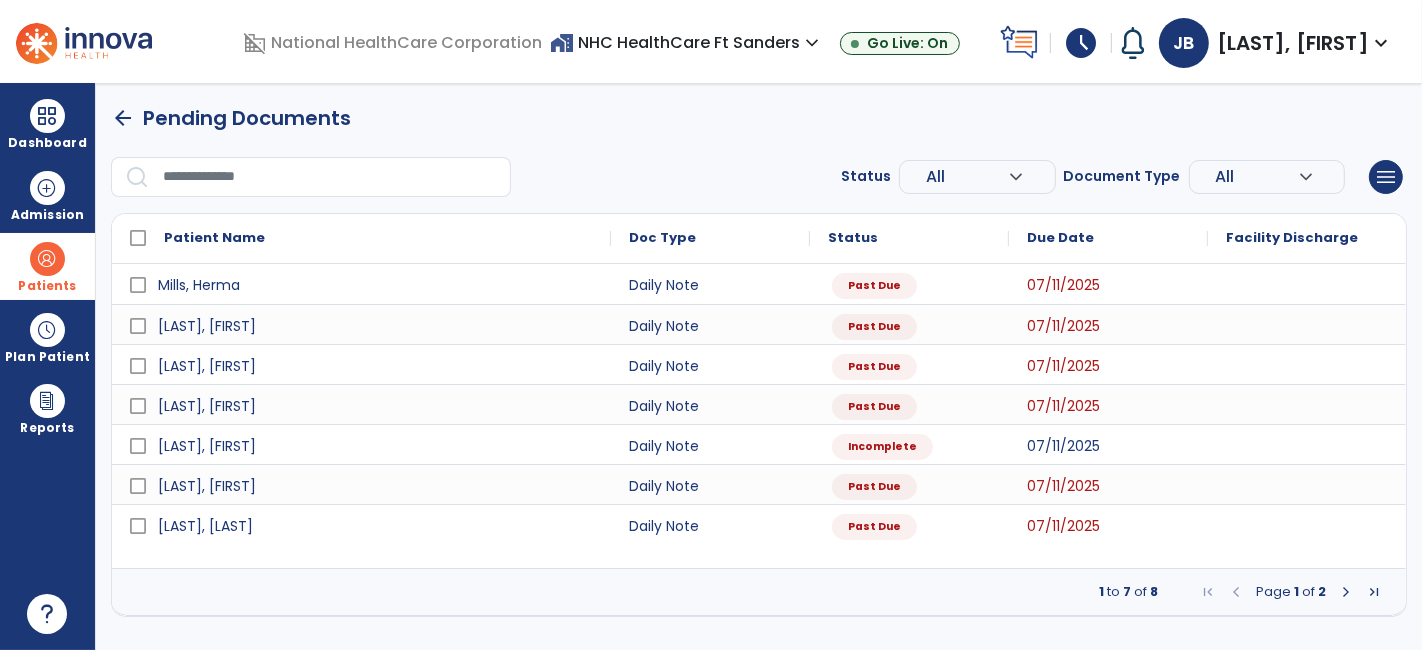 click on "Patients" at bounding box center (47, 286) 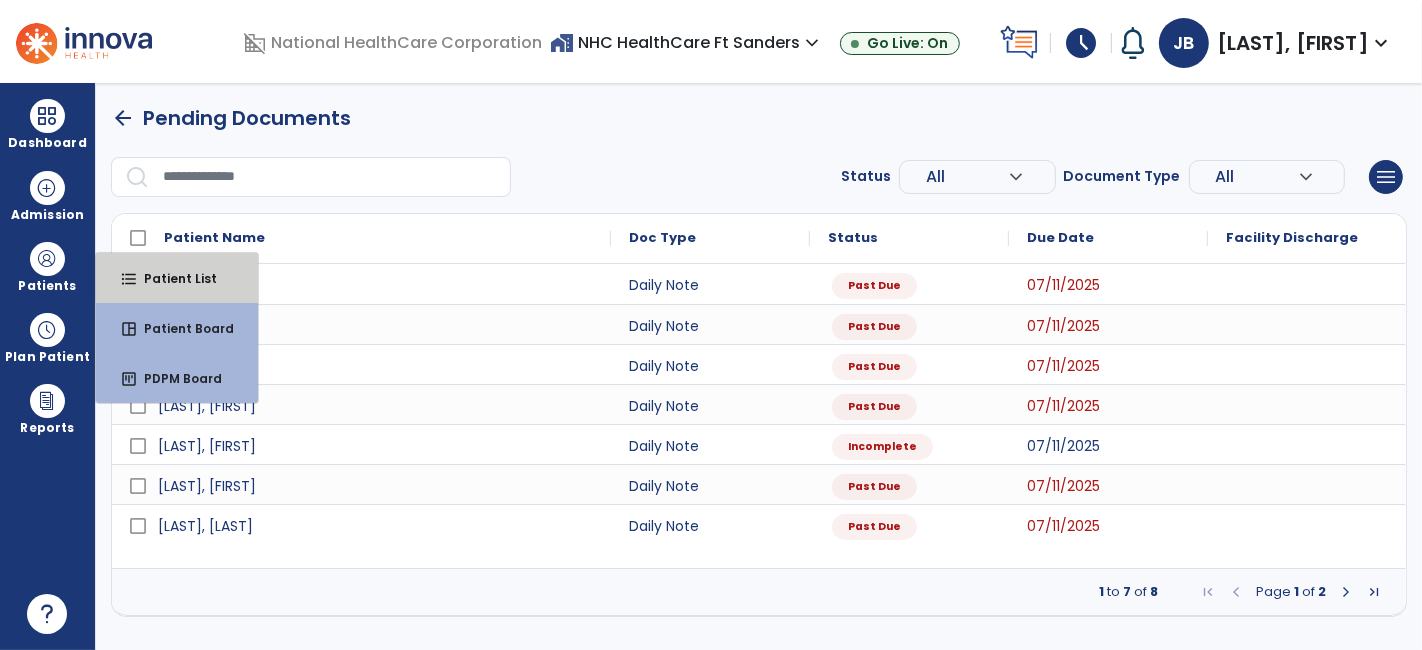 click on "format_list_bulleted  Patient List" at bounding box center [177, 278] 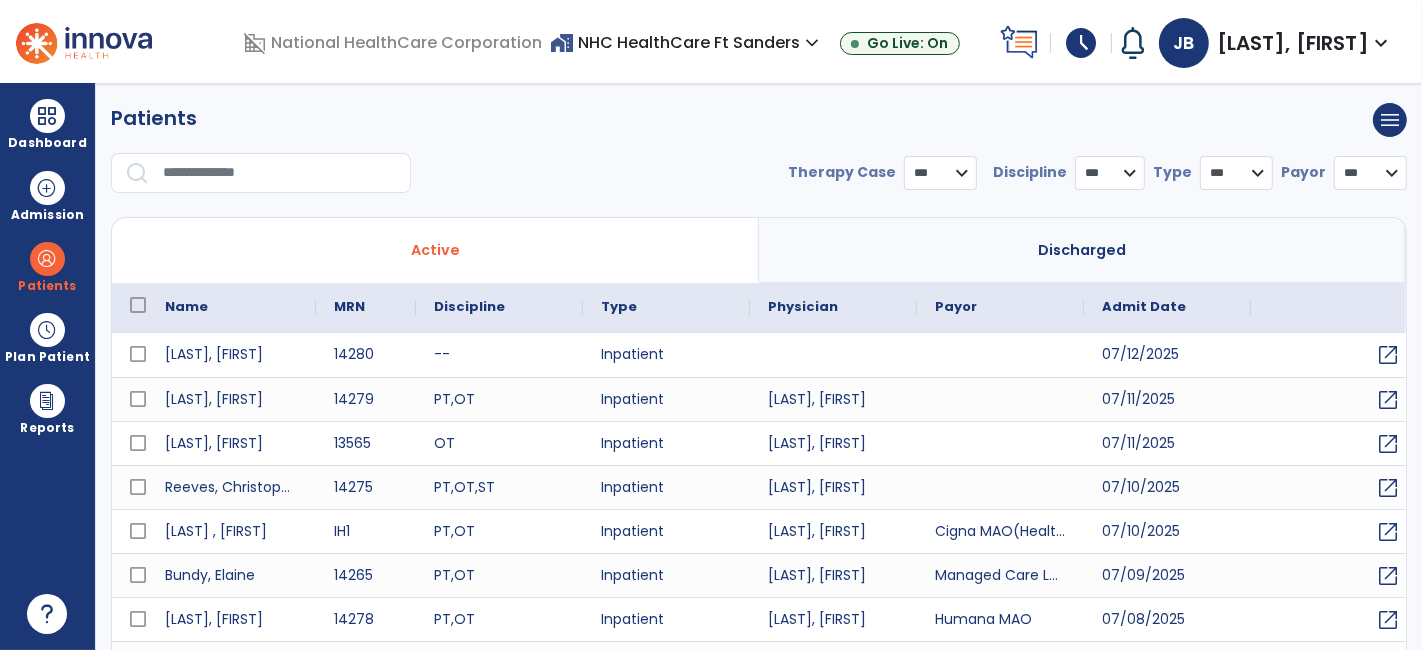 select on "***" 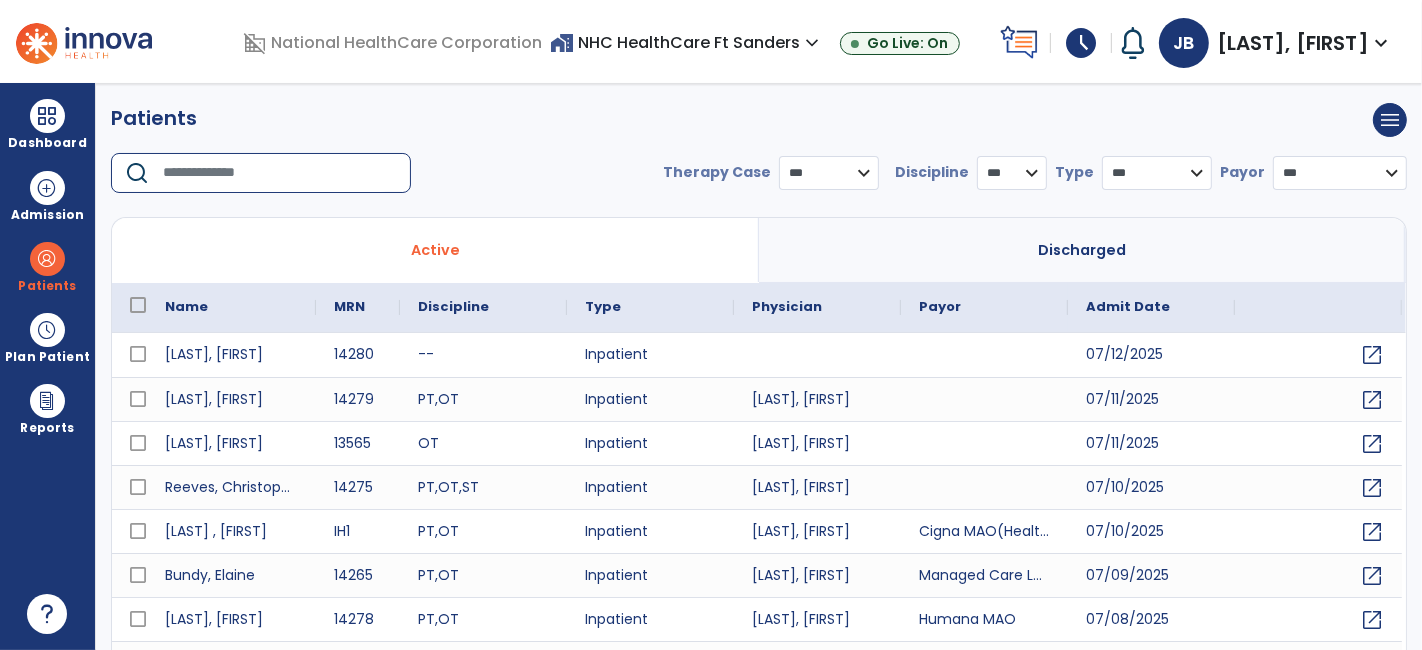 click at bounding box center (280, 173) 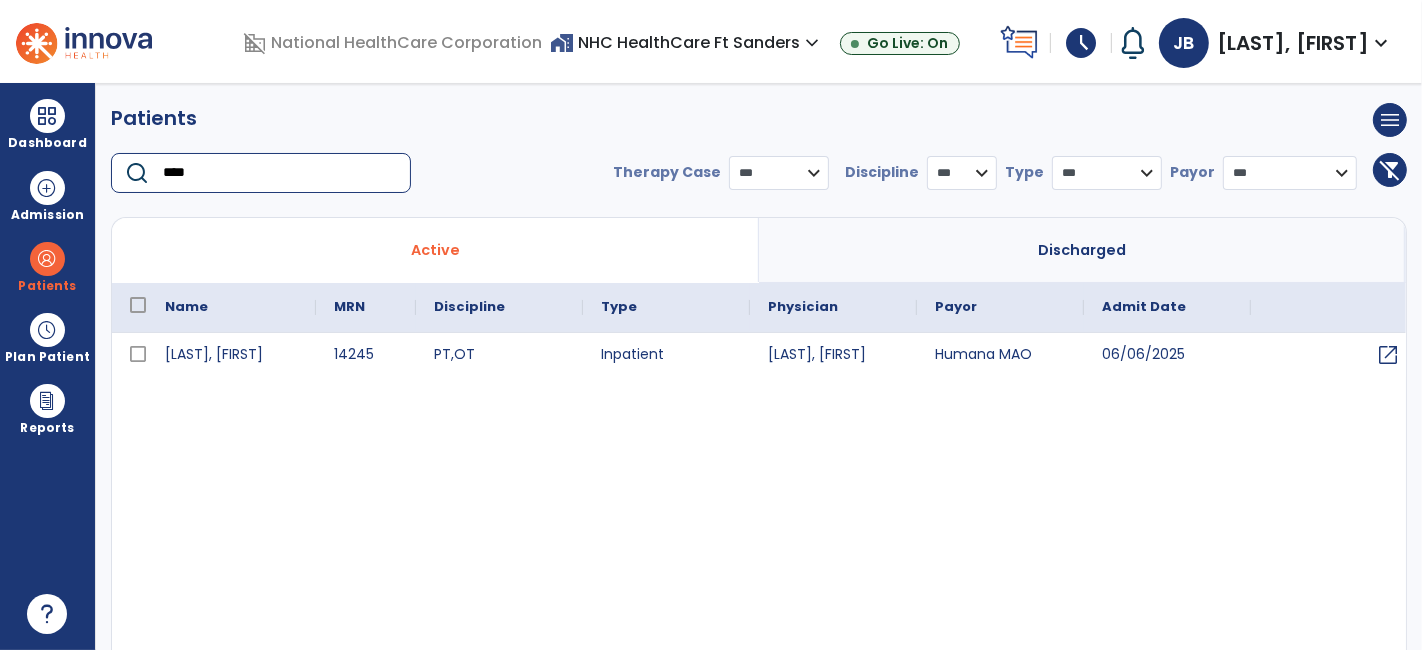 type on "****" 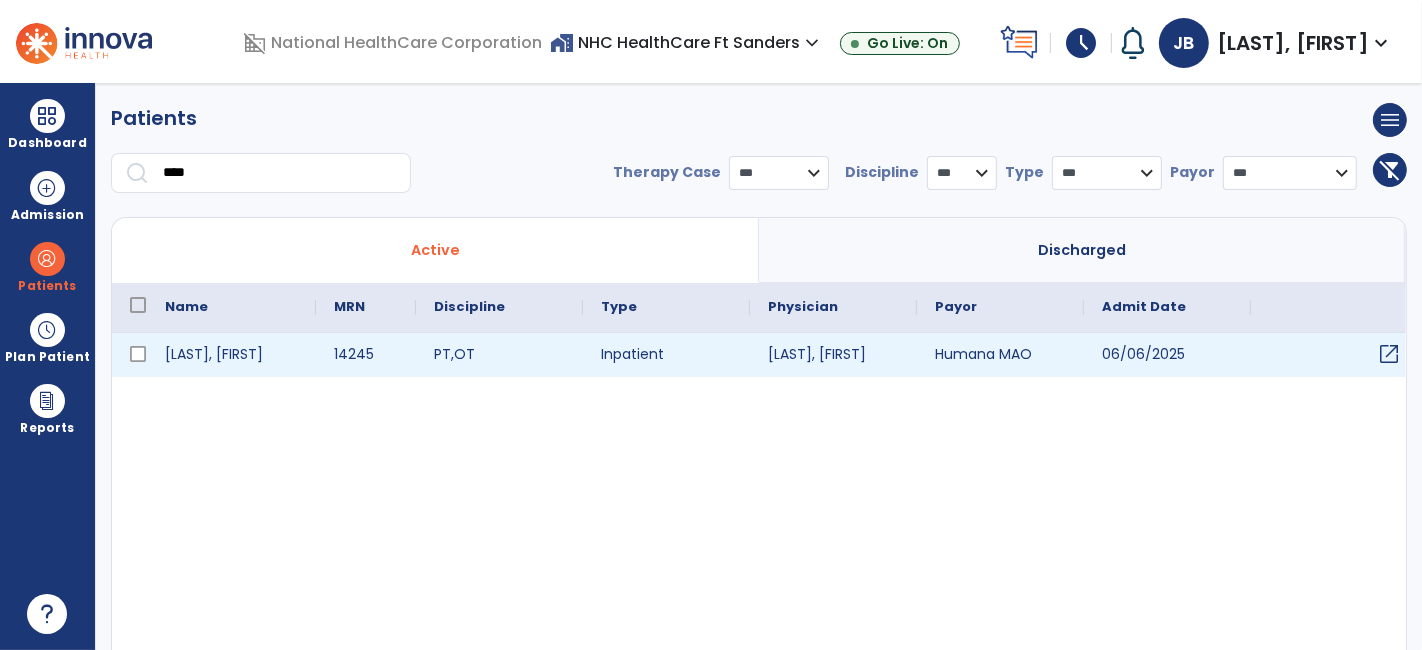 click on "open_in_new" at bounding box center [1389, 354] 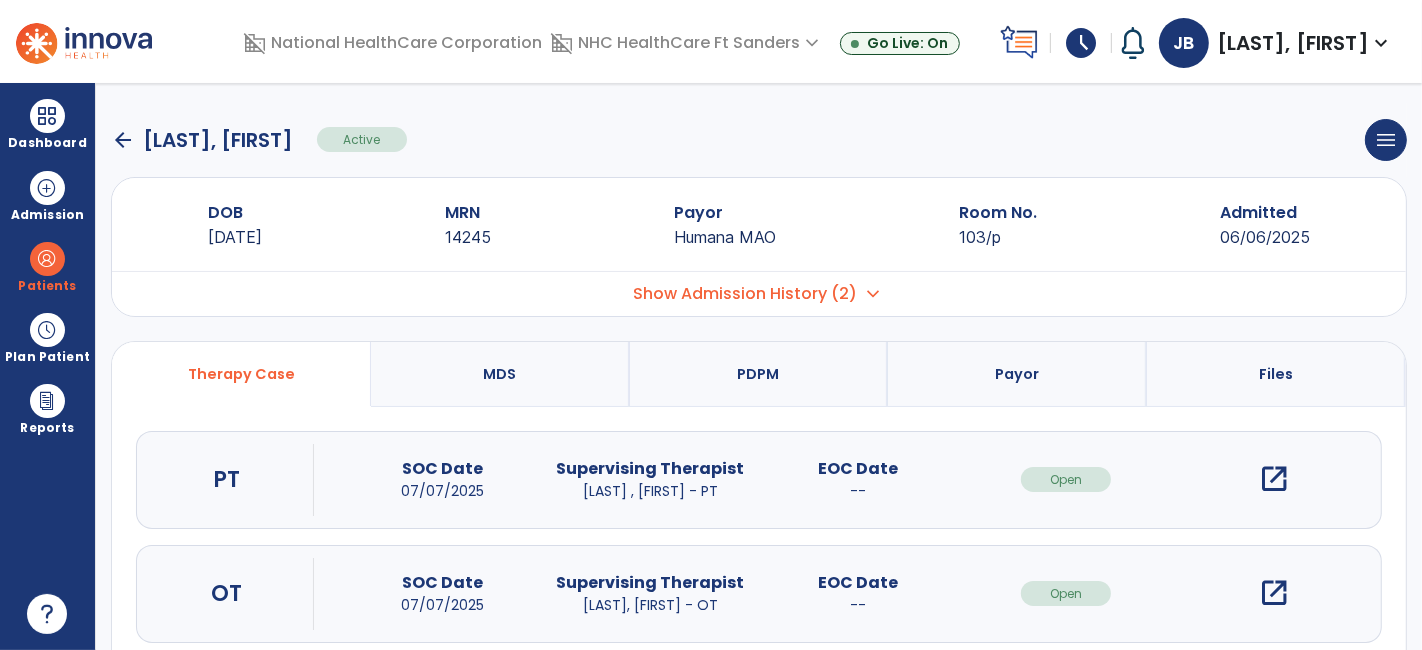 click on "open_in_new" at bounding box center [1274, 479] 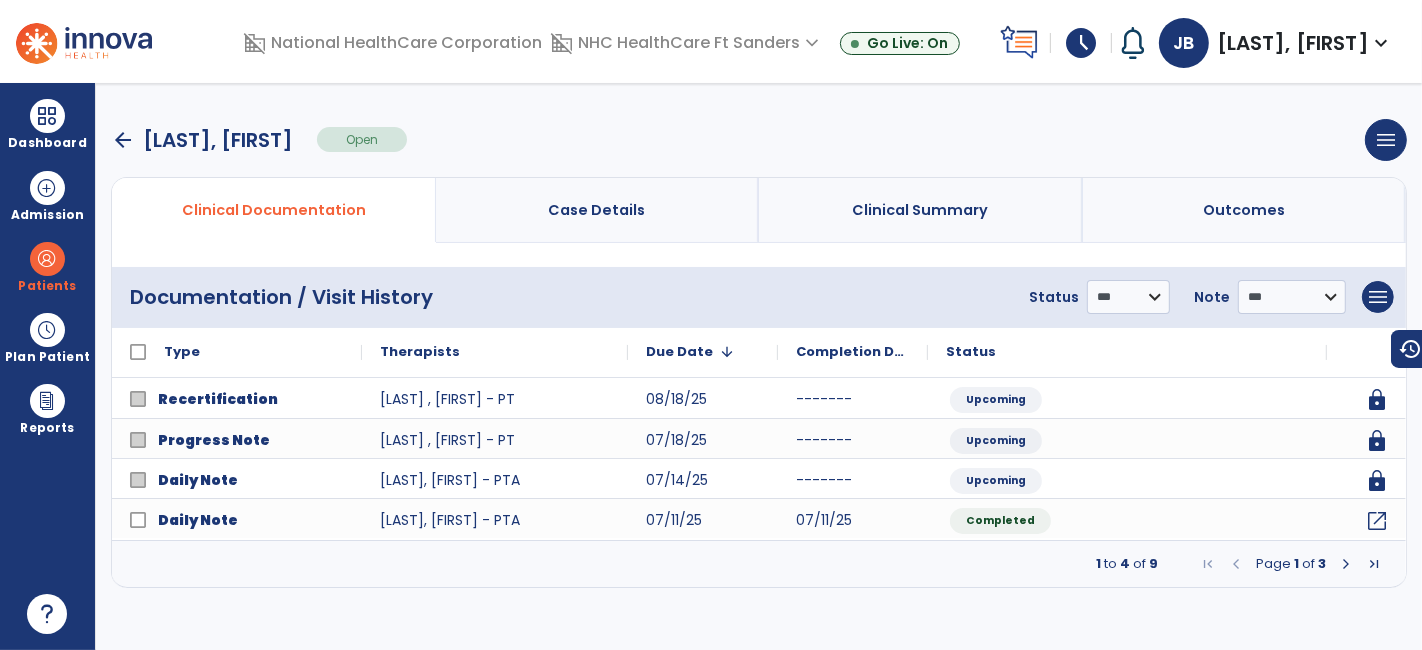 click at bounding box center (1346, 564) 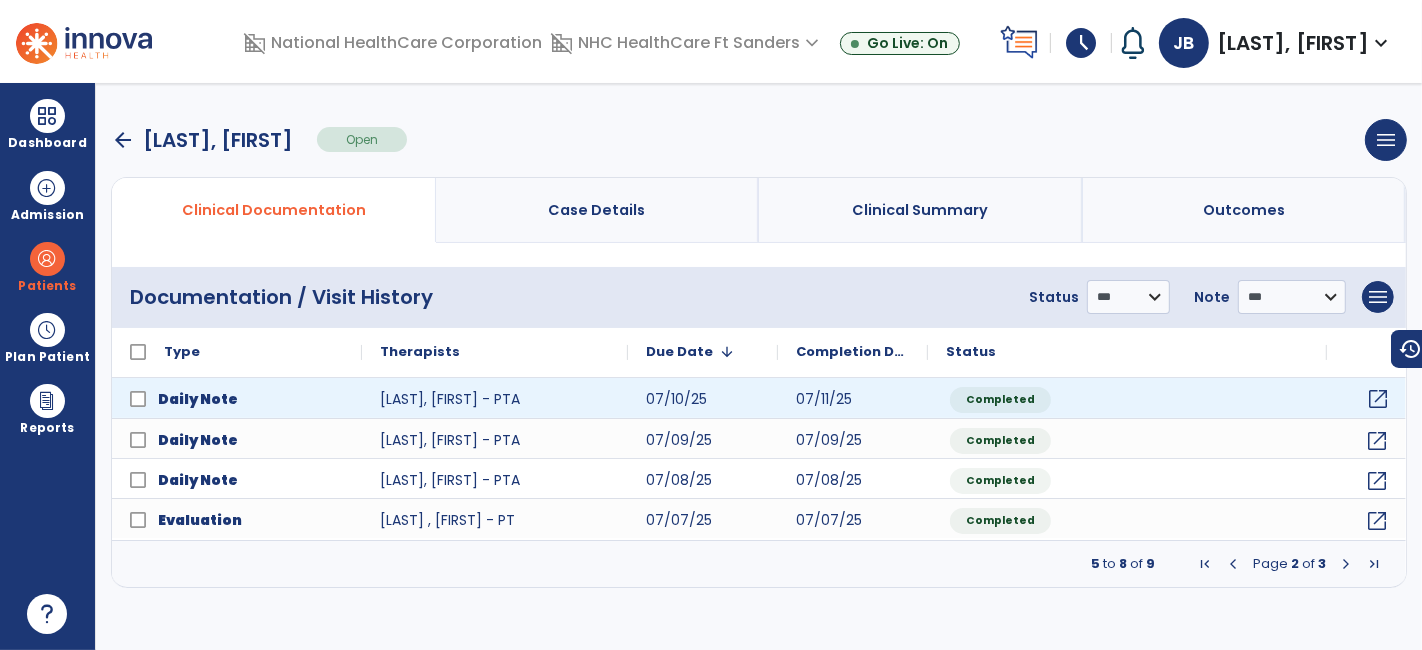 click on "open_in_new" 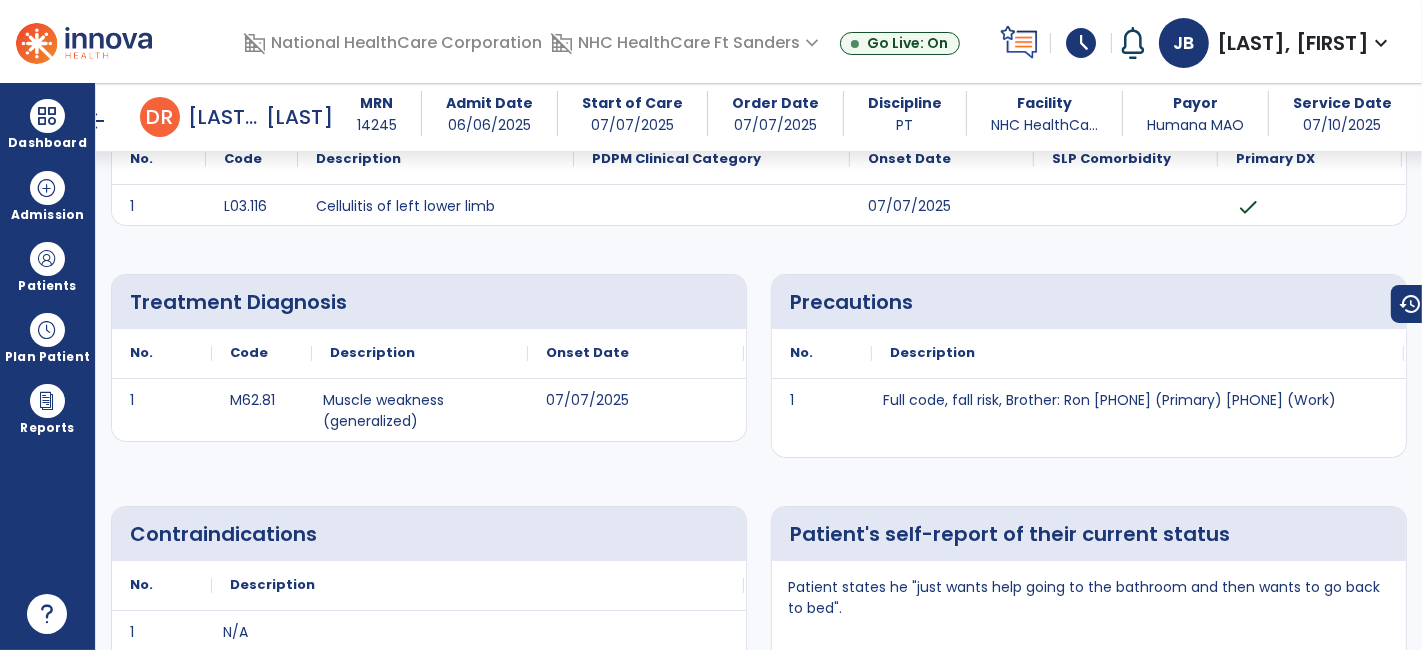 scroll, scrollTop: 0, scrollLeft: 0, axis: both 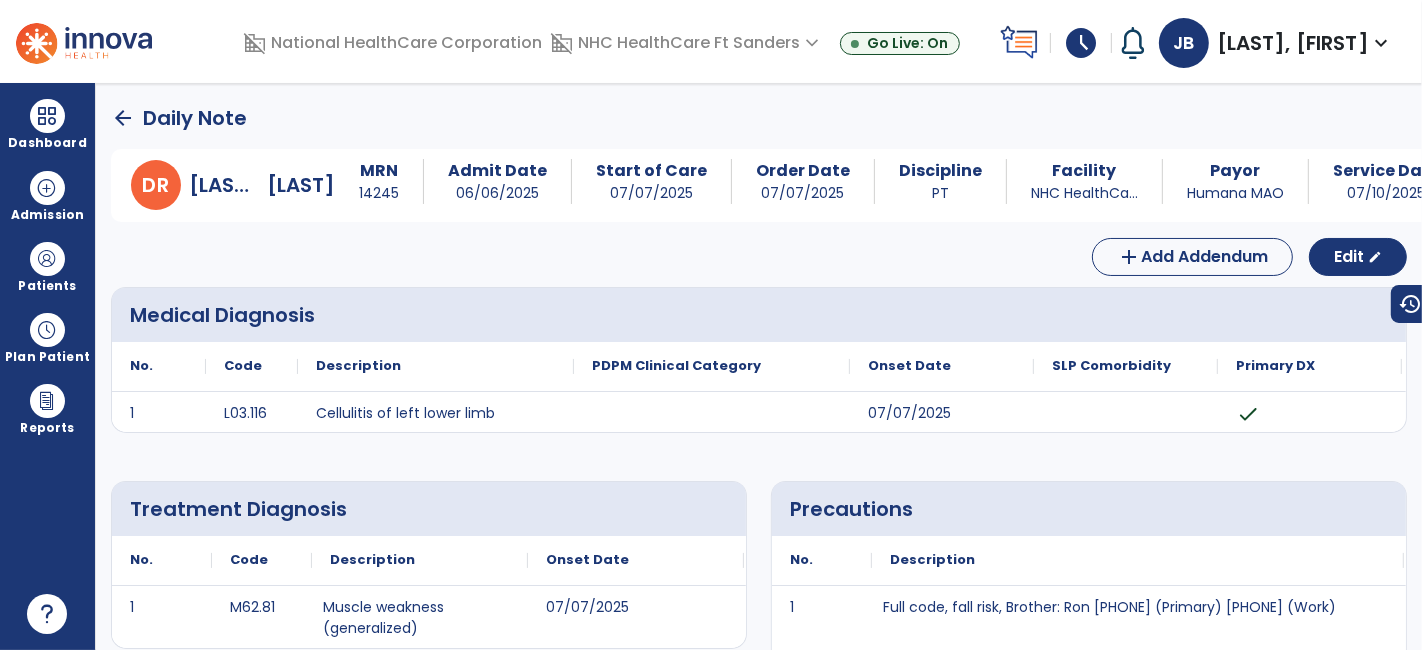click on "arrow_back" 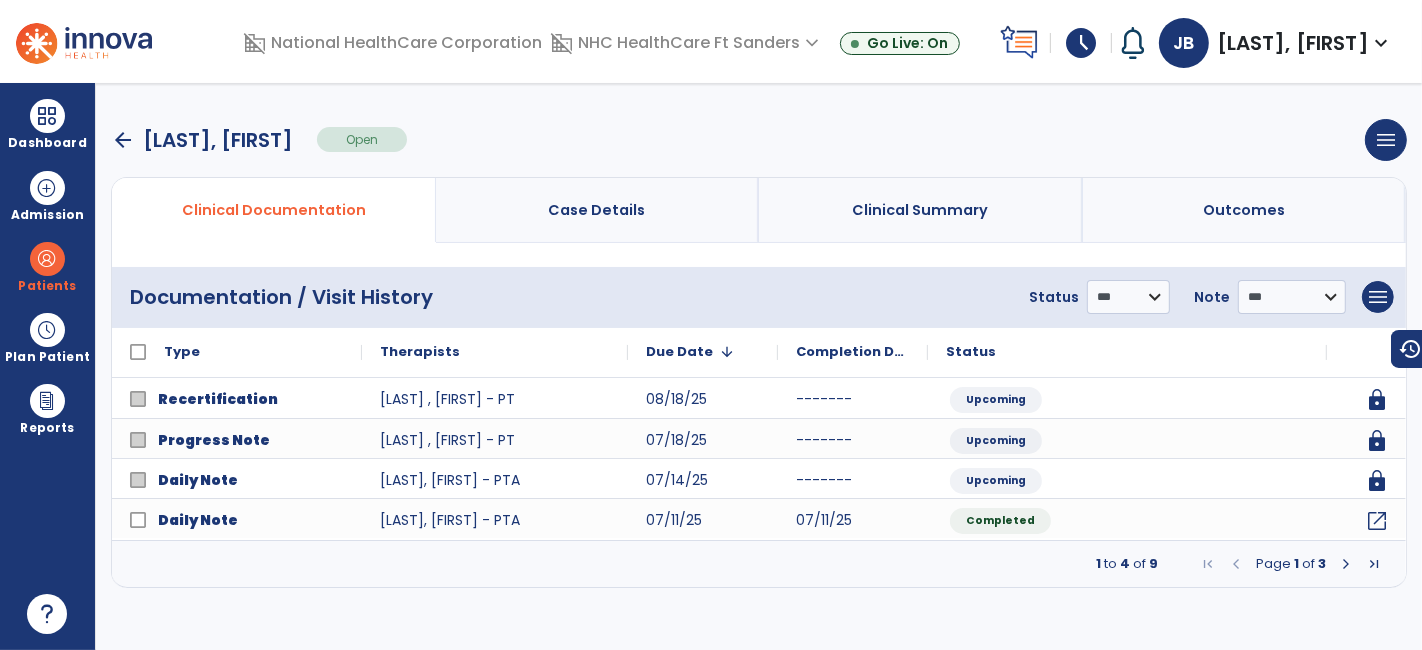 click at bounding box center [1346, 564] 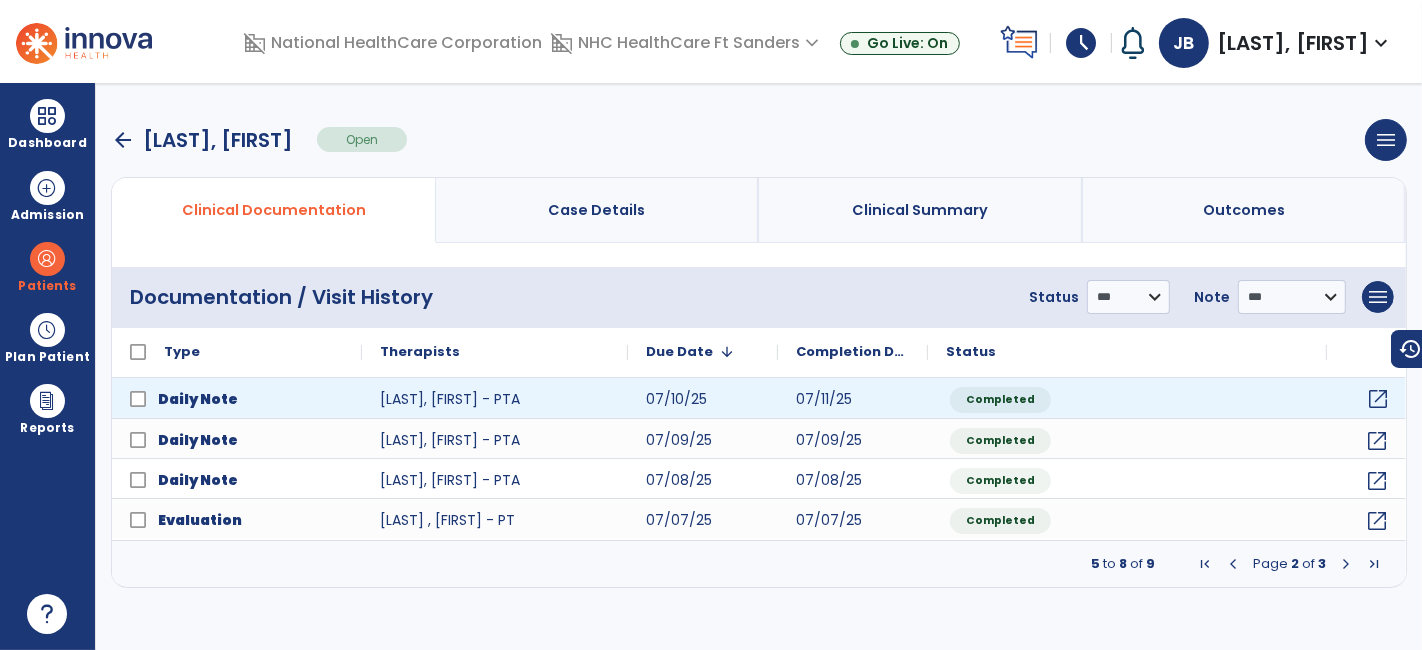 click on "open_in_new" 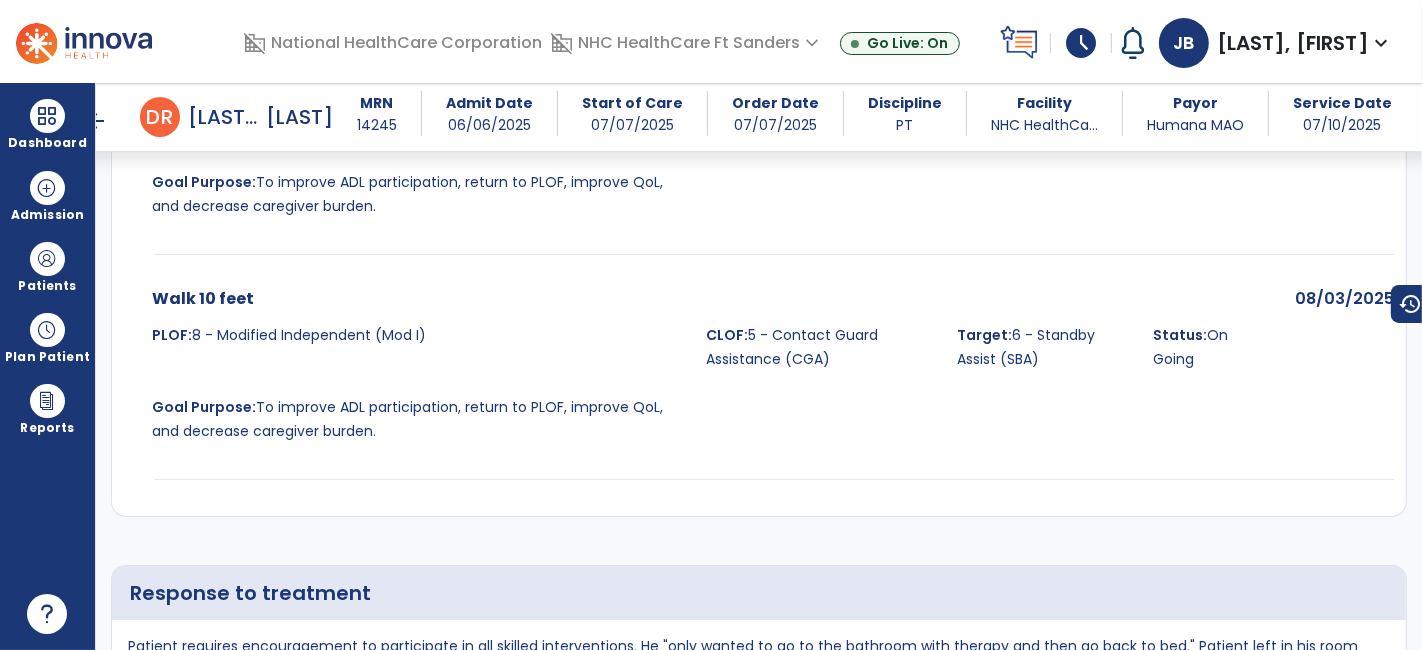 scroll, scrollTop: 3222, scrollLeft: 0, axis: vertical 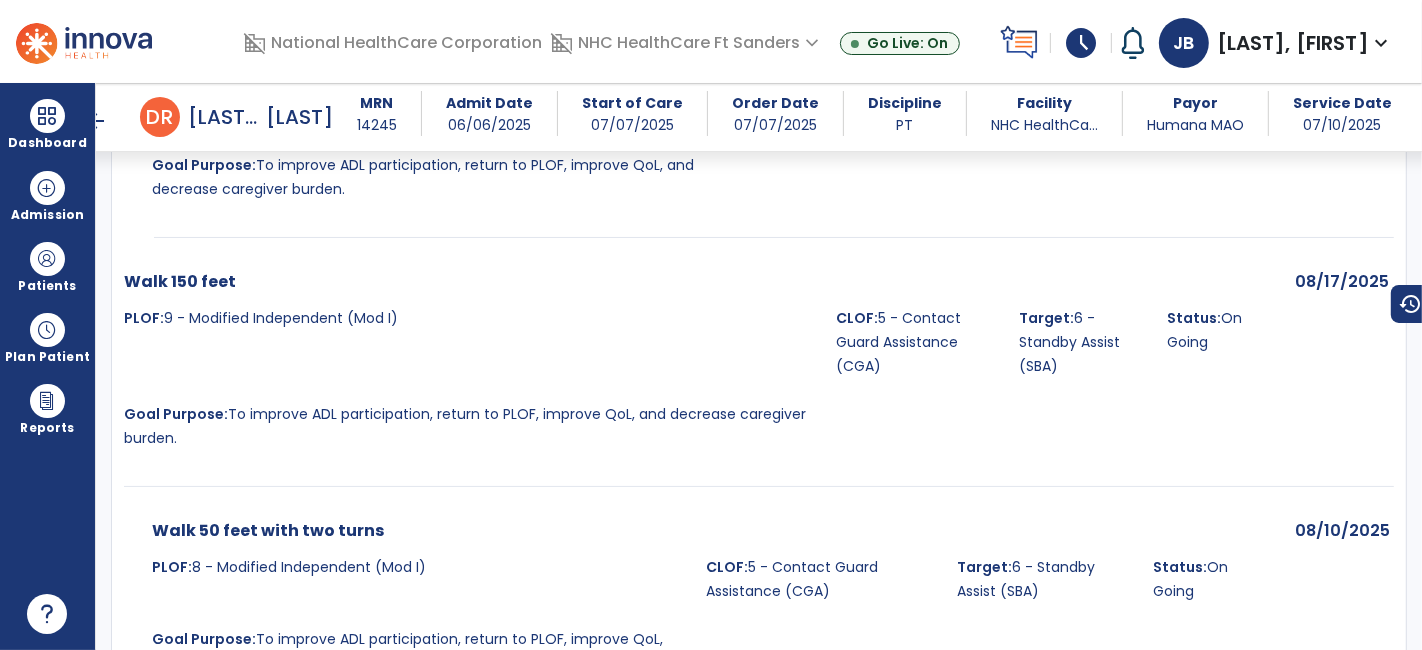 click on "arrow_back" at bounding box center [96, 121] 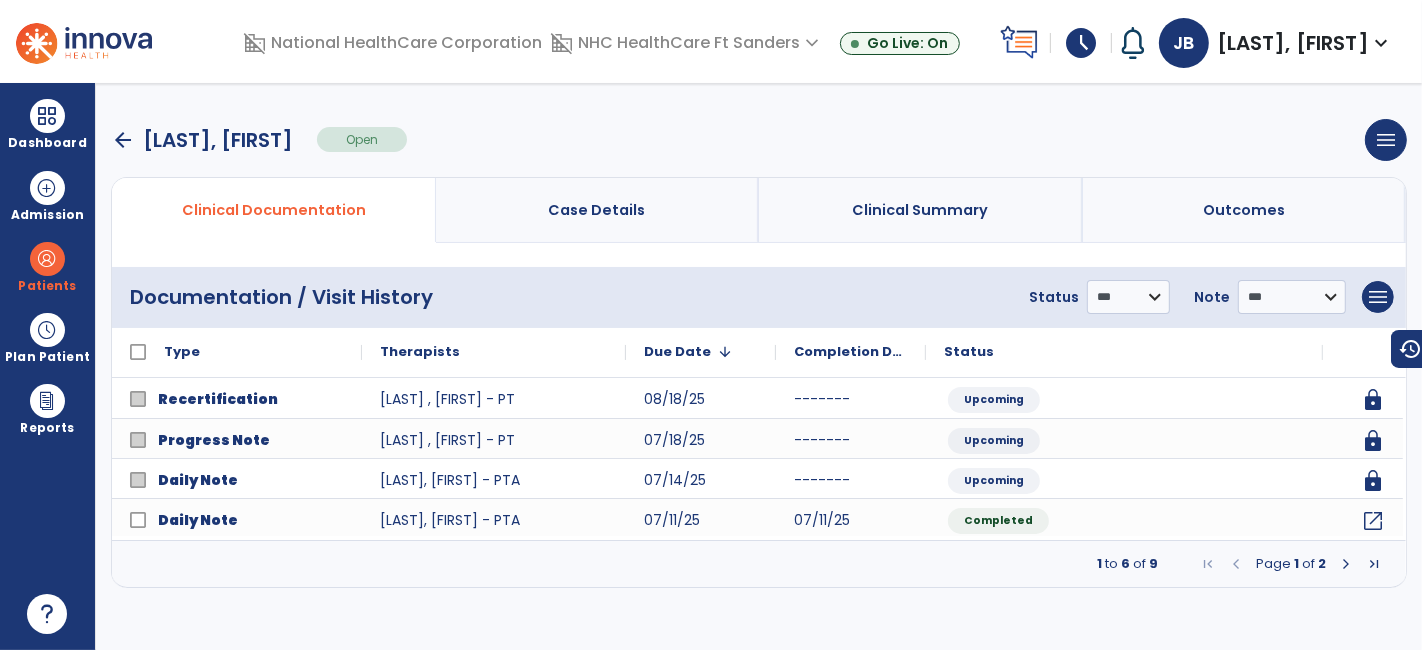 scroll, scrollTop: 0, scrollLeft: 0, axis: both 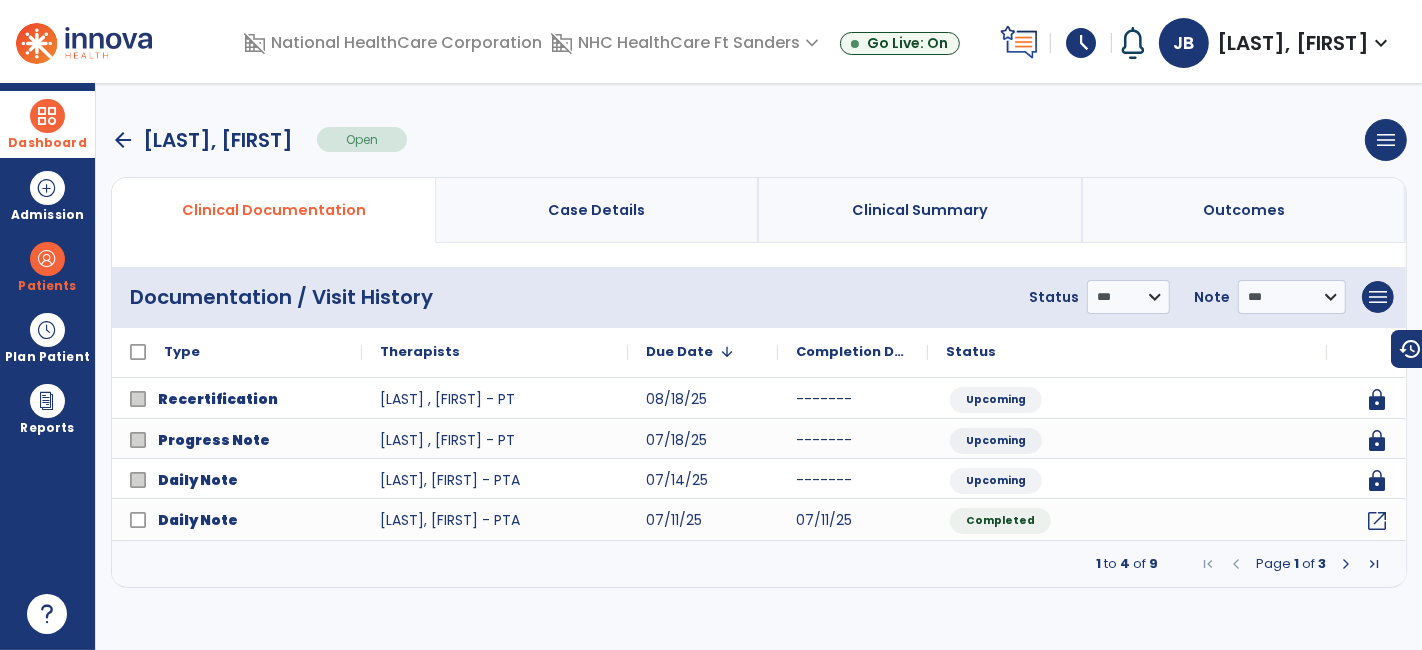 click at bounding box center [47, 116] 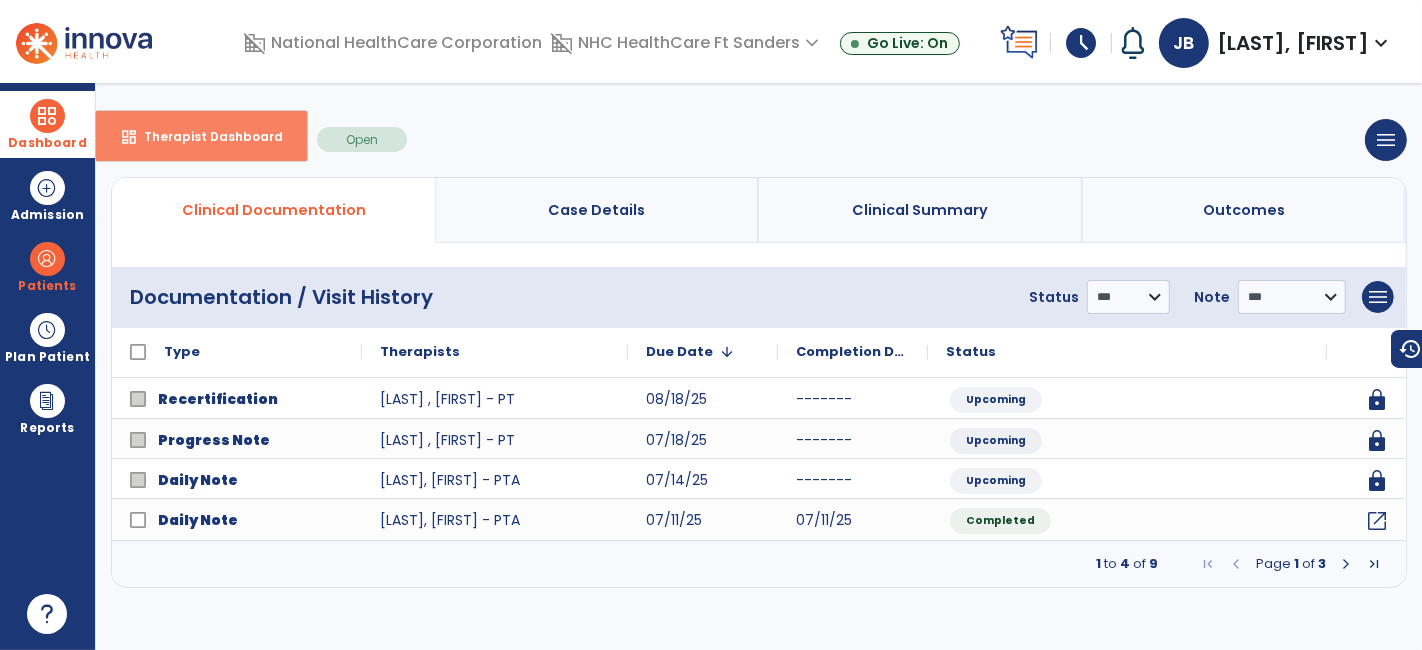 click on "dashboard  Therapist Dashboard" at bounding box center (201, 136) 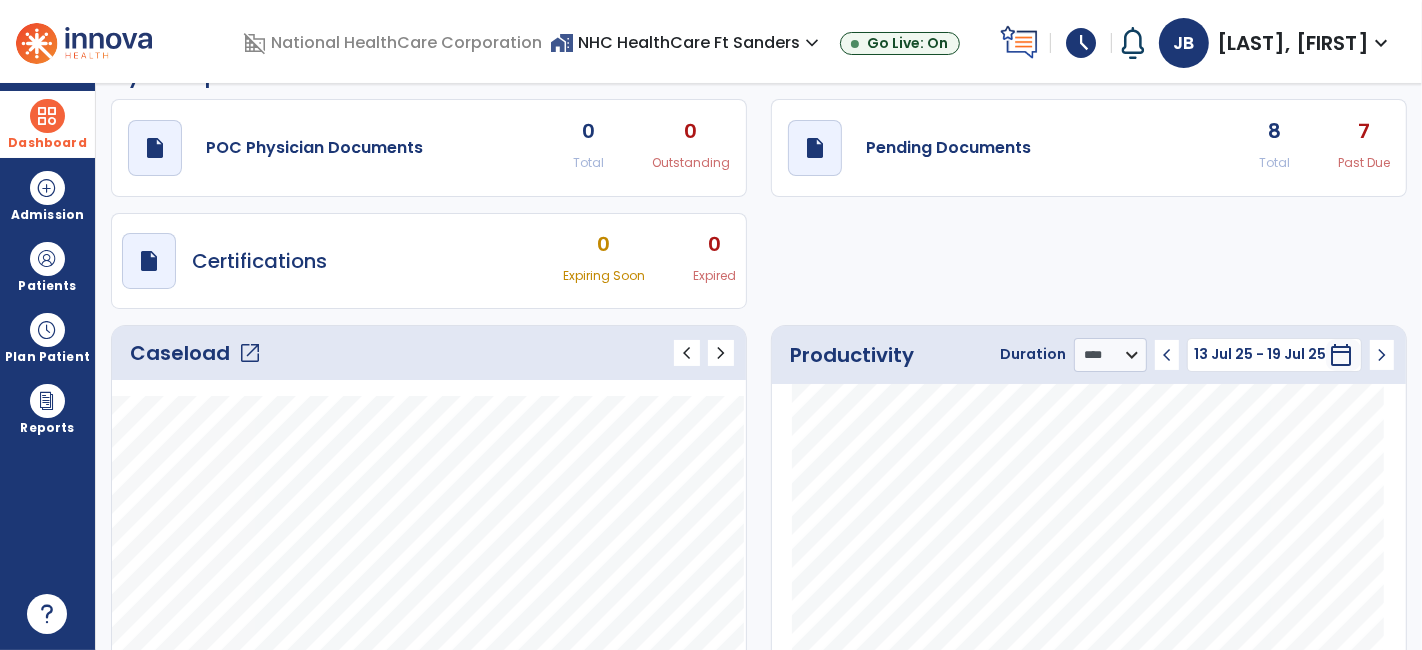 scroll, scrollTop: 0, scrollLeft: 0, axis: both 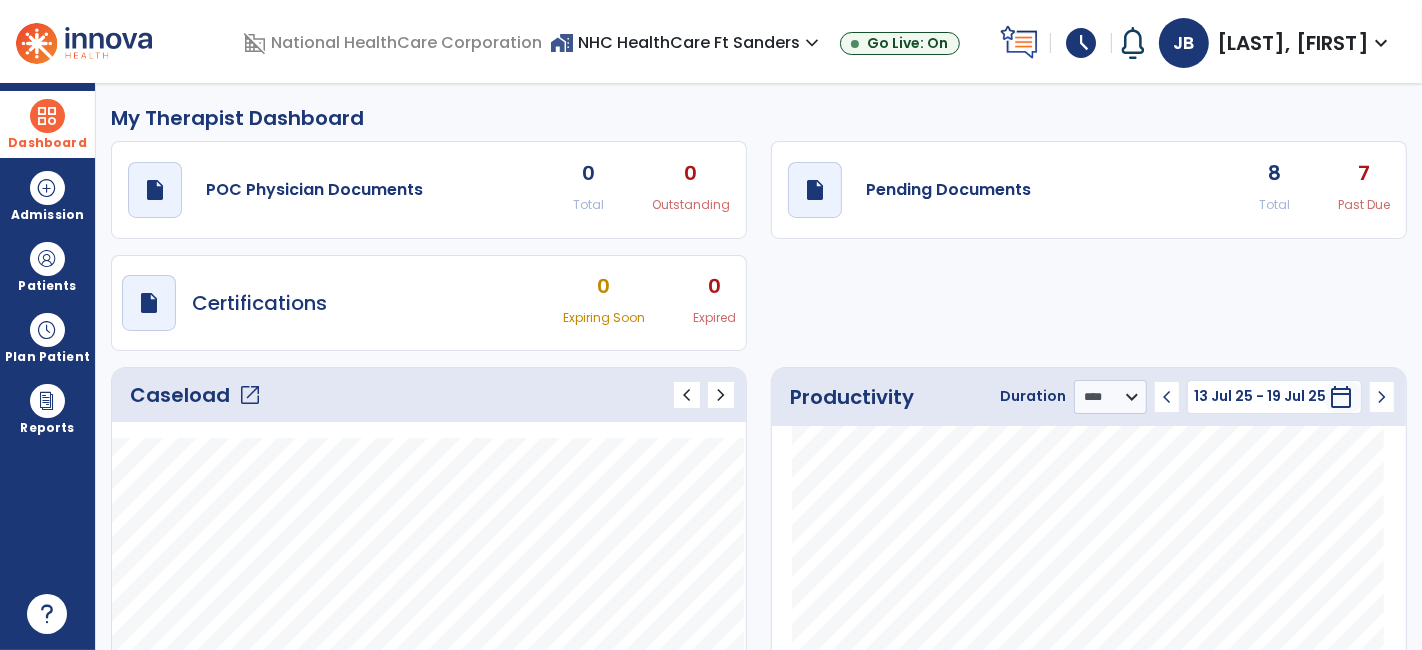 click on "8" 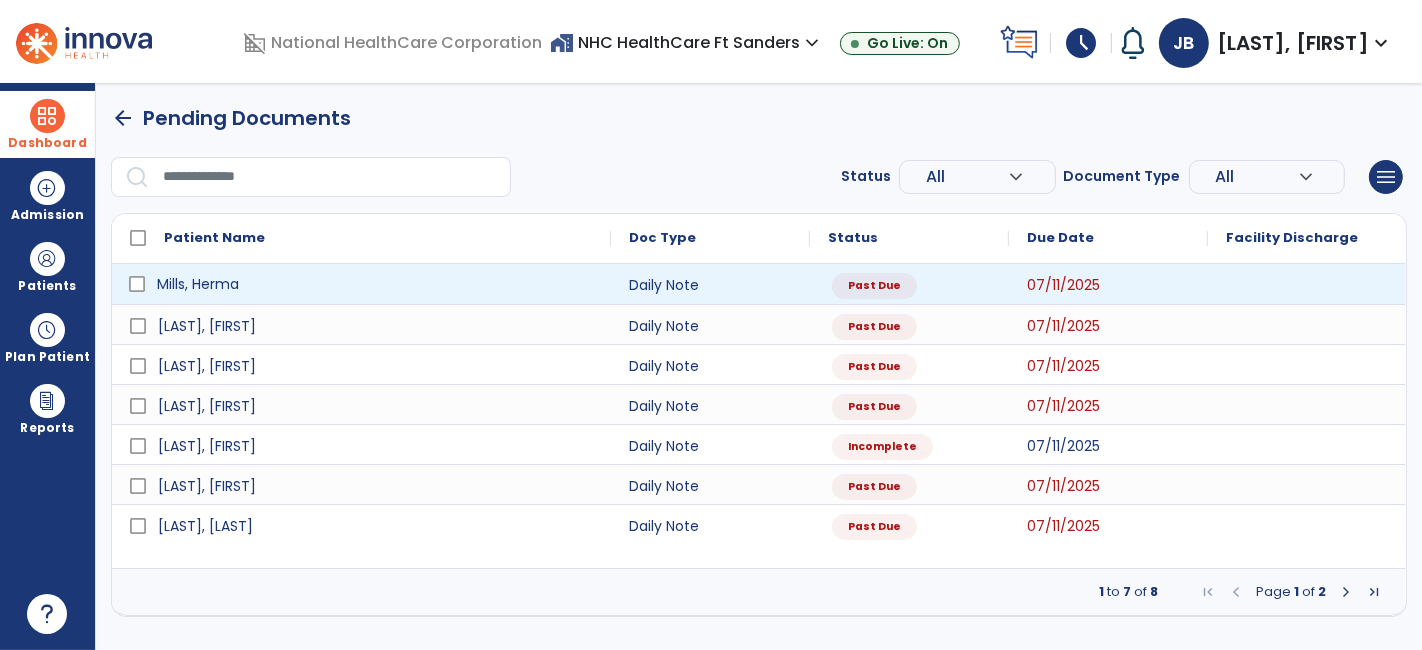 click on "Mills, Herma" at bounding box center [375, 284] 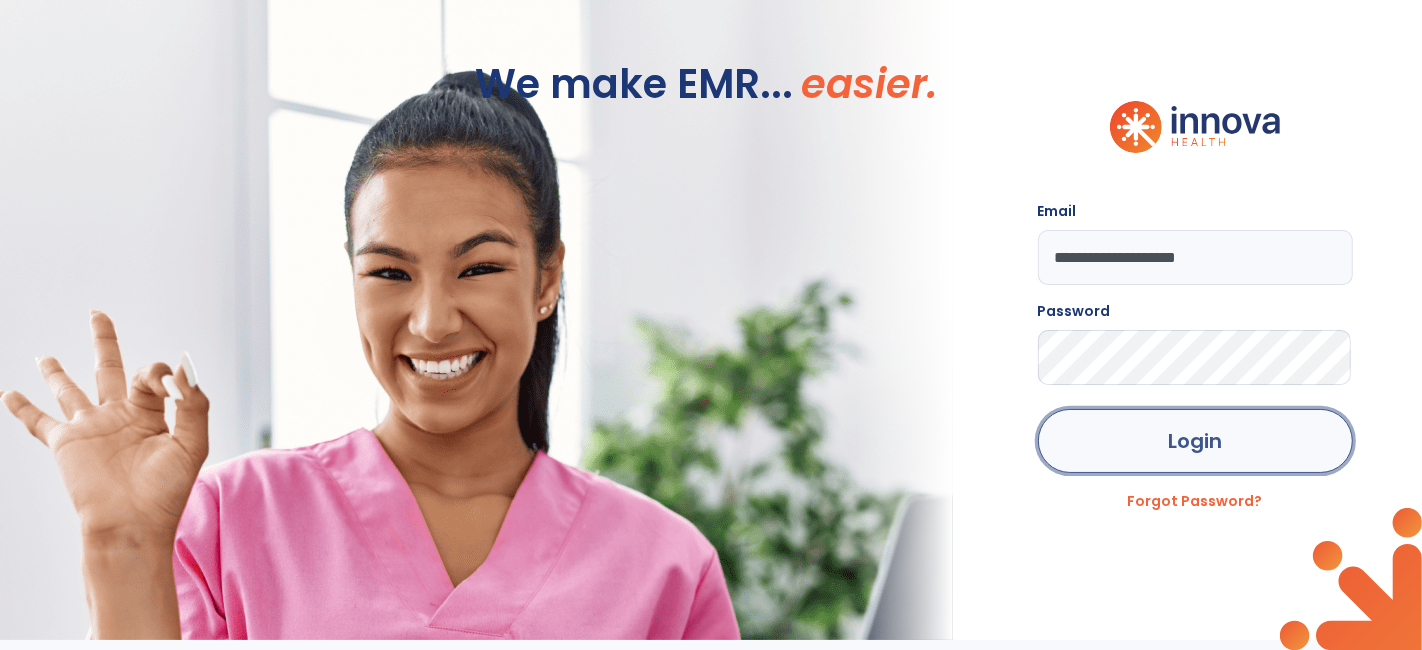 click on "Login" 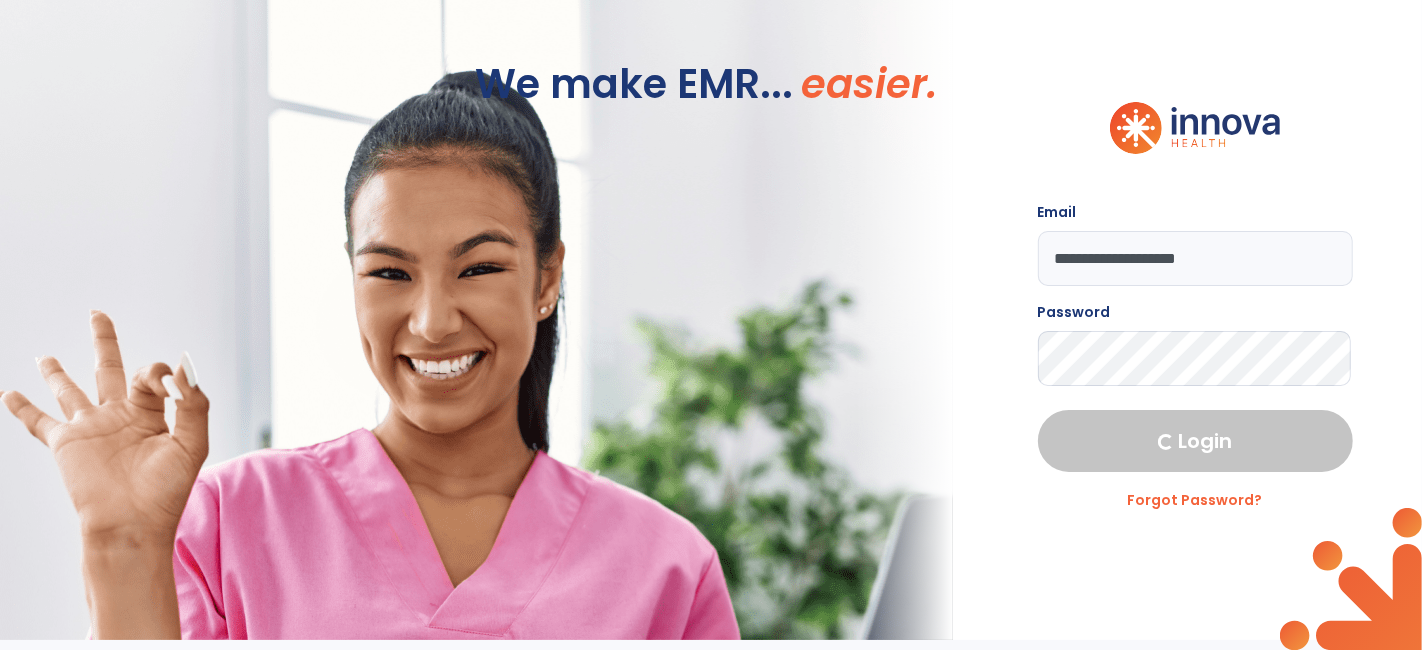 select on "****" 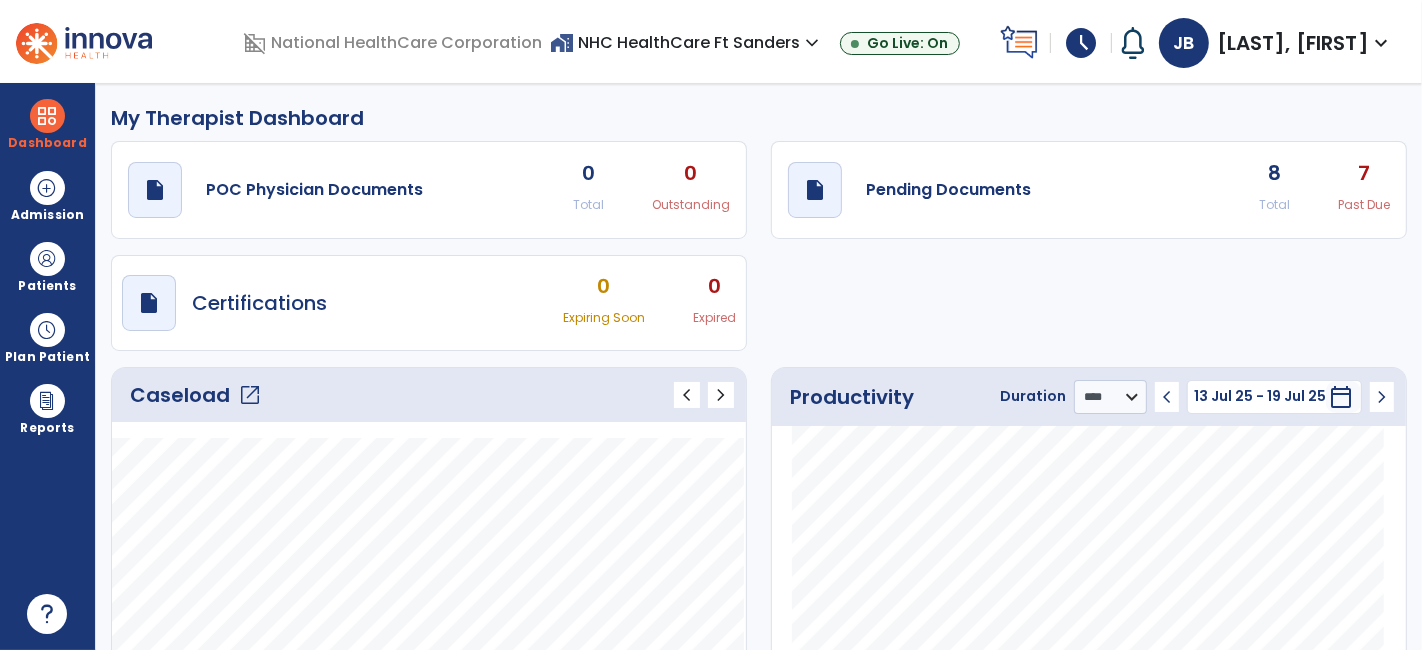 click on "8 Total 7 Past Due" 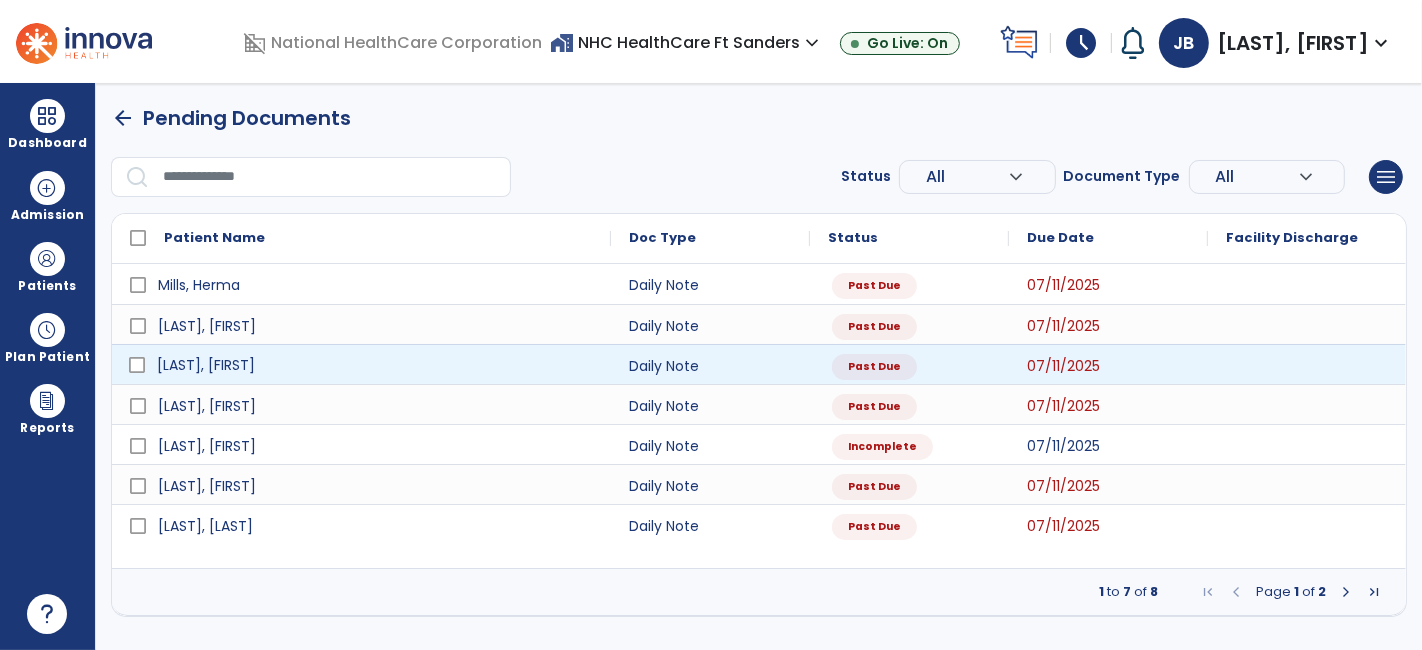 click on "[LAST], [FIRST]" at bounding box center [375, 365] 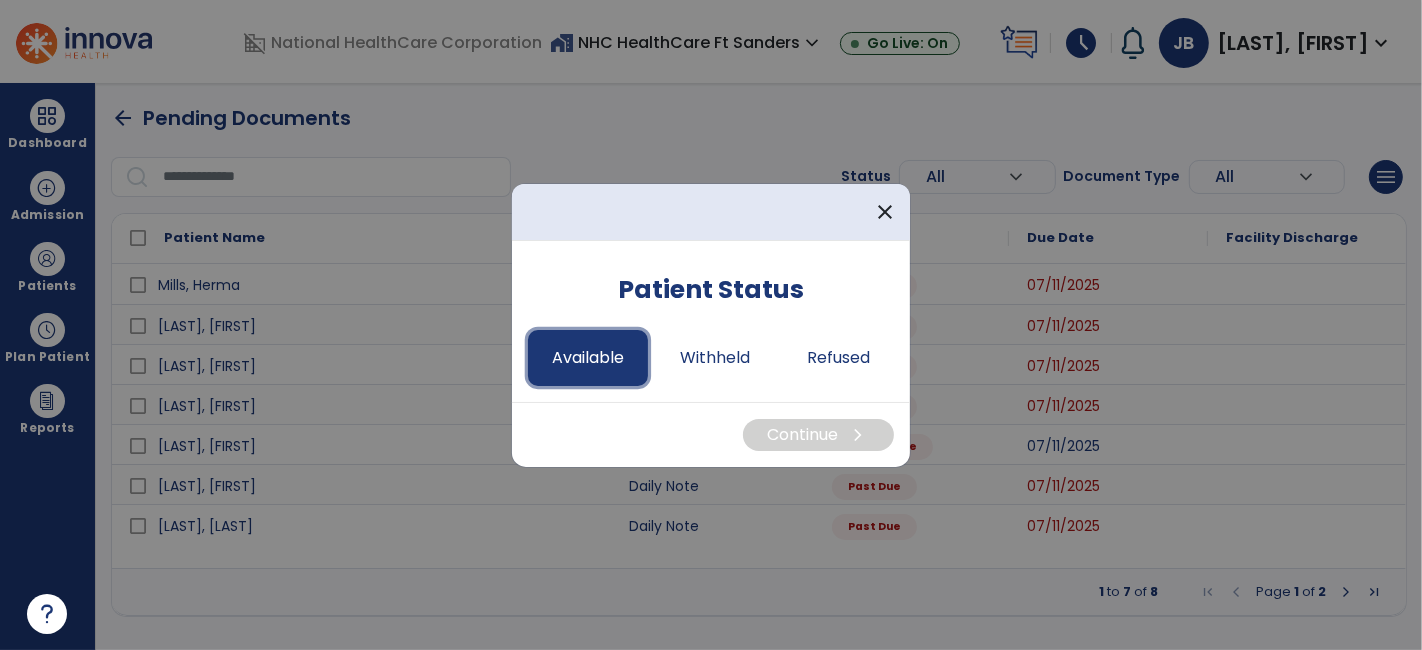 click on "Available" at bounding box center (588, 358) 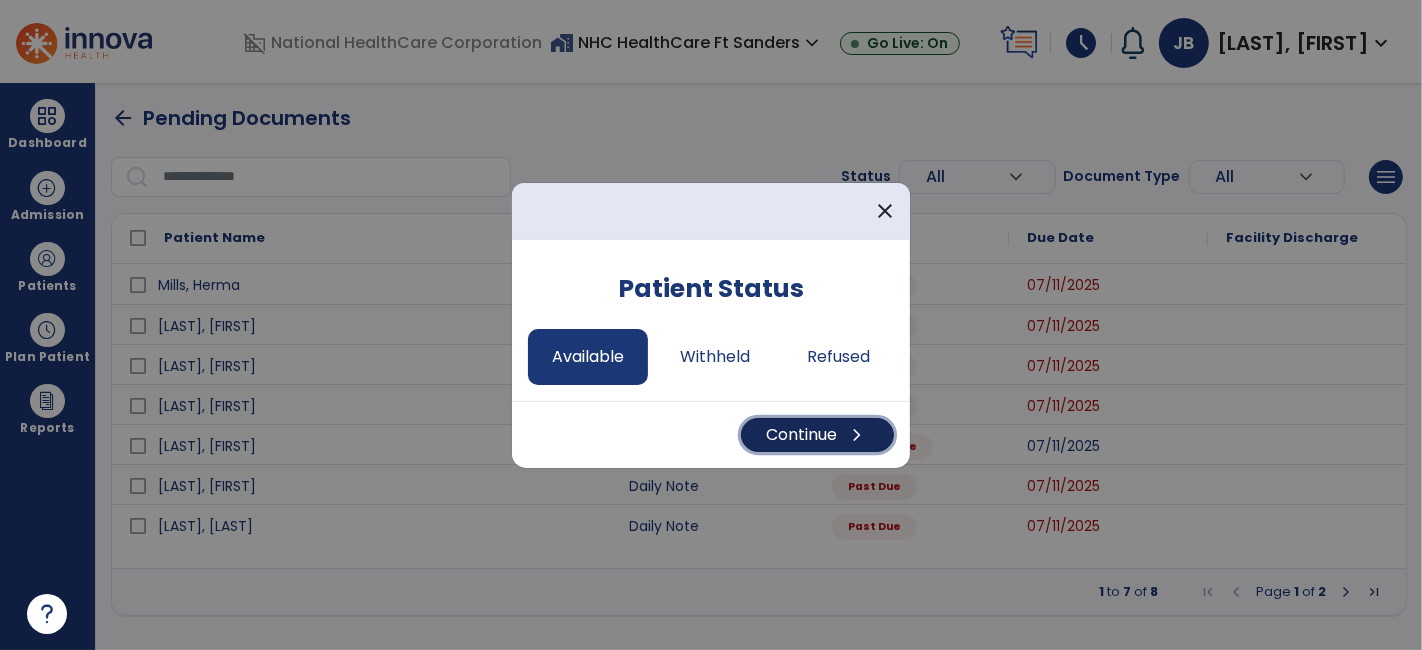 click on "Continue   chevron_right" at bounding box center (817, 435) 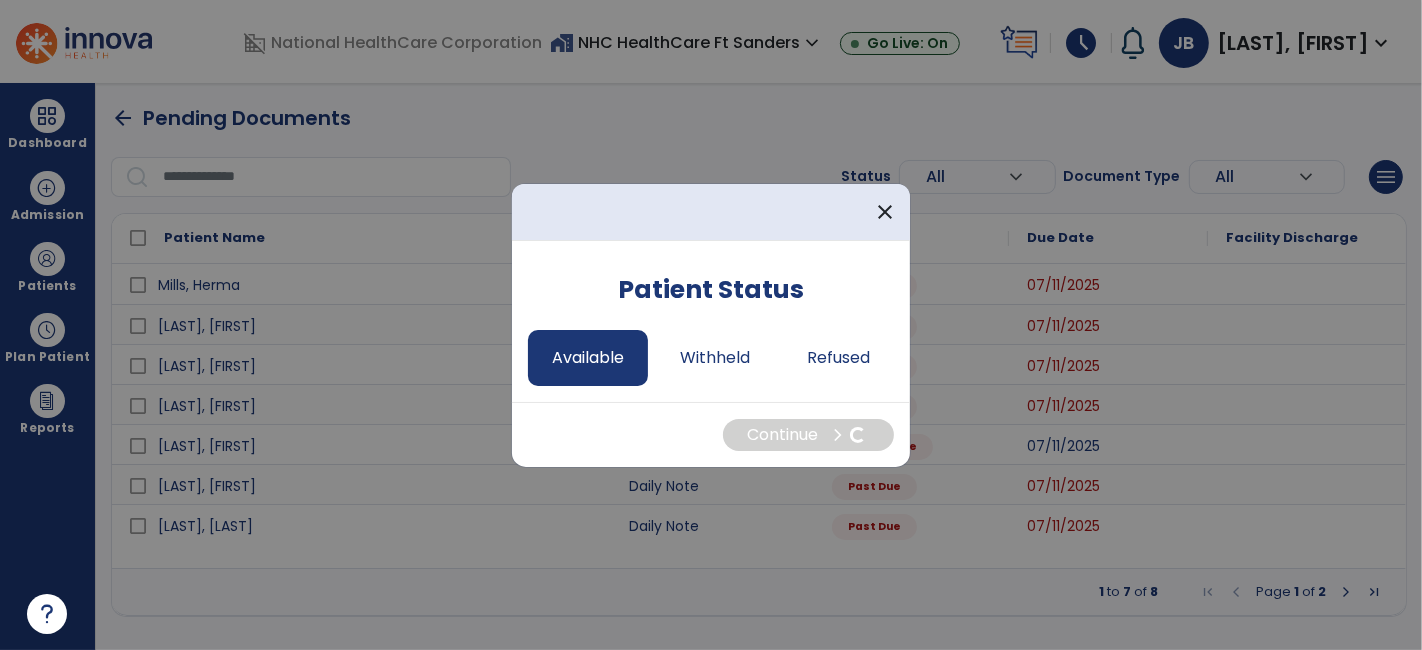 select on "*" 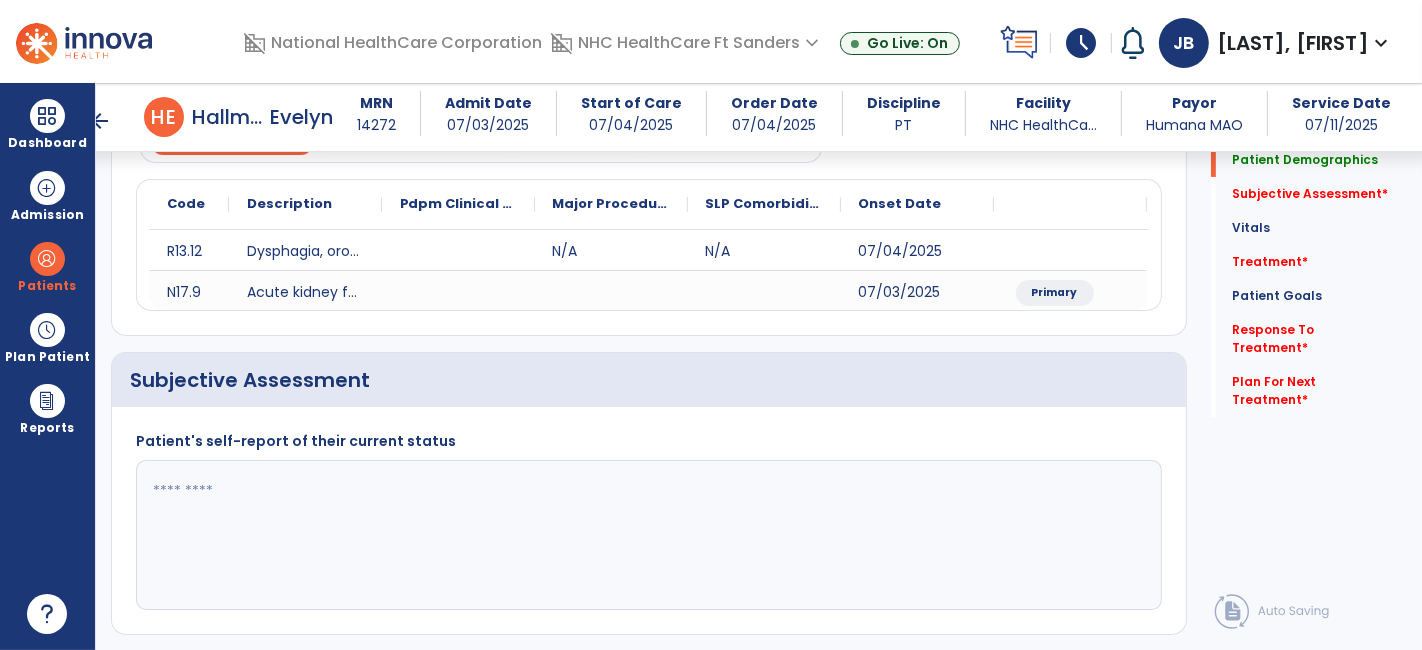 scroll, scrollTop: 222, scrollLeft: 0, axis: vertical 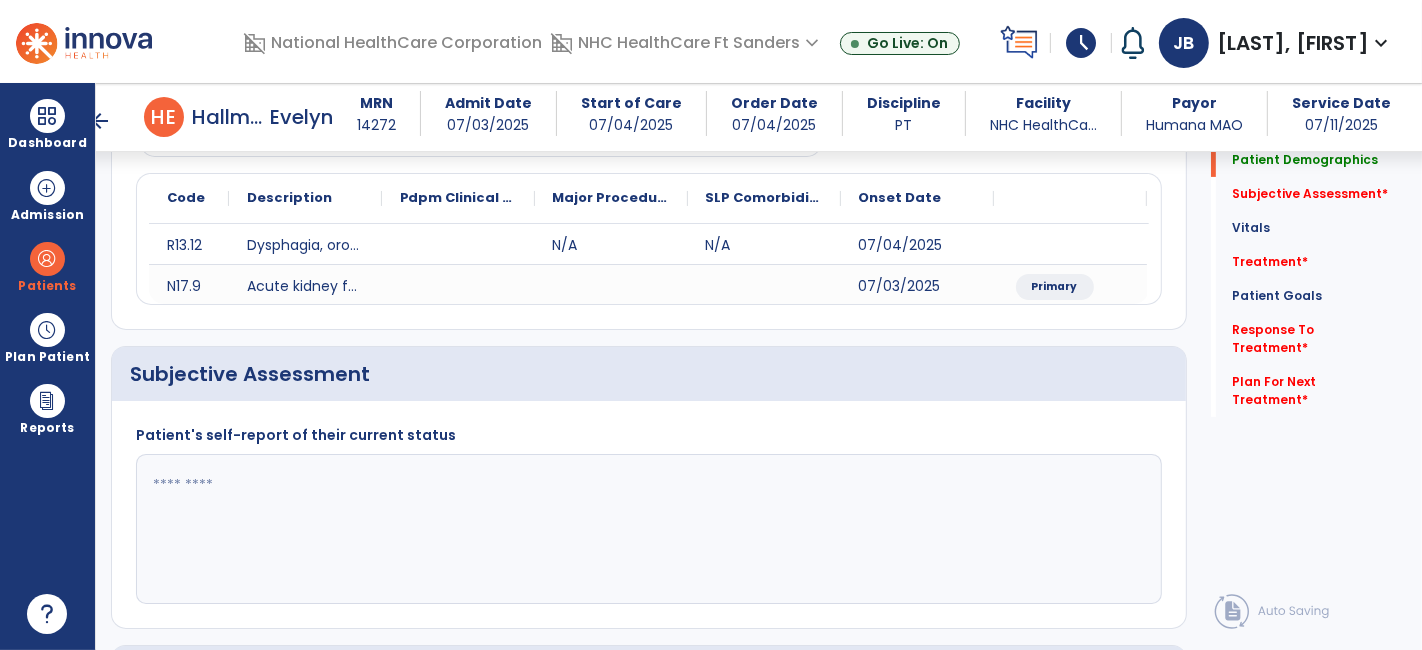 click 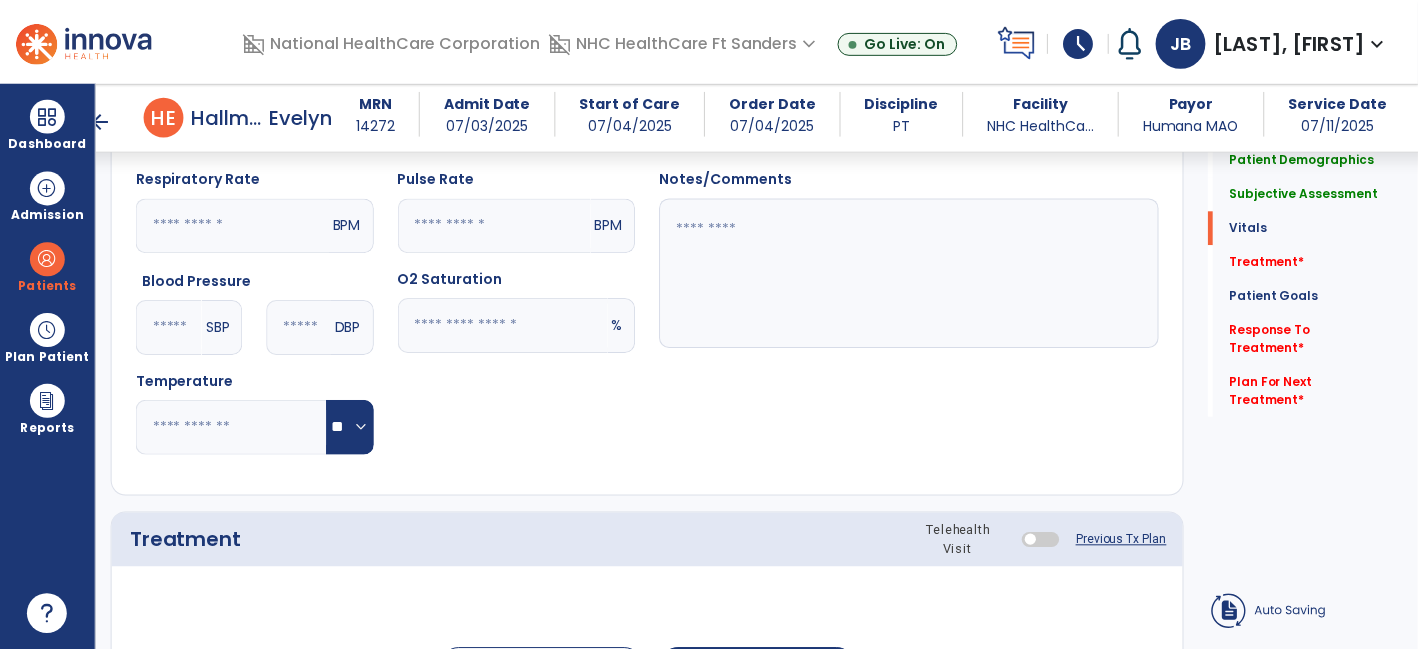 scroll, scrollTop: 888, scrollLeft: 0, axis: vertical 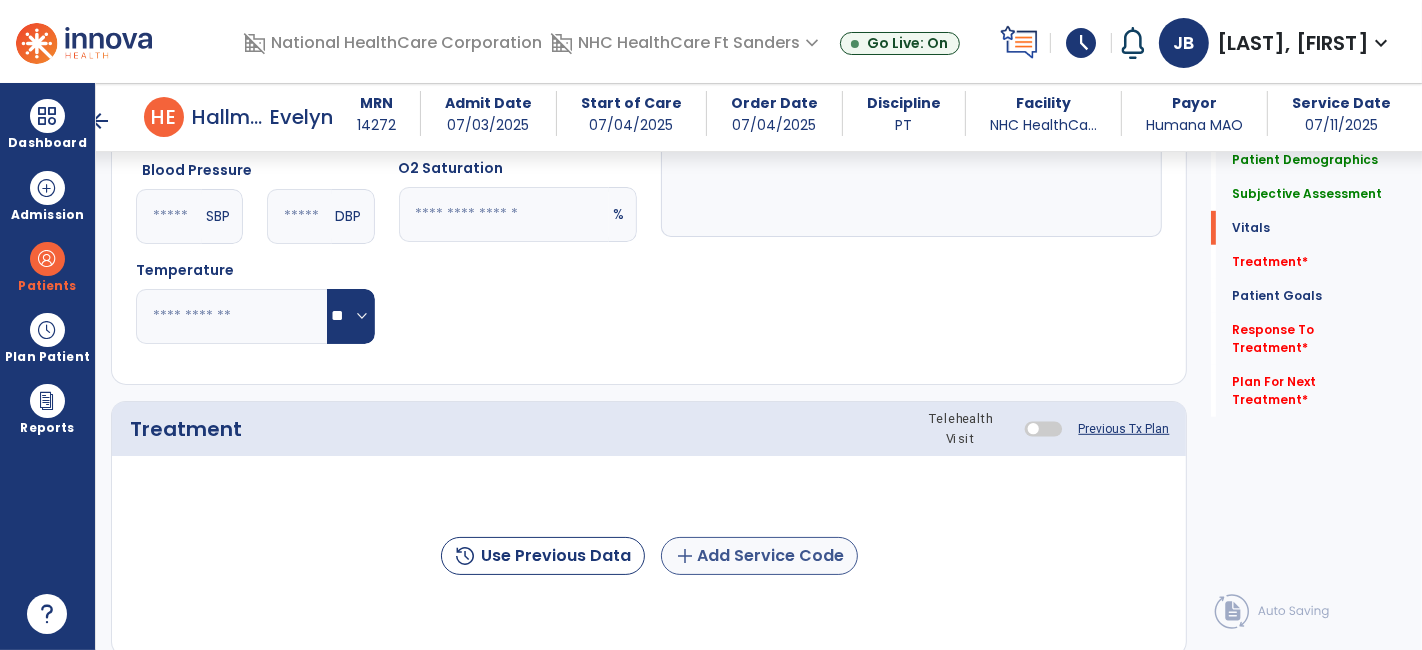 type on "**********" 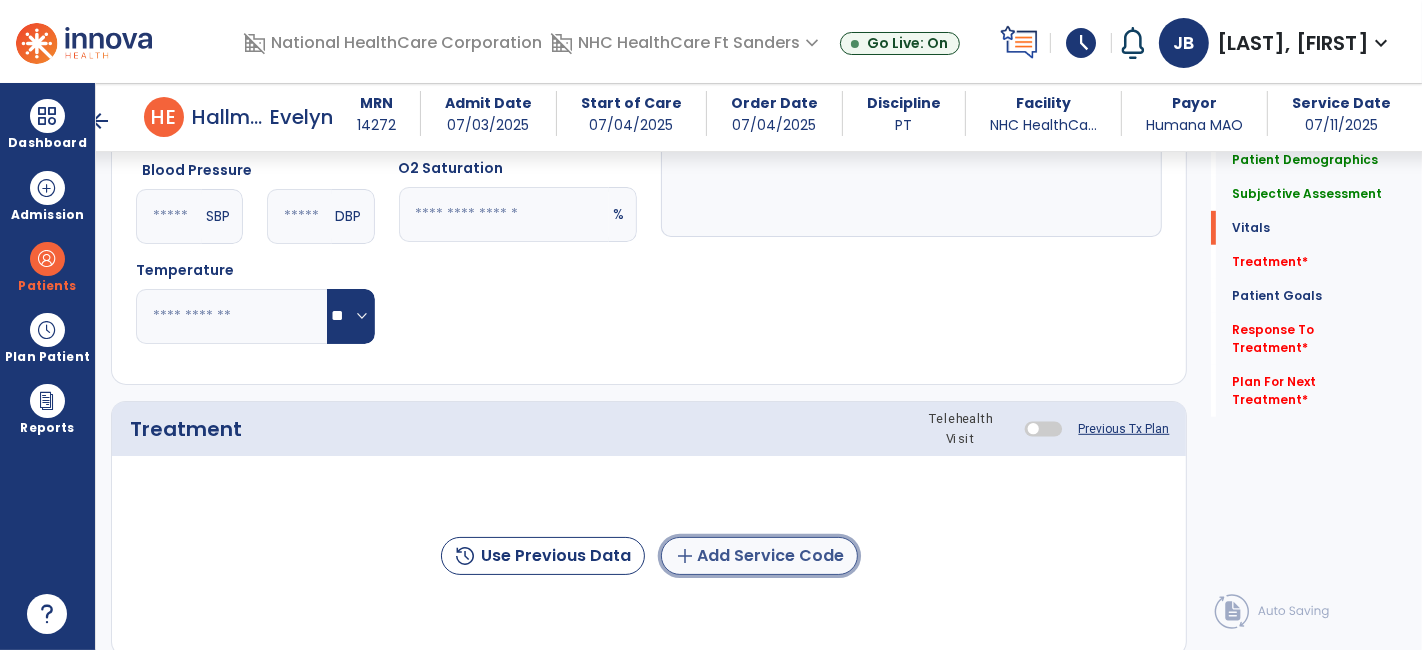 click on "add  Add Service Code" 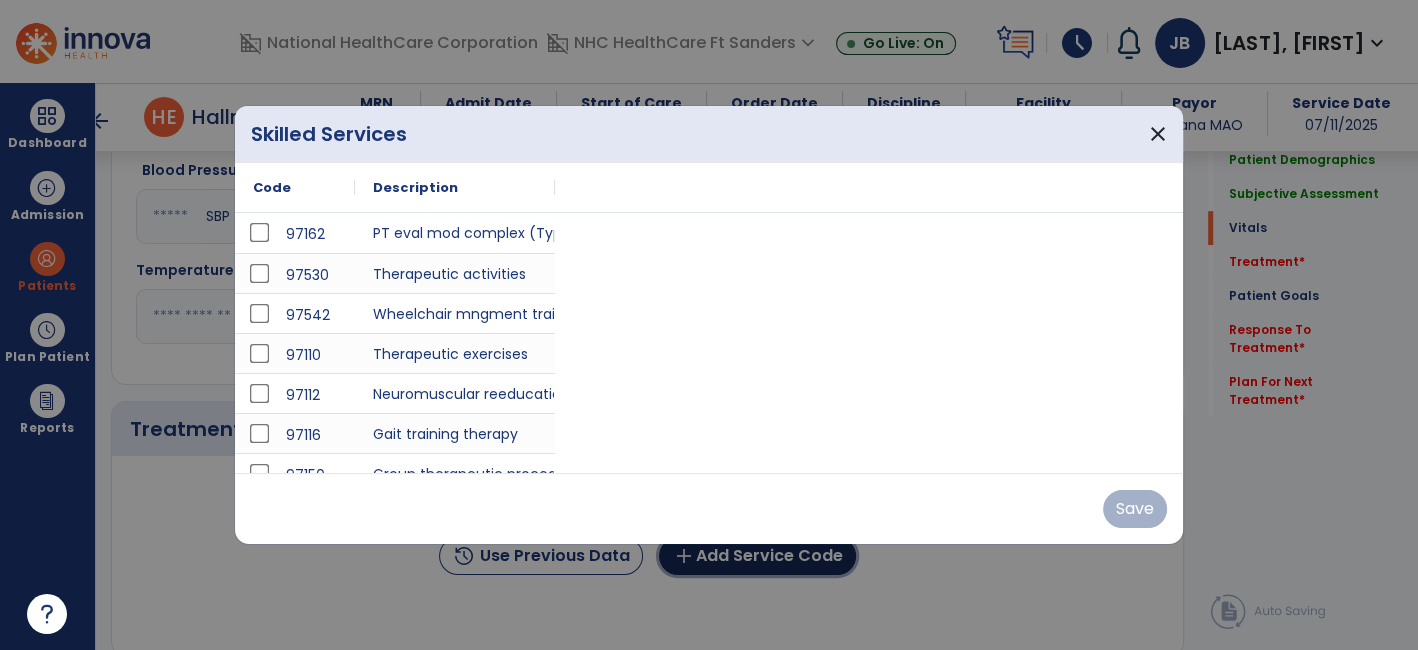 scroll, scrollTop: 888, scrollLeft: 0, axis: vertical 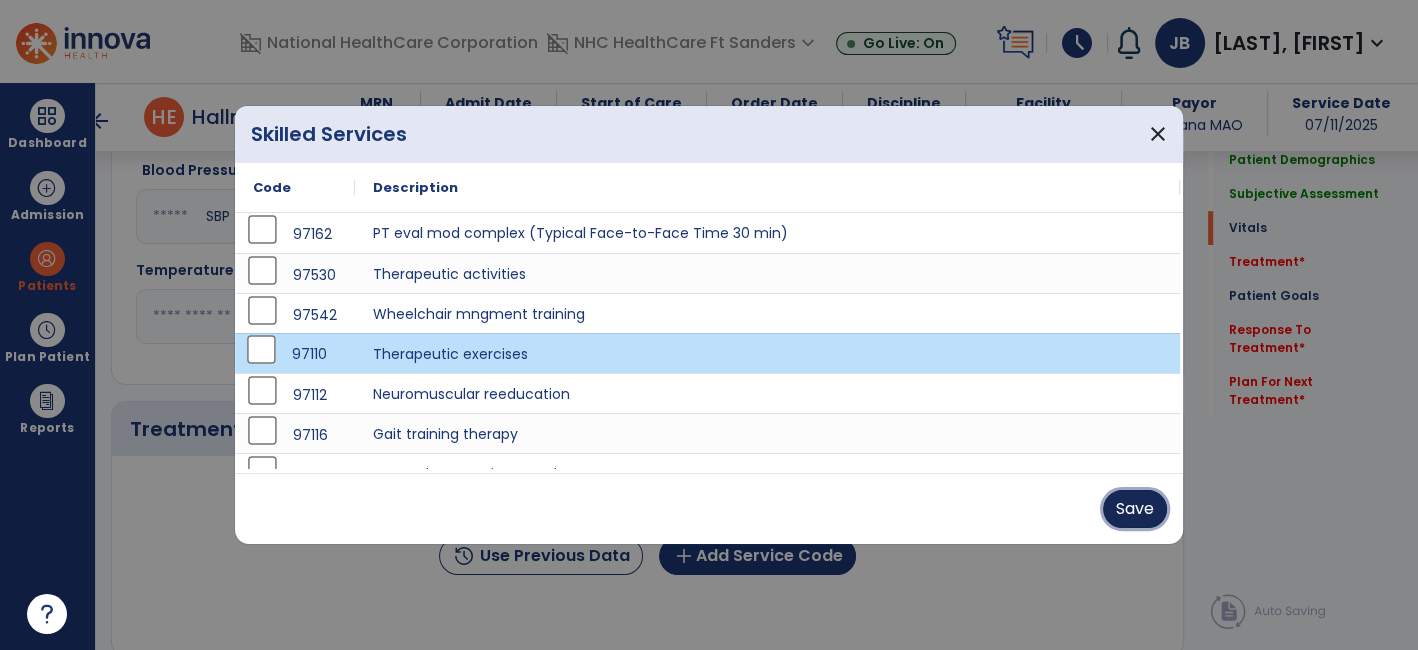 click on "Save" at bounding box center (1135, 509) 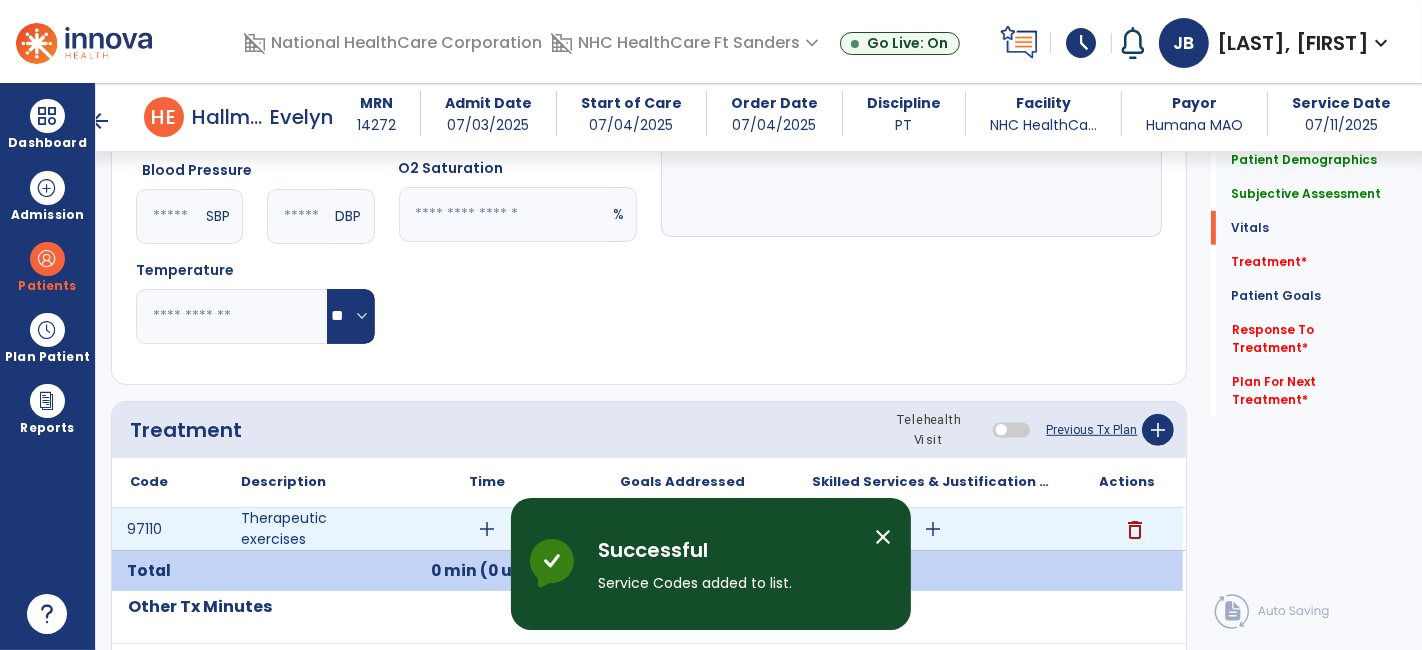 click on "add" at bounding box center (488, 529) 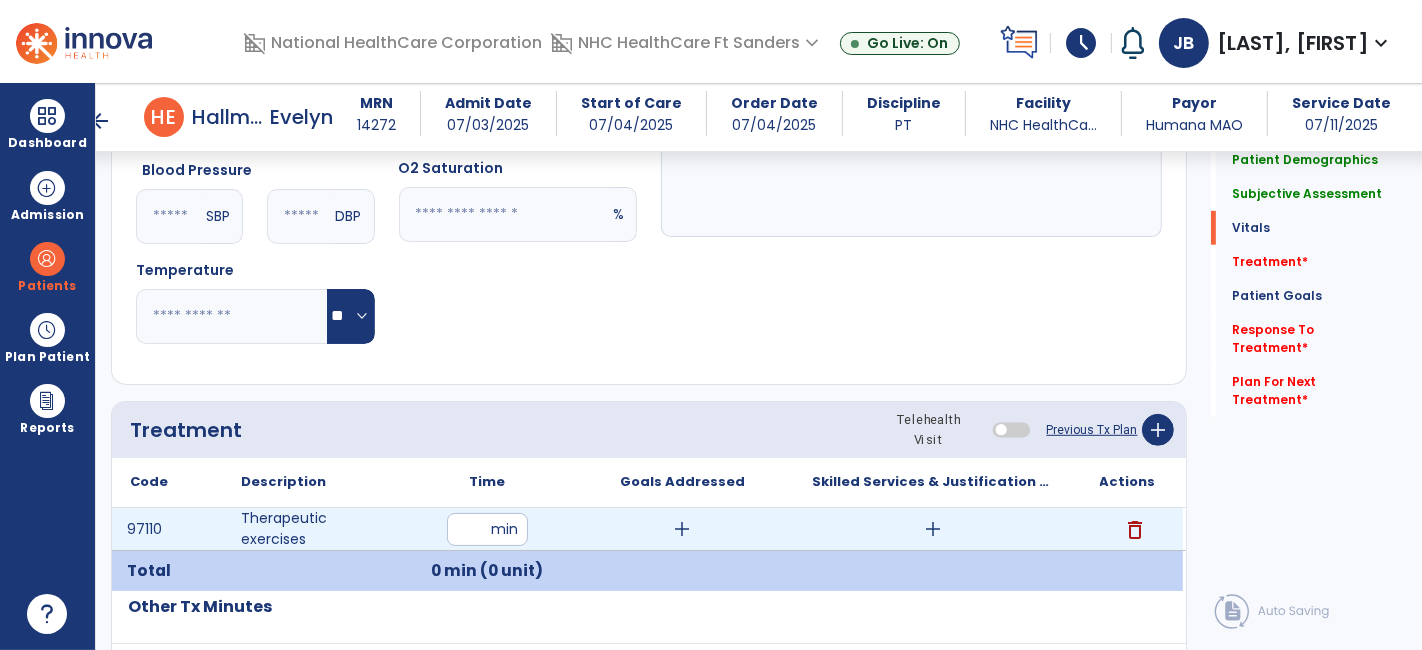 type on "**" 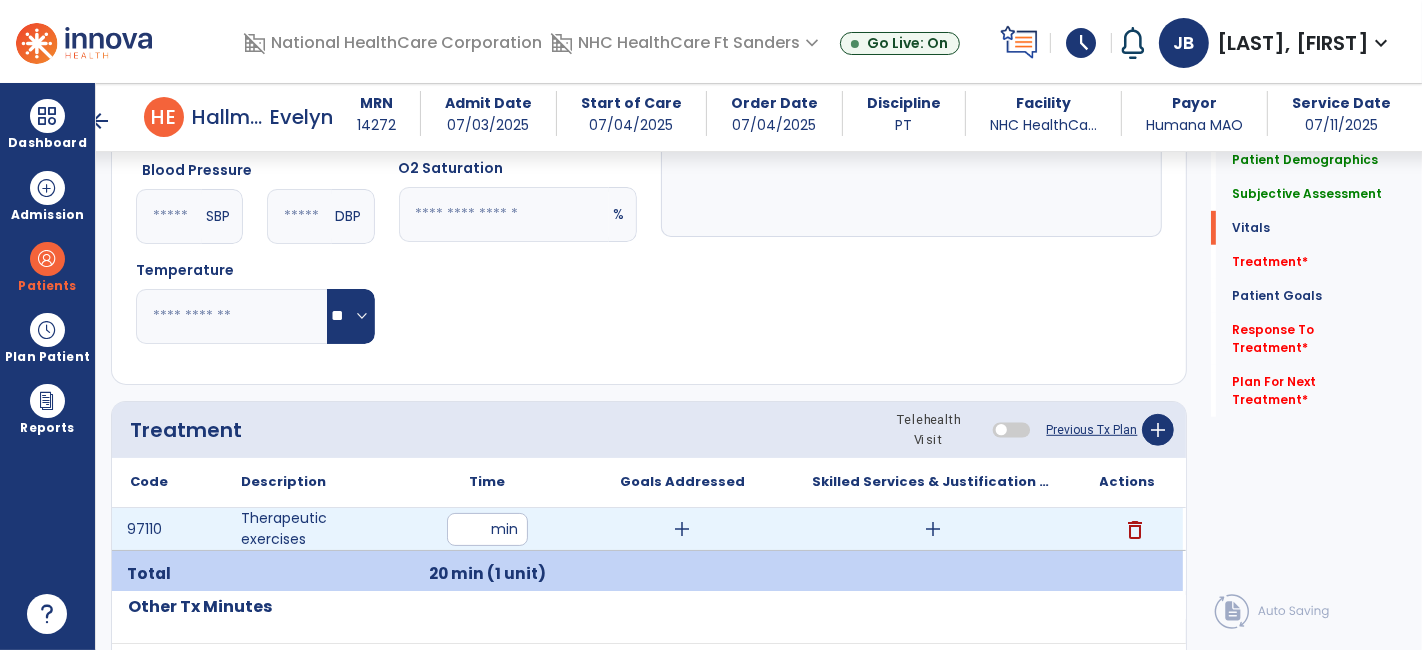 click on "add" at bounding box center (933, 529) 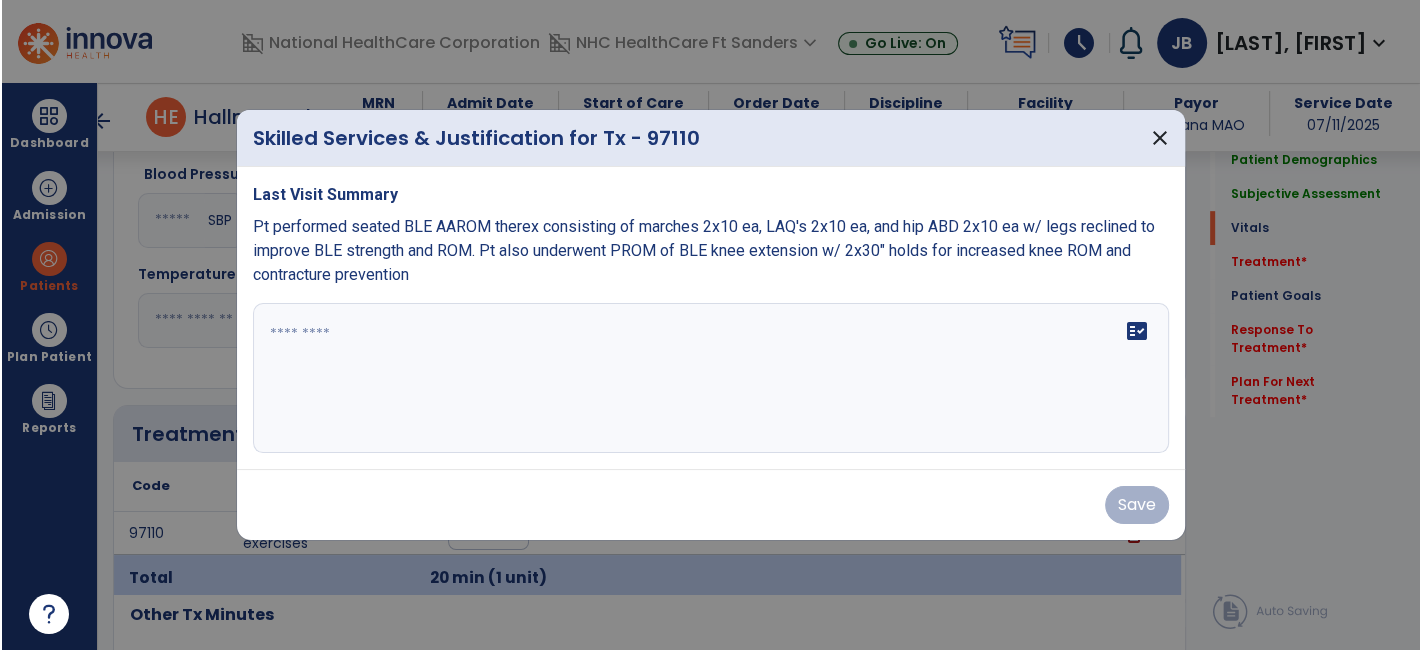 scroll, scrollTop: 888, scrollLeft: 0, axis: vertical 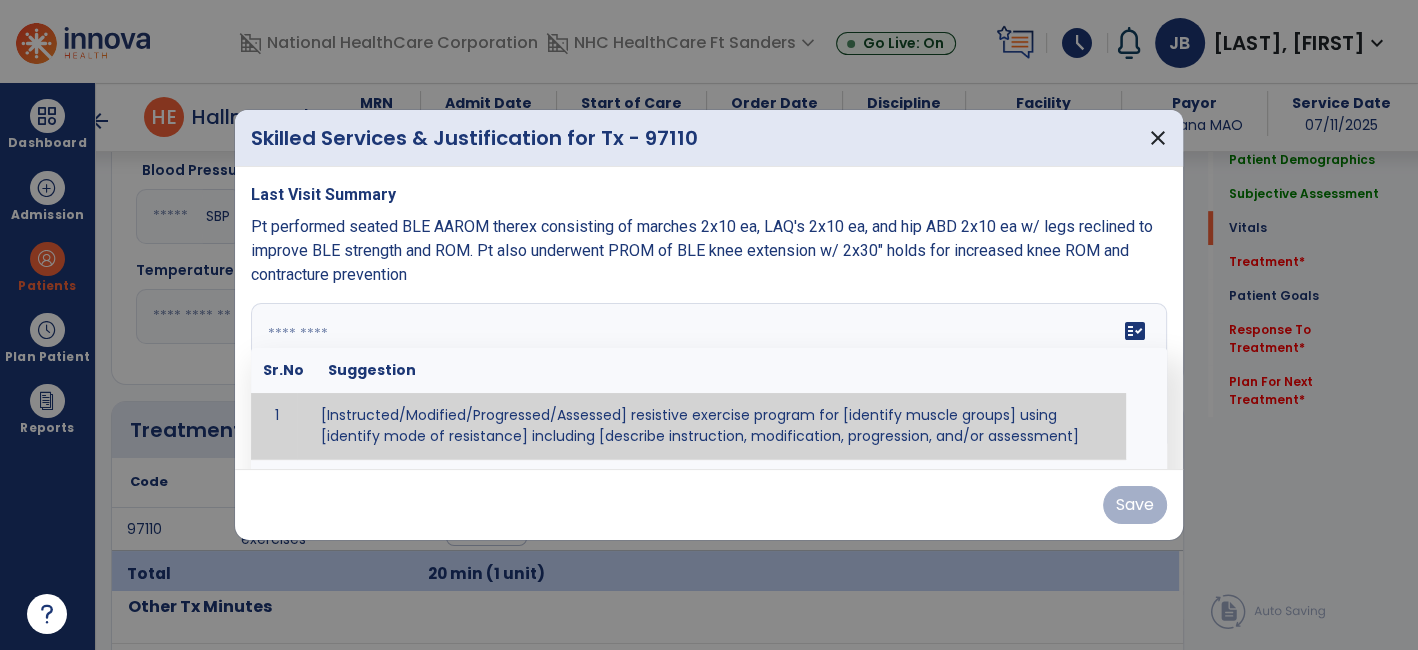 paste on "**********" 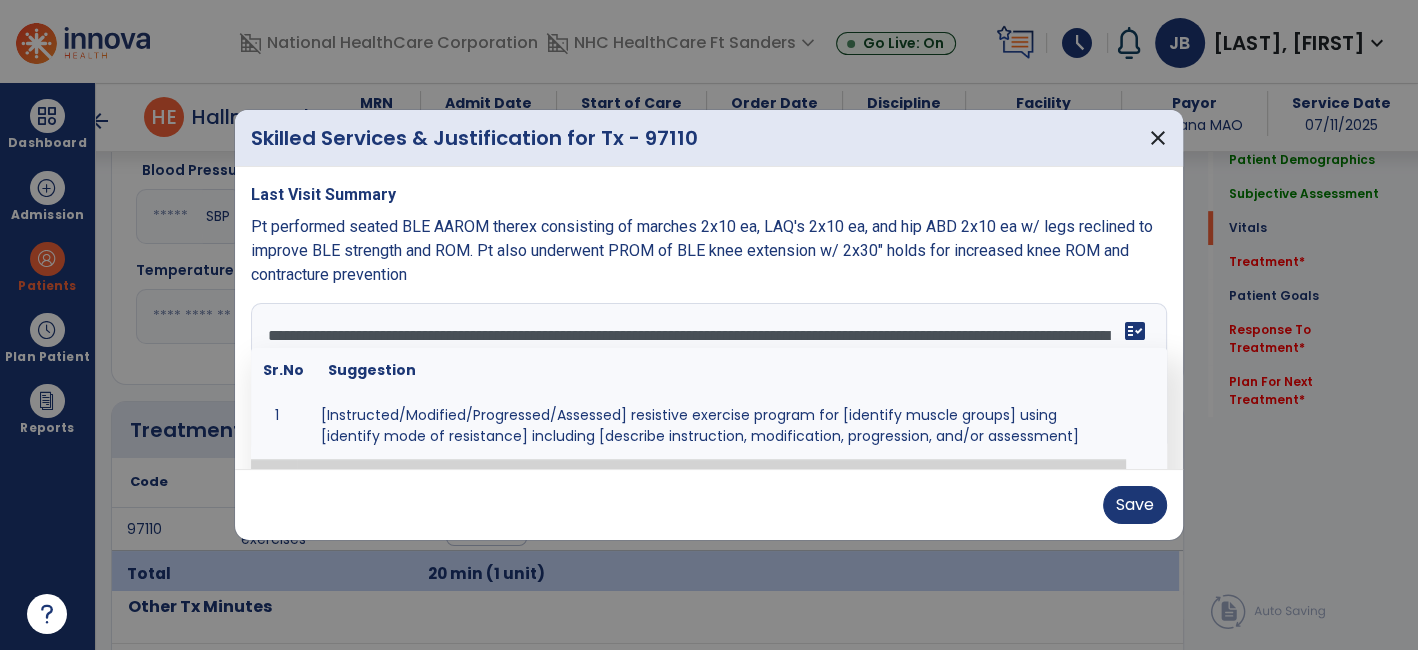 type on "**********" 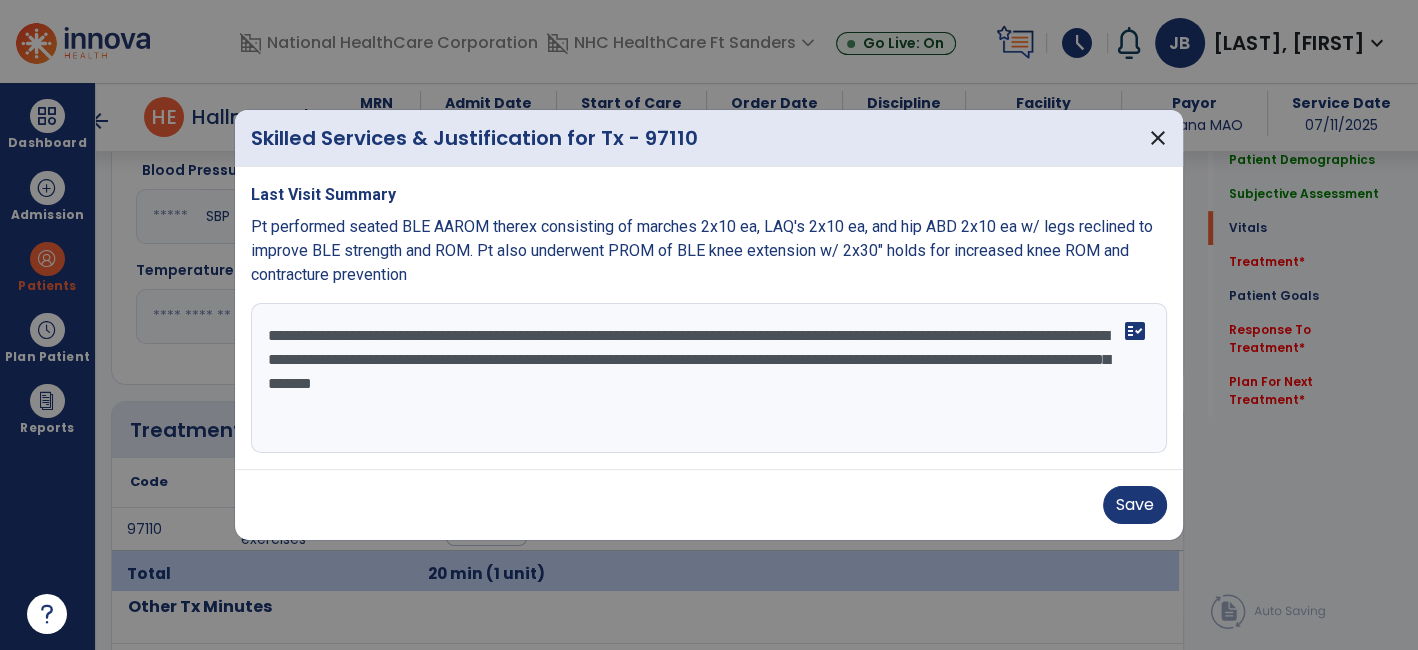 click on "**********" at bounding box center (709, 378) 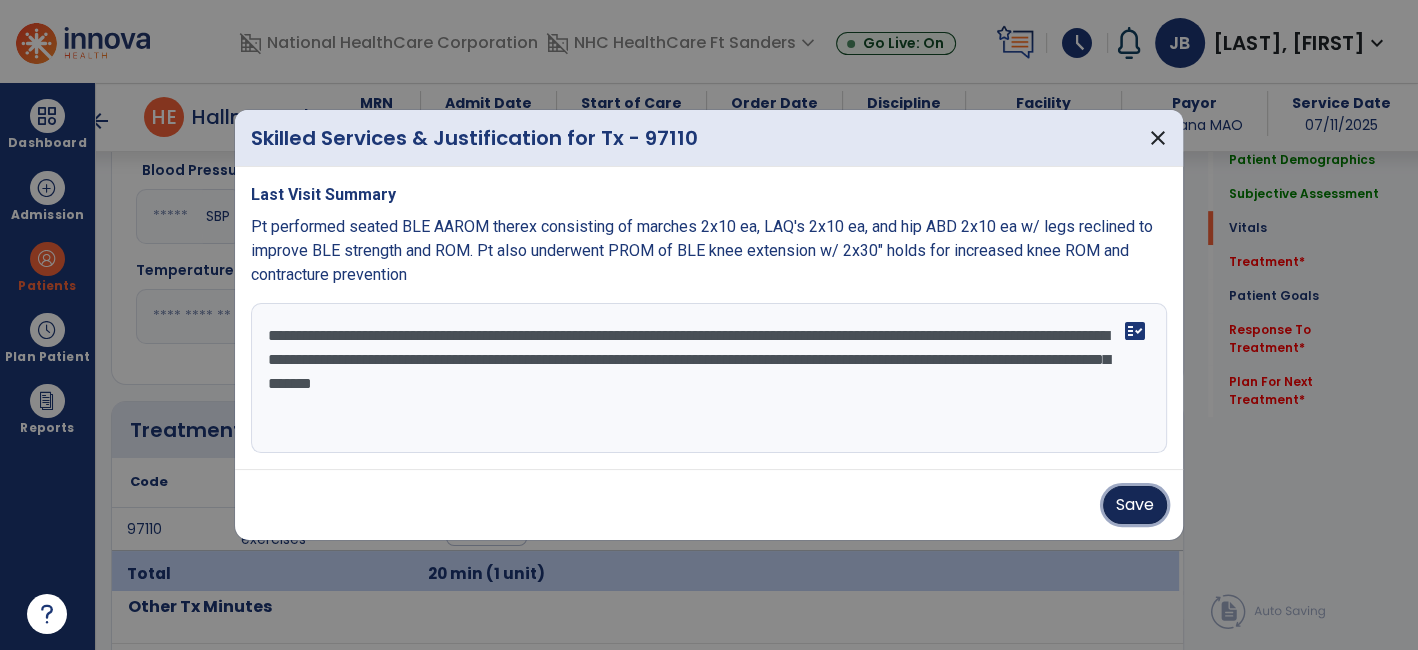 click on "Save" at bounding box center [1135, 505] 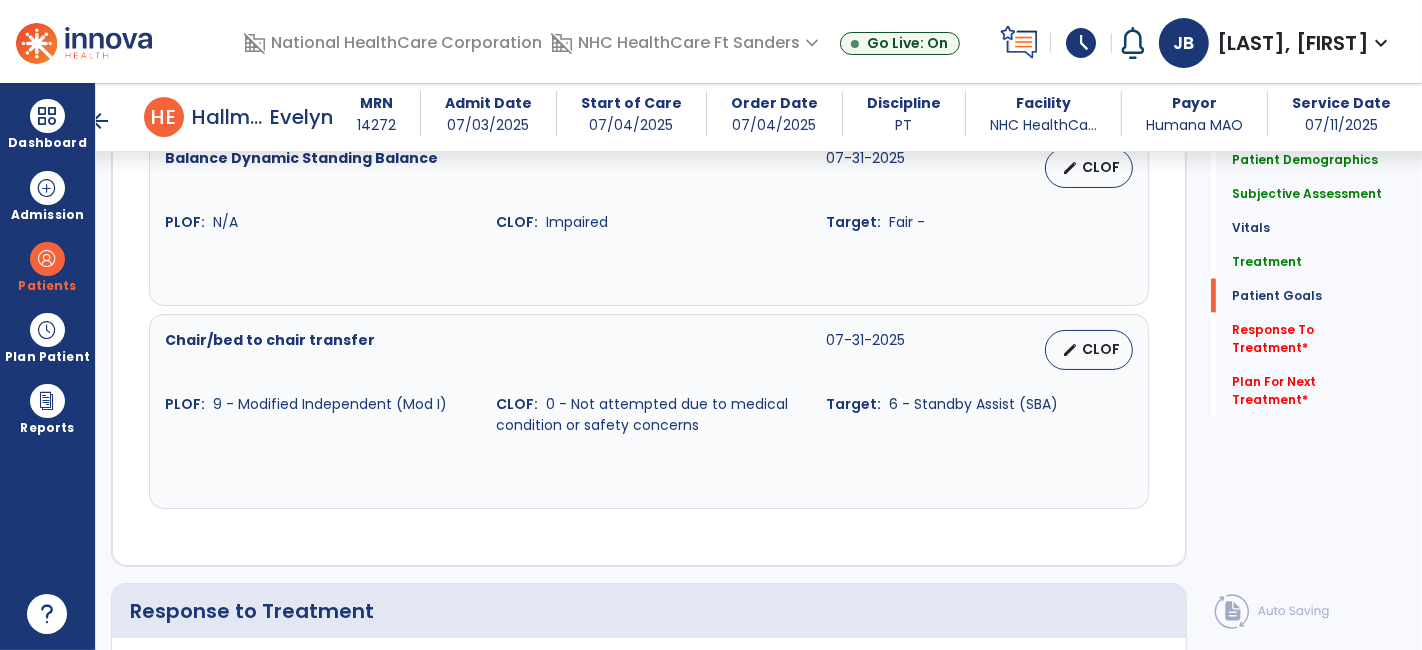 scroll, scrollTop: 3000, scrollLeft: 0, axis: vertical 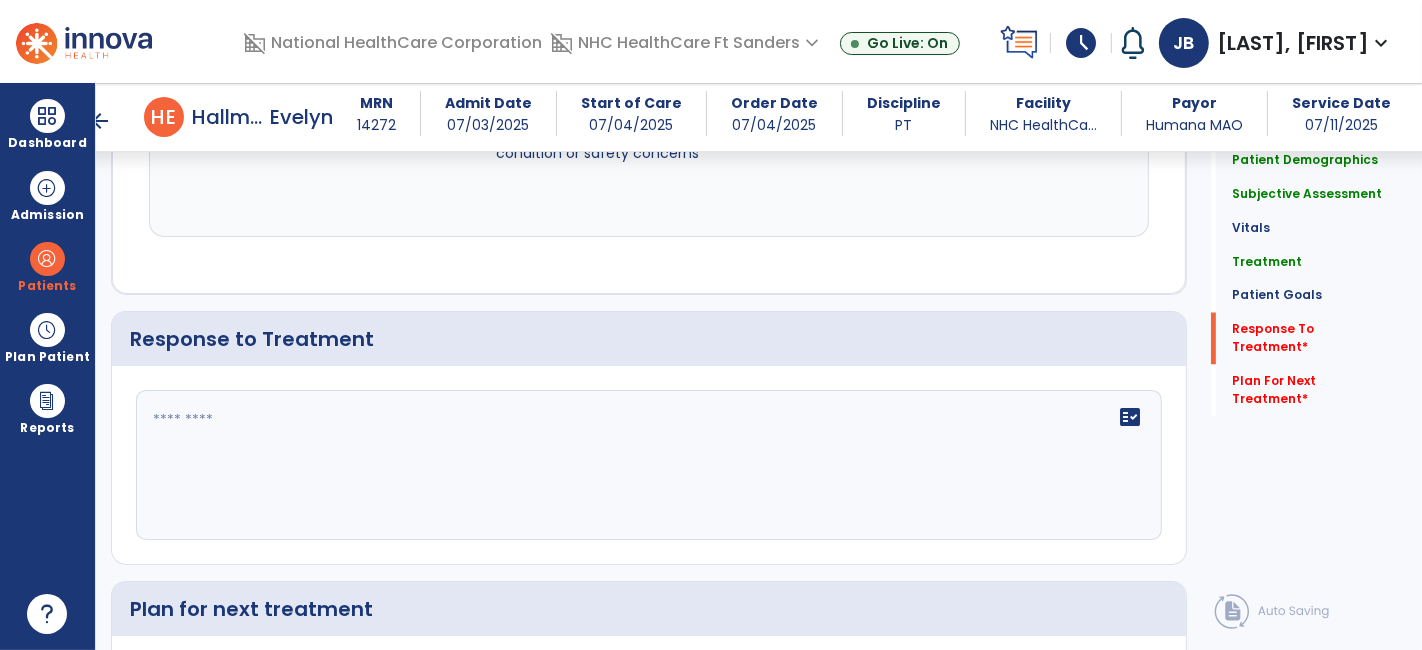 click on "fact_check" 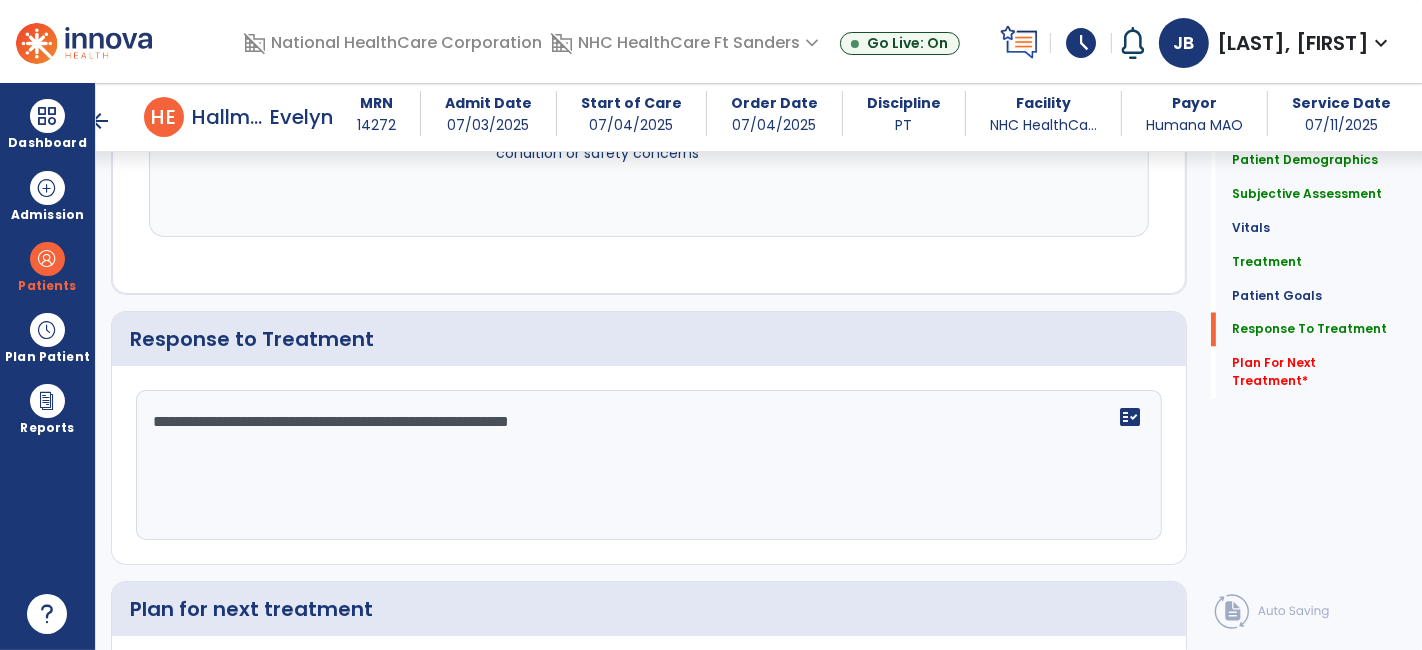 scroll, scrollTop: 3000, scrollLeft: 0, axis: vertical 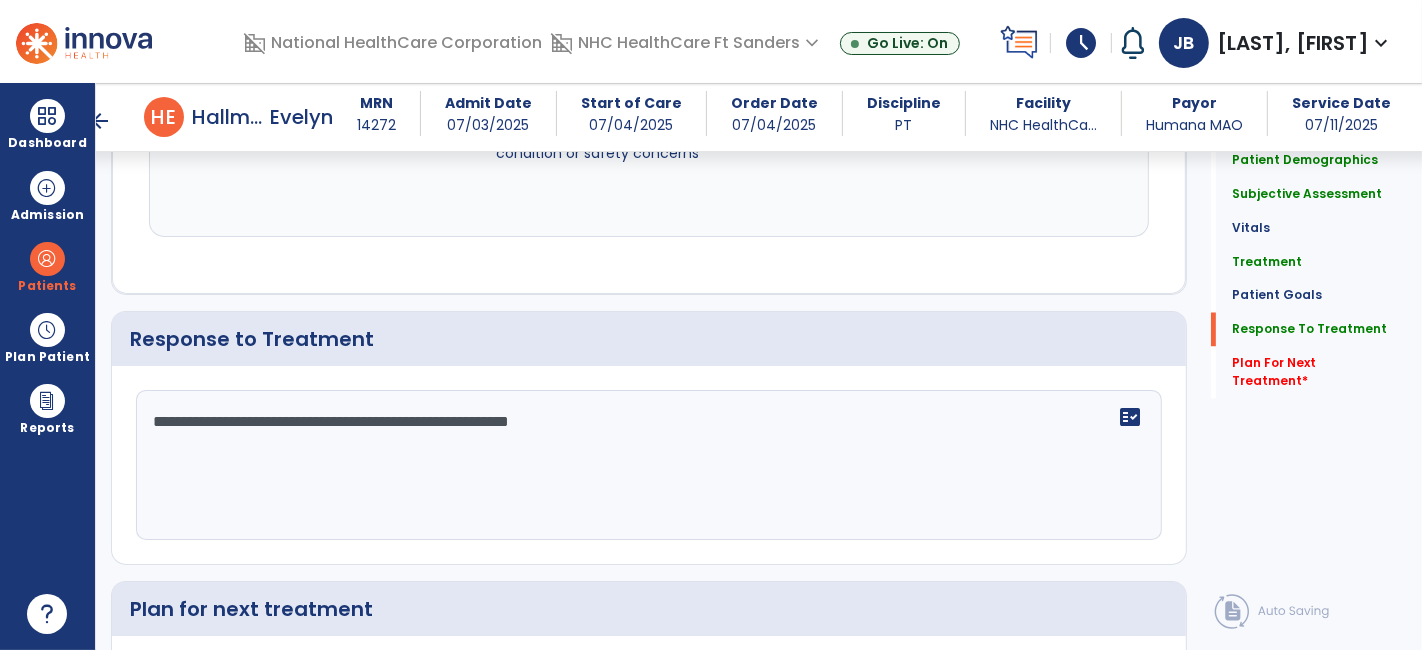 click on "**********" 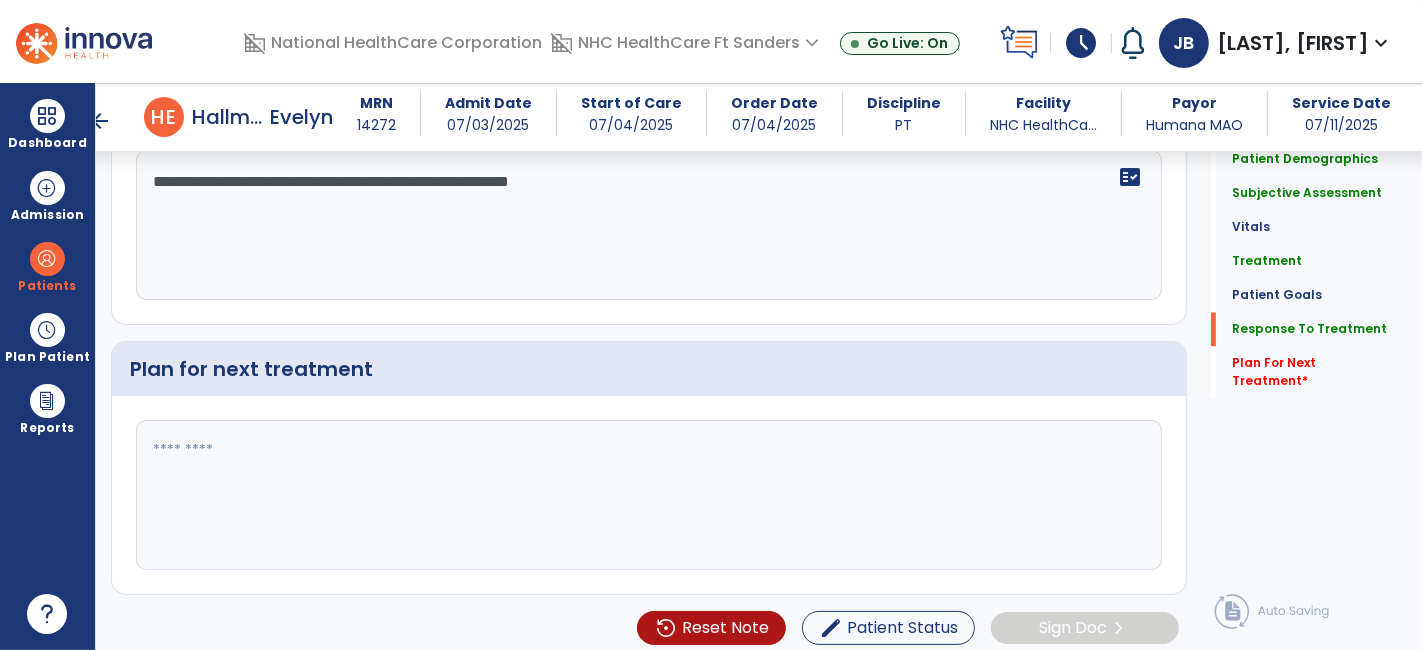 type on "**********" 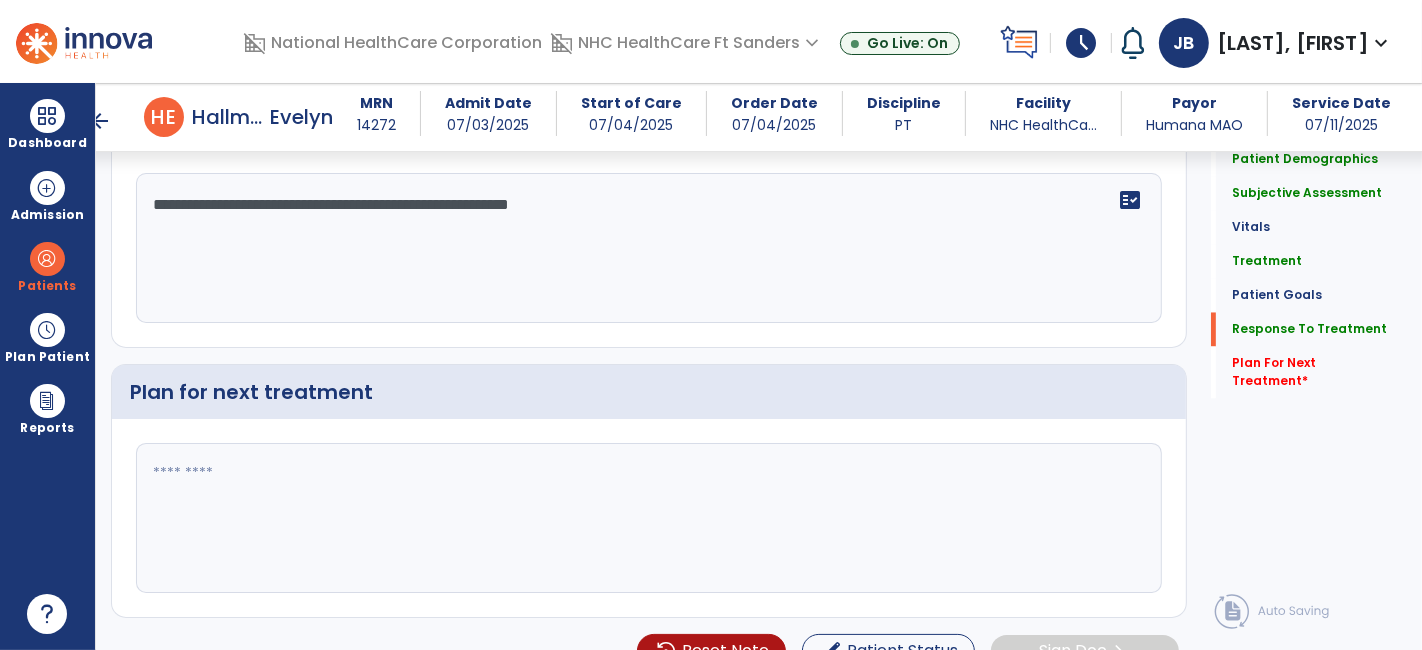 scroll, scrollTop: 3240, scrollLeft: 0, axis: vertical 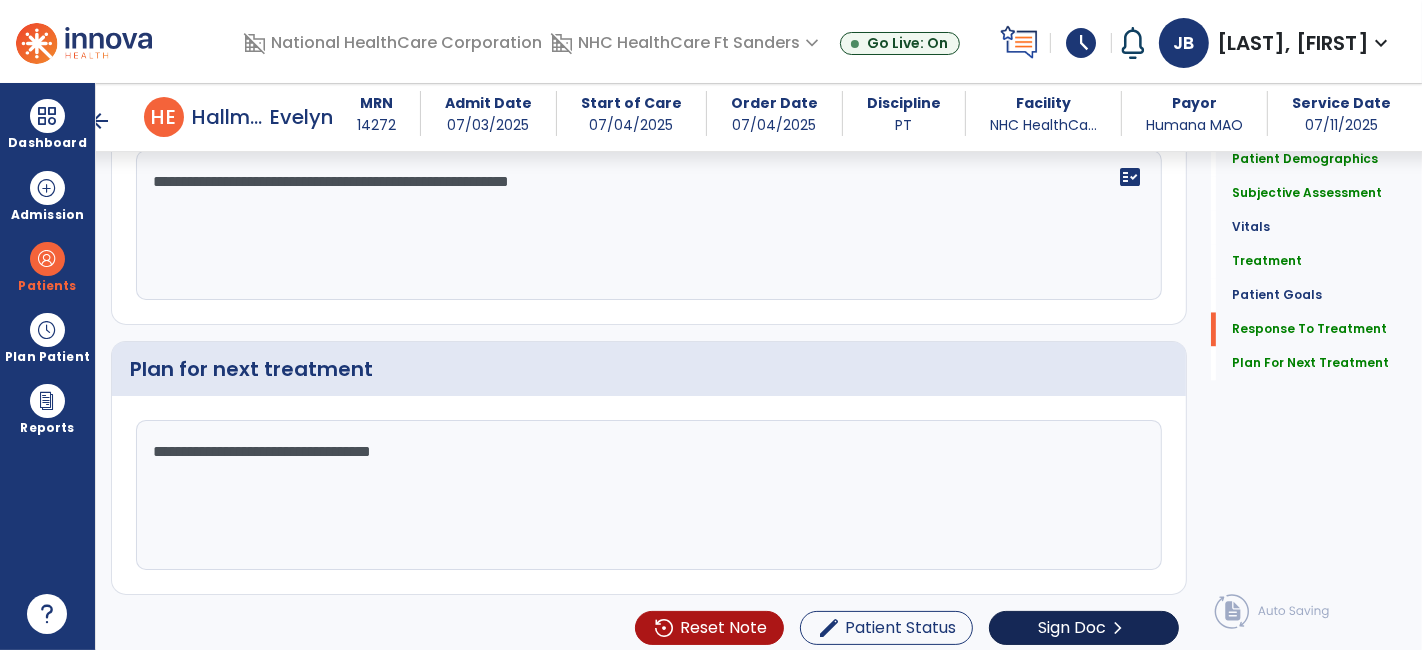 type on "**********" 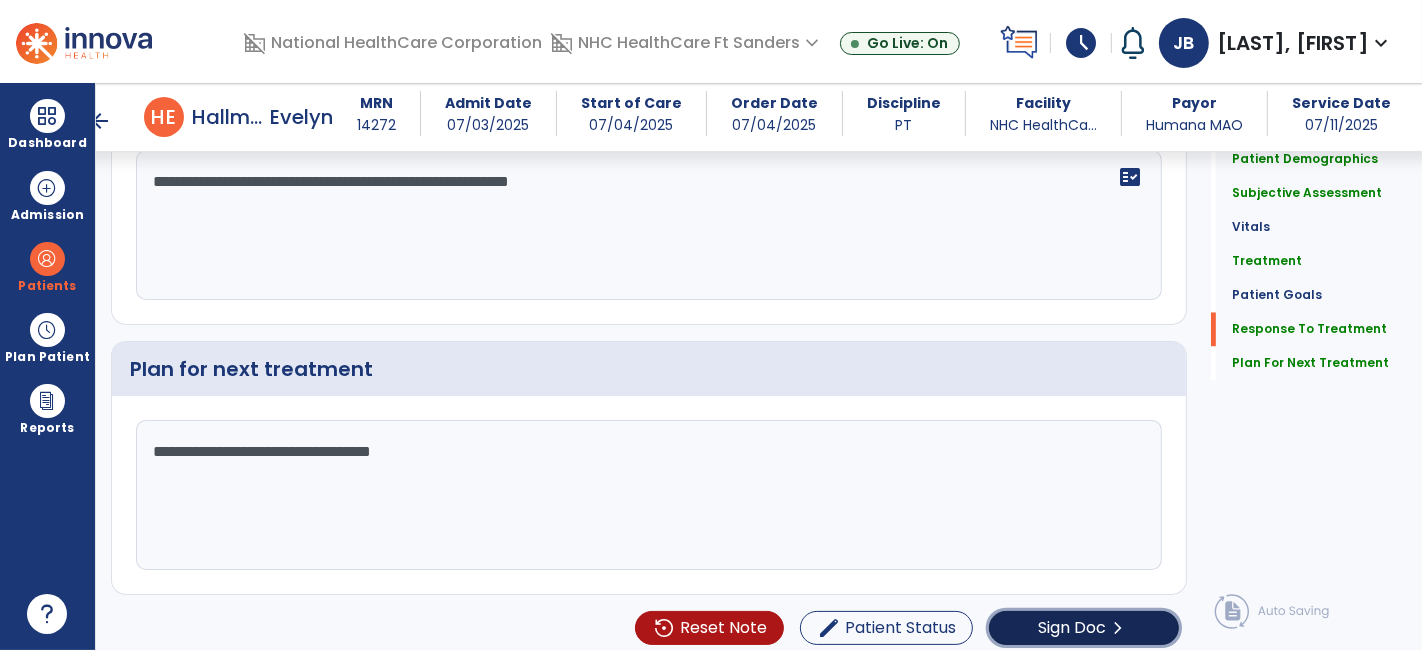 click on "Sign Doc" 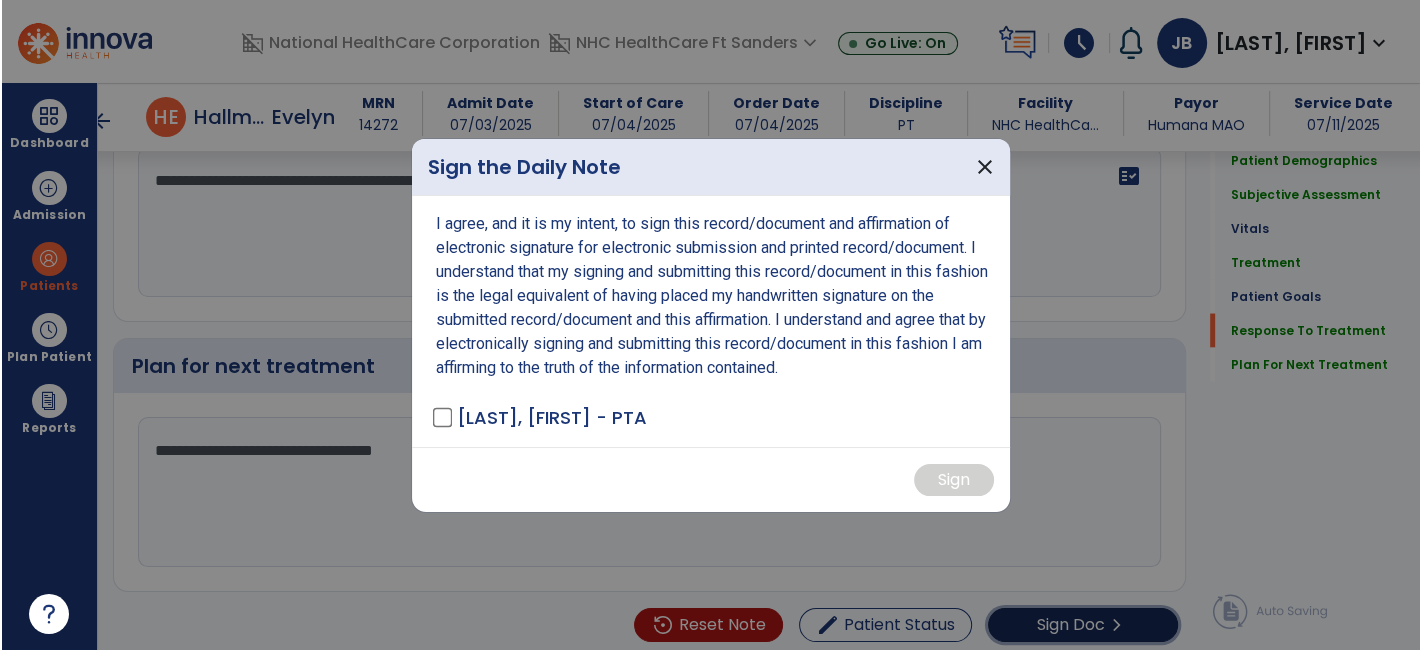 scroll, scrollTop: 3240, scrollLeft: 0, axis: vertical 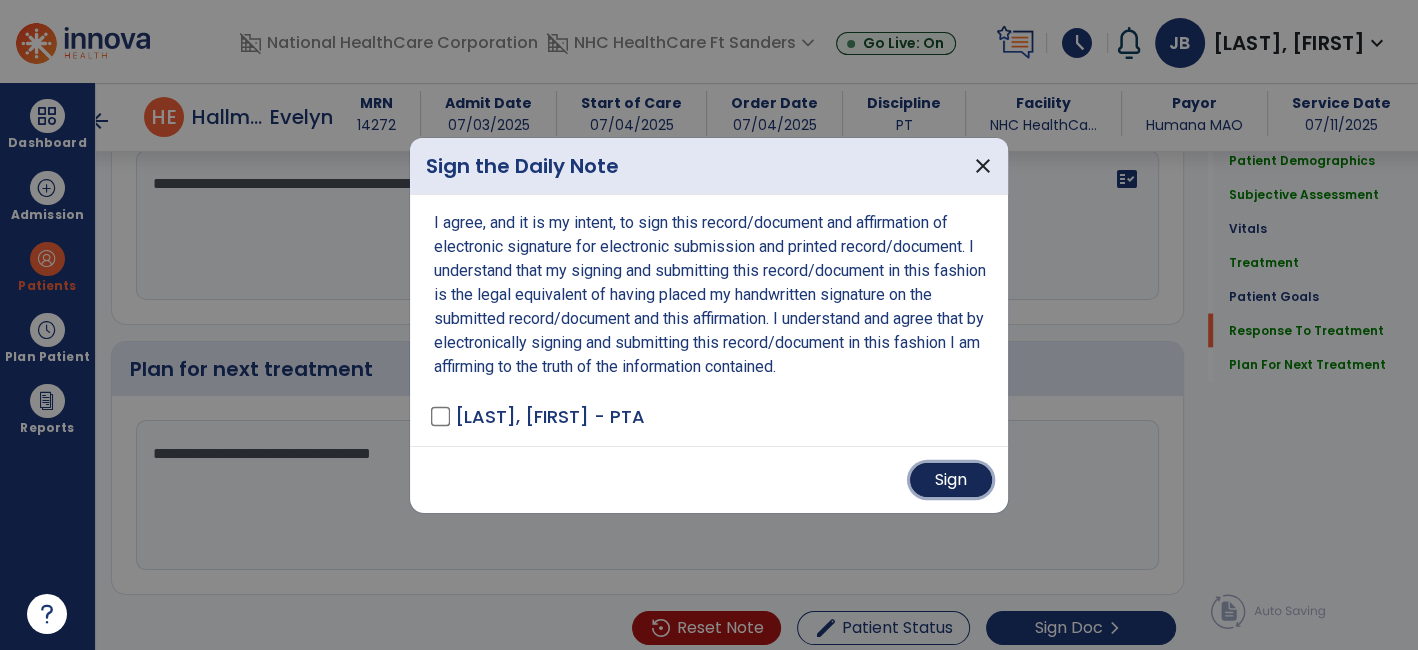 click on "Sign" at bounding box center (951, 480) 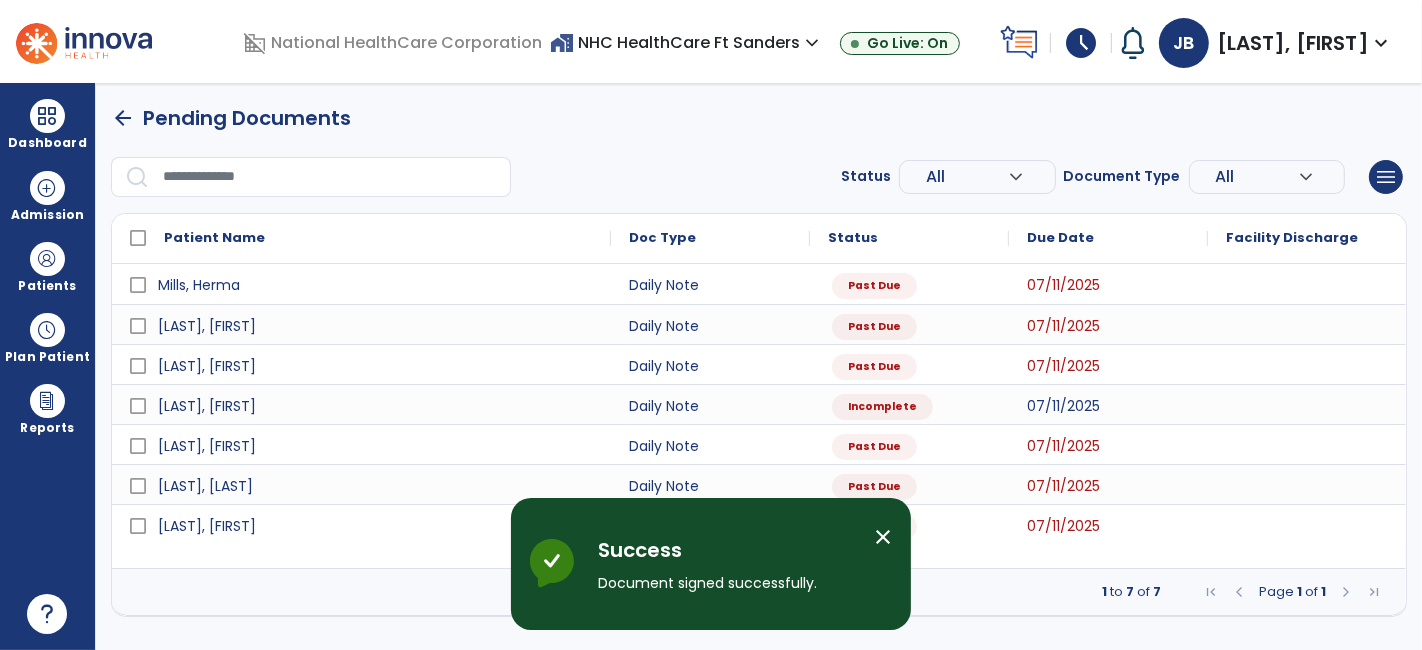 scroll, scrollTop: 0, scrollLeft: 0, axis: both 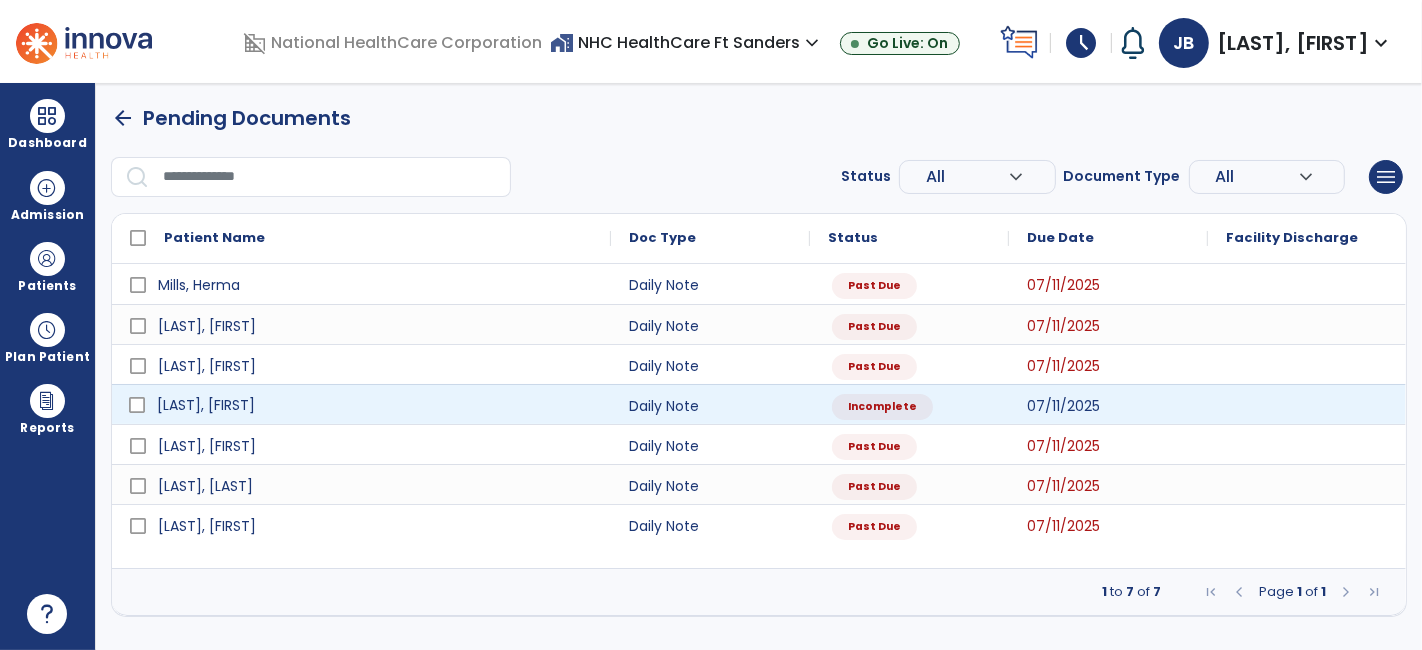 click on "[LAST], [FIRST]" at bounding box center (375, 405) 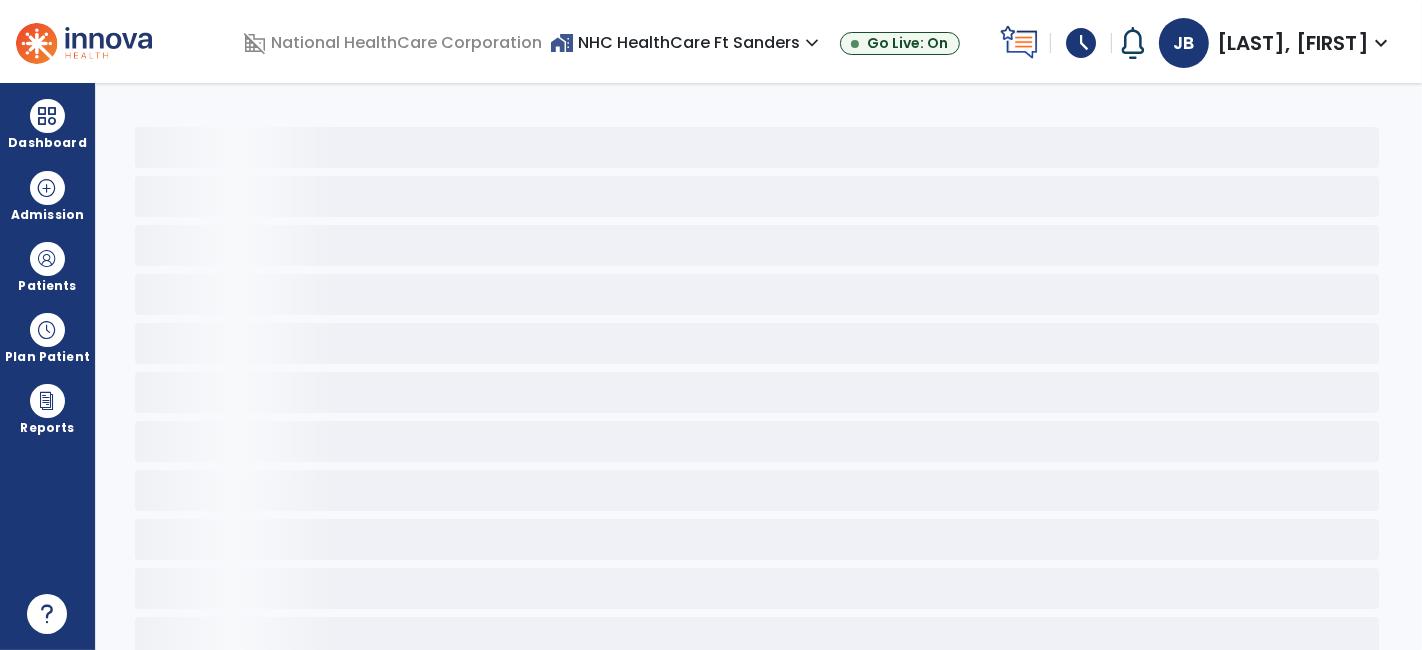 select on "*" 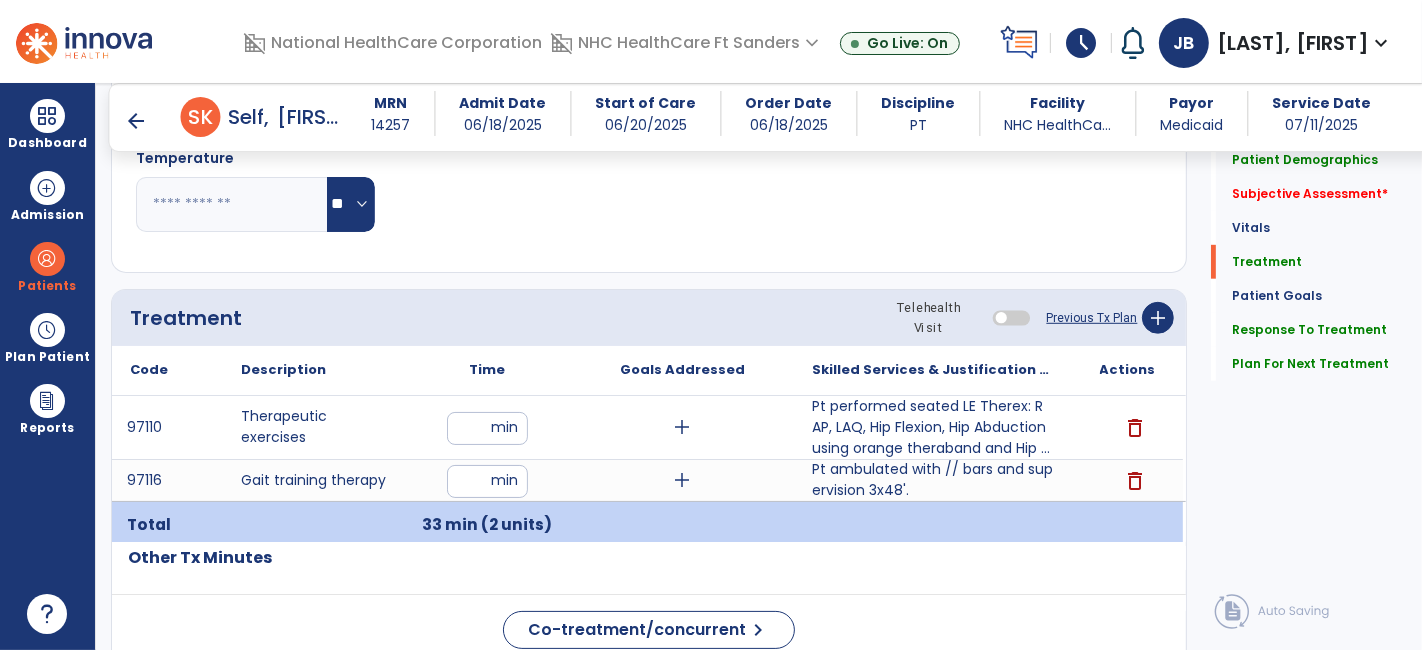 scroll, scrollTop: 444, scrollLeft: 0, axis: vertical 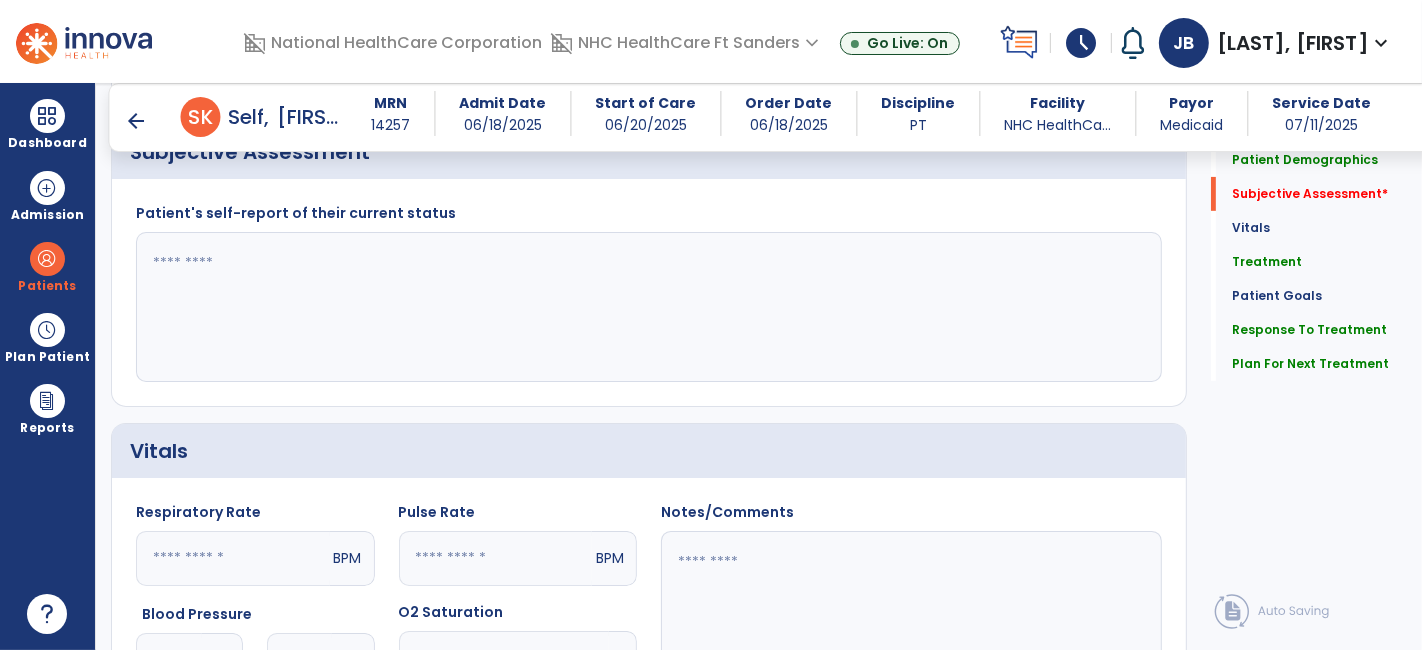 click 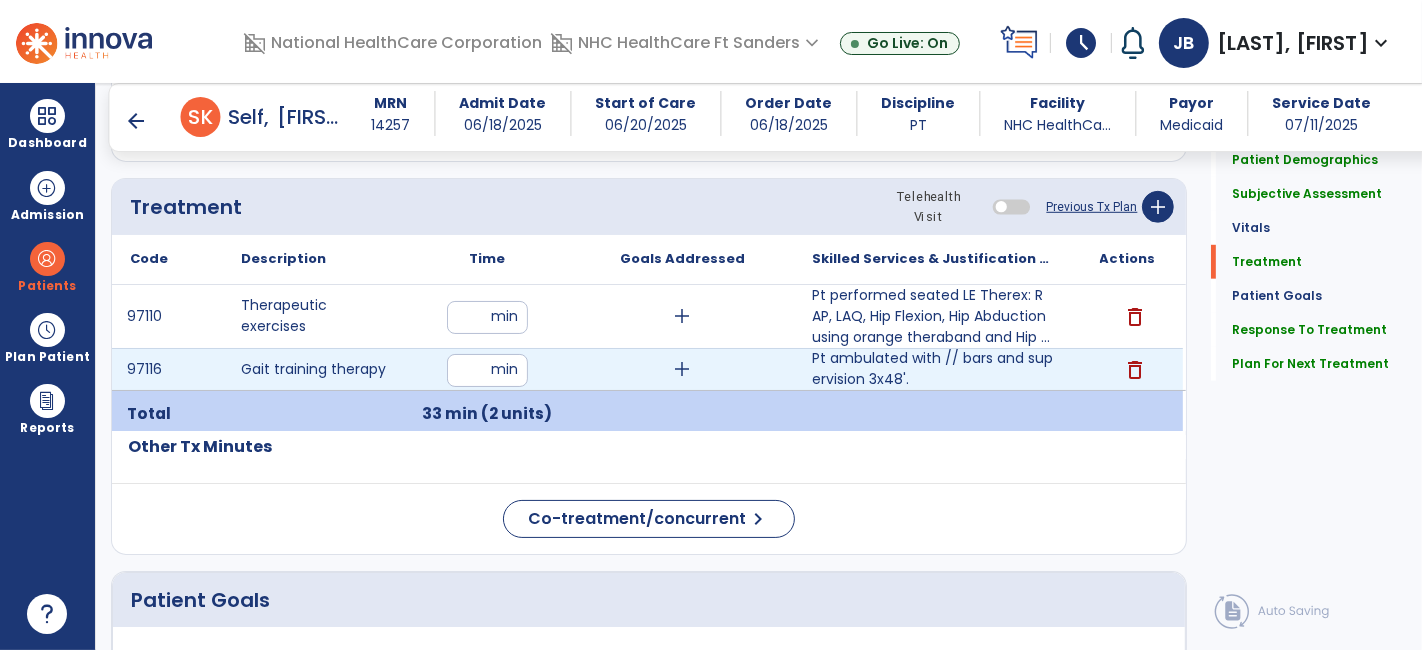 scroll, scrollTop: 1222, scrollLeft: 0, axis: vertical 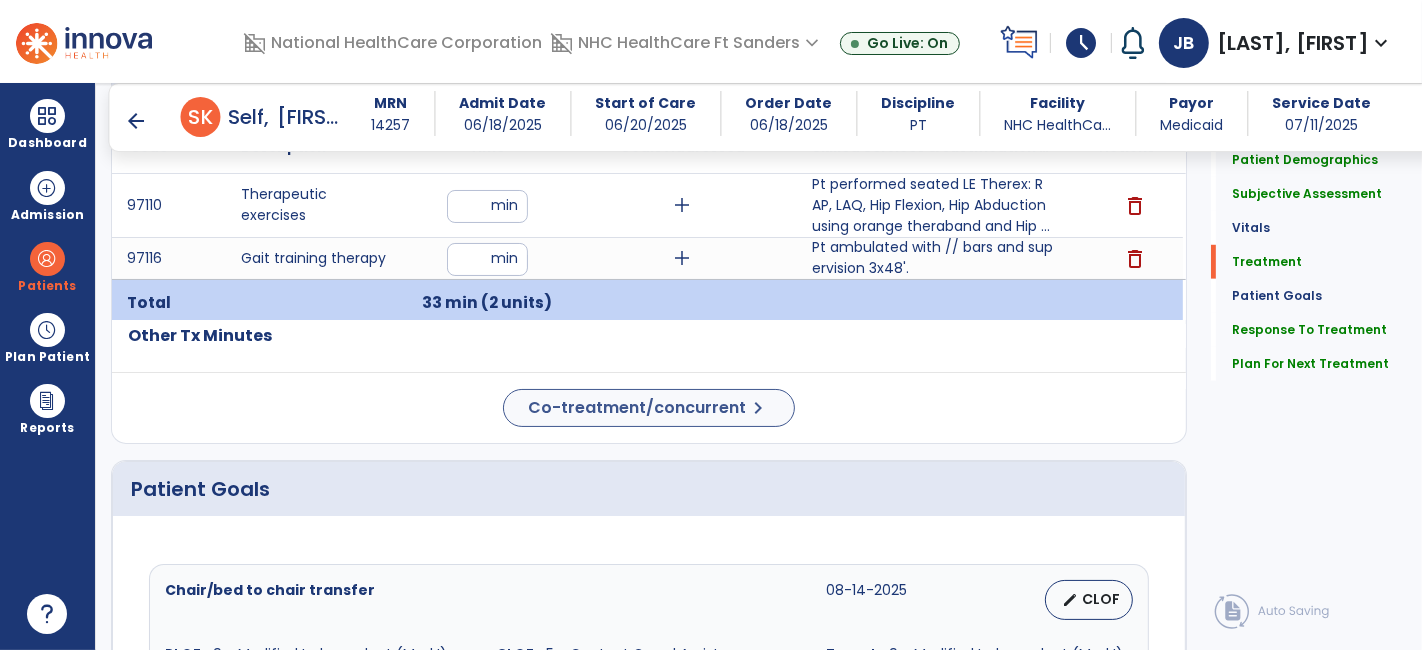 type on "**********" 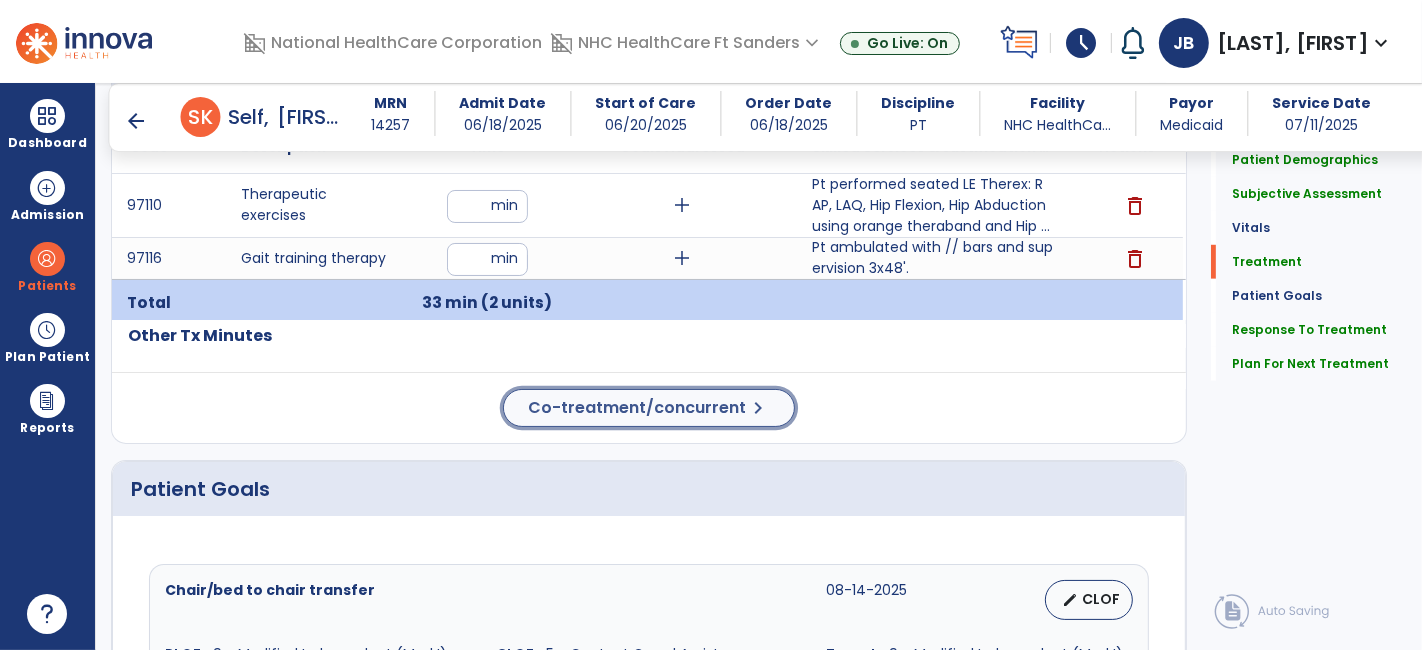click on "Co-treatment/concurrent" 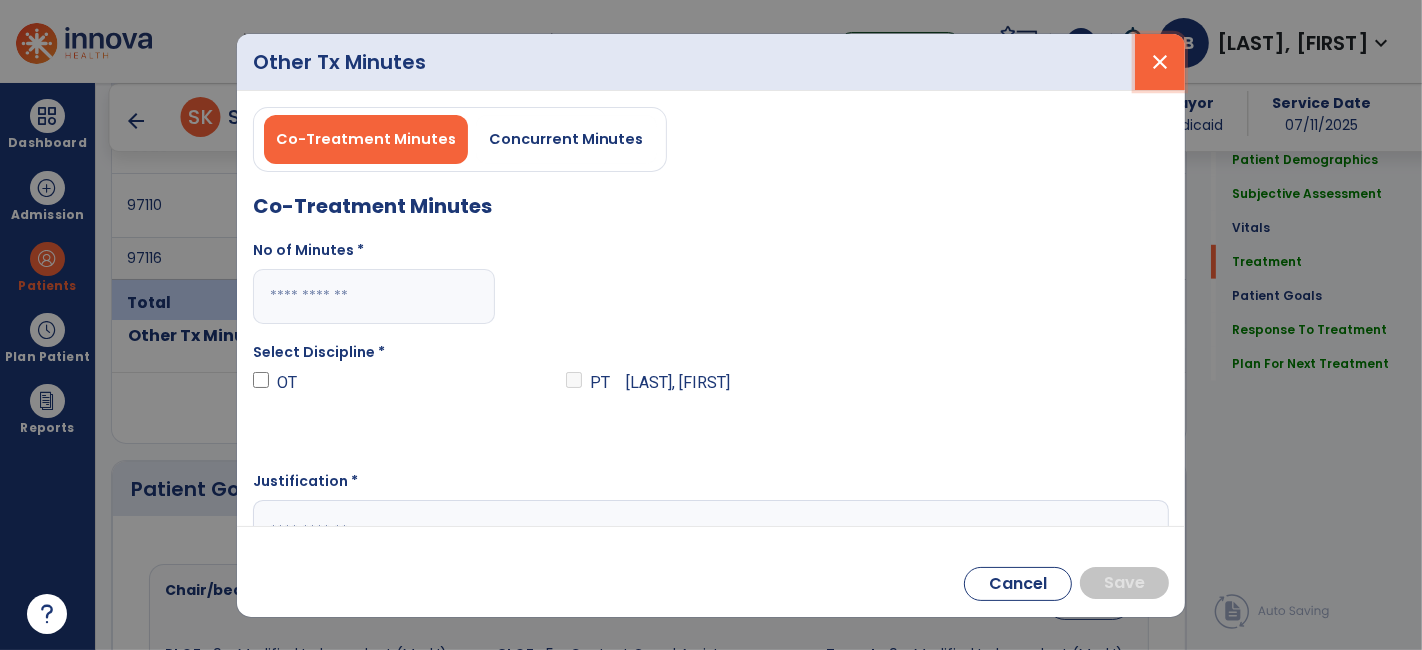 click on "close" at bounding box center [1160, 62] 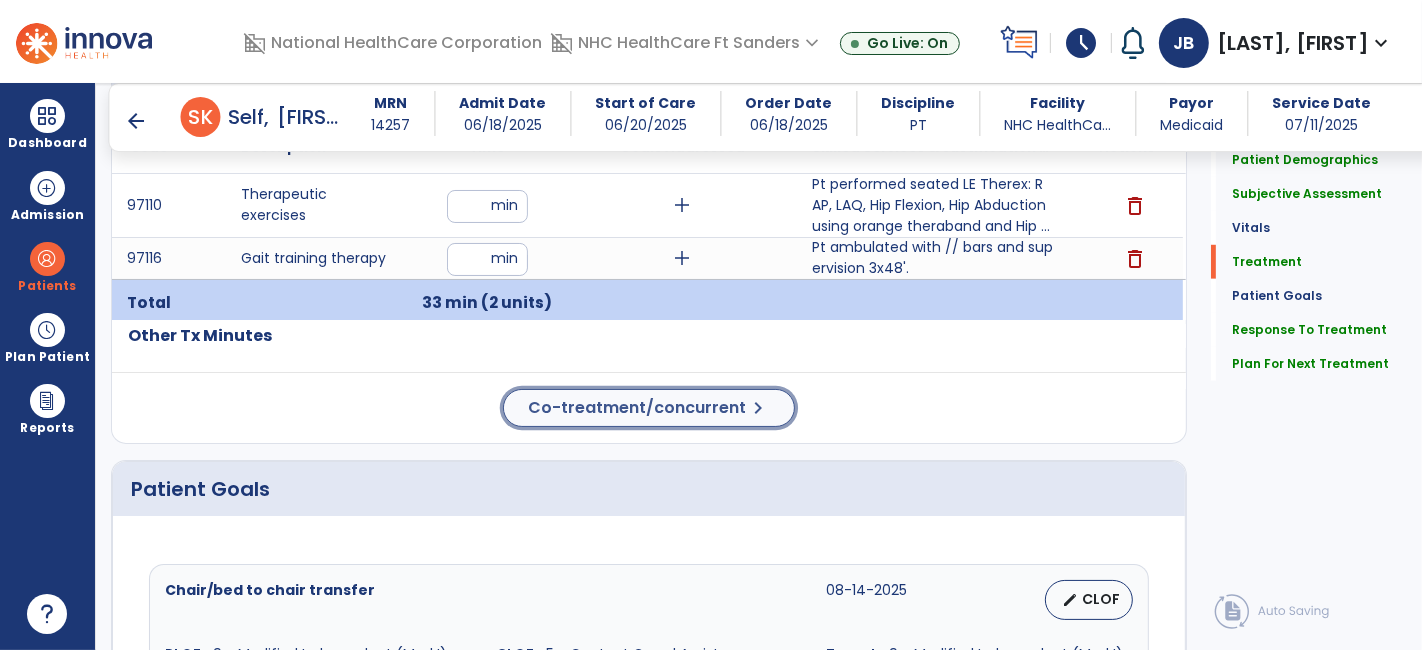 click on "Co-treatment/concurrent" 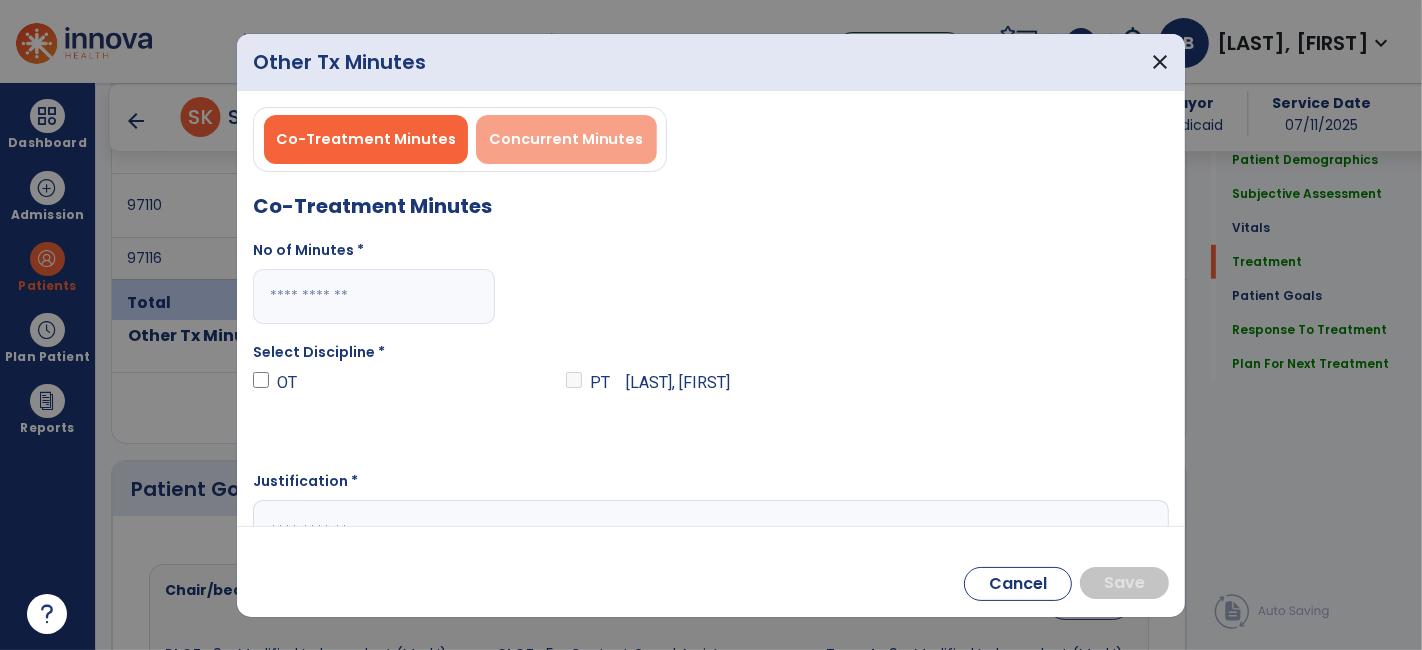 click on "Concurrent Minutes" at bounding box center (566, 139) 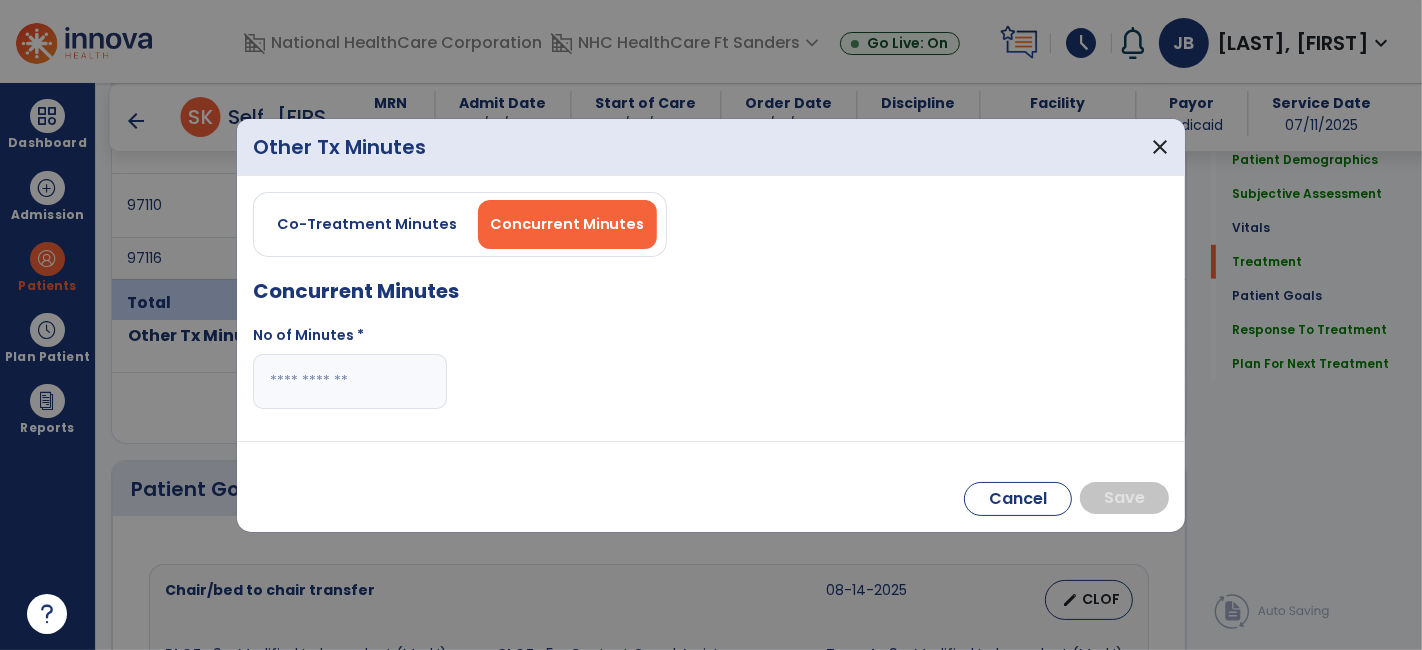 click at bounding box center (350, 381) 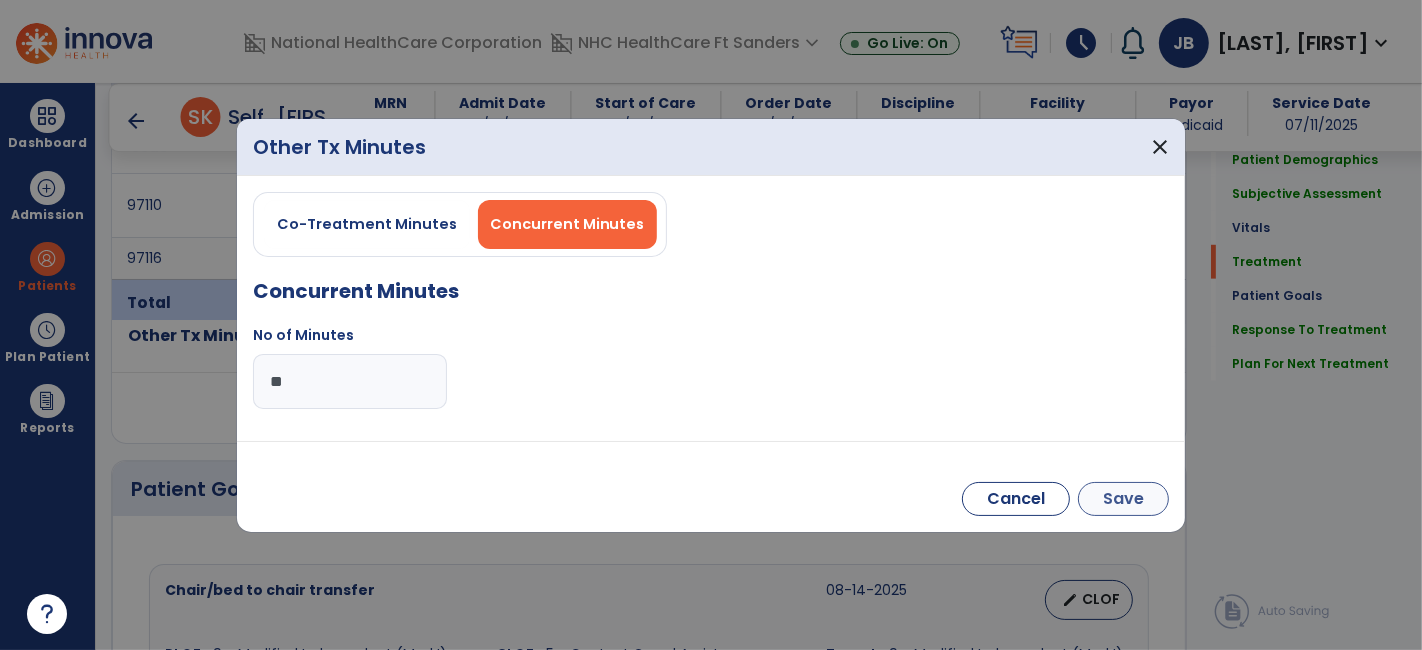 type on "**" 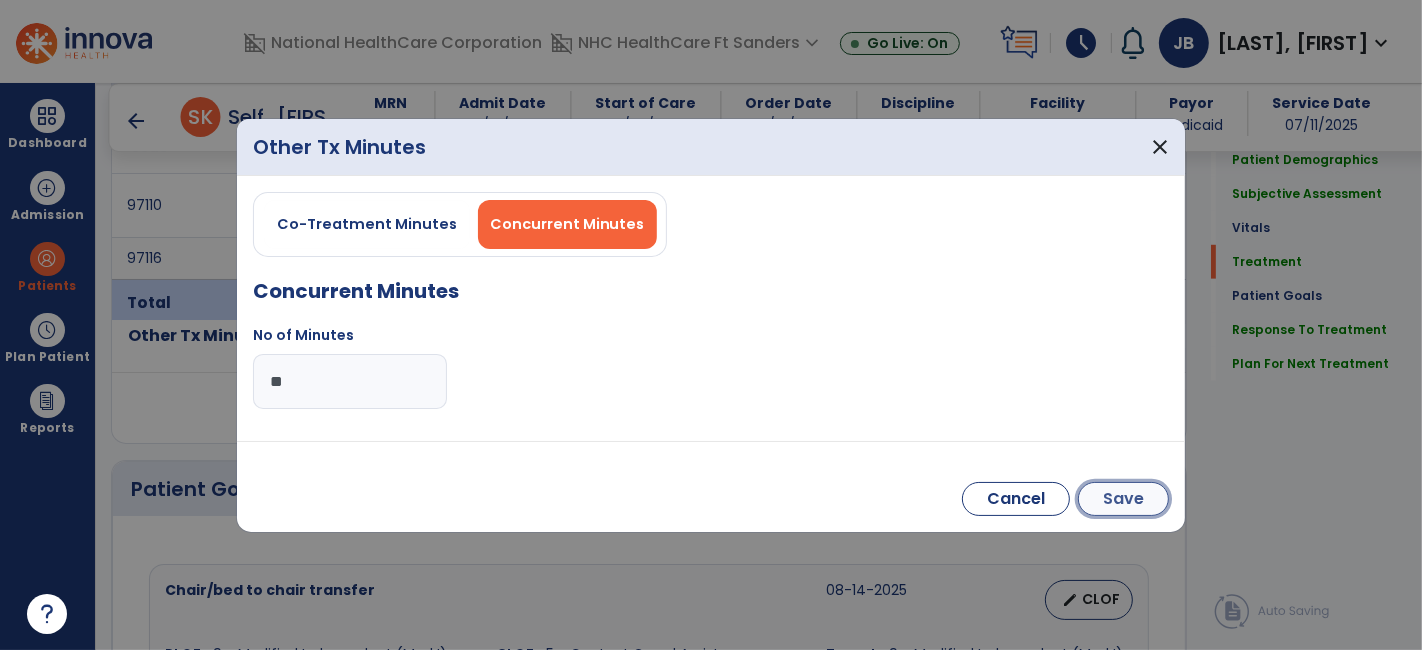 click on "Save" at bounding box center (1123, 499) 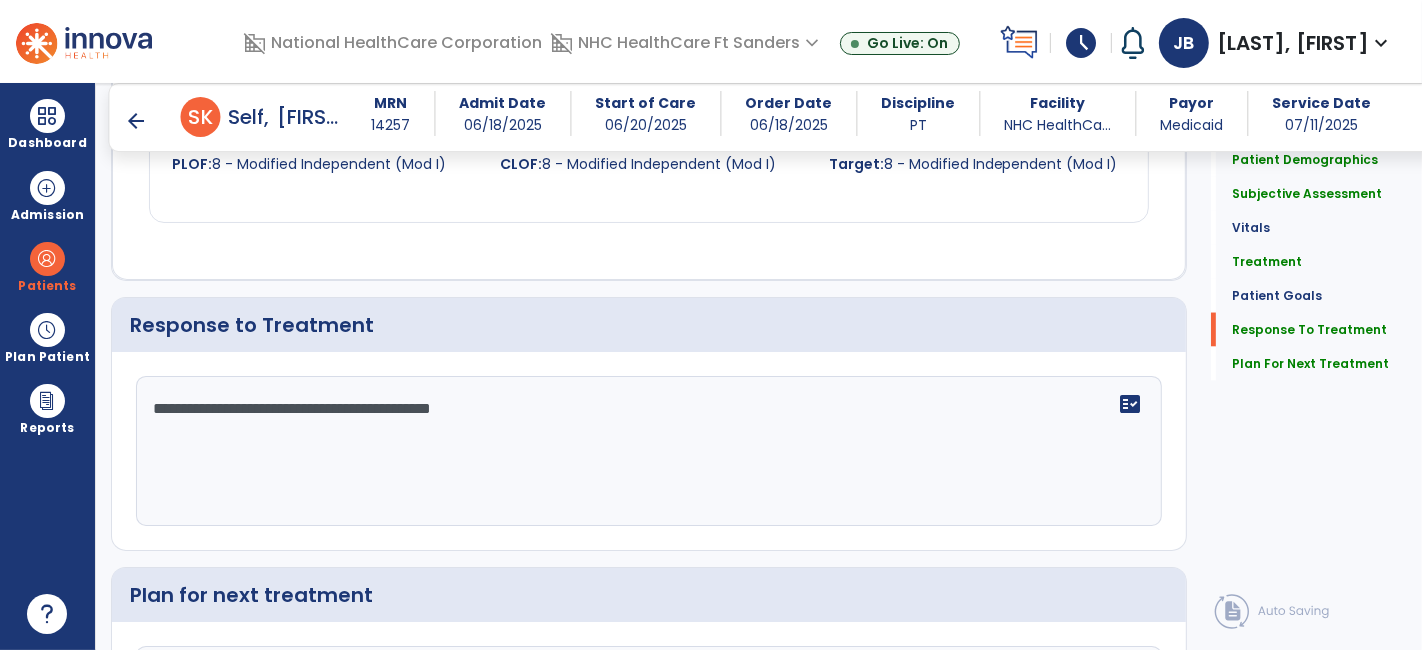 click on "**********" 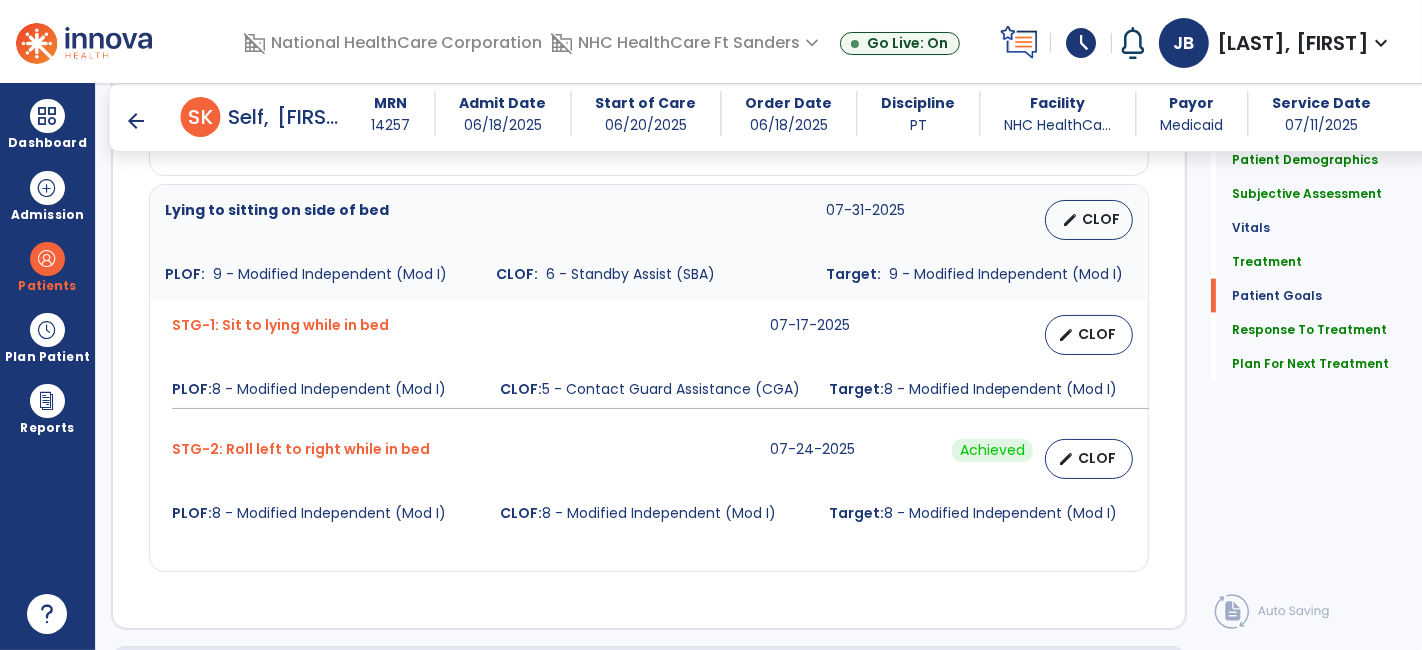 scroll, scrollTop: 2873, scrollLeft: 0, axis: vertical 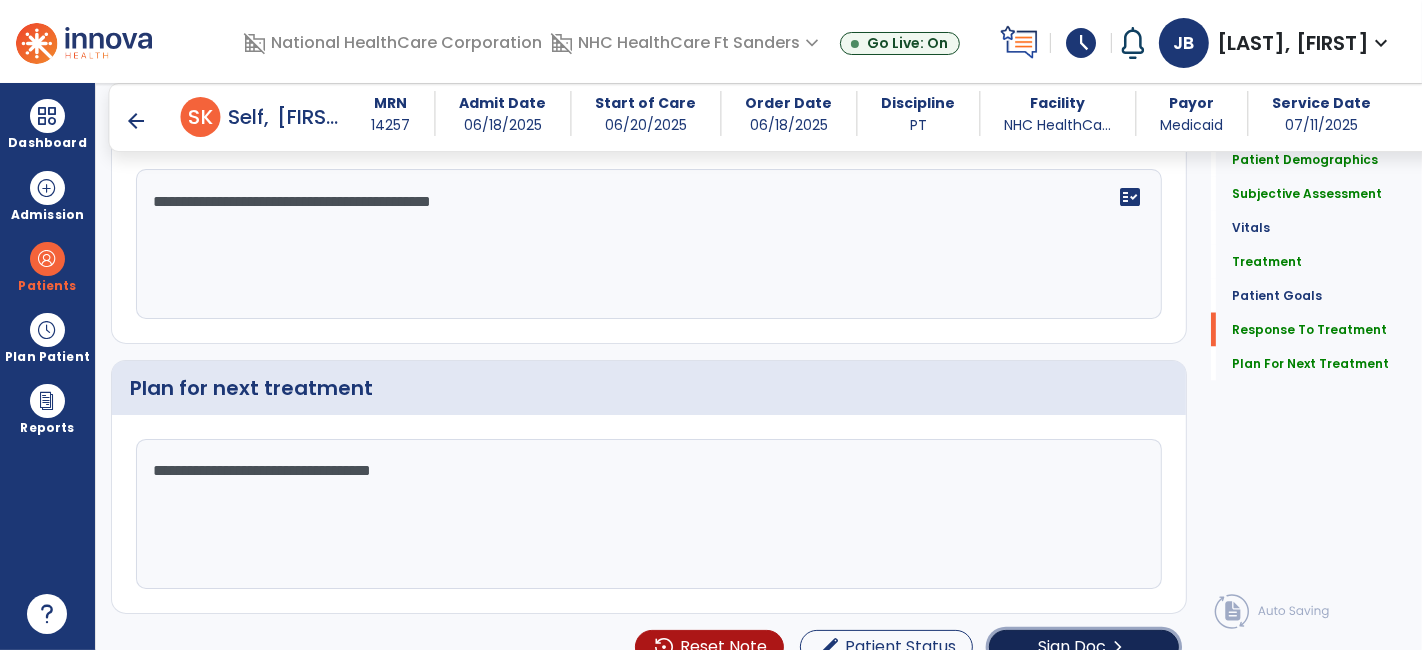 click on "Sign Doc" 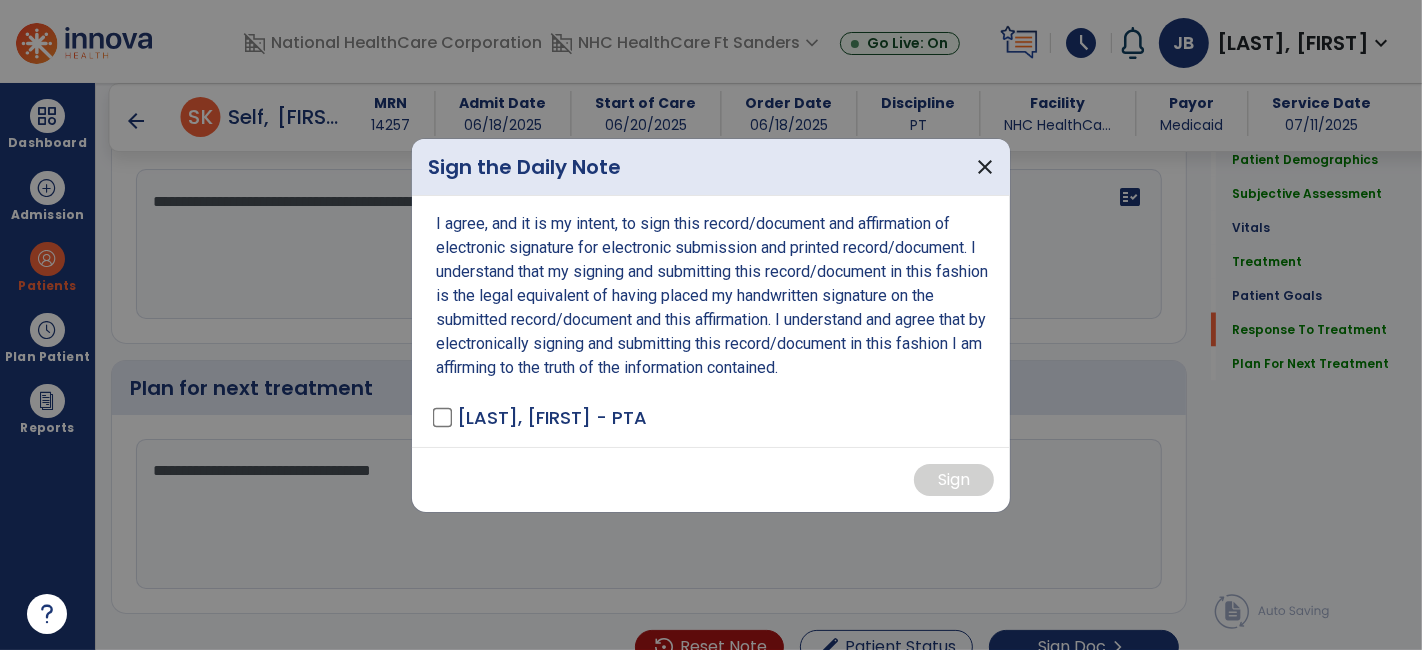 click on "I agree, and it is my intent, to sign this record/document and affirmation of electronic signature for electronic submission and printed record/document. I understand that my signing and submitting this record/document in this fashion is the legal equivalent of having placed my handwritten signature on the submitted record/document and this affirmation. I understand and agree that by electronically signing and submitting this record/document in this fashion I am affirming to the truth of the information contained.  [LAST], [FIRST]  - PTA" at bounding box center (711, 321) 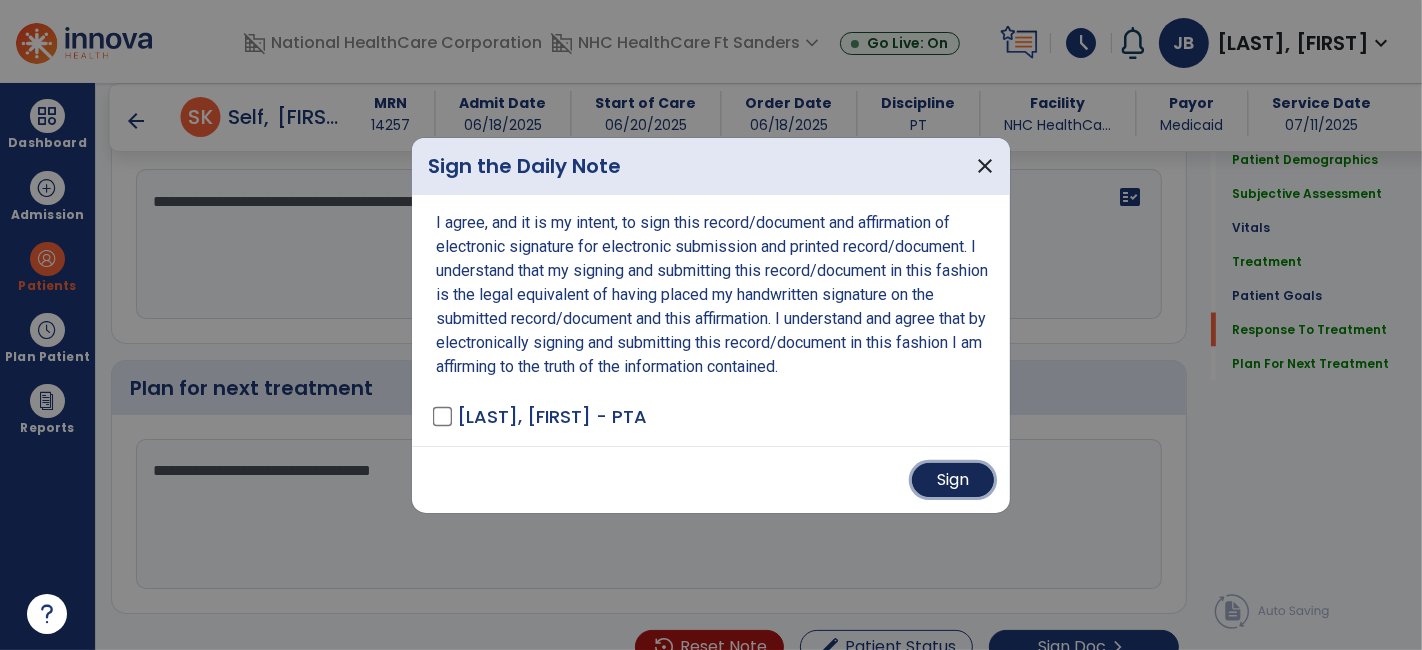 click on "Sign" at bounding box center [953, 480] 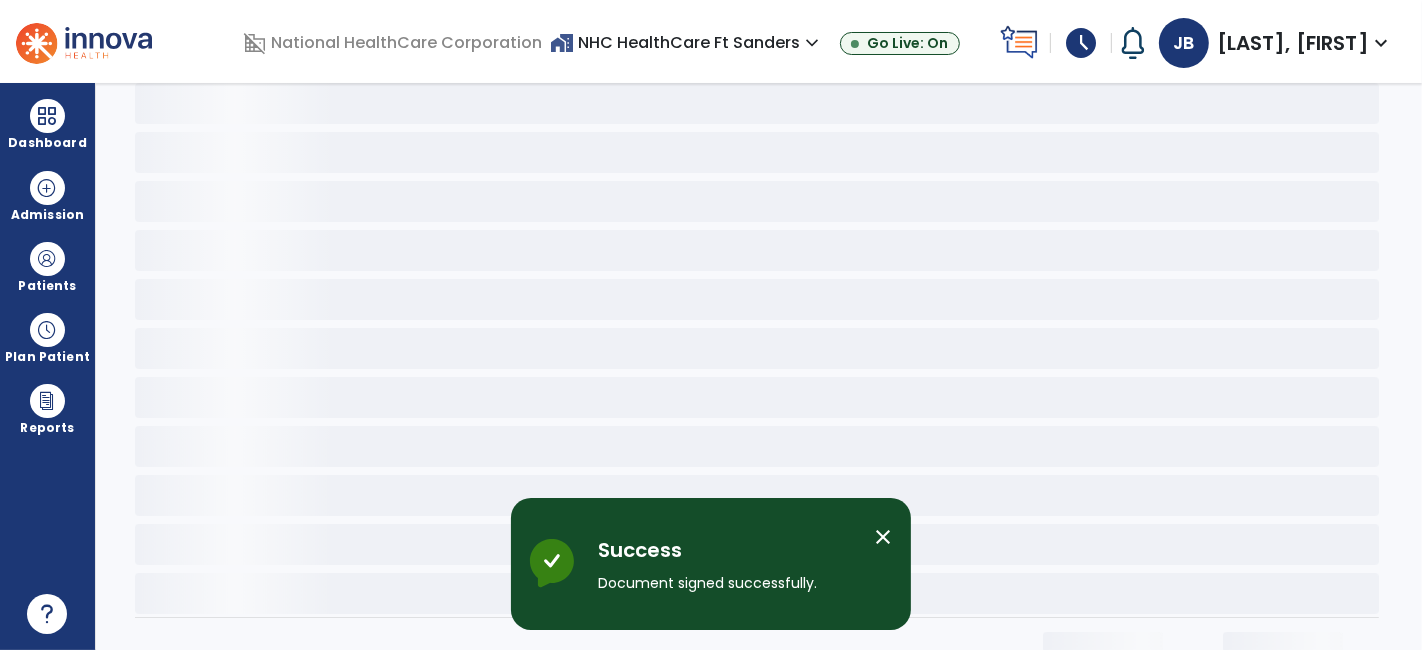 scroll, scrollTop: 0, scrollLeft: 0, axis: both 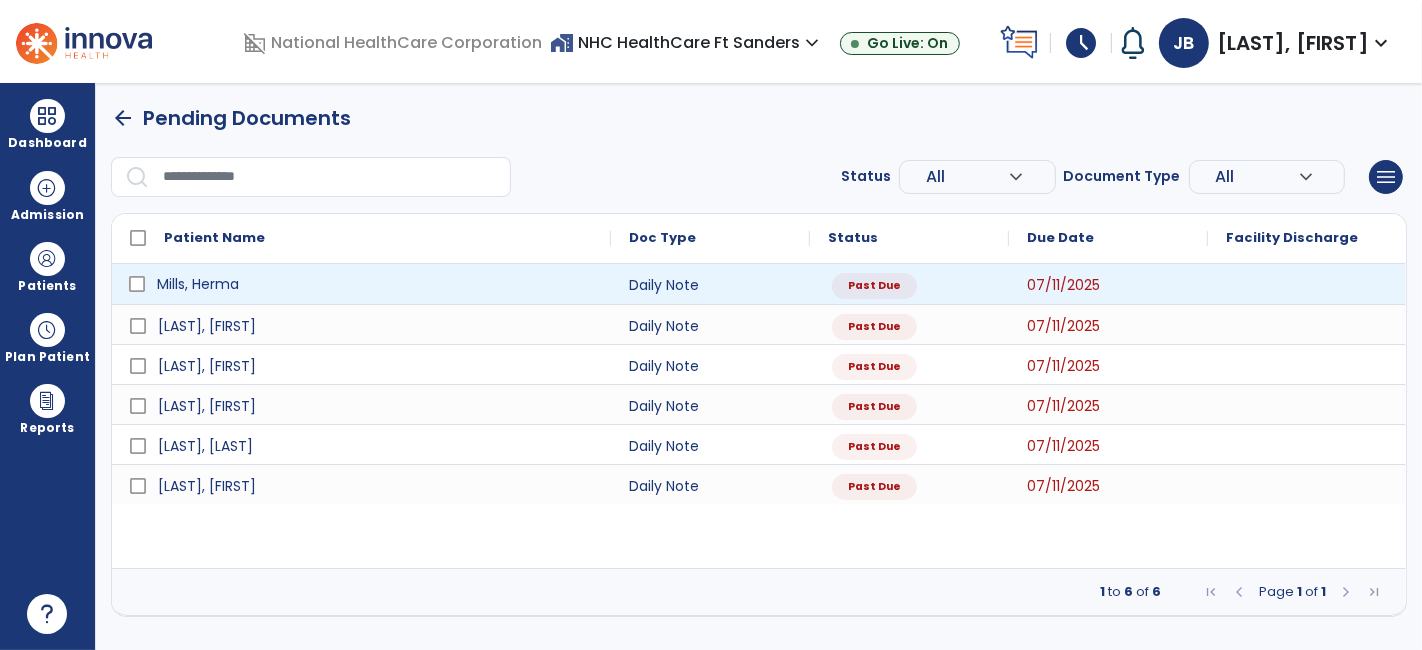 click on "Mills, Herma" at bounding box center (375, 284) 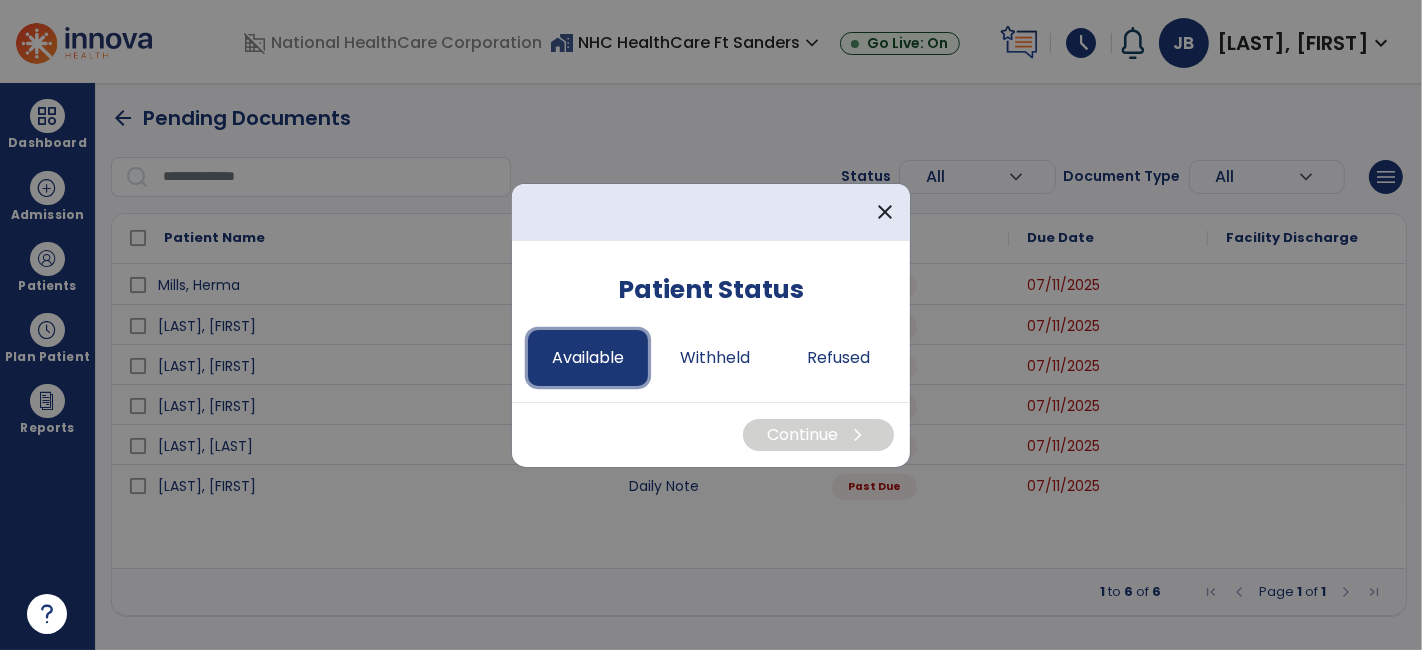 click on "Available" at bounding box center [588, 358] 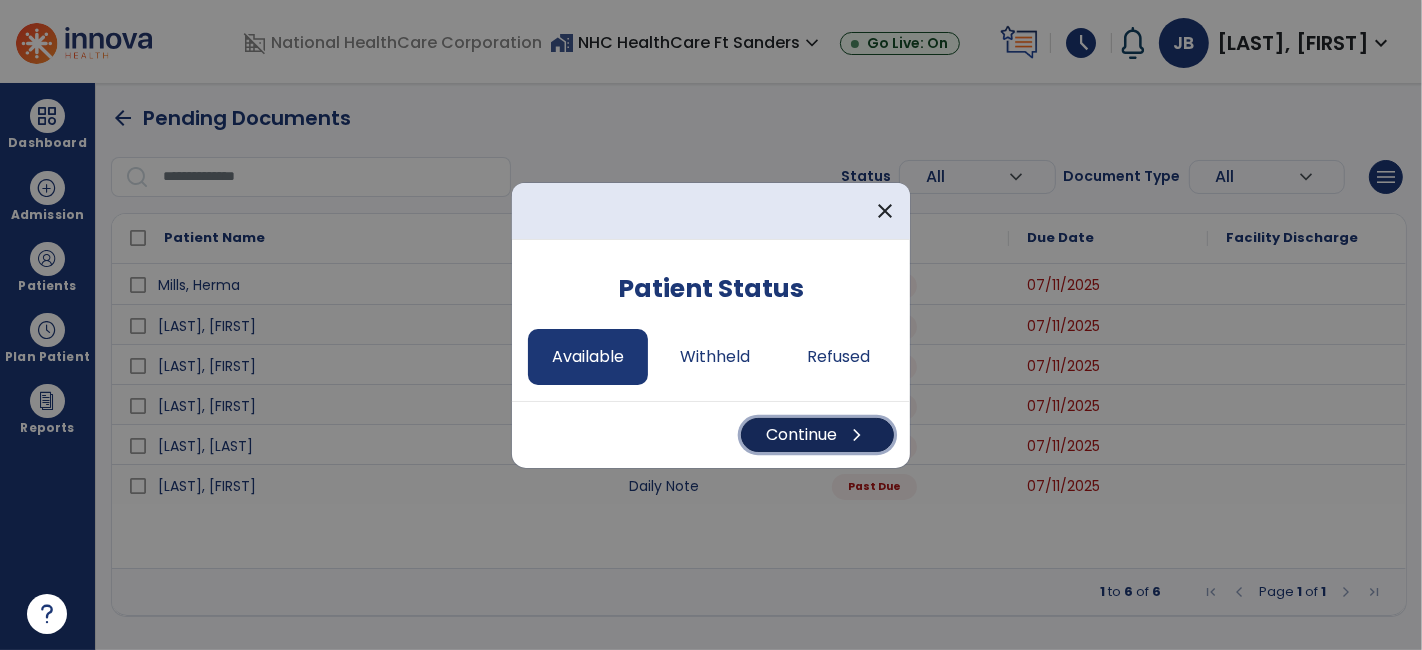 click on "Continue   chevron_right" at bounding box center (817, 435) 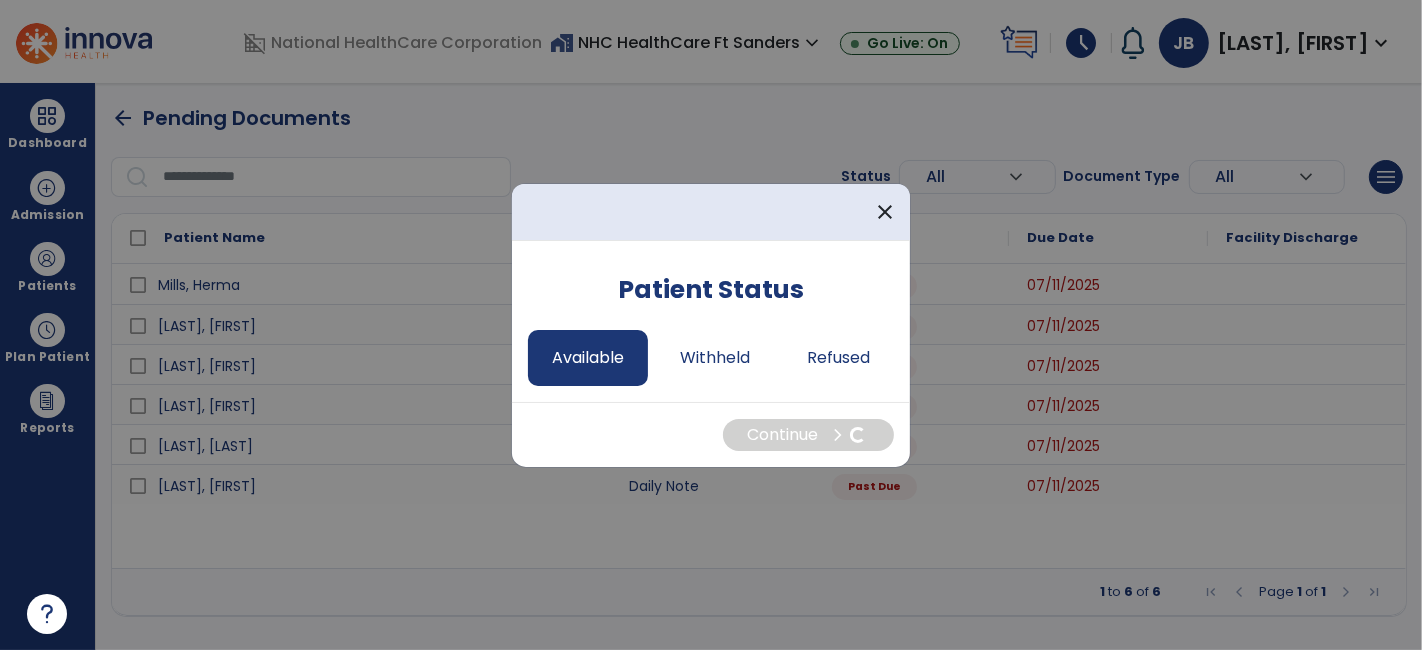 select on "*" 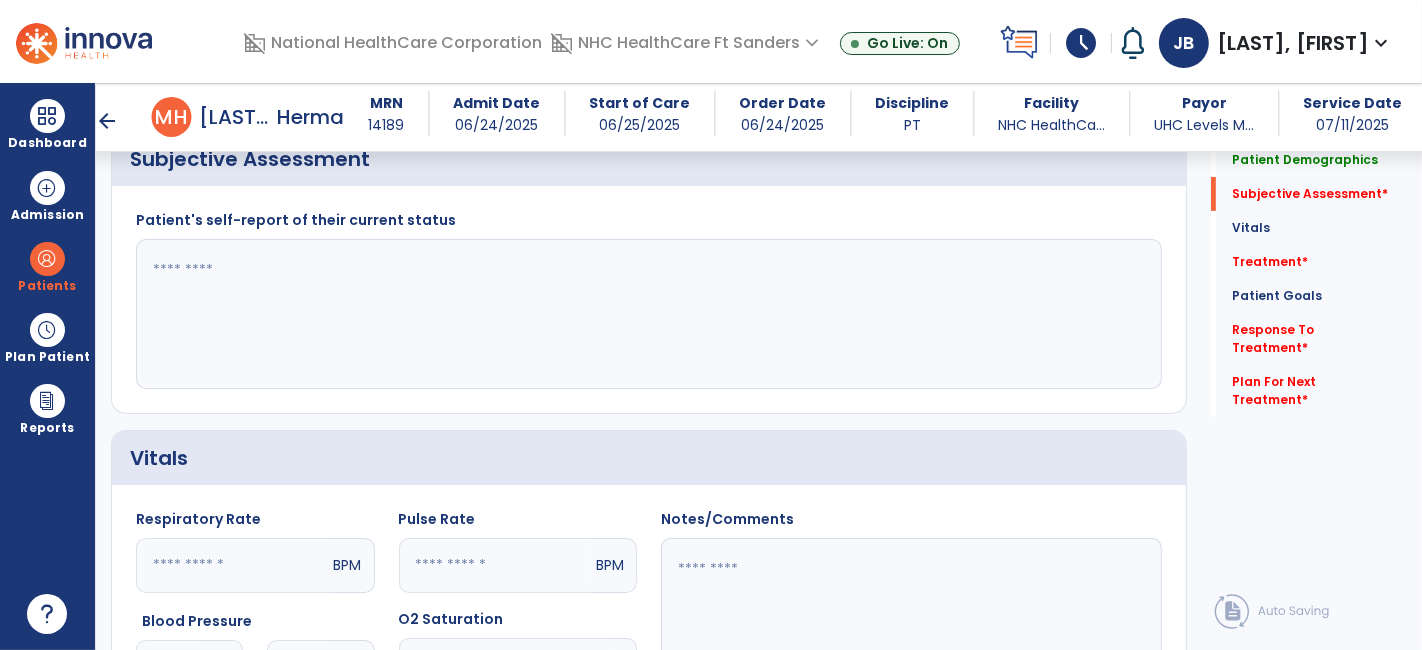 scroll, scrollTop: 444, scrollLeft: 0, axis: vertical 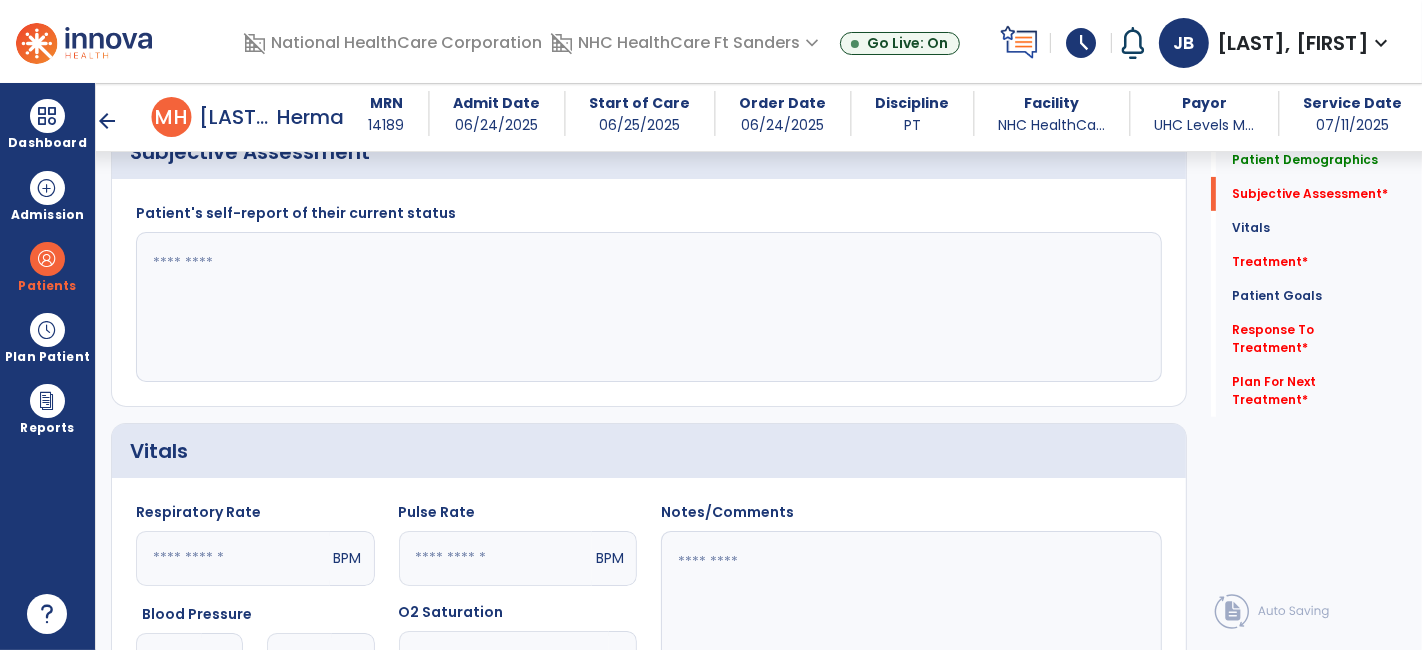 click 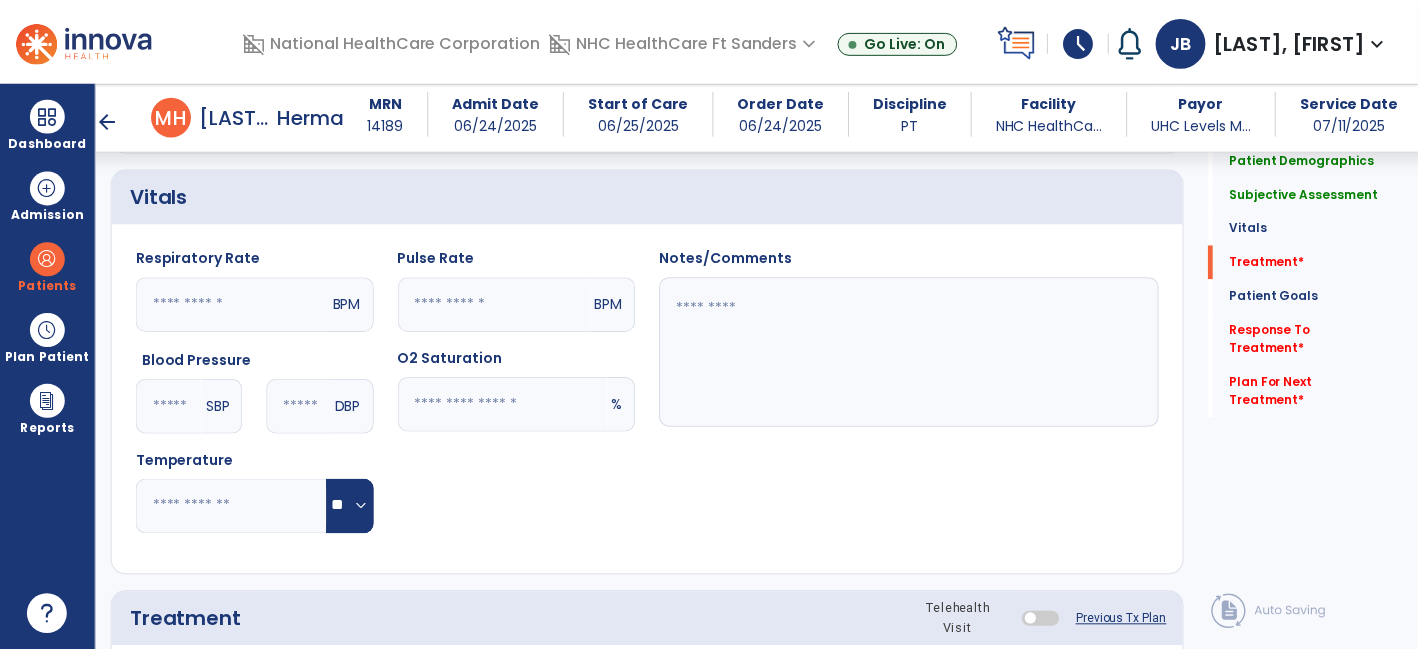scroll, scrollTop: 1000, scrollLeft: 0, axis: vertical 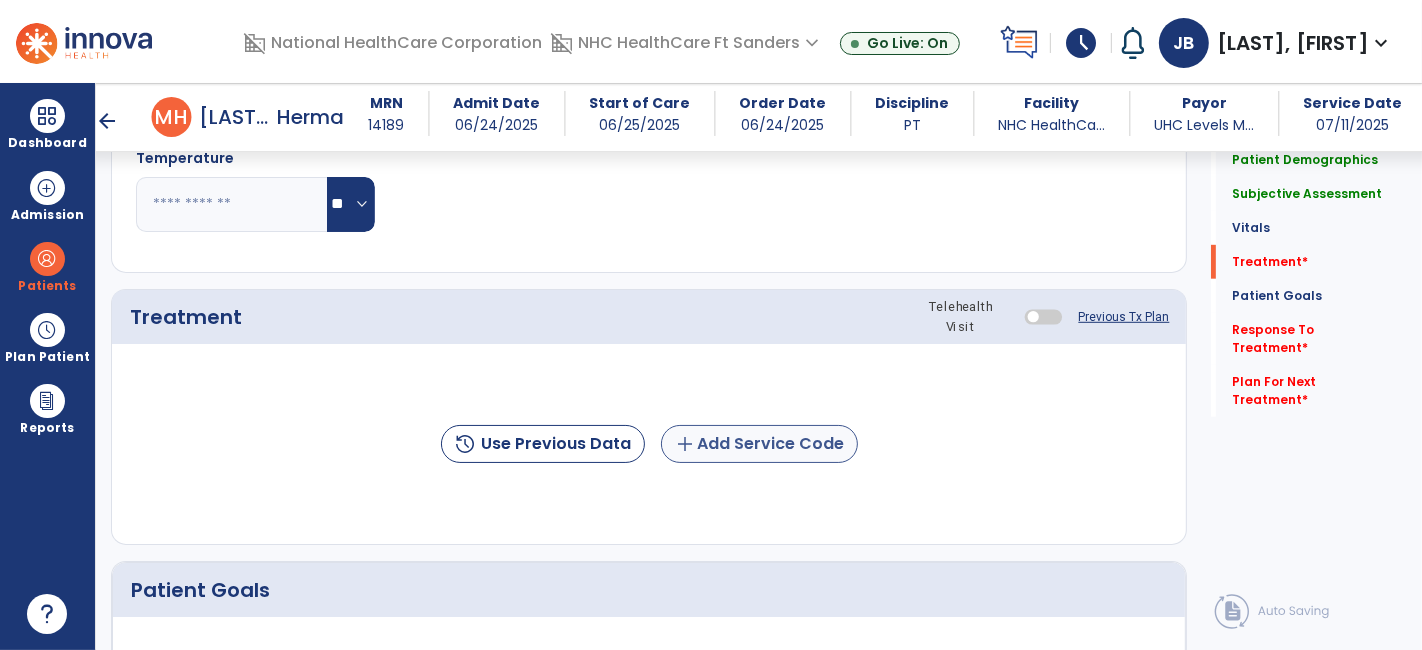 type on "**********" 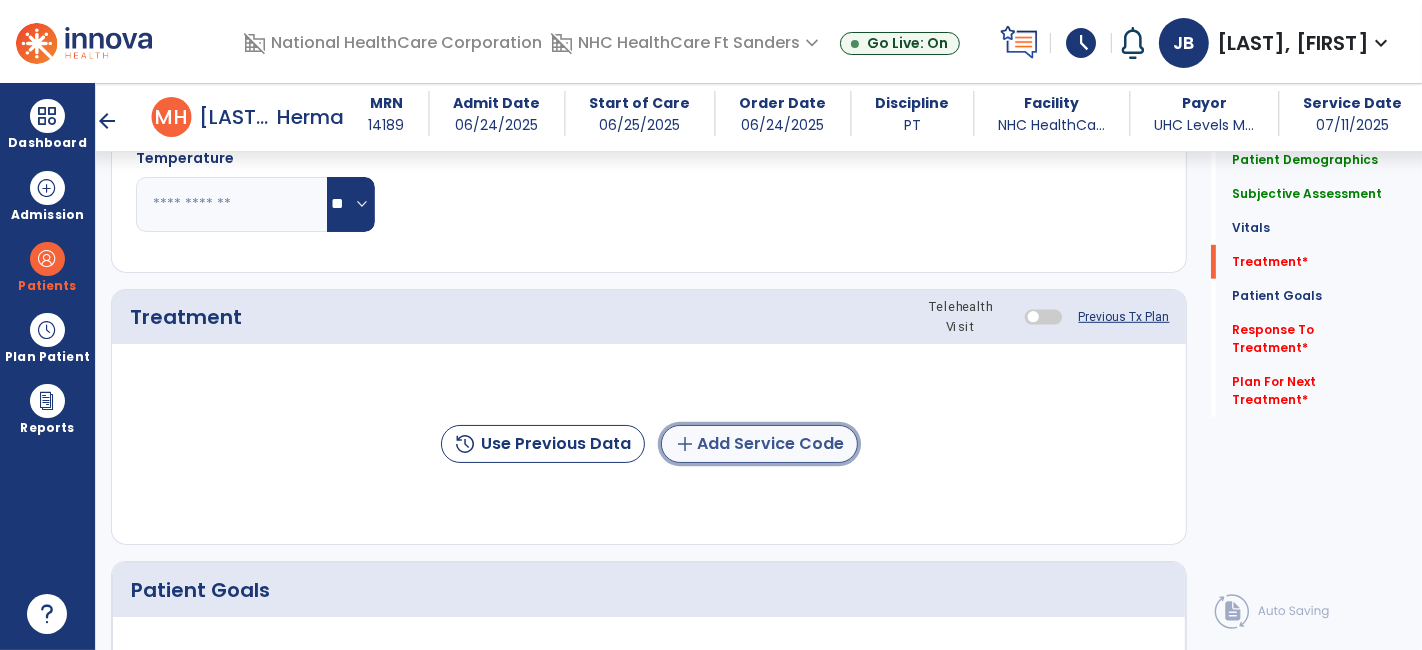 click on "add  Add Service Code" 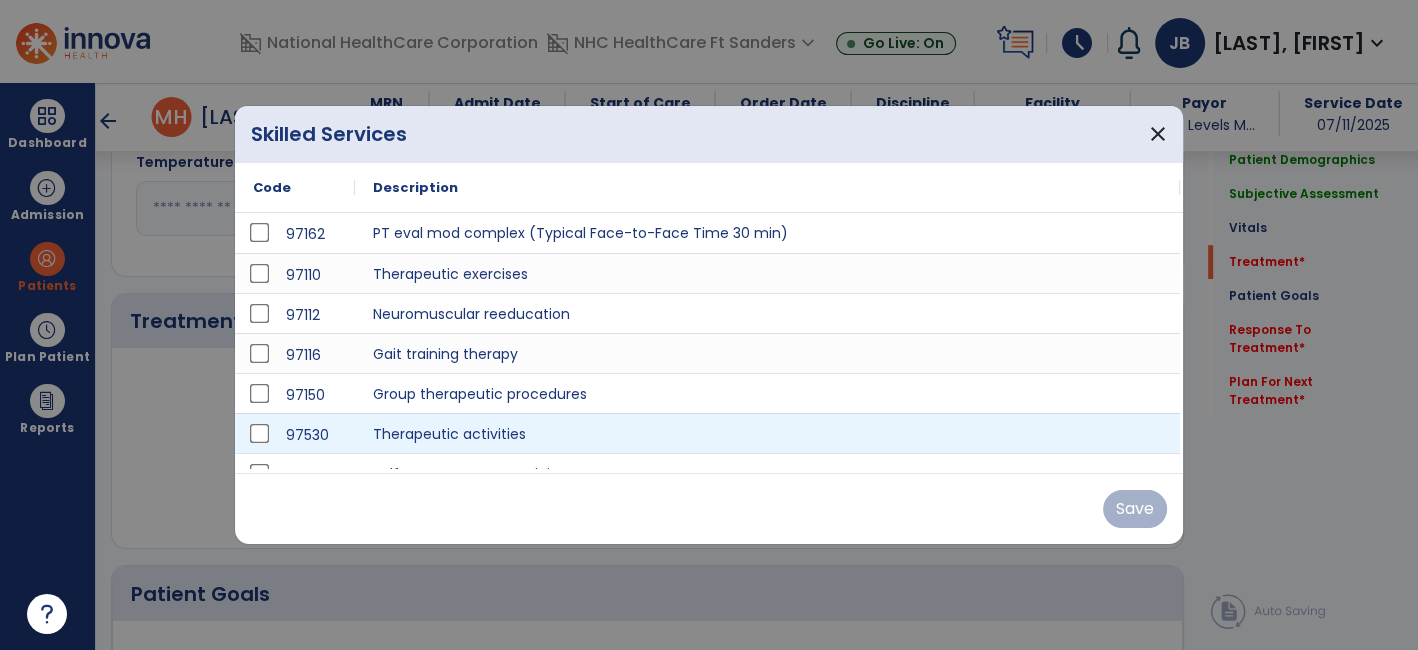 scroll, scrollTop: 1000, scrollLeft: 0, axis: vertical 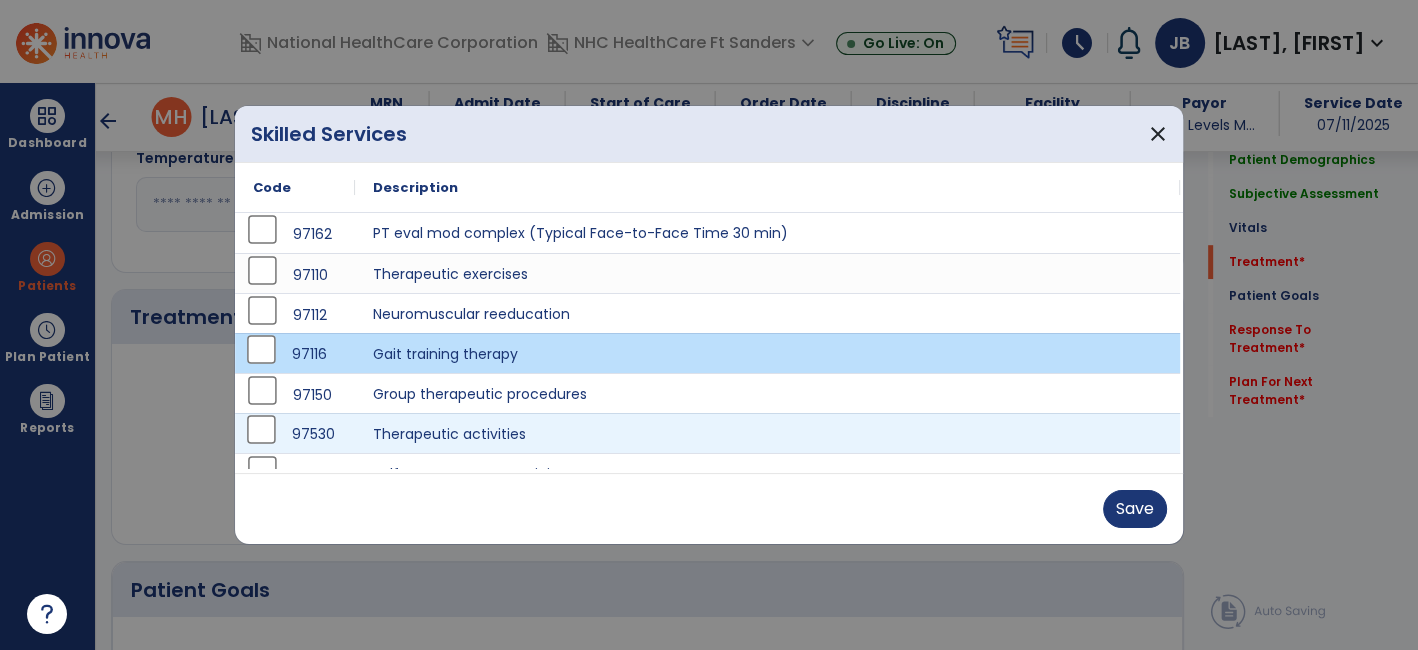 click on "97530" at bounding box center [295, 434] 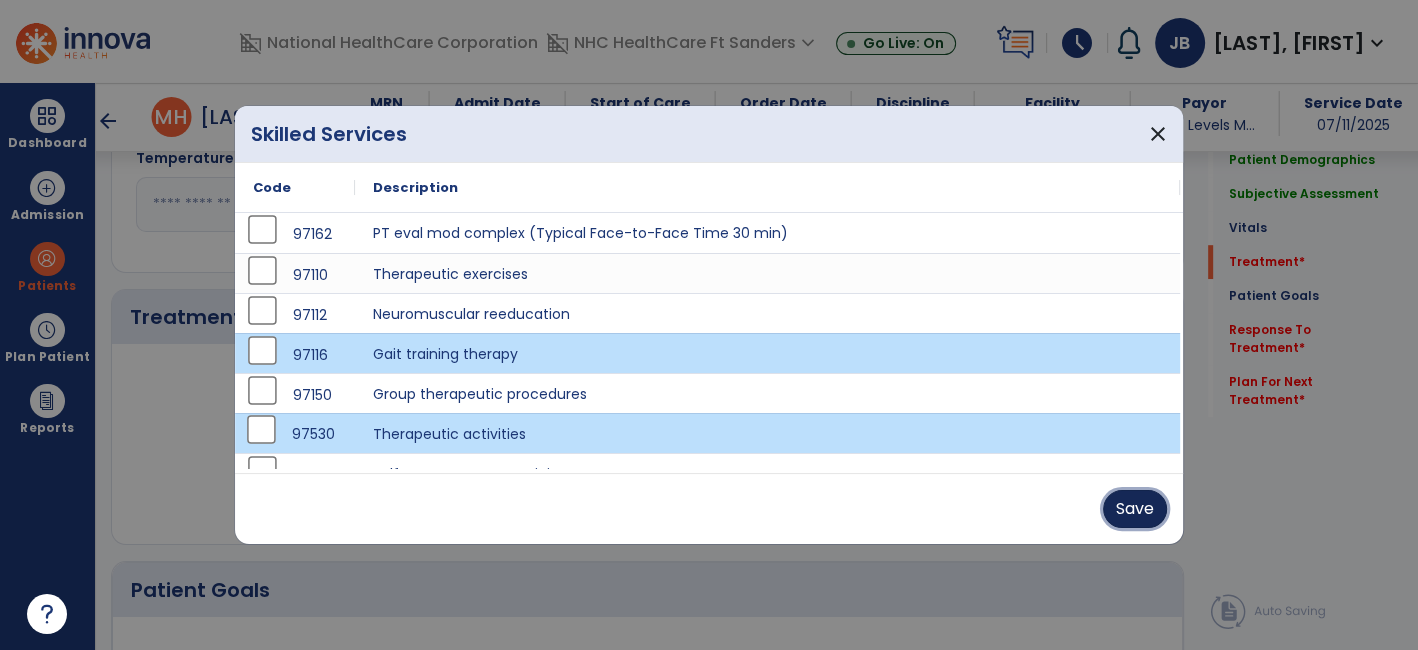 click on "Save" at bounding box center (1135, 509) 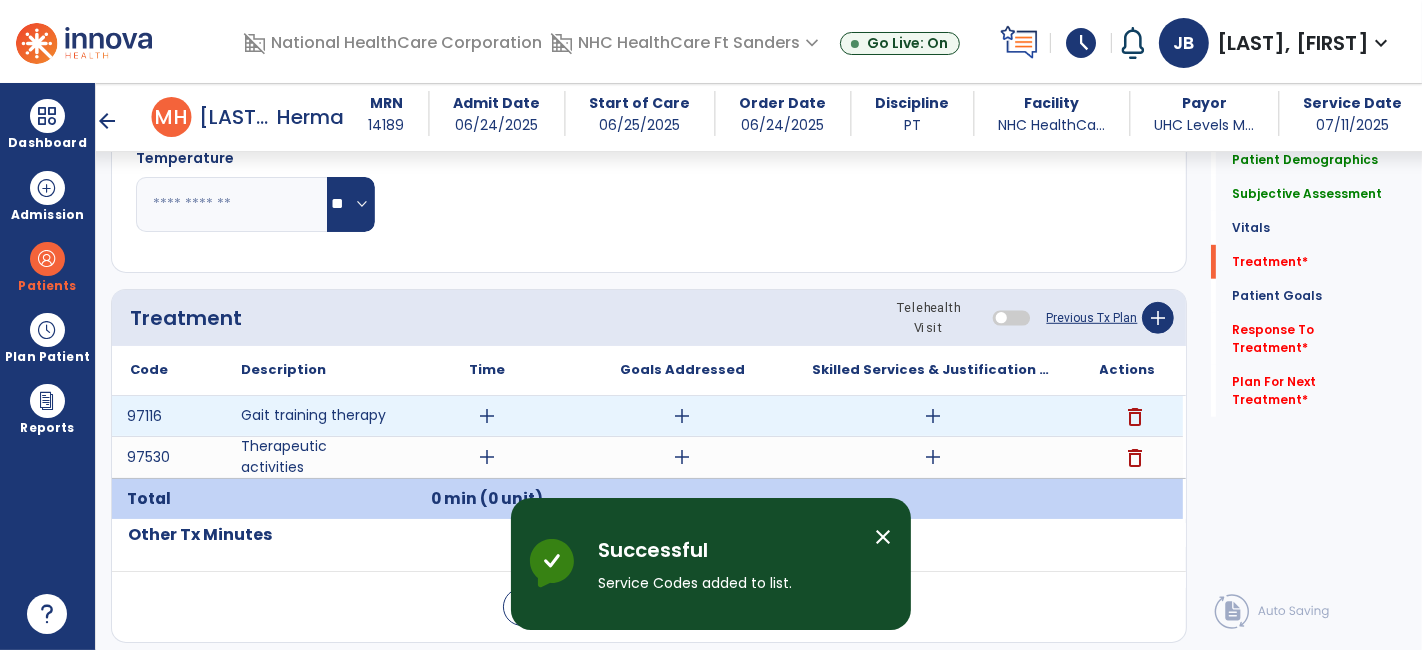 click on "add" at bounding box center [488, 416] 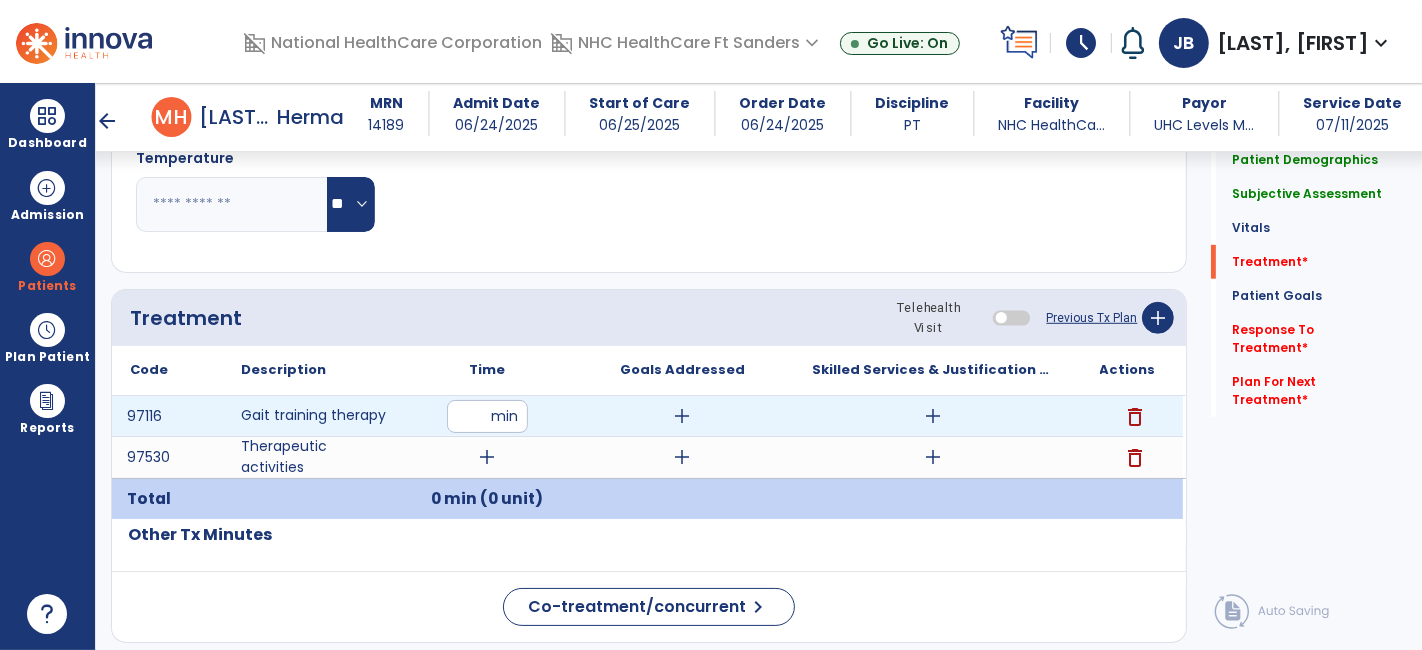 type on "**" 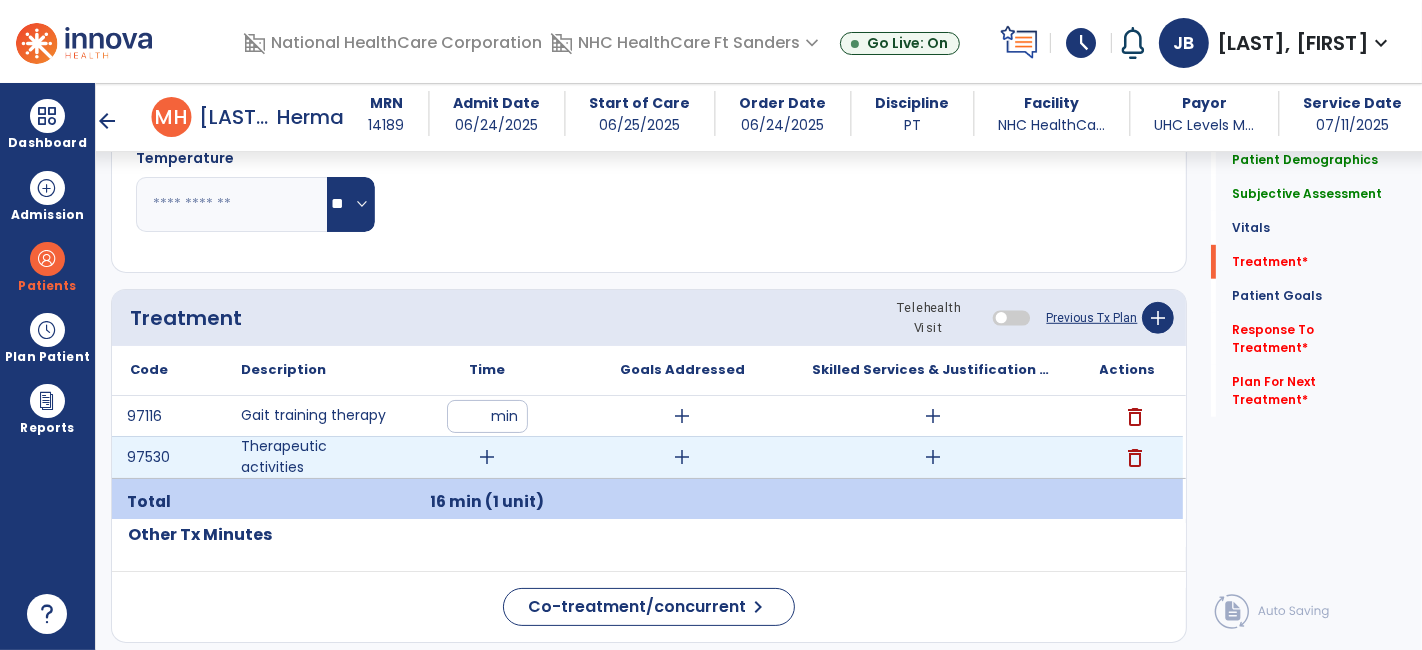 click on "add" at bounding box center (488, 457) 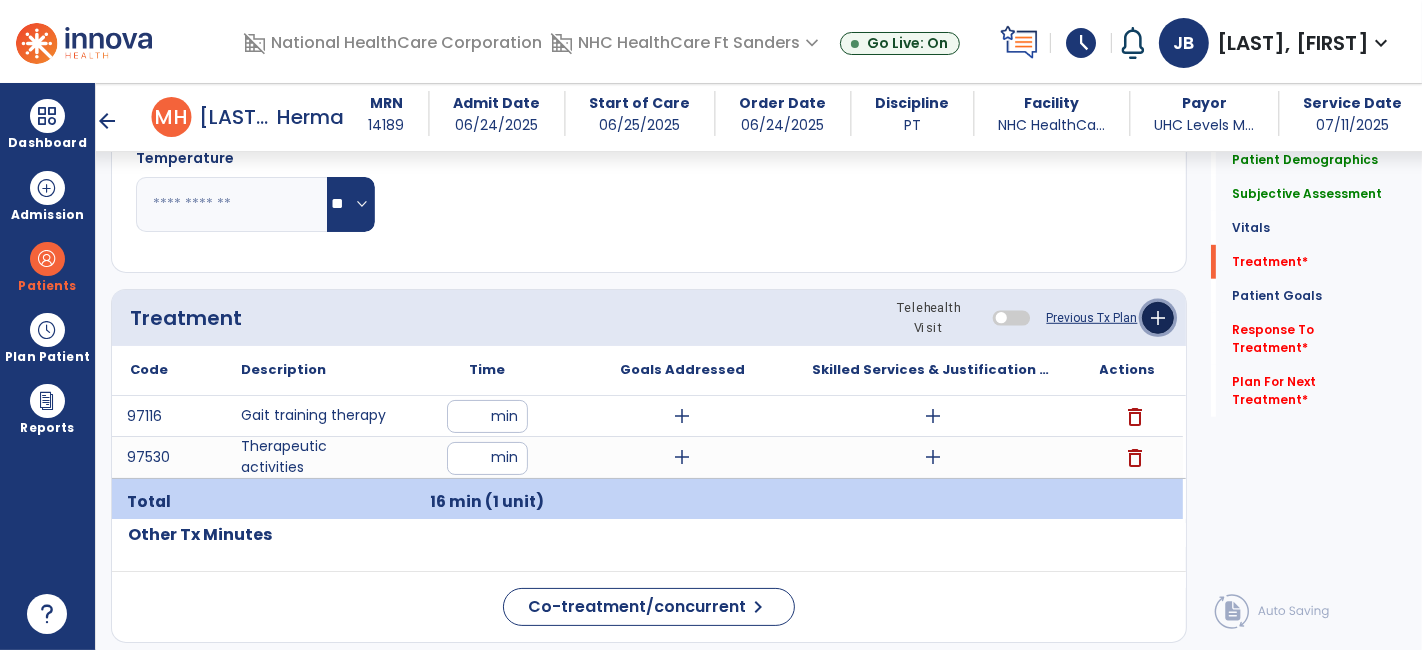 click on "add" 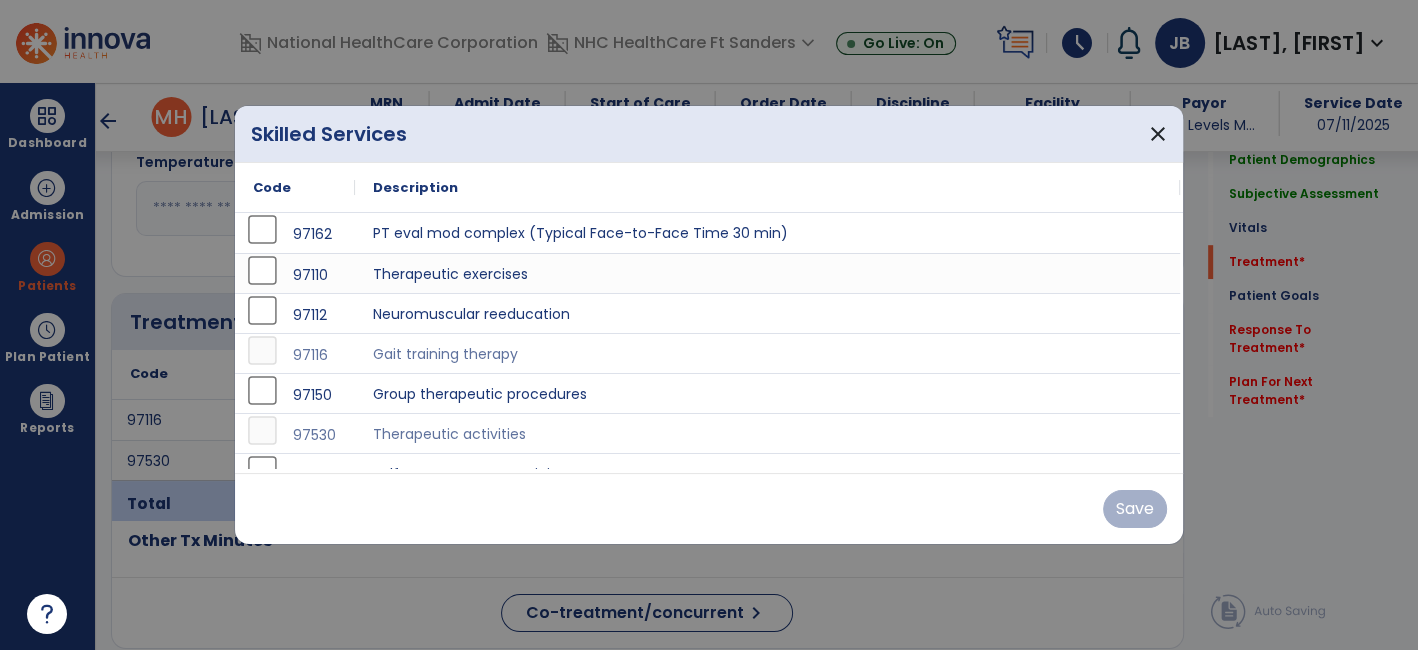 scroll, scrollTop: 1000, scrollLeft: 0, axis: vertical 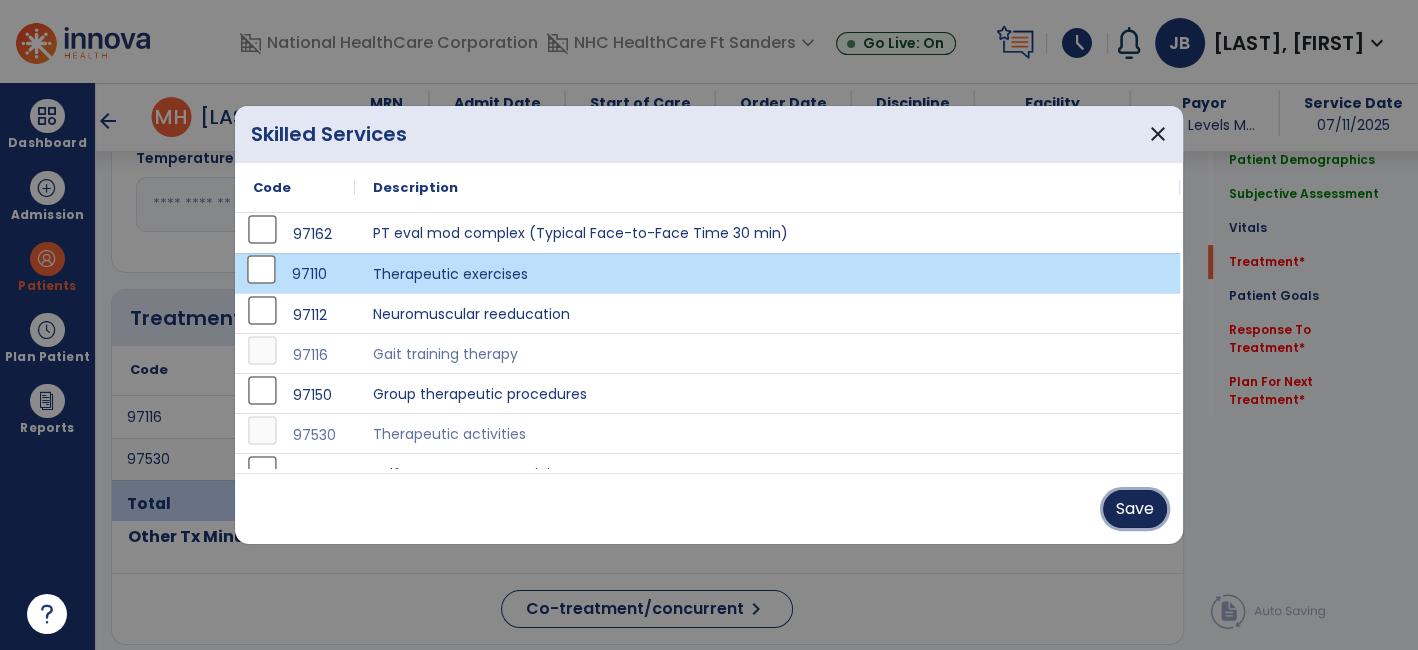 click on "Save" at bounding box center (1135, 509) 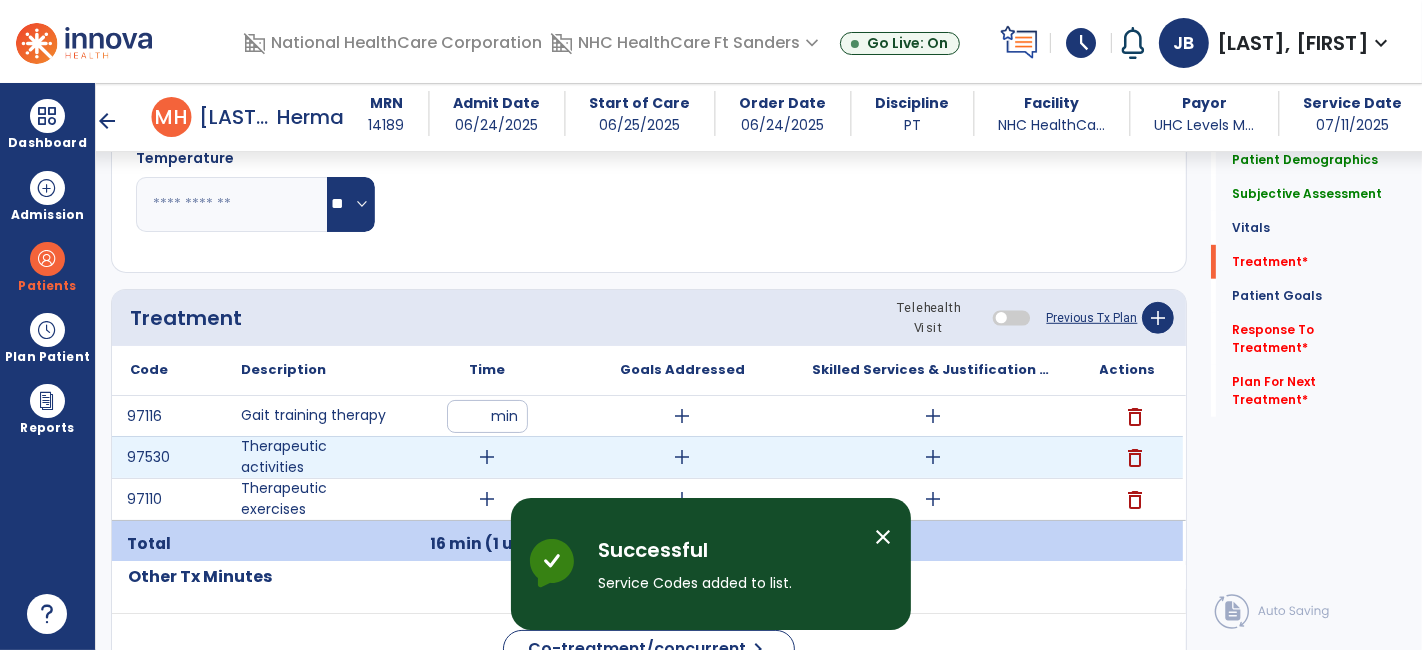 click on "add" at bounding box center (488, 457) 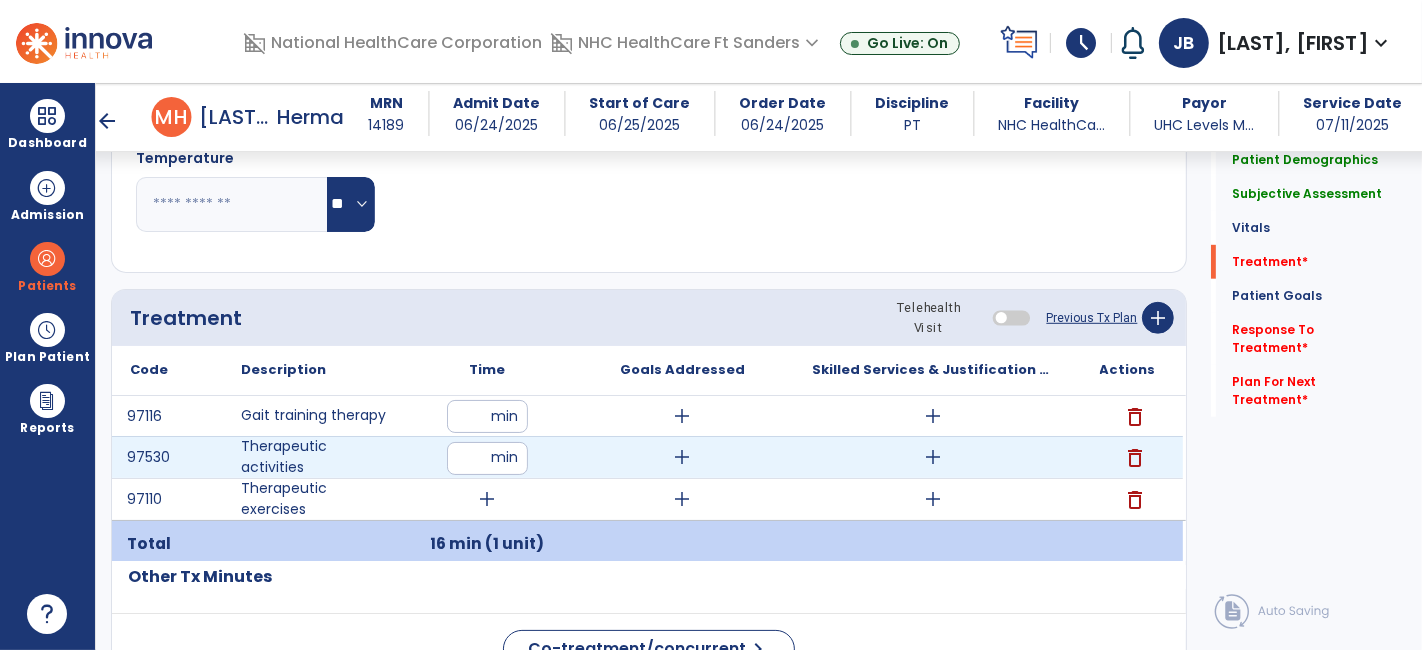 type on "**" 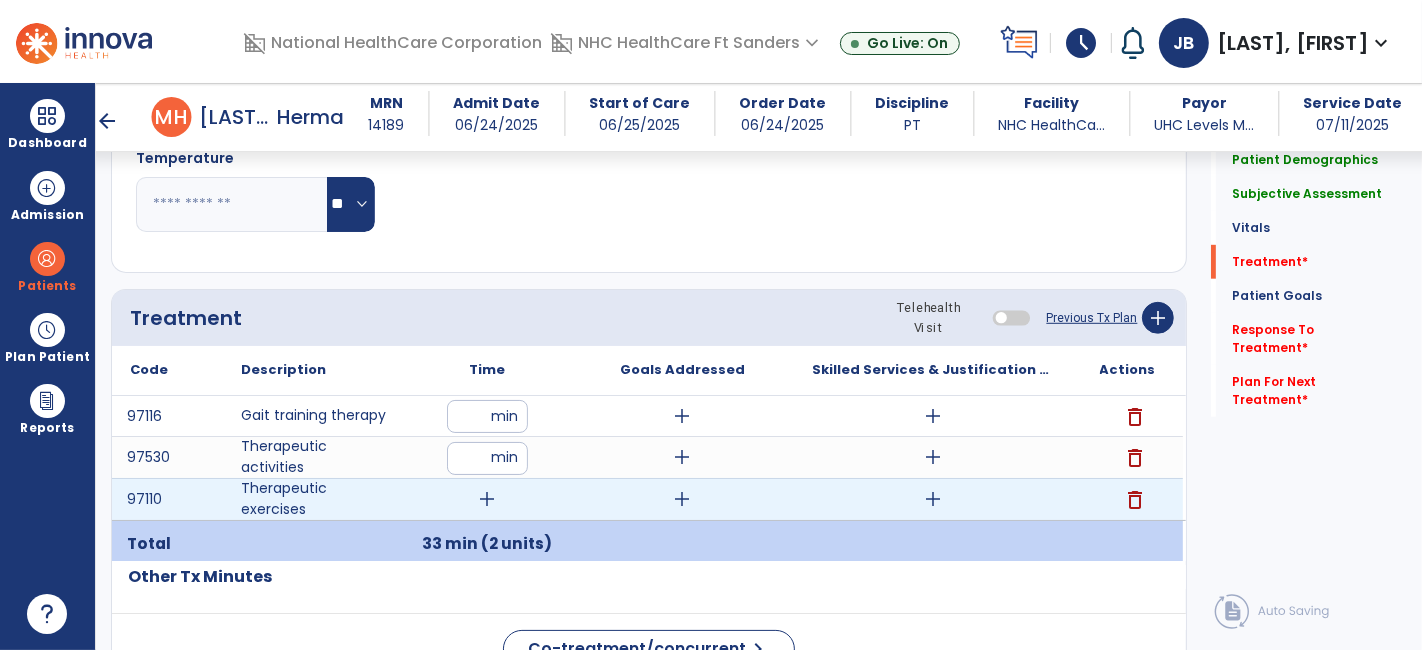 click on "add" at bounding box center [488, 499] 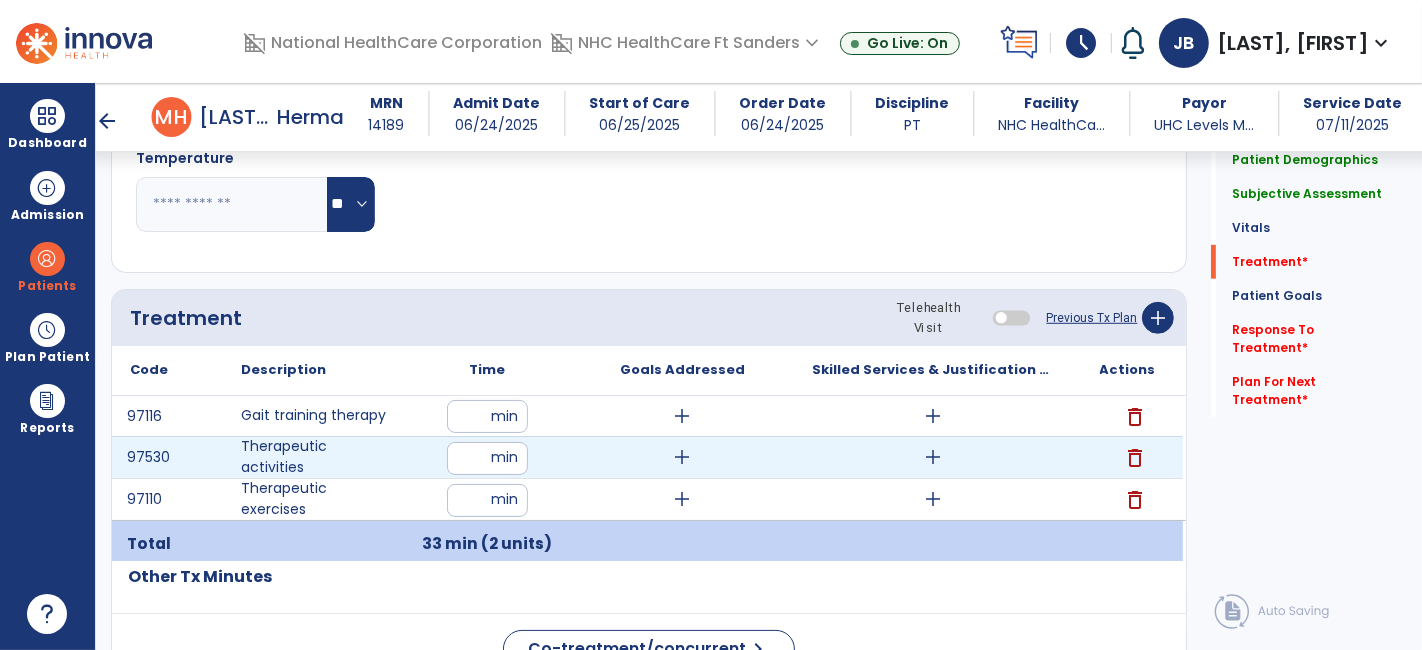 type on "**" 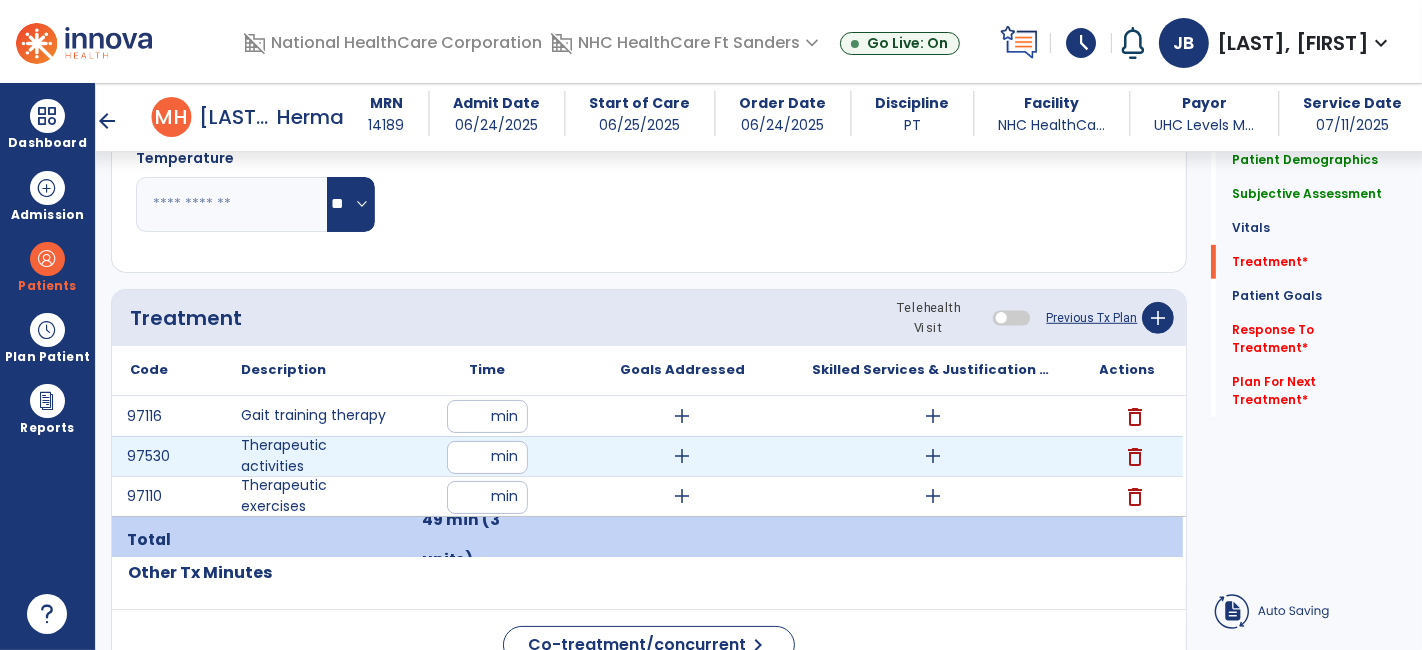 click on "**" at bounding box center [487, 457] 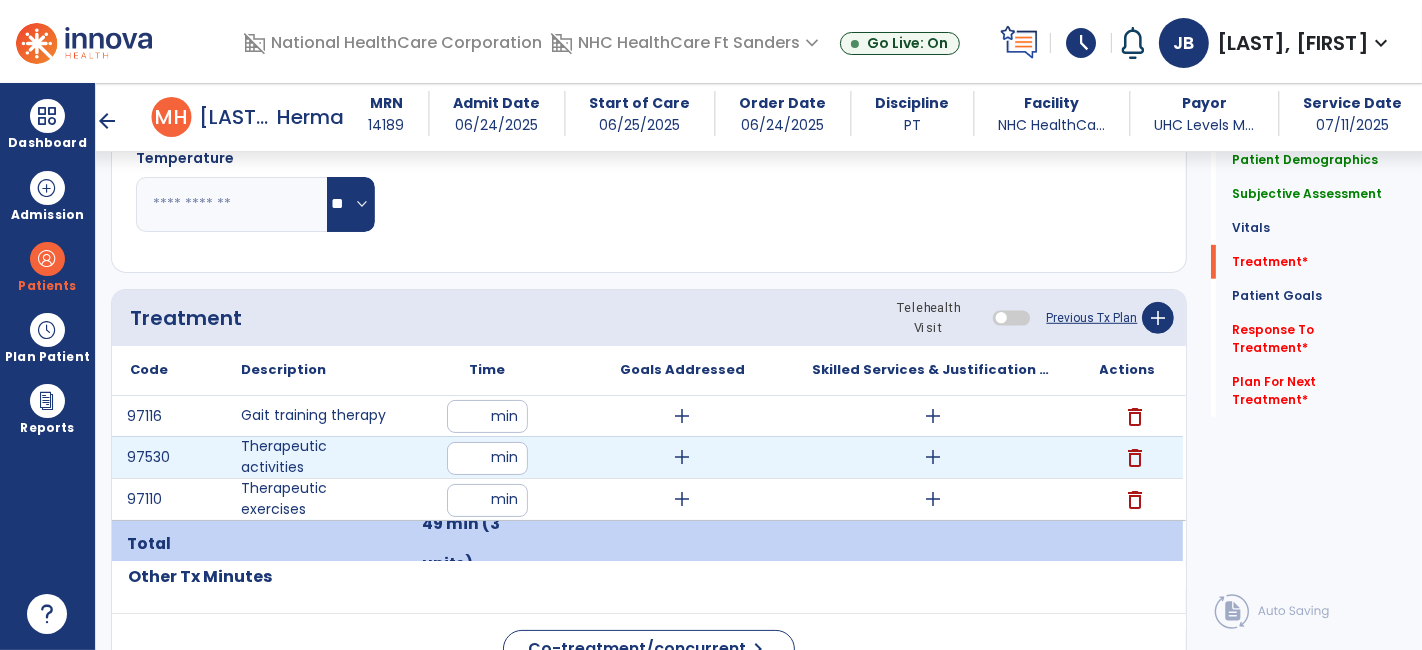 click on "**" at bounding box center (487, 458) 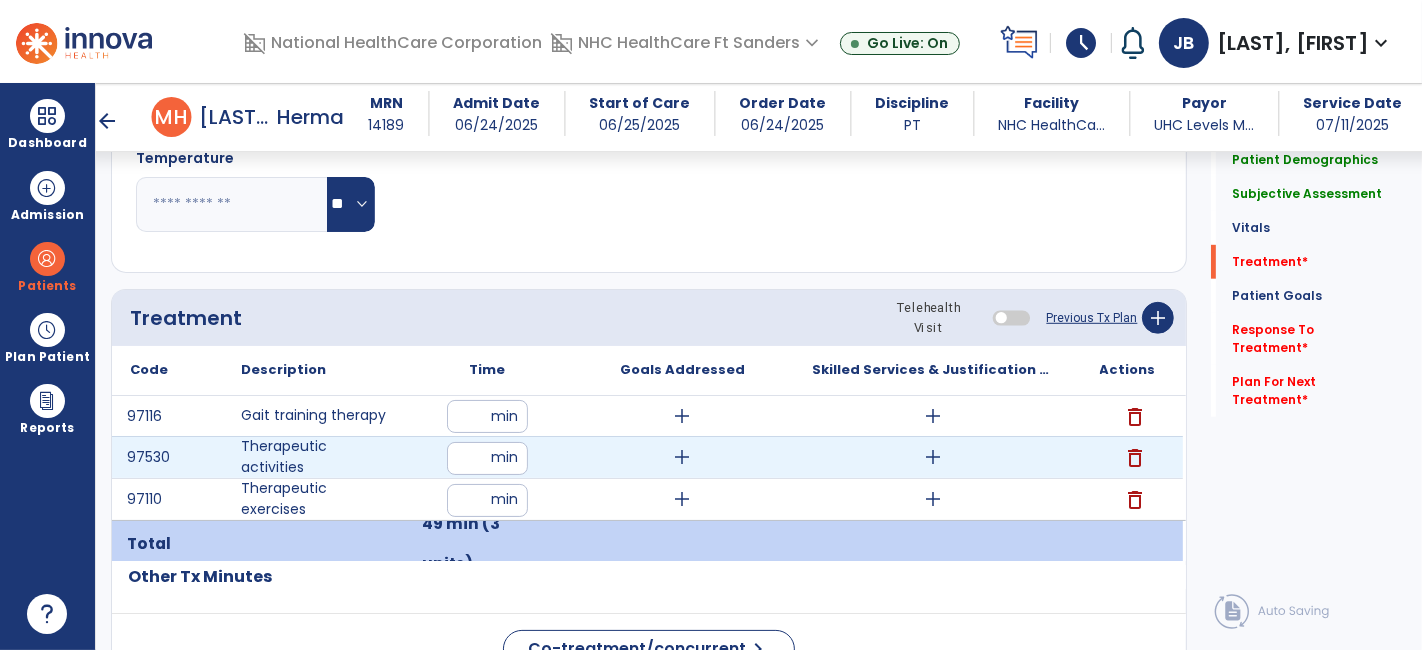 type on "**" 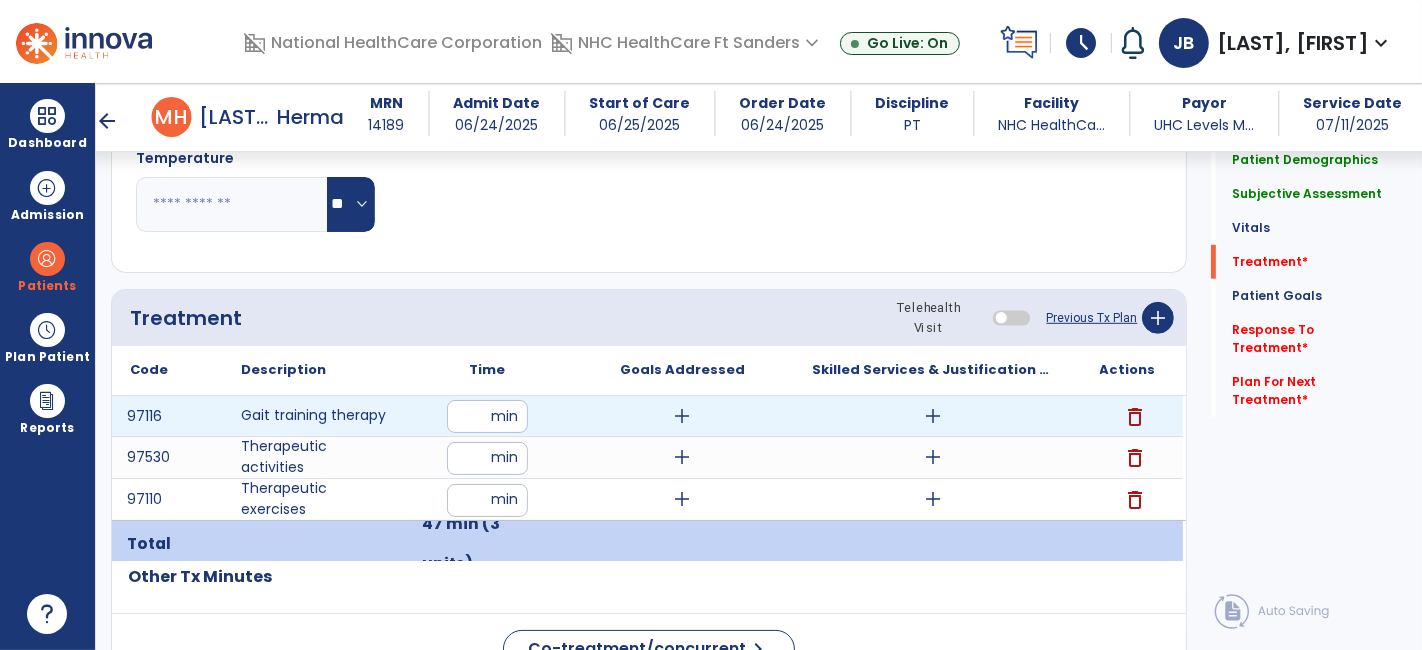 click on "add" at bounding box center (933, 416) 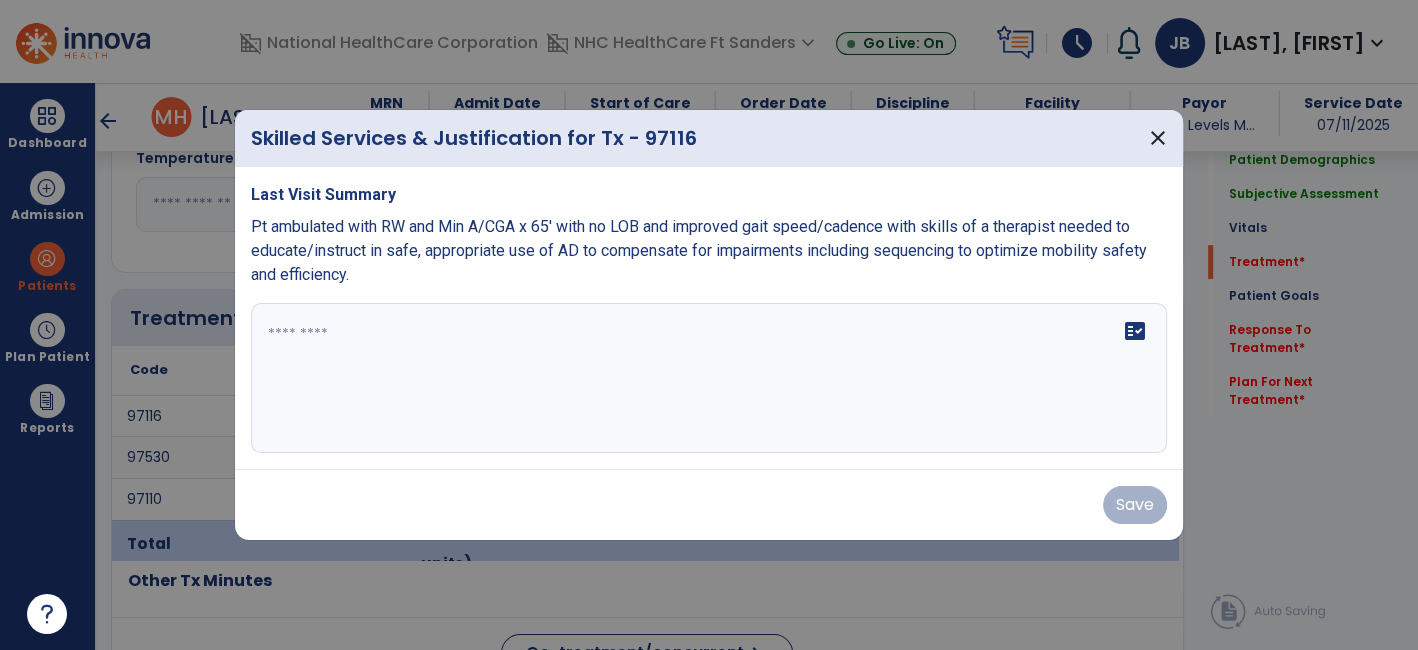 scroll, scrollTop: 1000, scrollLeft: 0, axis: vertical 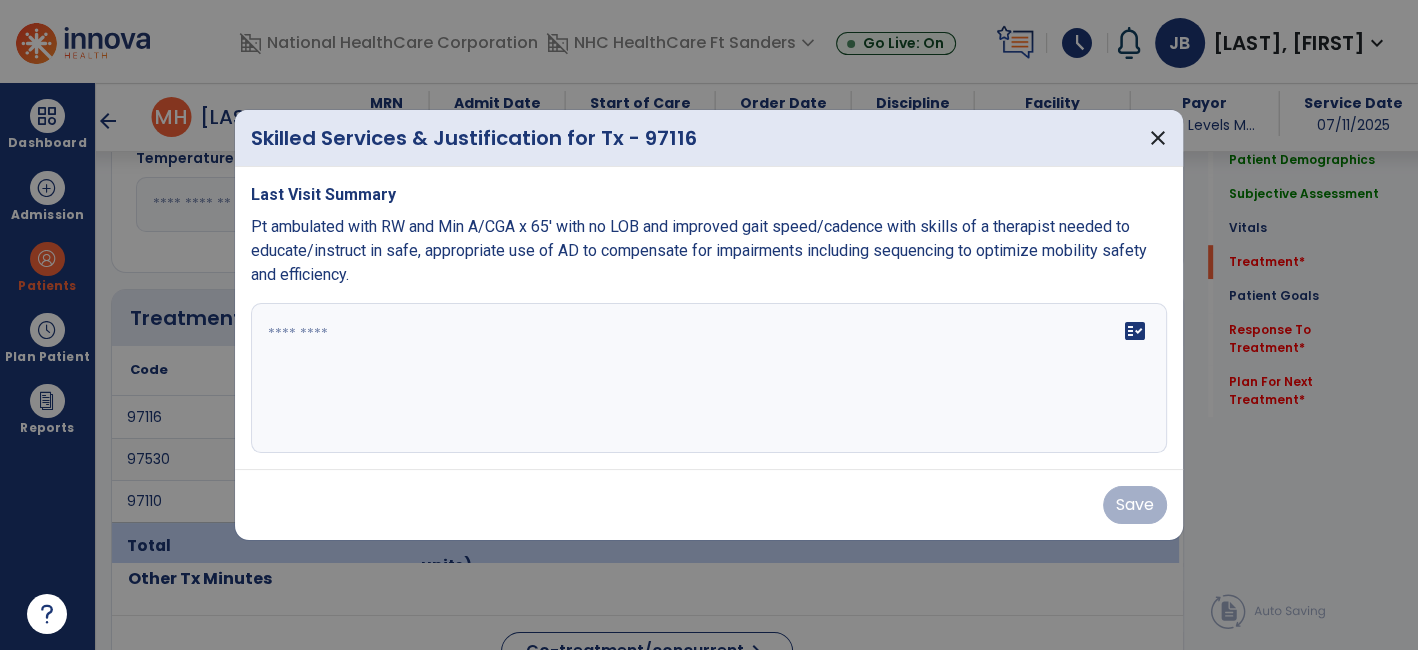 click on "Pt ambulated with RW and Min A/CGA x 65' with no LOB and improved gait speed/cadence with skills of a therapist needed to educate/instruct in safe, appropriate use of AD to compensate for impairments including sequencing to optimize mobility safety and efficiency." at bounding box center (699, 250) 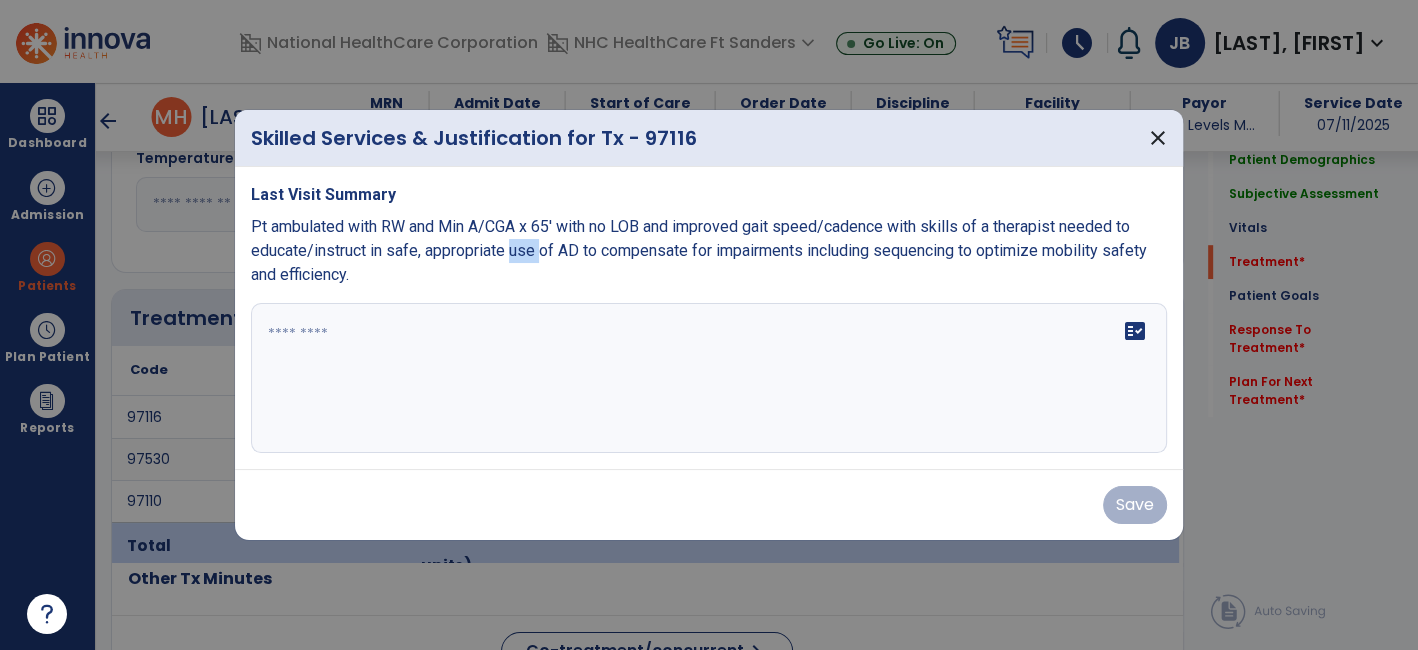 click on "Pt ambulated with RW and Min A/CGA x 65' with no LOB and improved gait speed/cadence with skills of a therapist needed to educate/instruct in safe, appropriate use of AD to compensate for impairments including sequencing to optimize mobility safety and efficiency." at bounding box center [699, 250] 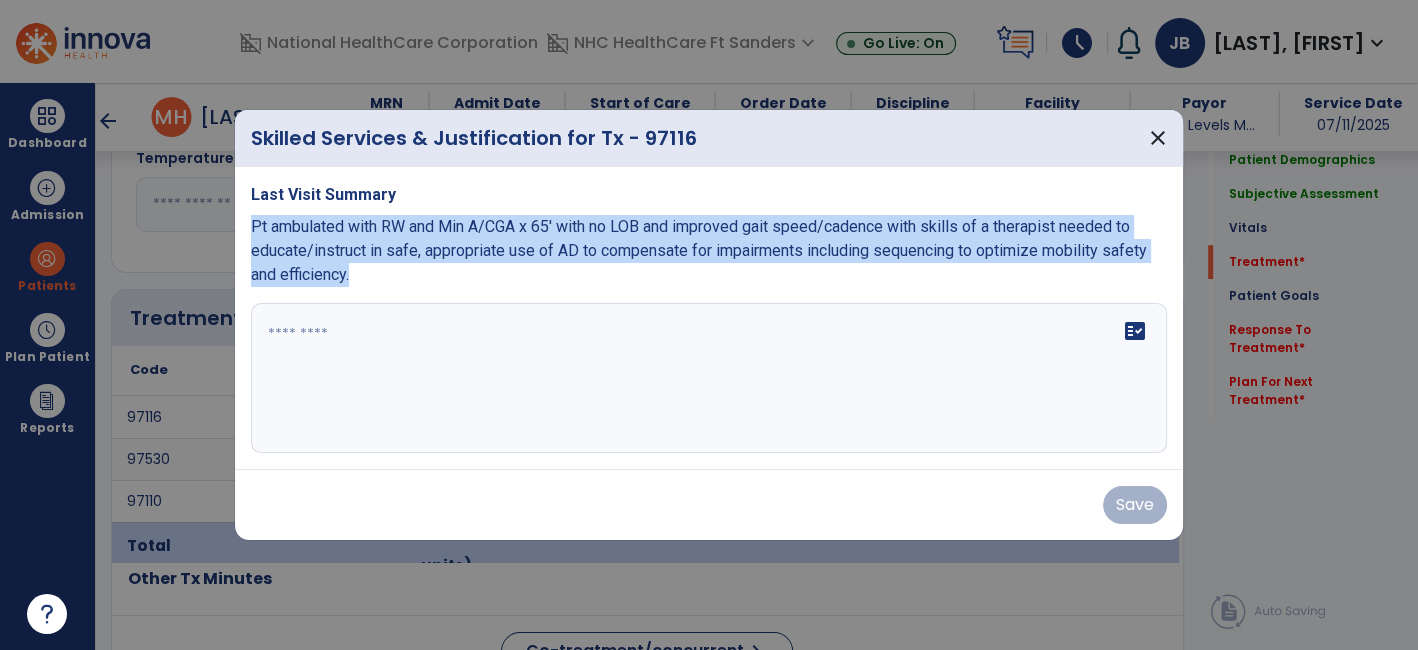 click on "Pt ambulated with RW and Min A/CGA x 65' with no LOB and improved gait speed/cadence with skills of a therapist needed to educate/instruct in safe, appropriate use of AD to compensate for impairments including sequencing to optimize mobility safety and efficiency." at bounding box center [699, 250] 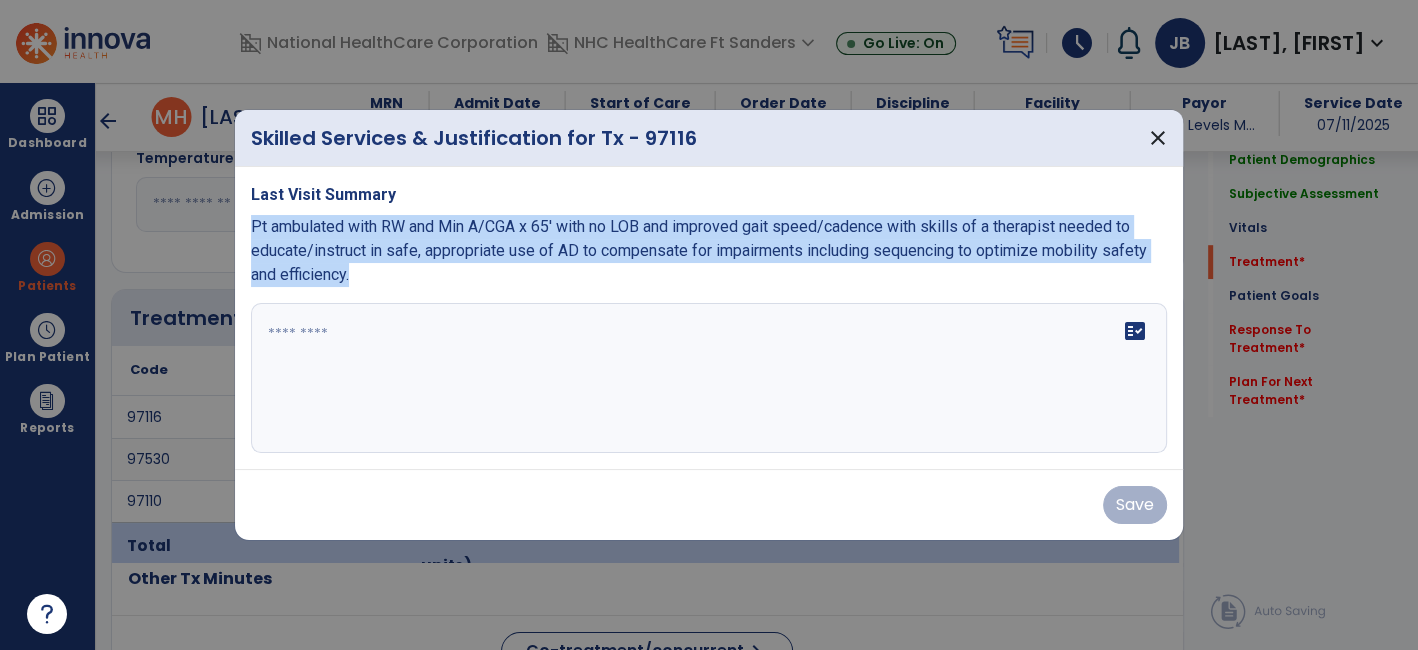 copy on "Pt ambulated with RW and Min A/CGA x 65' with no LOB and improved gait speed/cadence with skills of a therapist needed to educate/instruct in safe, appropriate use of AD to compensate for impairments including sequencing to optimize mobility safety and efficiency." 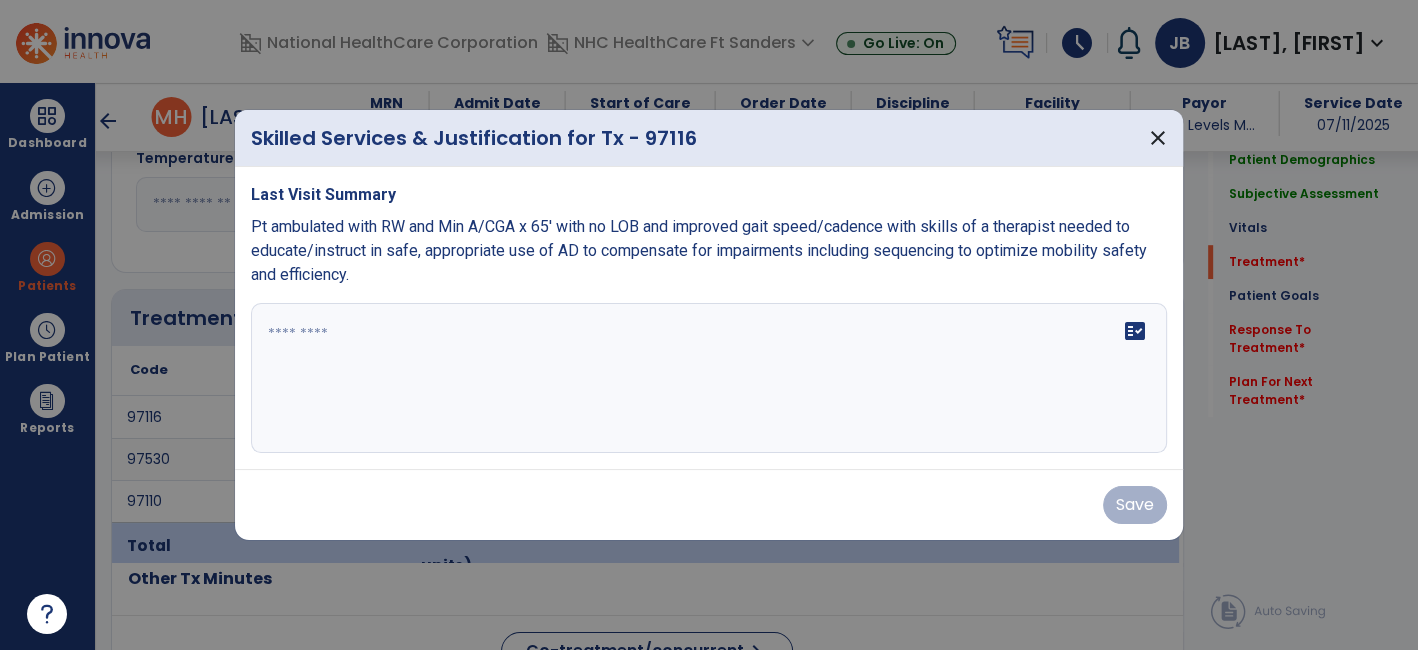 click at bounding box center (709, 378) 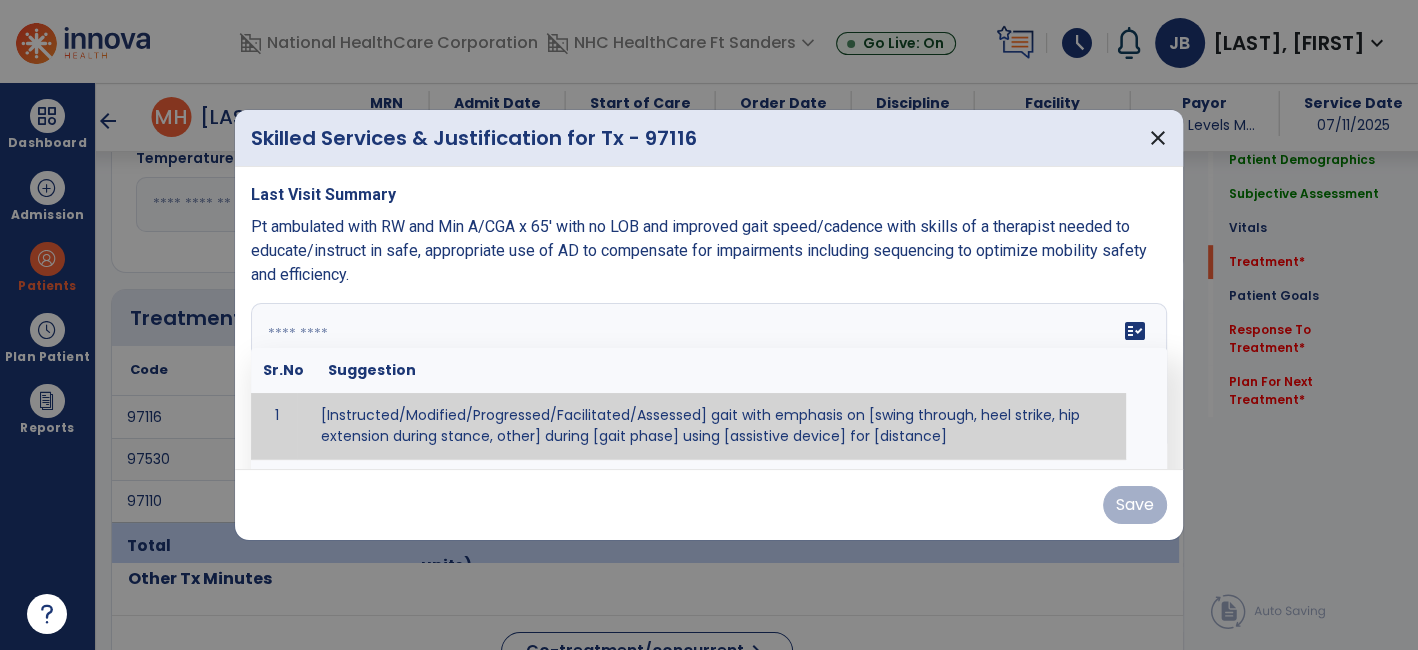 click at bounding box center (707, 378) 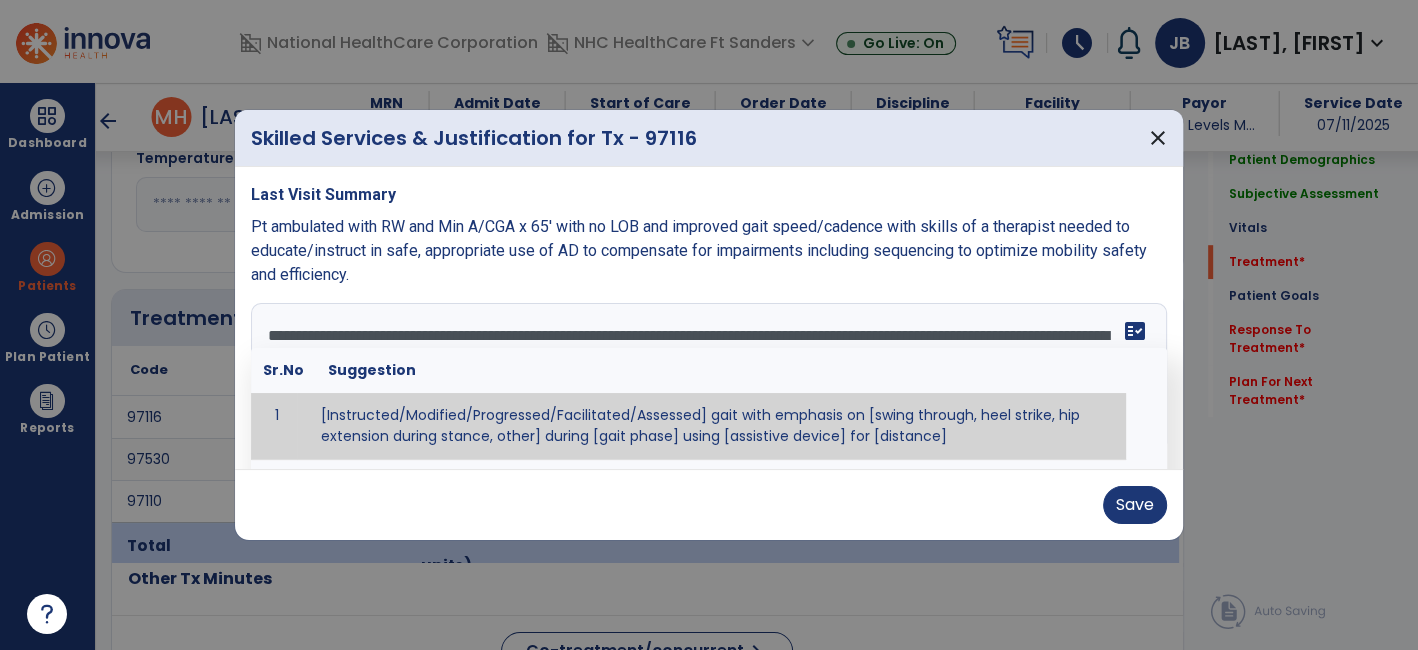 type on "**********" 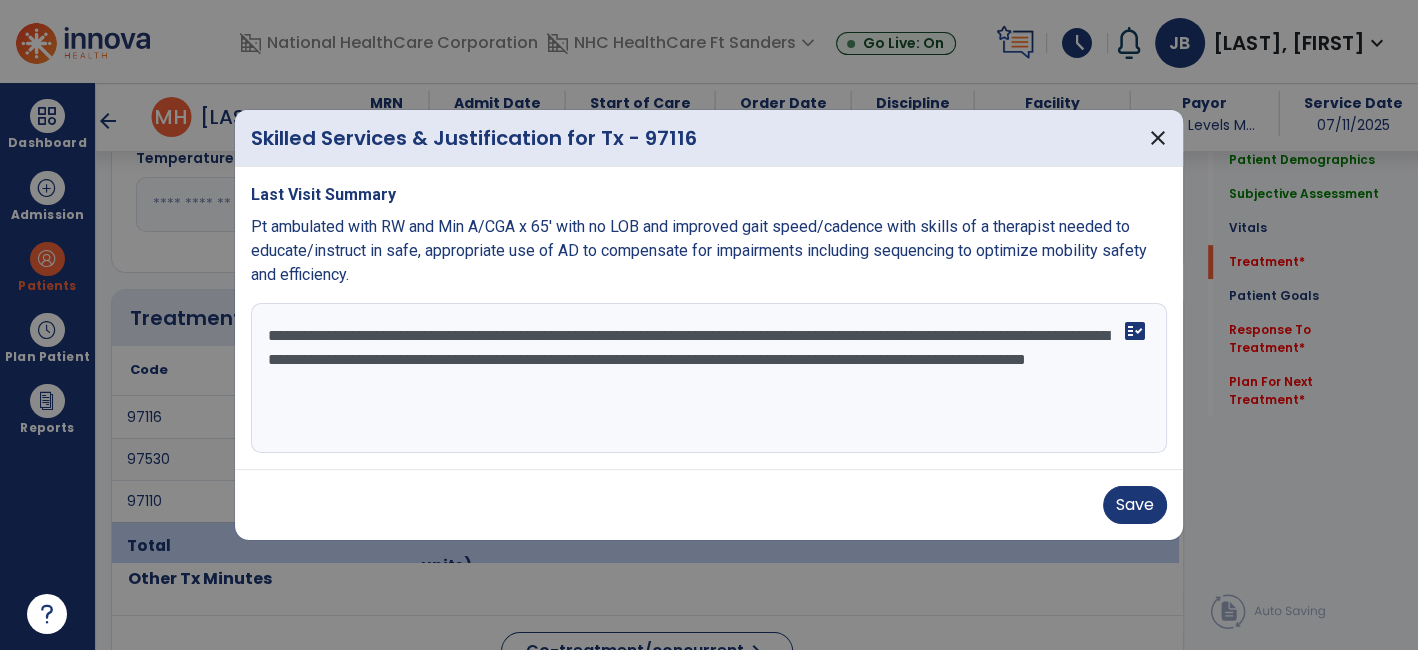 click on "Save" at bounding box center [709, 504] 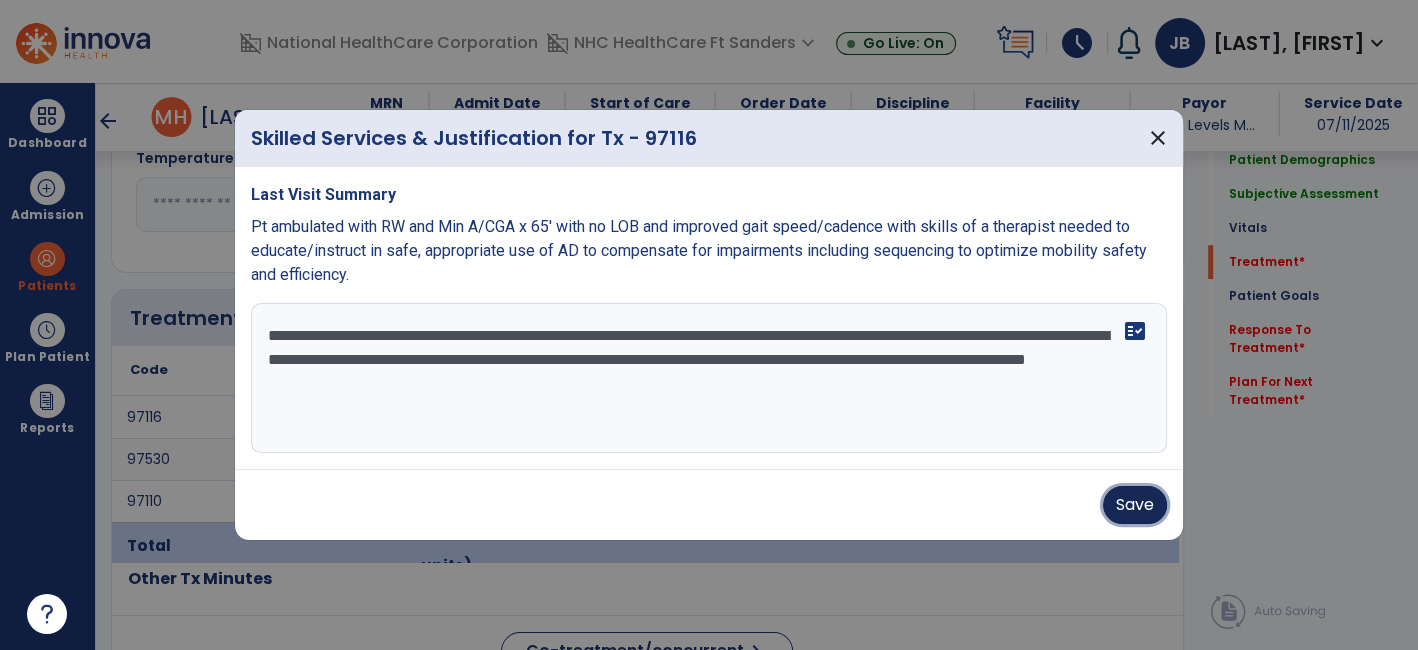 click on "Save" at bounding box center [1135, 505] 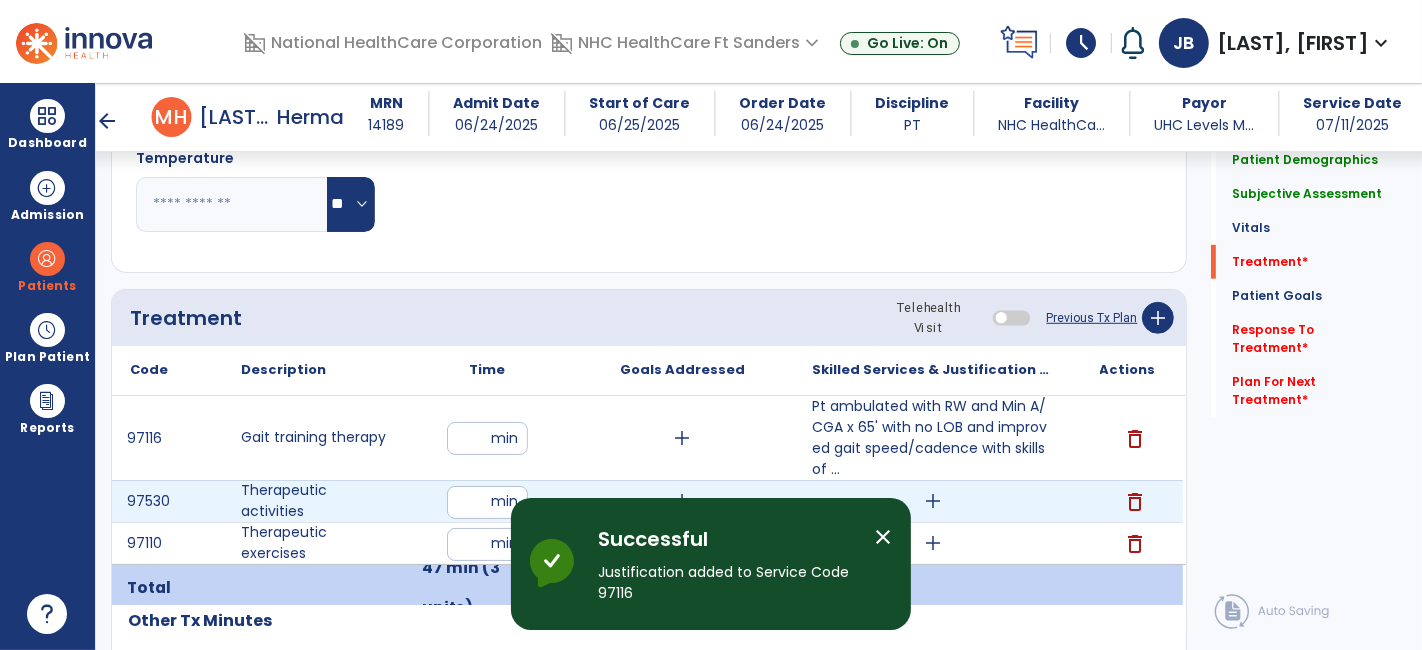 click on "add" at bounding box center (933, 501) 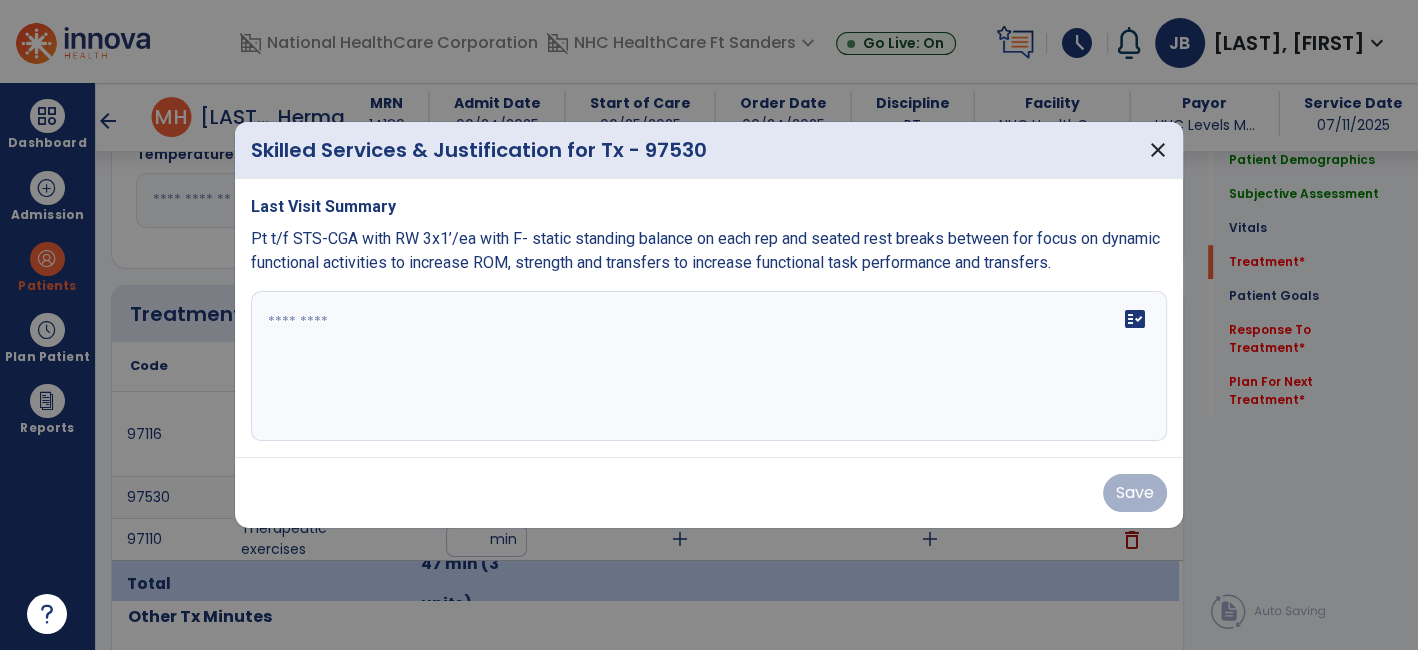 scroll, scrollTop: 1000, scrollLeft: 0, axis: vertical 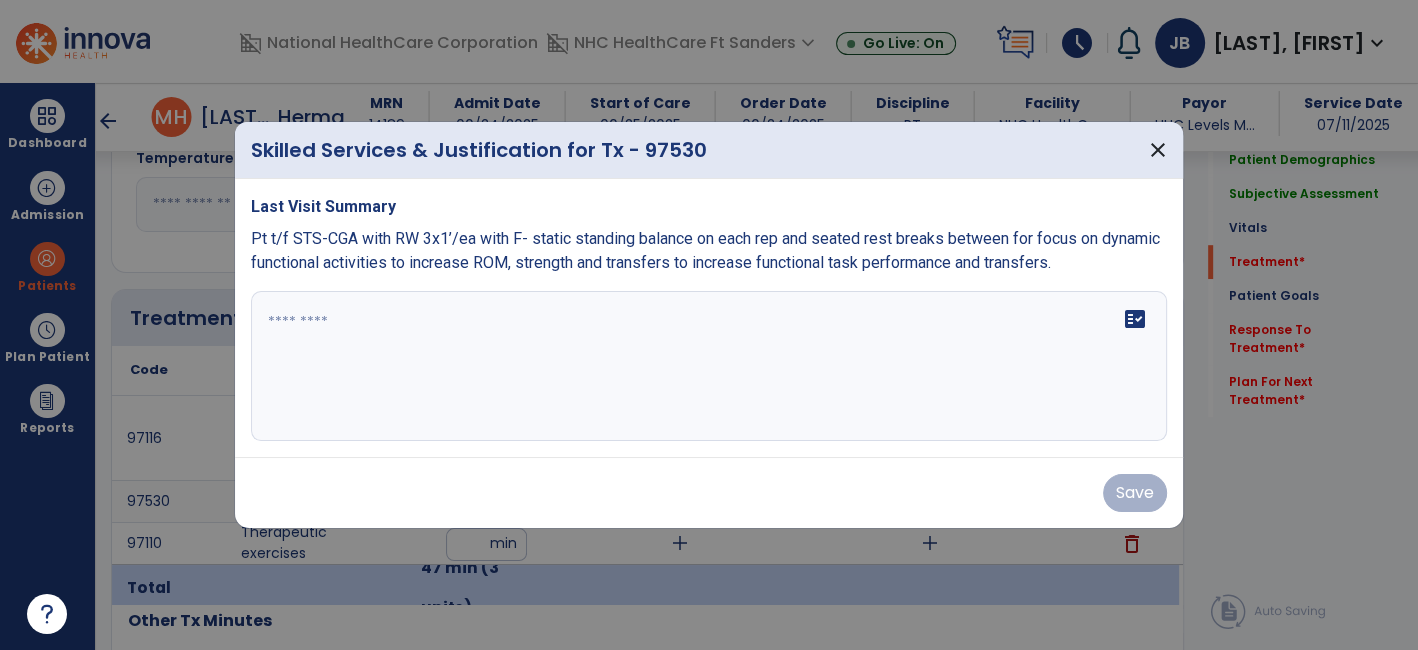 click on "Pt t/f STS-CGA with RW 3x1’/ea with F- static standing balance on each rep and seated rest breaks between for focus on dynamic functional activities to increase ROM, strength and transfers to increase functional task performance and transfers." at bounding box center [705, 250] 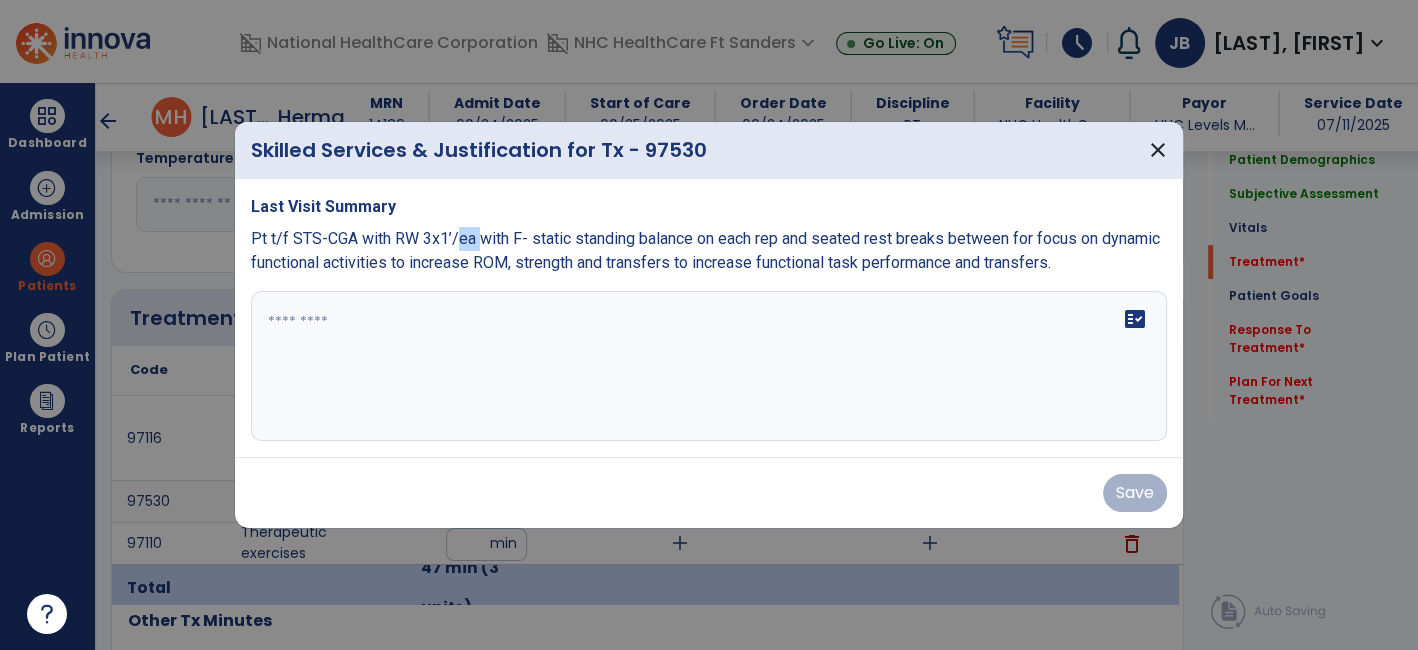 click on "Pt t/f STS-CGA with RW 3x1’/ea with F- static standing balance on each rep and seated rest breaks between for focus on dynamic functional activities to increase ROM, strength and transfers to increase functional task performance and transfers." at bounding box center [705, 250] 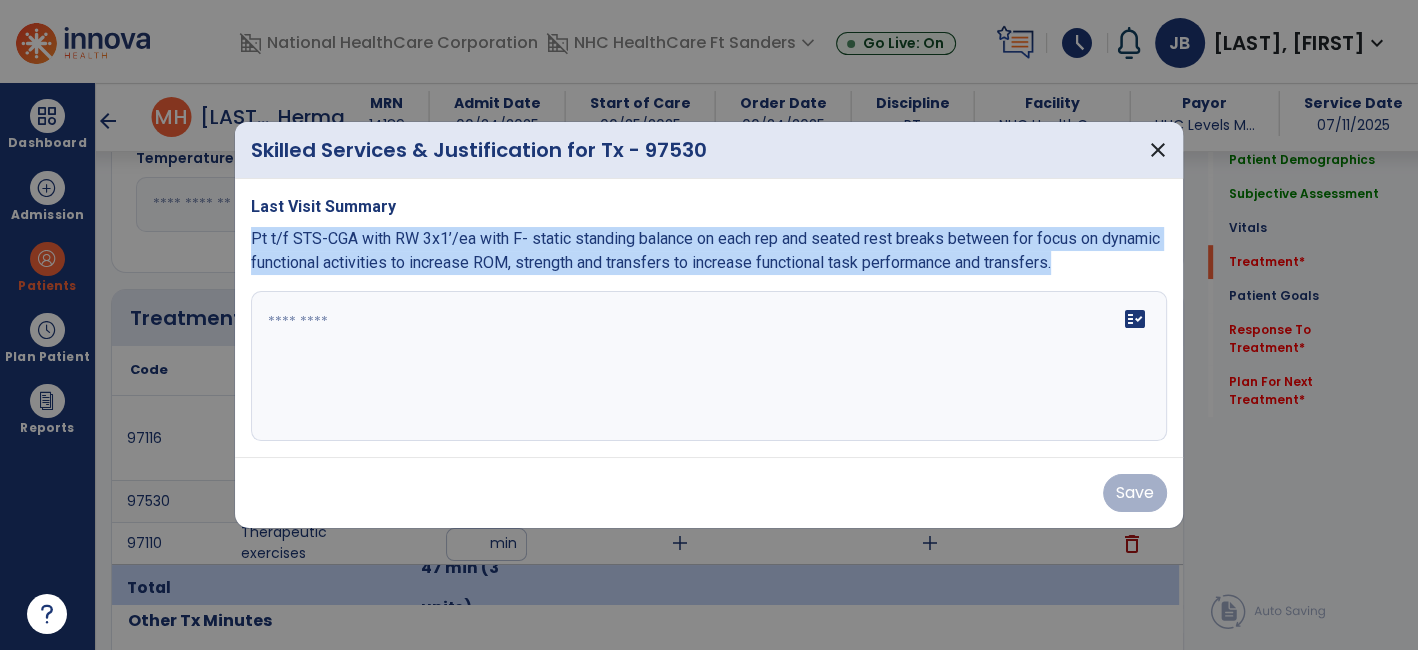 click on "Pt t/f STS-CGA with RW 3x1’/ea with F- static standing balance on each rep and seated rest breaks between for focus on dynamic functional activities to increase ROM, strength and transfers to increase functional task performance and transfers." at bounding box center [705, 250] 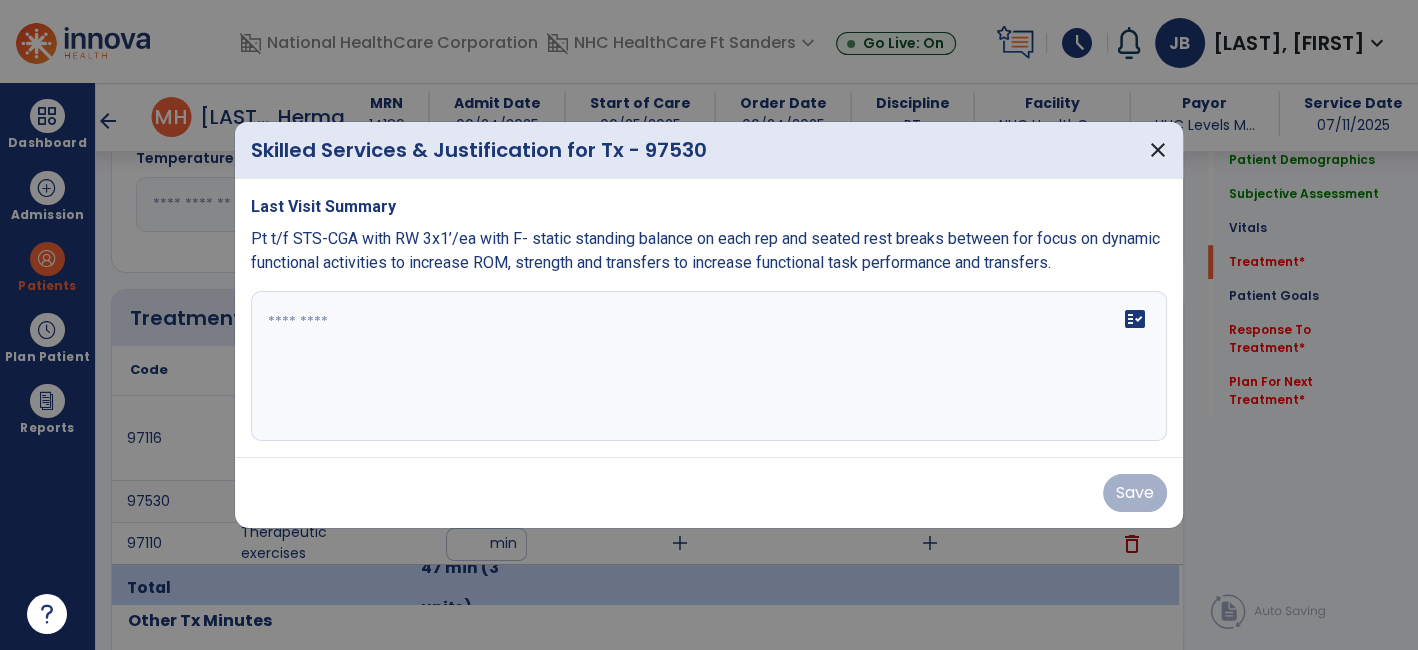 click at bounding box center (709, 366) 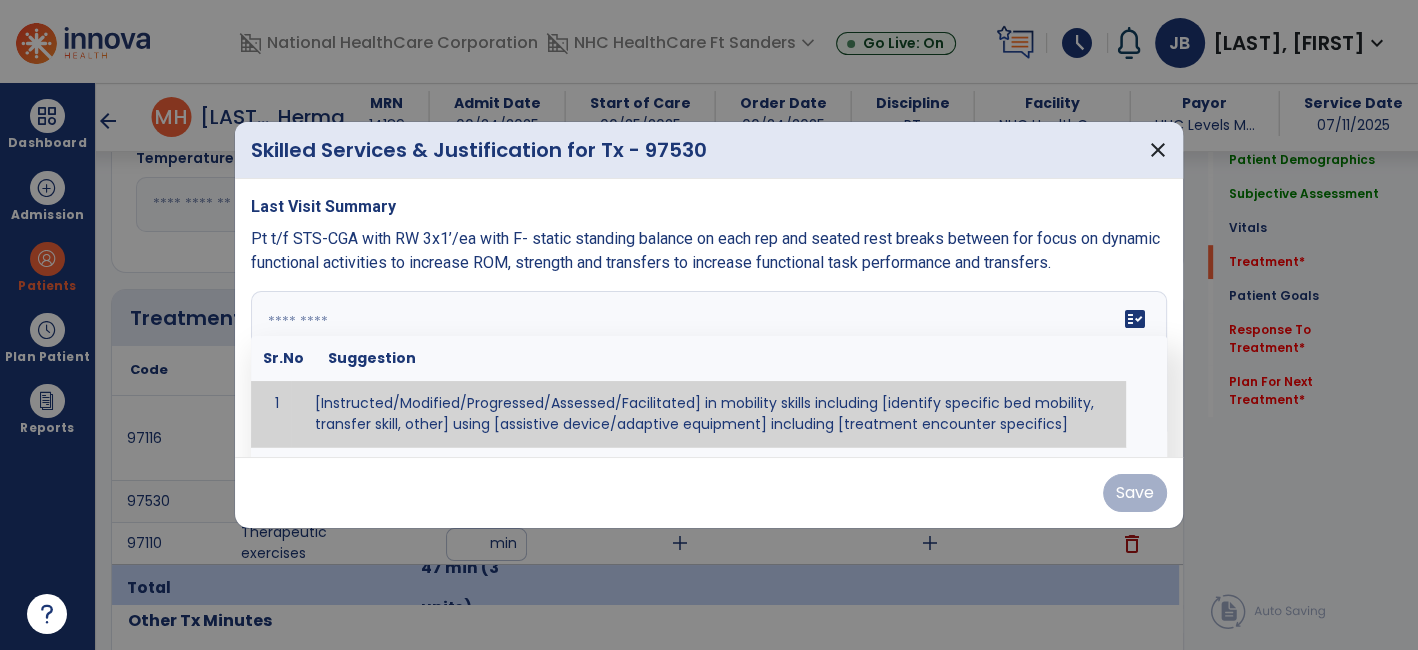 paste on "**********" 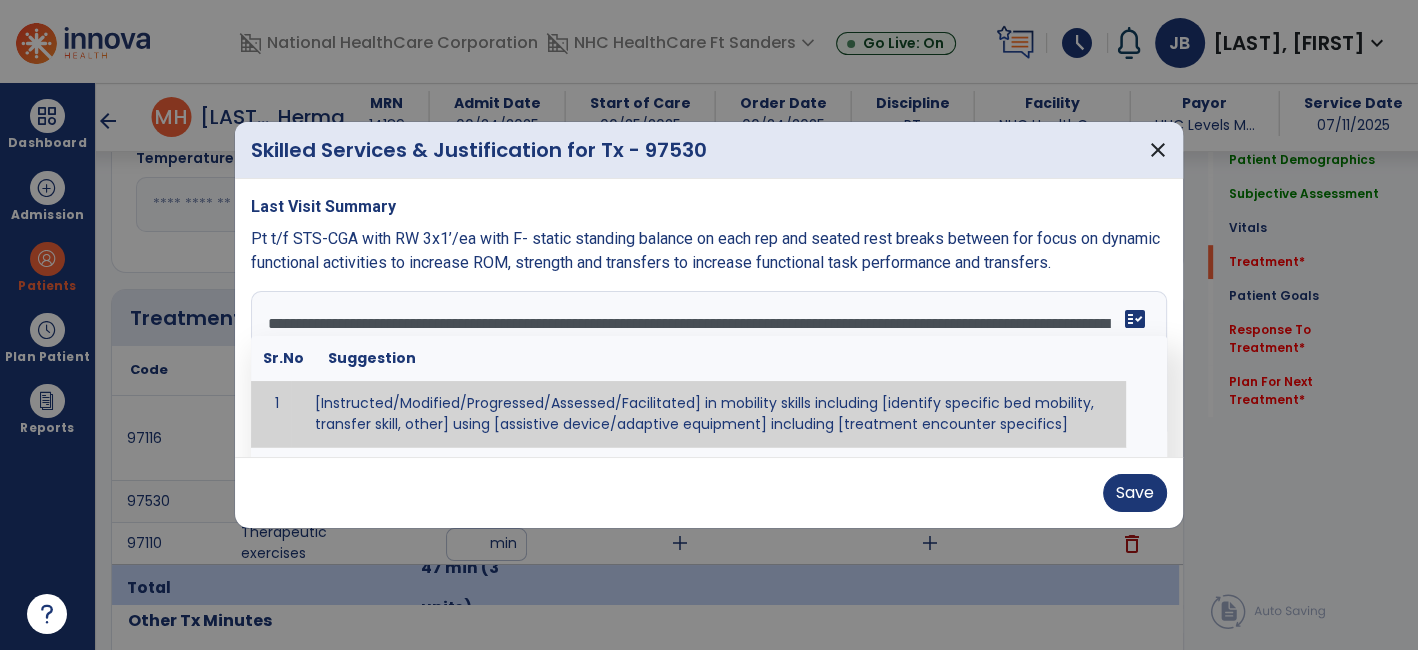 type on "**********" 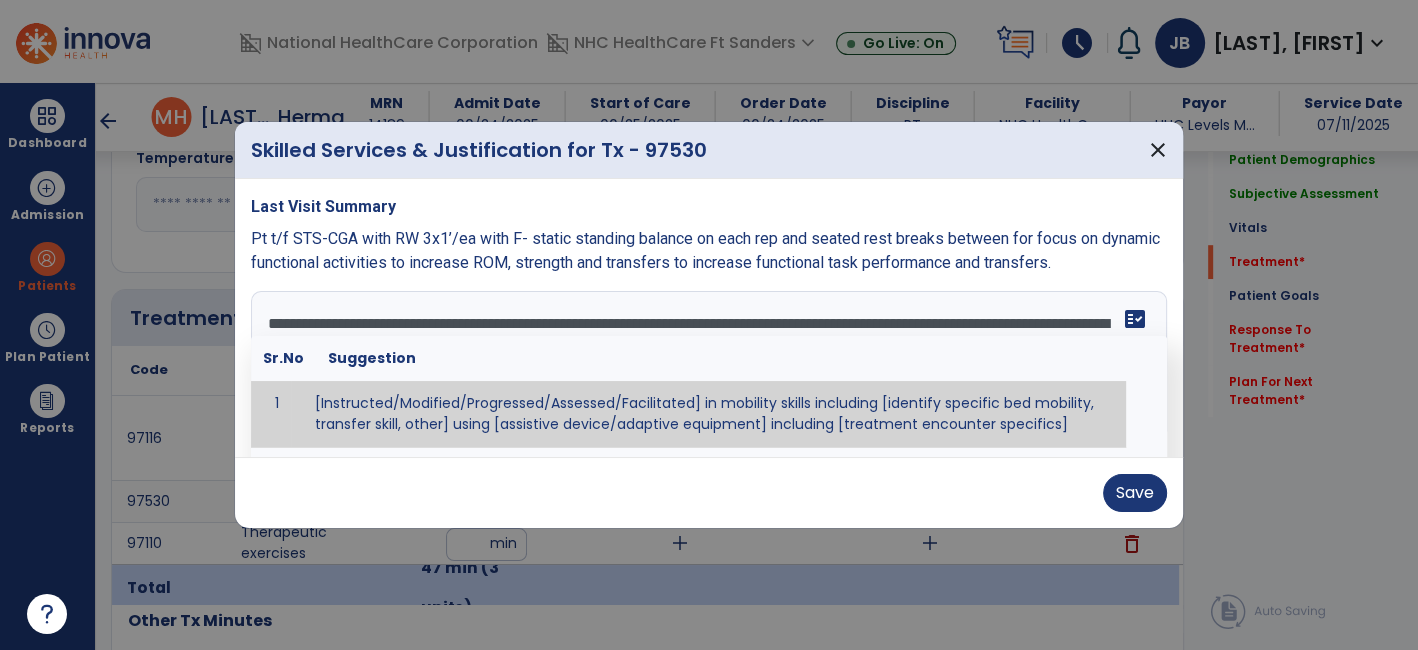 click at bounding box center (709, 325) 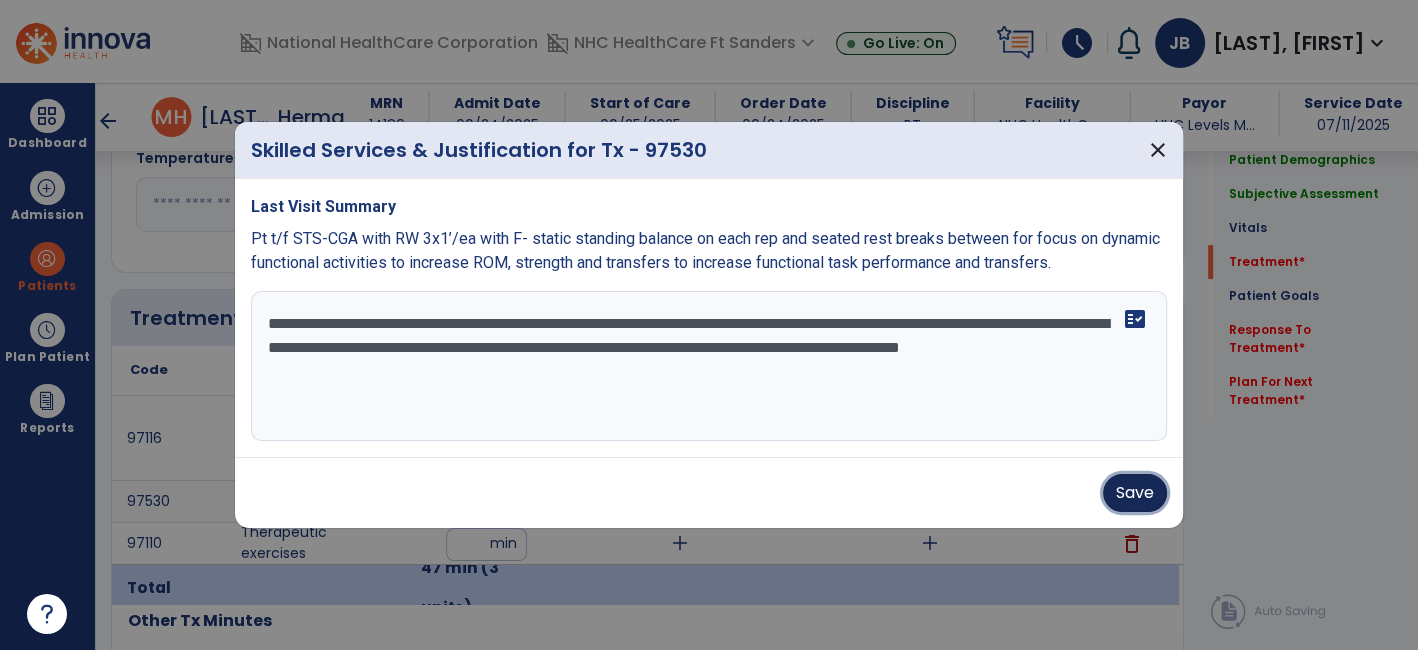 click on "Save" at bounding box center (1135, 493) 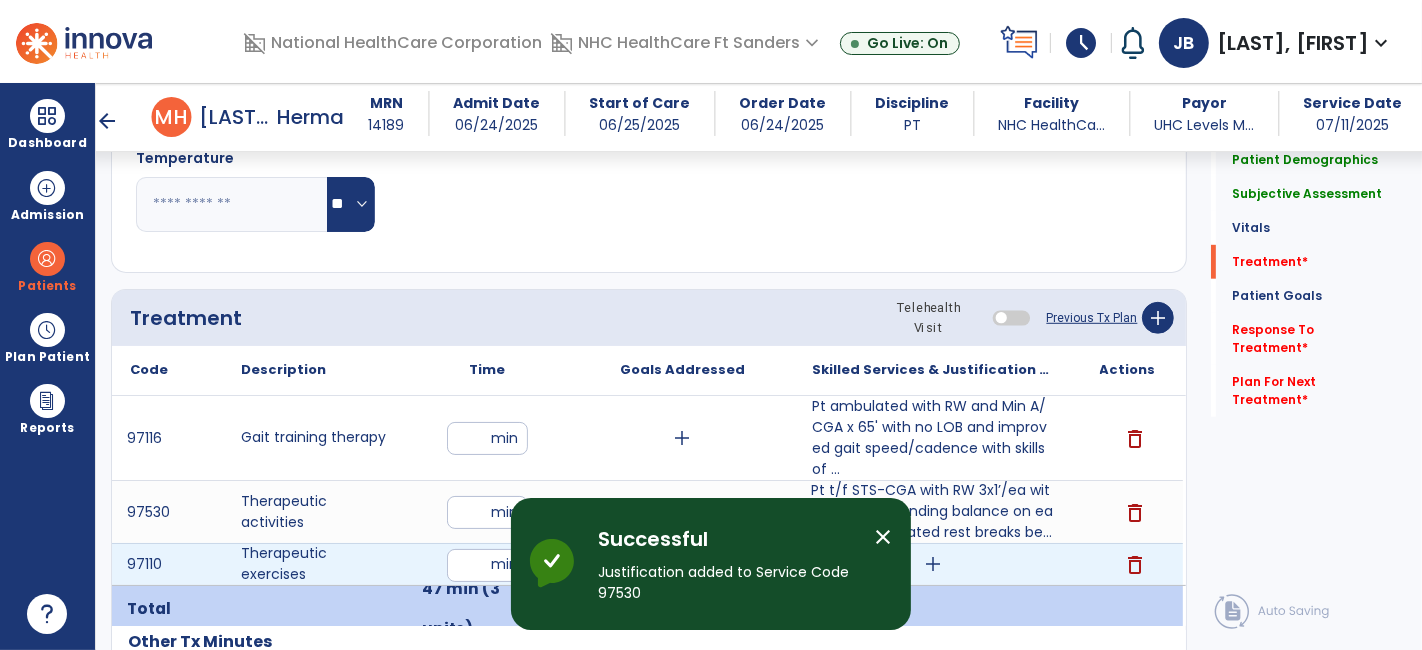 click on "add" at bounding box center (933, 564) 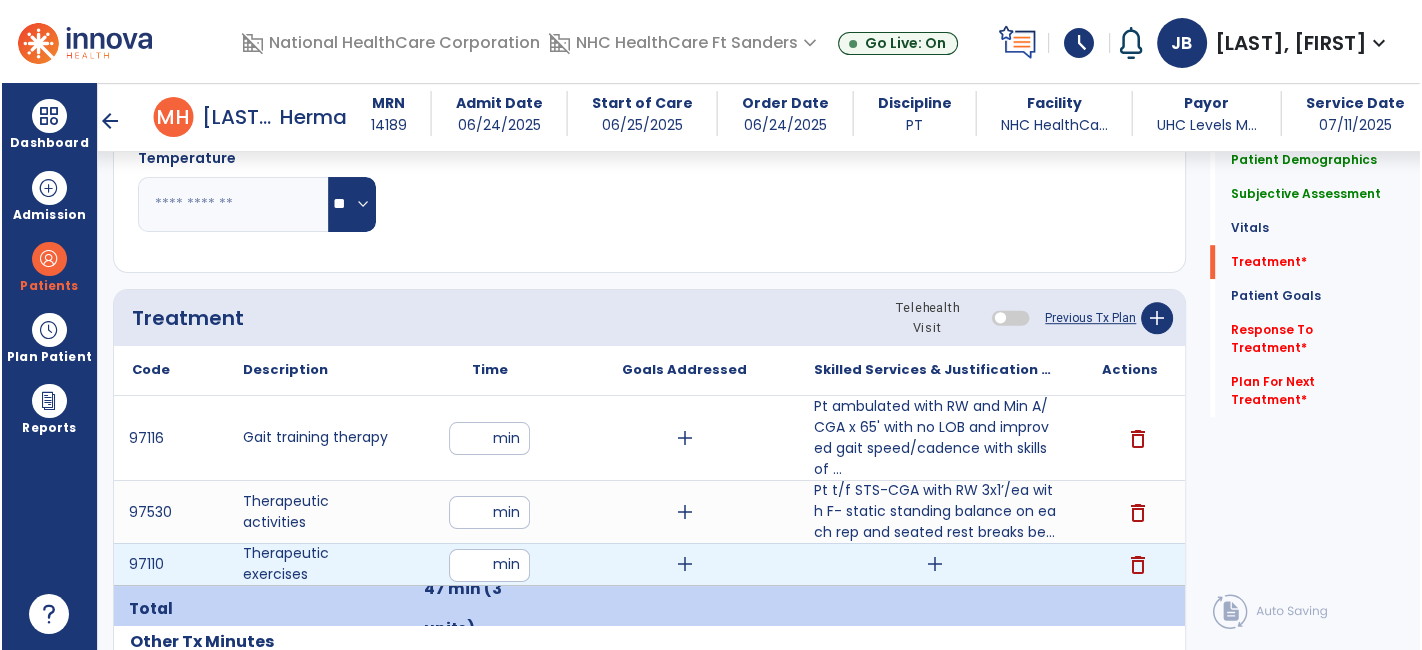 scroll, scrollTop: 1000, scrollLeft: 0, axis: vertical 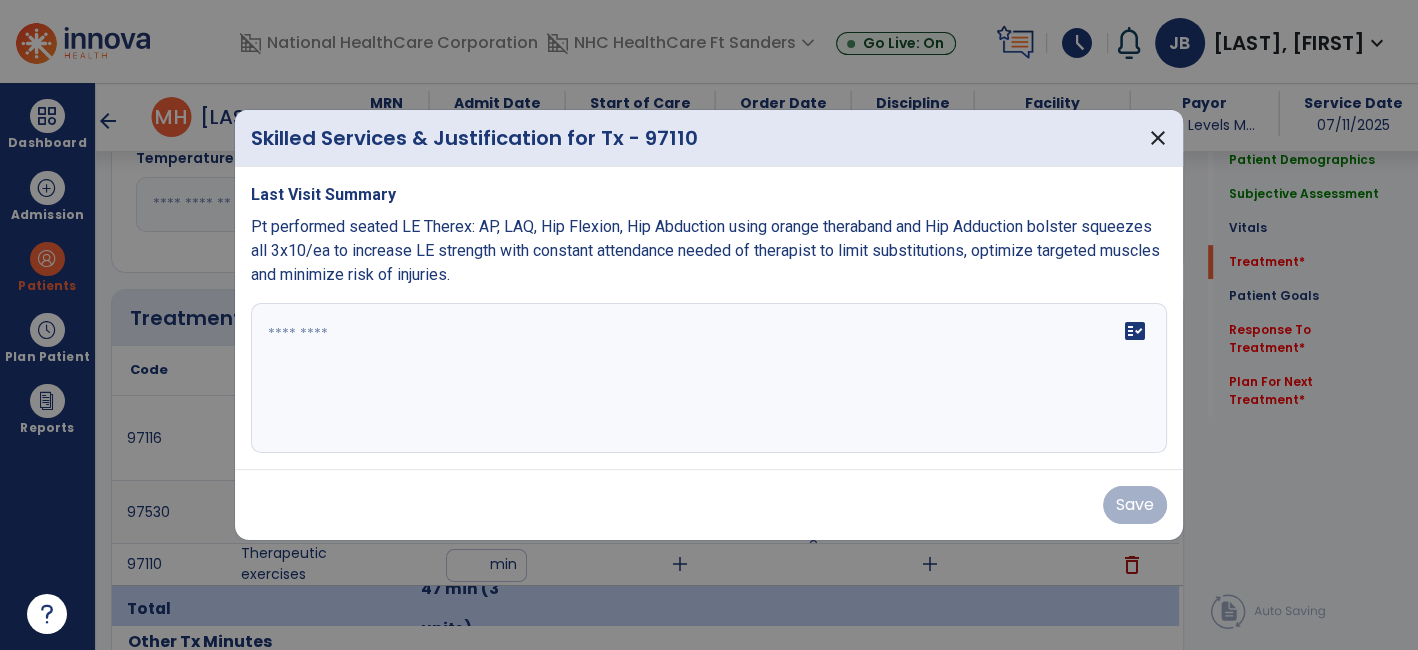 click on "Pt performed seated LE Therex: AP, LAQ, Hip Flexion, Hip Abduction using orange theraband and Hip Adduction bolster squeezes all 3x10/ea to increase LE strength with constant attendance needed of therapist to limit substitutions, optimize targeted muscles and minimize risk of injuries." at bounding box center [705, 250] 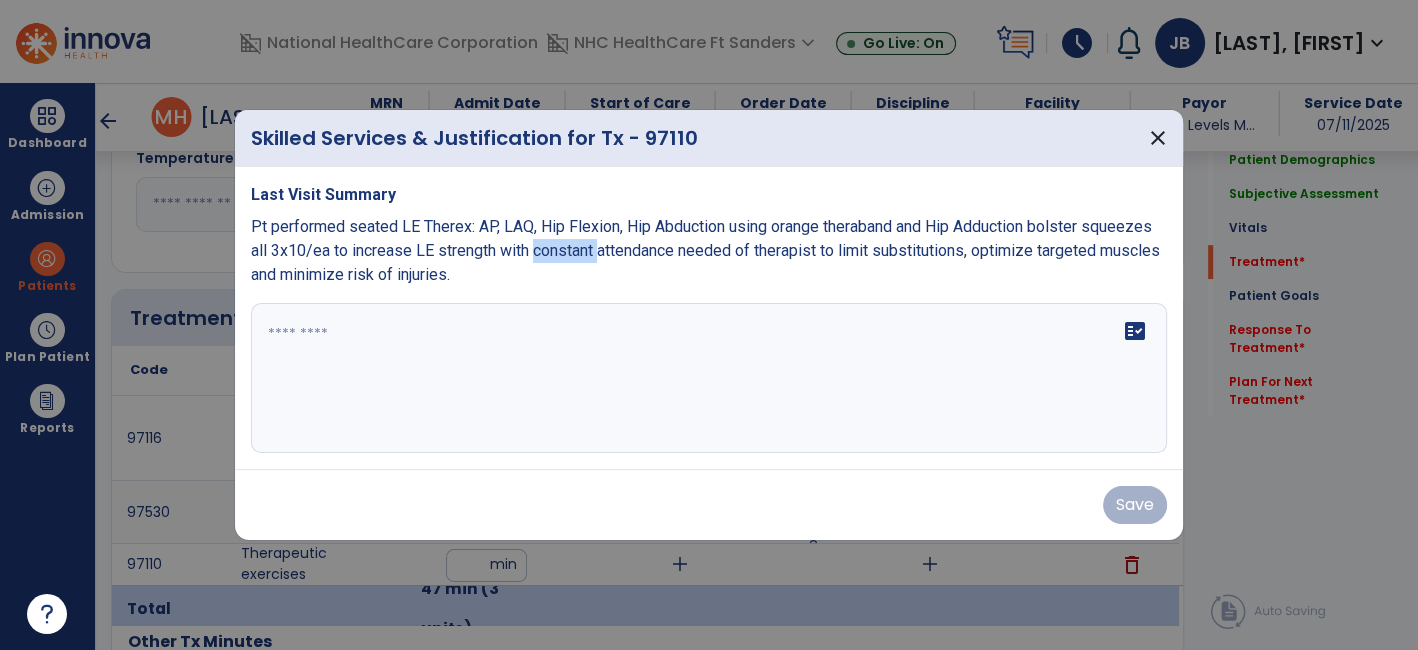 click on "Pt performed seated LE Therex: AP, LAQ, Hip Flexion, Hip Abduction using orange theraband and Hip Adduction bolster squeezes all 3x10/ea to increase LE strength with constant attendance needed of therapist to limit substitutions, optimize targeted muscles and minimize risk of injuries." at bounding box center (705, 250) 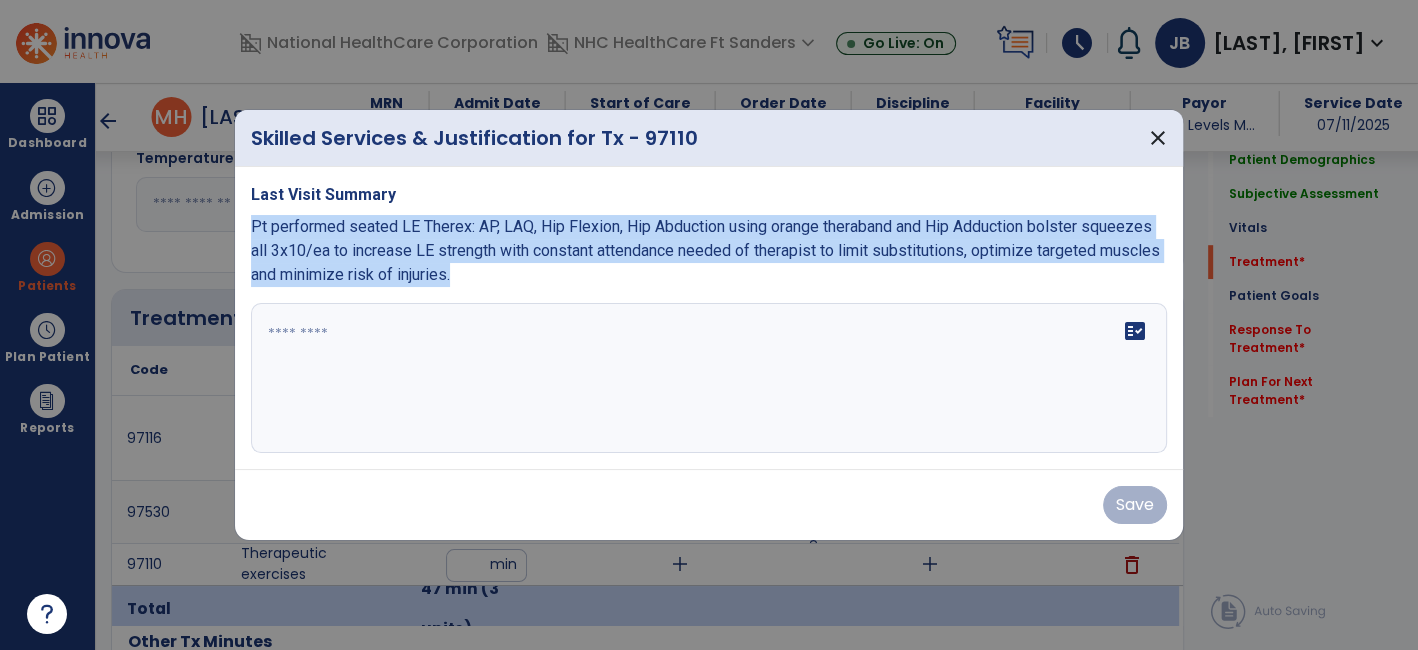 click on "Pt performed seated LE Therex: AP, LAQ, Hip Flexion, Hip Abduction using orange theraband and Hip Adduction bolster squeezes all 3x10/ea to increase LE strength with constant attendance needed of therapist to limit substitutions, optimize targeted muscles and minimize risk of injuries." at bounding box center [705, 250] 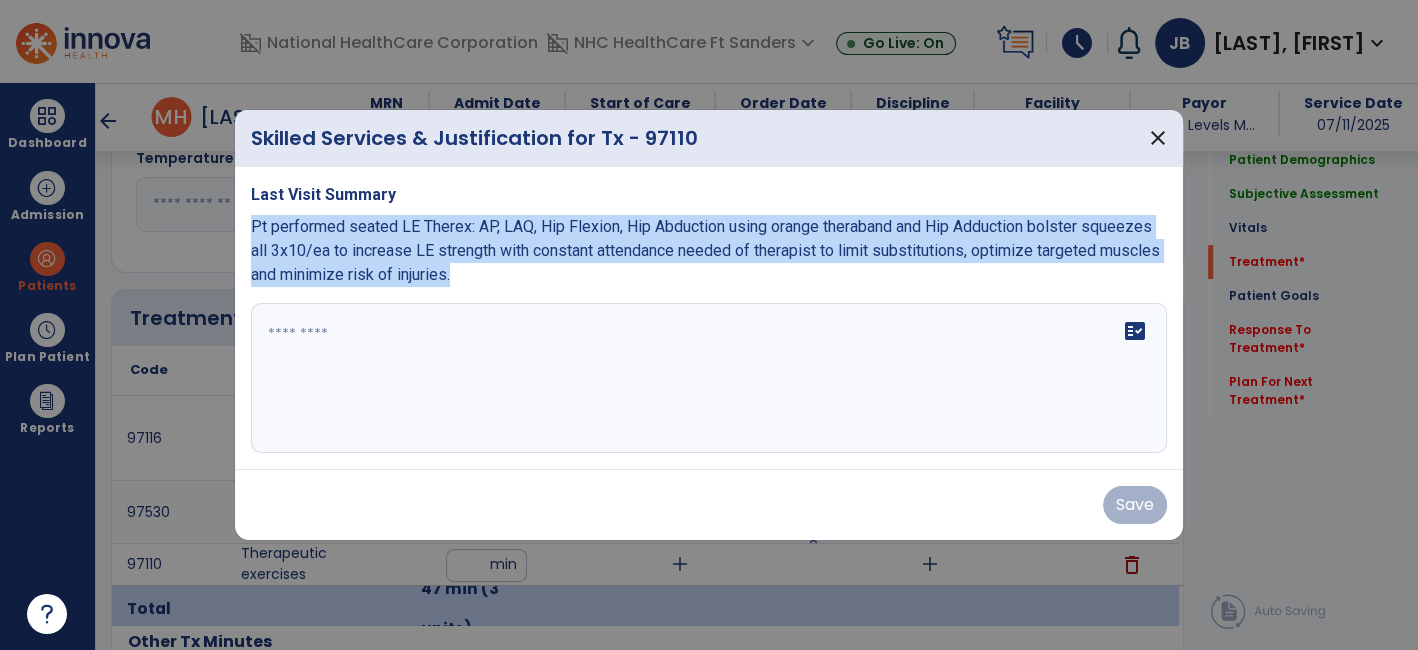 copy on "Pt performed seated LE Therex: AP, LAQ, Hip Flexion, Hip Abduction using orange theraband and Hip Adduction bolster squeezes all 3x10/ea to increase LE strength with constant attendance needed of therapist to limit substitutions, optimize targeted muscles and minimize risk of injuries." 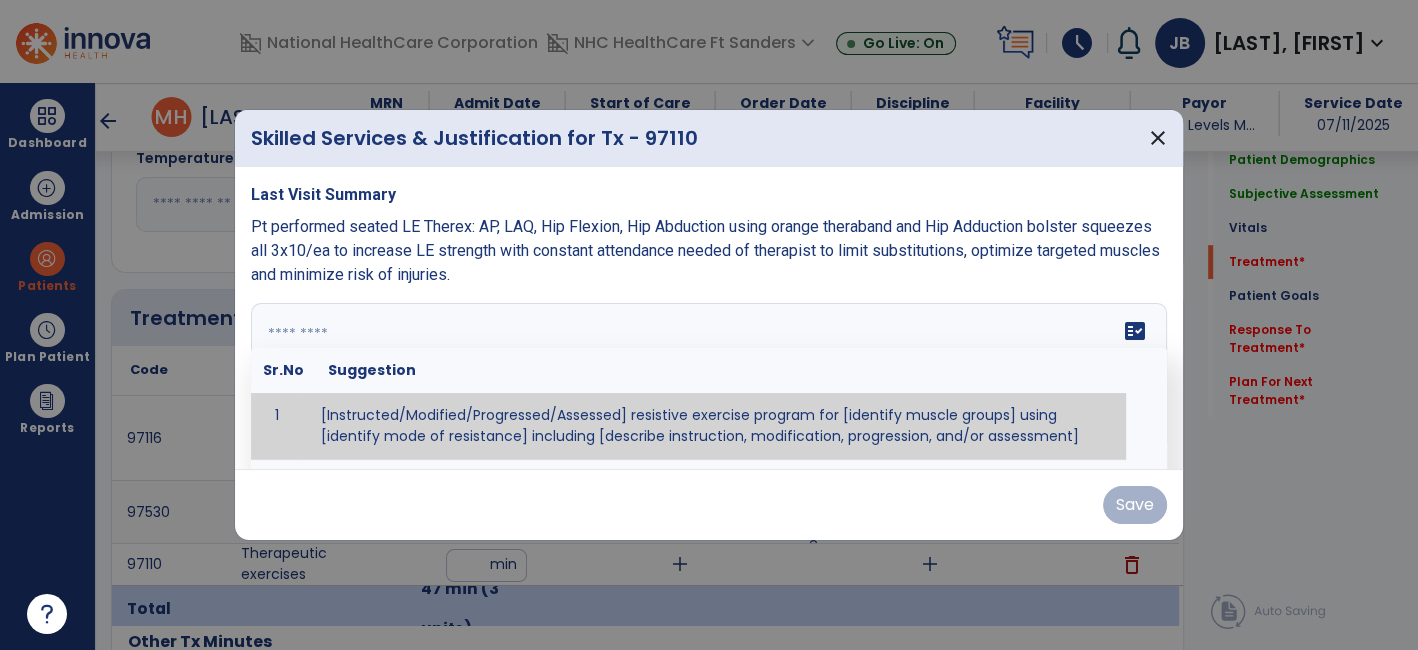 click at bounding box center [707, 378] 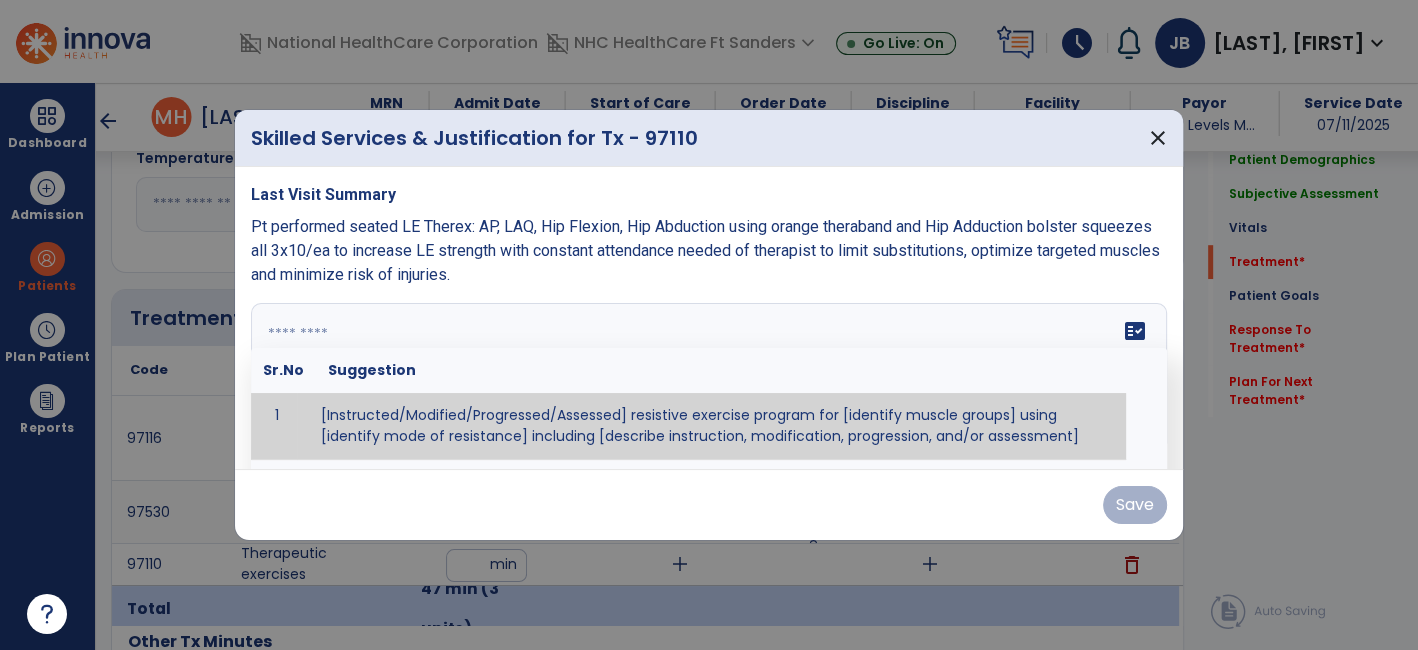 paste on "**********" 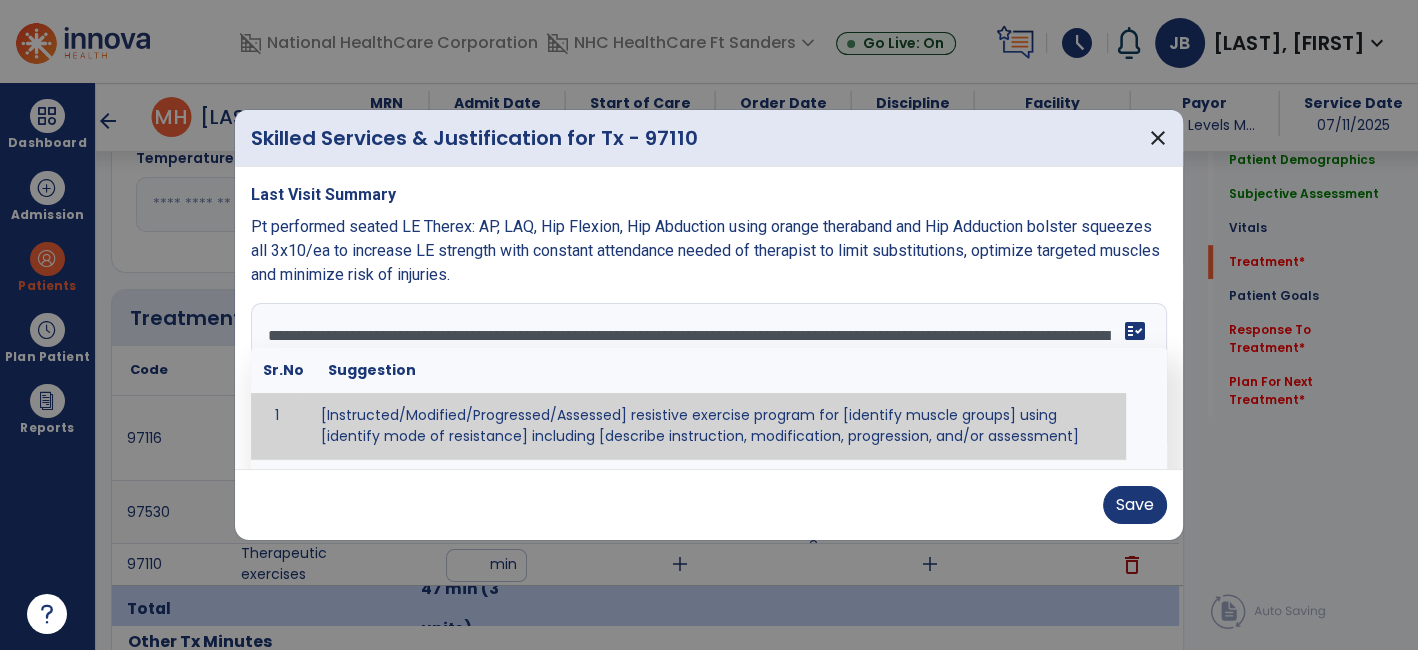 type on "**********" 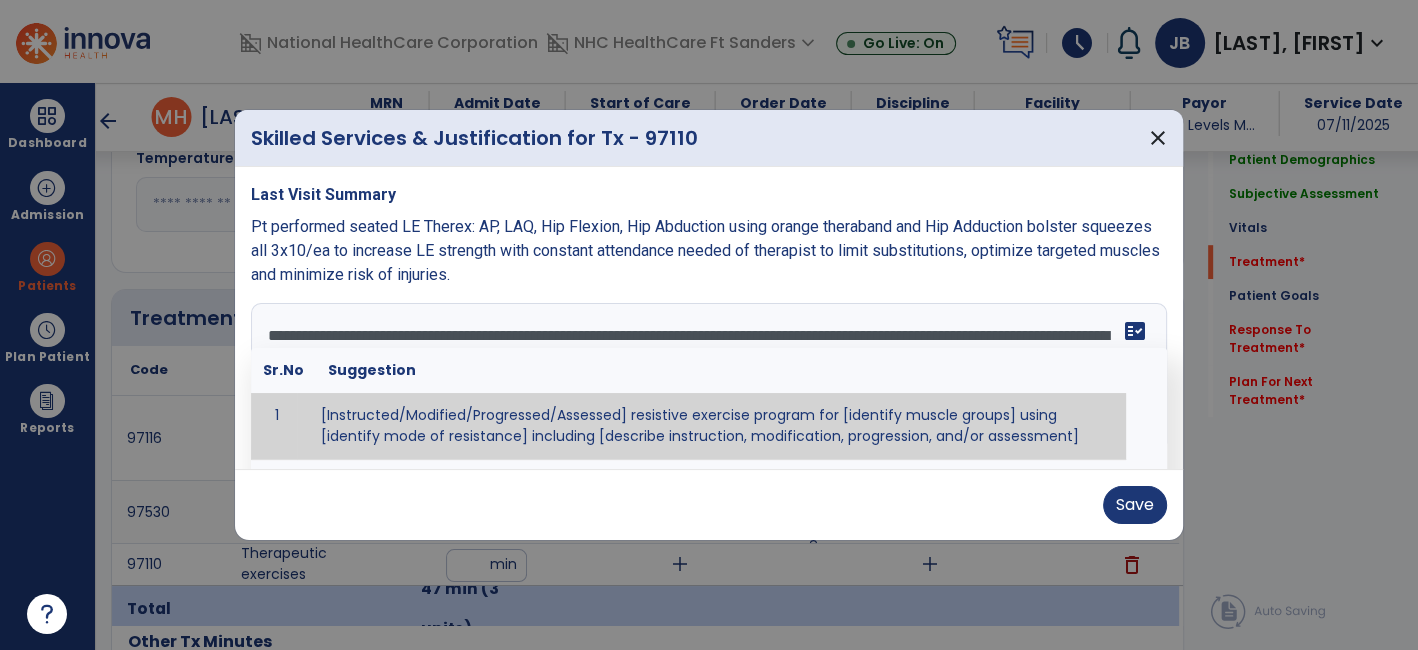 click on "Save" at bounding box center (709, 505) 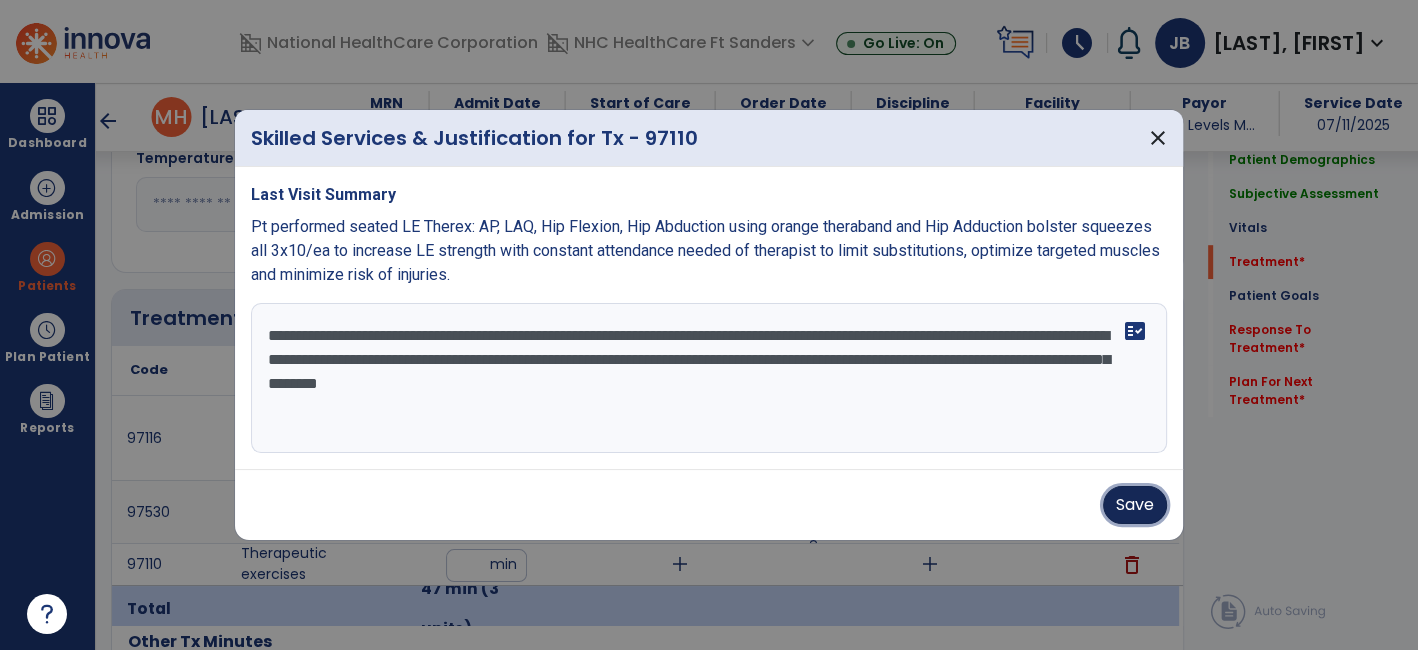 click on "Save" at bounding box center (1135, 505) 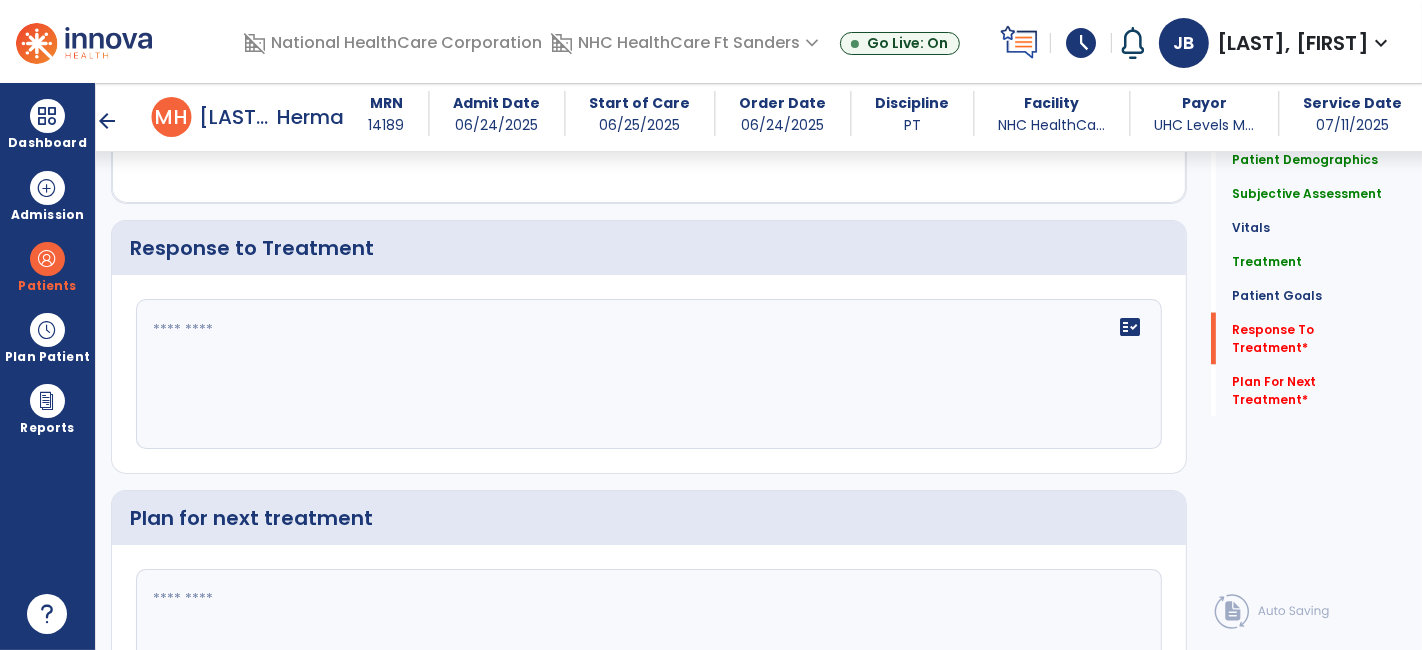 scroll, scrollTop: 2777, scrollLeft: 0, axis: vertical 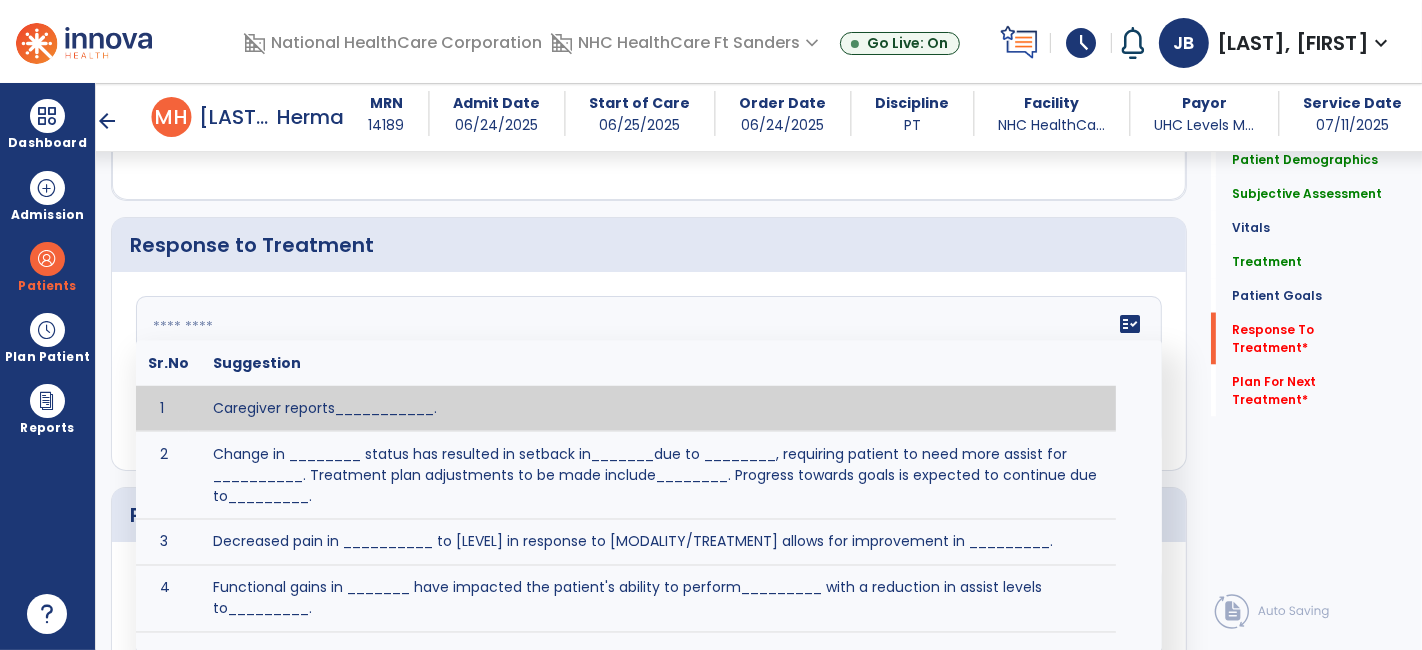 click on "fact_check  Sr.No Suggestion 1 Caregiver reports___________. 2 Change in ________ status has resulted in setback in_______due to ________, requiring patient to need more assist for __________.   Treatment plan adjustments to be made include________.  Progress towards goals is expected to continue due to_________. 3 Decreased pain in __________ to [LEVEL] in response to [MODALITY/TREATMENT] allows for improvement in _________. 4 Functional gains in _______ have impacted the patient's ability to perform_________ with a reduction in assist levels to_________. 5 Functional progress this week has been significant due to__________. 6 Gains in ________ have improved the patient's ability to perform ______with decreased levels of assist to___________. 7 Improvement in ________allows patient to tolerate higher levels of challenges in_________. 8 Pain in [AREA] has decreased to [LEVEL] in response to [TREATMENT/MODALITY], allowing fore ease in completing__________. 9 10 11 12 13 14 15 16 17 18 19 20 21" 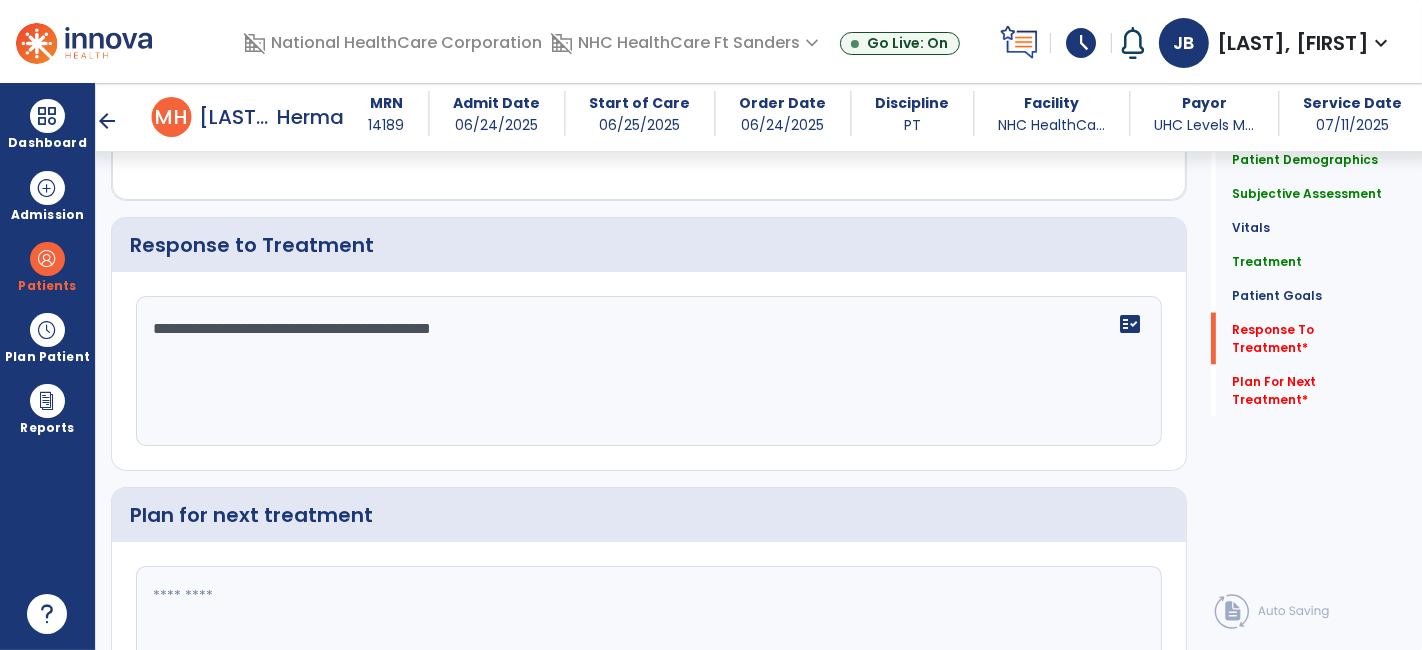 type on "**********" 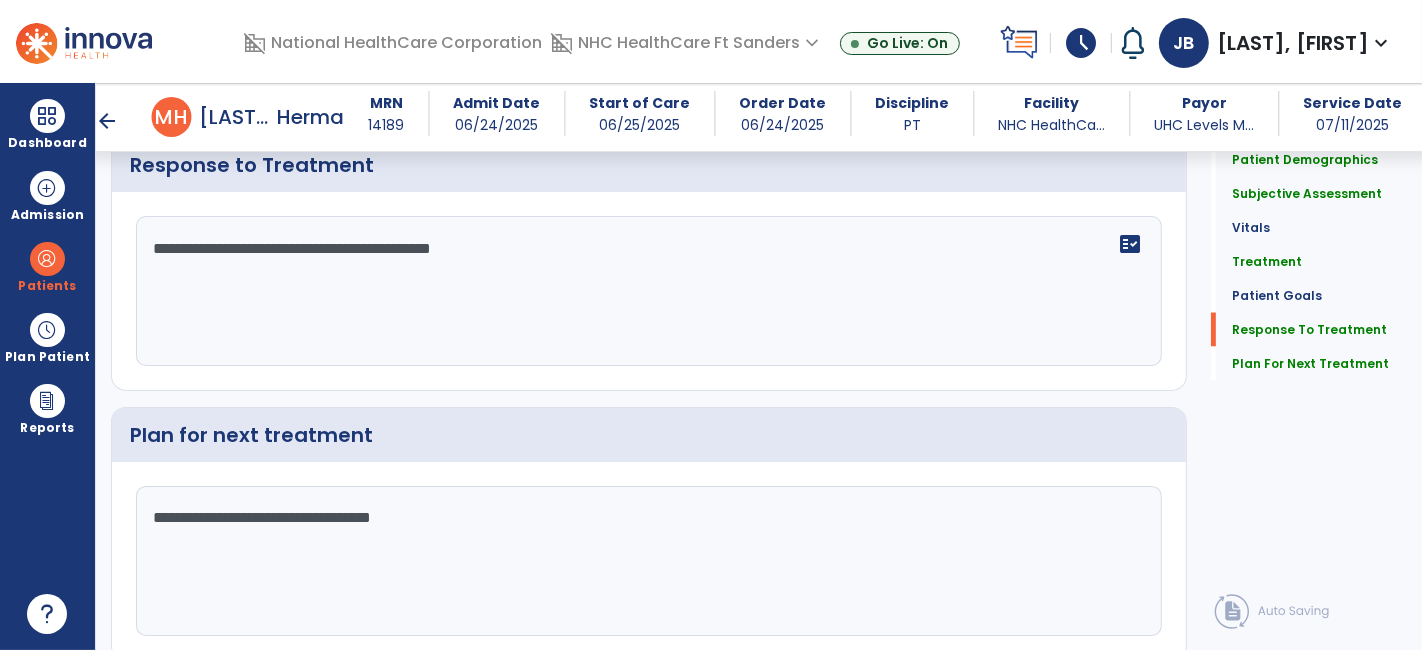 scroll, scrollTop: 2924, scrollLeft: 0, axis: vertical 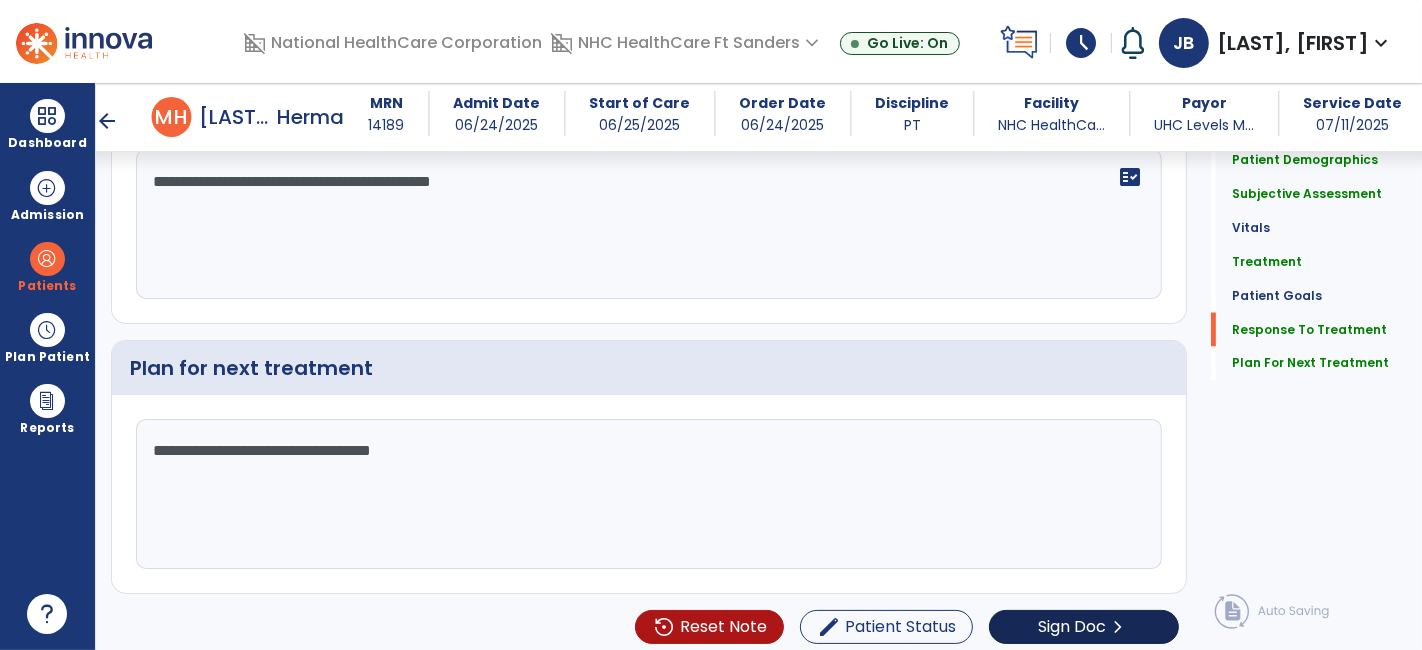 type on "**********" 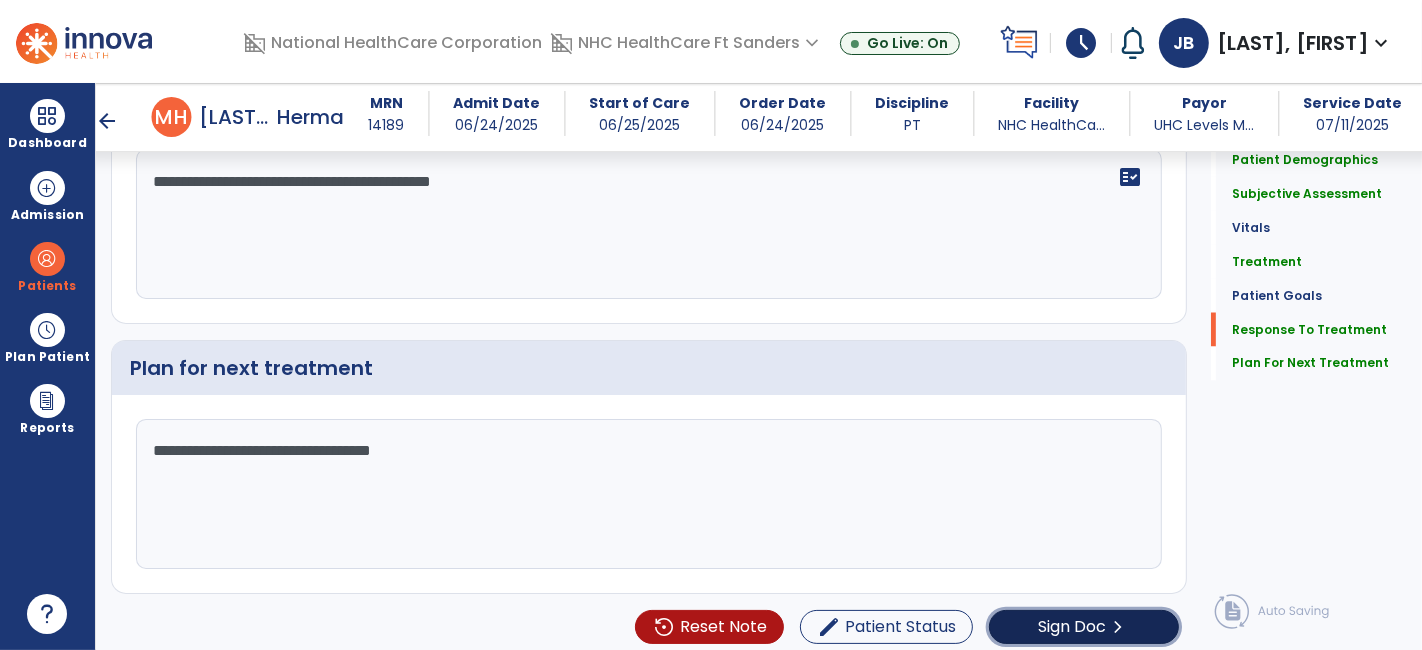 click on "Sign Doc  chevron_right" 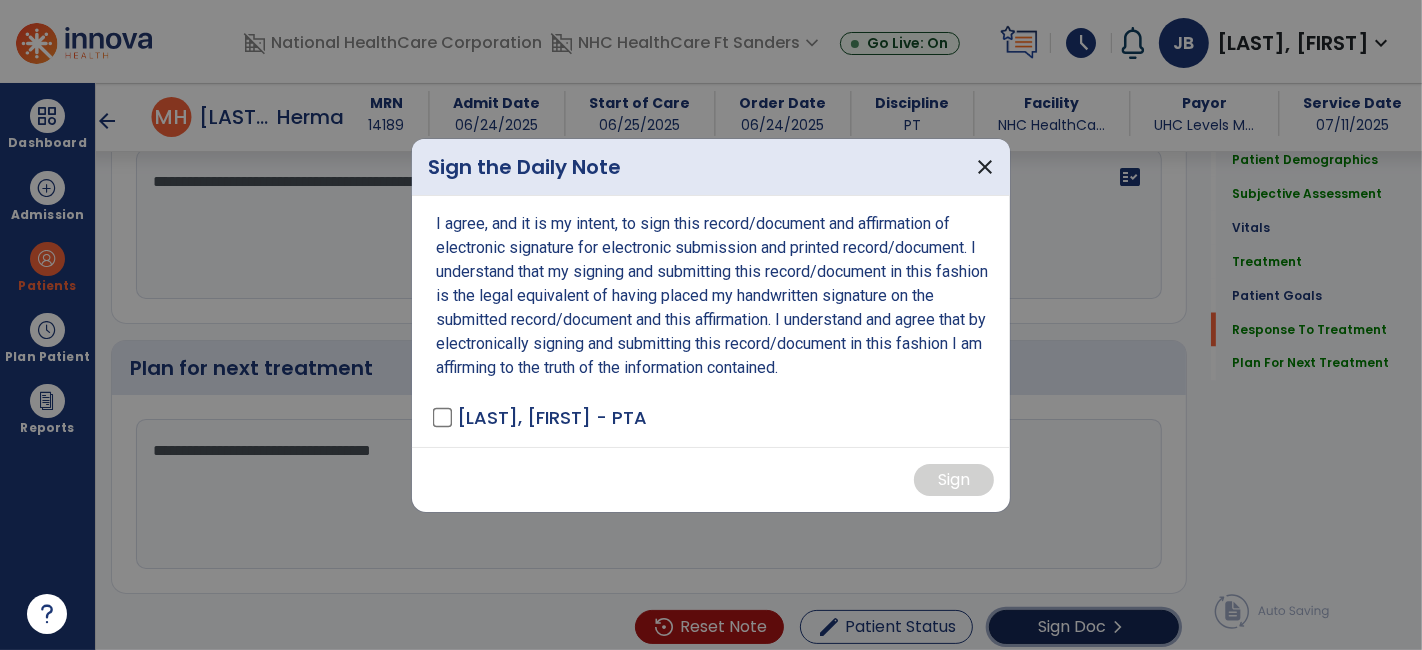 scroll, scrollTop: 2924, scrollLeft: 0, axis: vertical 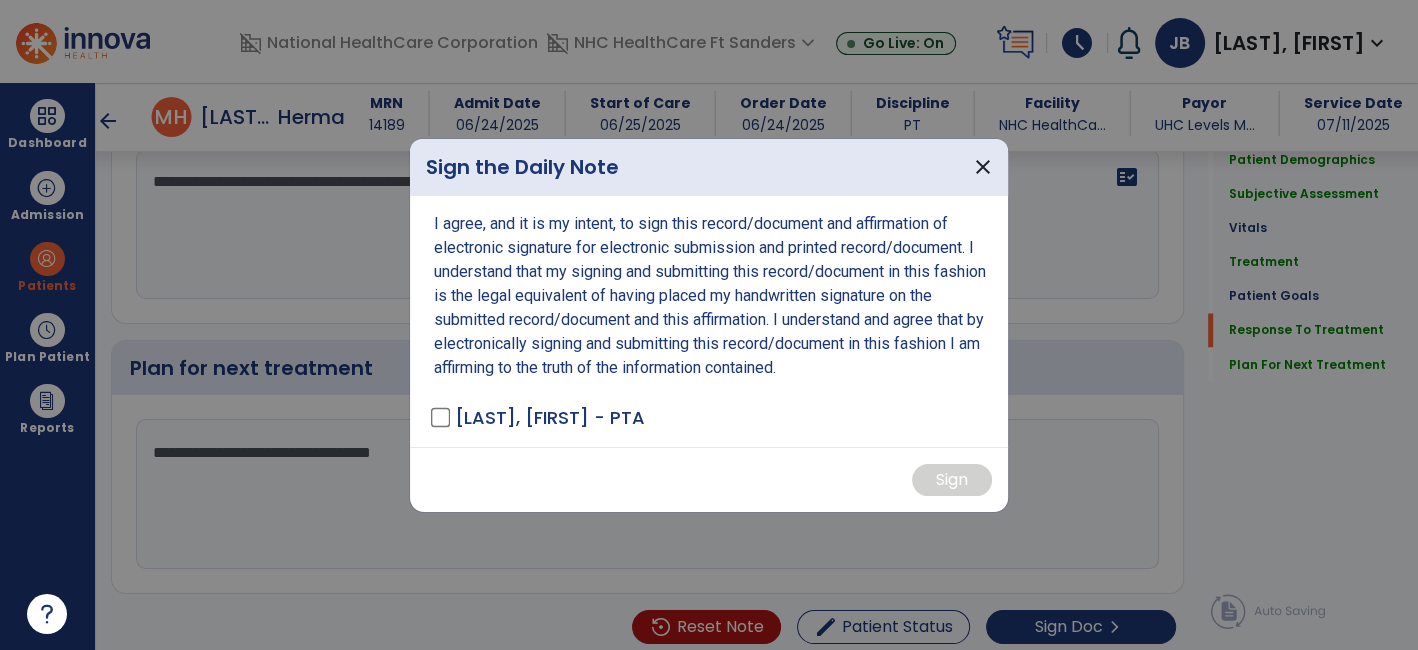 click on "I agree, and it is my intent, to sign this record/document and affirmation of electronic signature for electronic submission and printed record/document. I understand that my signing and submitting this record/document in this fashion is the legal equivalent of having placed my handwritten signature on the submitted record/document and this affirmation. I understand and agree that by electronically signing and submitting this record/document in this fashion I am affirming to the truth of the information contained.  [LAST], [FIRST]  - PTA" at bounding box center (709, 321) 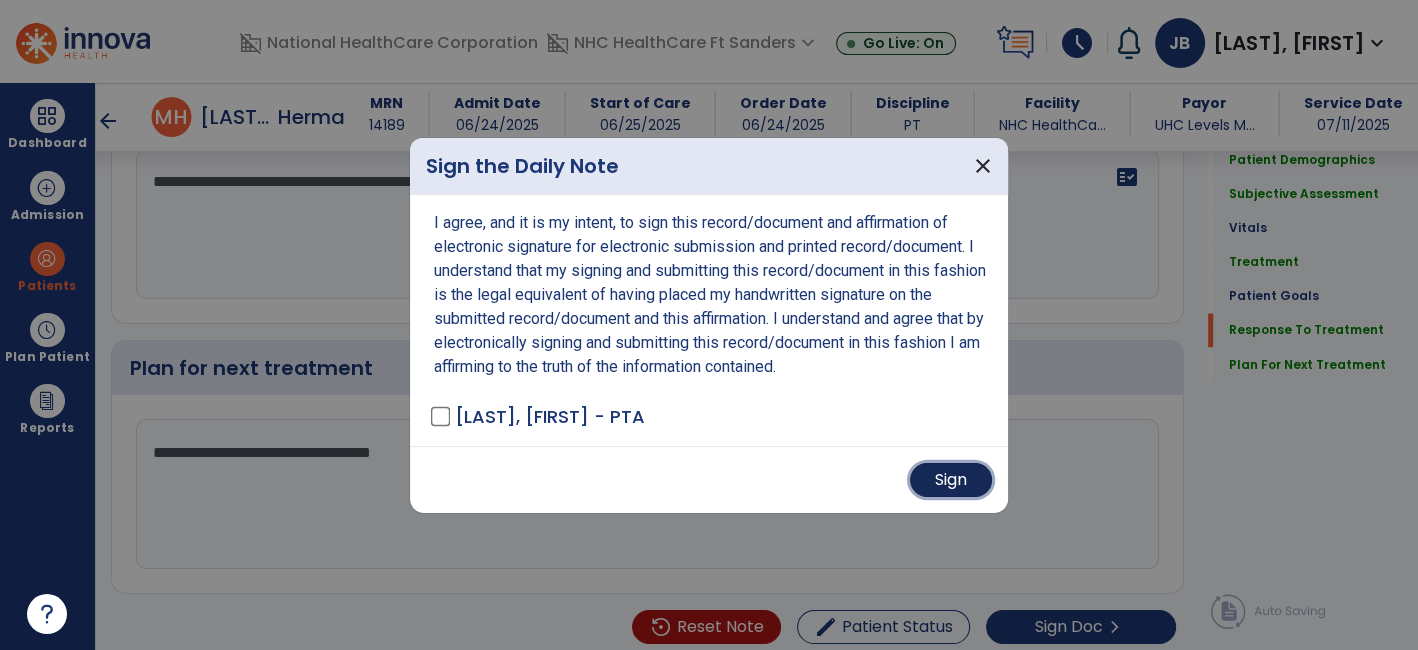 click on "Sign" at bounding box center [951, 480] 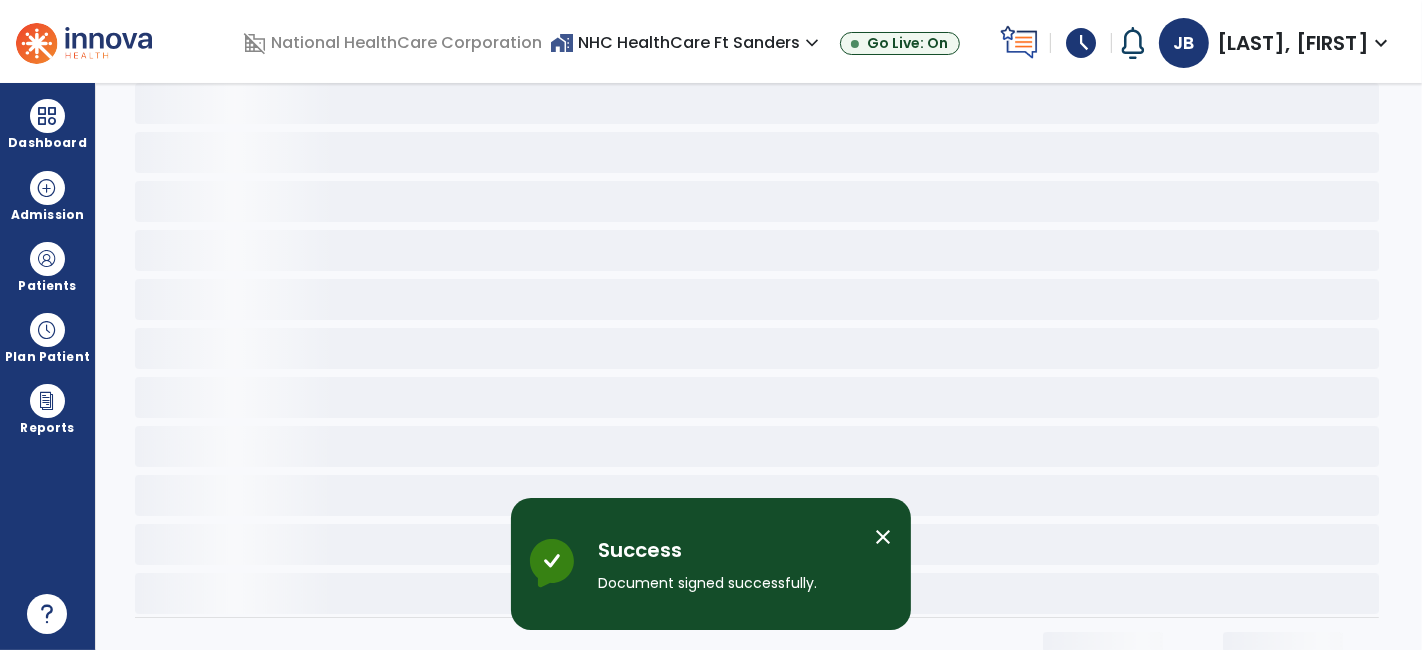 scroll, scrollTop: 0, scrollLeft: 0, axis: both 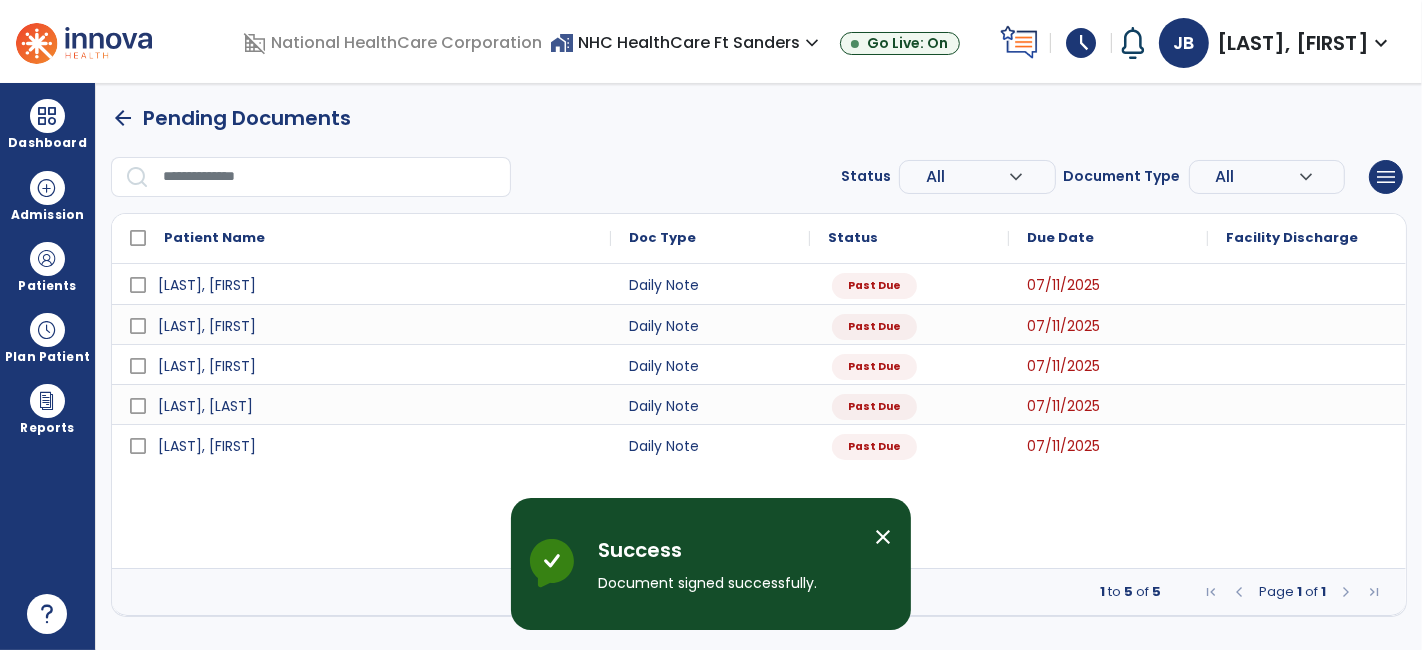 click on "close" at bounding box center [883, 537] 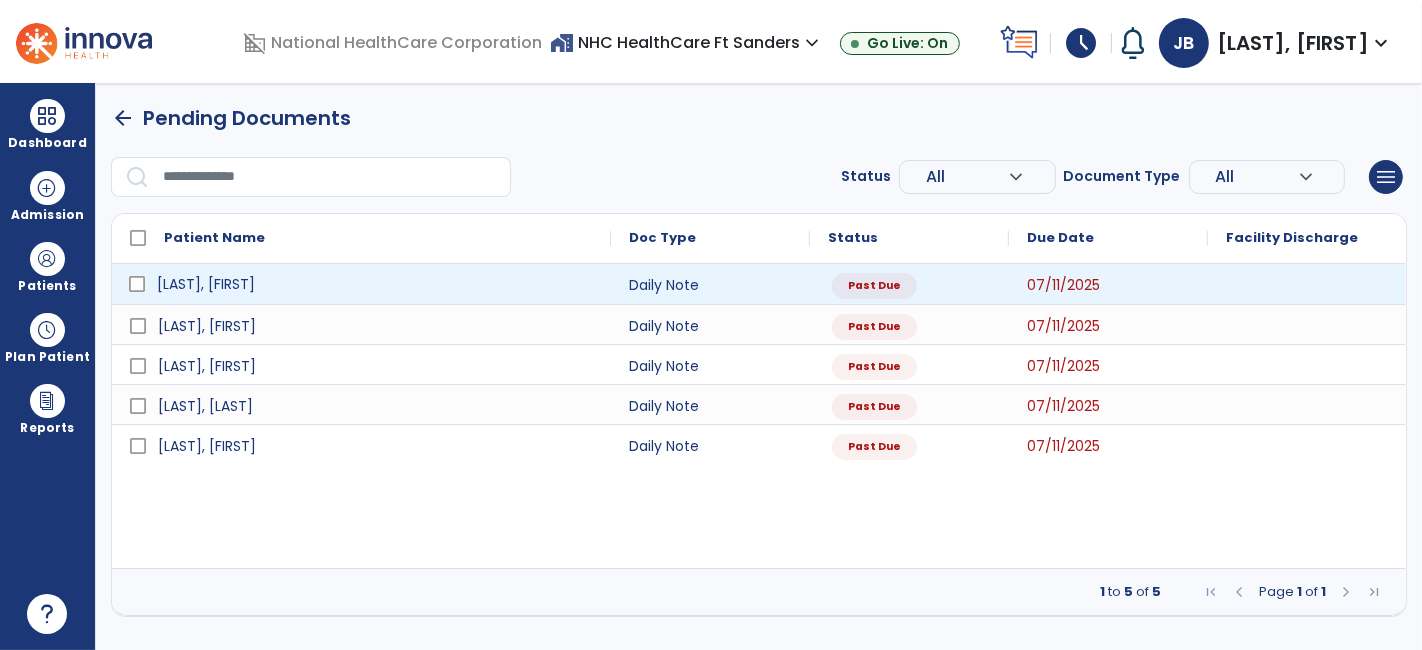 click on "[LAST], [FIRST]" at bounding box center [206, 284] 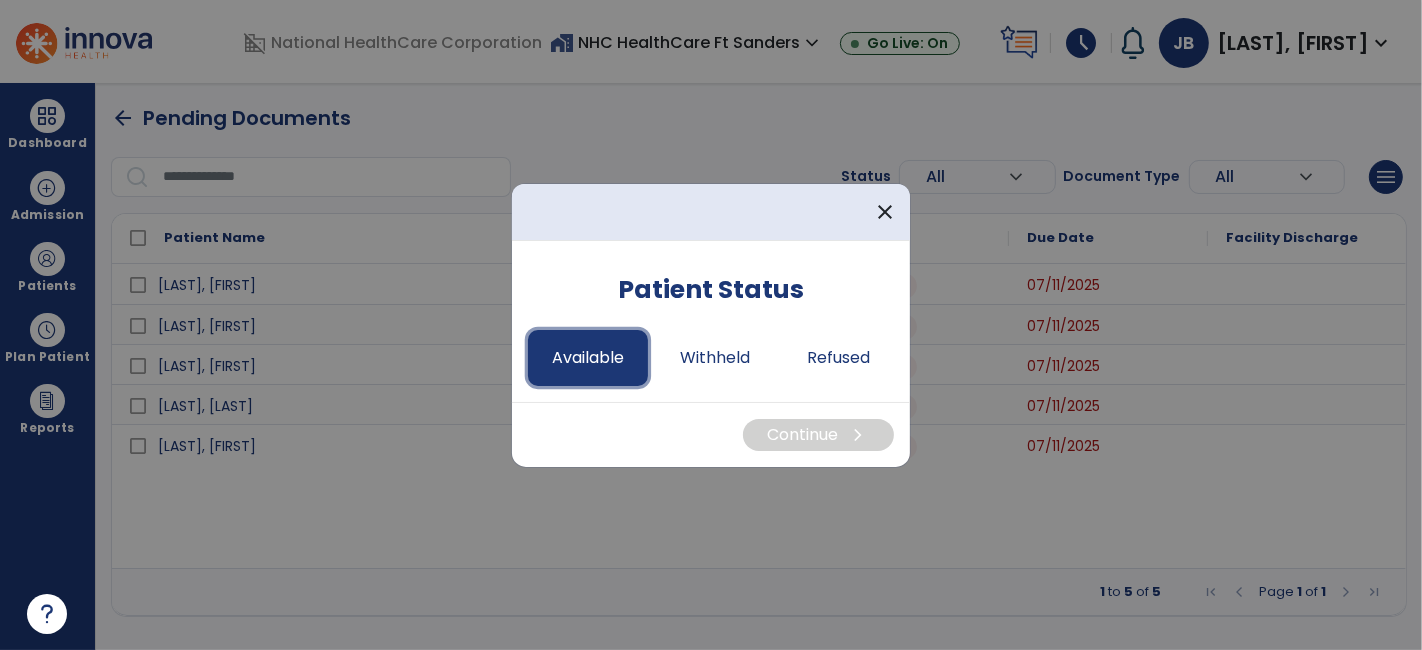 click on "Available" at bounding box center [588, 358] 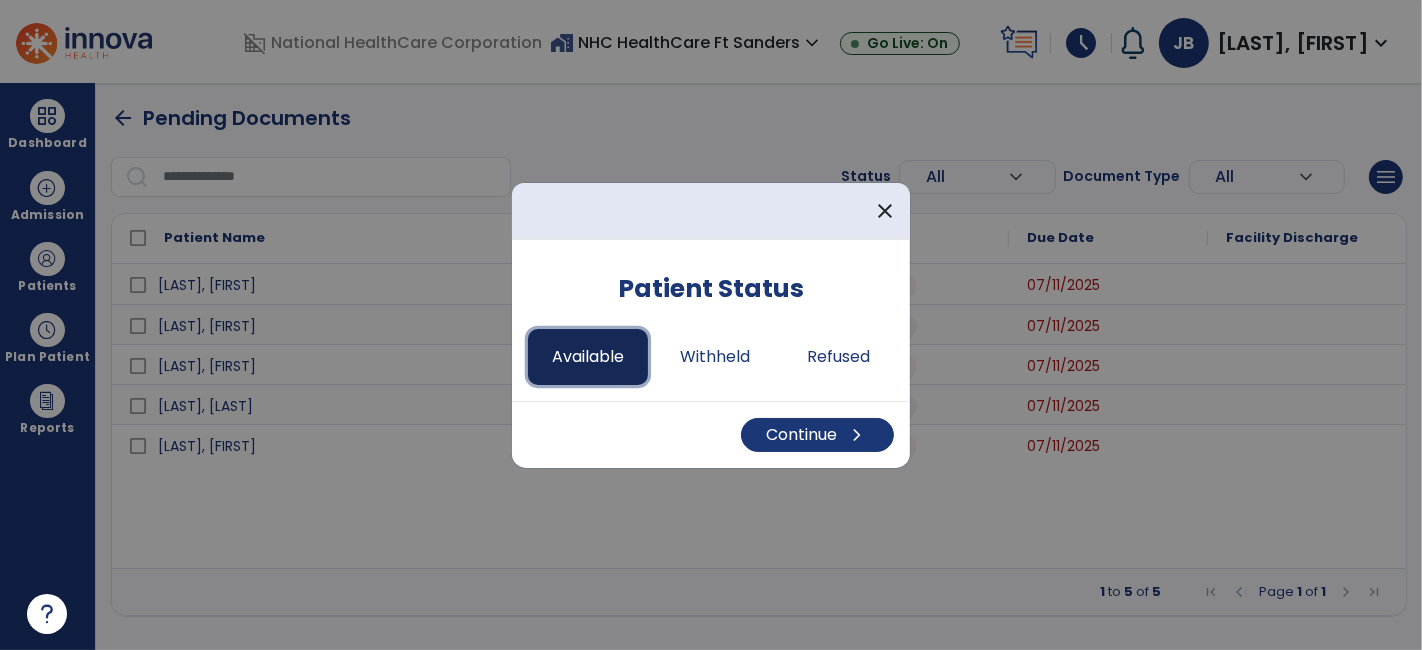 click on "Available" at bounding box center (588, 357) 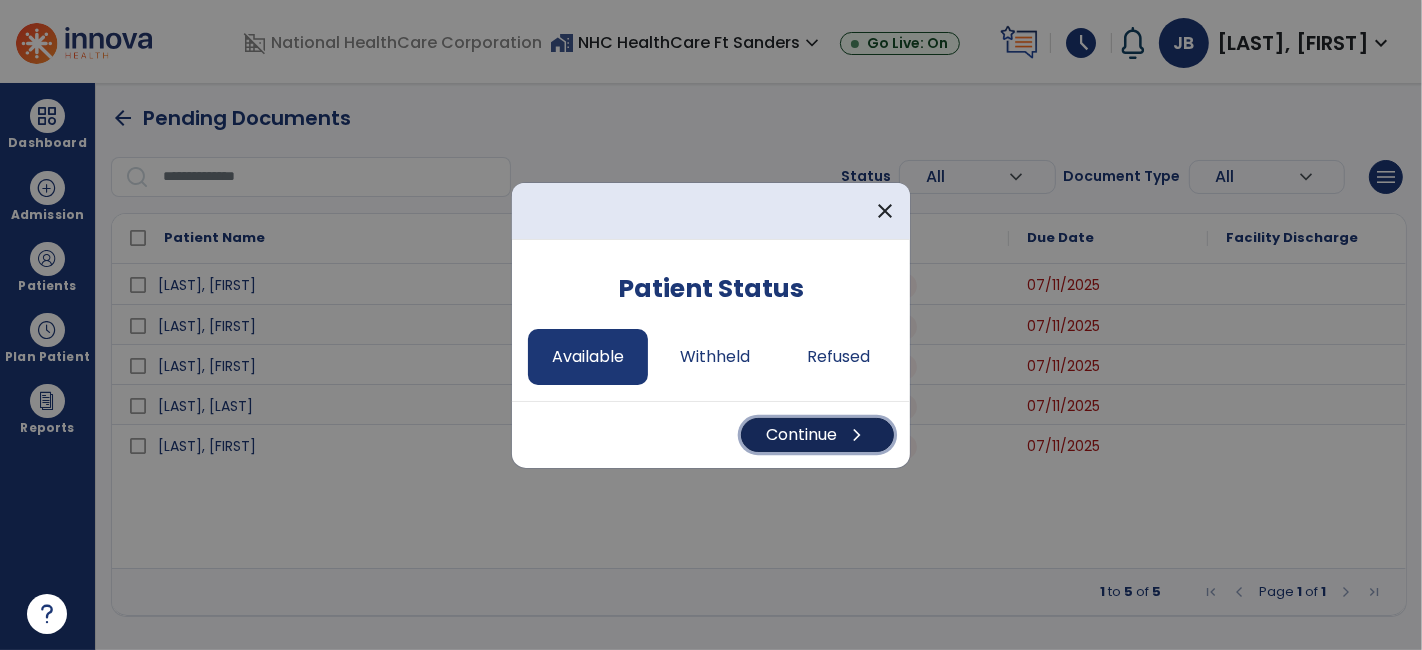 click on "Continue   chevron_right" at bounding box center (817, 435) 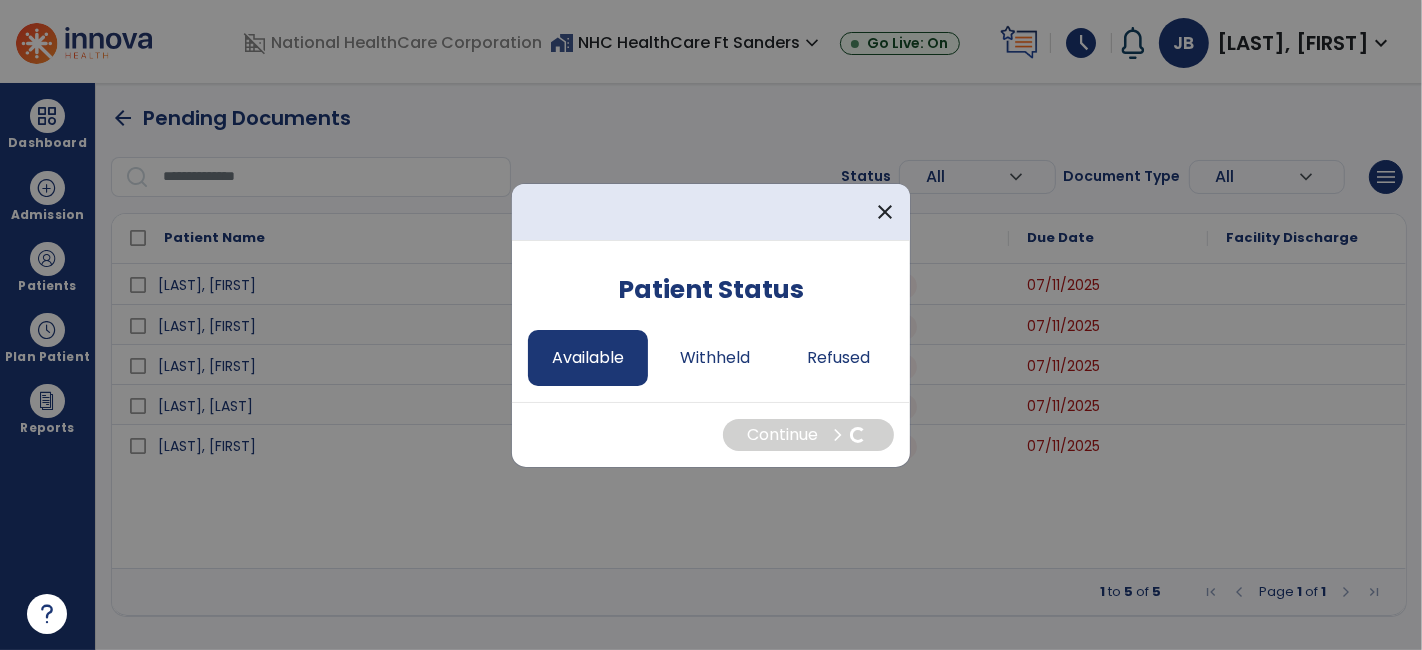 select on "*" 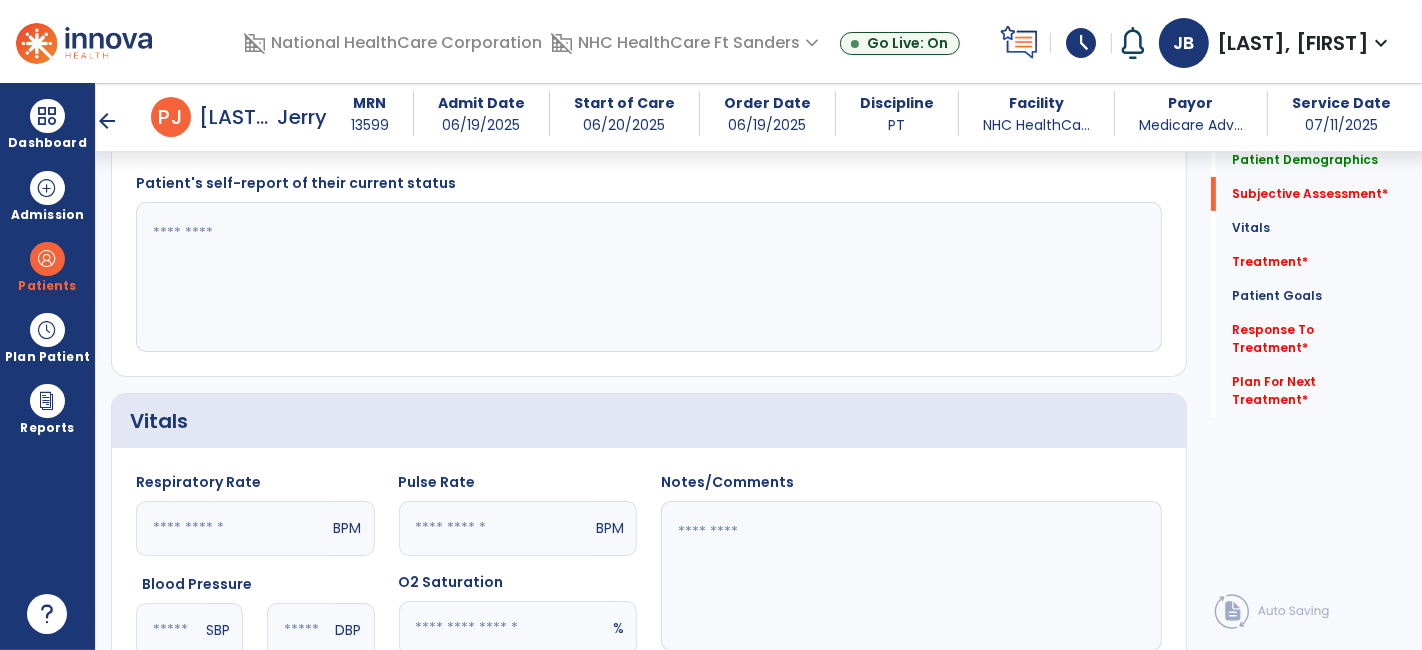 scroll, scrollTop: 444, scrollLeft: 0, axis: vertical 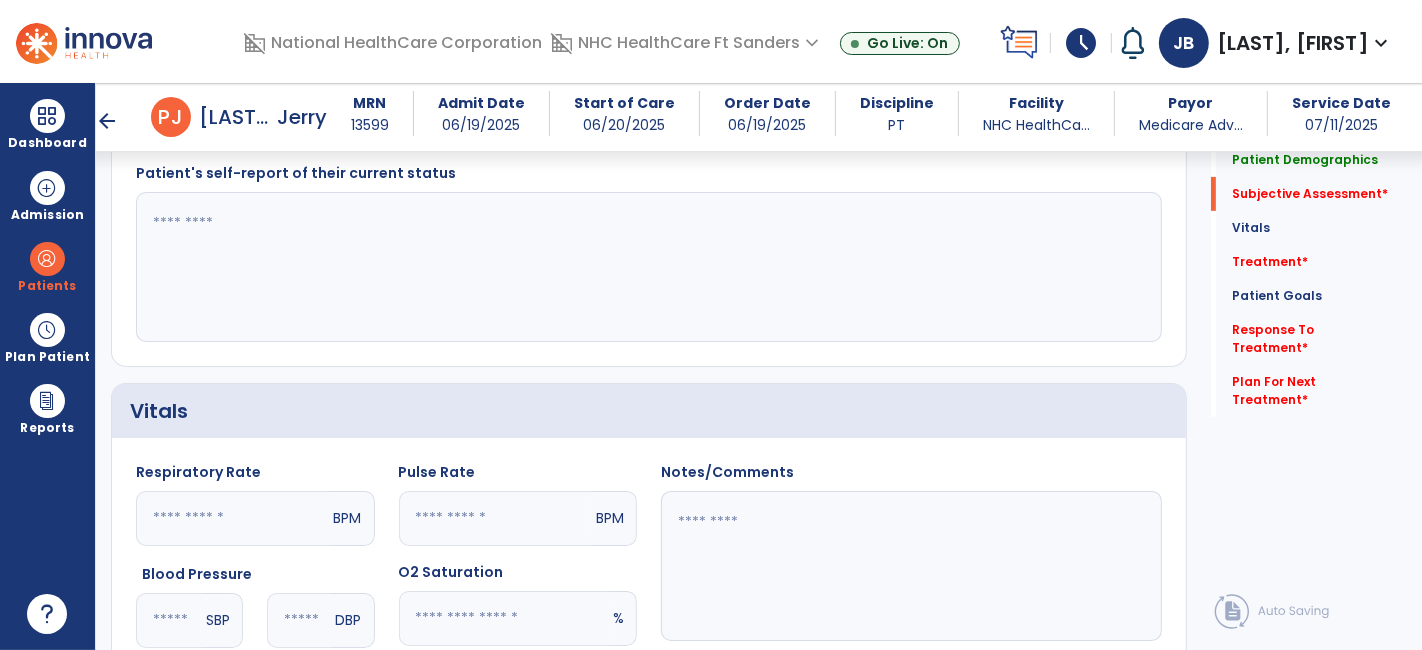 click 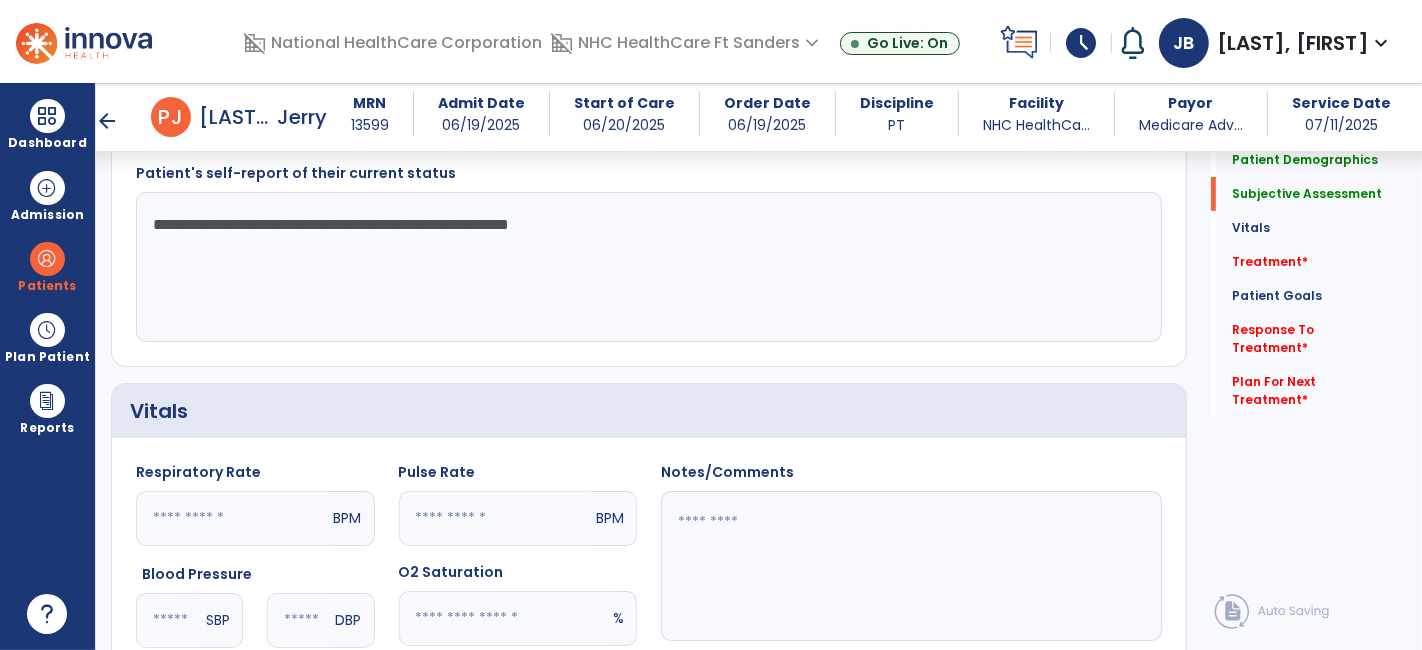 type on "**********" 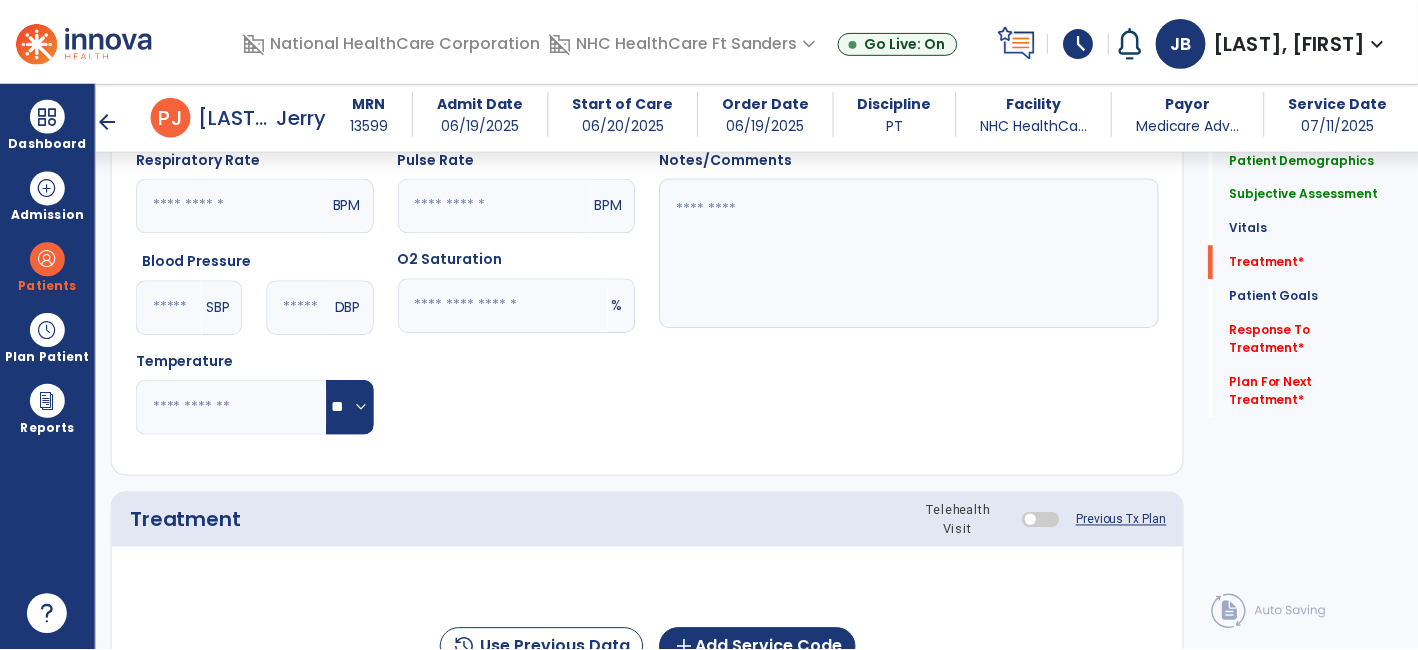 scroll, scrollTop: 1000, scrollLeft: 0, axis: vertical 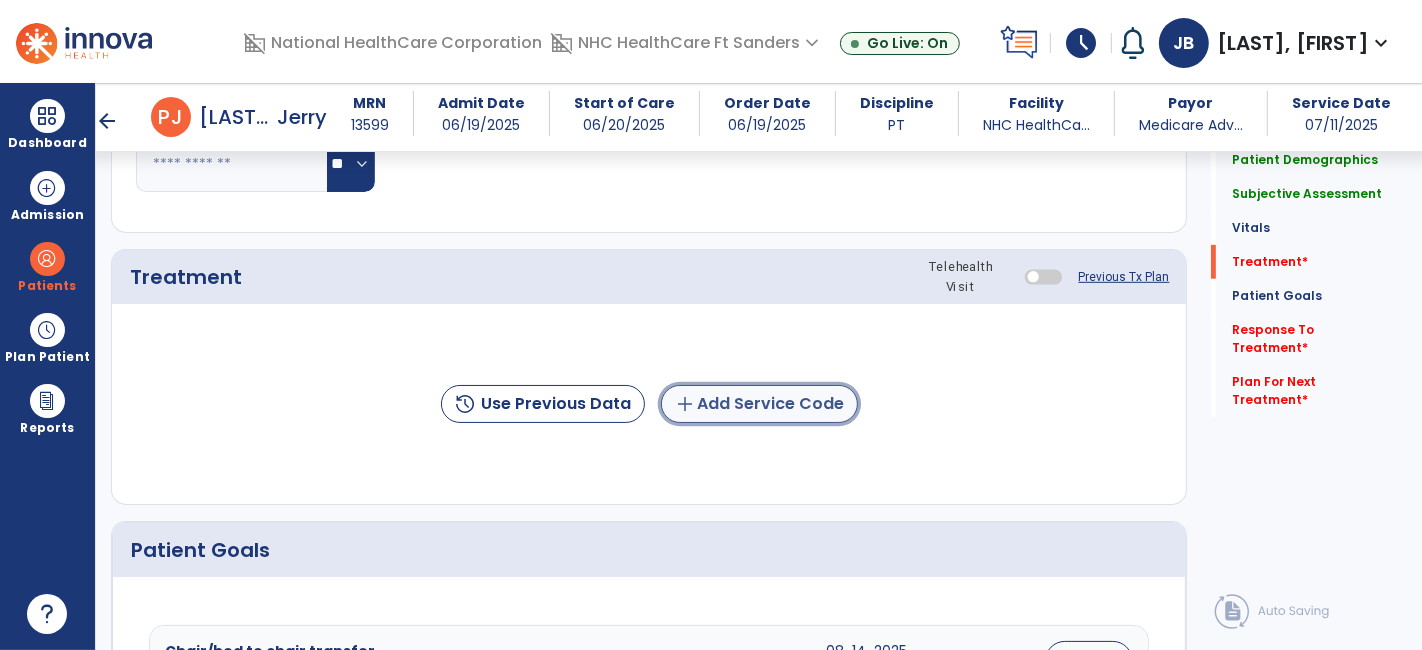 click on "add  Add Service Code" 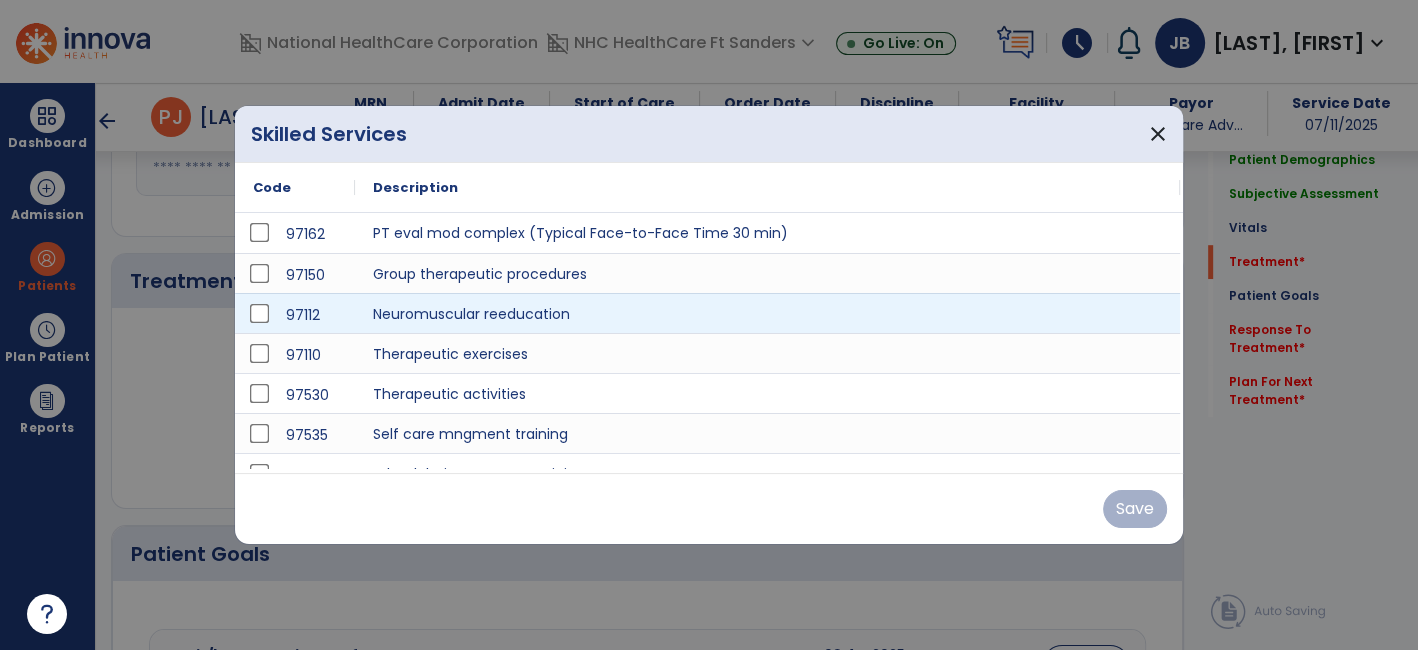 scroll, scrollTop: 1000, scrollLeft: 0, axis: vertical 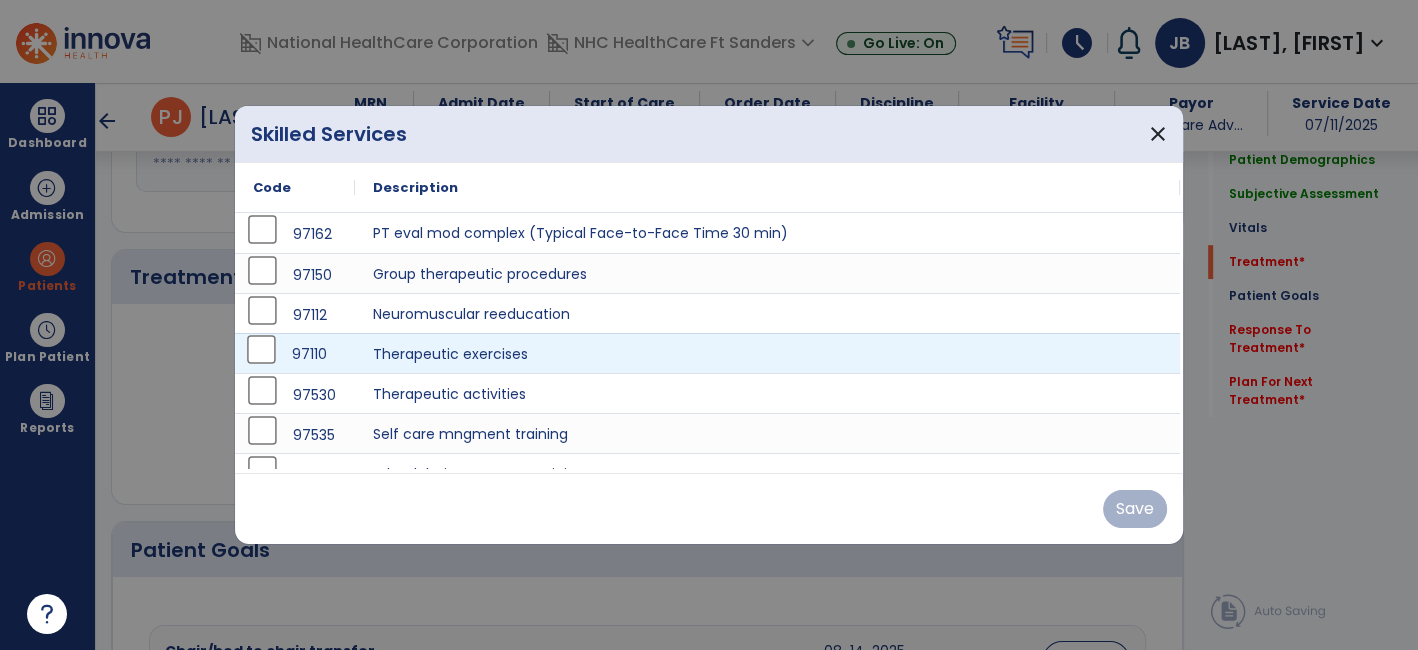 click on "97110" at bounding box center (295, 353) 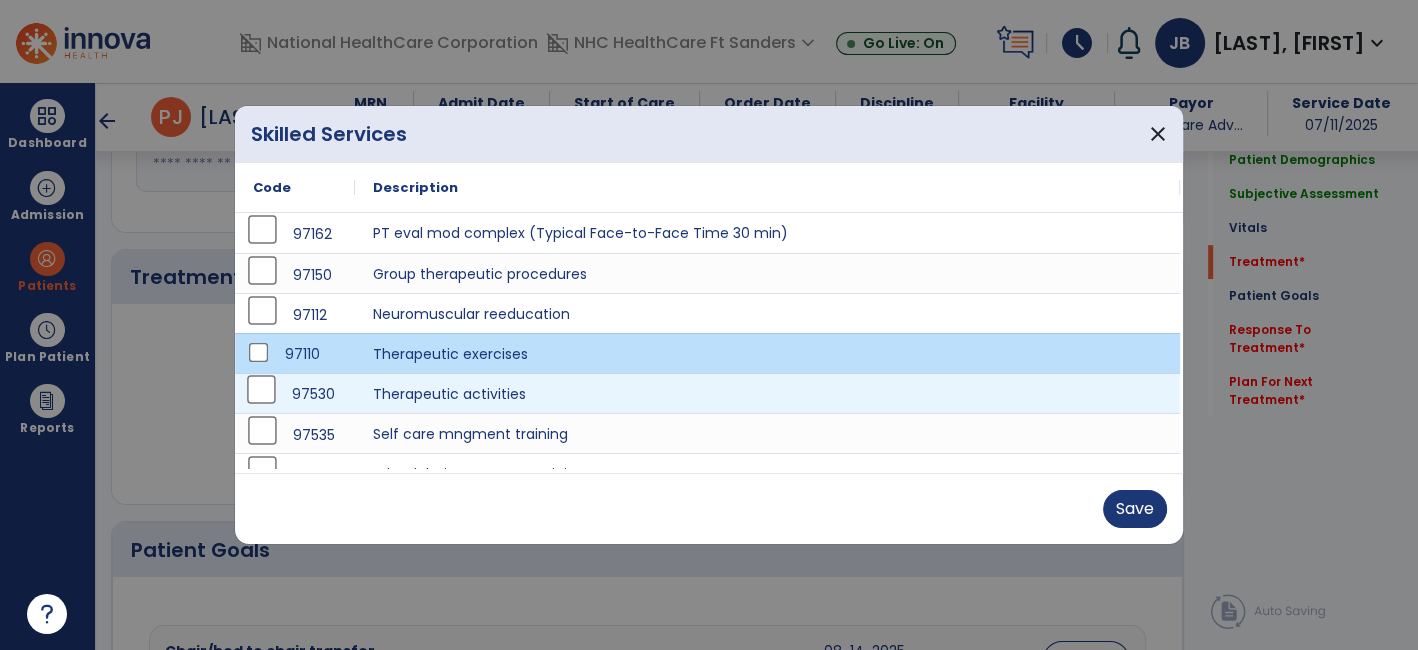 click on "97530" at bounding box center [295, 394] 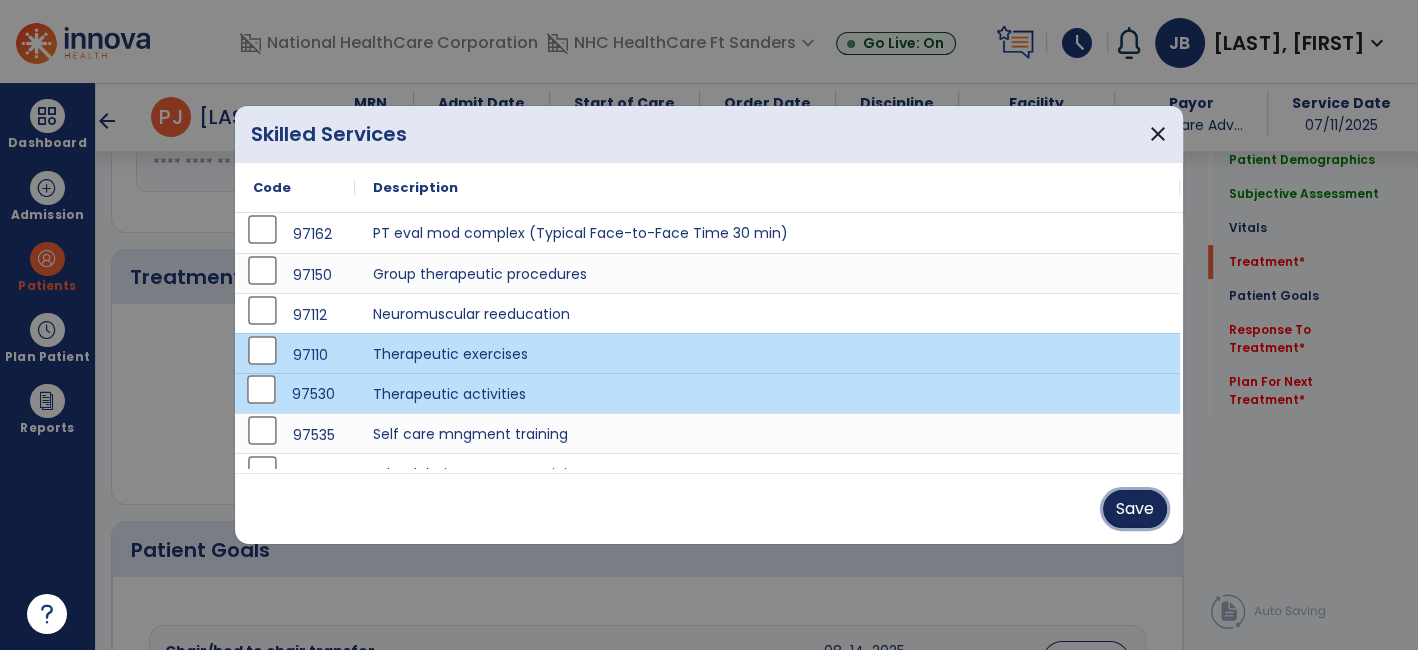 click on "Save" at bounding box center (1135, 509) 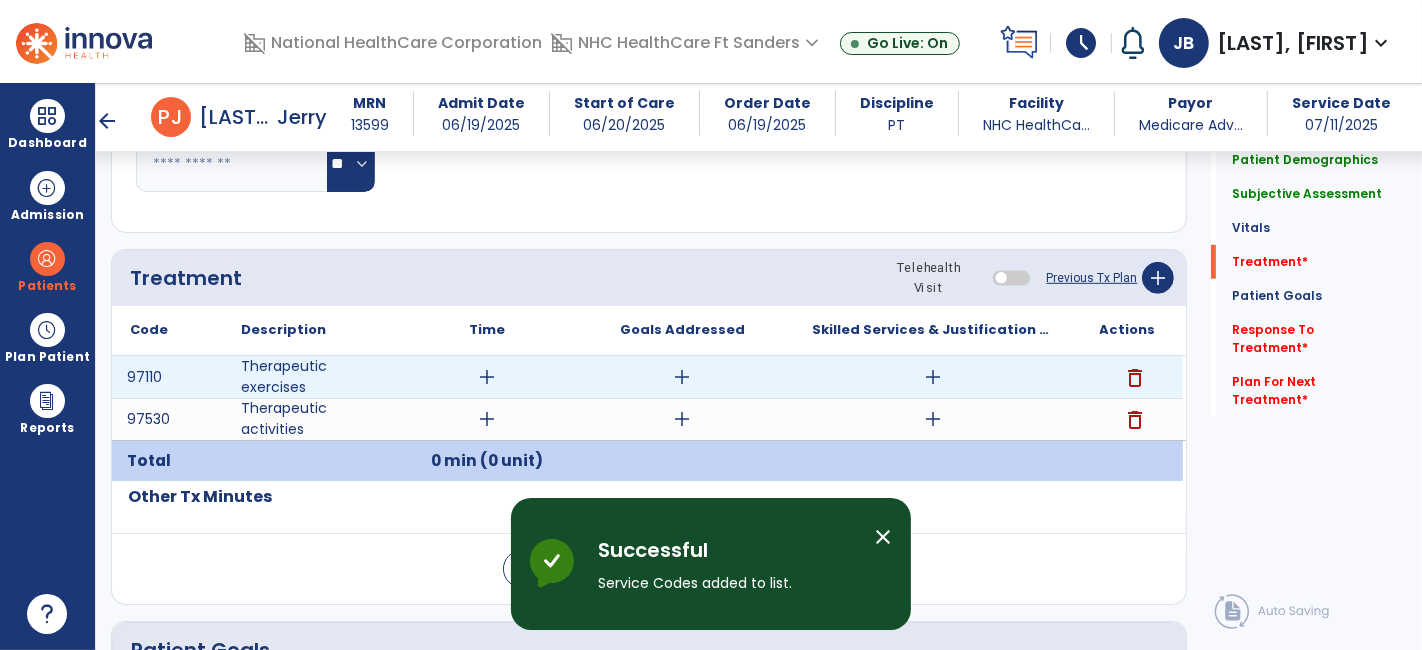 click on "add" at bounding box center (488, 377) 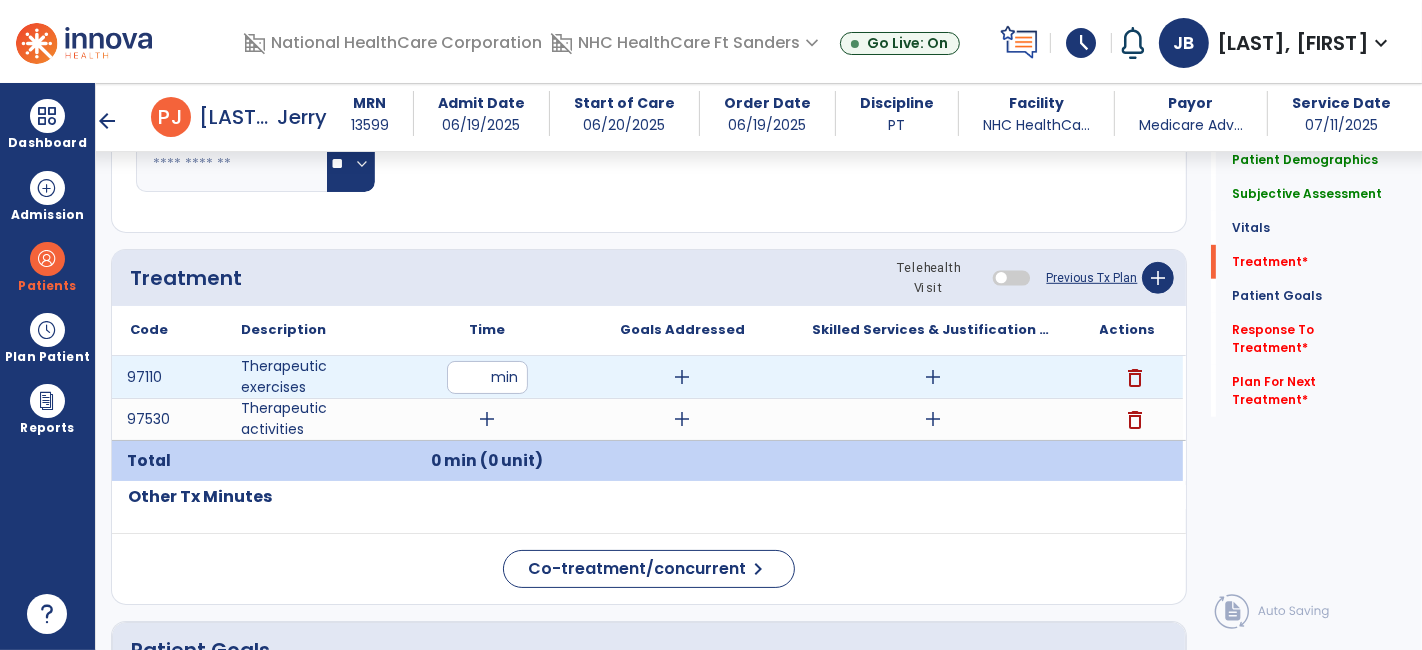 type on "**" 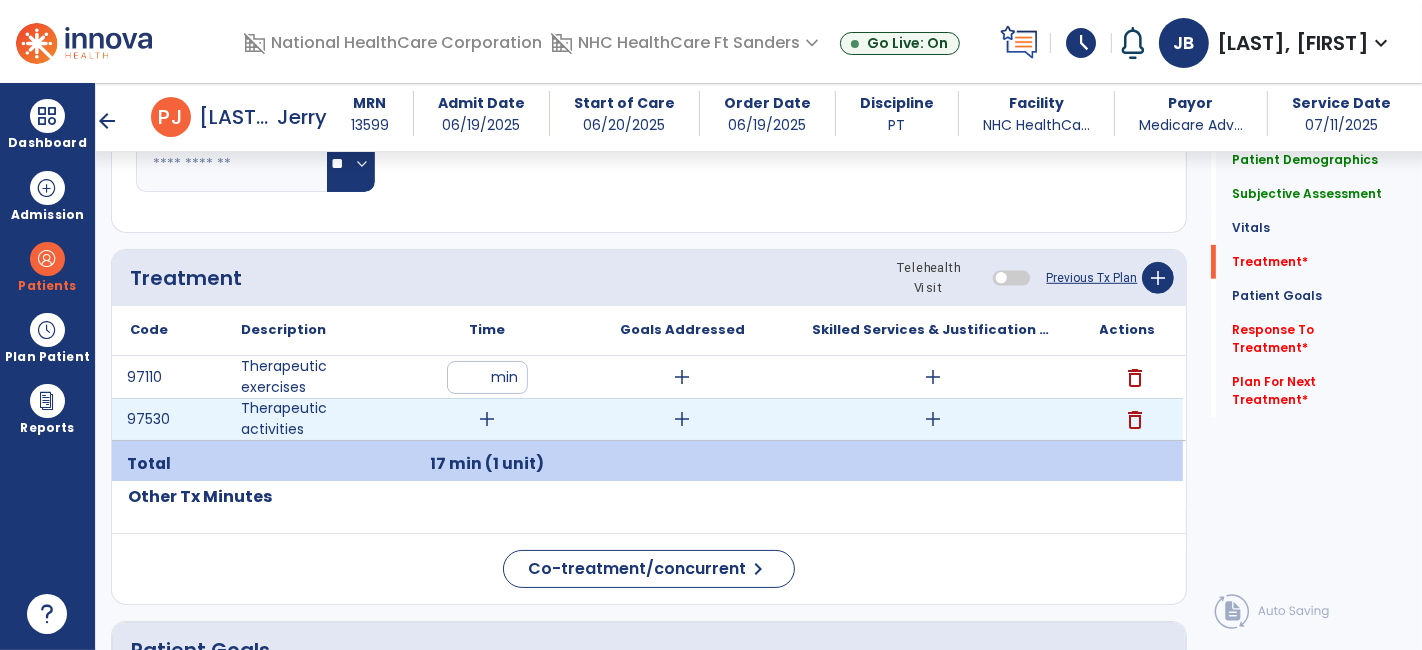 click on "add" at bounding box center [487, 419] 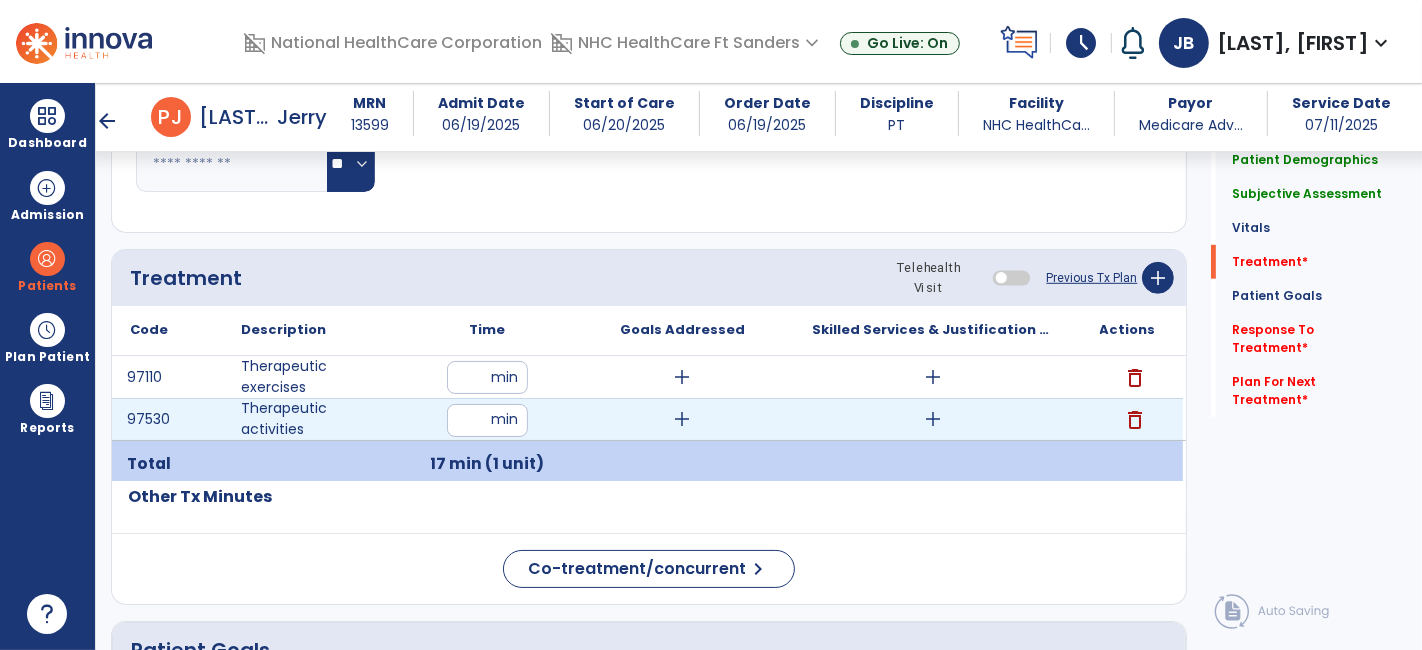 click at bounding box center [487, 420] 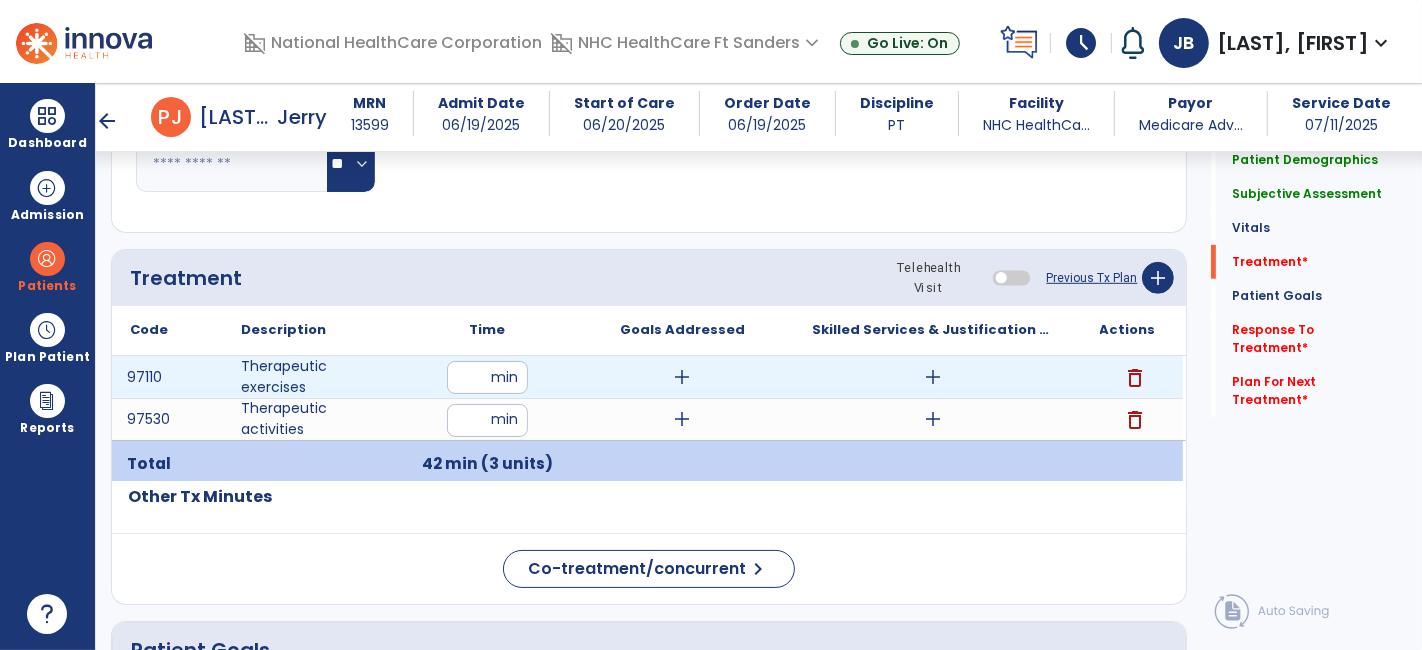 click on "add" at bounding box center (933, 377) 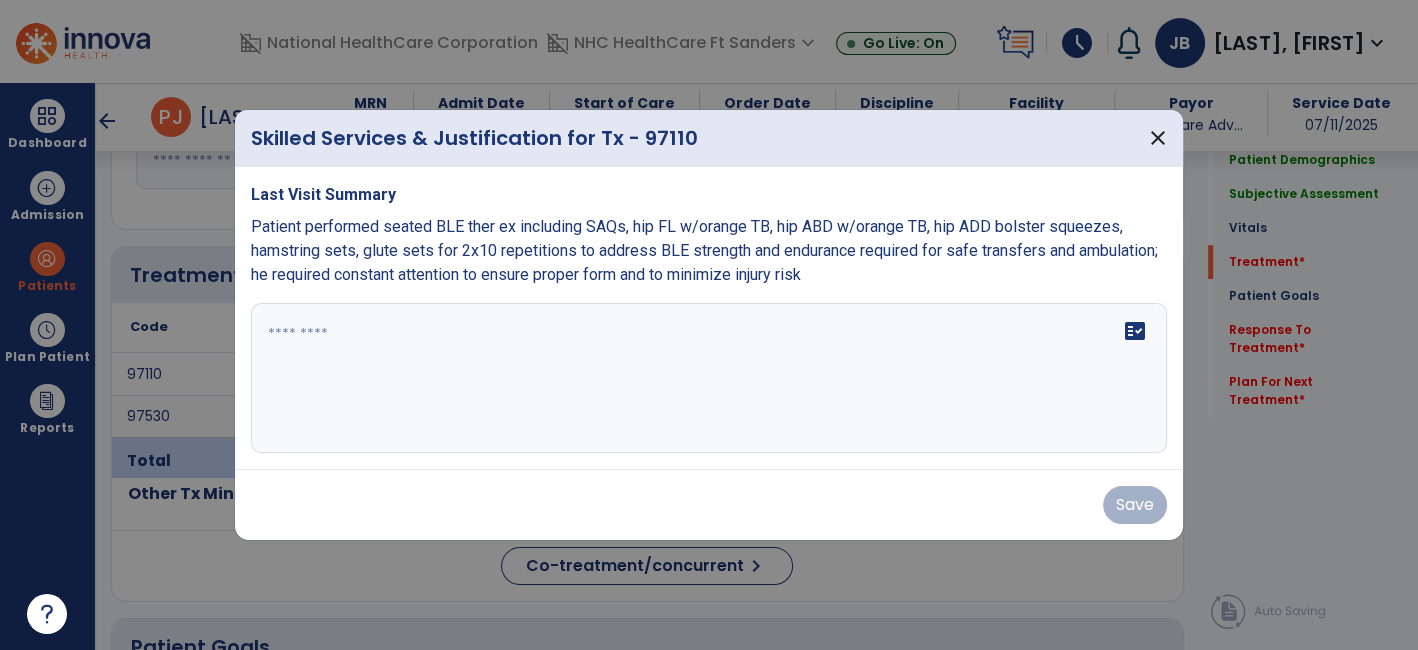 scroll, scrollTop: 1000, scrollLeft: 0, axis: vertical 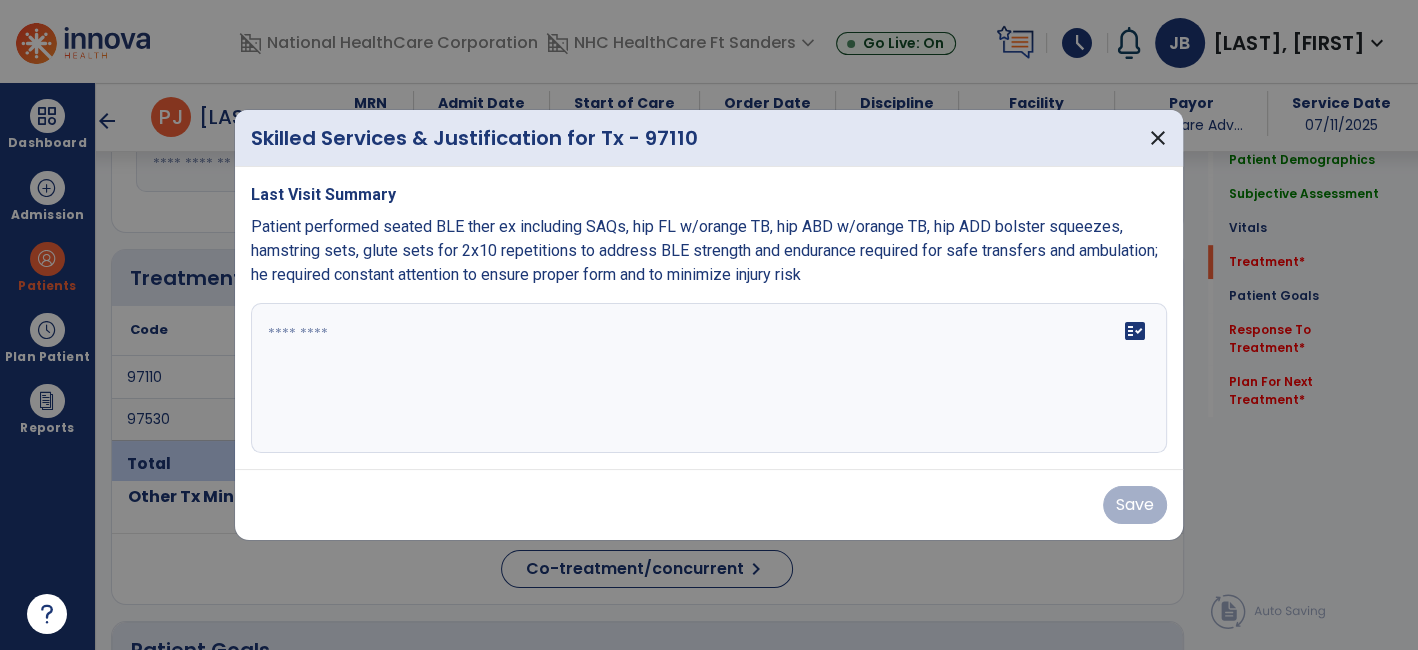 click on "Patient performed seated BLE ther ex including SAQs, hip FL w/orange TB, hip ABD w/orange TB, hip ADD bolster squeezes, hamstring sets, glute sets for 2x10 repetitions to address BLE strength and endurance required for safe transfers and ambulation; he required constant attention to ensure proper form and to minimize injury risk" at bounding box center (704, 250) 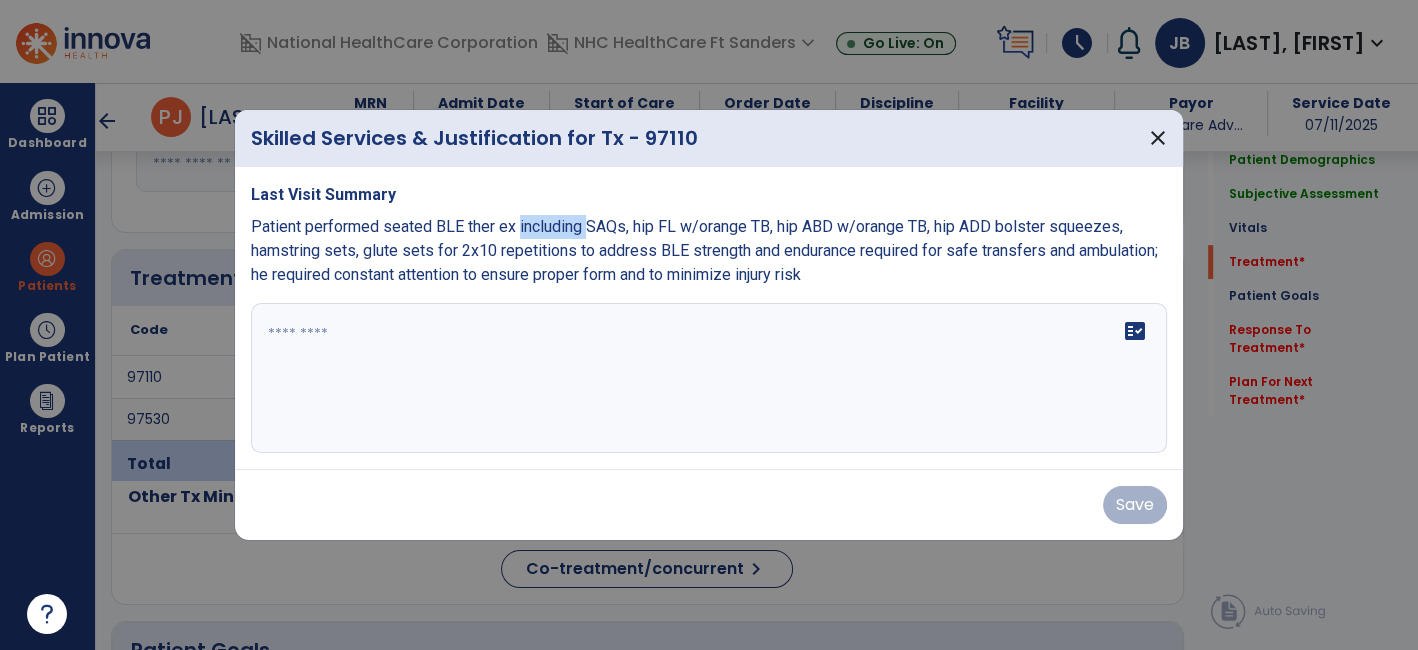 click on "Patient performed seated BLE ther ex including SAQs, hip FL w/orange TB, hip ABD w/orange TB, hip ADD bolster squeezes, hamstring sets, glute sets for 2x10 repetitions to address BLE strength and endurance required for safe transfers and ambulation; he required constant attention to ensure proper form and to minimize injury risk" at bounding box center [704, 250] 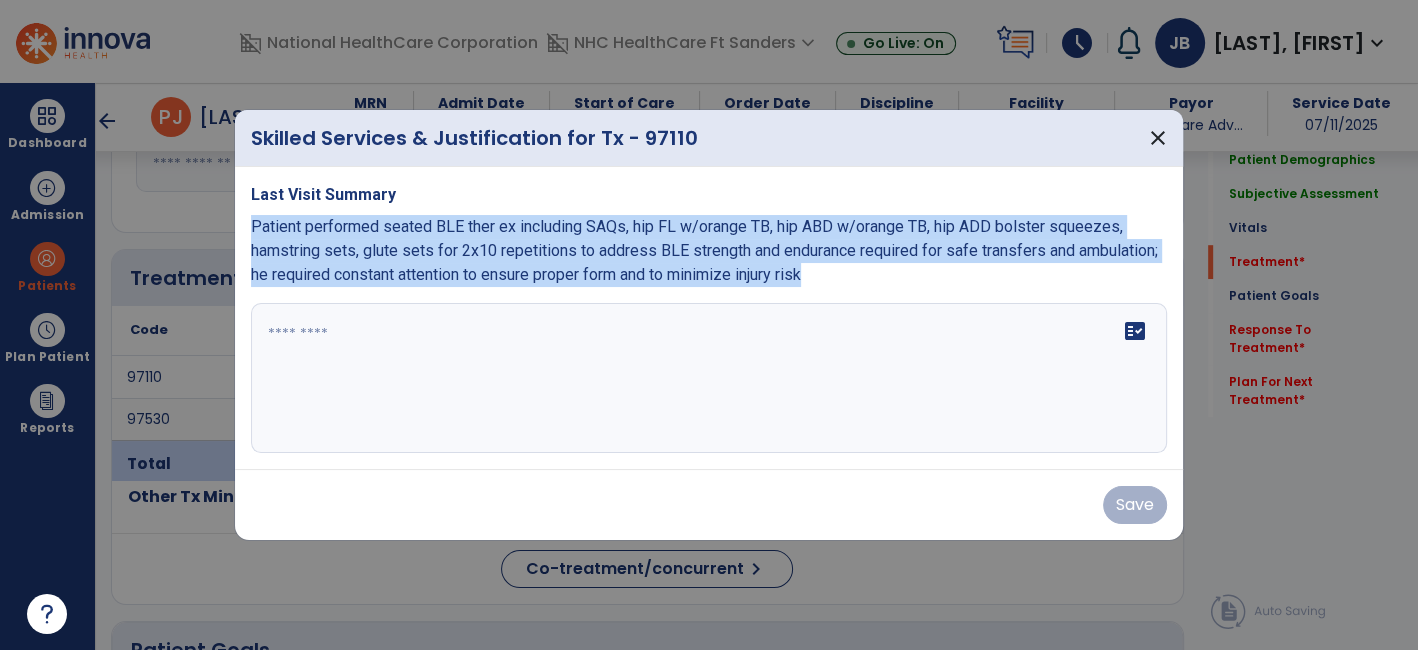 click on "Patient performed seated BLE ther ex including SAQs, hip FL w/orange TB, hip ABD w/orange TB, hip ADD bolster squeezes, hamstring sets, glute sets for 2x10 repetitions to address BLE strength and endurance required for safe transfers and ambulation; he required constant attention to ensure proper form and to minimize injury risk" at bounding box center [704, 250] 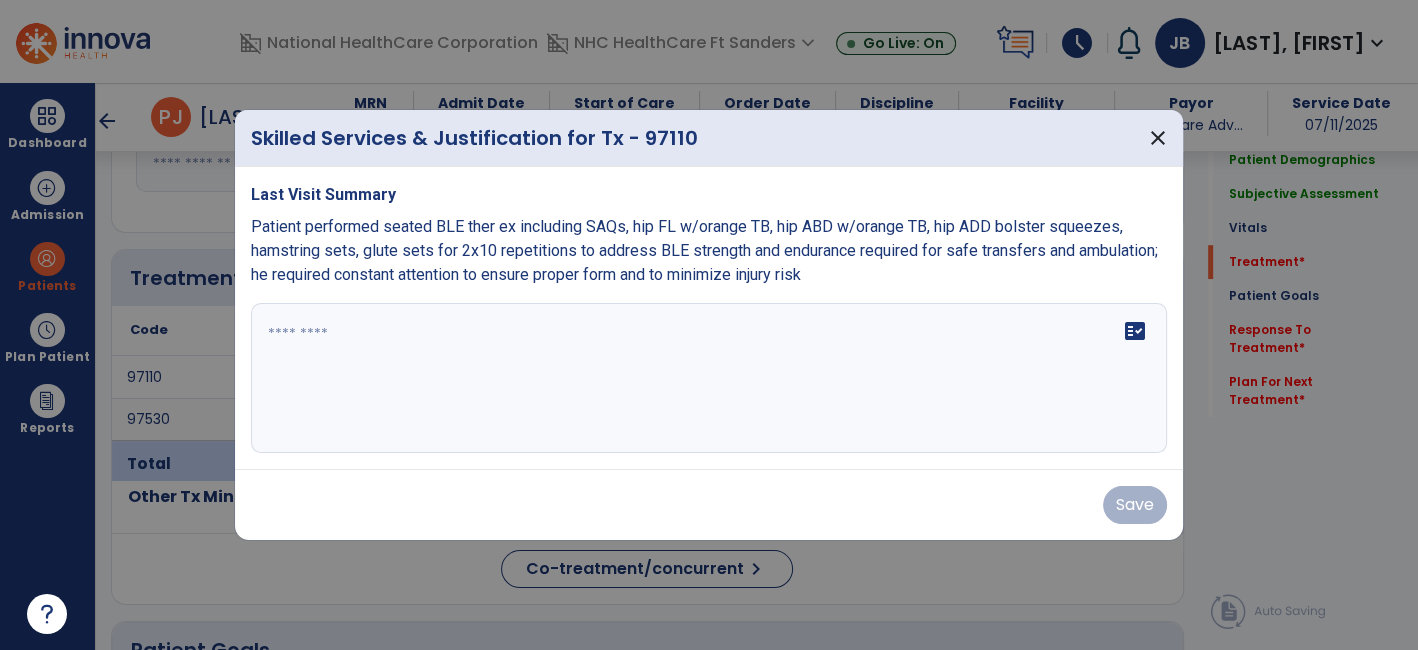 click at bounding box center [709, 378] 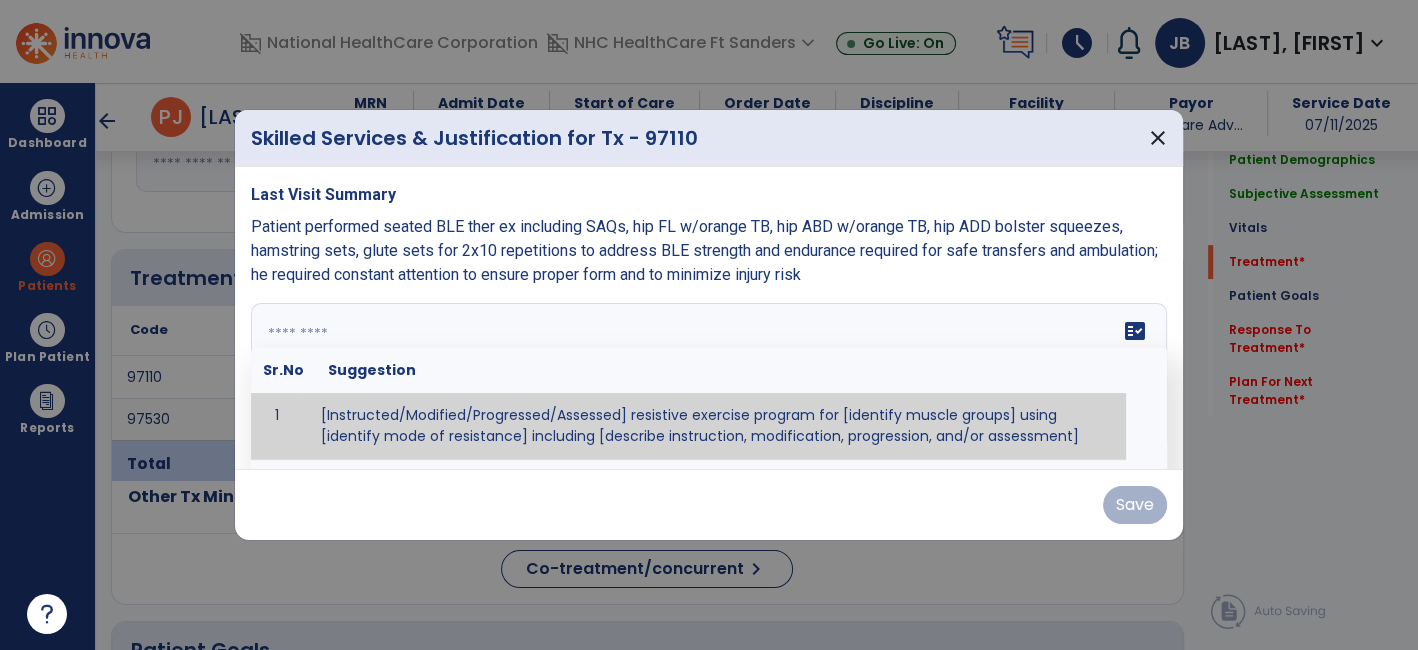 paste on "**********" 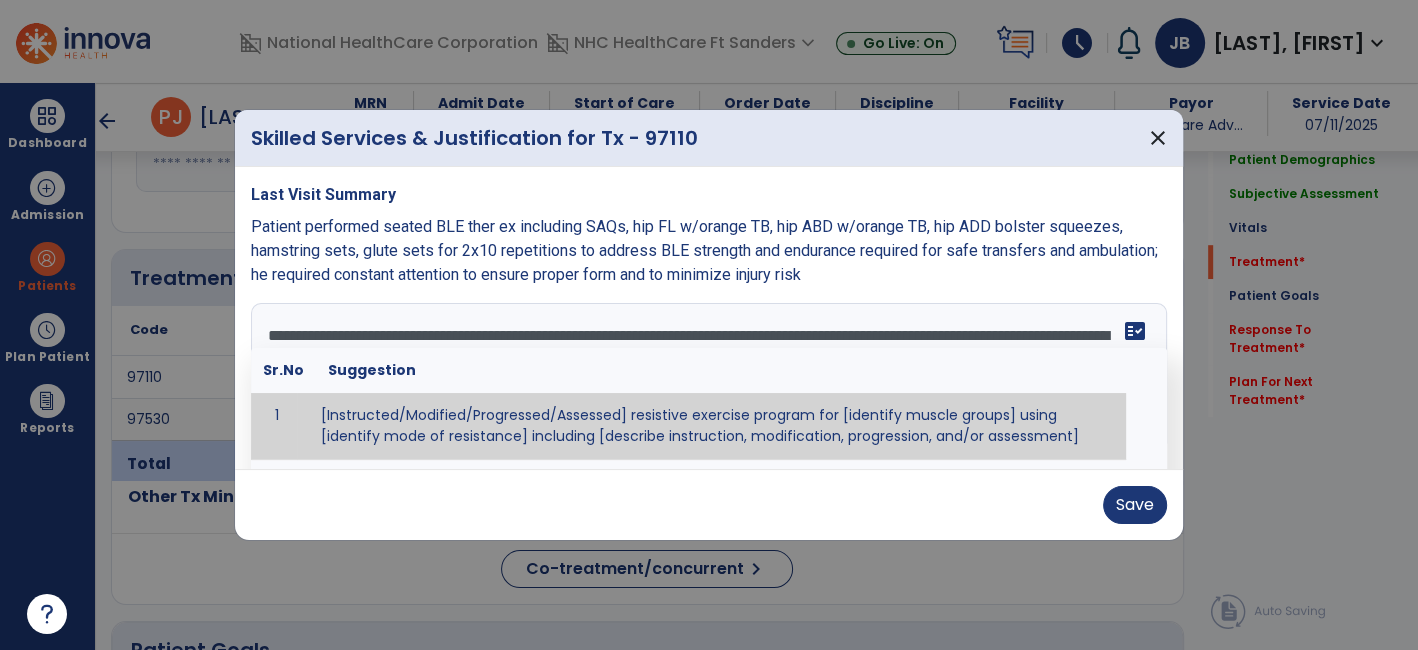 scroll, scrollTop: 15, scrollLeft: 0, axis: vertical 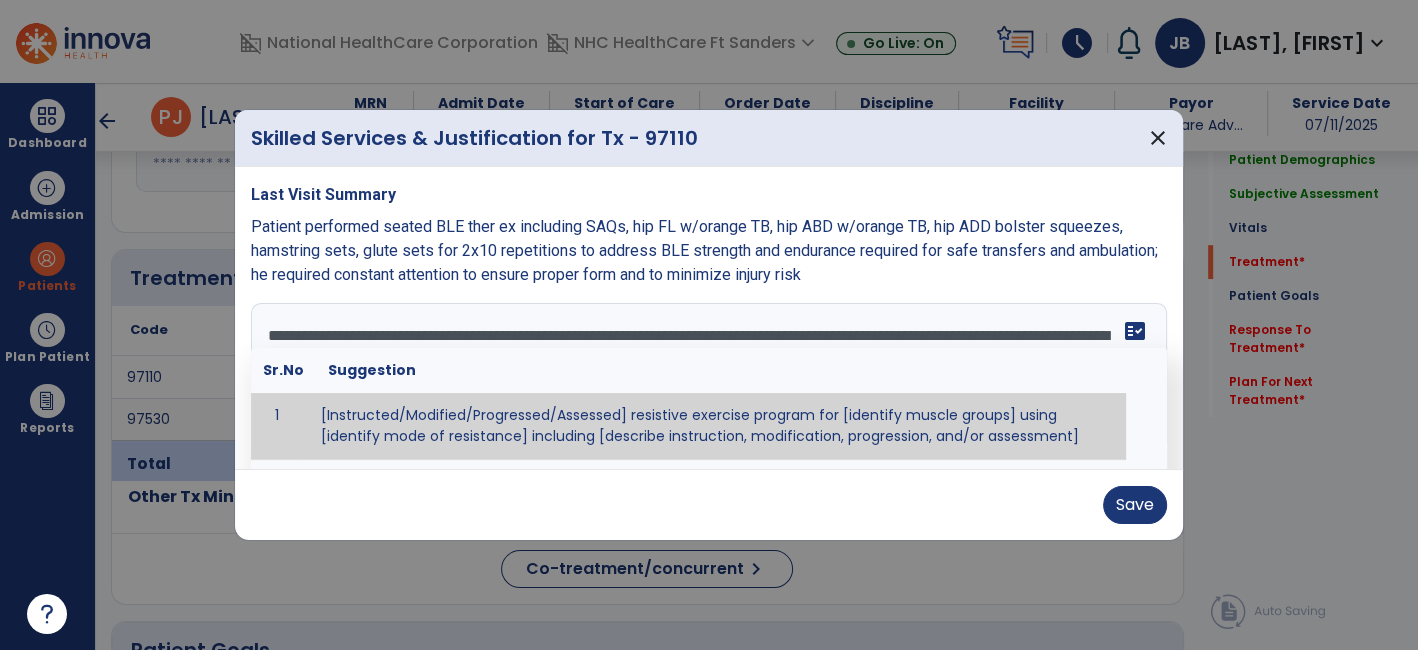 type on "**********" 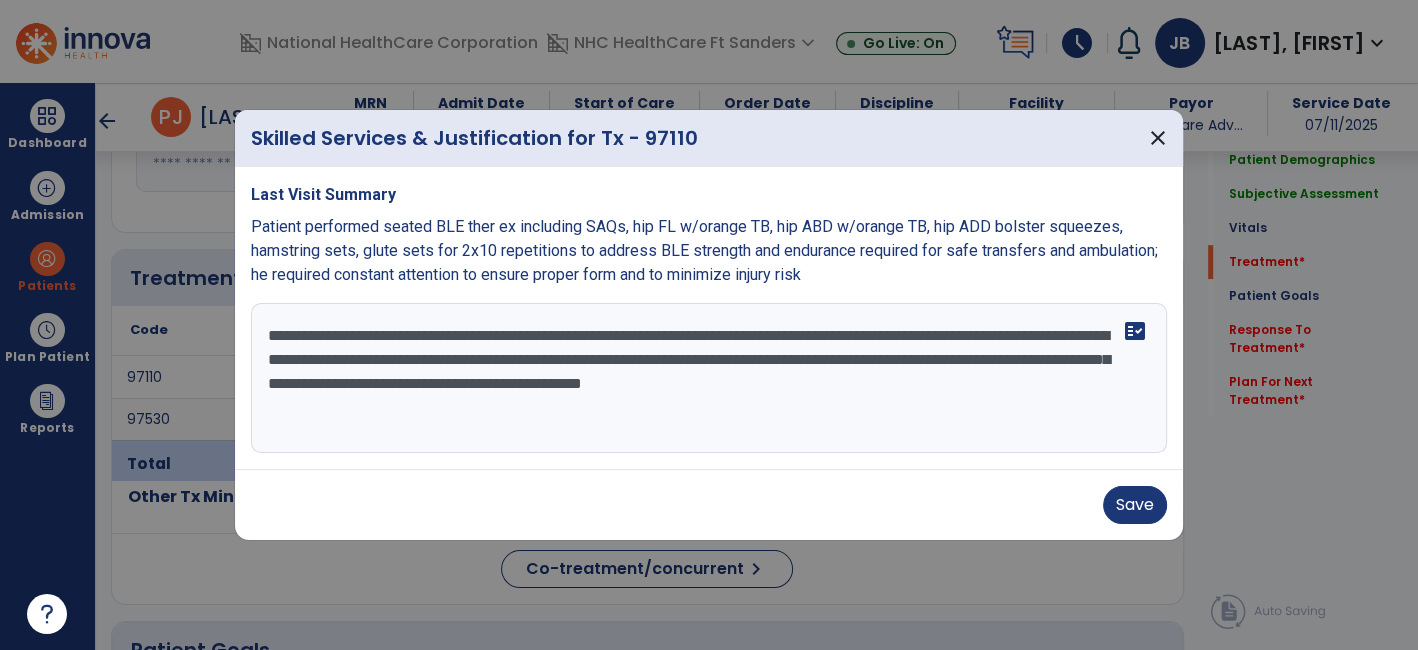 click on "Save" at bounding box center (709, 505) 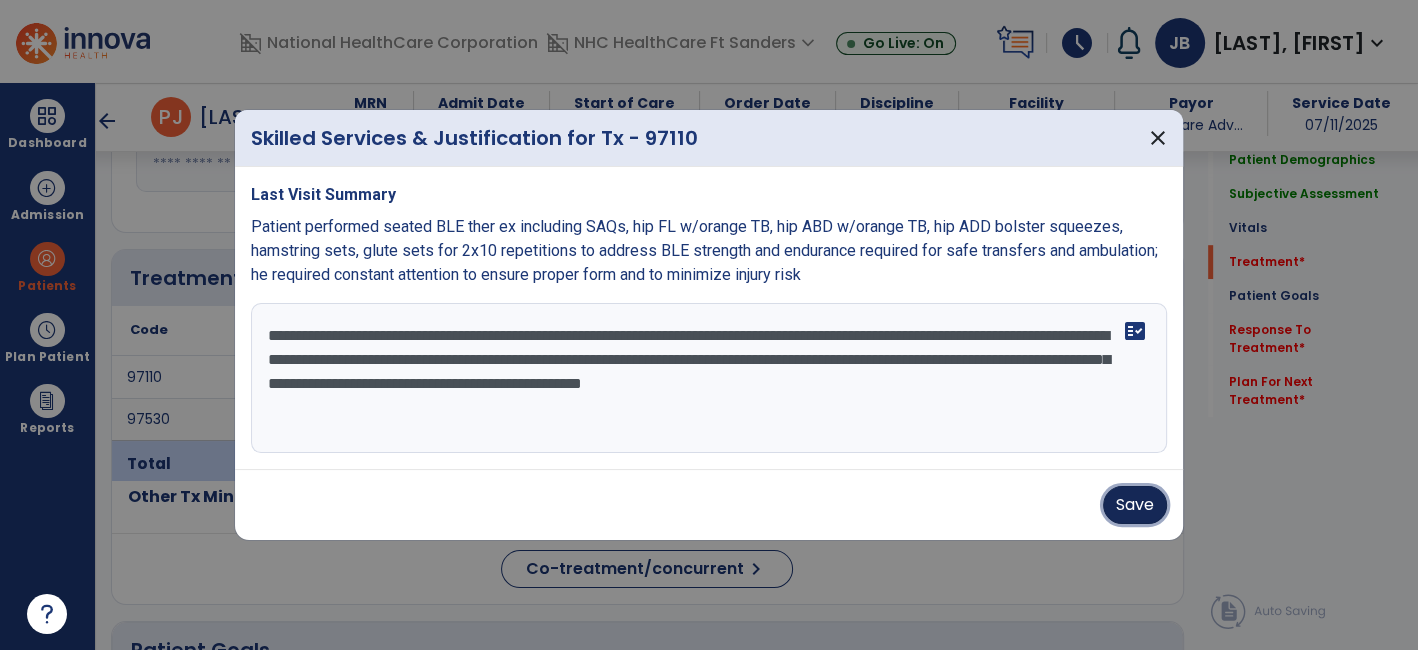 click on "Save" at bounding box center [1135, 505] 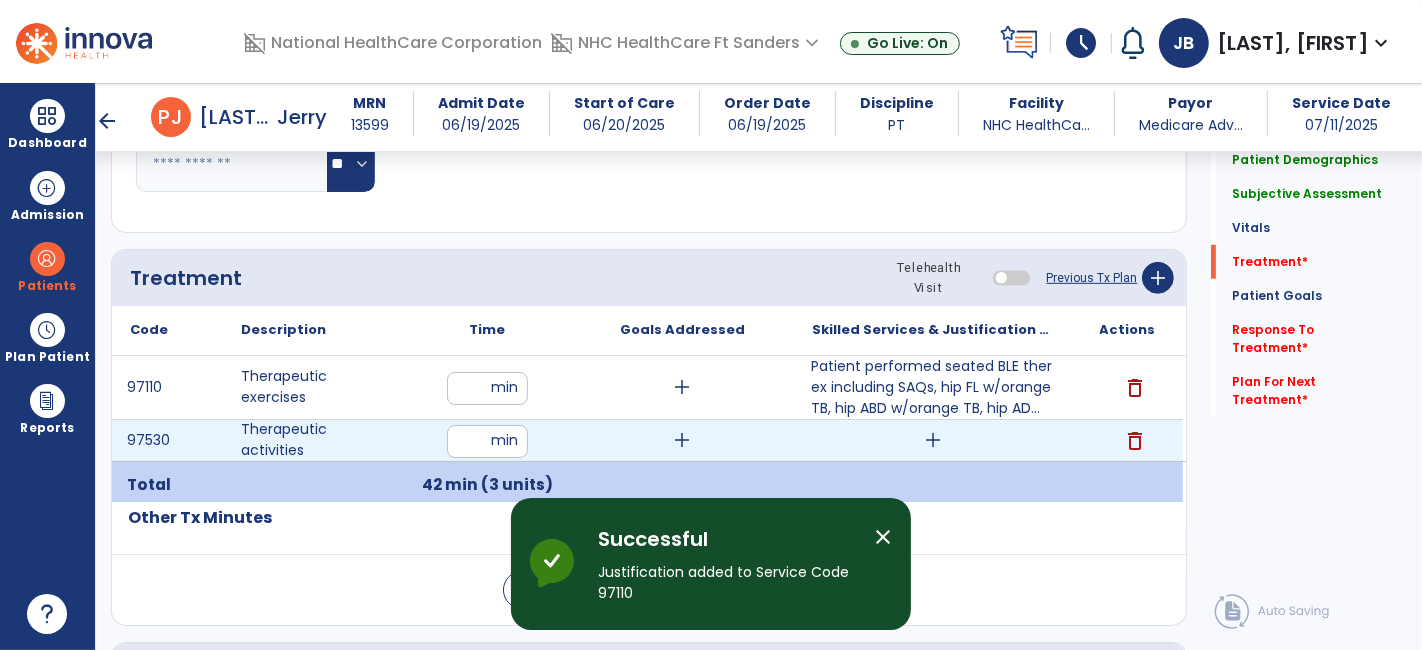 click on "add" at bounding box center [933, 440] 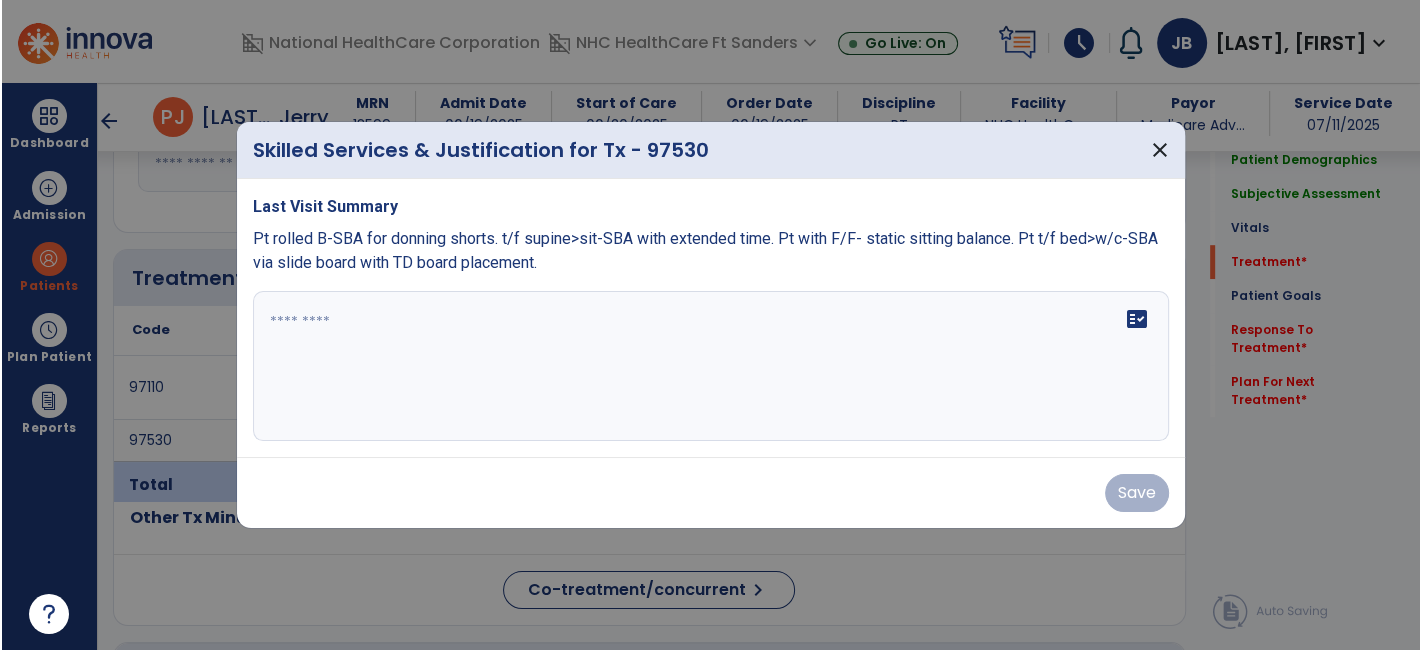 scroll, scrollTop: 1000, scrollLeft: 0, axis: vertical 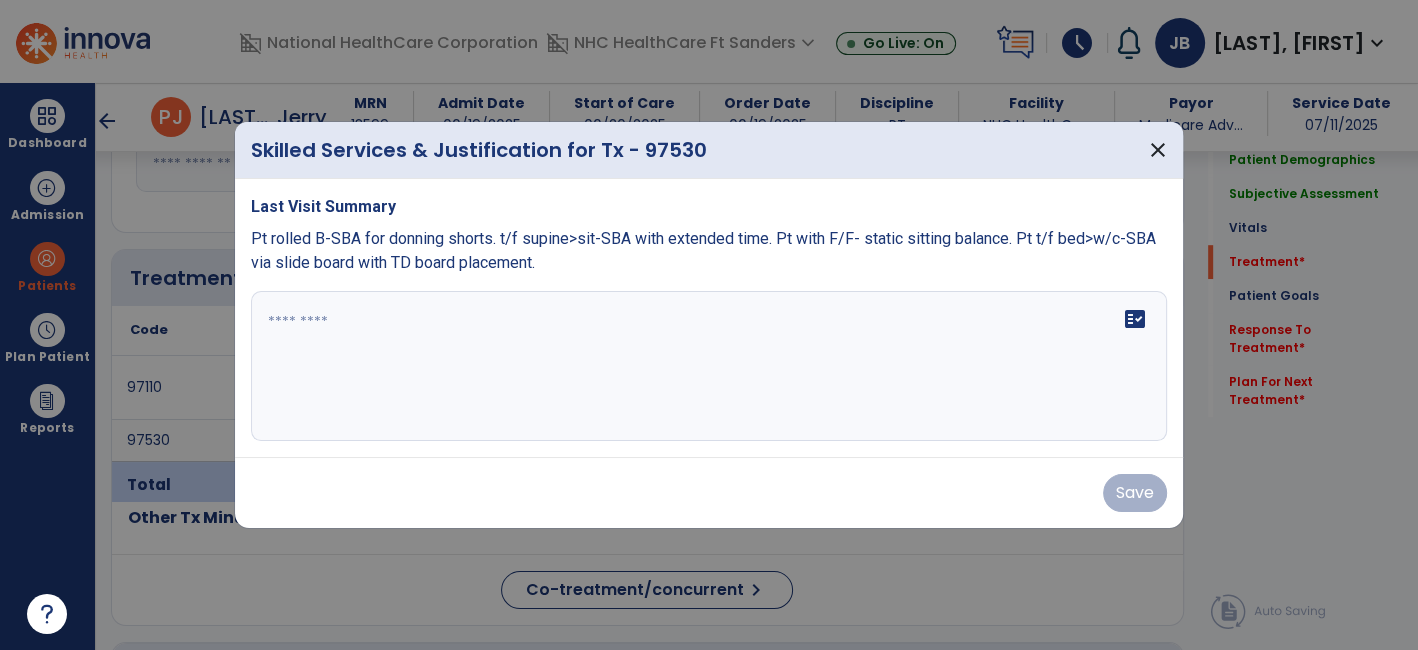 click on "Pt rolled B-SBA for donning shorts. t/f supine>sit-SBA with extended time. Pt with F/F- static sitting balance. Pt t/f bed>w/c-SBA via slide board with TD board placement." at bounding box center [703, 250] 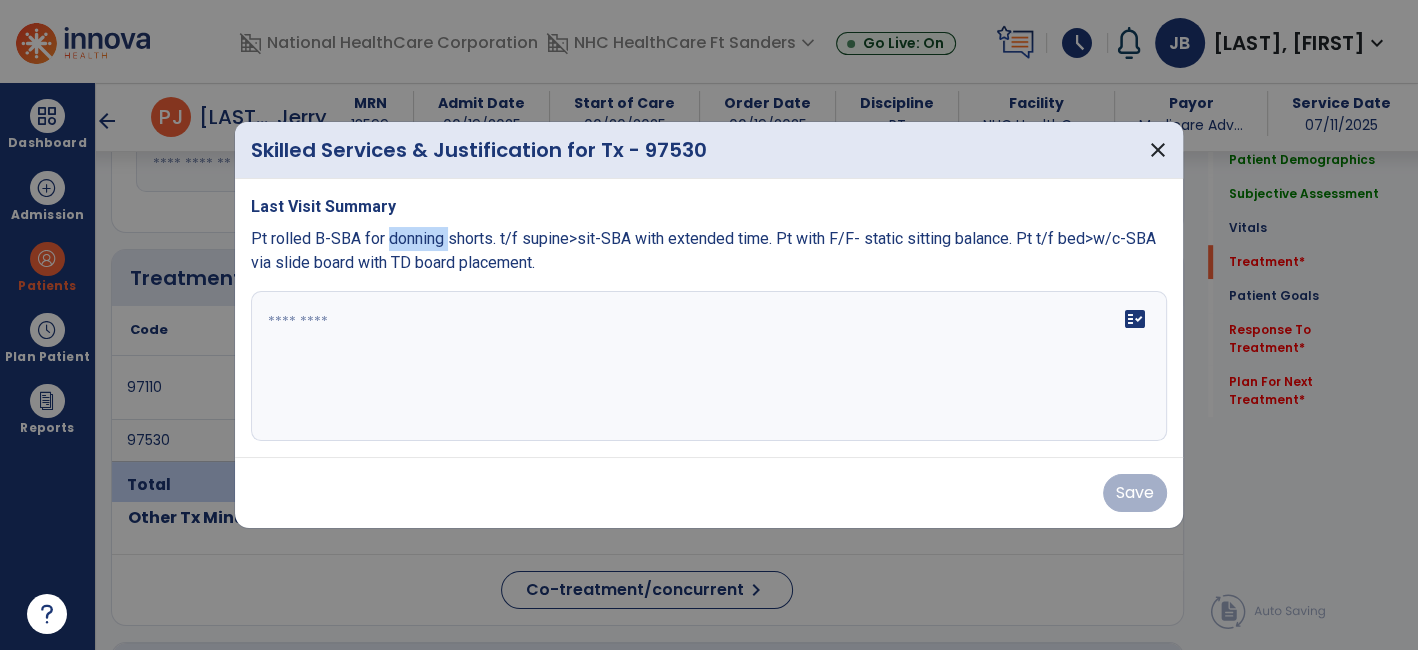 click on "Pt rolled B-SBA for donning shorts. t/f supine>sit-SBA with extended time. Pt with F/F- static sitting balance. Pt t/f bed>w/c-SBA via slide board with TD board placement." at bounding box center (703, 250) 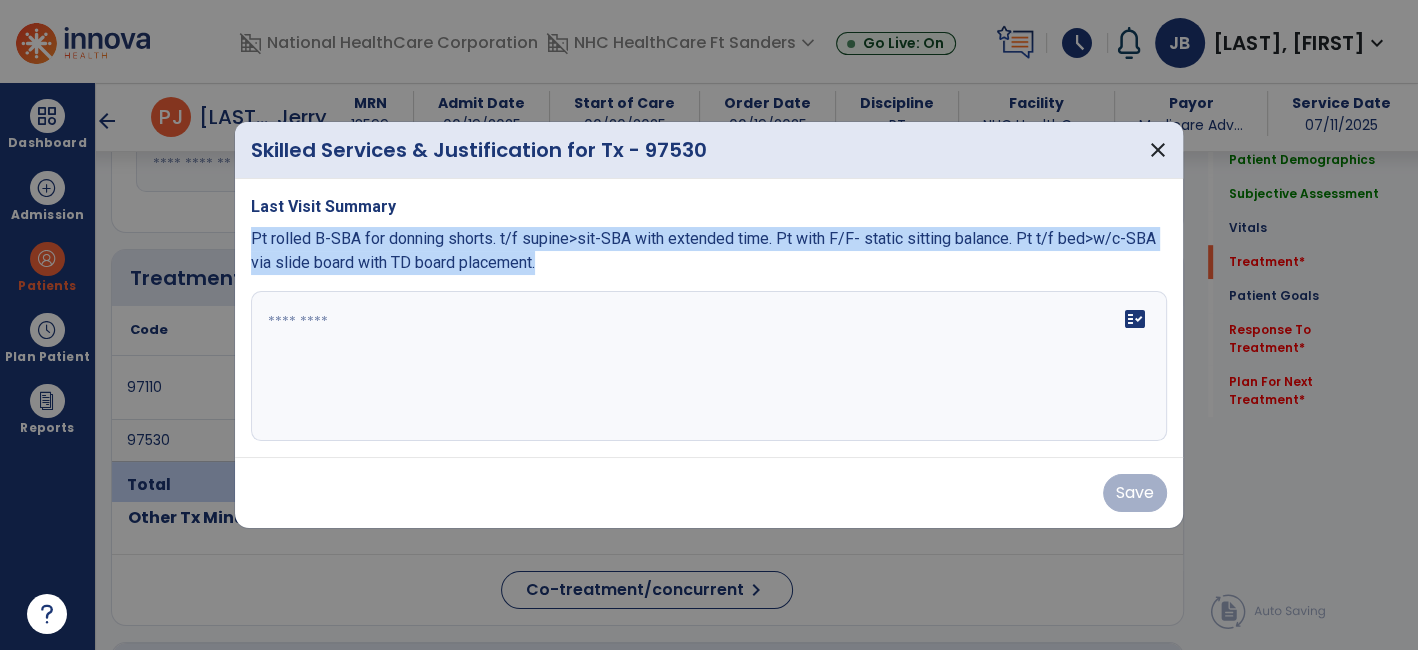 click on "Pt rolled B-SBA for donning shorts. t/f supine>sit-SBA with extended time. Pt with F/F- static sitting balance. Pt t/f bed>w/c-SBA via slide board with TD board placement." at bounding box center (703, 250) 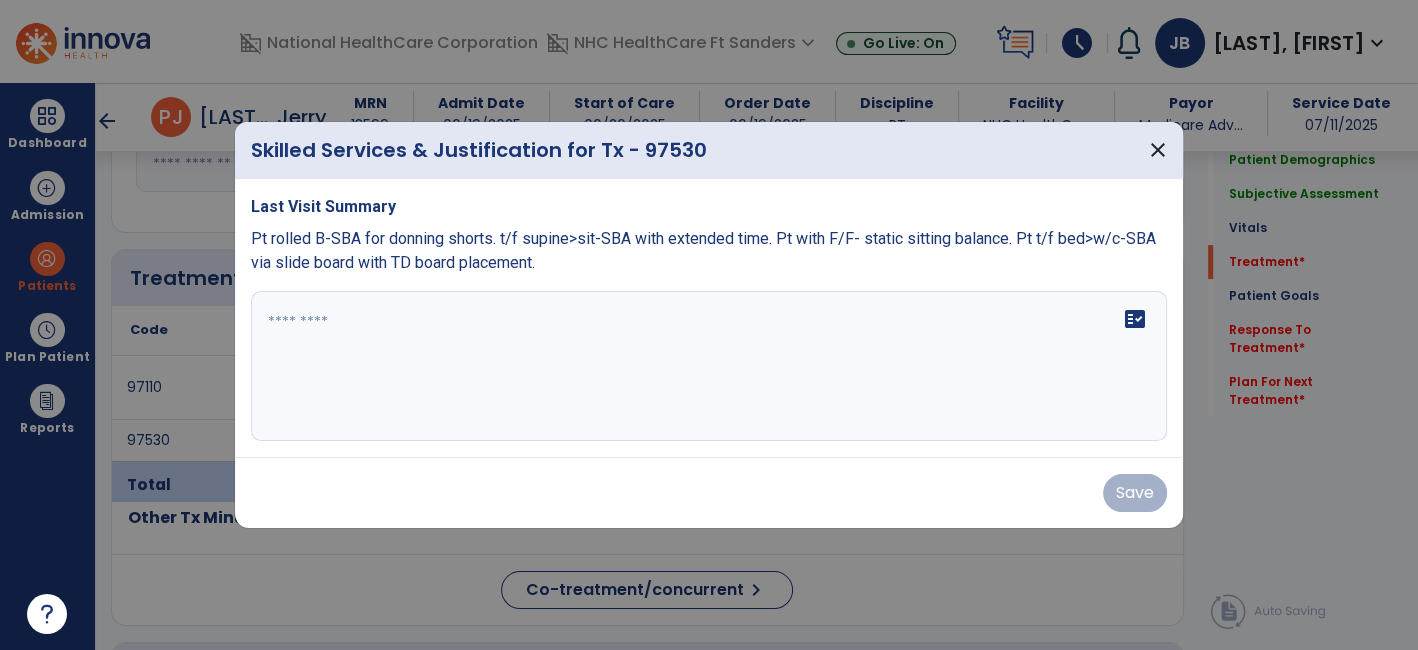 click at bounding box center (709, 366) 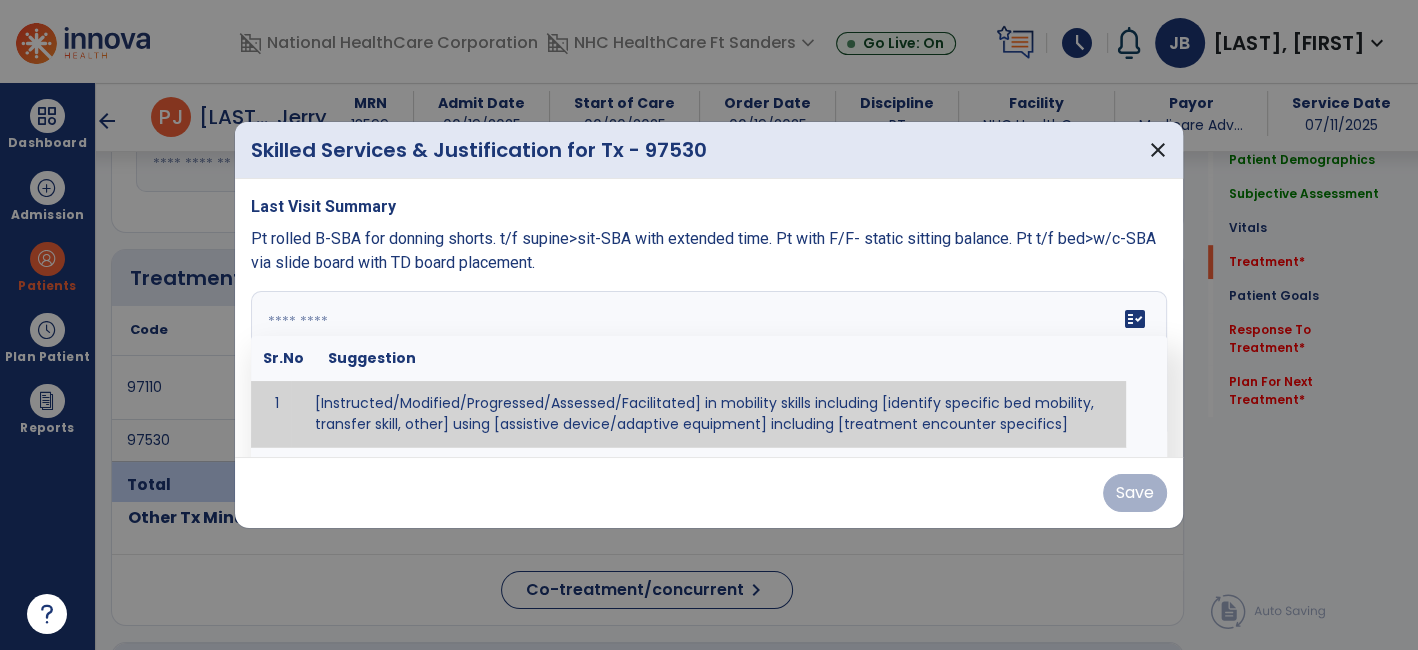 click at bounding box center [707, 366] 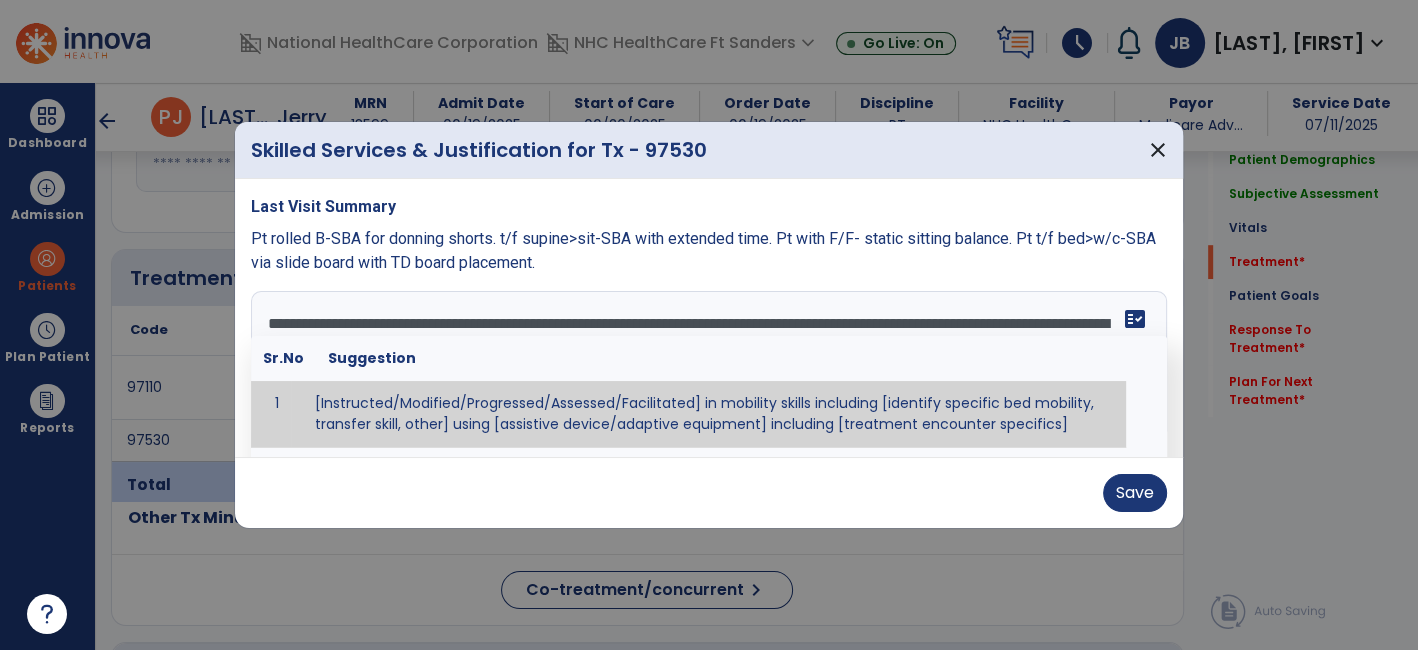type on "**********" 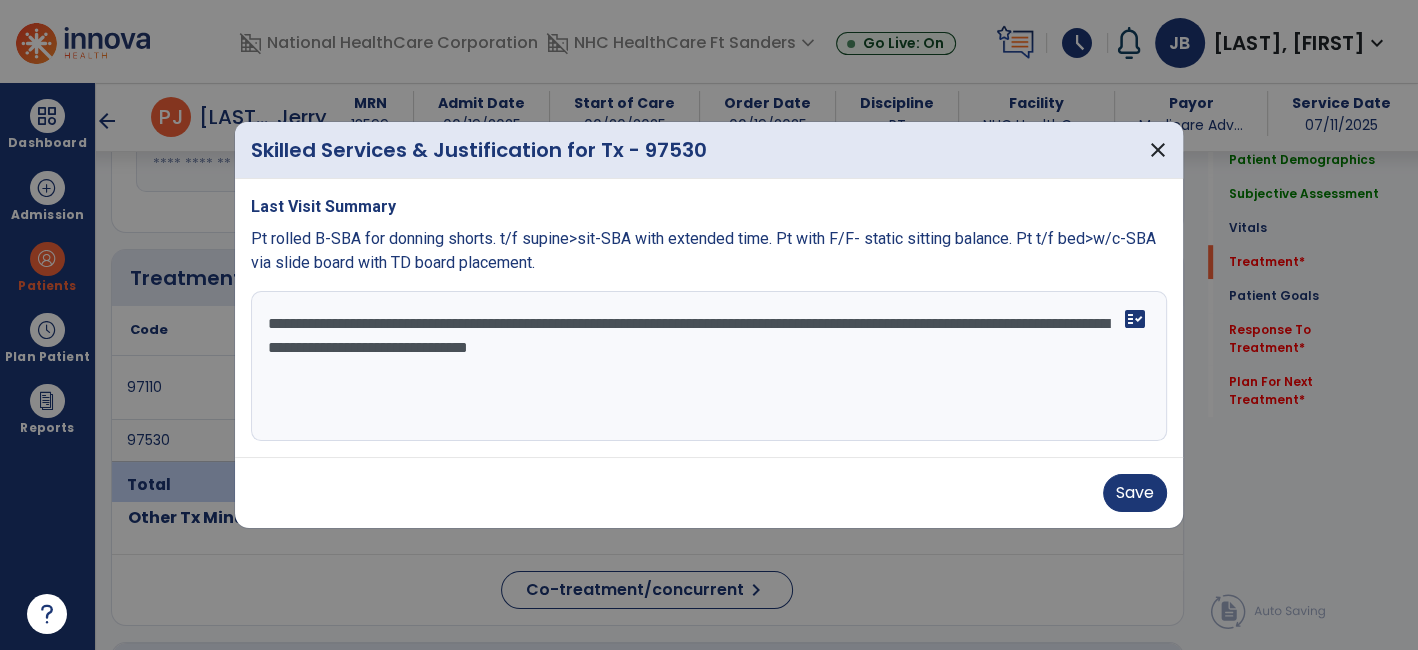 click on "Save" at bounding box center (709, 493) 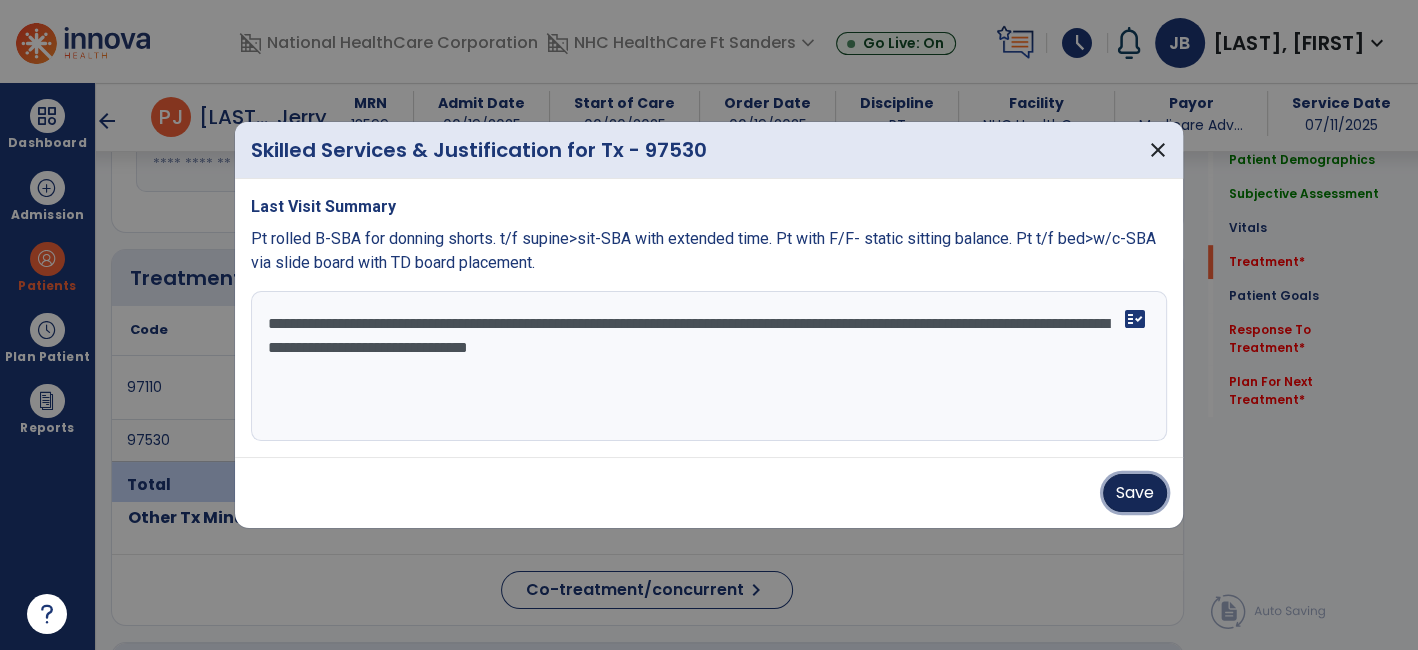 click on "Save" at bounding box center [1135, 493] 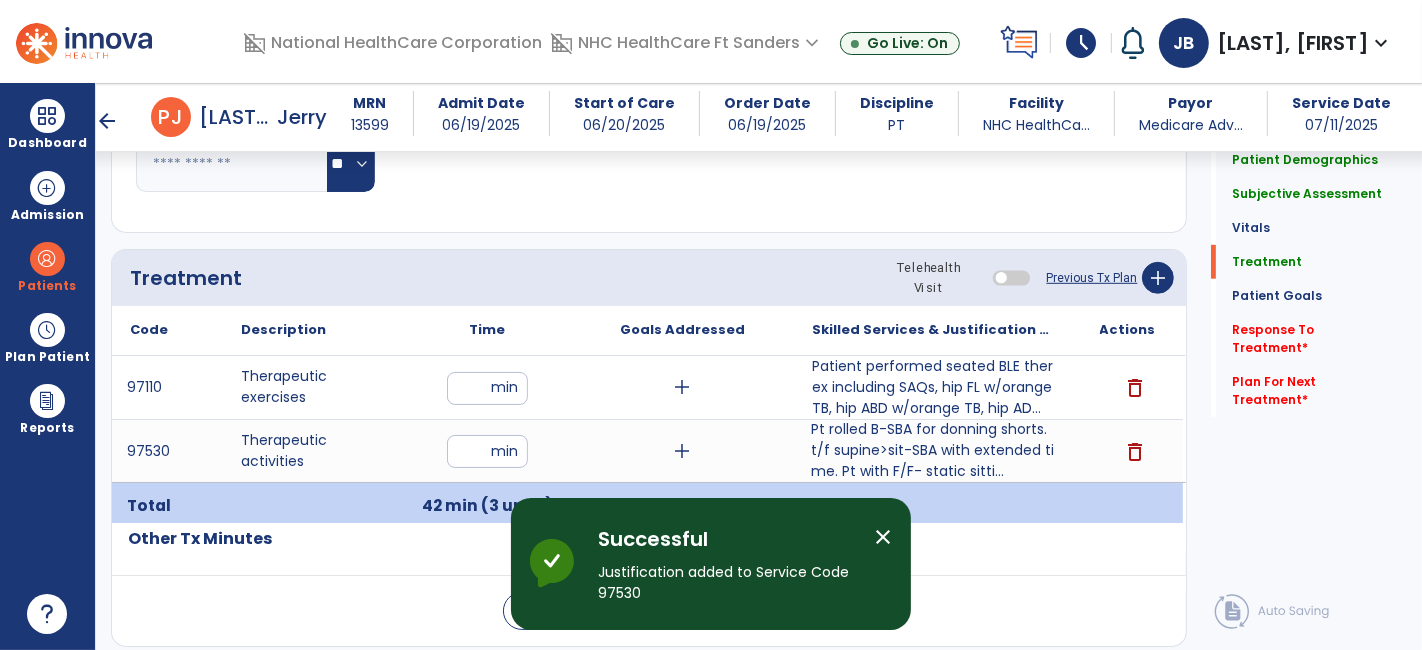 click on "close" at bounding box center (883, 537) 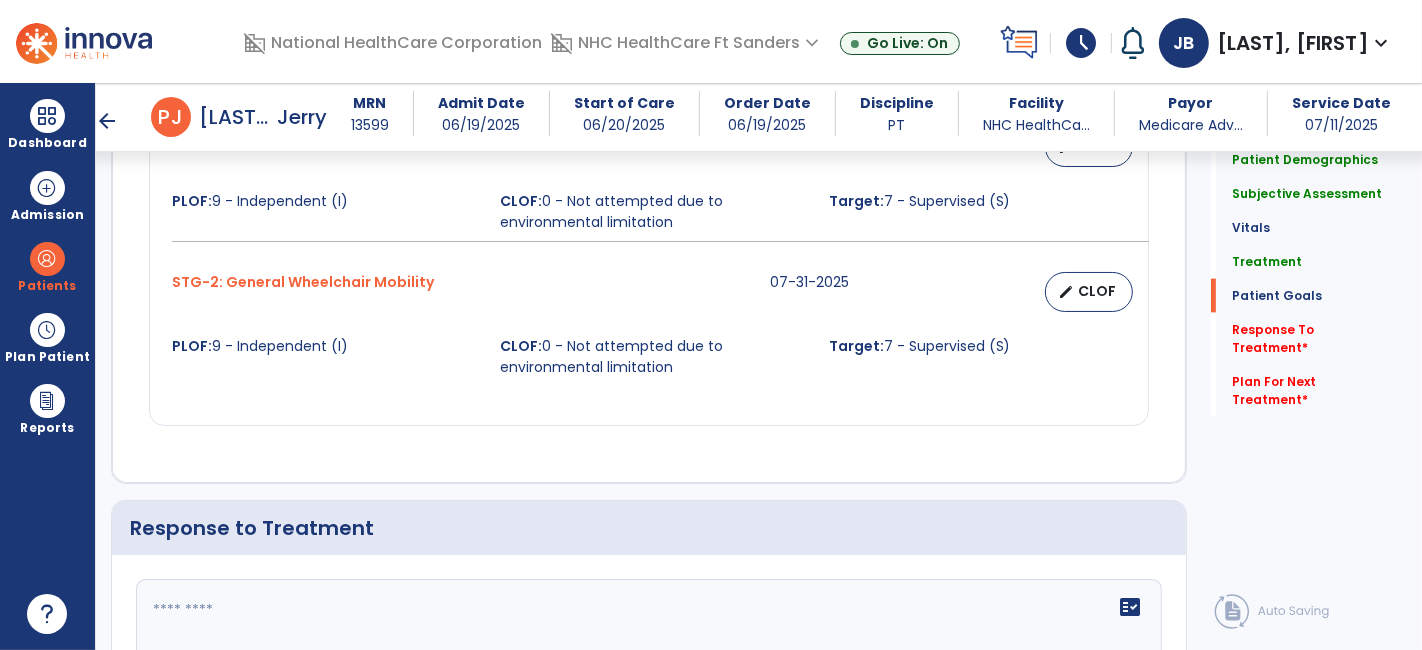 scroll, scrollTop: 2666, scrollLeft: 0, axis: vertical 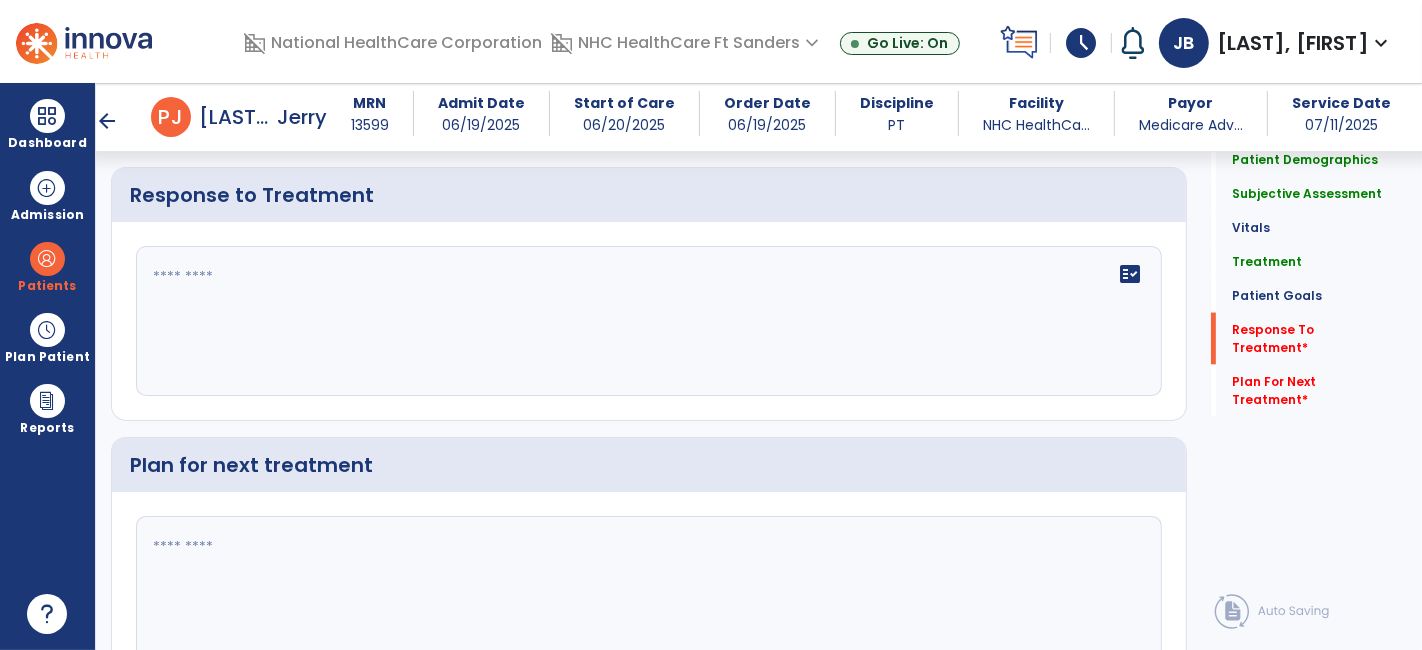 click on "fact_check" 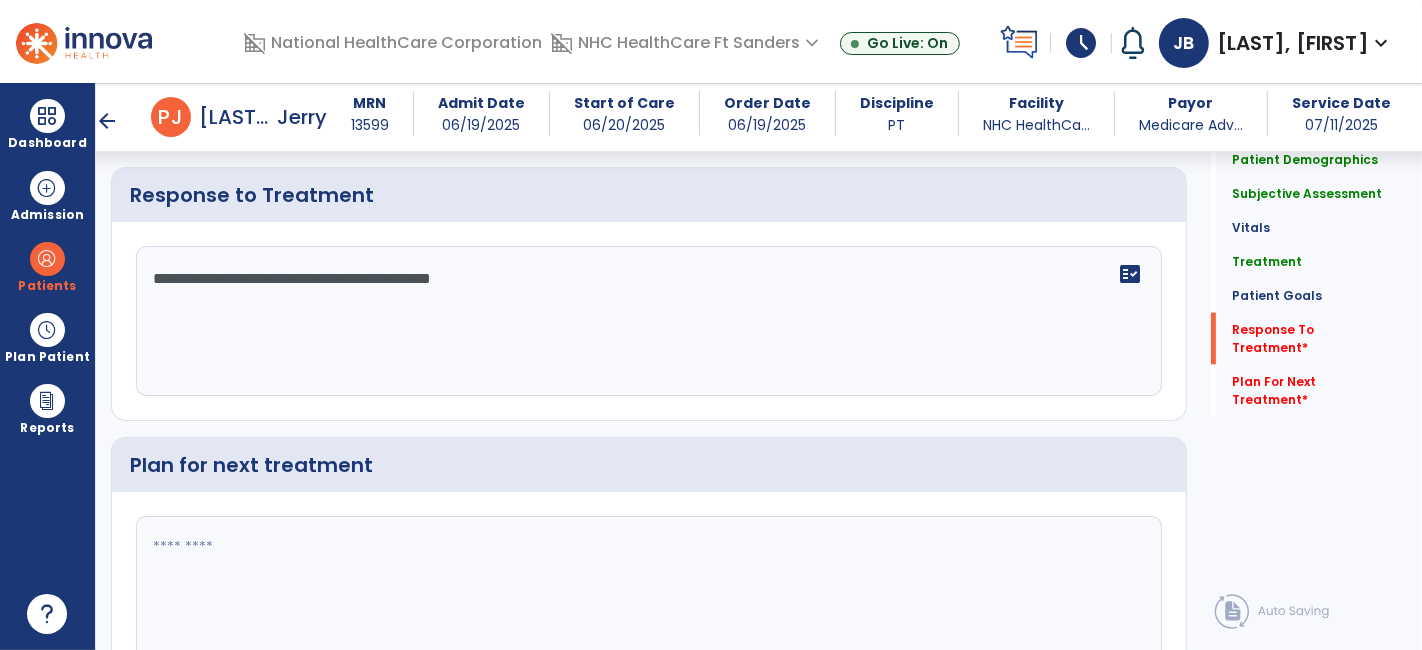 type on "**********" 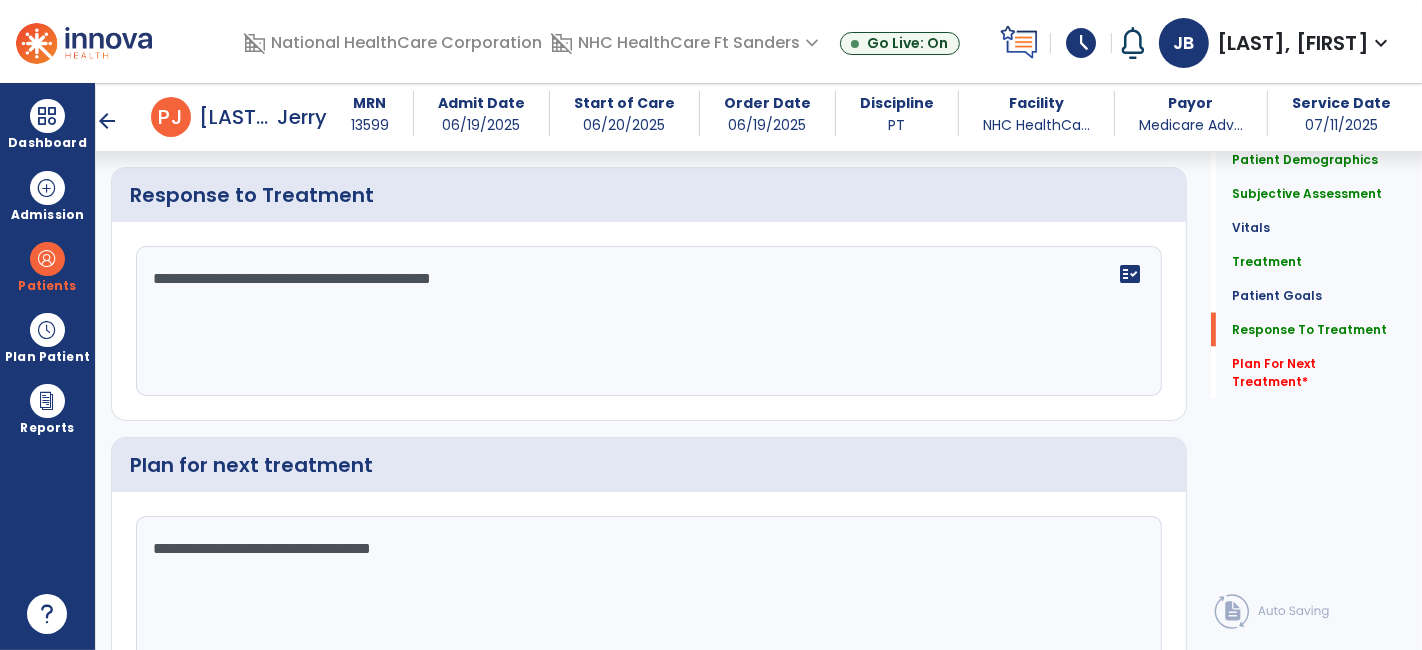 scroll, scrollTop: 2763, scrollLeft: 0, axis: vertical 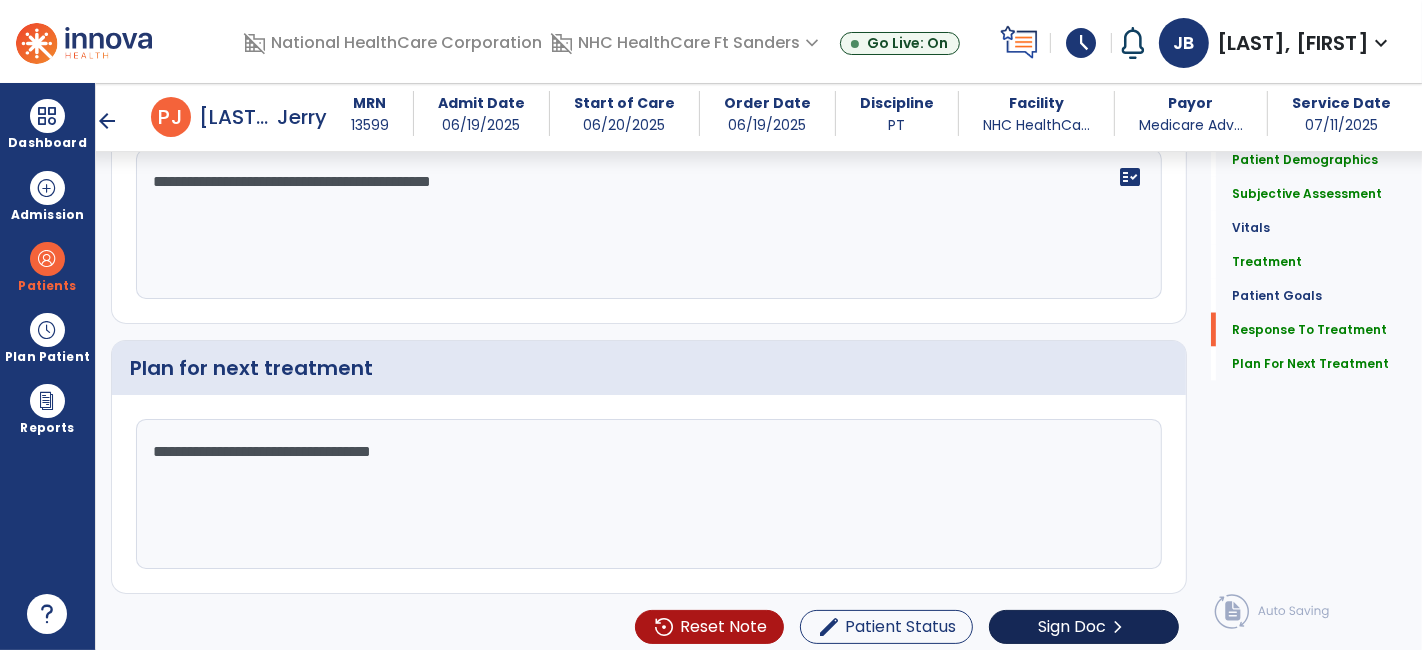 type on "**********" 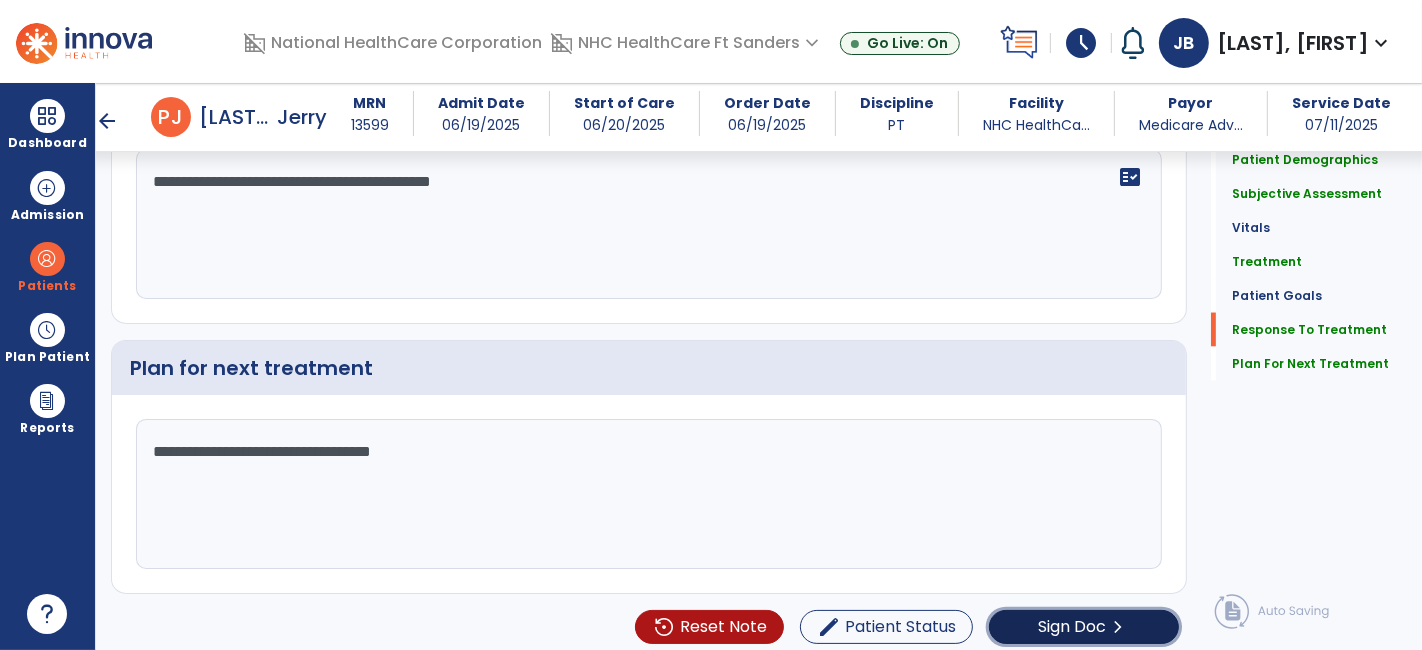 click on "Sign Doc" 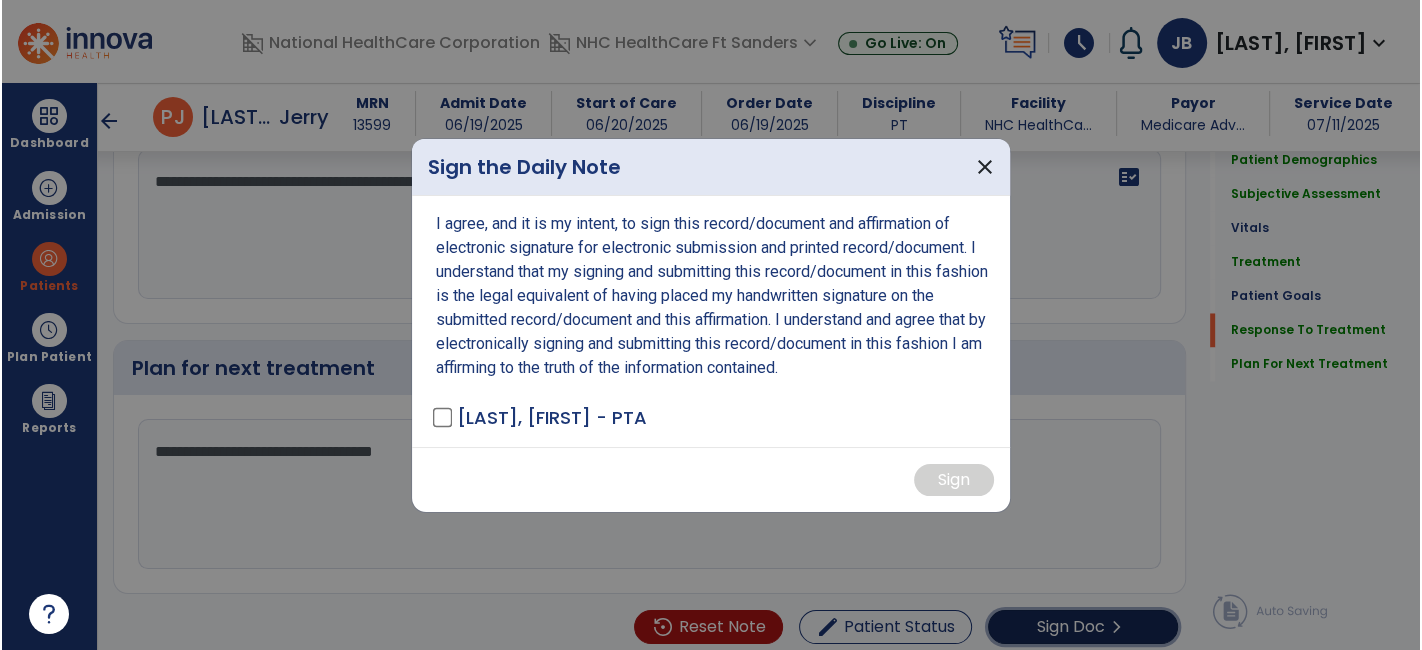 scroll, scrollTop: 2763, scrollLeft: 0, axis: vertical 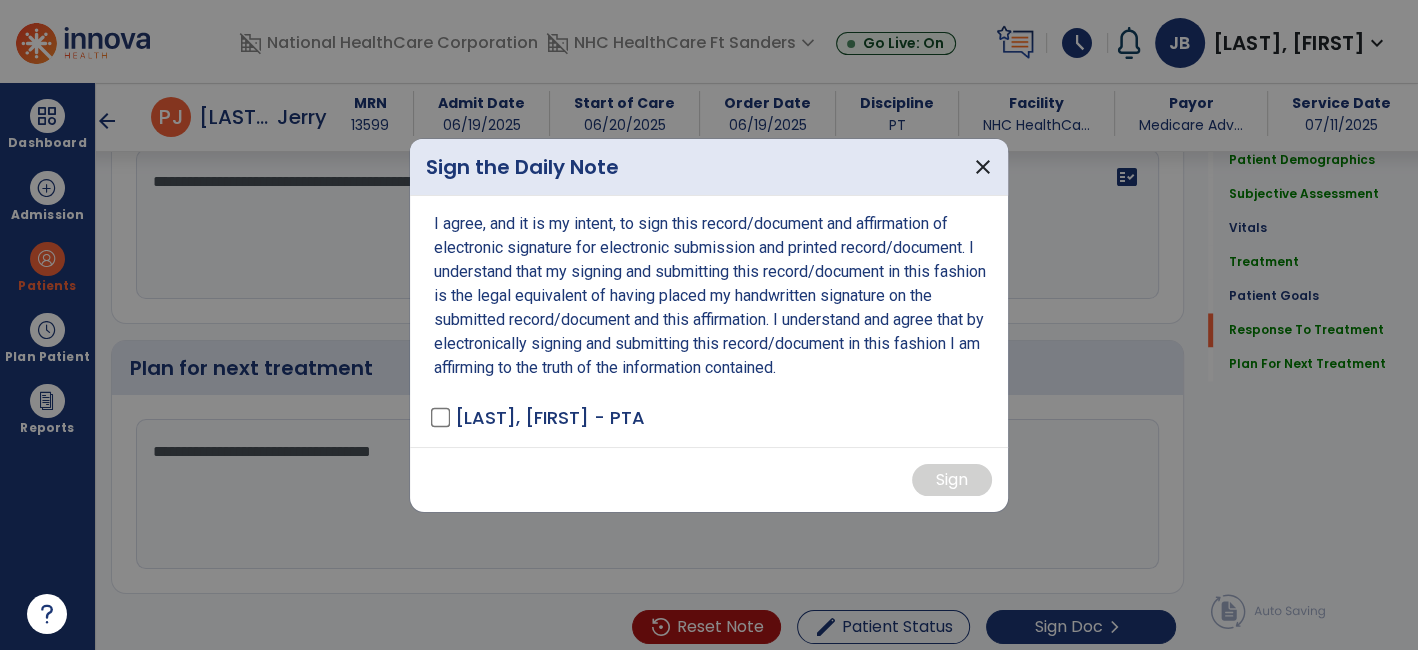 click on "[LAST], [FIRST]  - PTA" at bounding box center (539, 417) 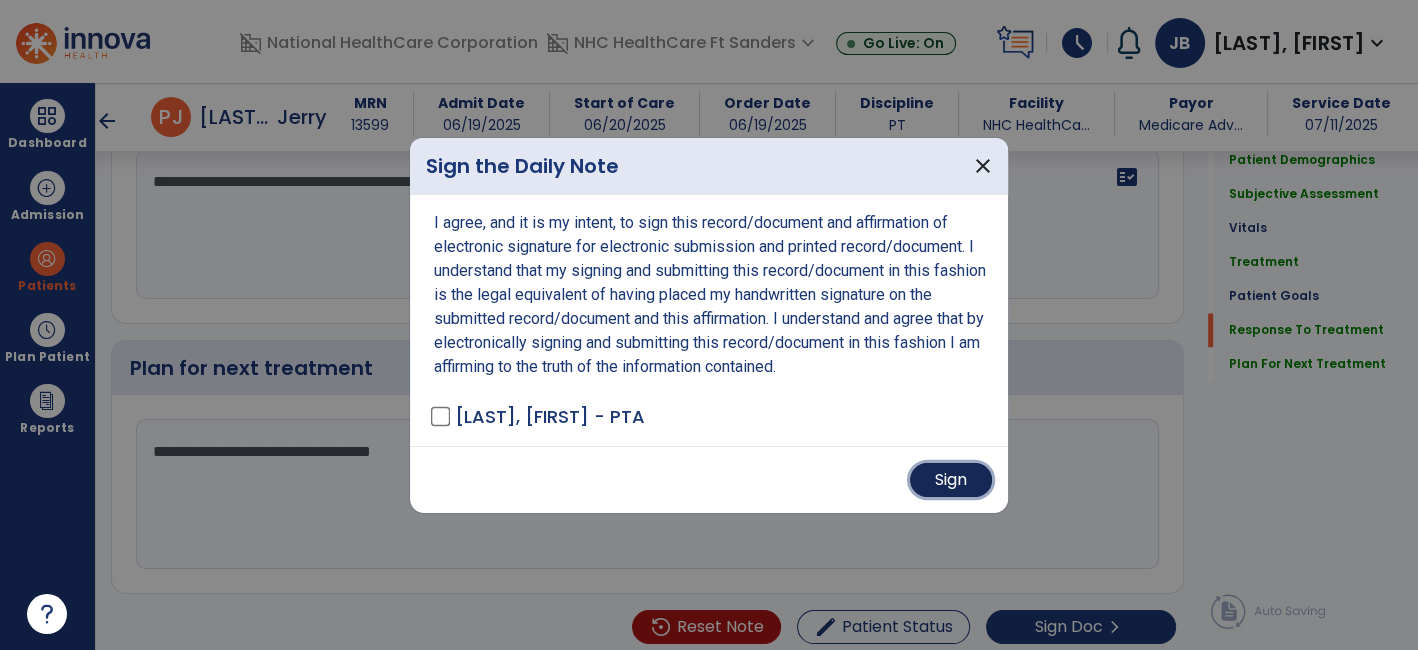 click on "Sign" at bounding box center (951, 480) 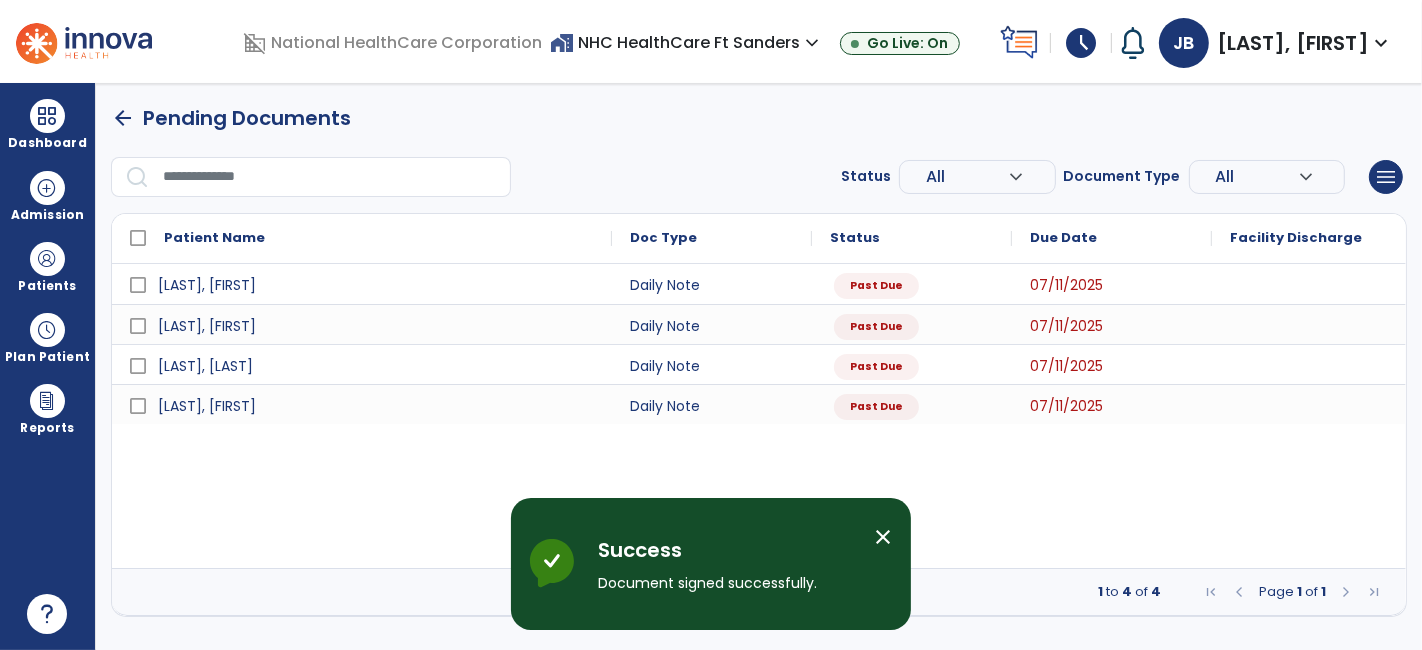 scroll, scrollTop: 0, scrollLeft: 0, axis: both 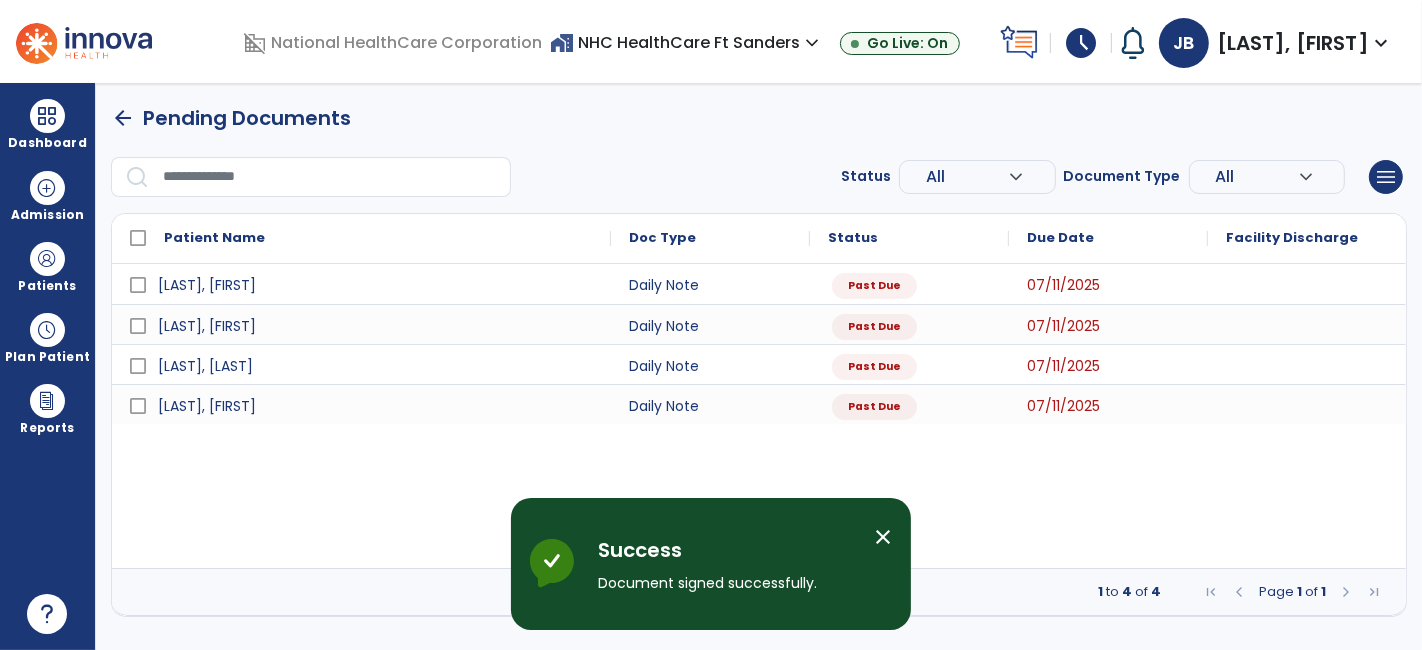 click on "close" at bounding box center (883, 537) 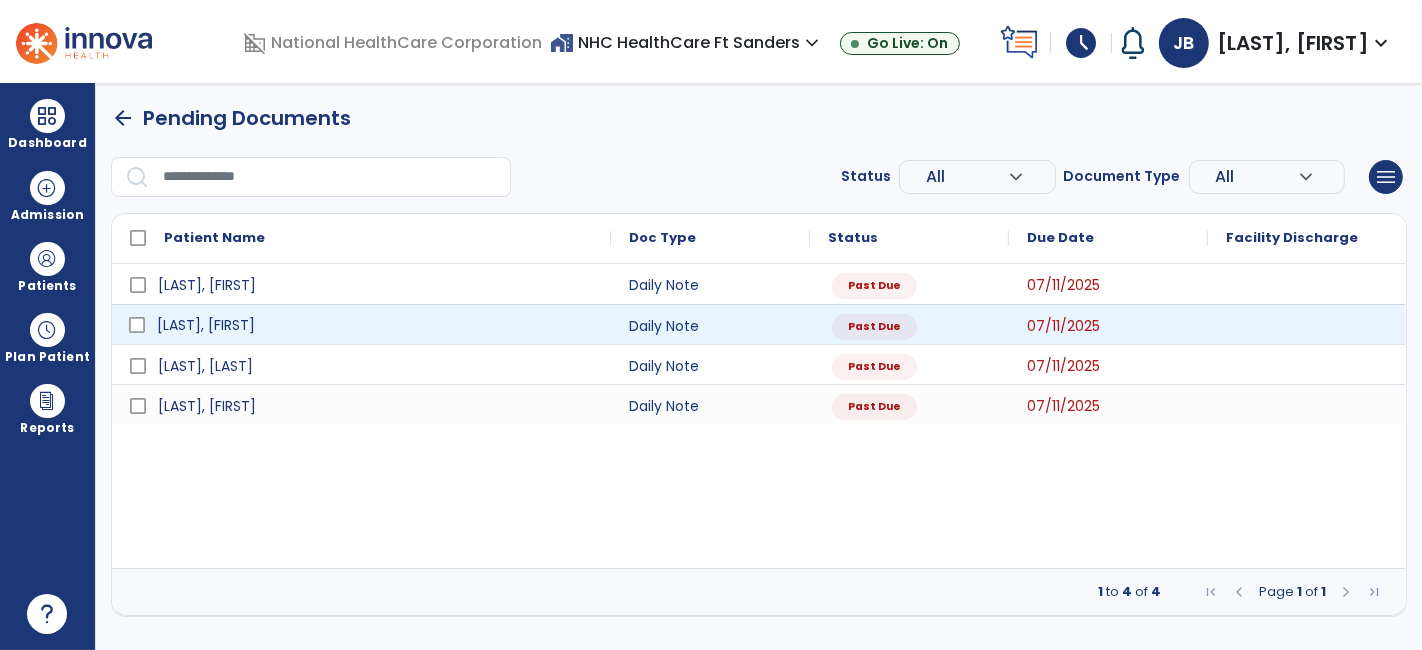click on "[LAST], [FIRST]" at bounding box center (375, 325) 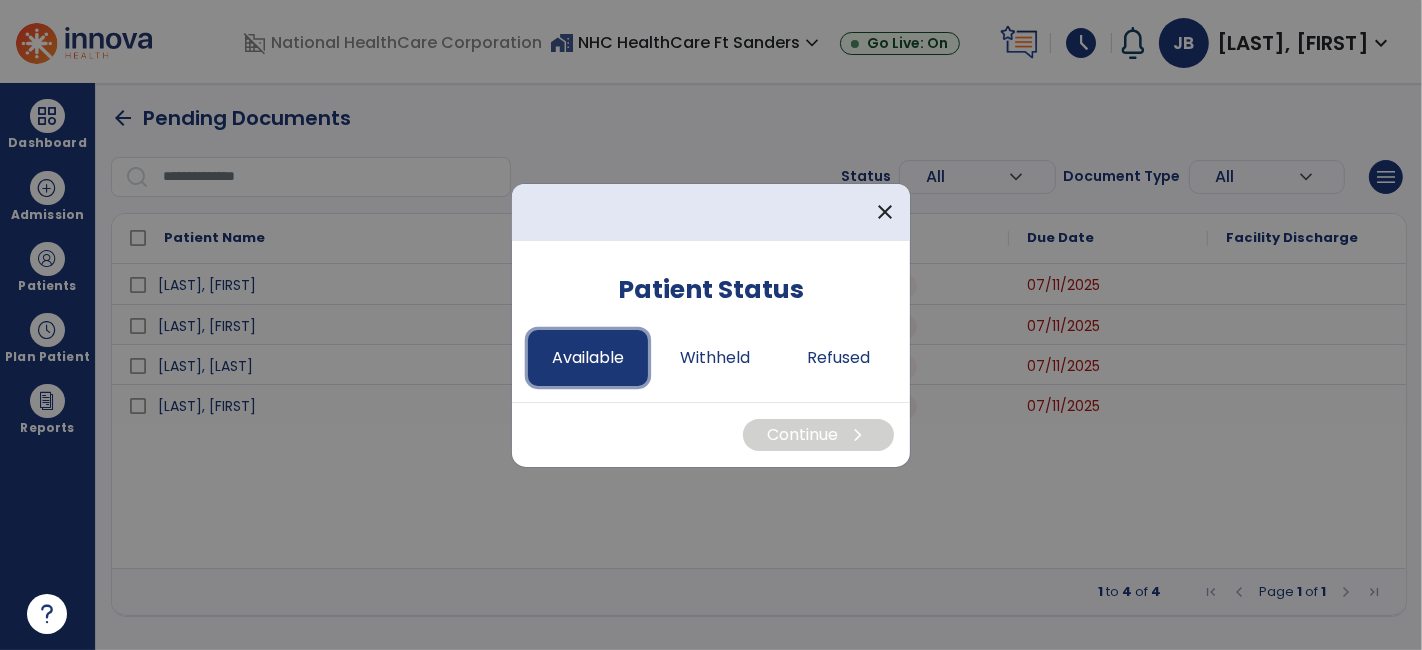 click on "Available" at bounding box center [588, 358] 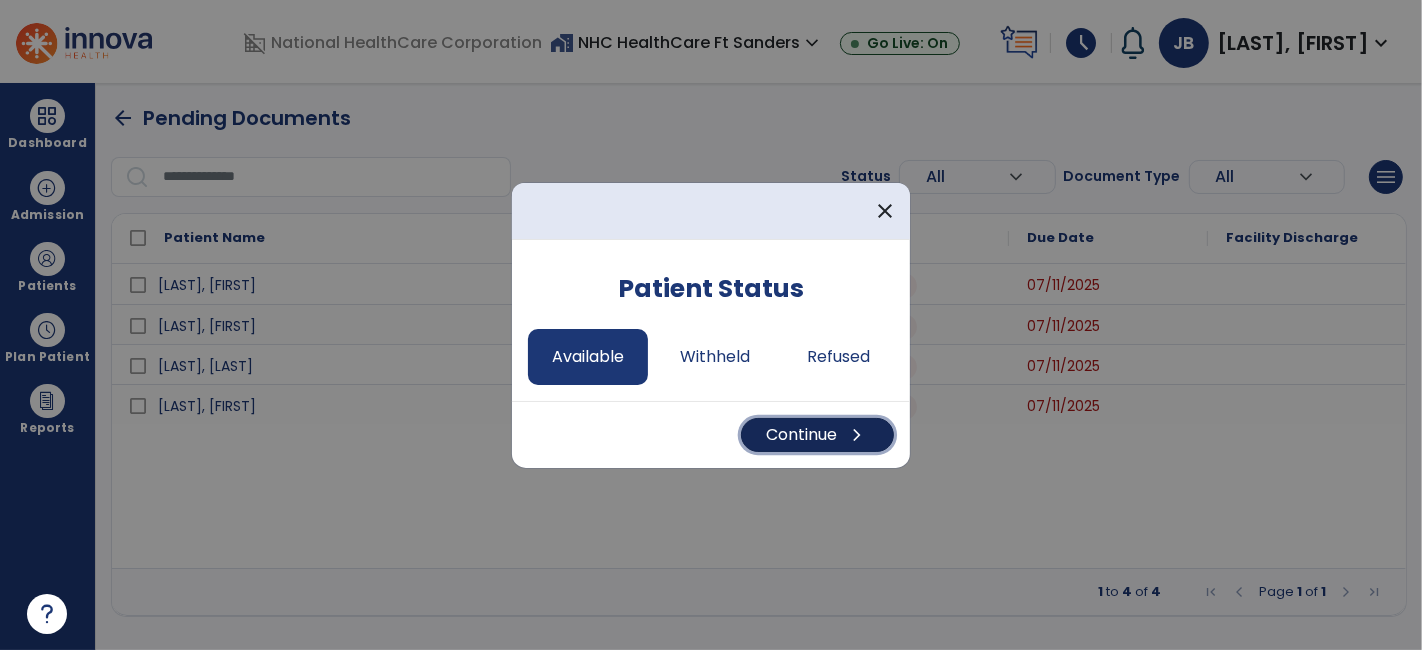 click on "Continue   chevron_right" at bounding box center [817, 435] 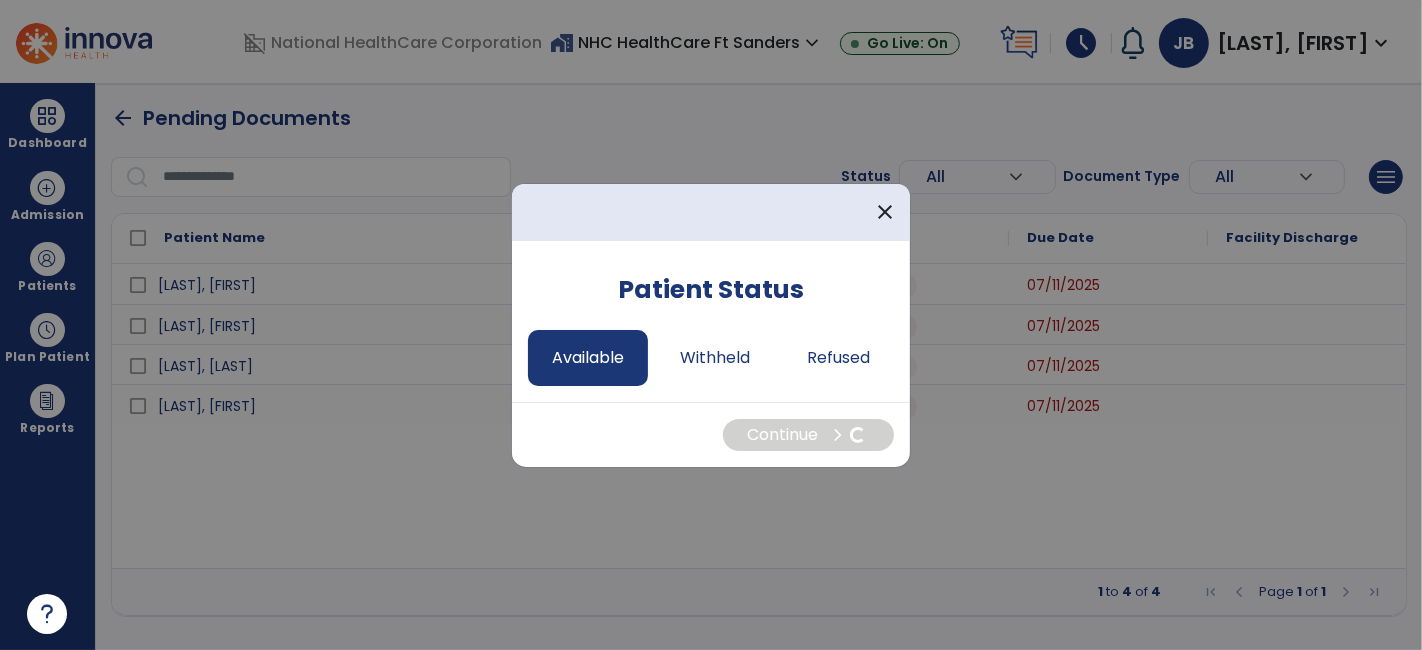 select on "*" 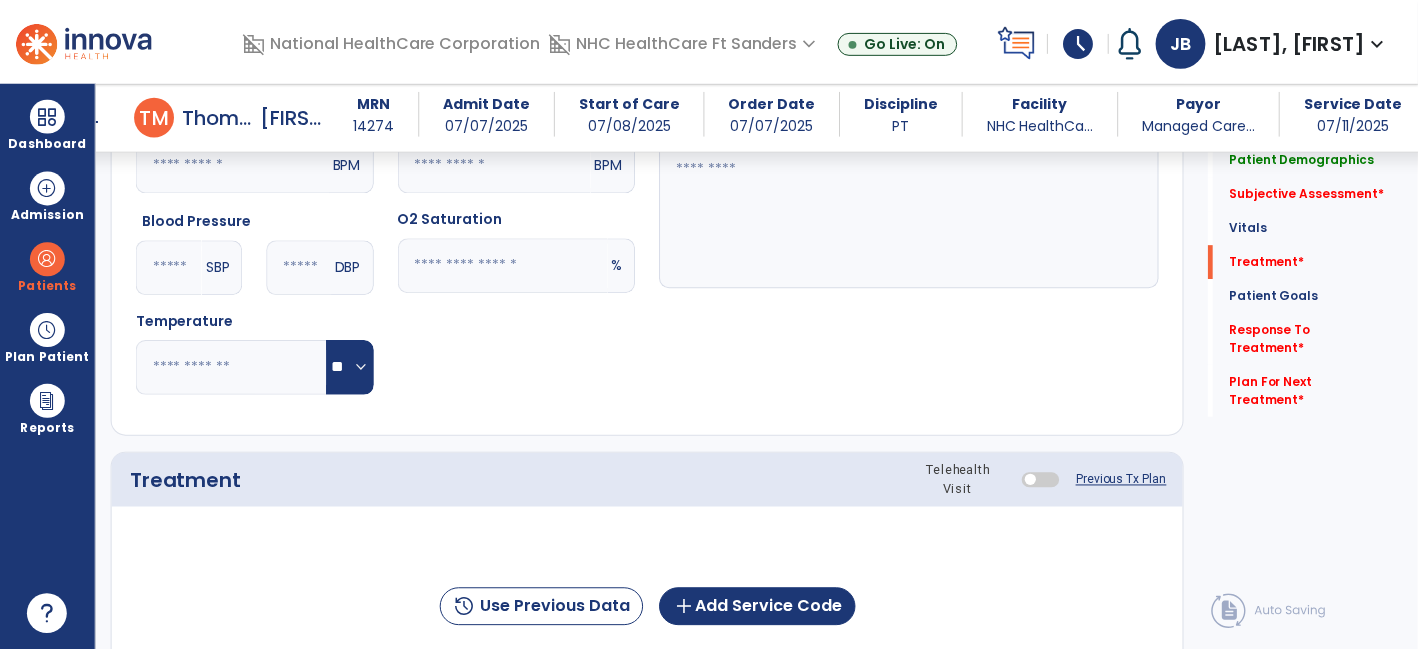 scroll, scrollTop: 1000, scrollLeft: 0, axis: vertical 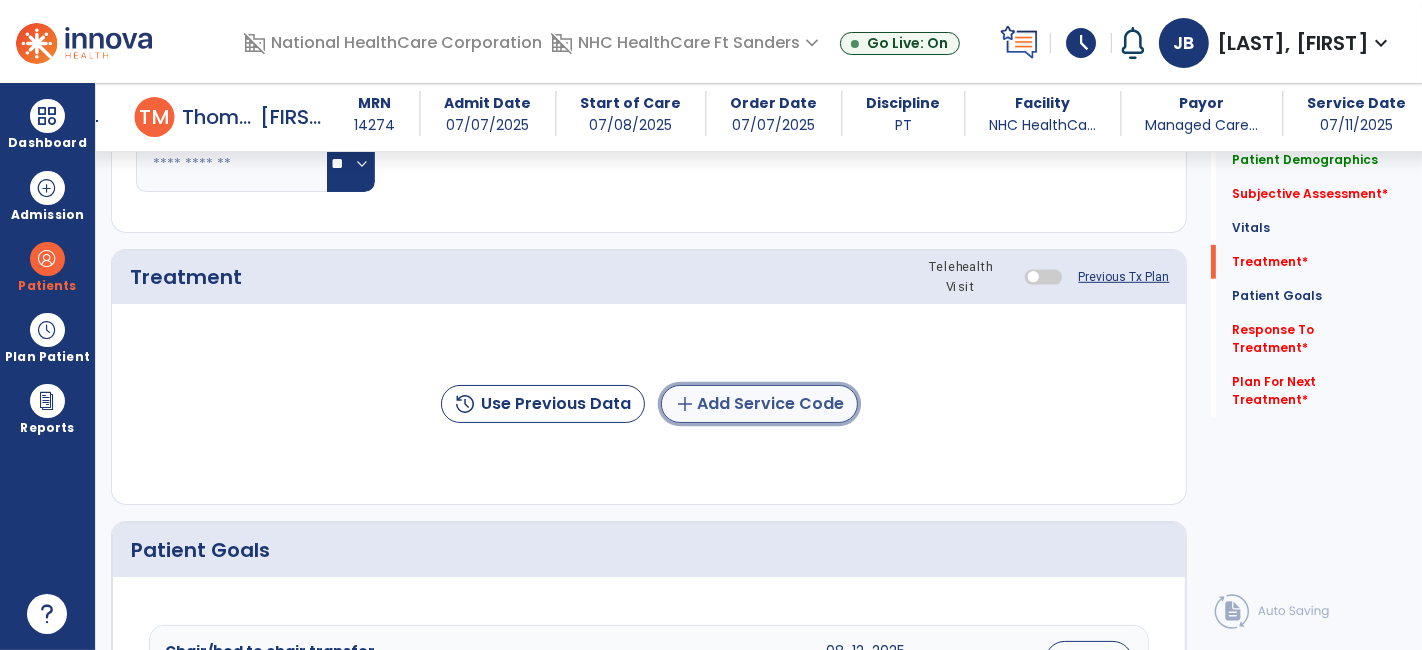 click on "add  Add Service Code" 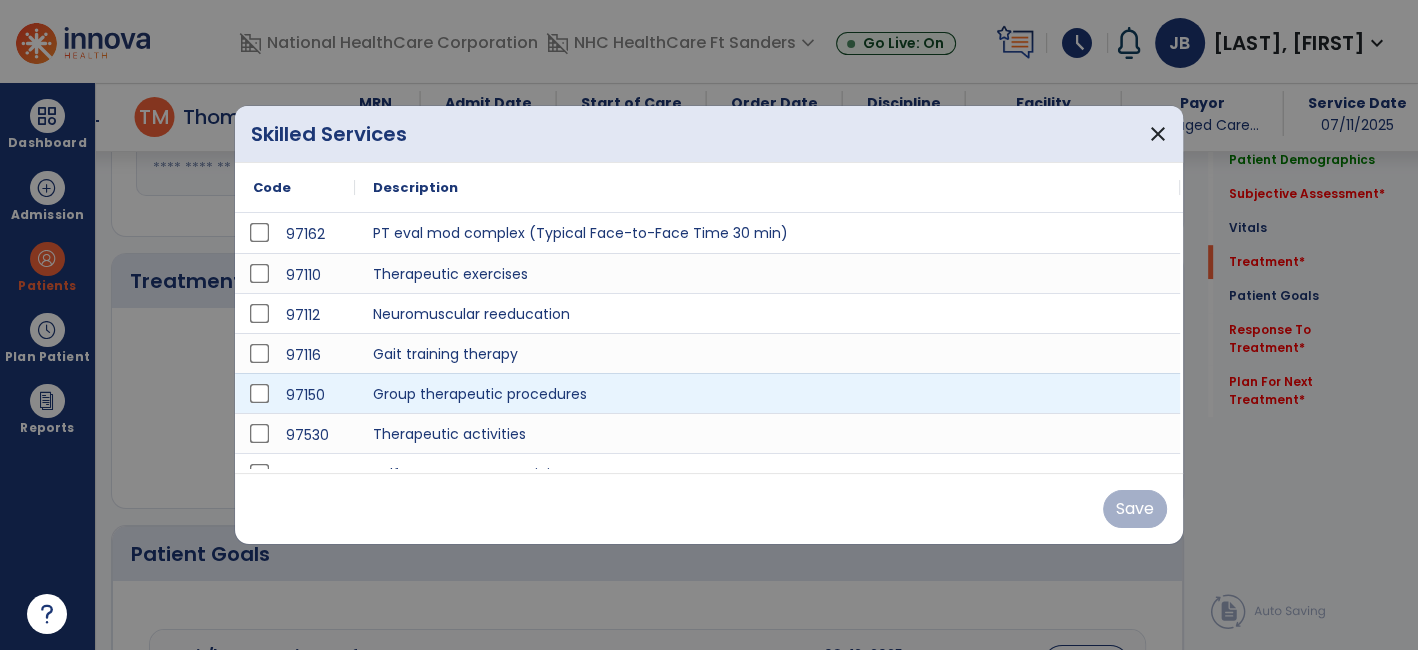 scroll, scrollTop: 1000, scrollLeft: 0, axis: vertical 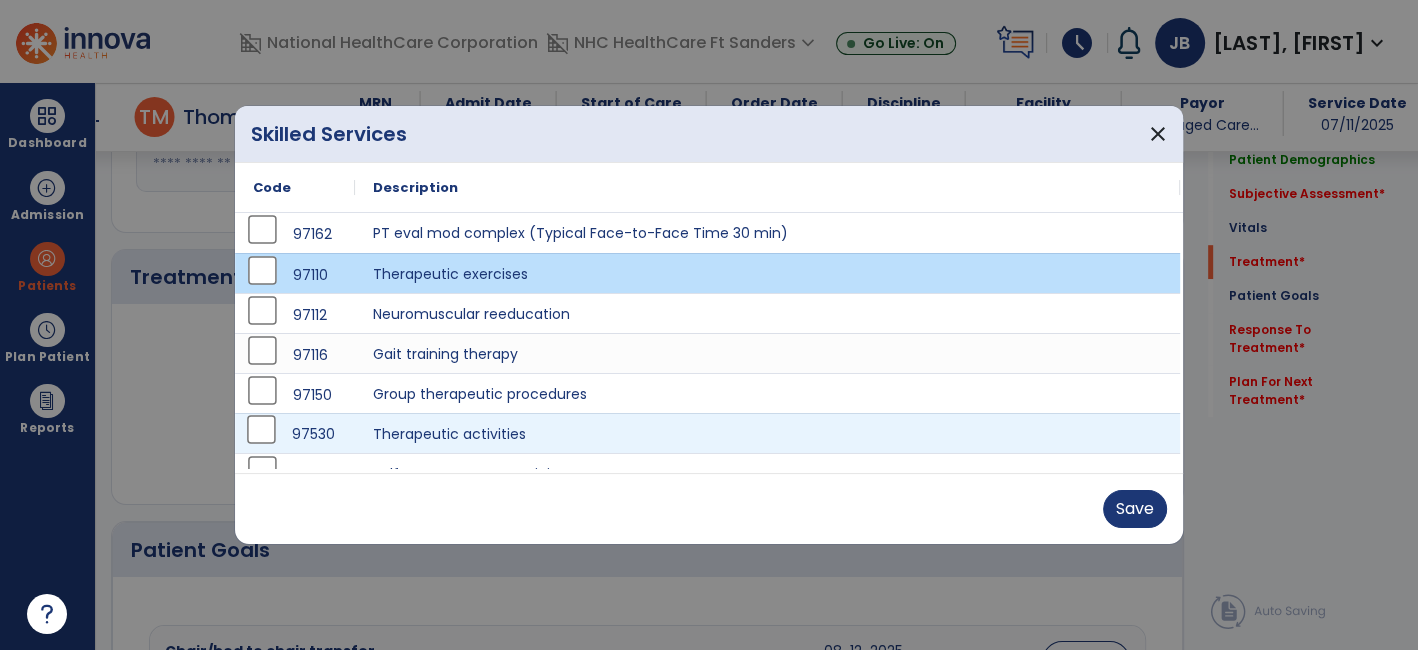 click on "97530" at bounding box center (295, 434) 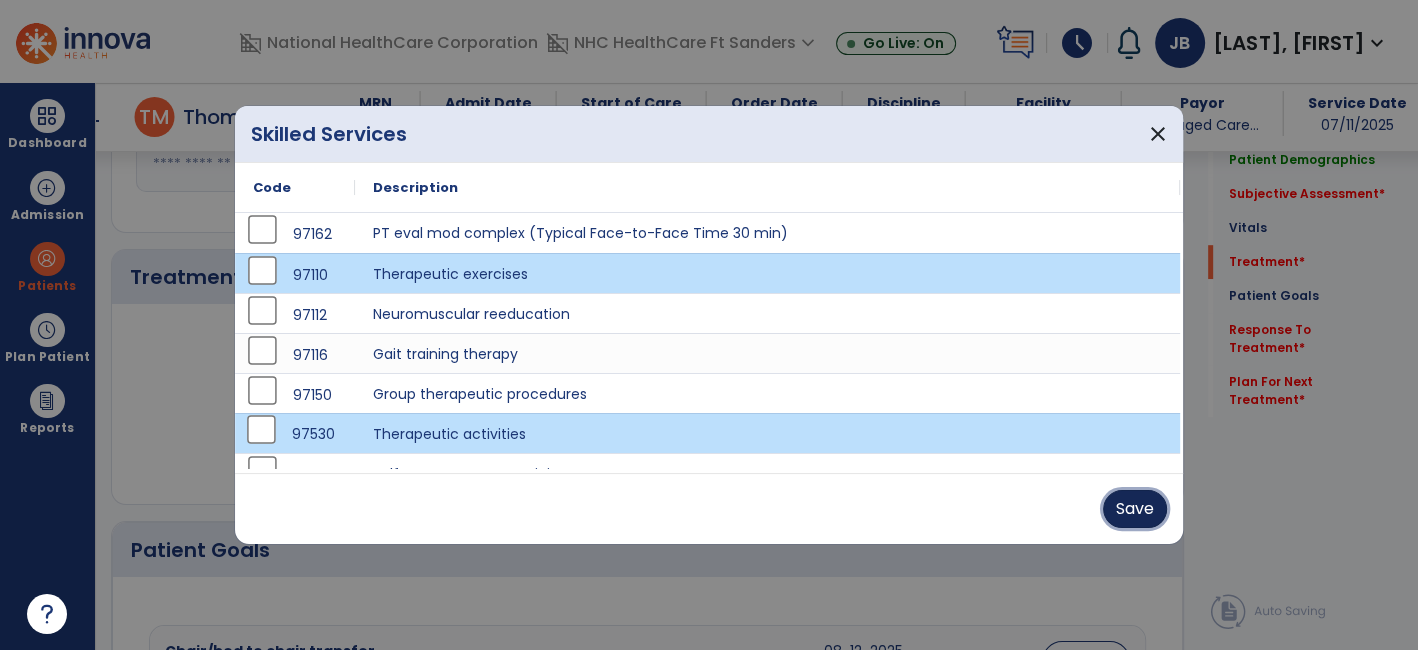 click on "Save" at bounding box center [1135, 509] 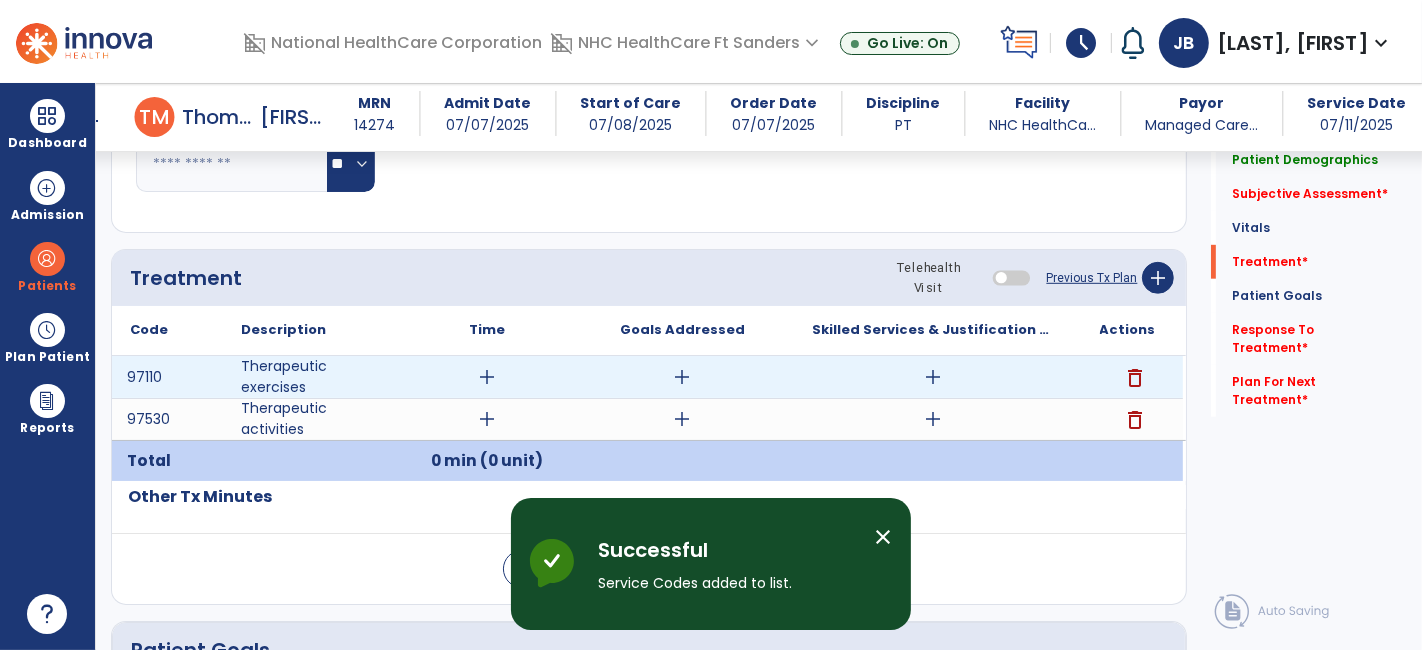 click on "add" at bounding box center [488, 377] 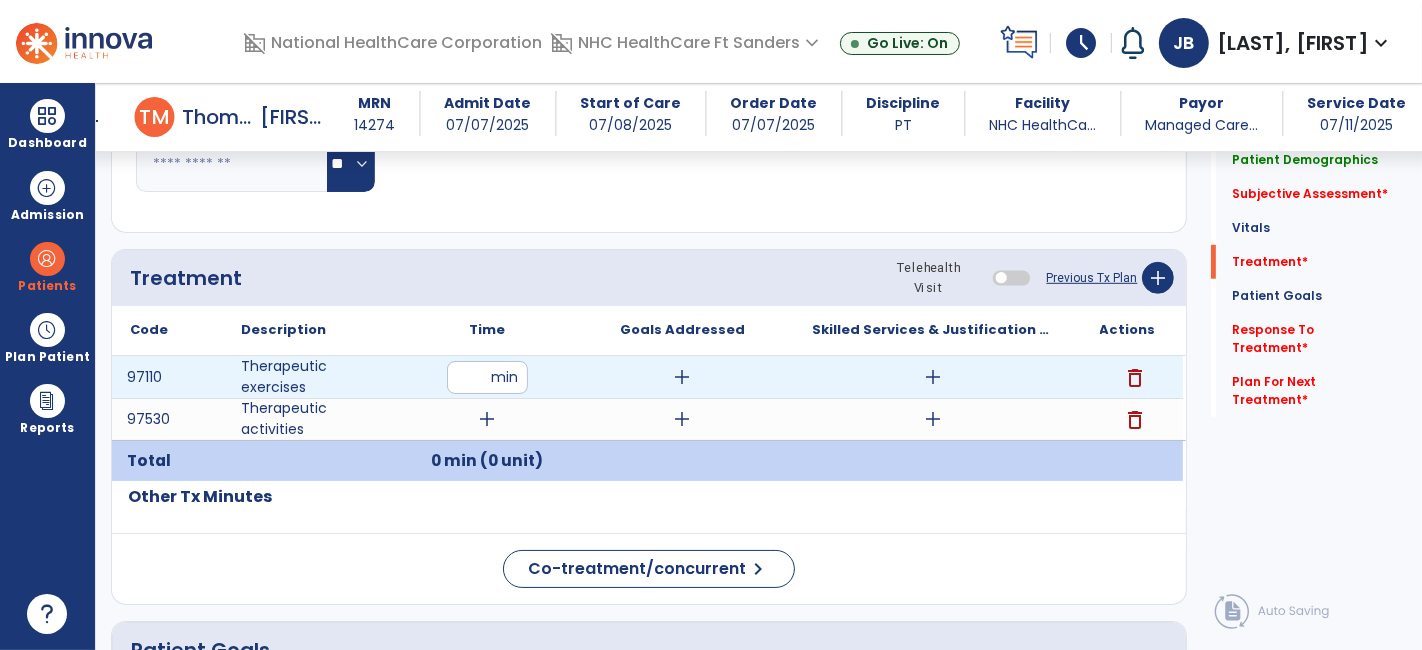 type on "**" 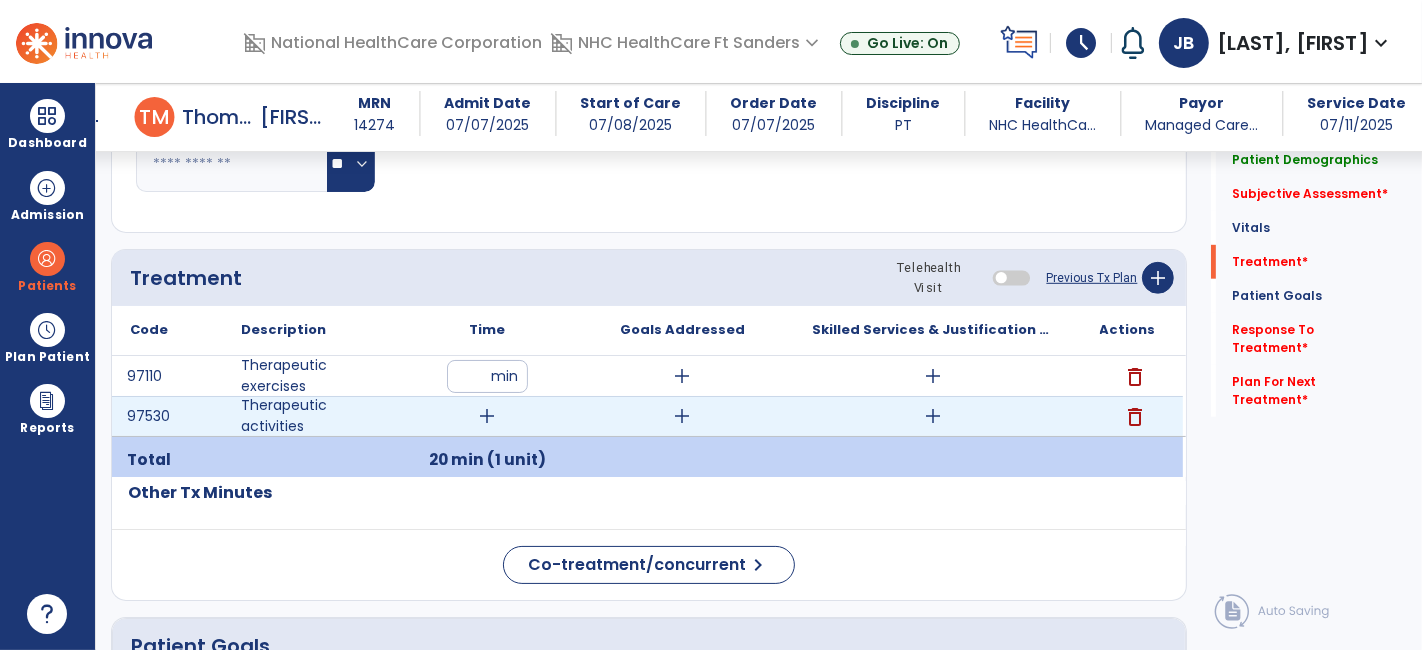 click on "add" at bounding box center [488, 416] 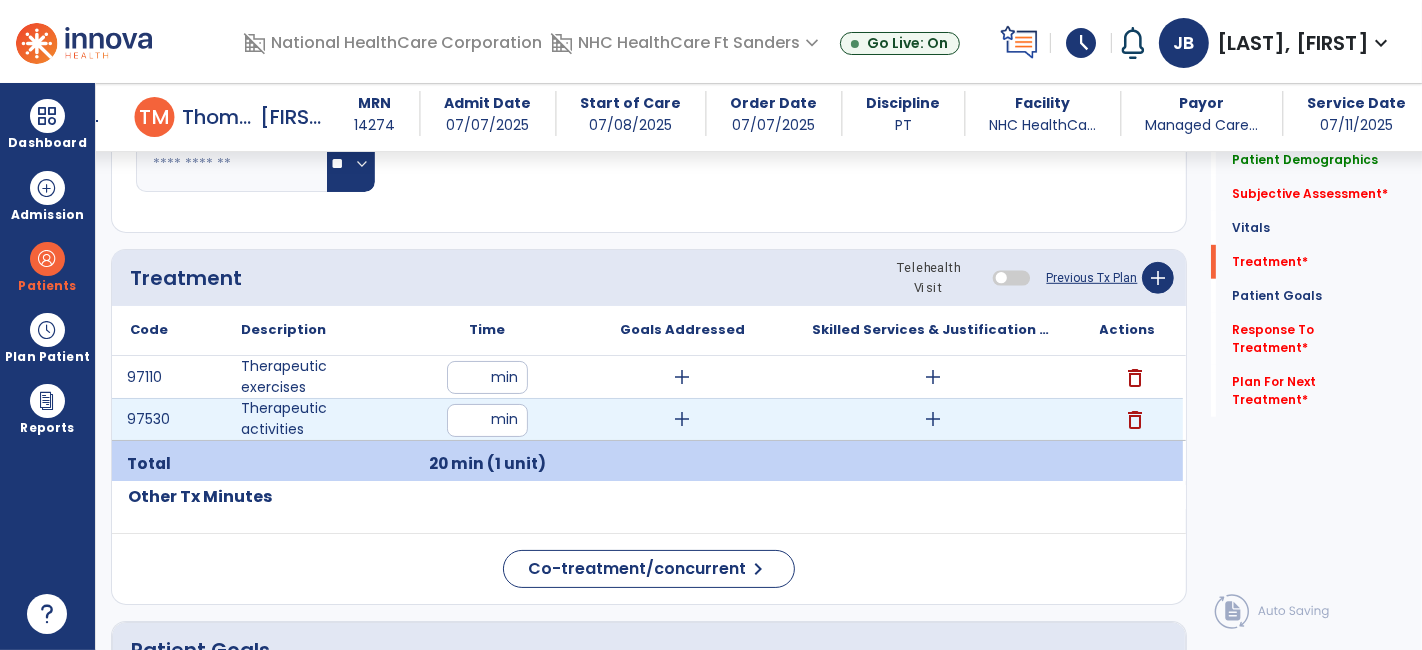 type on "**" 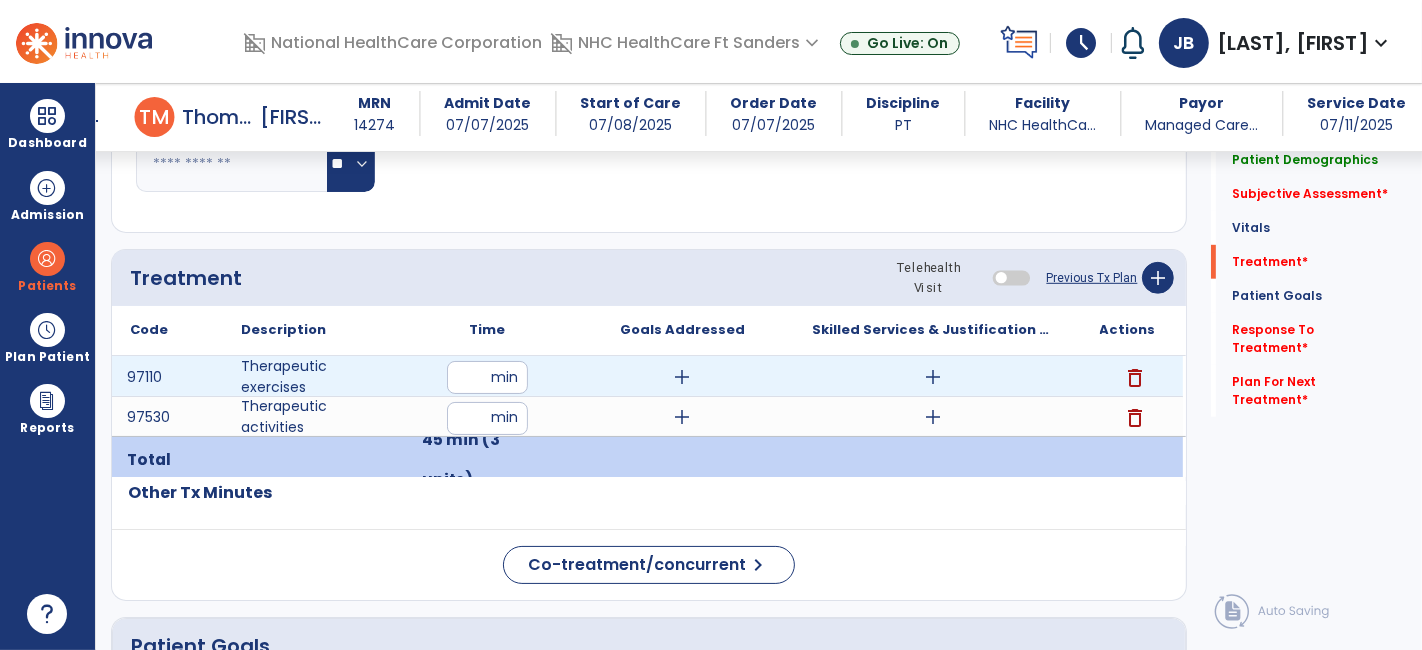 click on "add" at bounding box center (933, 377) 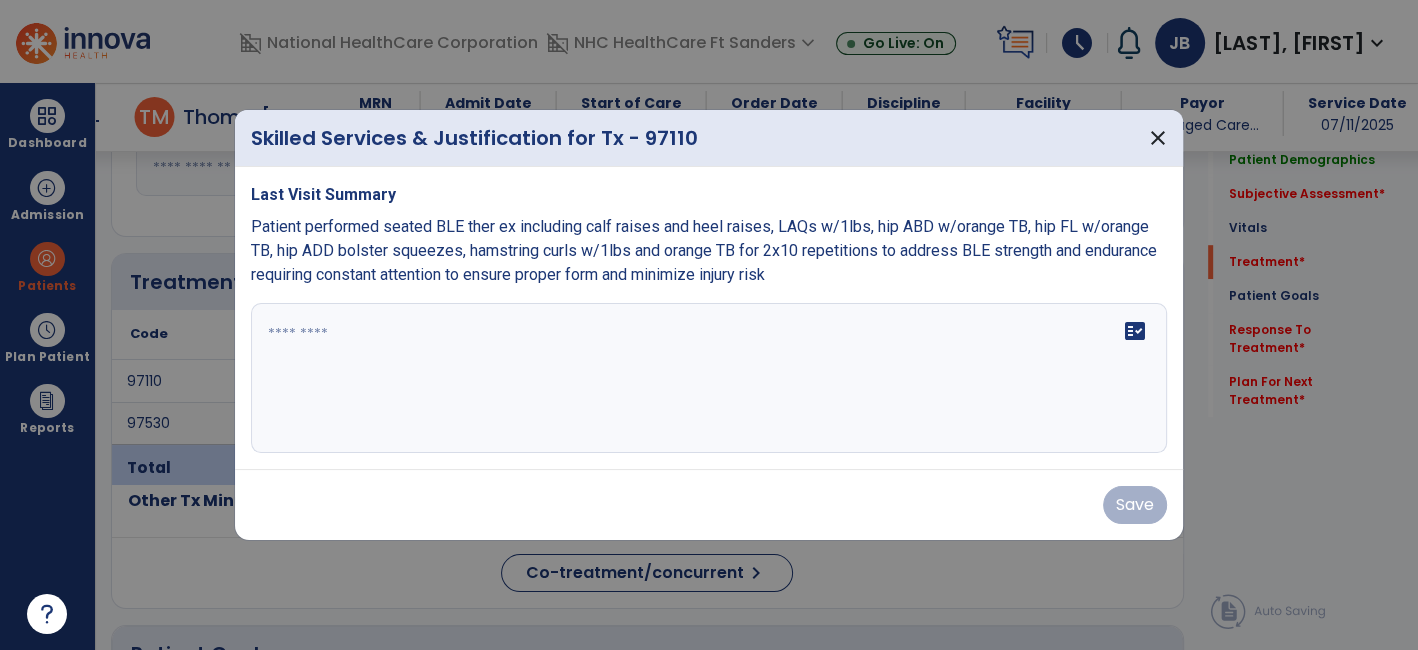 scroll, scrollTop: 1000, scrollLeft: 0, axis: vertical 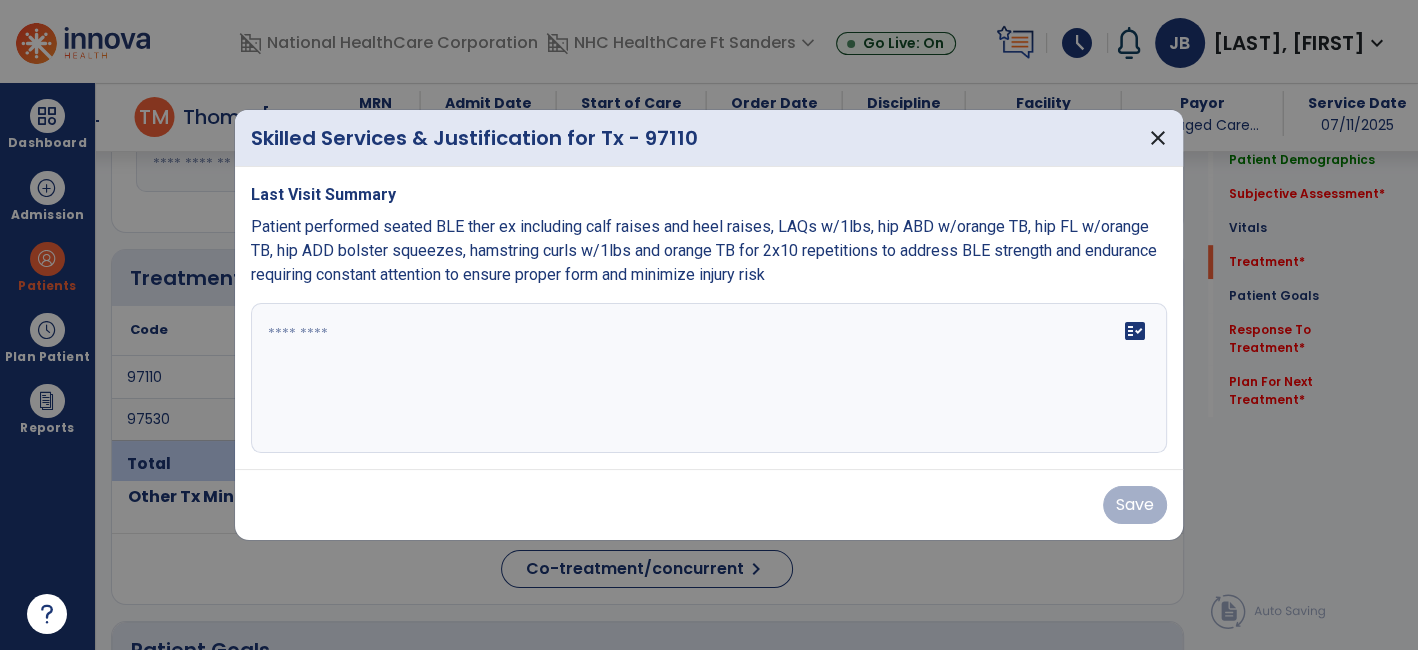 click on "Patient performed seated BLE ther ex including calf raises and heel raises, LAQs w/1lbs, hip ABD w/orange TB, hip FL w/orange TB, hip ADD bolster squeezes, hamstring curls w/1lbs and orange TB for 2x10 repetitions to address BLE strength and endurance requiring constant attention to ensure proper form and minimize injury risk" at bounding box center [704, 250] 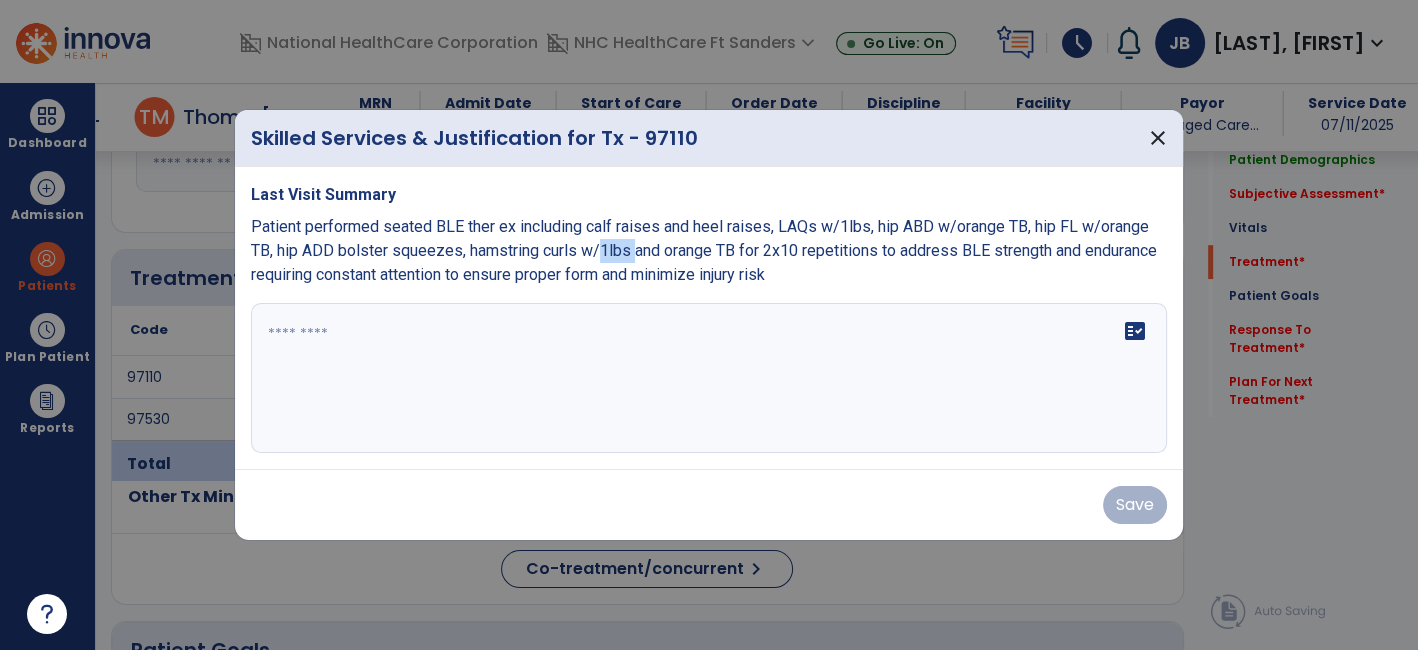 click on "Patient performed seated BLE ther ex including calf raises and heel raises, LAQs w/1lbs, hip ABD w/orange TB, hip FL w/orange TB, hip ADD bolster squeezes, hamstring curls w/1lbs and orange TB for 2x10 repetitions to address BLE strength and endurance requiring constant attention to ensure proper form and minimize injury risk" at bounding box center (704, 250) 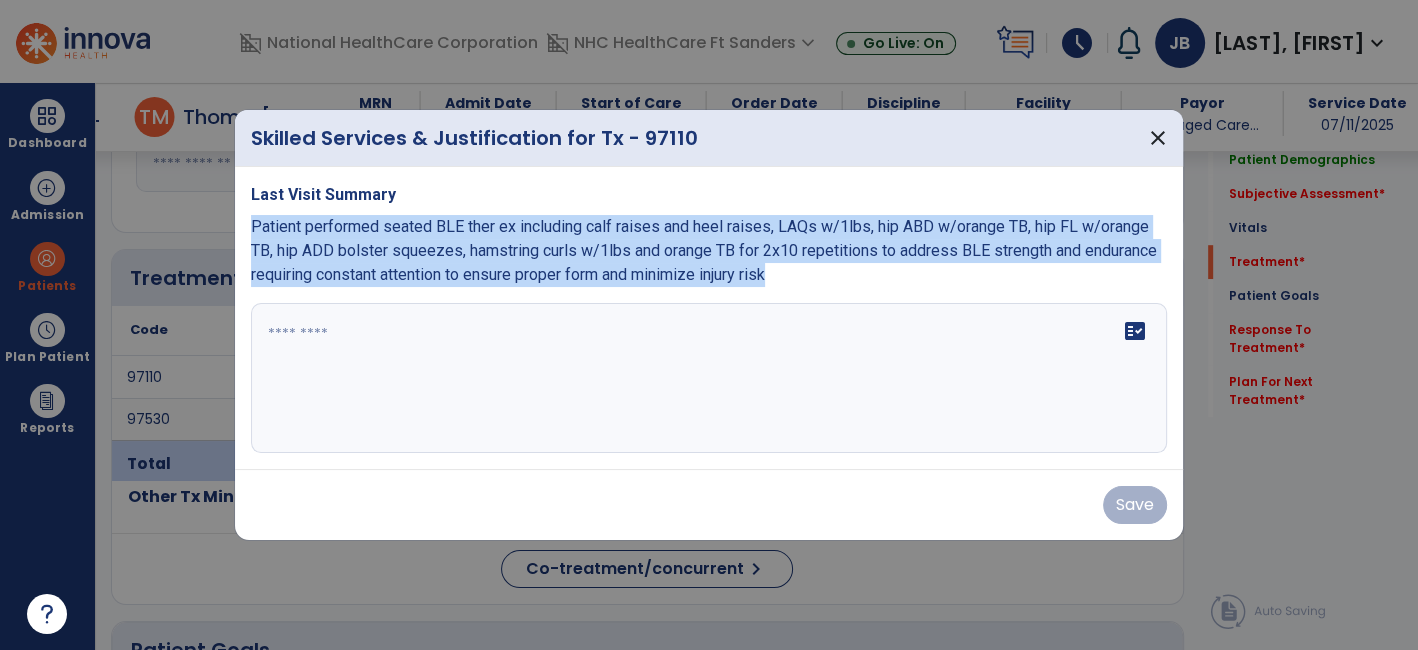 click on "Patient performed seated BLE ther ex including calf raises and heel raises, LAQs w/1lbs, hip ABD w/orange TB, hip FL w/orange TB, hip ADD bolster squeezes, hamstring curls w/1lbs and orange TB for 2x10 repetitions to address BLE strength and endurance requiring constant attention to ensure proper form and minimize injury risk" at bounding box center (704, 250) 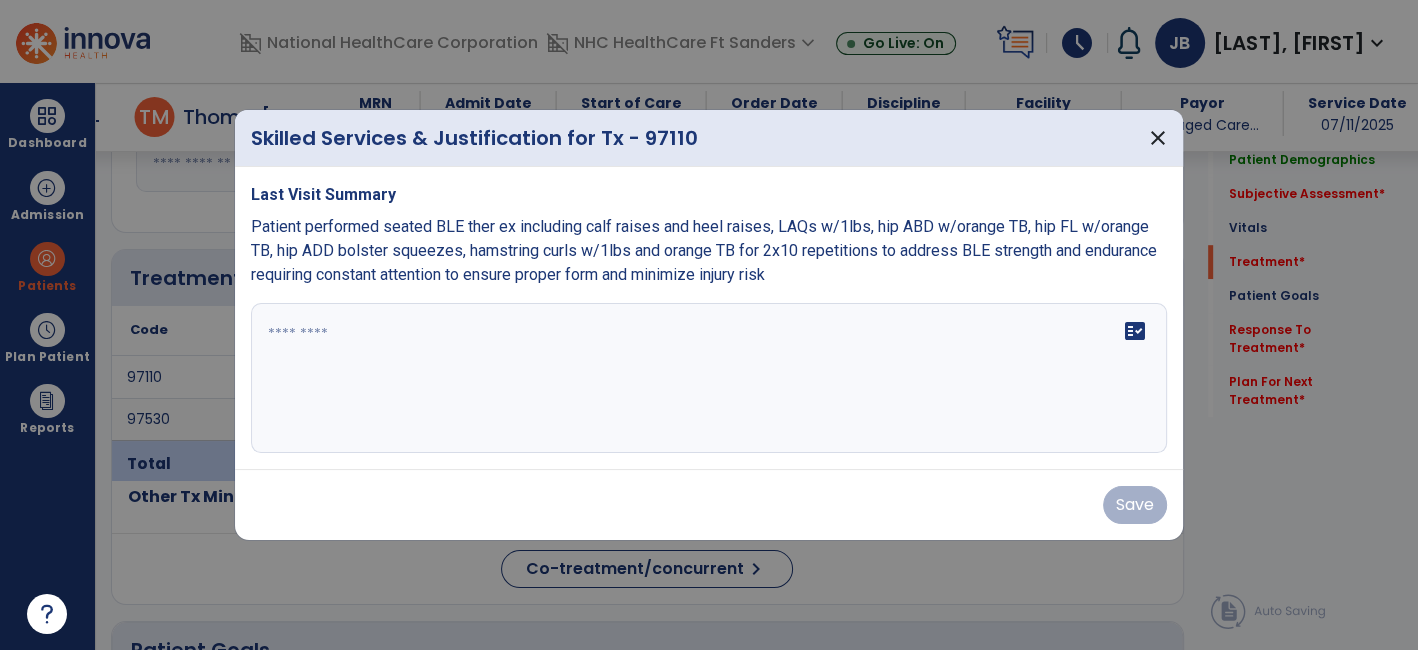 click at bounding box center (709, 378) 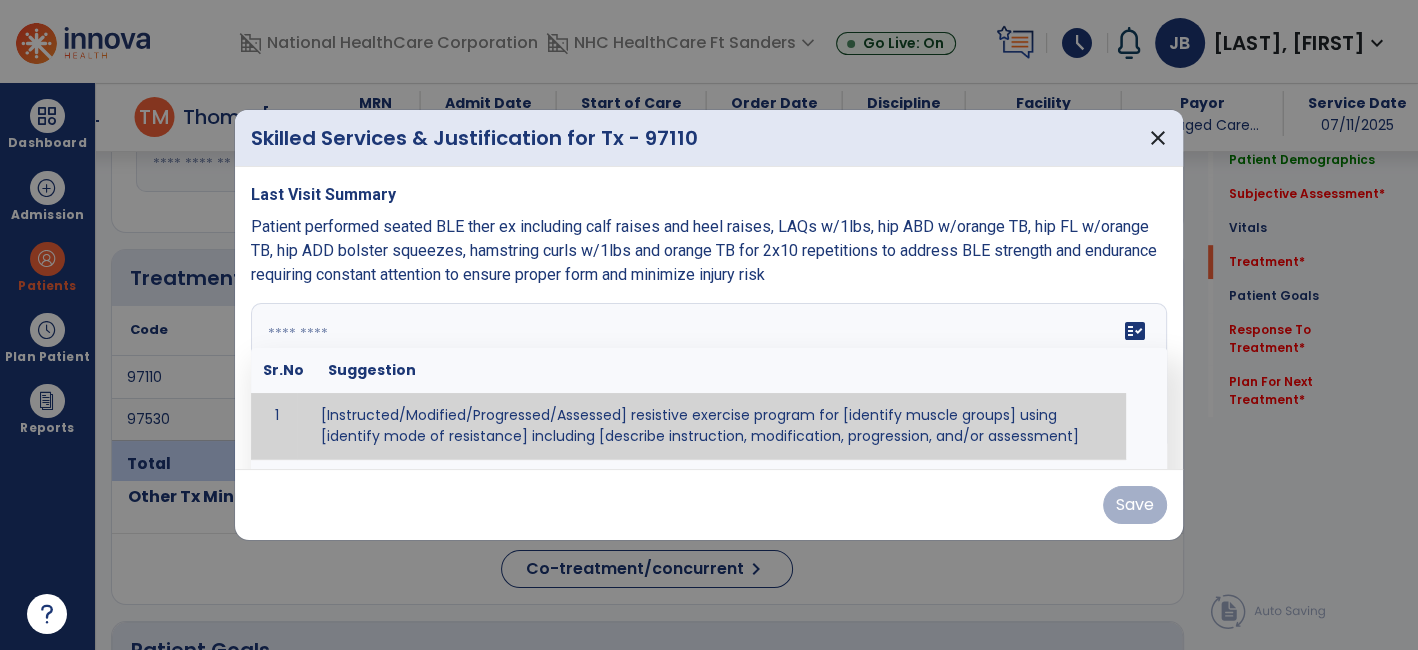 paste on "**********" 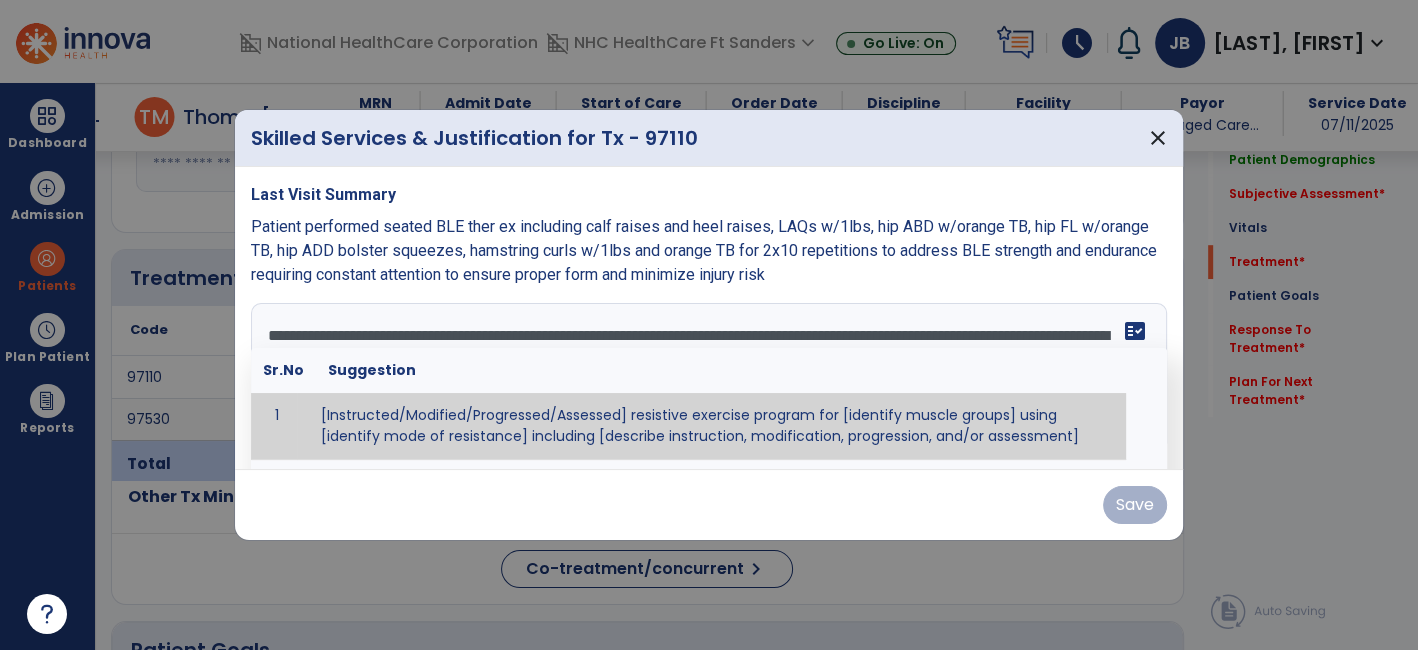 scroll, scrollTop: 15, scrollLeft: 0, axis: vertical 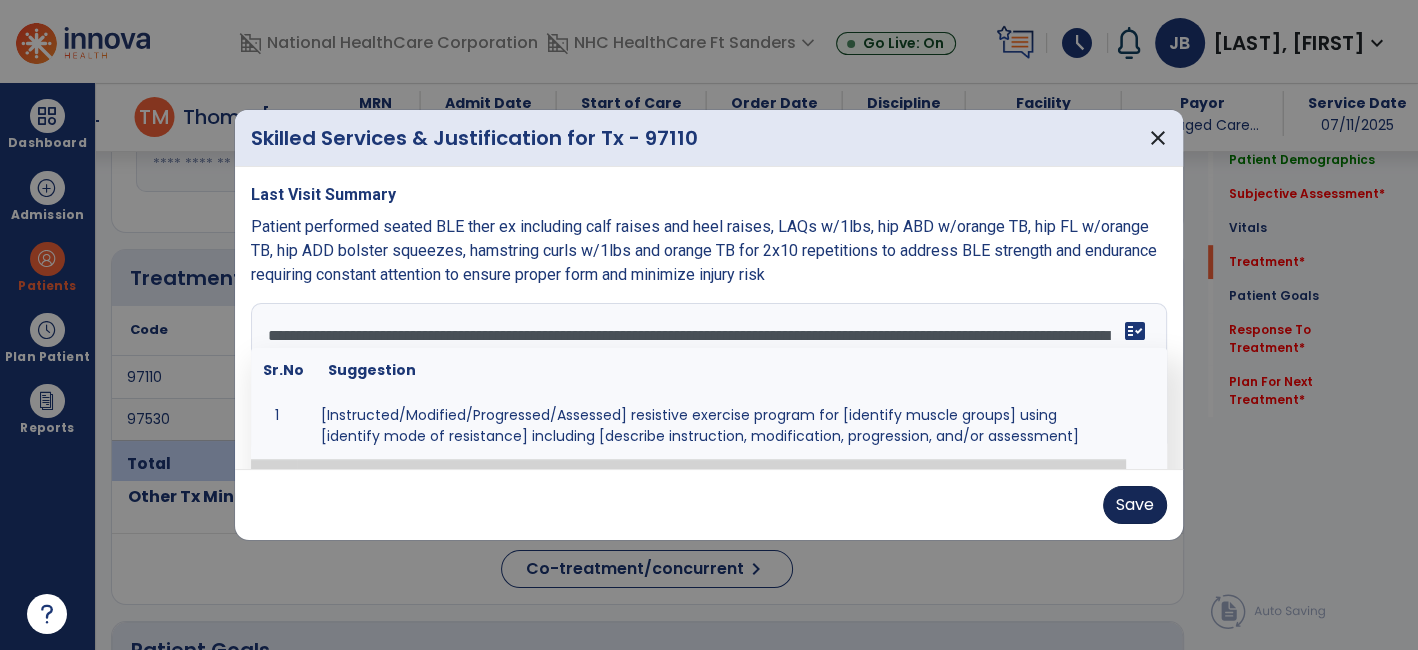 type on "**********" 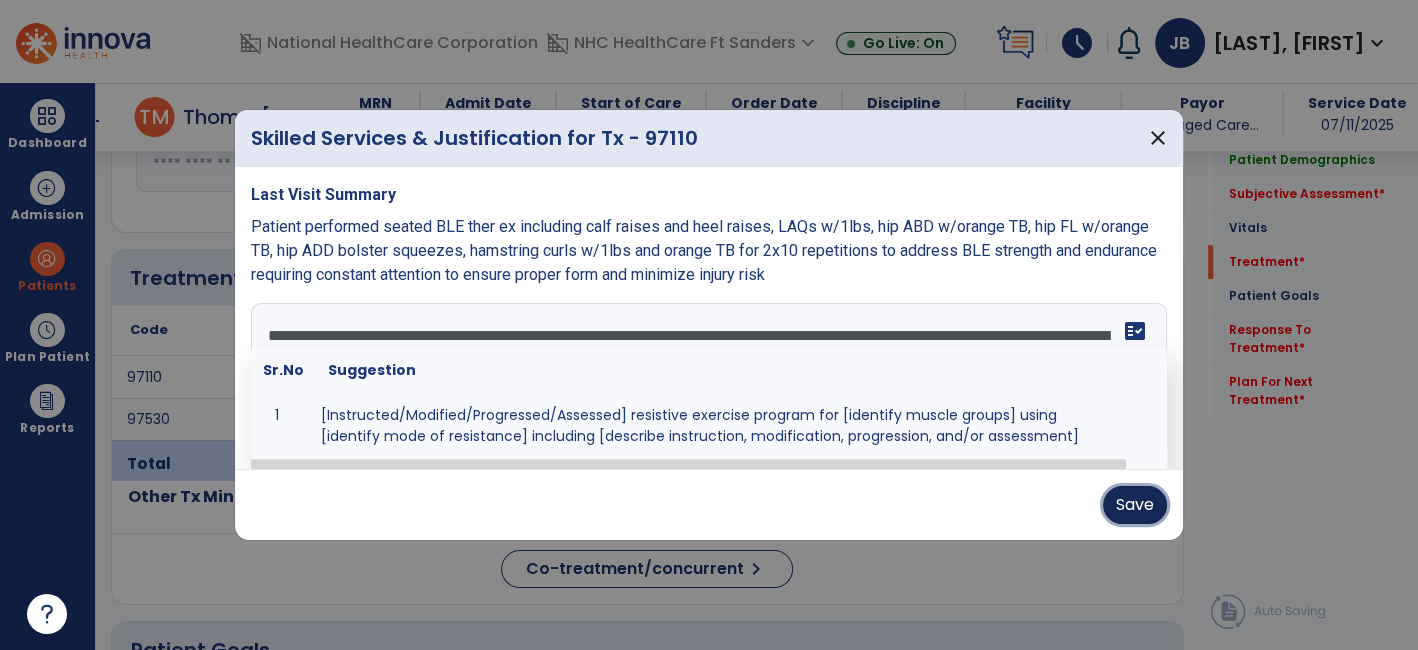 click on "Save" at bounding box center [1135, 505] 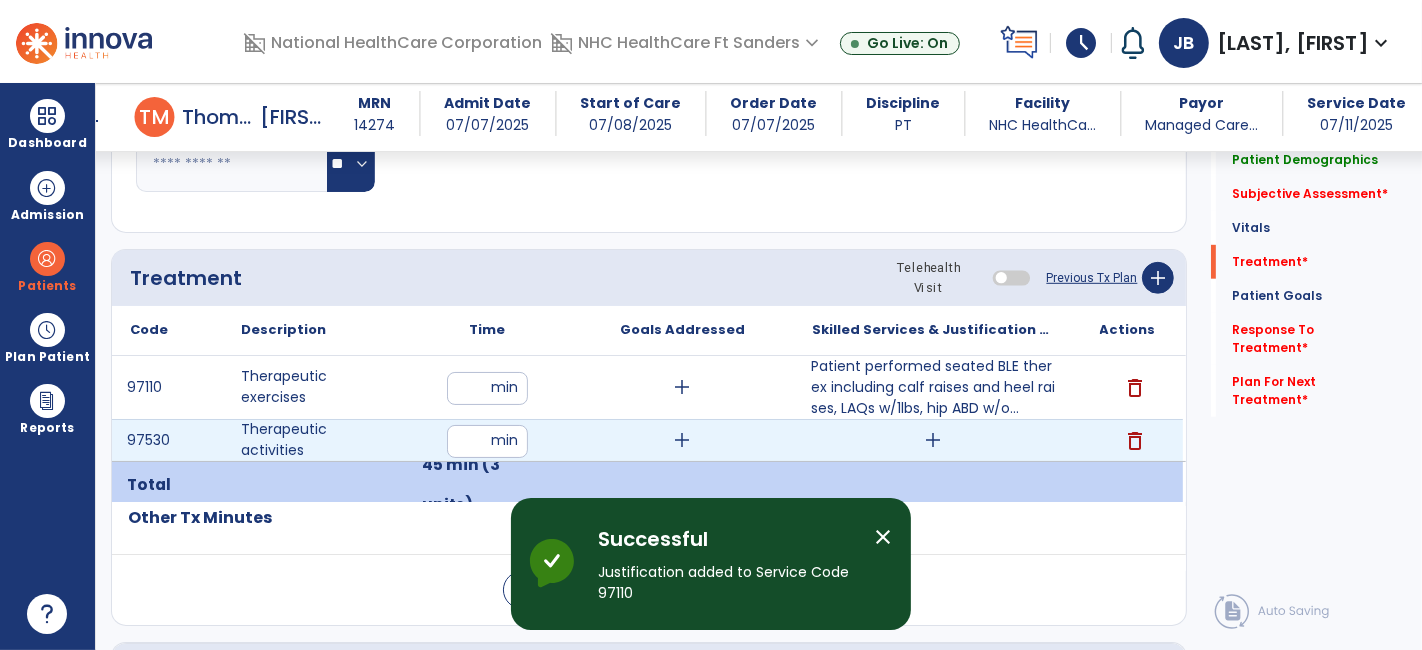 click on "add" at bounding box center [933, 440] 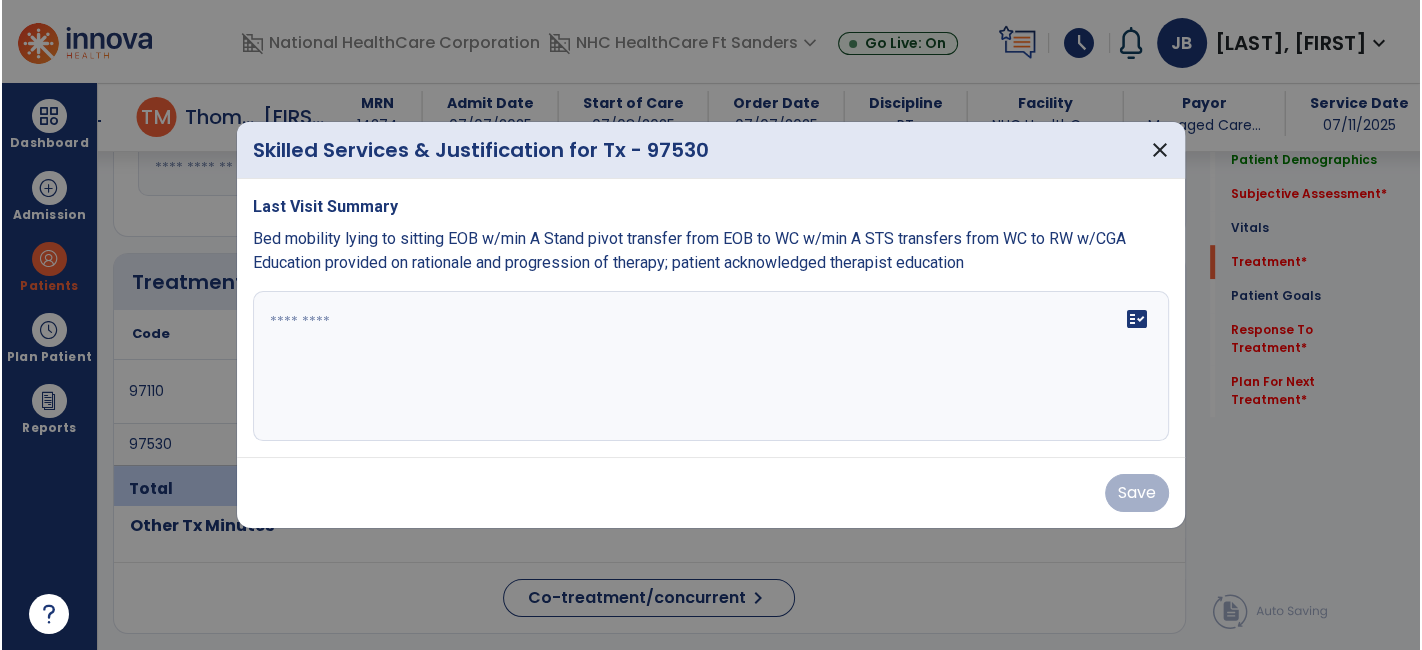 scroll, scrollTop: 1000, scrollLeft: 0, axis: vertical 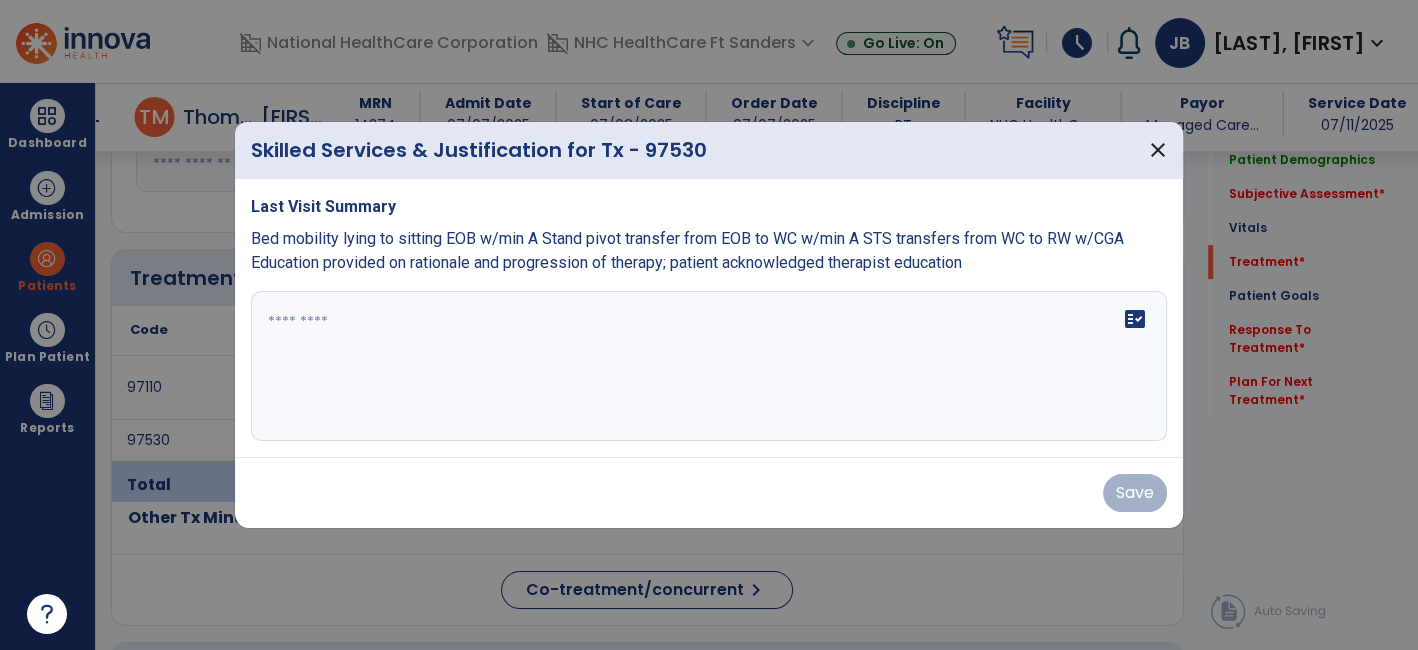 click on "Bed mobility lying to sitting EOB w/min A
Stand pivot transfer from EOB to WC w/min A
STS transfers from WC to RW w/CGA
Education provided on rationale and progression of therapy; patient acknowledged therapist education" at bounding box center (687, 250) 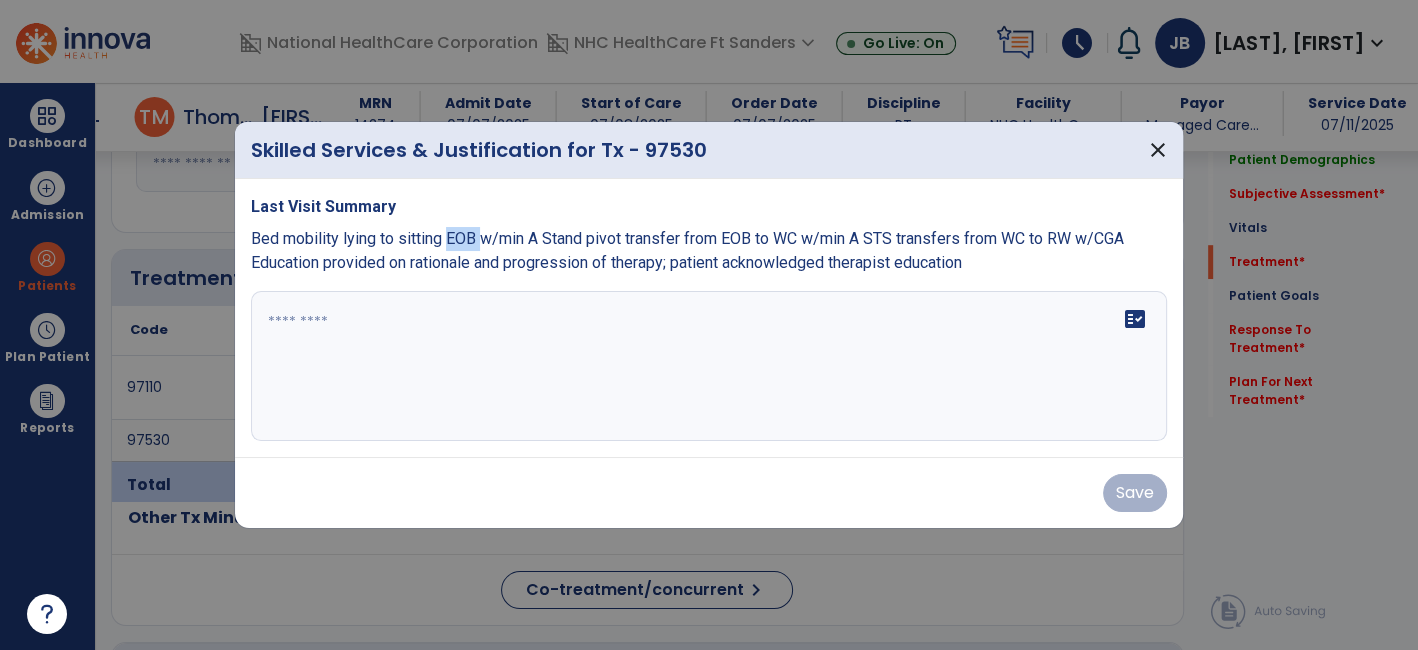 click on "Bed mobility lying to sitting EOB w/min A
Stand pivot transfer from EOB to WC w/min A
STS transfers from WC to RW w/CGA
Education provided on rationale and progression of therapy; patient acknowledged therapist education" at bounding box center [687, 250] 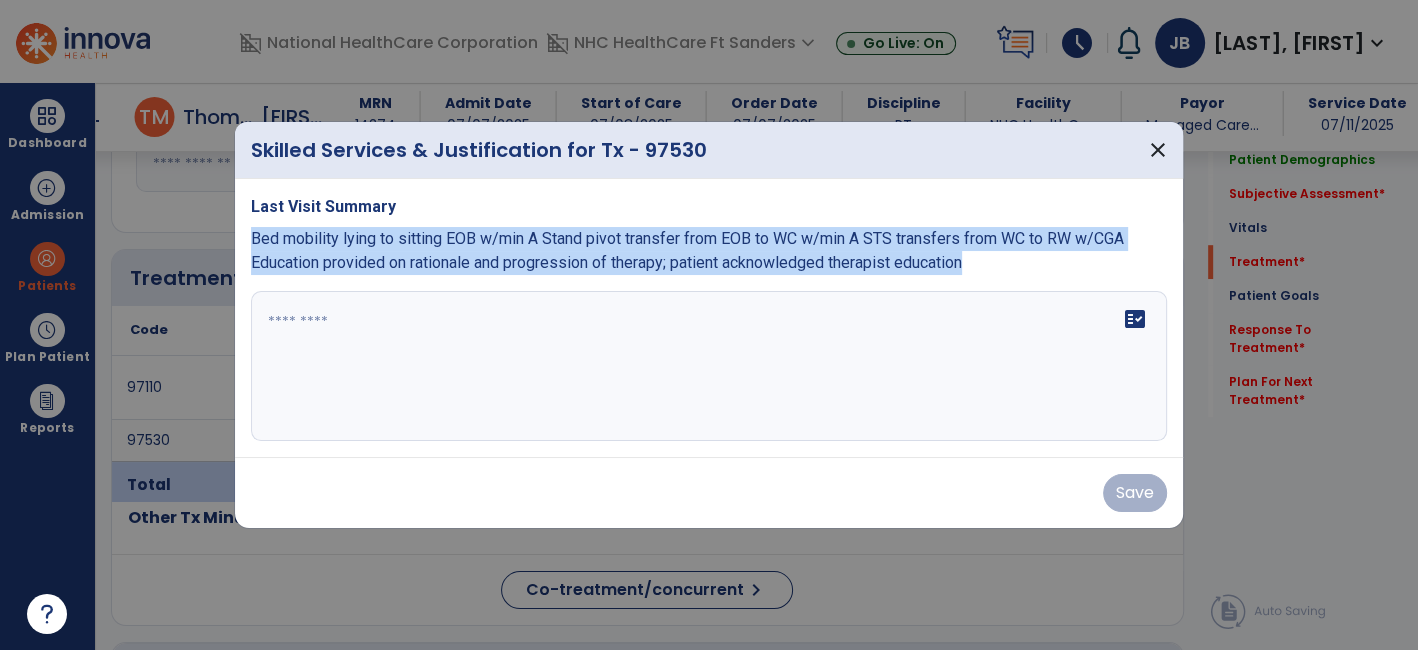 click on "Bed mobility lying to sitting EOB w/min A
Stand pivot transfer from EOB to WC w/min A
STS transfers from WC to RW w/CGA
Education provided on rationale and progression of therapy; patient acknowledged therapist education" at bounding box center (687, 250) 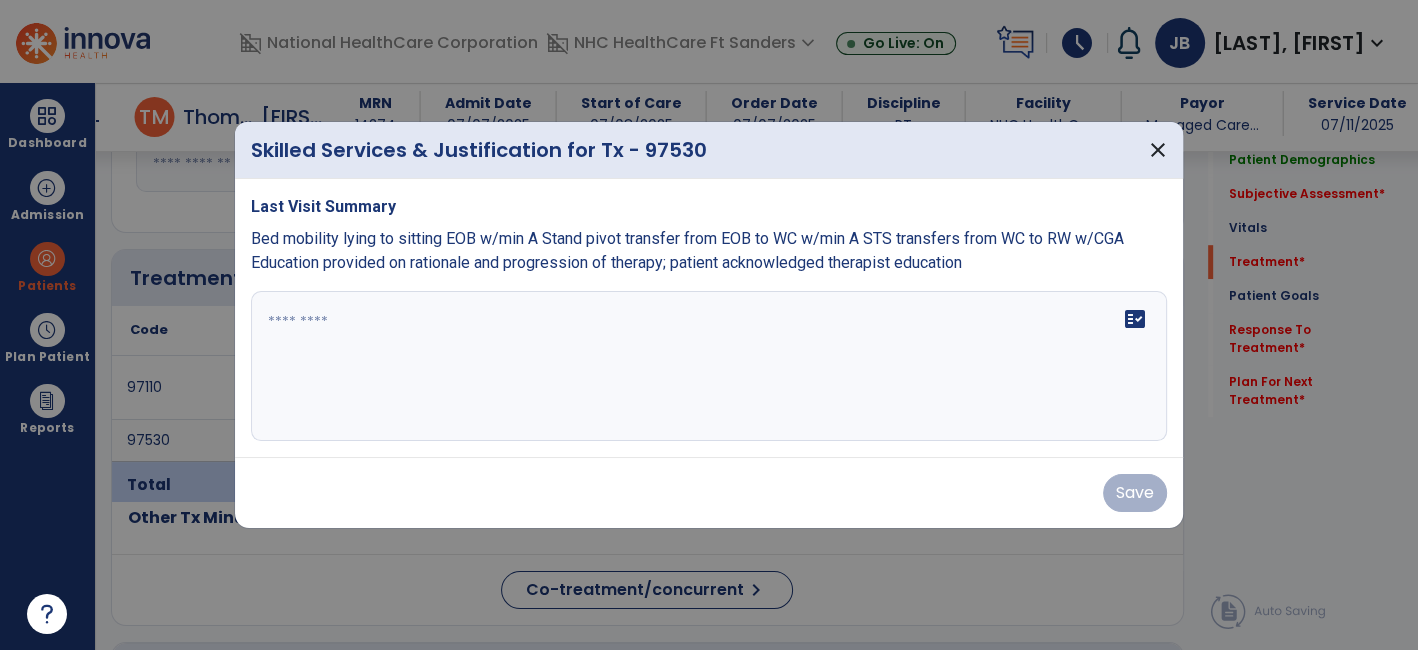 click at bounding box center [709, 366] 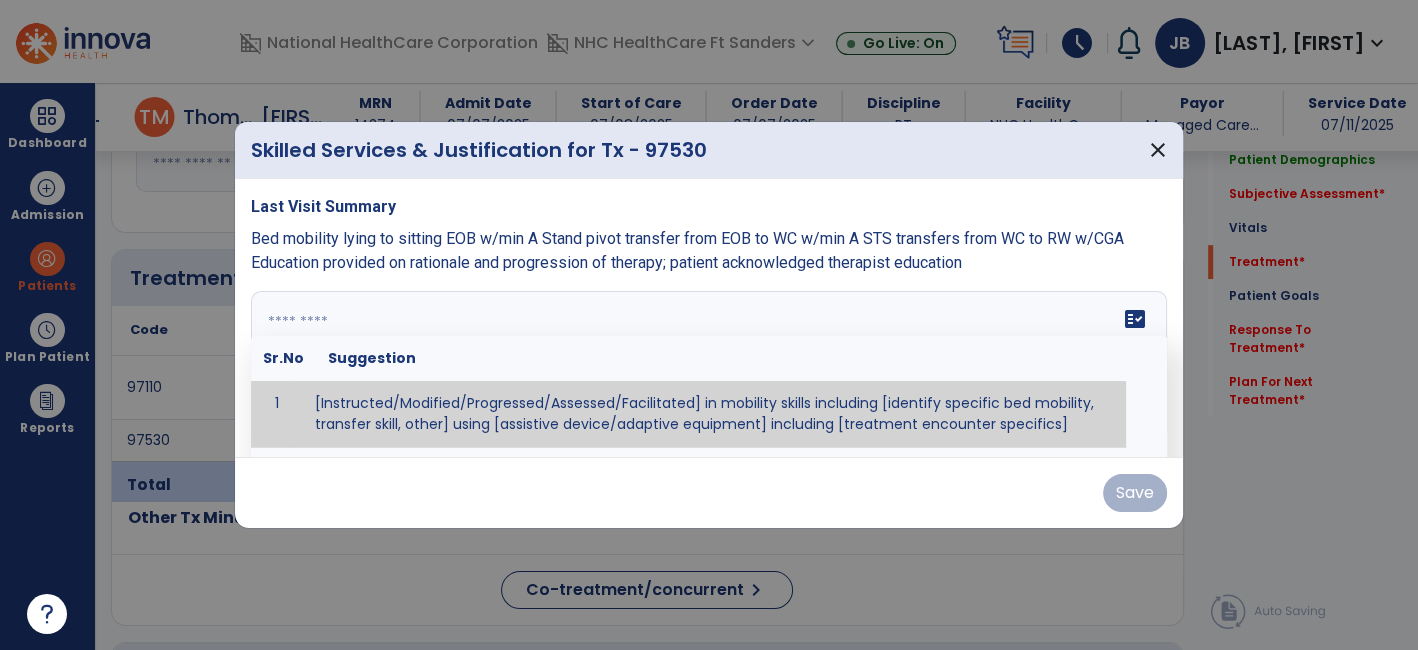 paste on "**********" 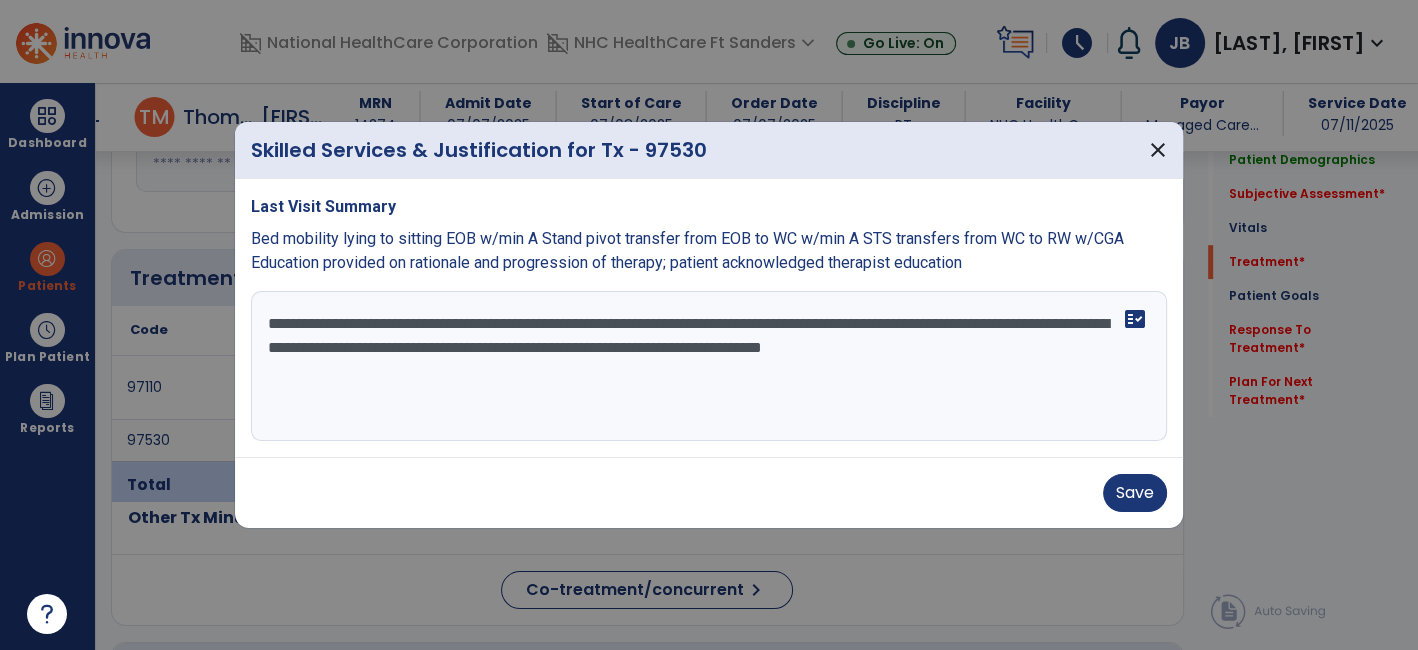 click on "Bed mobility lying to sitting EOB w/min A
Stand pivot transfer from EOB to WC w/min A
STS transfers from WC to RW w/CGA
Education provided on rationale and progression of therapy; patient acknowledged therapist education" at bounding box center (709, 251) 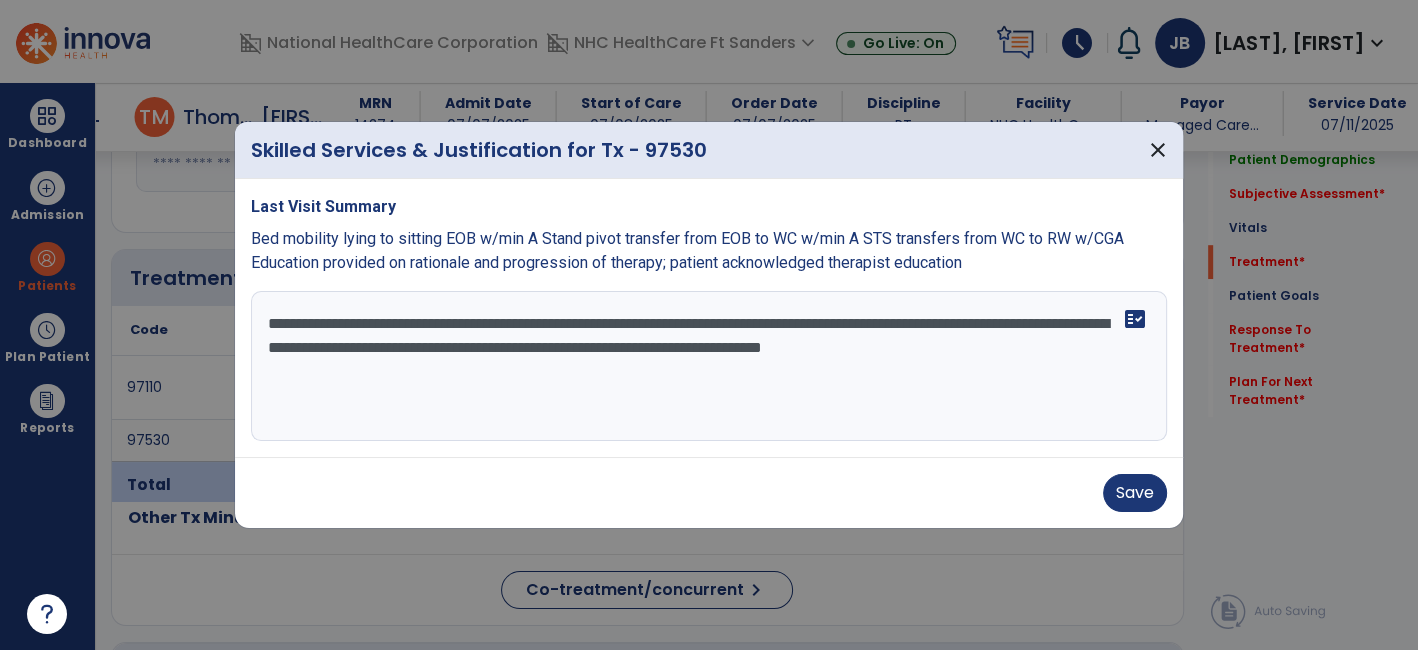 click on "**********" at bounding box center (709, 366) 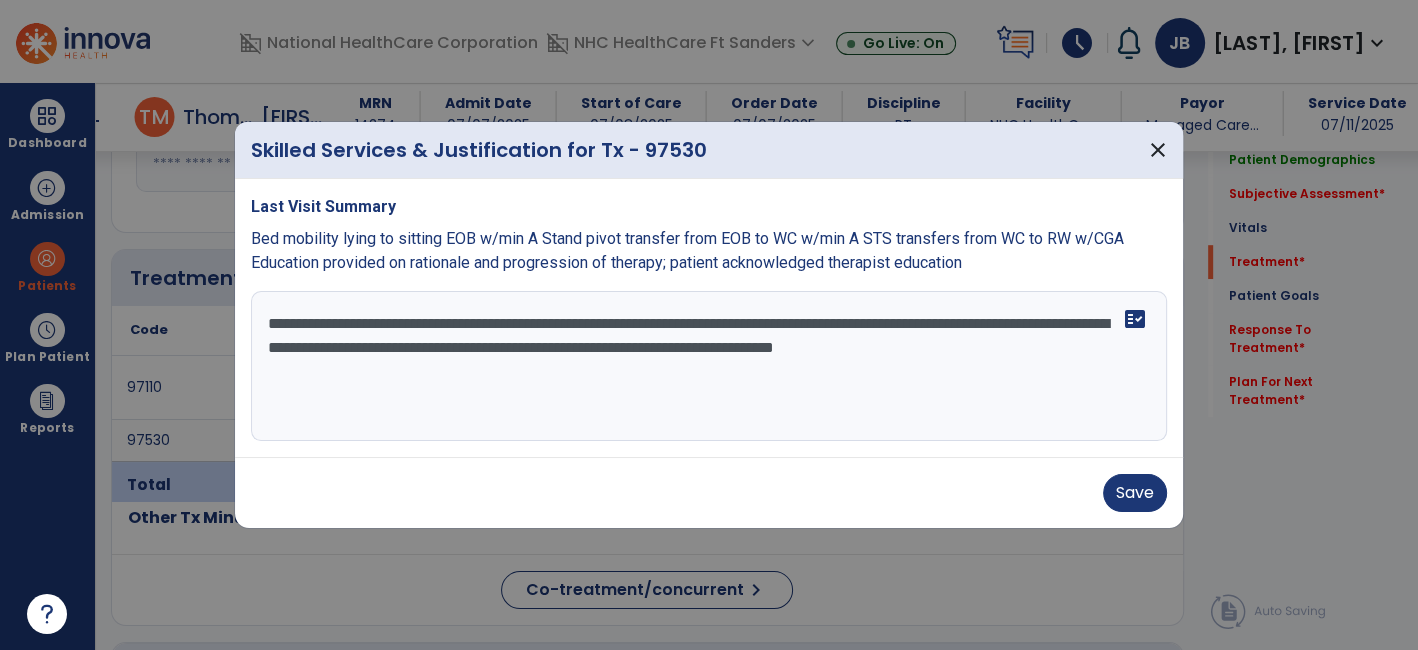 paste on "**********" 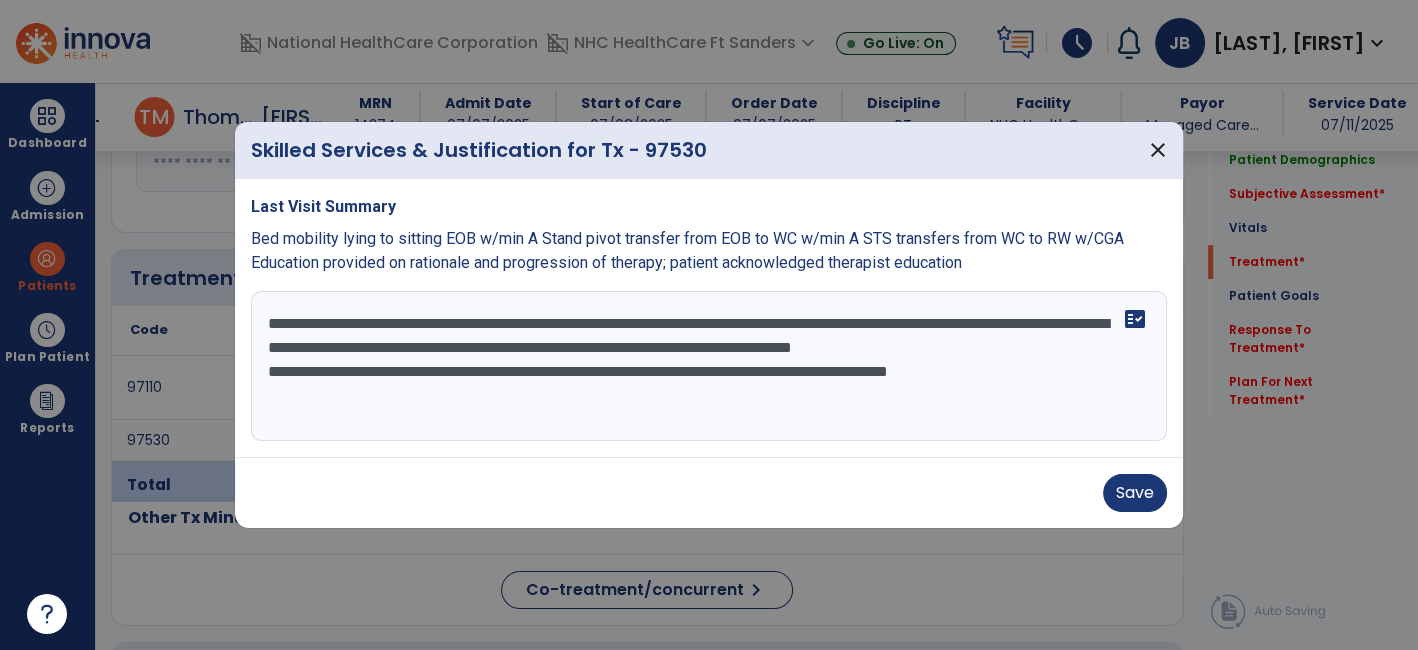 click on "**********" at bounding box center (709, 366) 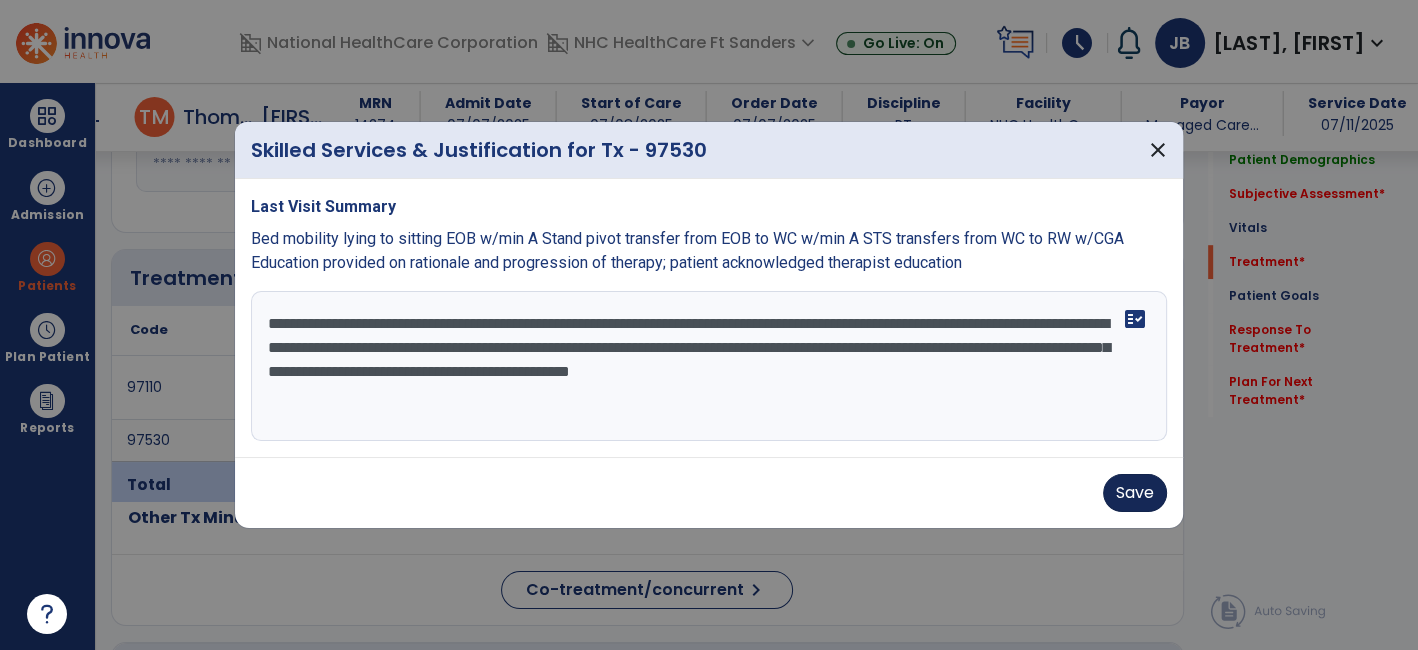 type on "**********" 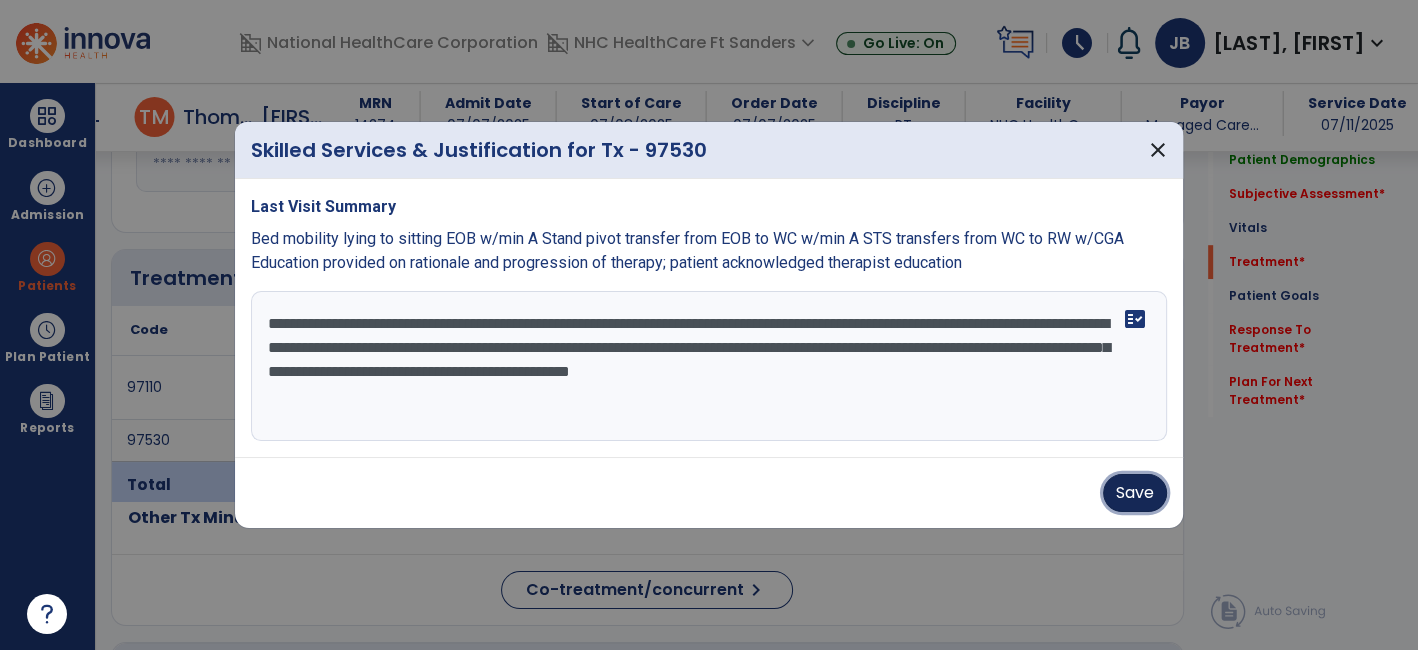 click on "Save" at bounding box center (1135, 493) 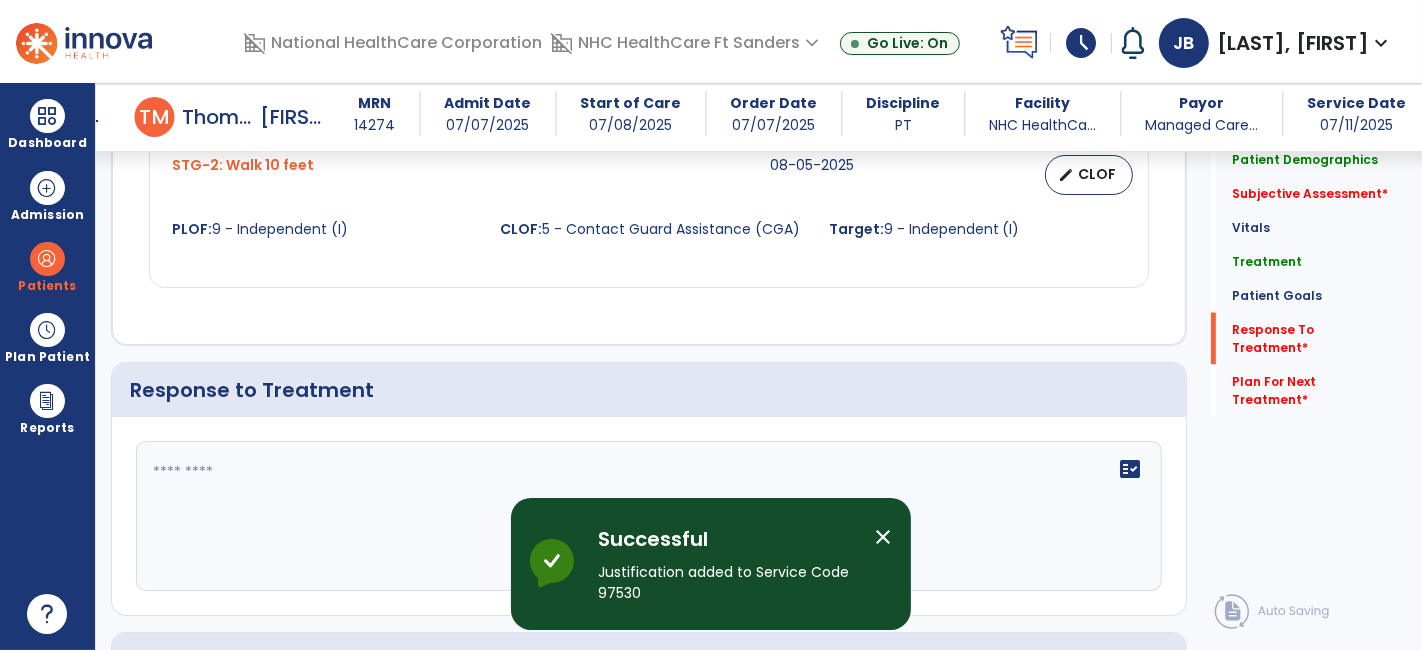 scroll, scrollTop: 2666, scrollLeft: 0, axis: vertical 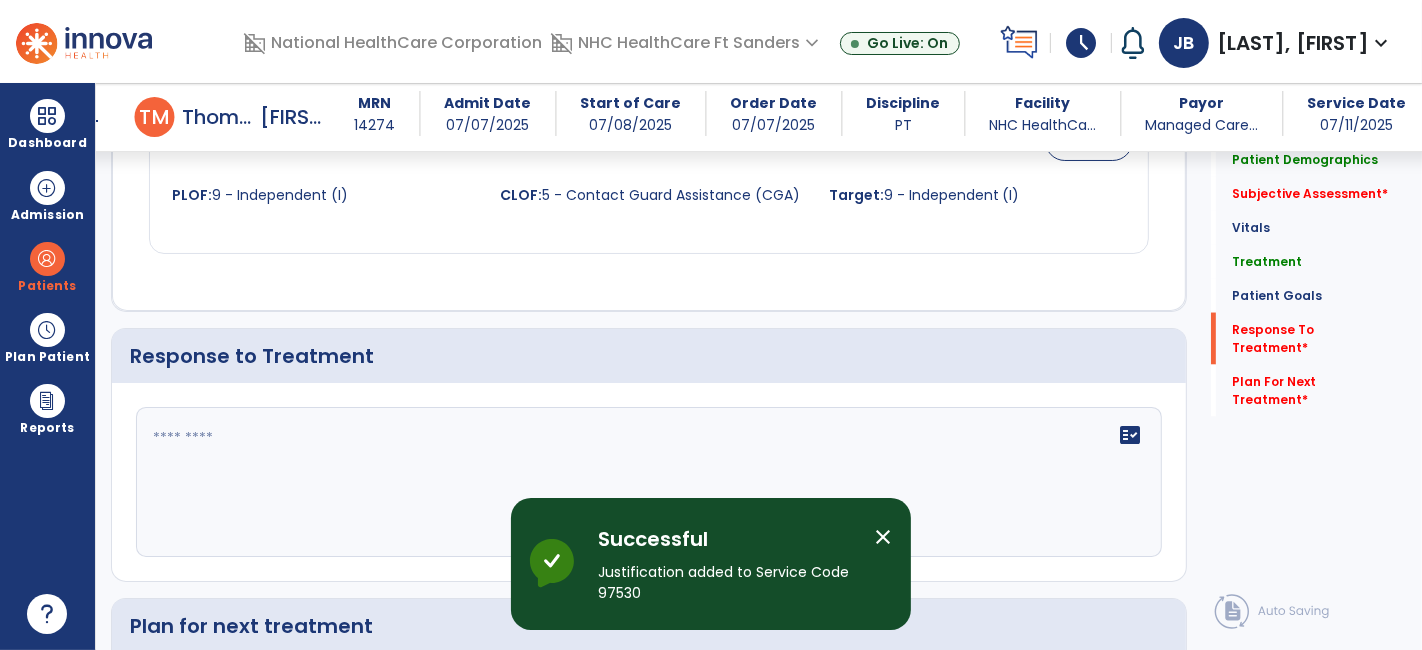 click 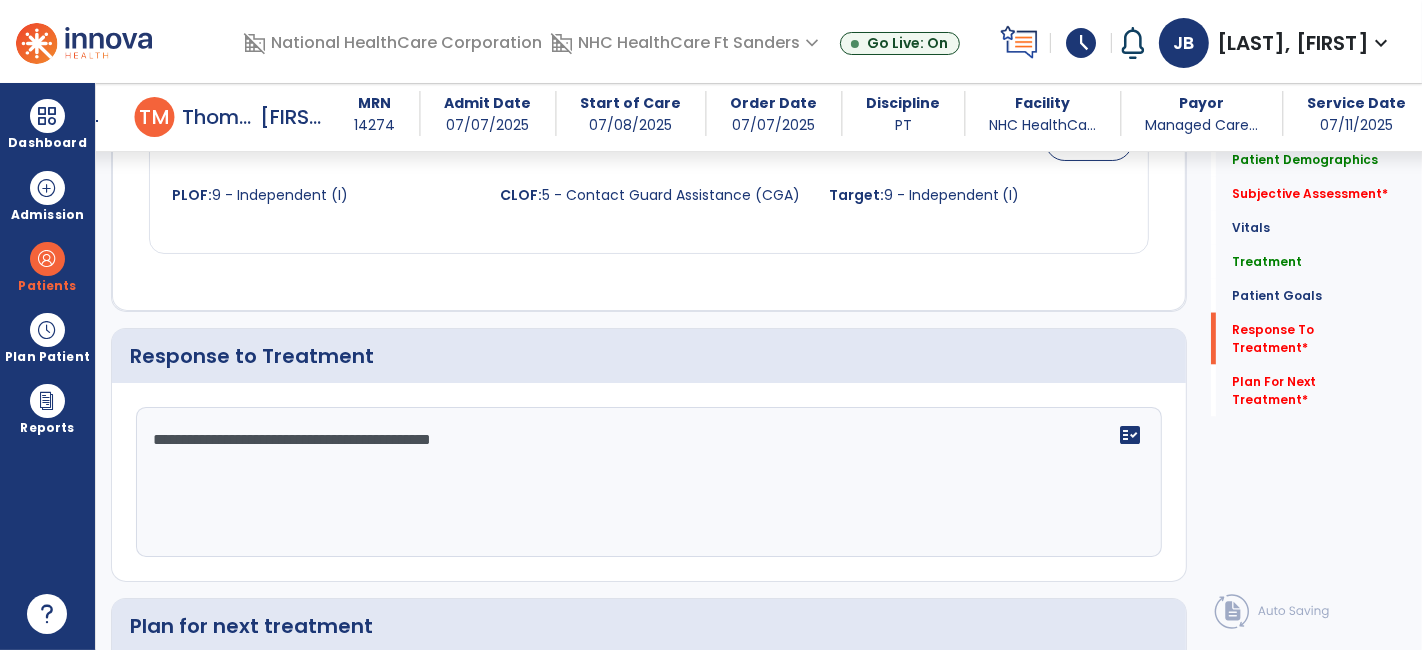 type on "**********" 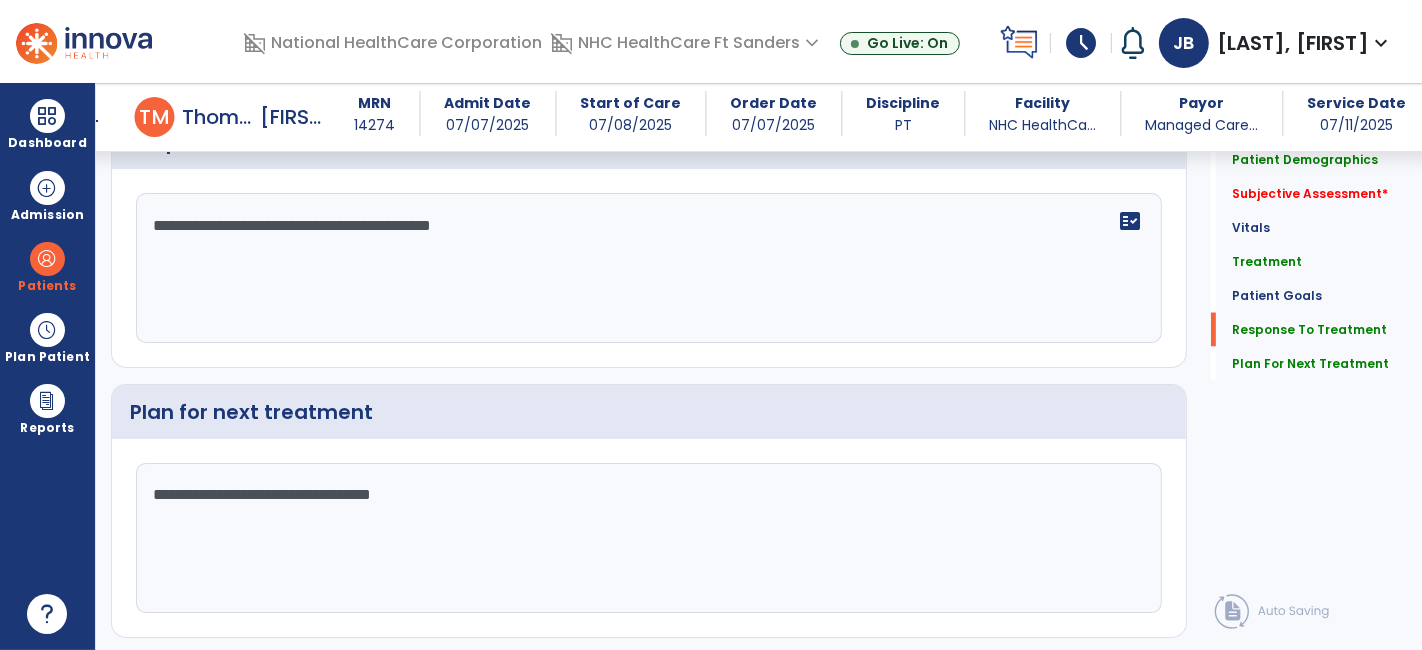 scroll, scrollTop: 2903, scrollLeft: 0, axis: vertical 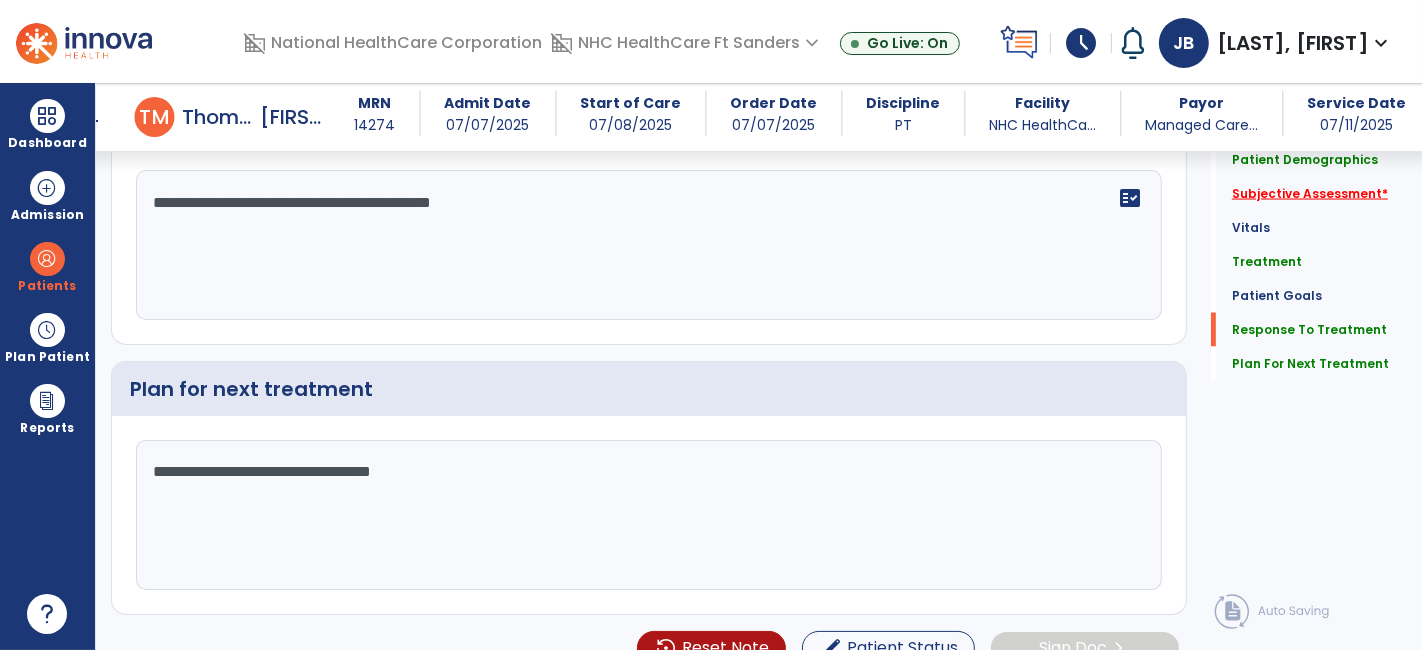 type on "**********" 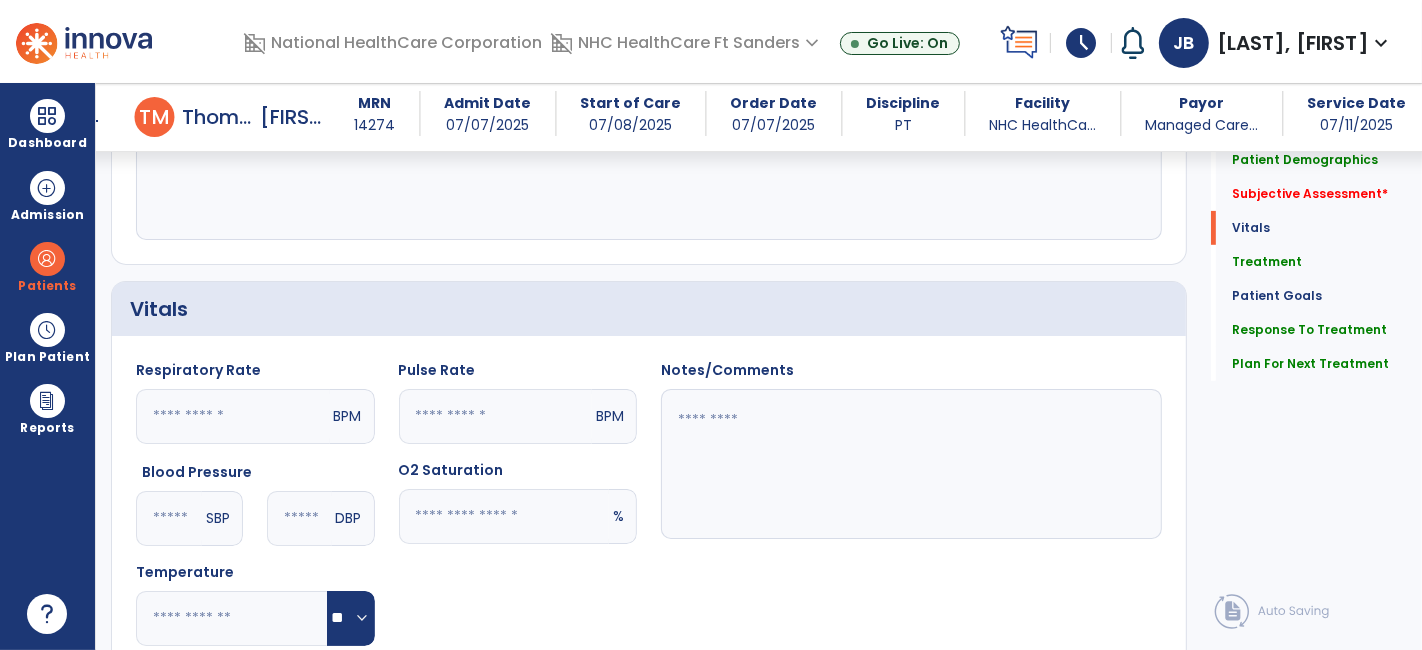 scroll, scrollTop: 300, scrollLeft: 0, axis: vertical 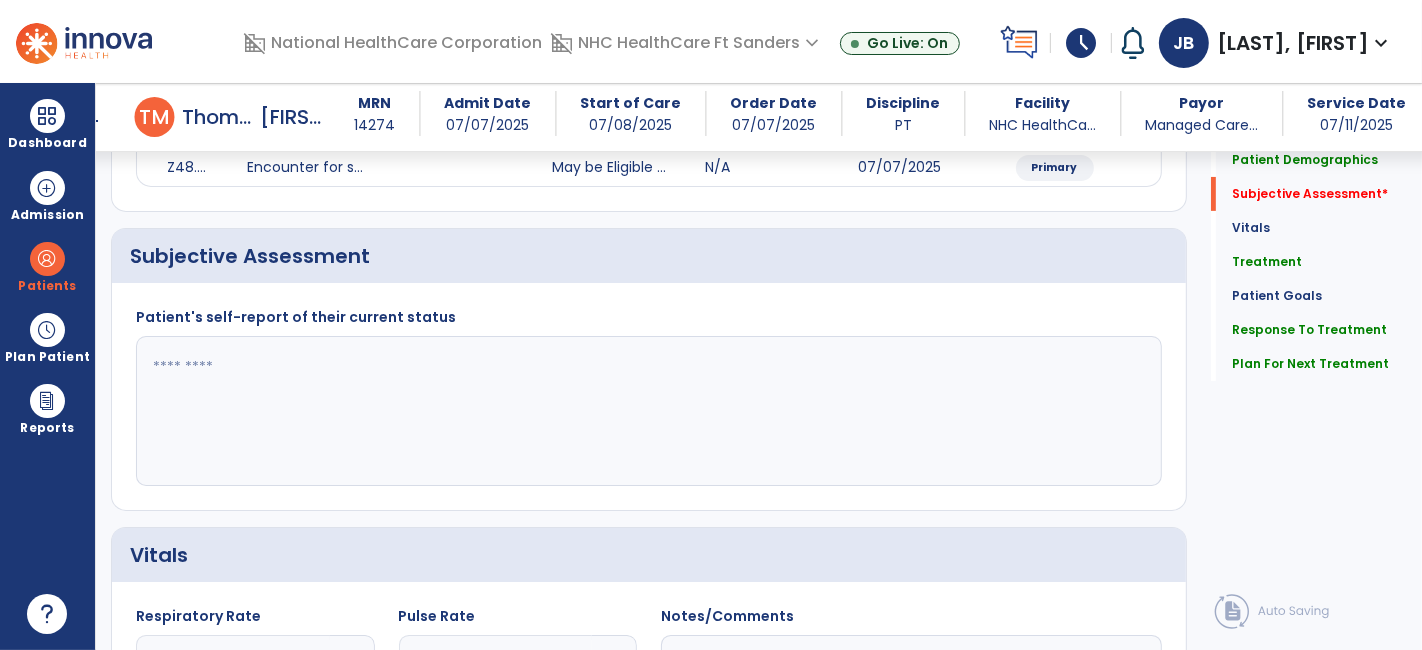 click 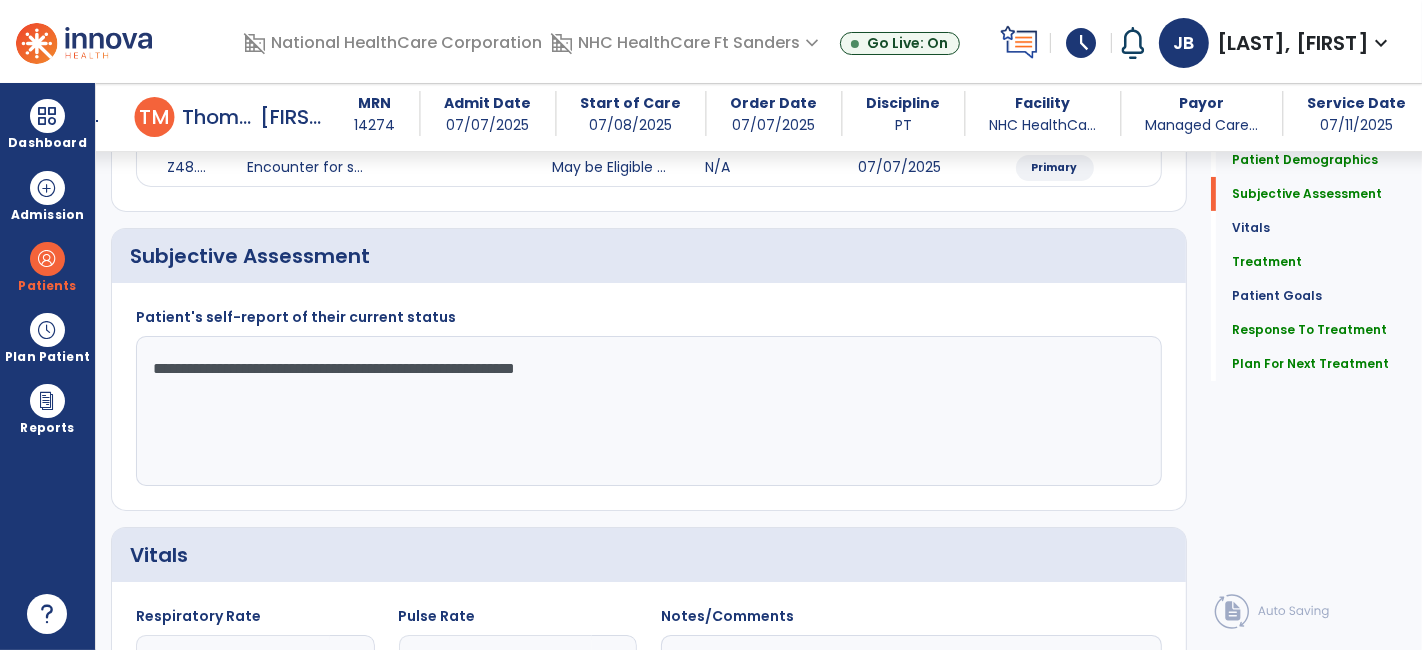 type on "**********" 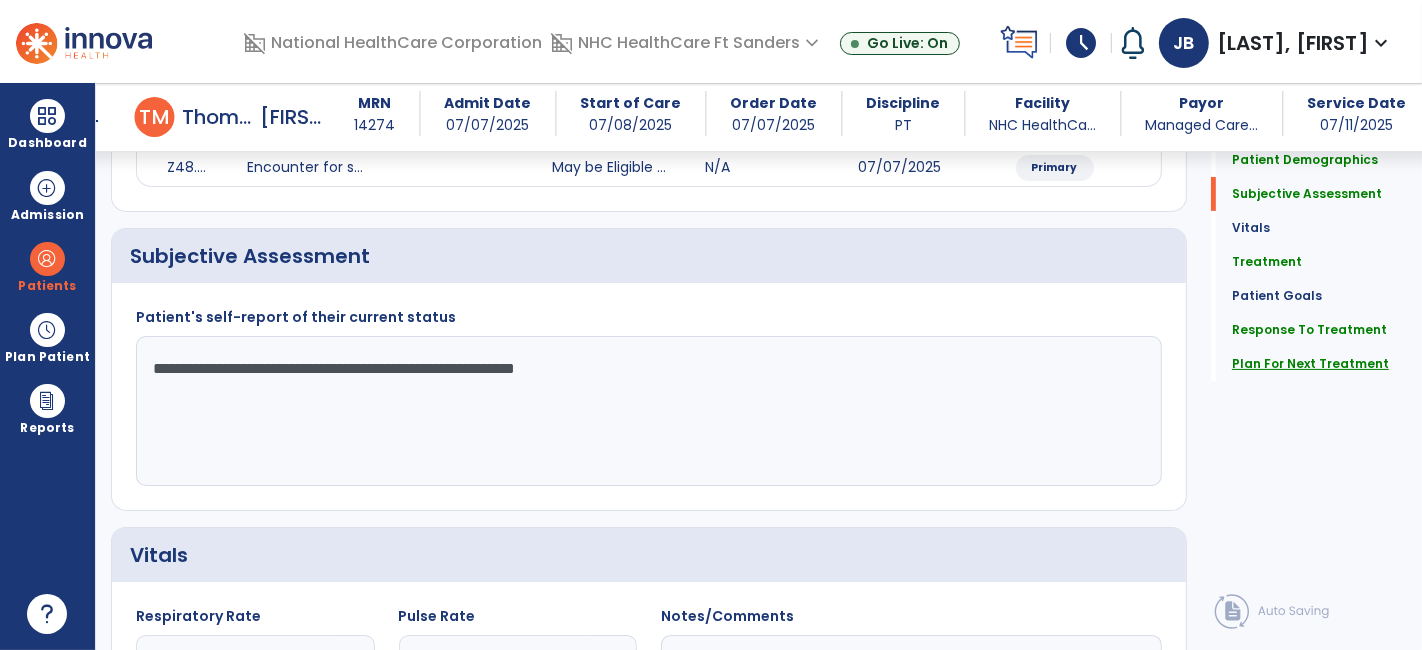 click on "Plan For Next Treatment" 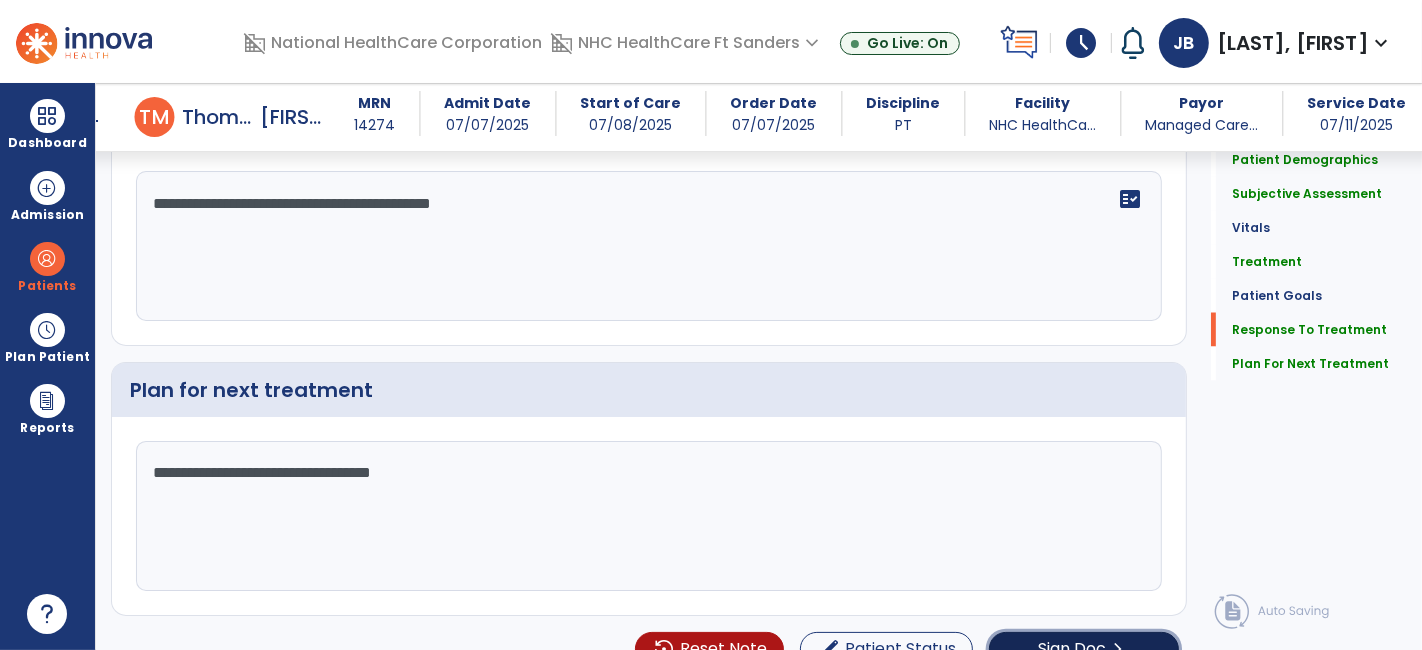 click on "Sign Doc" 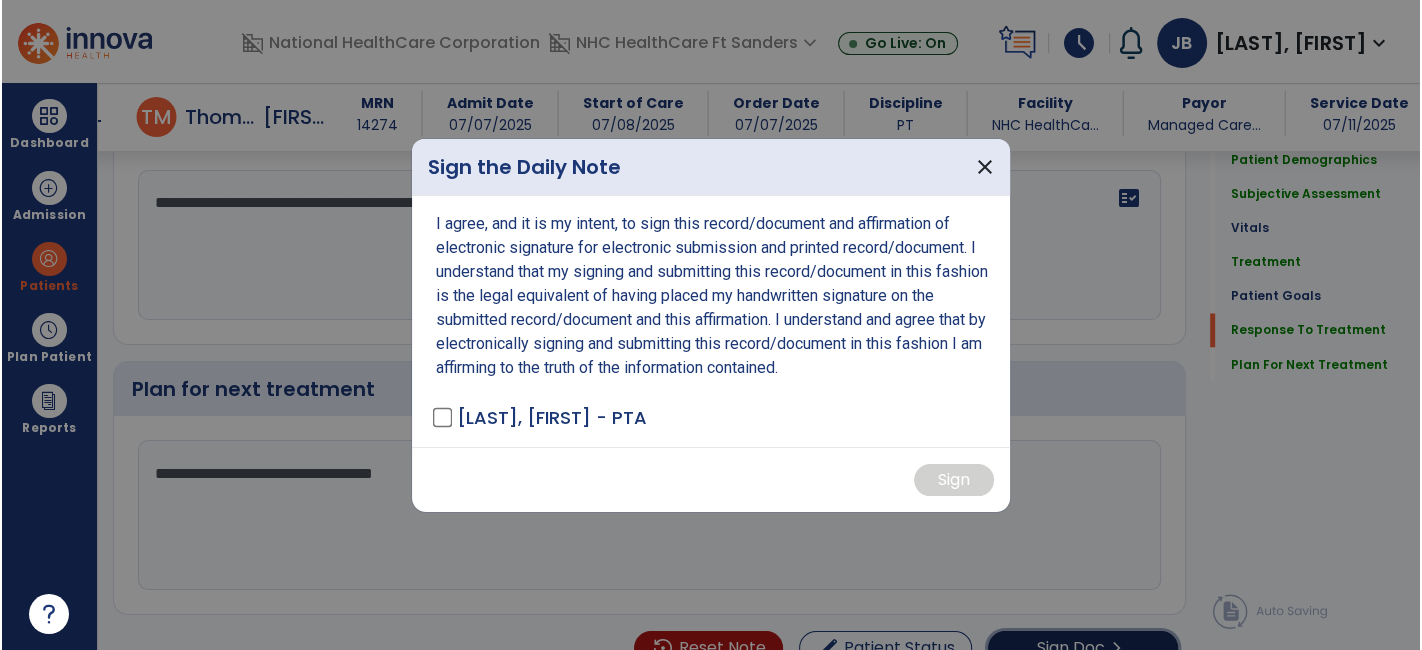scroll, scrollTop: 2902, scrollLeft: 0, axis: vertical 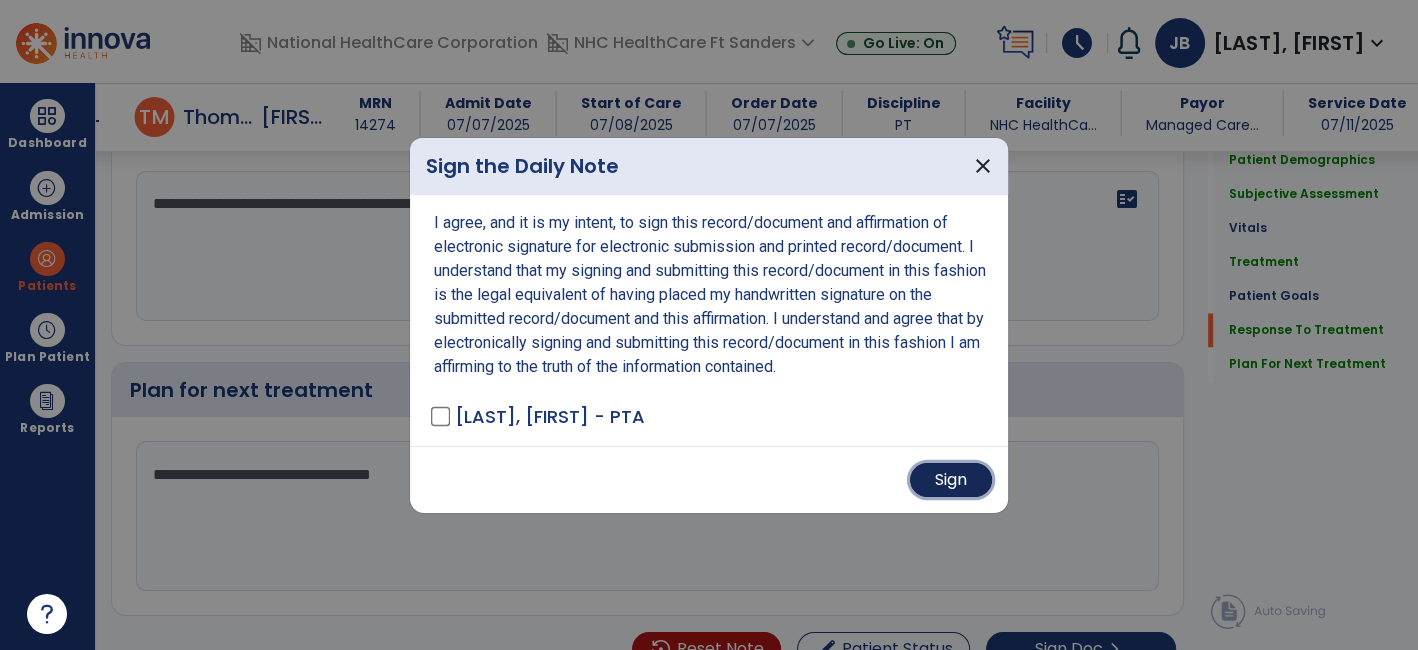 click on "Sign" at bounding box center (951, 480) 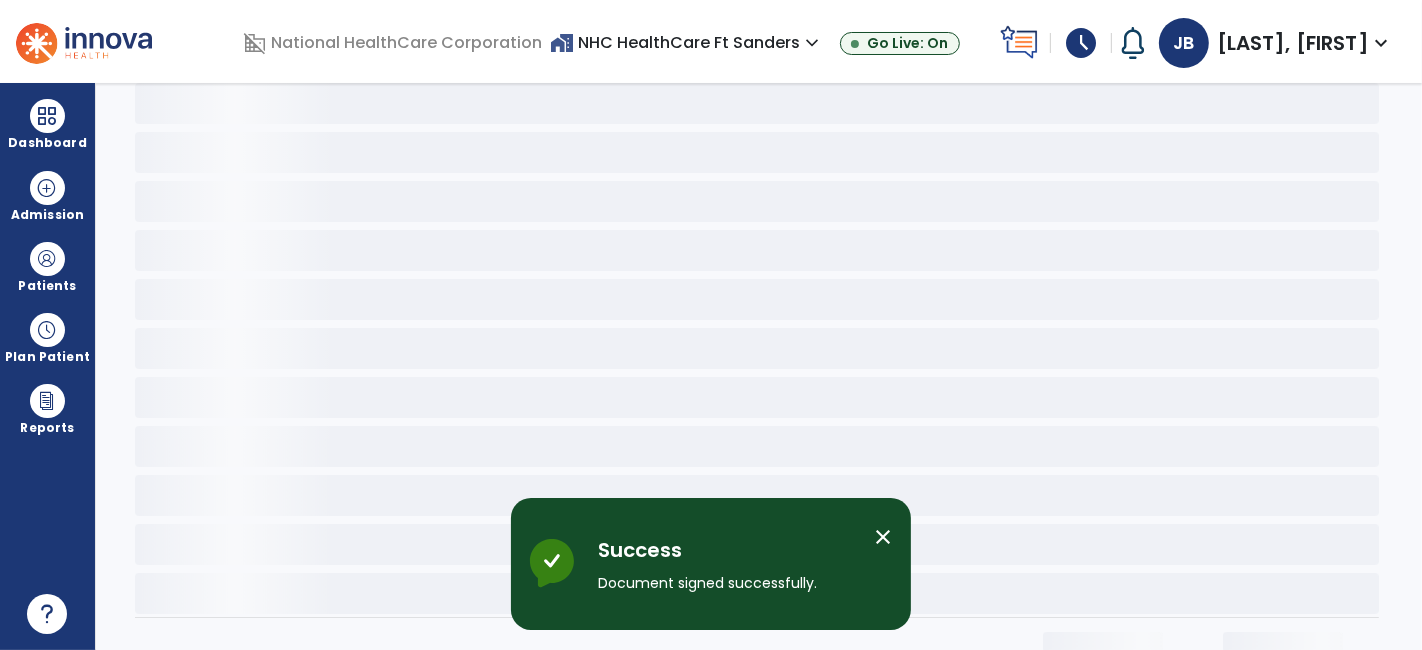 scroll, scrollTop: 0, scrollLeft: 0, axis: both 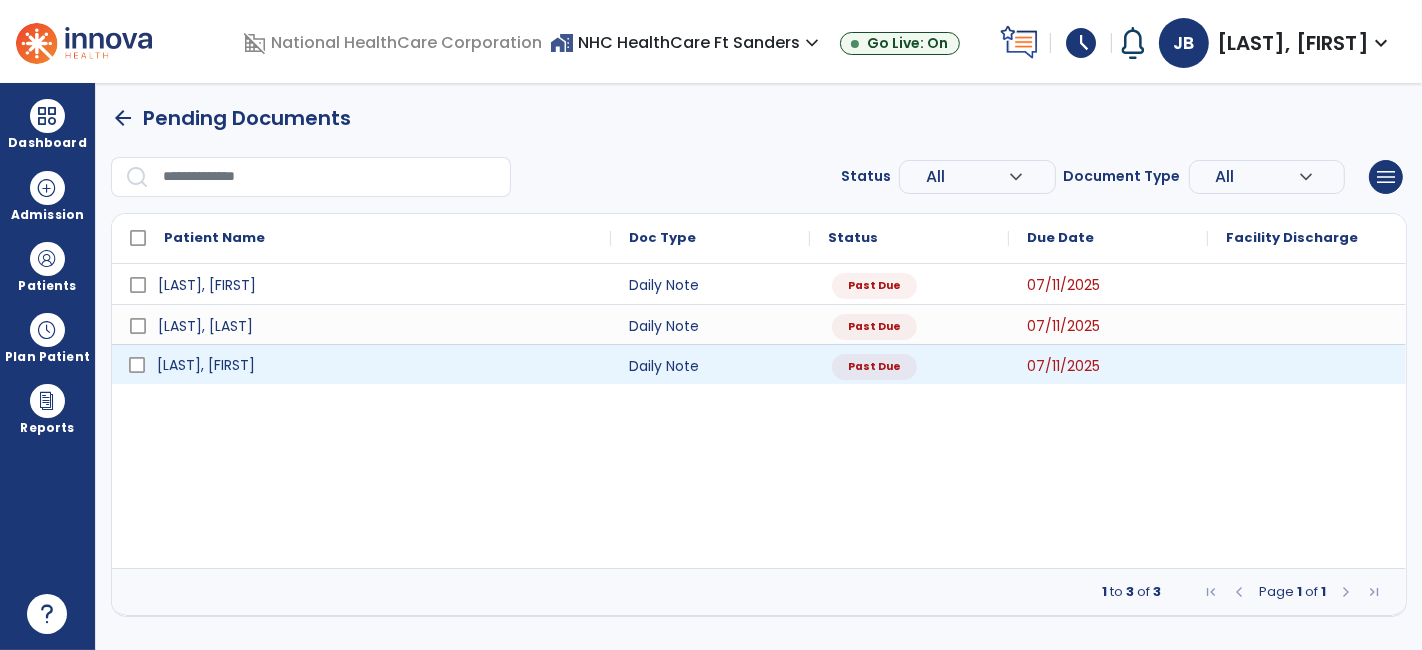 click on "[LAST], [FIRST]" at bounding box center (375, 365) 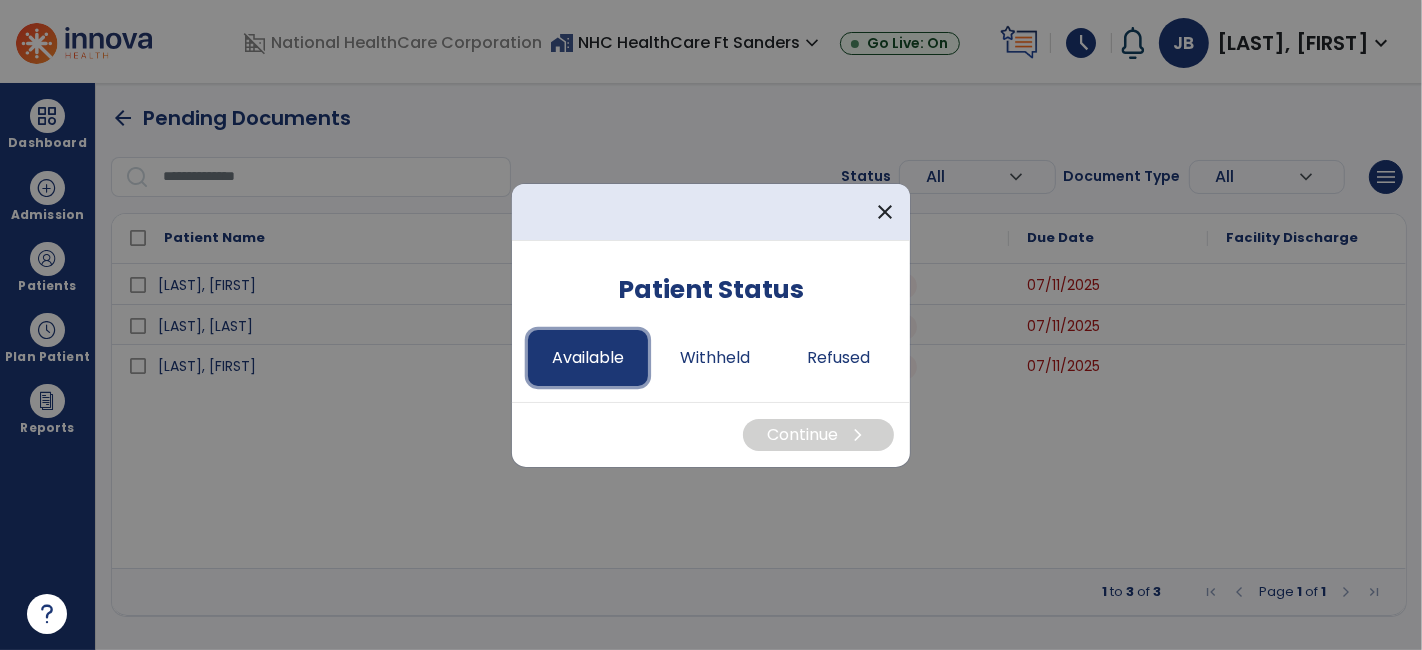 click on "Available" at bounding box center (588, 358) 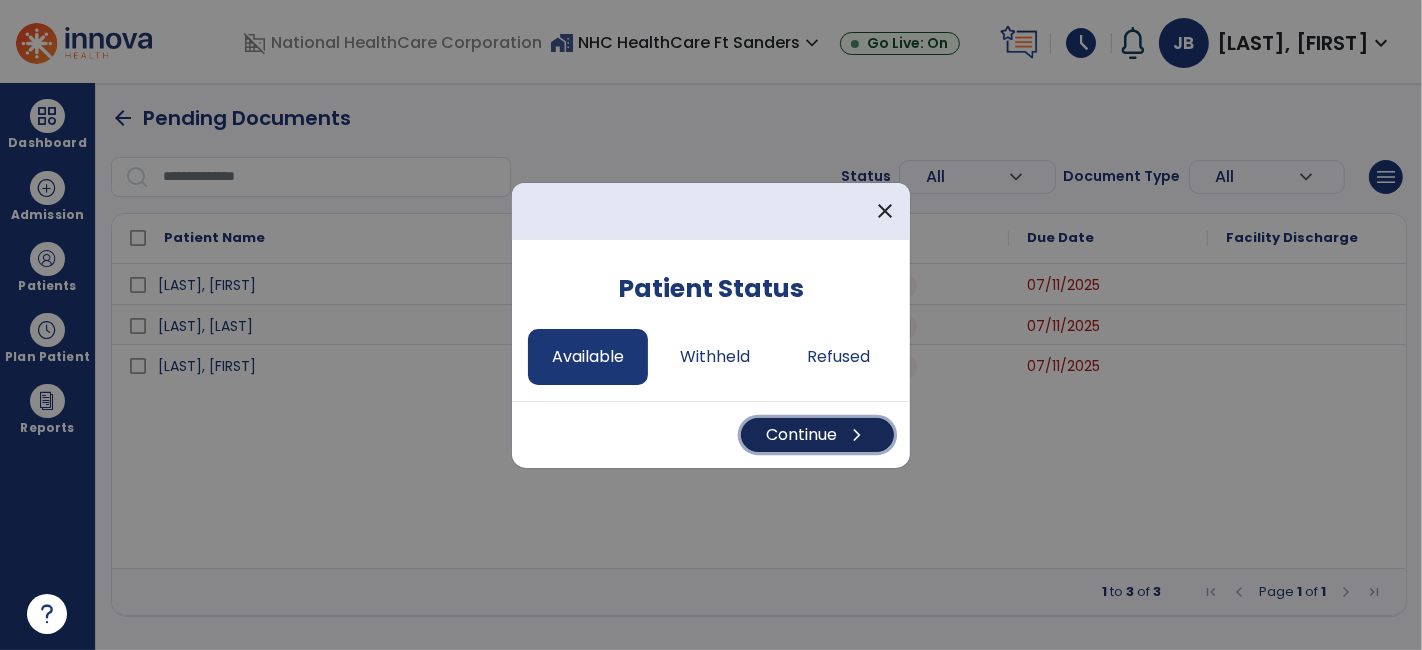 click on "Continue   chevron_right" at bounding box center (817, 435) 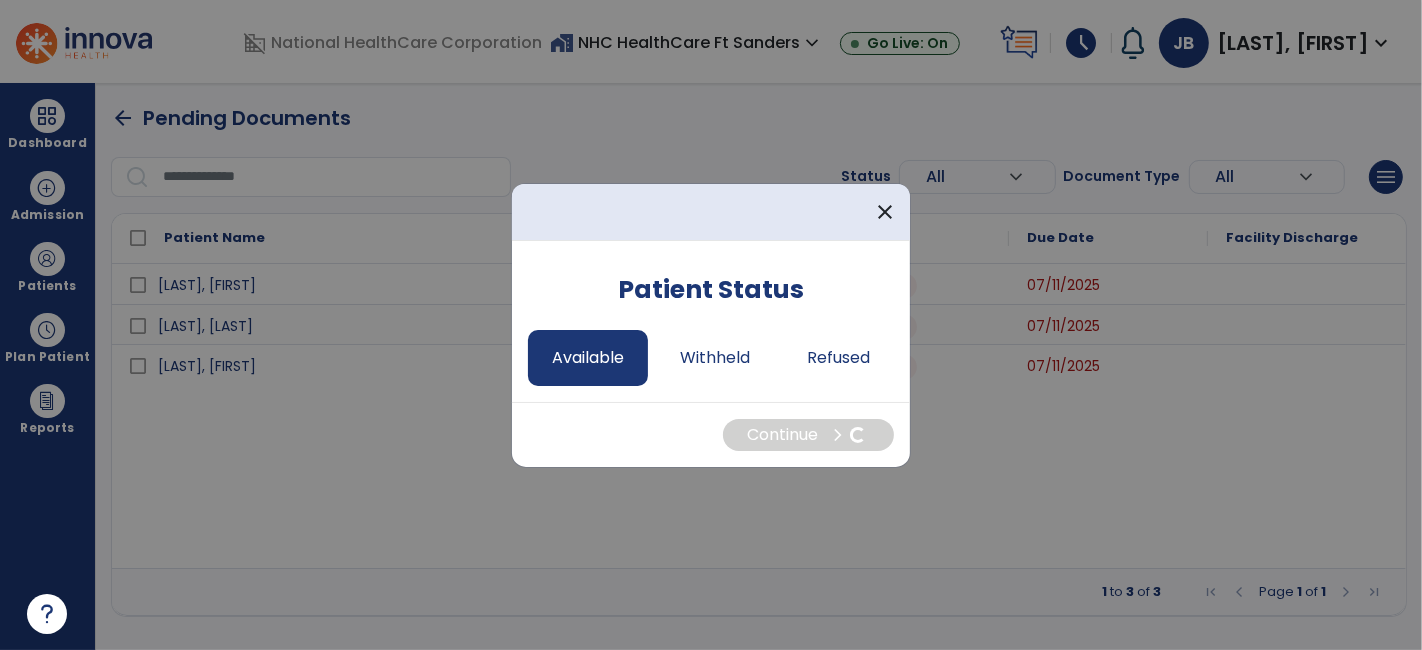 select on "*" 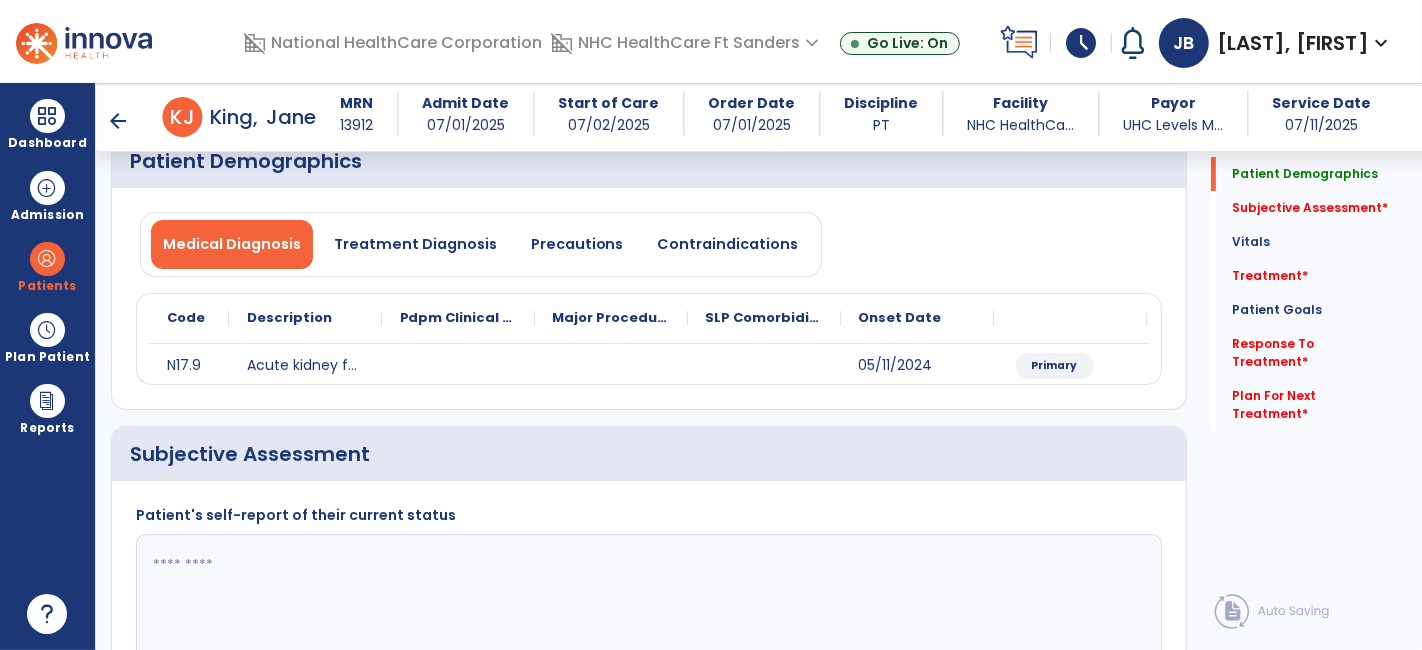 scroll, scrollTop: 222, scrollLeft: 0, axis: vertical 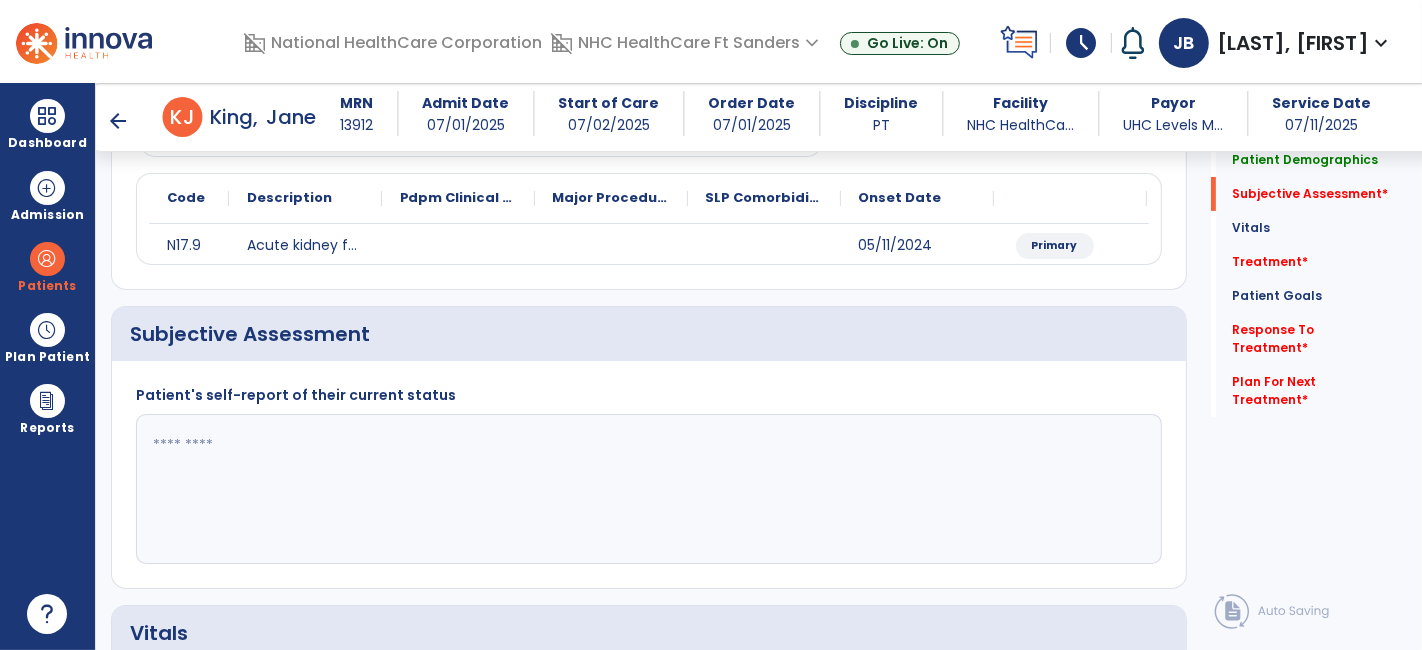 click 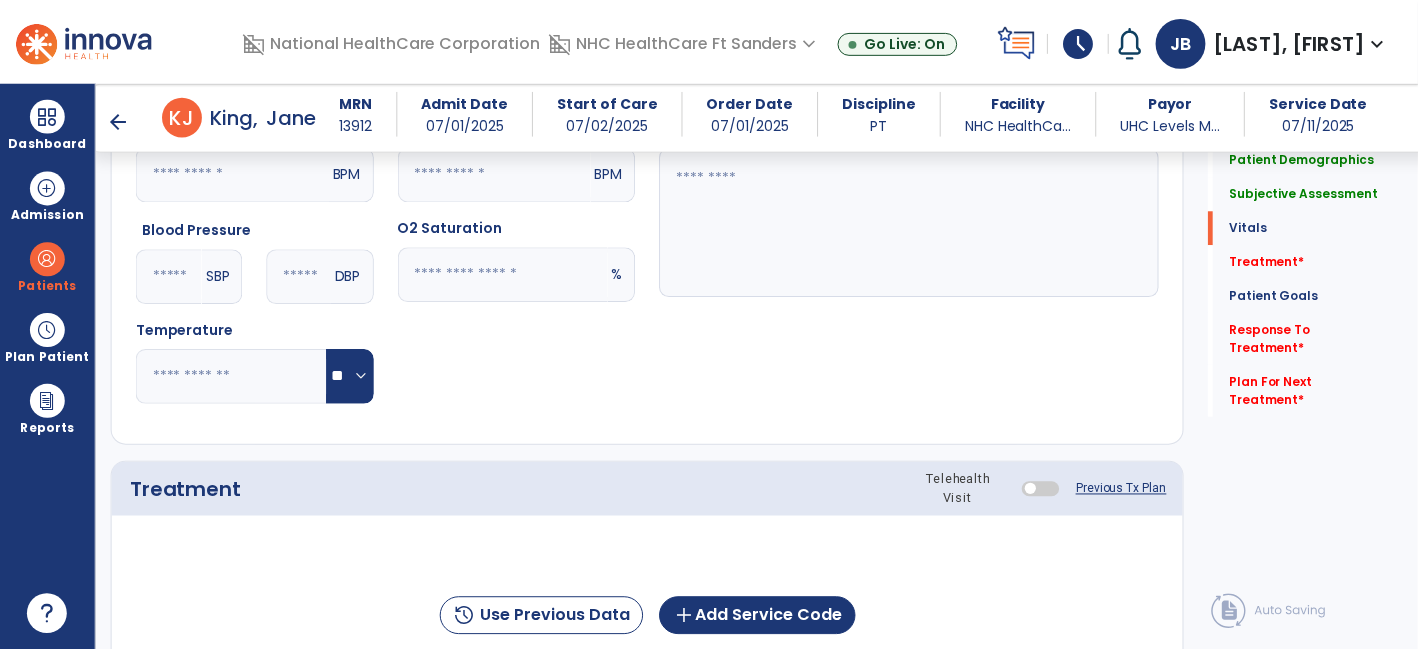 scroll, scrollTop: 1000, scrollLeft: 0, axis: vertical 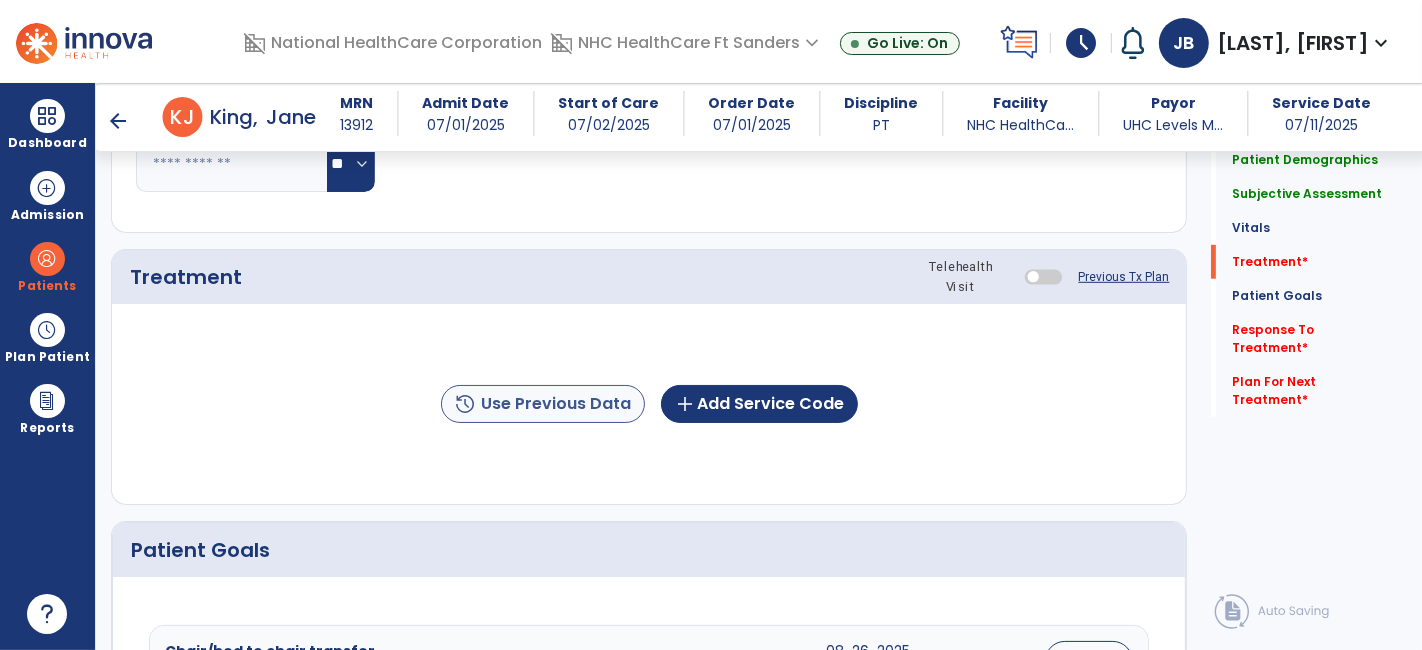 type on "**********" 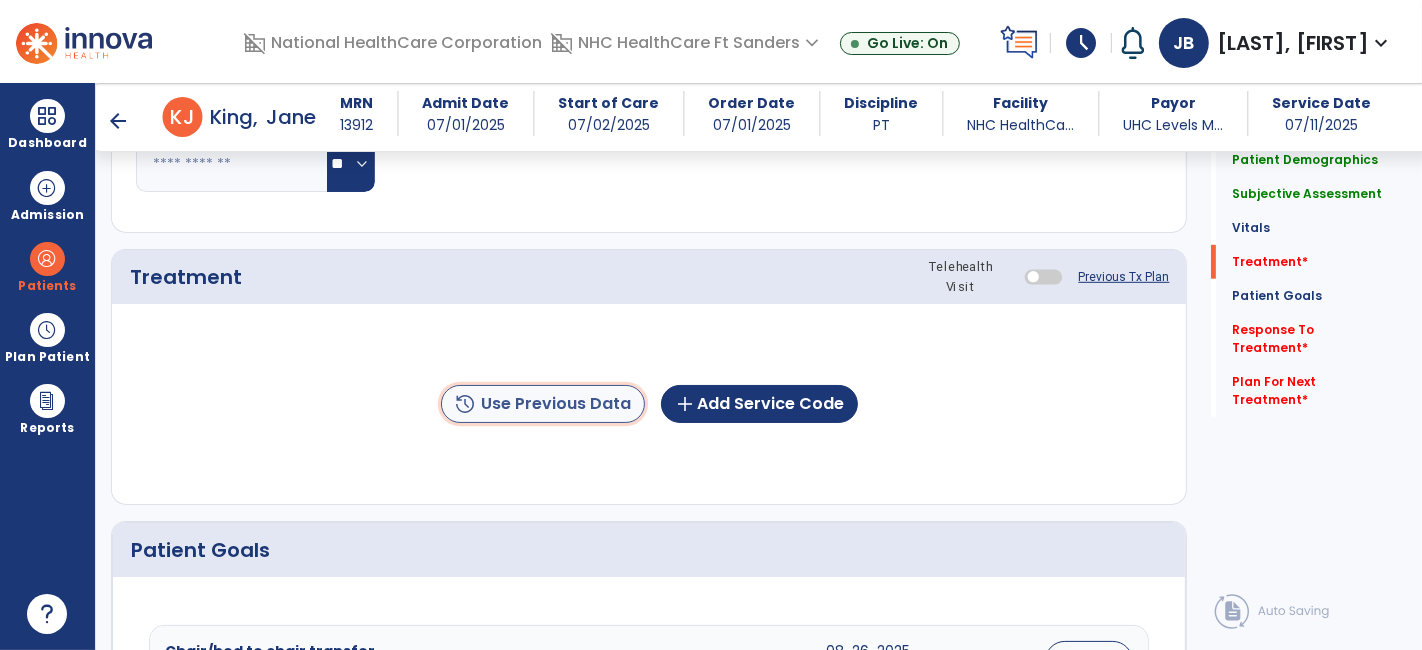 click on "history  Use Previous Data" 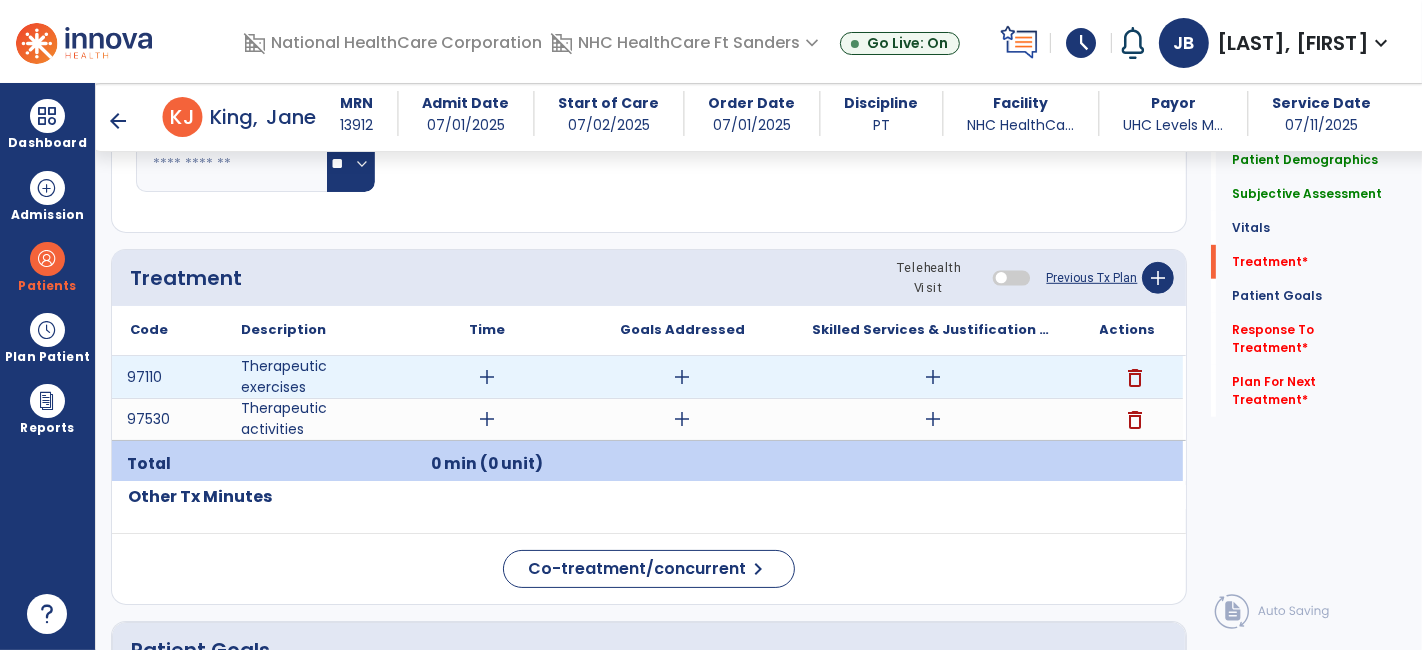 click on "add" at bounding box center [488, 377] 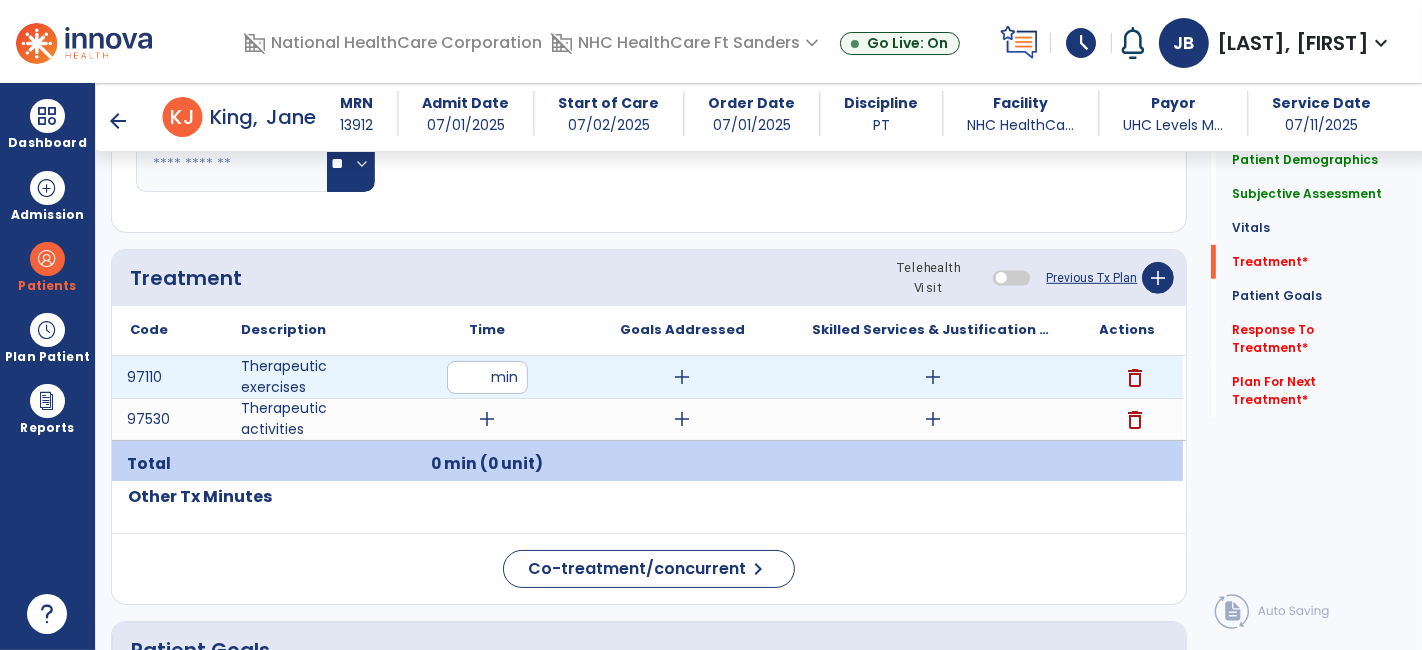 type on "**" 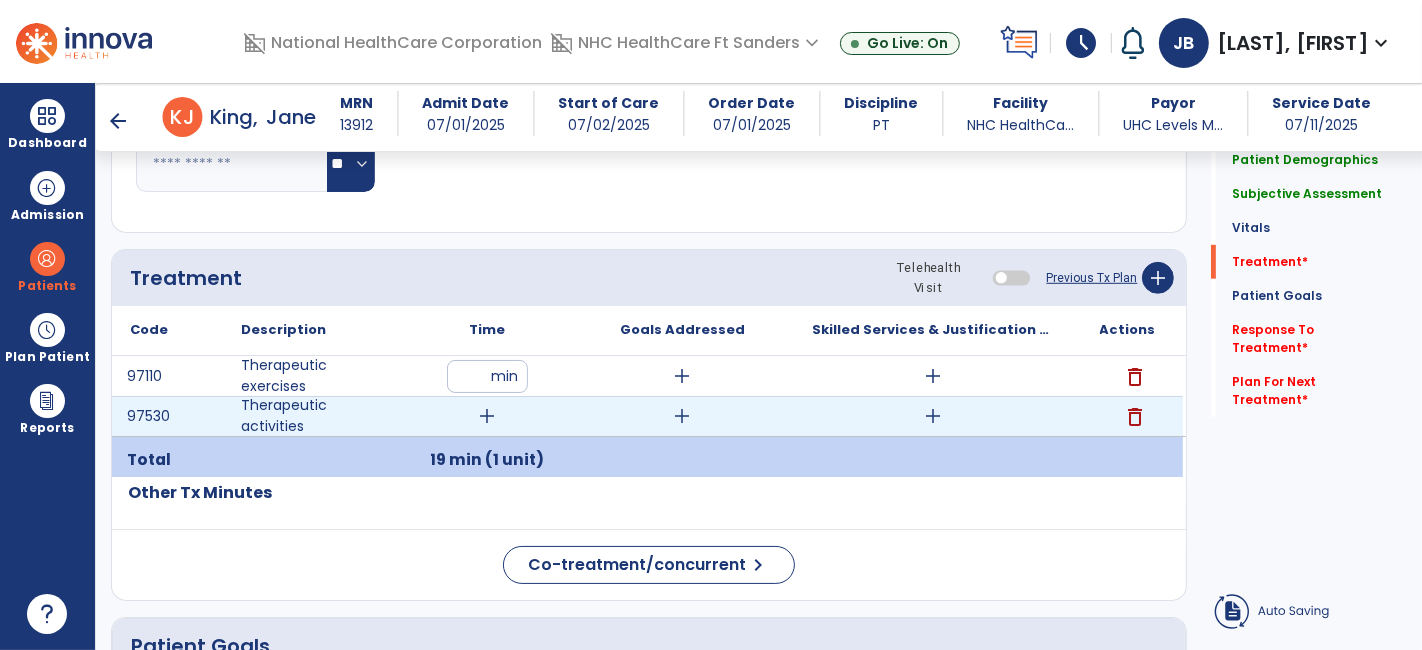 click on "add" at bounding box center (488, 416) 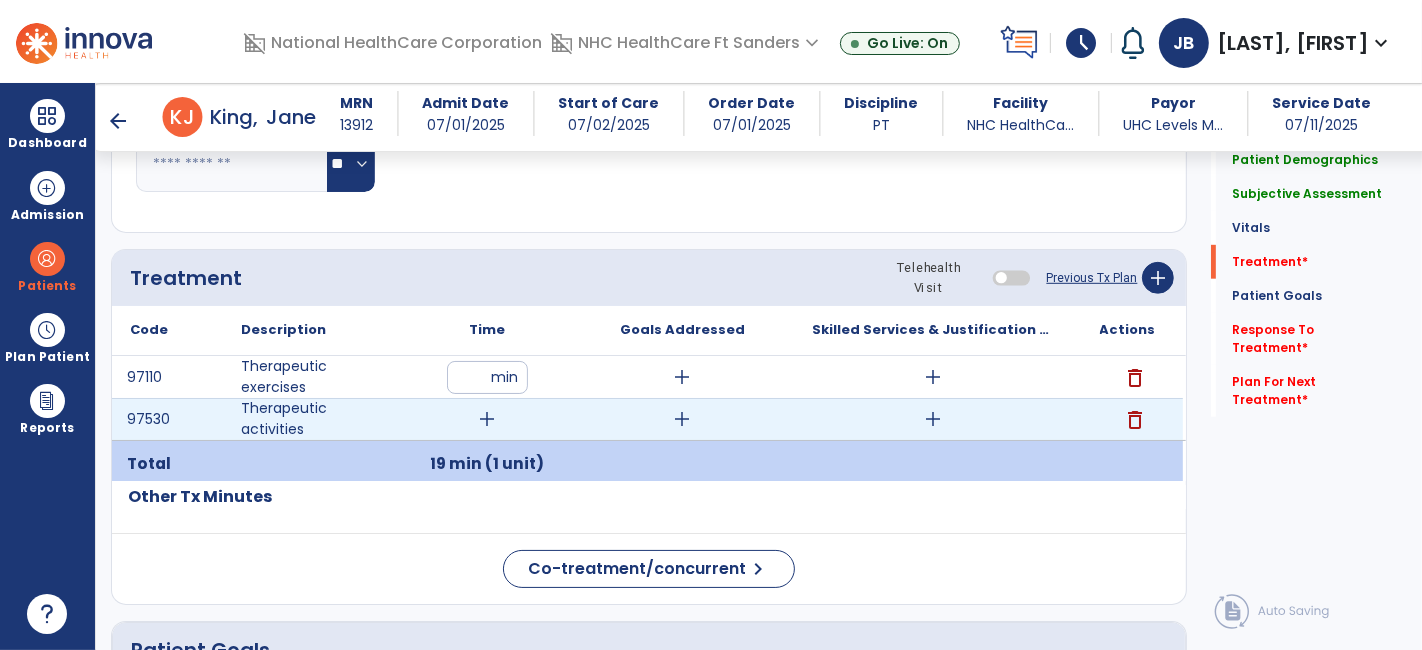 click on "add" at bounding box center (488, 419) 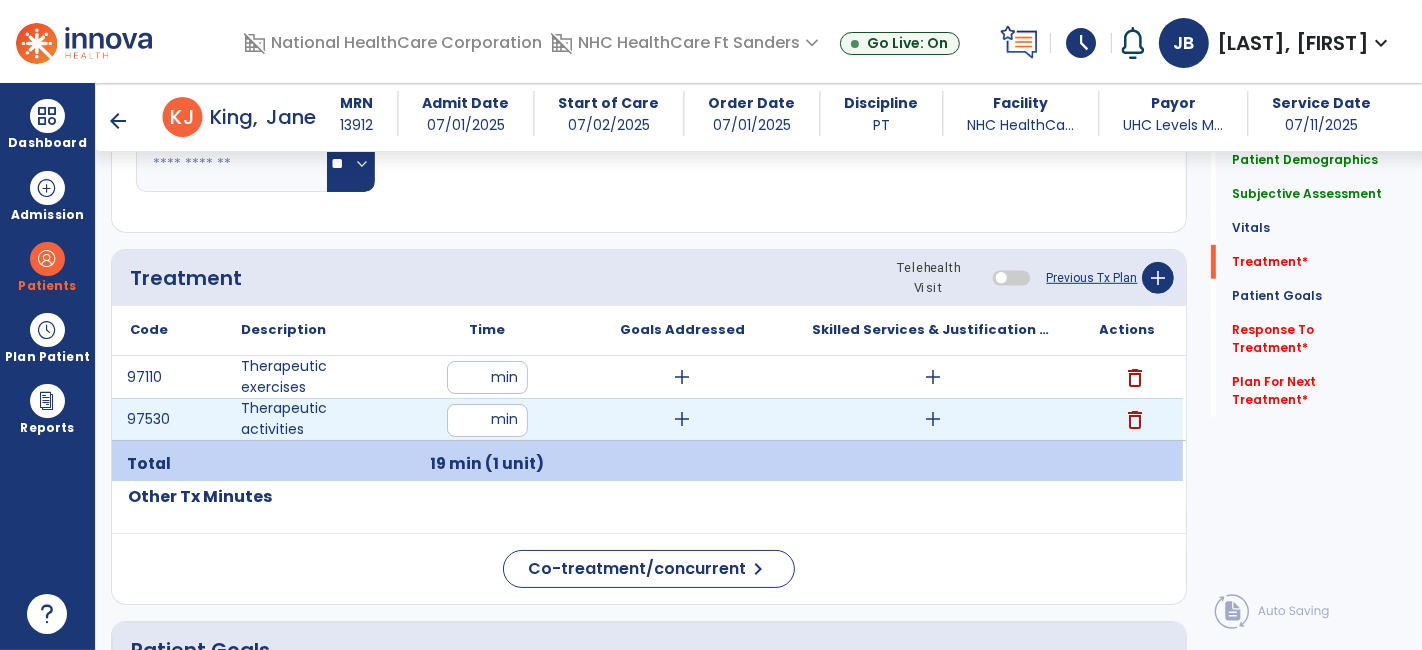 type on "**" 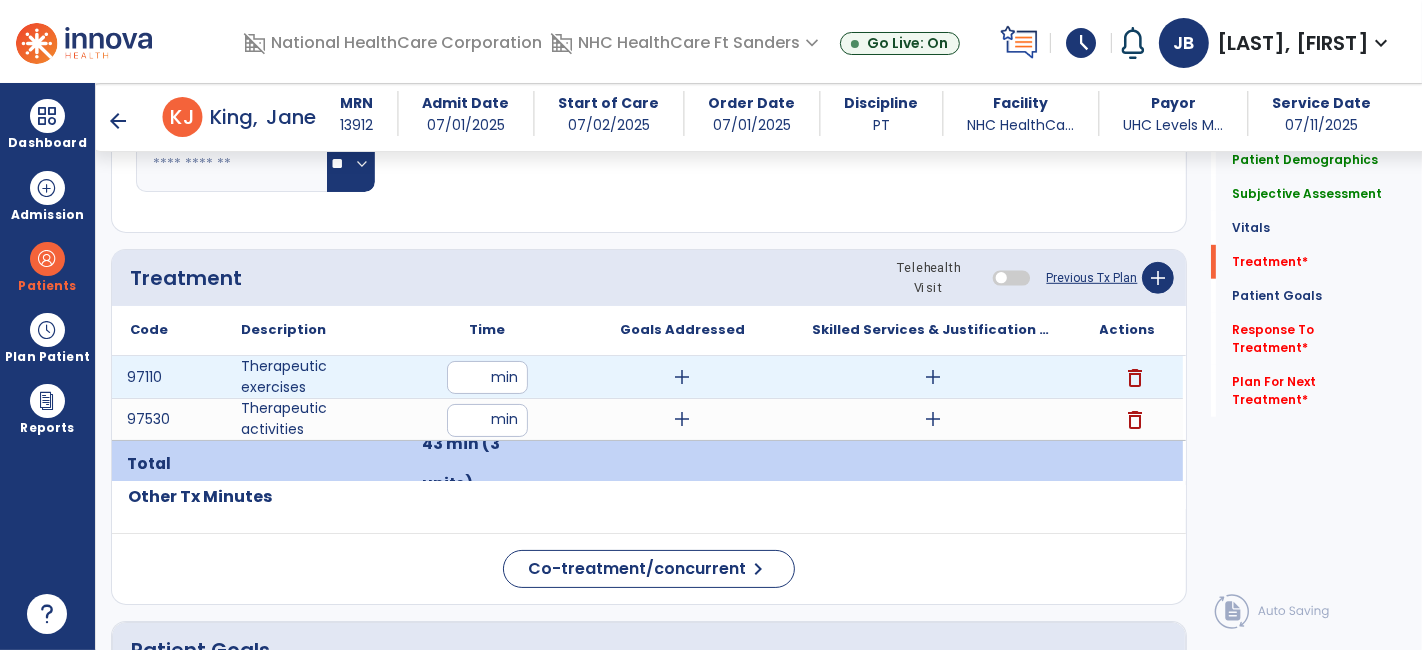click on "add" at bounding box center (933, 377) 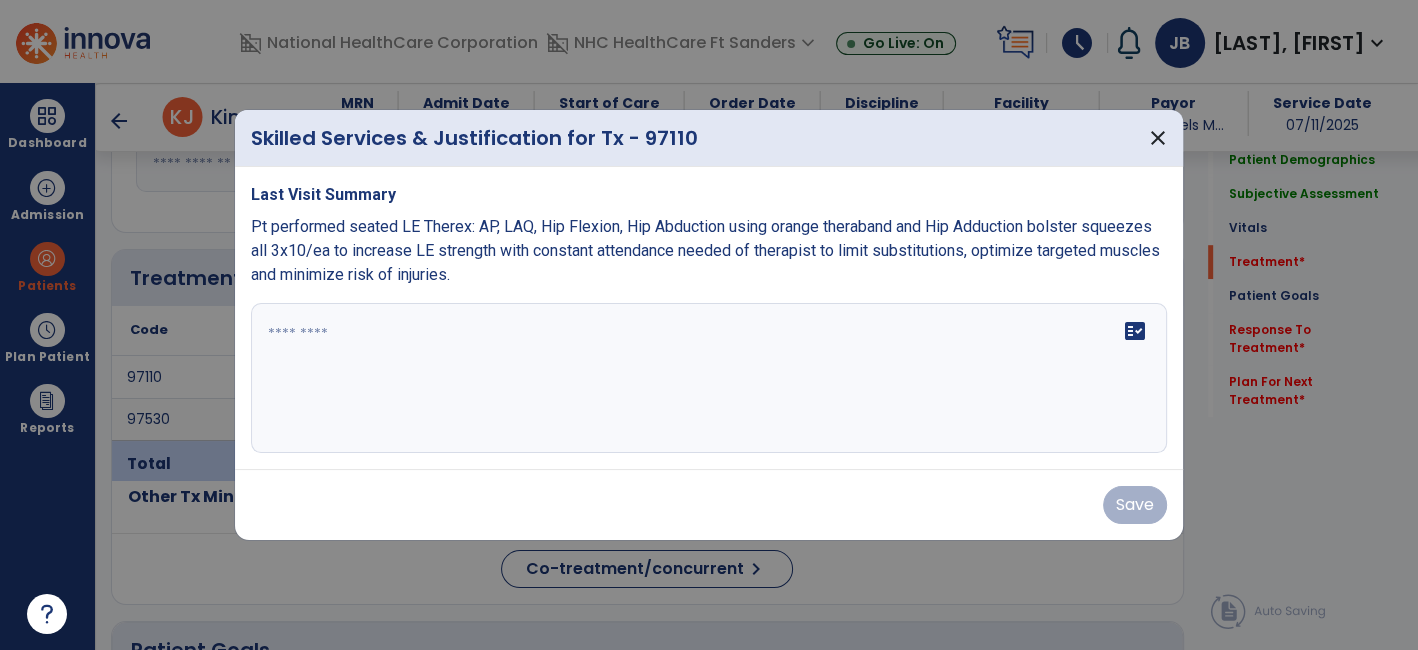 scroll, scrollTop: 1000, scrollLeft: 0, axis: vertical 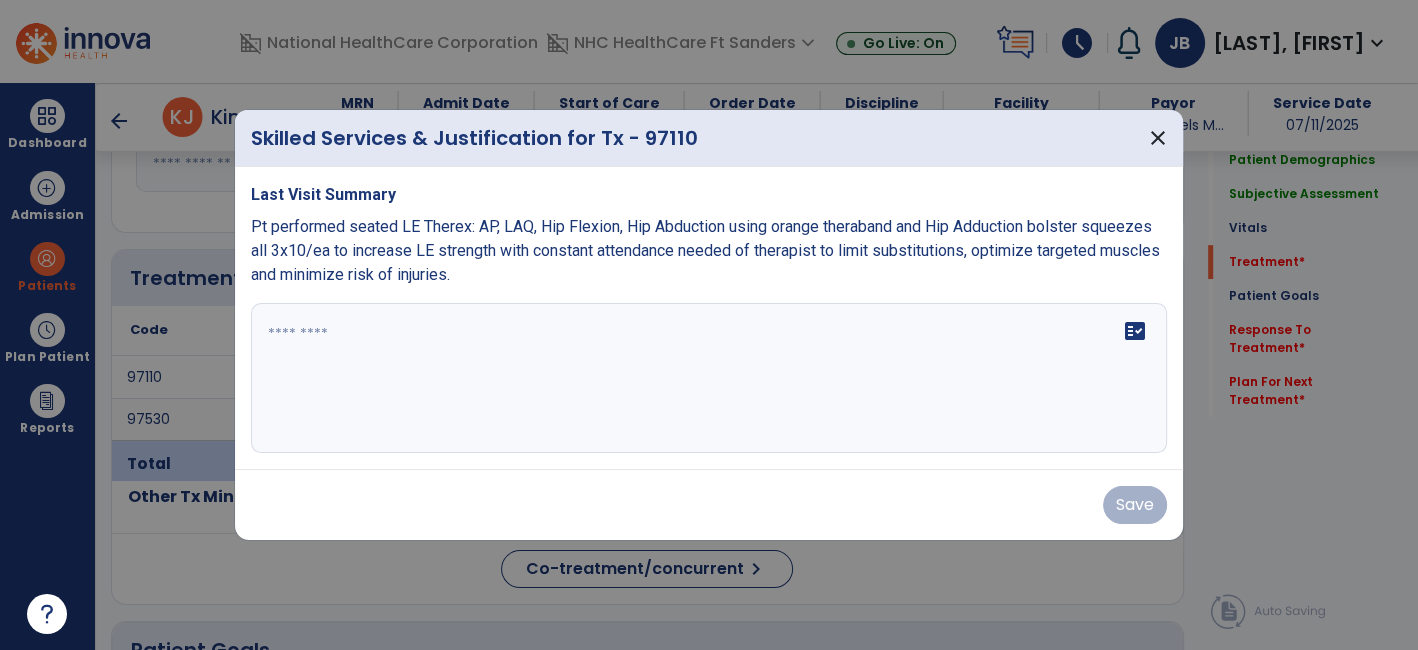 click on "Pt performed seated LE Therex: AP, LAQ, Hip Flexion, Hip Abduction using orange theraband and Hip Adduction bolster squeezes all 3x10/ea to increase LE strength with constant attendance needed of therapist to limit substitutions, optimize targeted muscles and minimize risk of injuries." at bounding box center [705, 250] 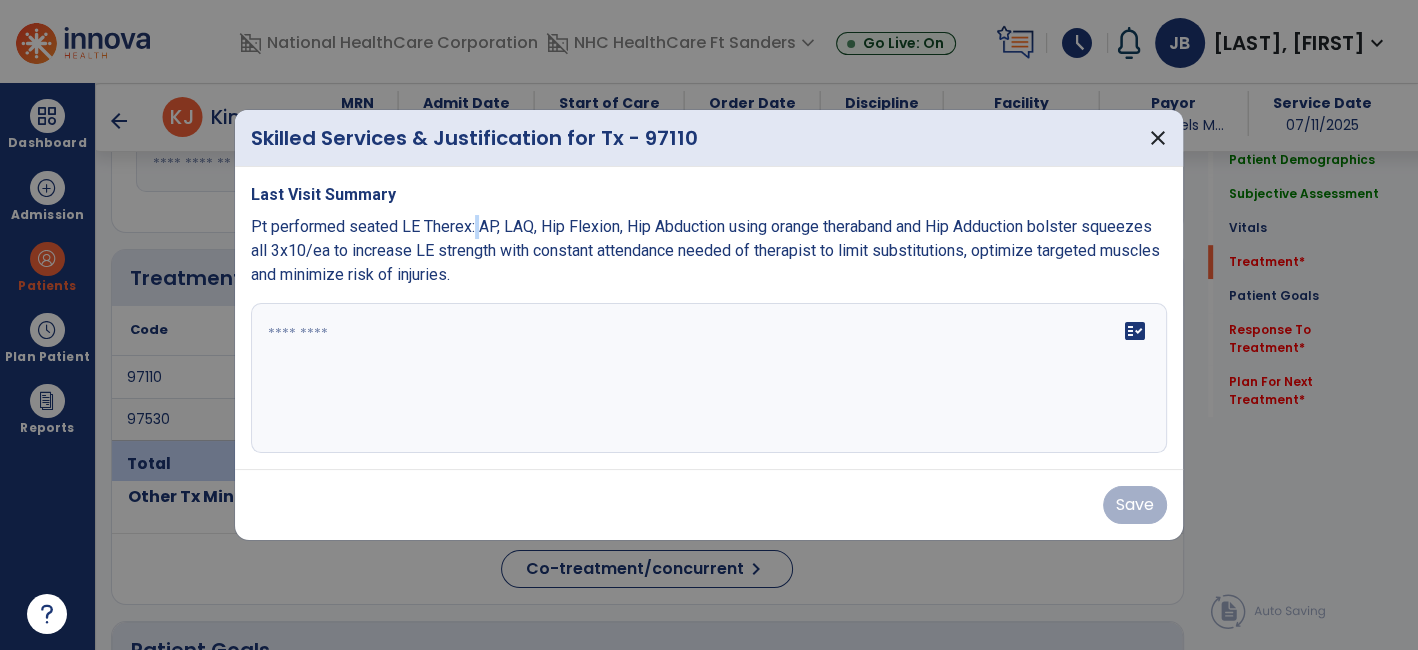 click on "Pt performed seated LE Therex: AP, LAQ, Hip Flexion, Hip Abduction using orange theraband and Hip Adduction bolster squeezes all 3x10/ea to increase LE strength with constant attendance needed of therapist to limit substitutions, optimize targeted muscles and minimize risk of injuries." at bounding box center (705, 250) 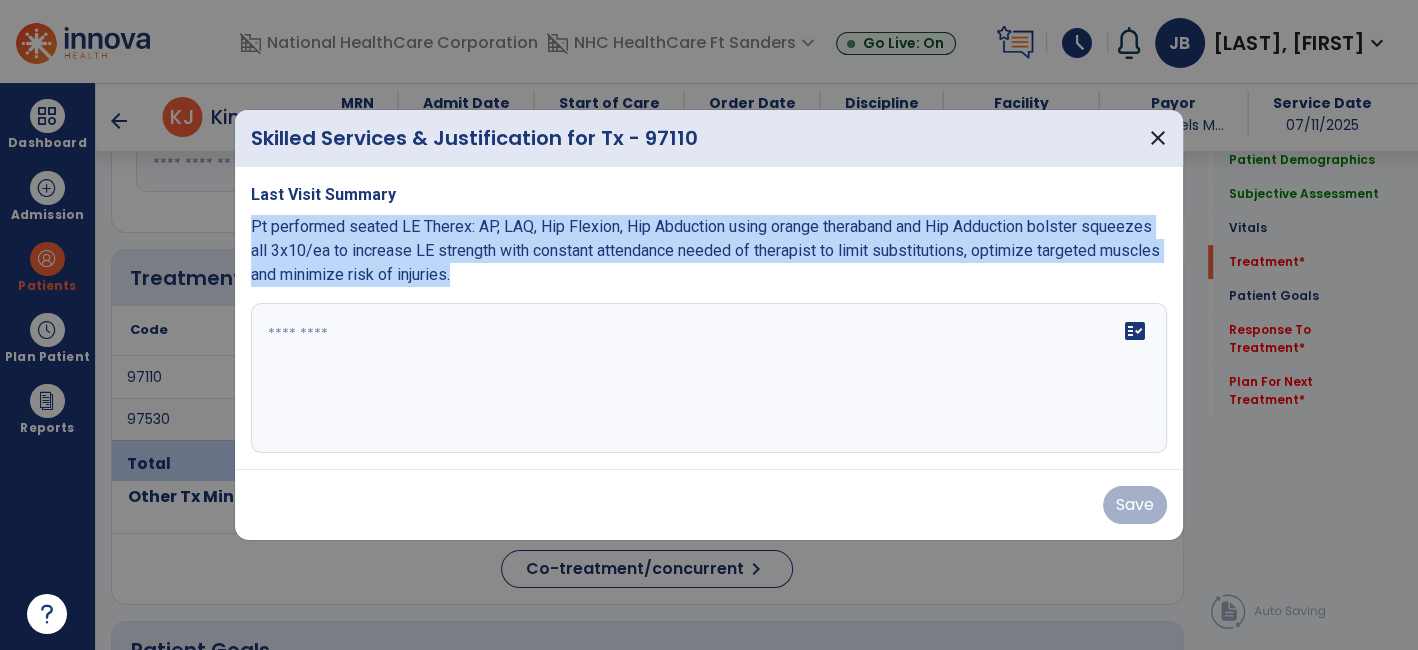 click on "Pt performed seated LE Therex: AP, LAQ, Hip Flexion, Hip Abduction using orange theraband and Hip Adduction bolster squeezes all 3x10/ea to increase LE strength with constant attendance needed of therapist to limit substitutions, optimize targeted muscles and minimize risk of injuries." at bounding box center (705, 250) 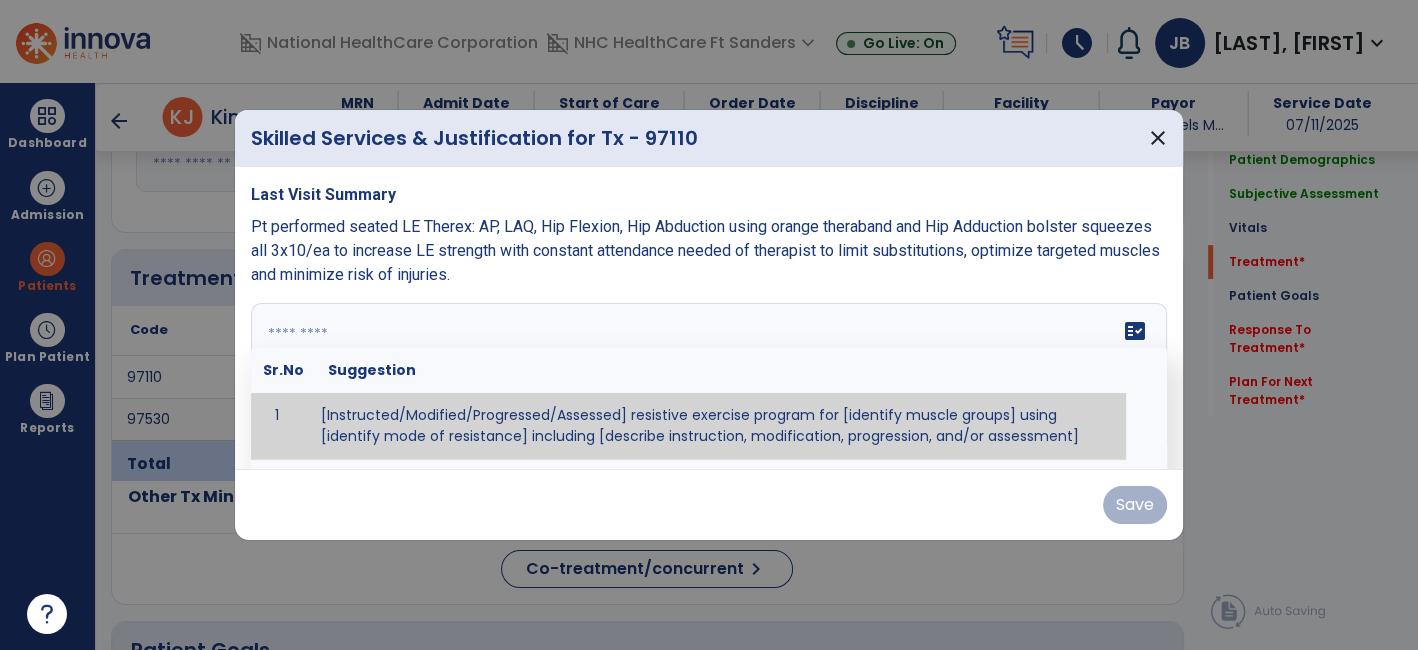 click at bounding box center [707, 378] 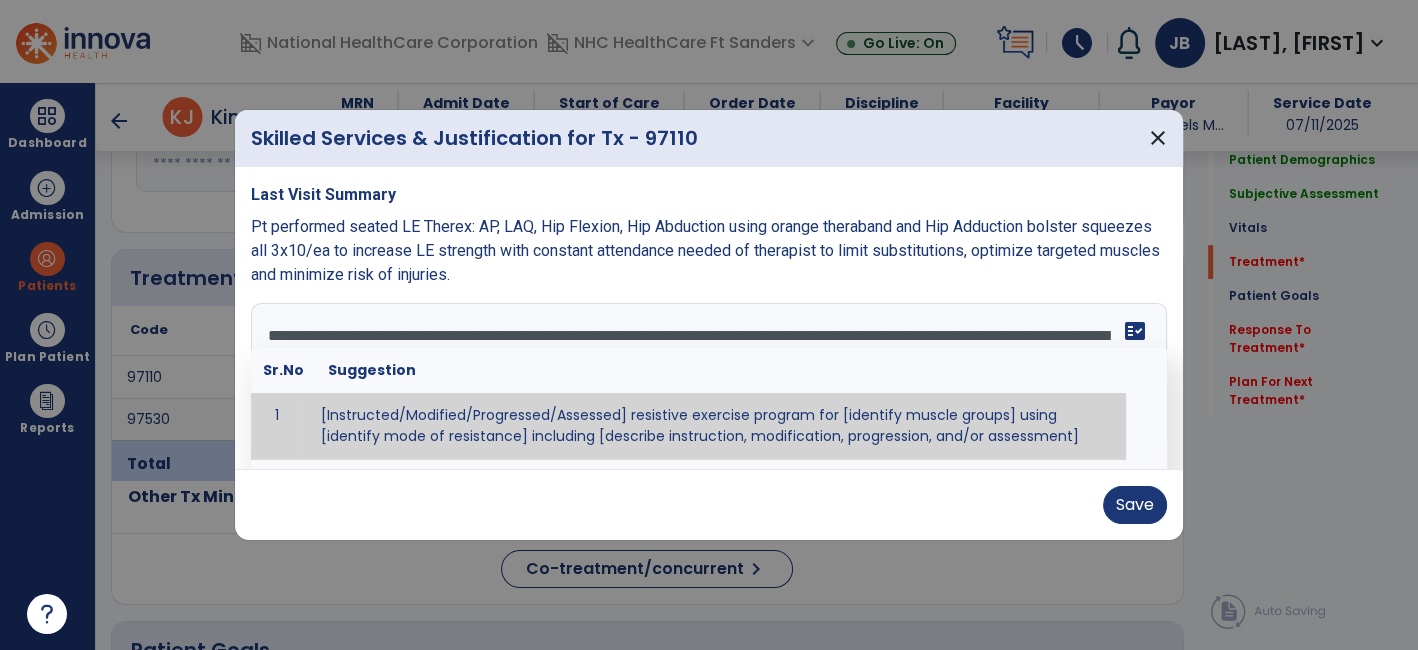 type on "**********" 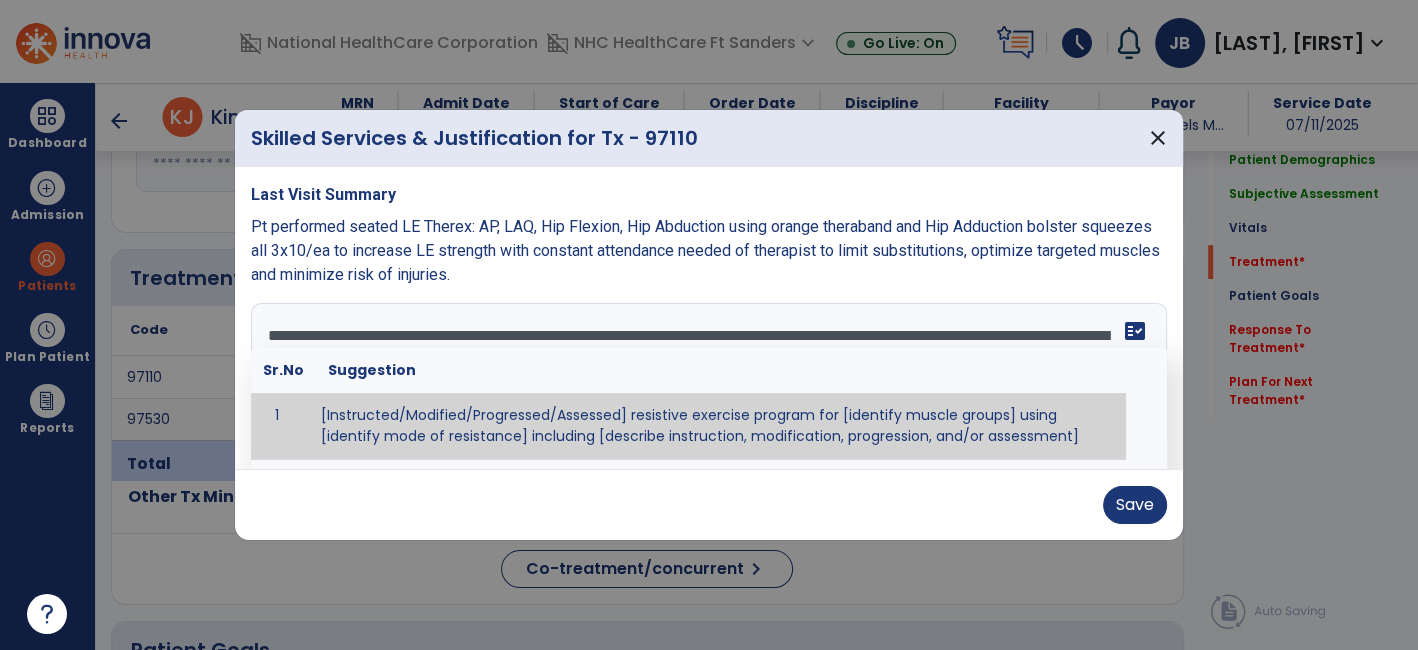 drag, startPoint x: 824, startPoint y: 513, endPoint x: 1229, endPoint y: 470, distance: 407.2763 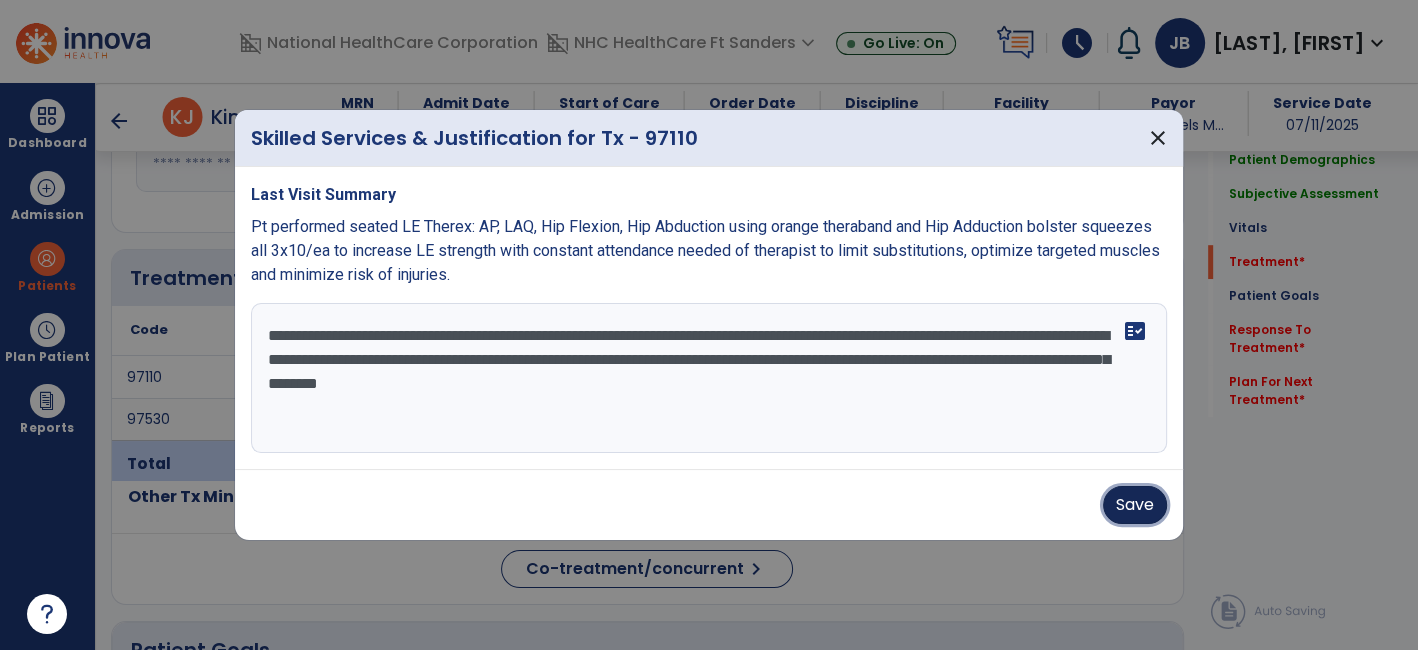 click on "Save" at bounding box center [1135, 505] 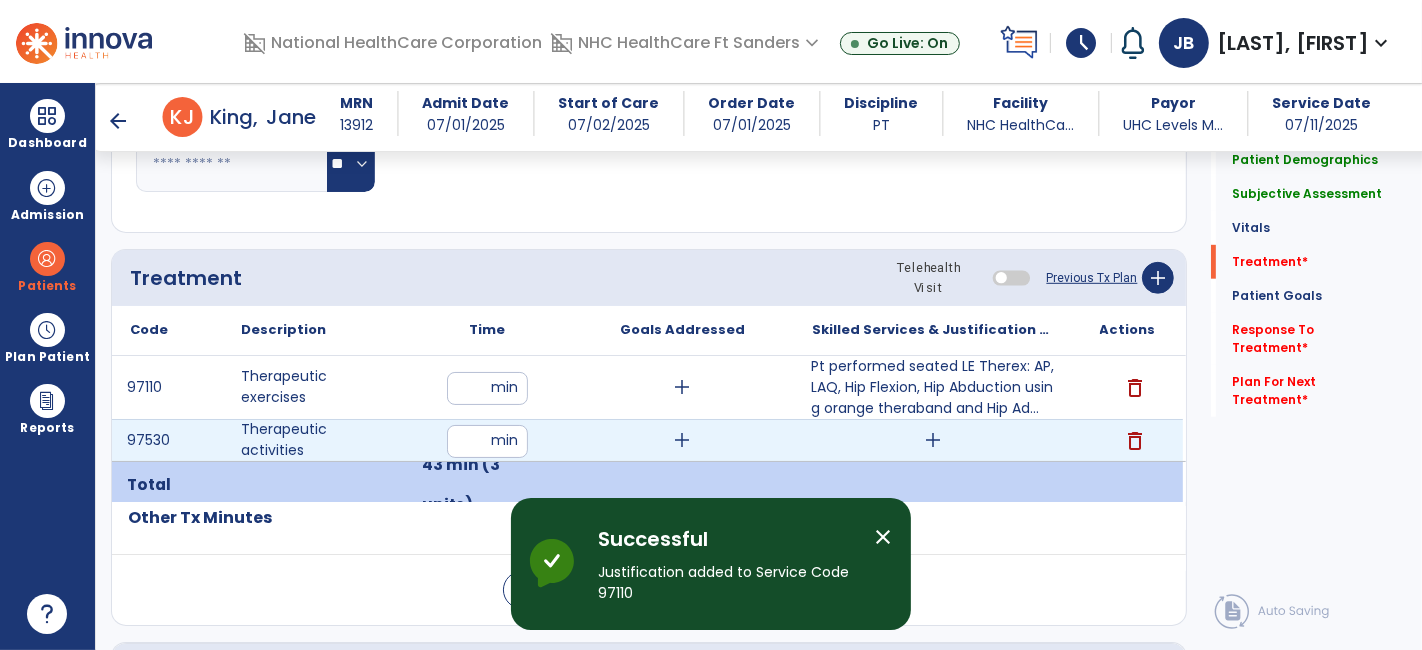 click on "add" at bounding box center [933, 440] 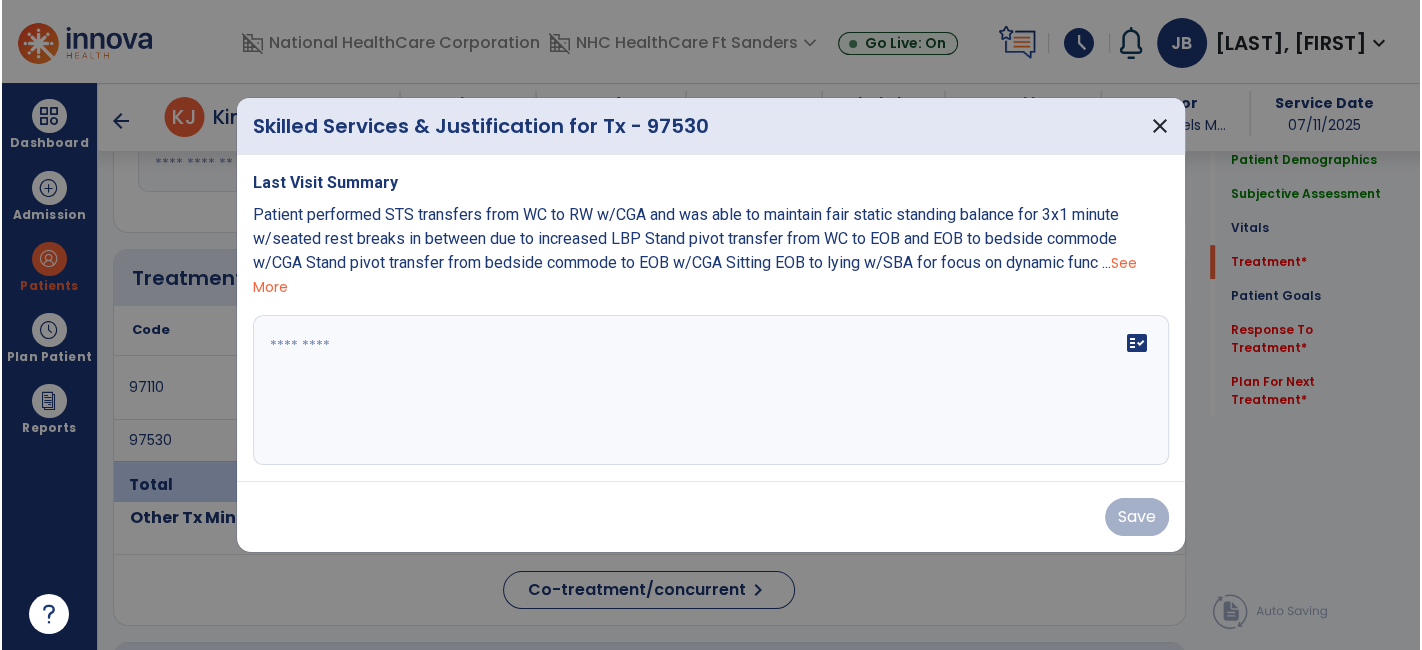 scroll, scrollTop: 1000, scrollLeft: 0, axis: vertical 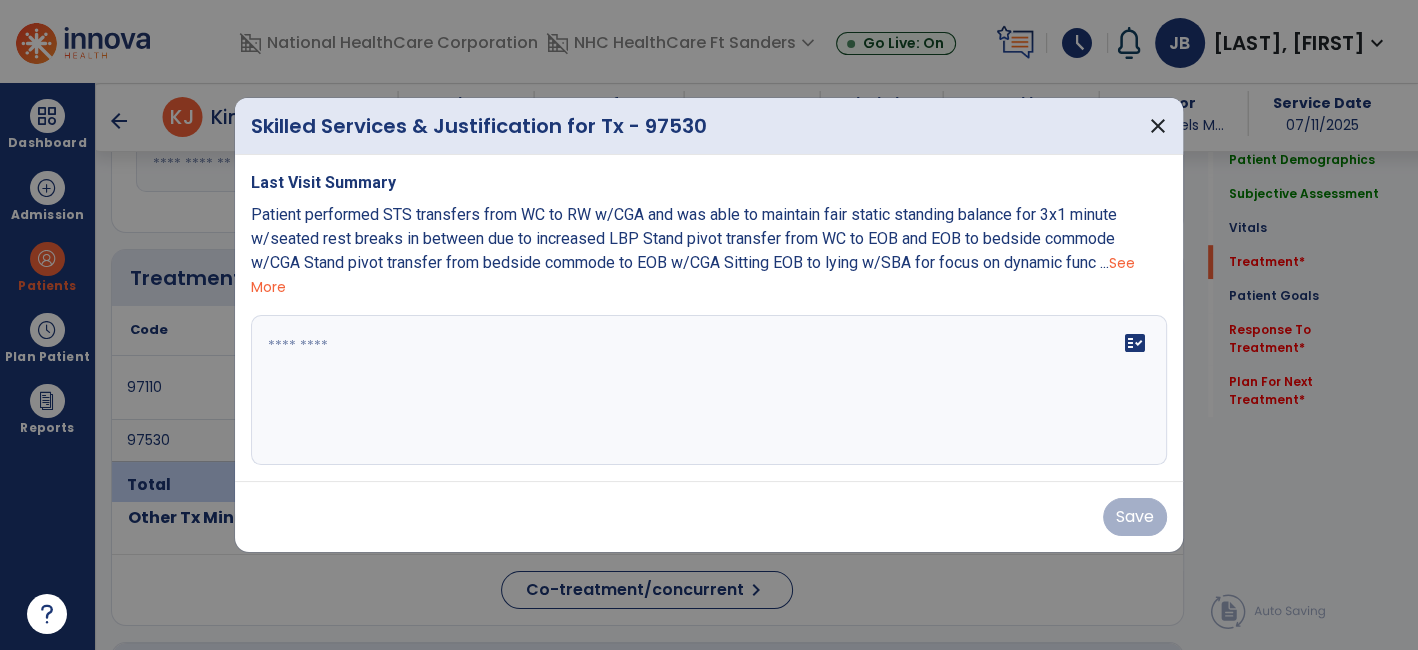 click on "Patient performed STS transfers from WC to RW w/CGA and was able to maintain fair static standing balance for 3x1 minute w/seated rest breaks in between due to increased LBP Stand pivot transfer from WC to EOB and EOB to bedside commode w/CGA Stand pivot transfer from bedside commode to EOB w/CGA Sitting EOB to lying w/SBA for focus on dynamic func ..." at bounding box center (684, 238) 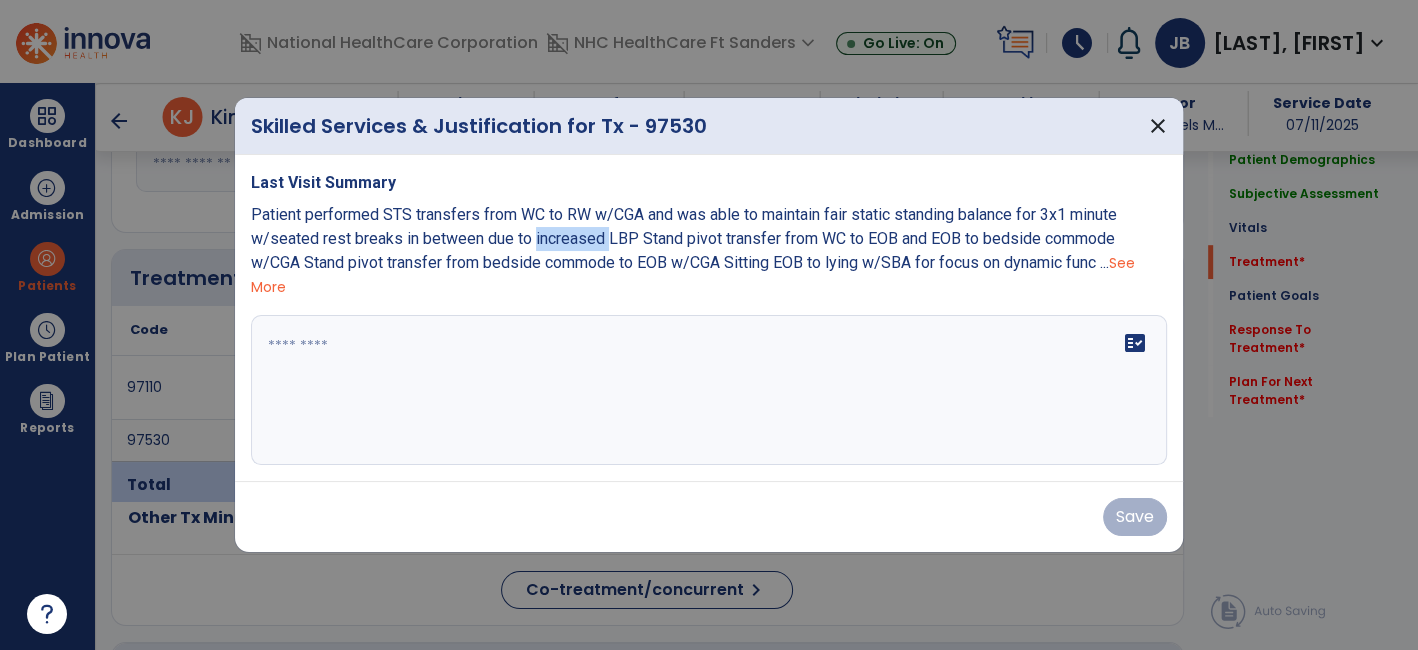 click on "Patient performed STS transfers from WC to RW w/CGA and was able to maintain fair static standing balance for 3x1 minute w/seated rest breaks in between due to increased LBP Stand pivot transfer from WC to EOB and EOB to bedside commode w/CGA Stand pivot transfer from bedside commode to EOB w/CGA Sitting EOB to lying w/SBA for focus on dynamic func ..." at bounding box center [684, 238] 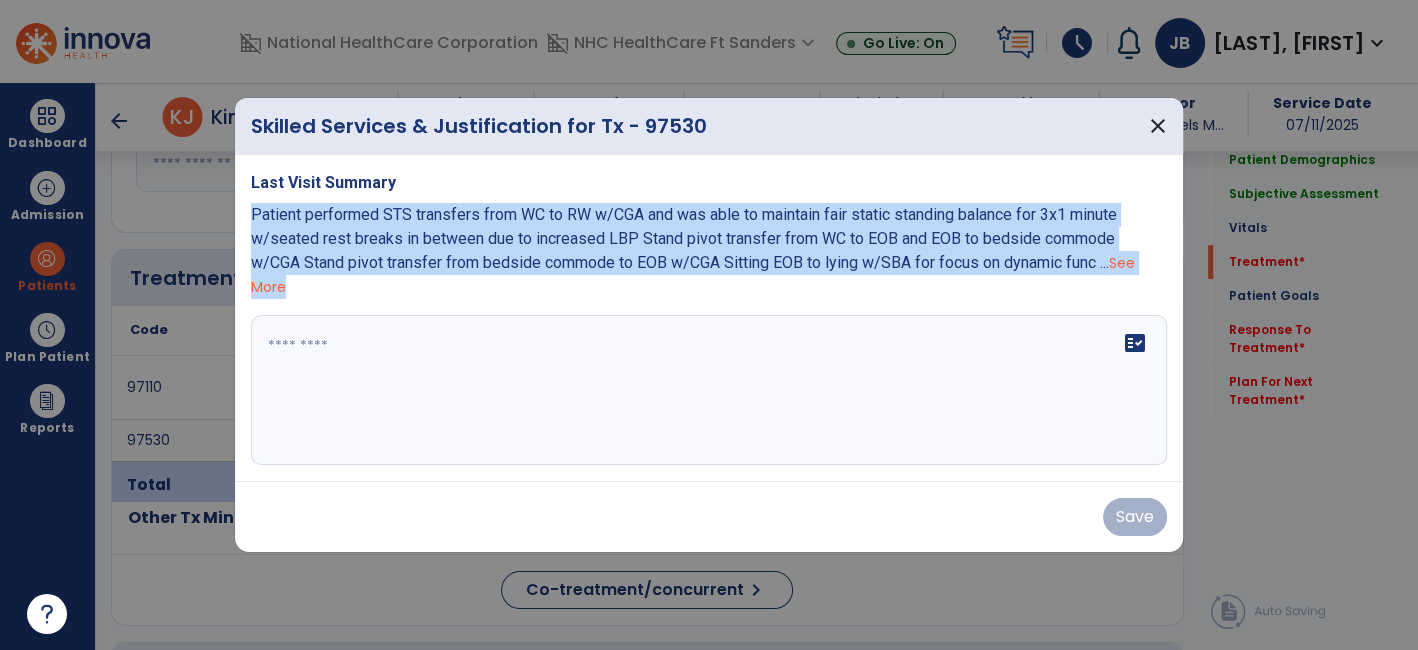 click on "Patient performed STS transfers from WC to RW w/CGA and was able to maintain fair static standing balance for 3x1 minute w/seated rest breaks in between due to increased LBP Stand pivot transfer from WC to EOB and EOB to bedside commode w/CGA Stand pivot transfer from bedside commode to EOB w/CGA Sitting EOB to lying w/SBA for focus on dynamic func ..." at bounding box center (684, 238) 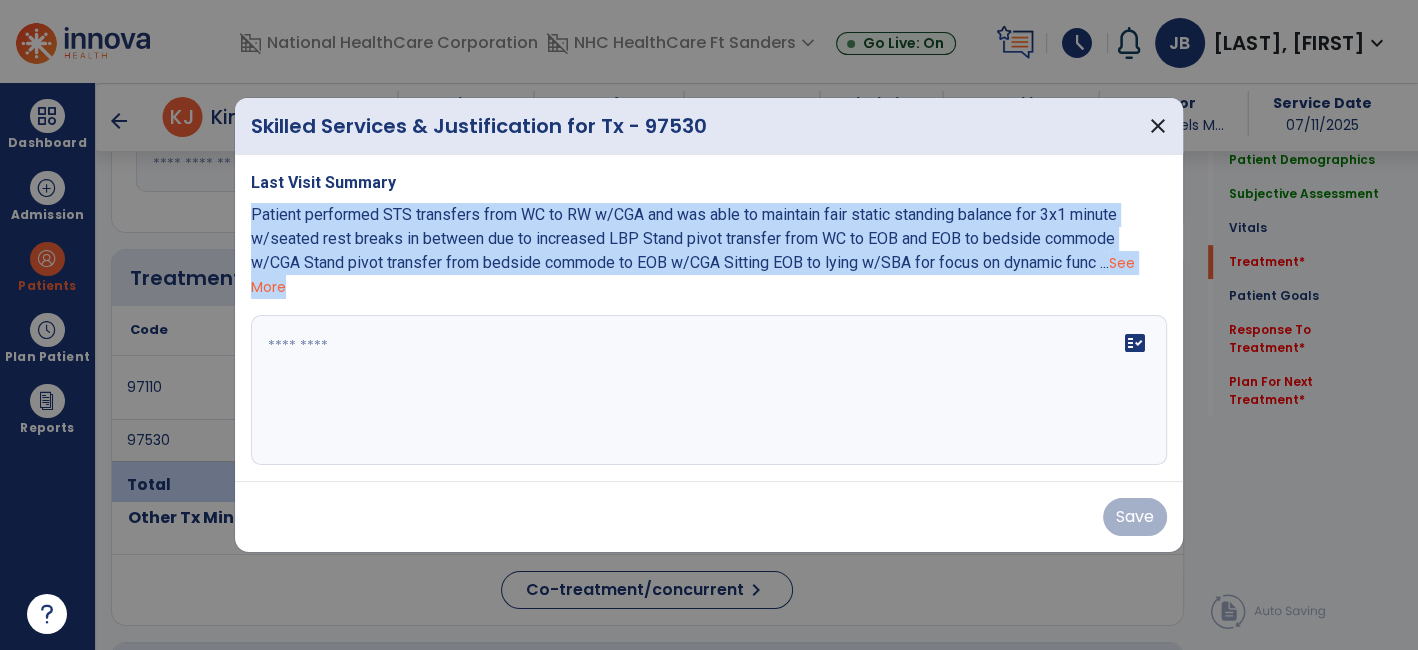 click on "Patient performed STS transfers from WC to RW w/CGA and was able to maintain fair static standing balance for 3x1 minute w/seated rest breaks in between due to increased LBP Stand pivot transfer from WC to EOB and EOB to bedside commode w/CGA Stand pivot transfer from bedside commode to EOB w/CGA Sitting EOB to lying w/SBA for focus on dynamic func ..." at bounding box center [684, 238] 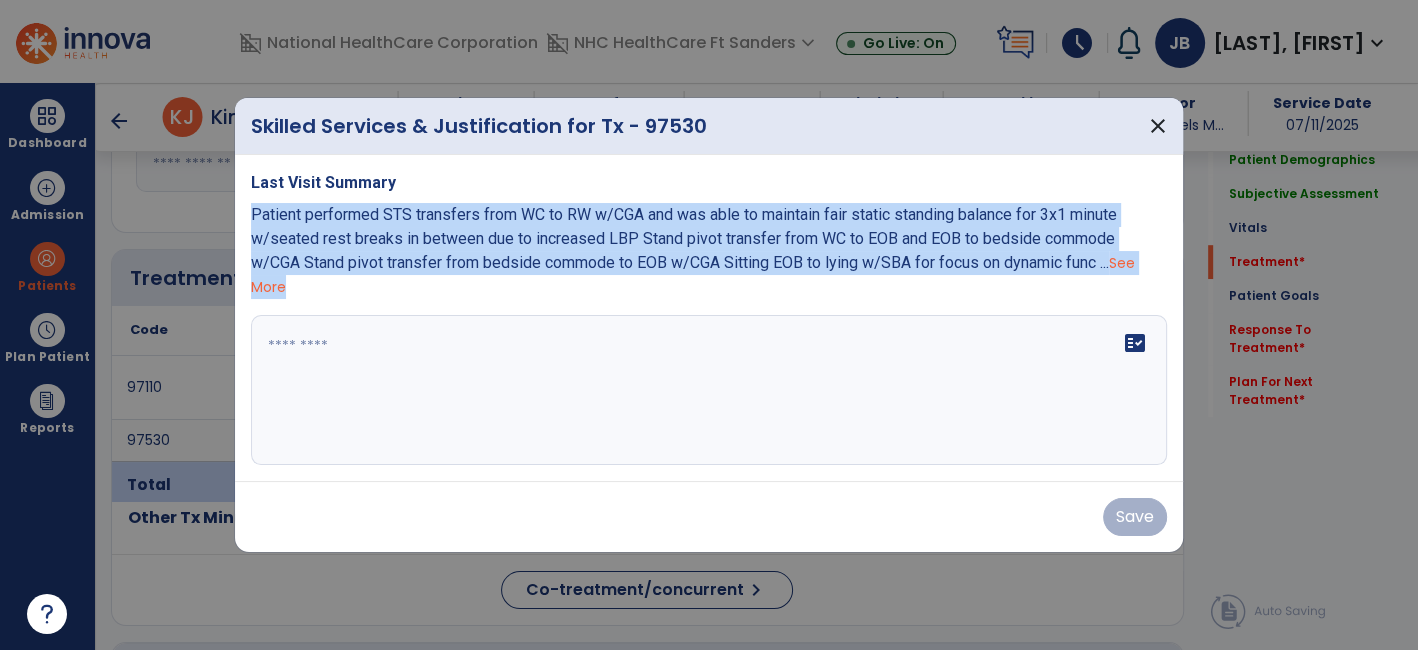 click on "See More" at bounding box center [693, 275] 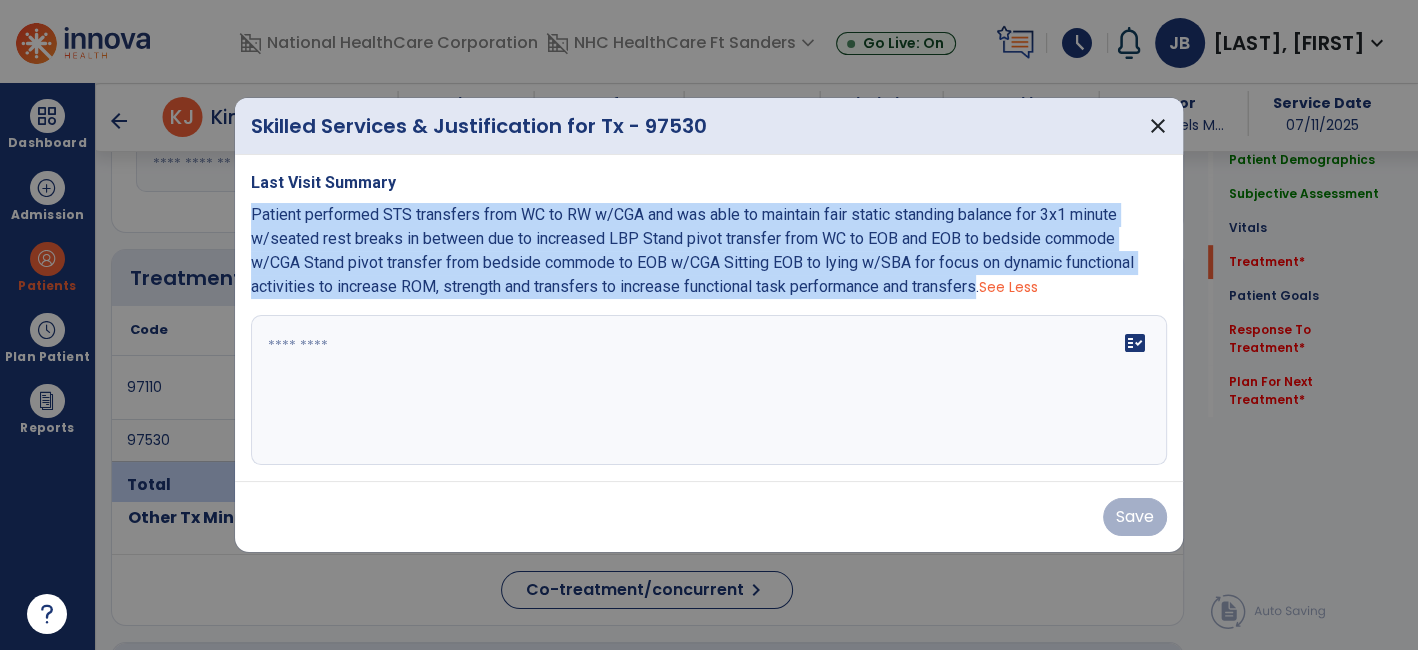 drag, startPoint x: 909, startPoint y: 295, endPoint x: 245, endPoint y: 216, distance: 668.68304 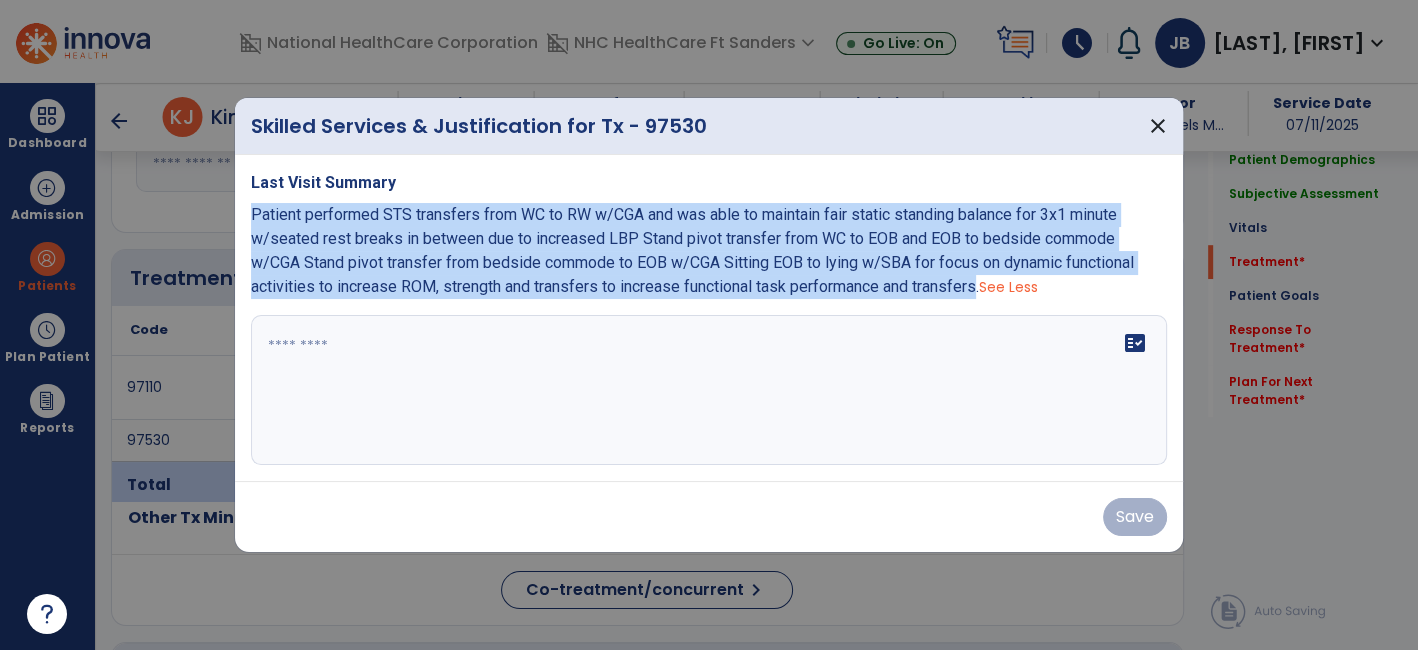 click on "Last Visit Summary Patient performed STS transfers from WC to RW w/CGA and was able to maintain fair static standing balance for 3x1 minute w/seated rest breaks in between due to increased LBP Stand pivot transfer from WC to EOB and EOB to bedside commode w/CGA Stand pivot transfer from bedside commode to EOB w/CGA Sitting EOB to lying w/SBA for focus on dynamic functional activities to increase ROM, strength and transfers to increase functional task performance and transfers.
See Less   fact_check" at bounding box center [709, 318] 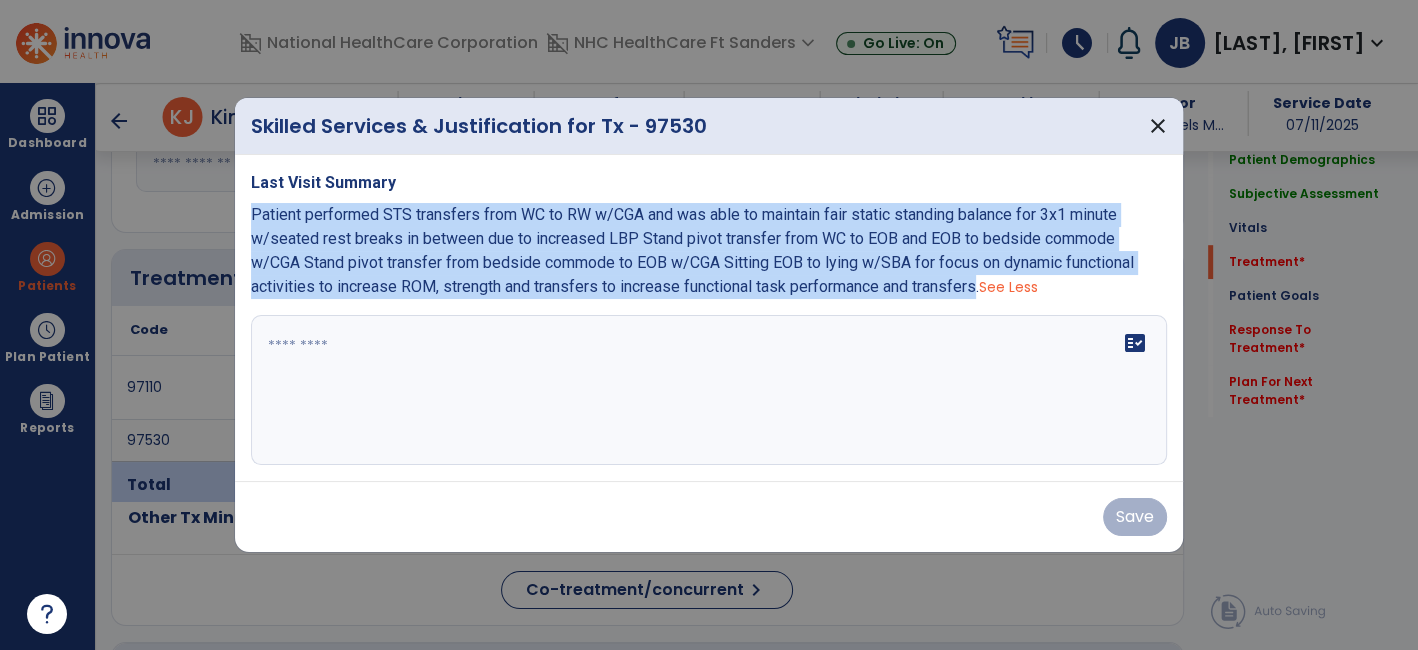 copy on "Patient performed STS transfers from WC to RW w/CGA and was able to maintain fair static standing balance for 3x1 minute w/seated rest breaks in between due to increased LBP Stand pivot transfer from WC to EOB and EOB to bedside commode w/CGA Stand pivot transfer from bedside commode to EOB w/CGA Sitting EOB to lying w/SBA for focus on dynamic functional activities to increase ROM, strength and transfers to increase functional task performance and transfers" 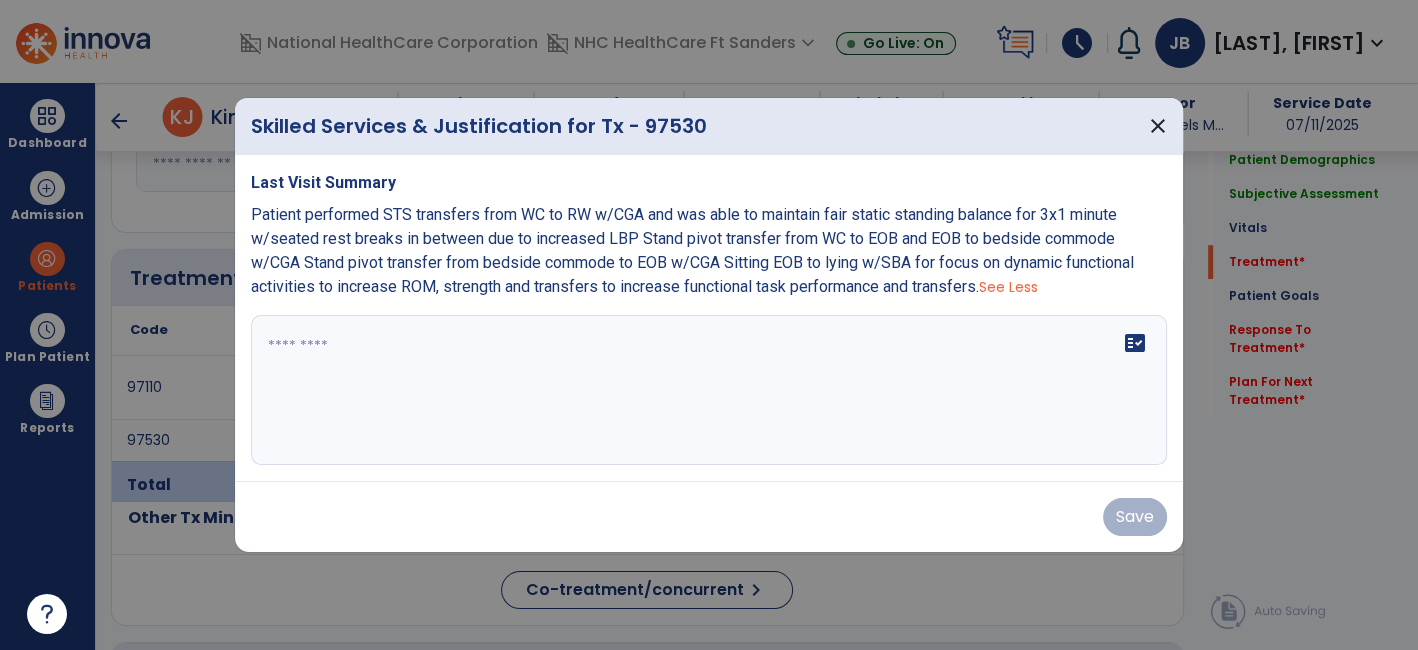 click at bounding box center [709, 390] 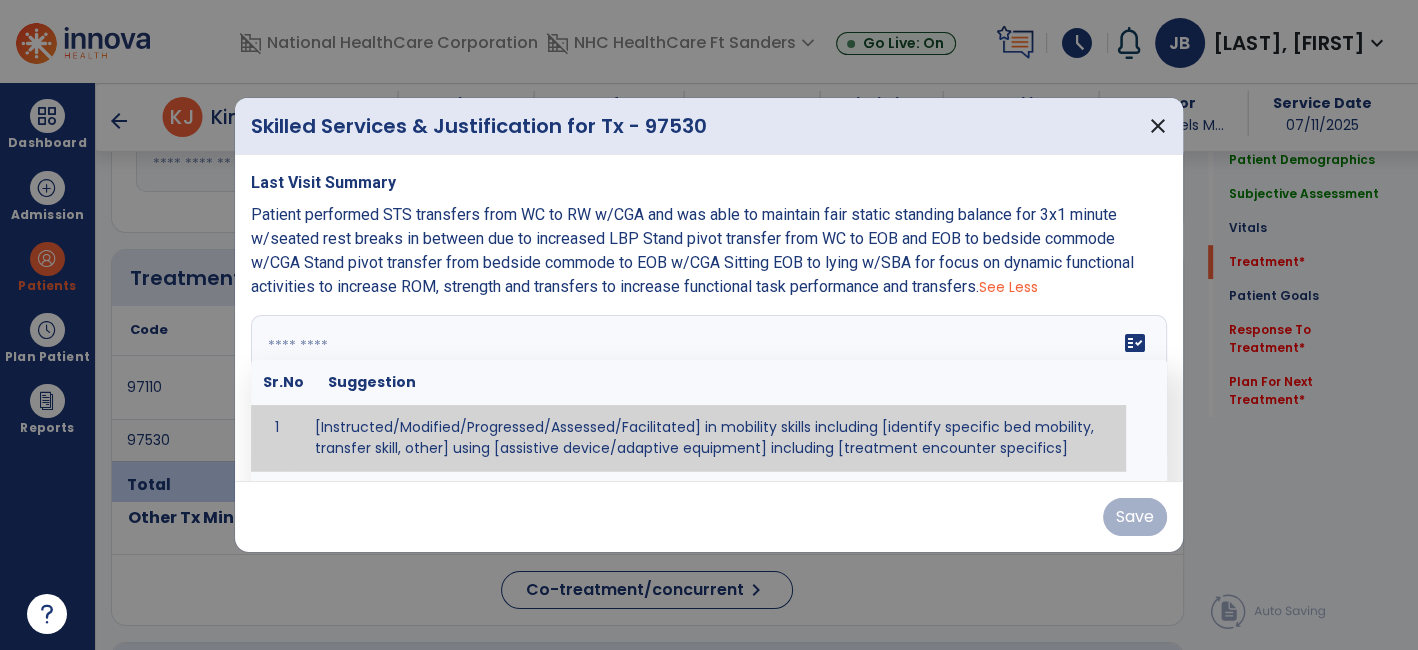 paste on "**********" 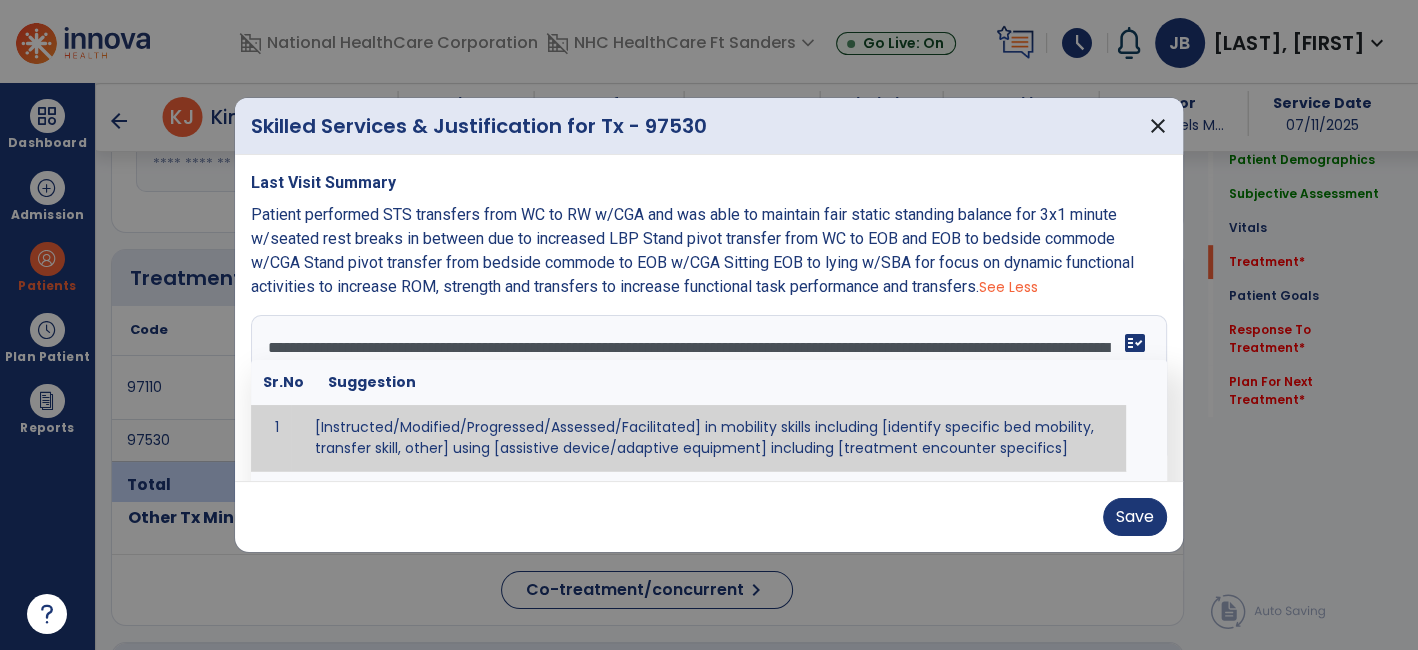 type on "**********" 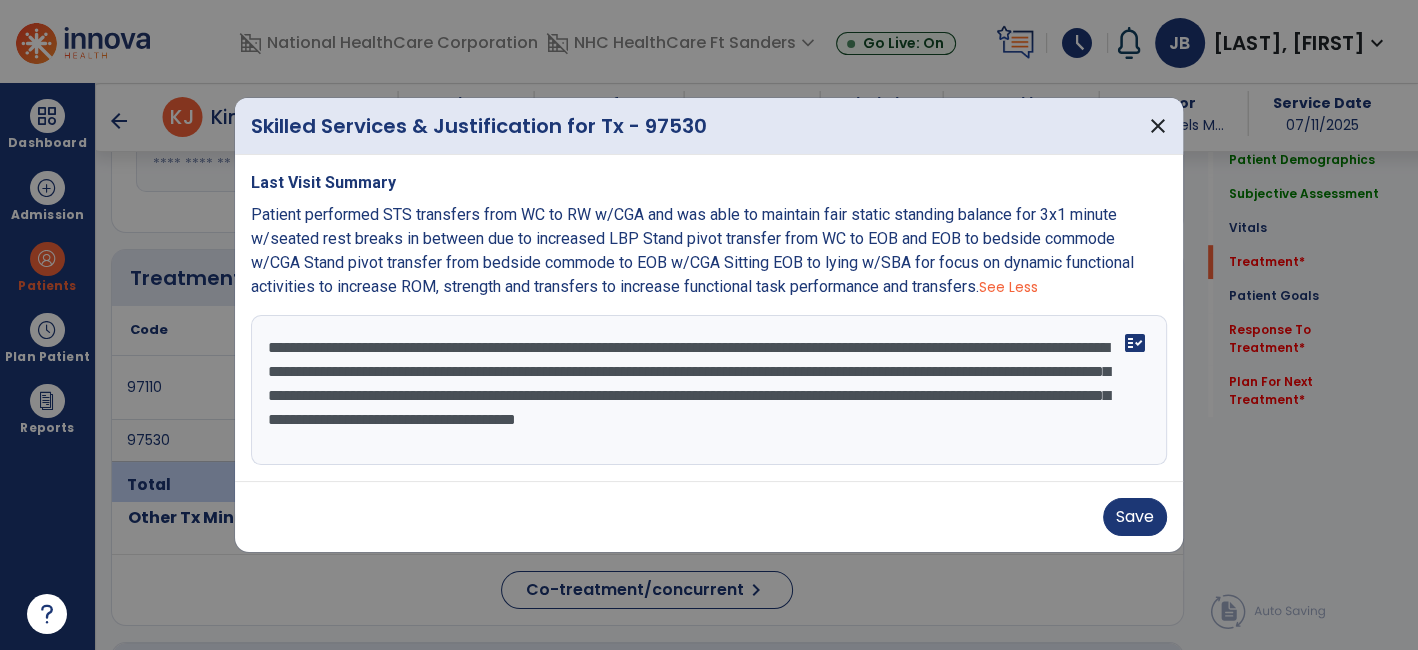 click on "Save" at bounding box center (709, 516) 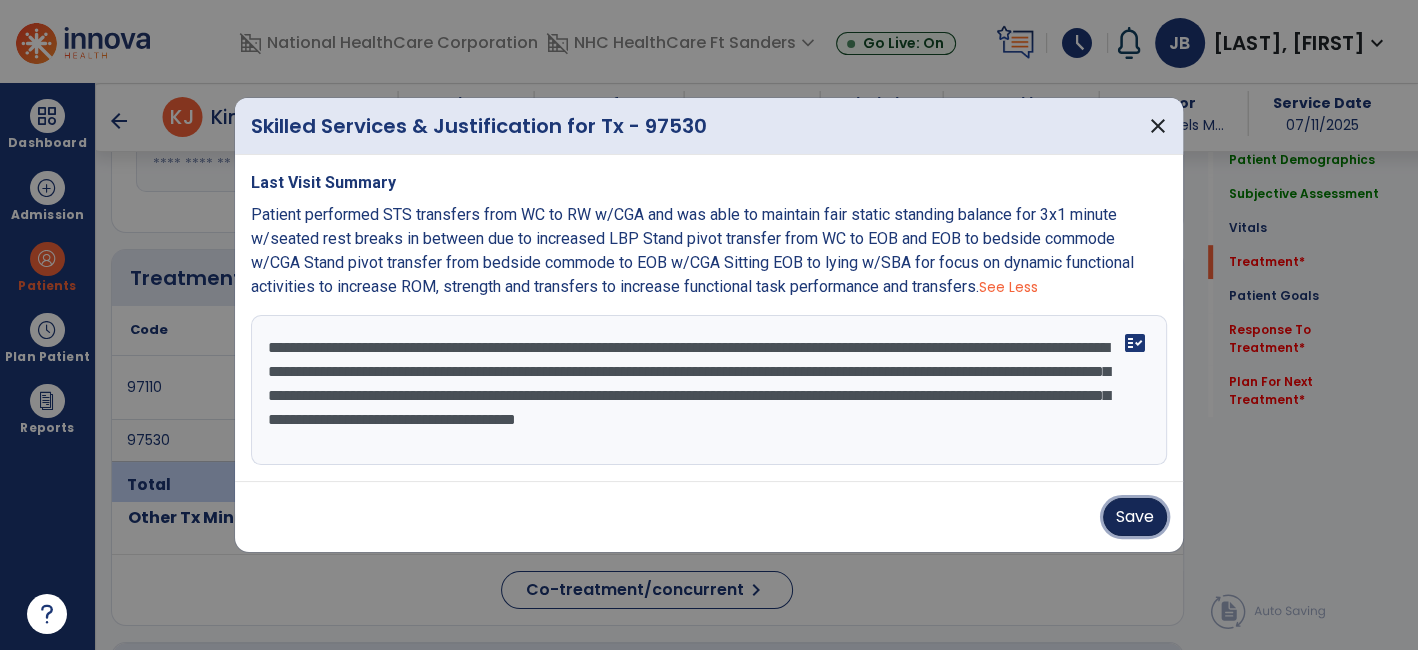 click on "Save" at bounding box center [1135, 517] 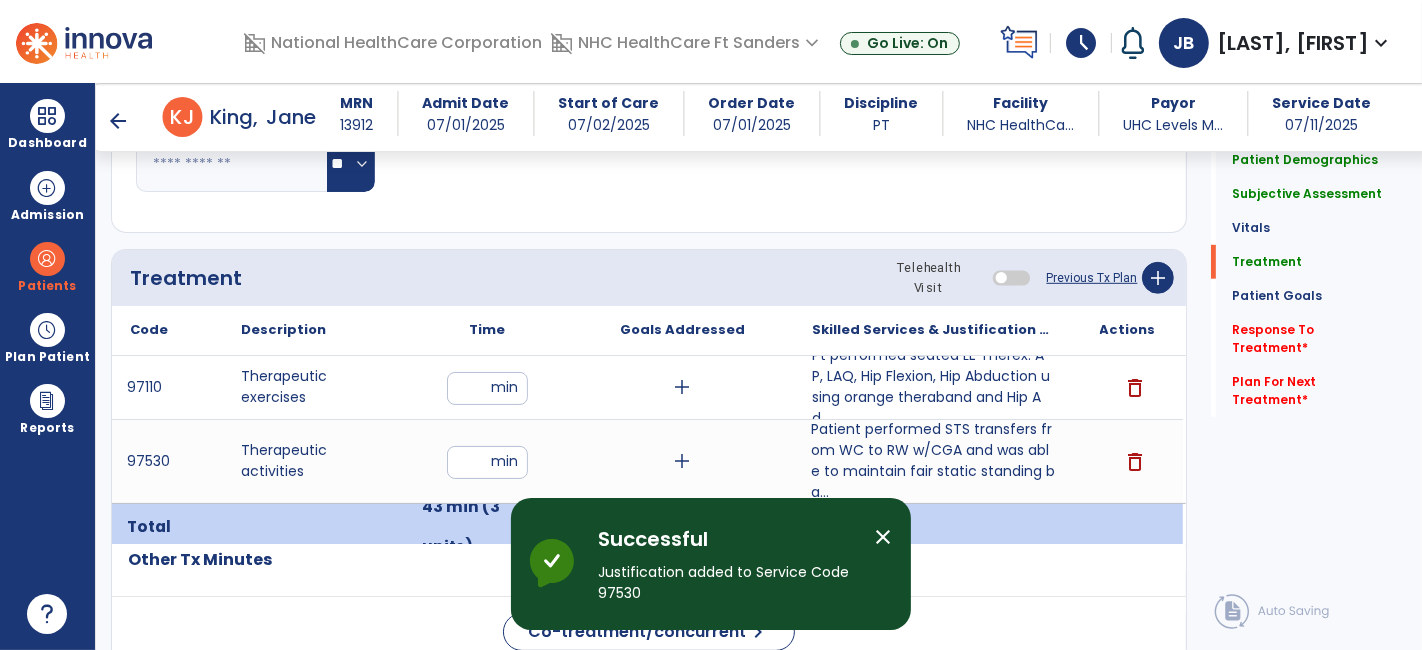 click on "close" at bounding box center (883, 537) 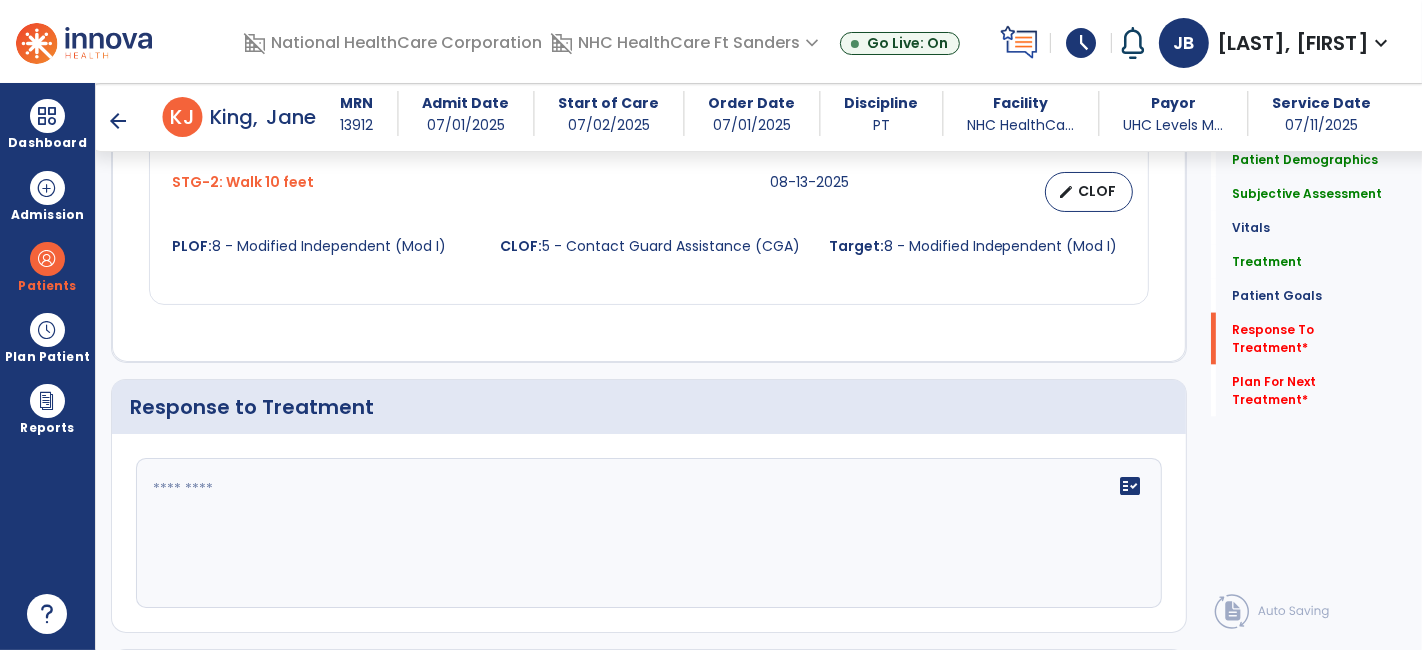 scroll, scrollTop: 2555, scrollLeft: 0, axis: vertical 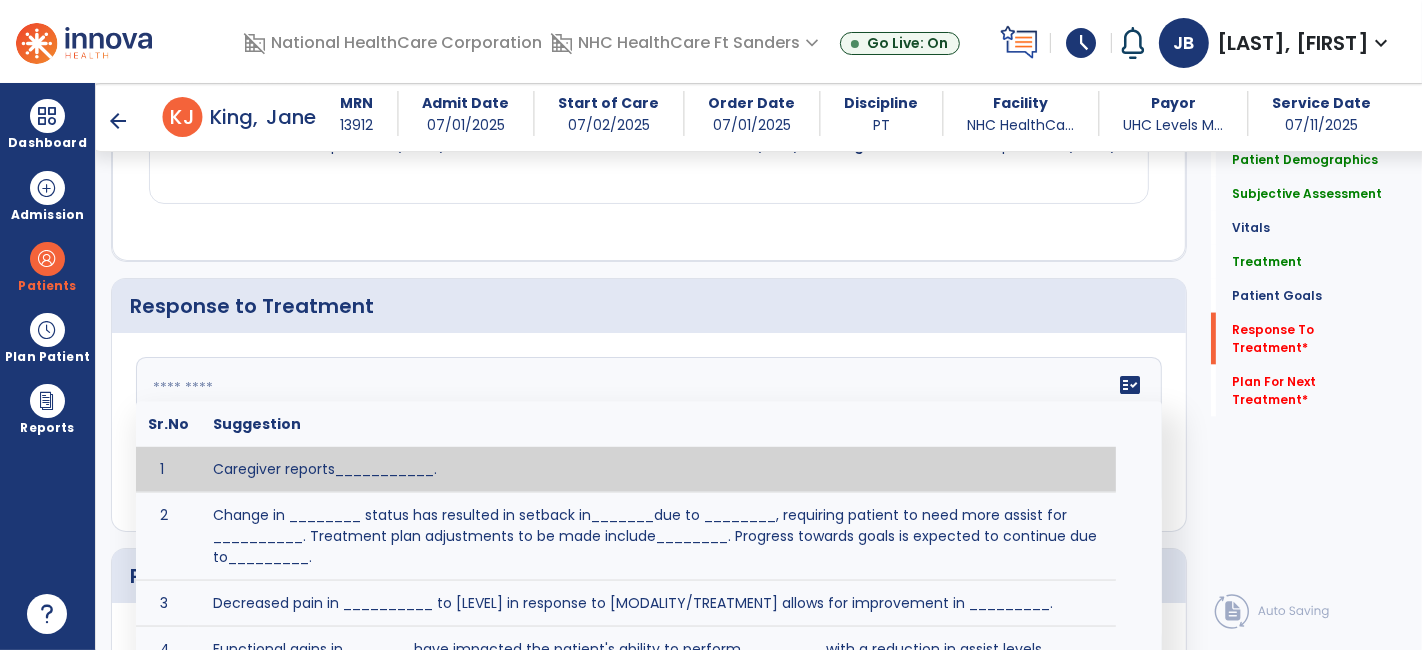 click on "fact_check  Sr.No Suggestion 1 Caregiver reports___________. 2 Change in ________ status has resulted in setback in_______due to ________, requiring patient to need more assist for __________.   Treatment plan adjustments to be made include________.  Progress towards goals is expected to continue due to_________. 3 Decreased pain in __________ to [LEVEL] in response to [MODALITY/TREATMENT] allows for improvement in _________. 4 Functional gains in _______ have impacted the patient's ability to perform_________ with a reduction in assist levels to_________. 5 Functional progress this week has been significant due to__________. 6 Gains in ________ have improved the patient's ability to perform ______with decreased levels of assist to___________. 7 Improvement in ________allows patient to tolerate higher levels of challenges in_________. 8 Pain in [AREA] has decreased to [LEVEL] in response to [TREATMENT/MODALITY], allowing fore ease in completing__________. 9 10 11 12 13 14 15 16 17 18 19 20 21" 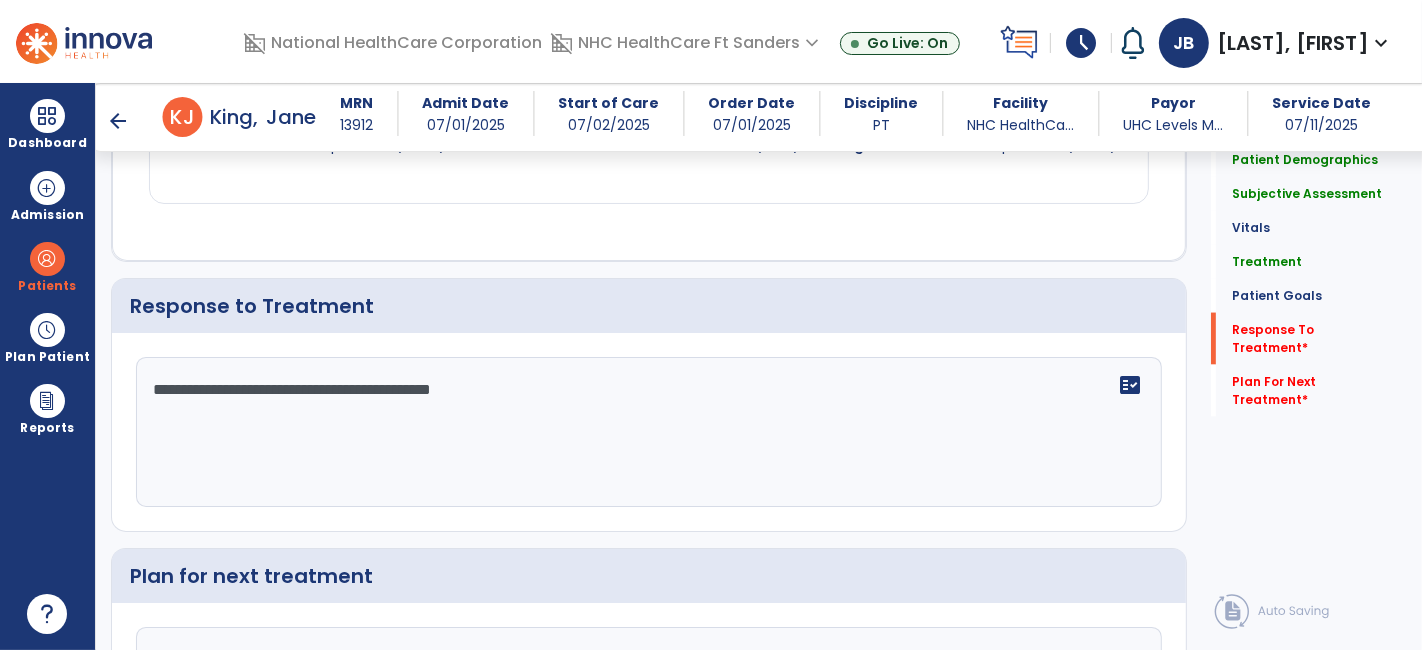 type on "**********" 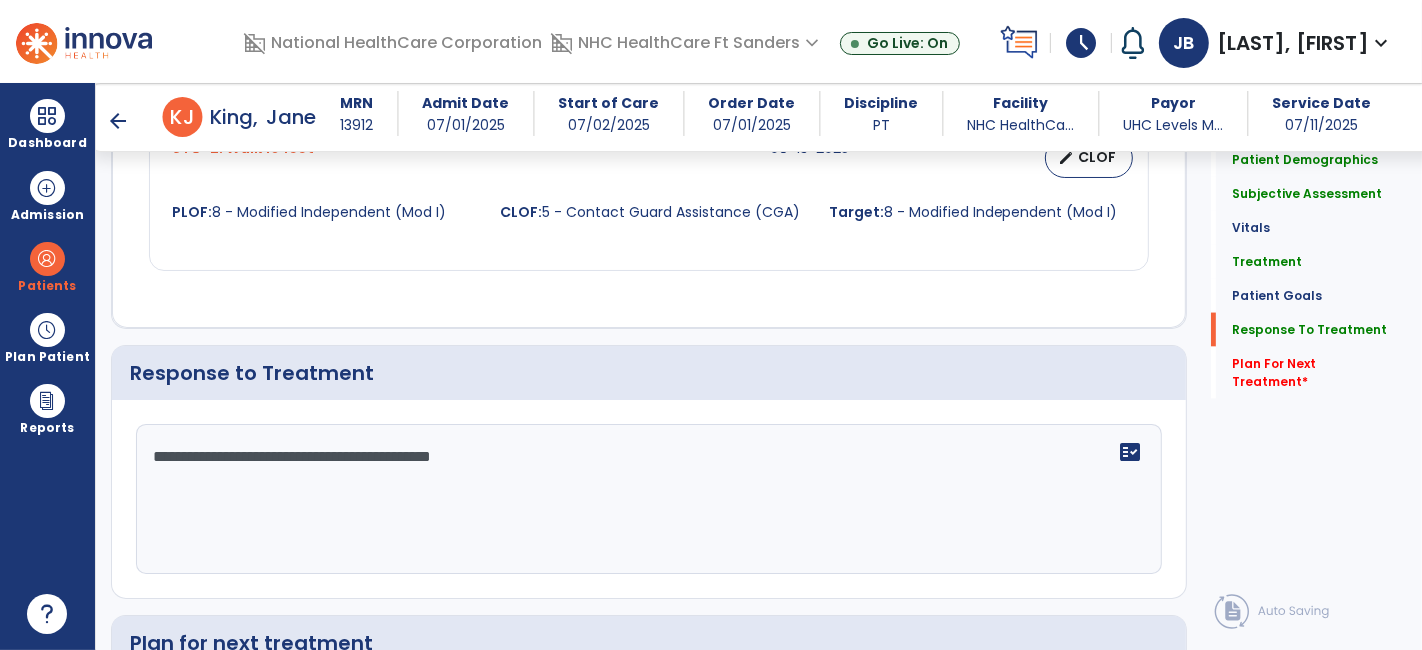 scroll, scrollTop: 2555, scrollLeft: 0, axis: vertical 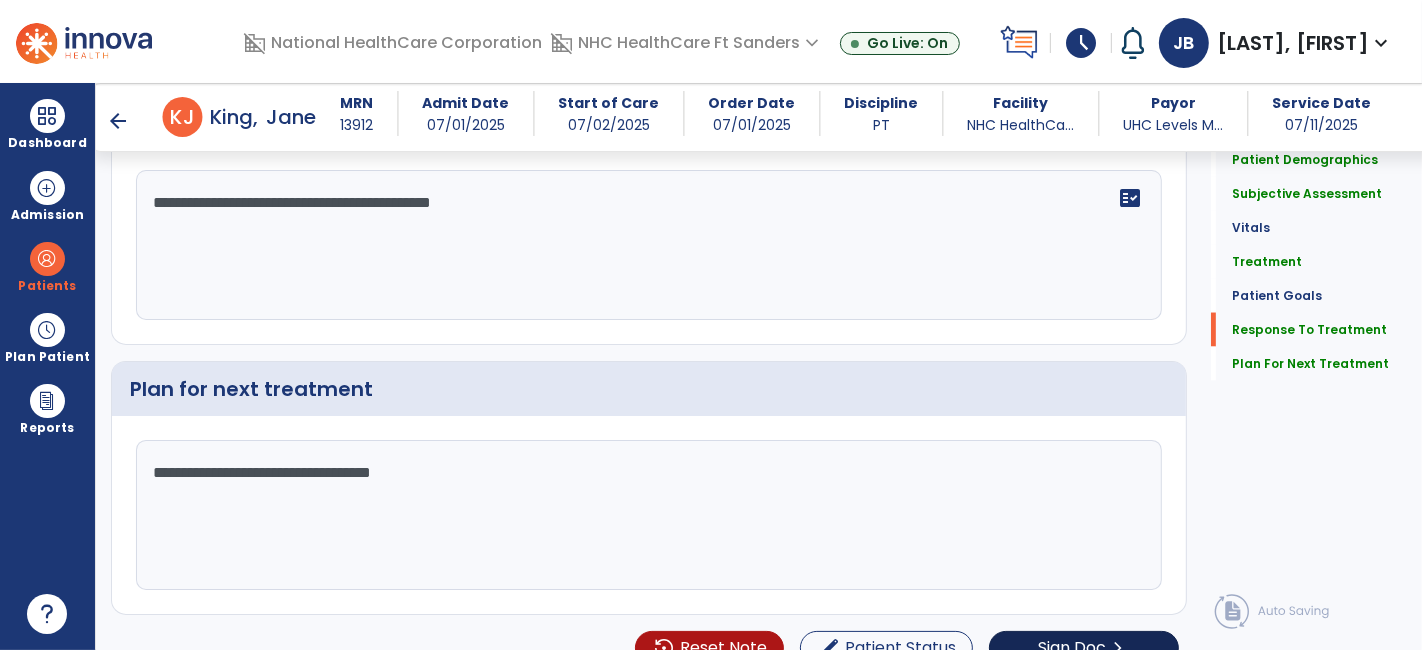type on "**********" 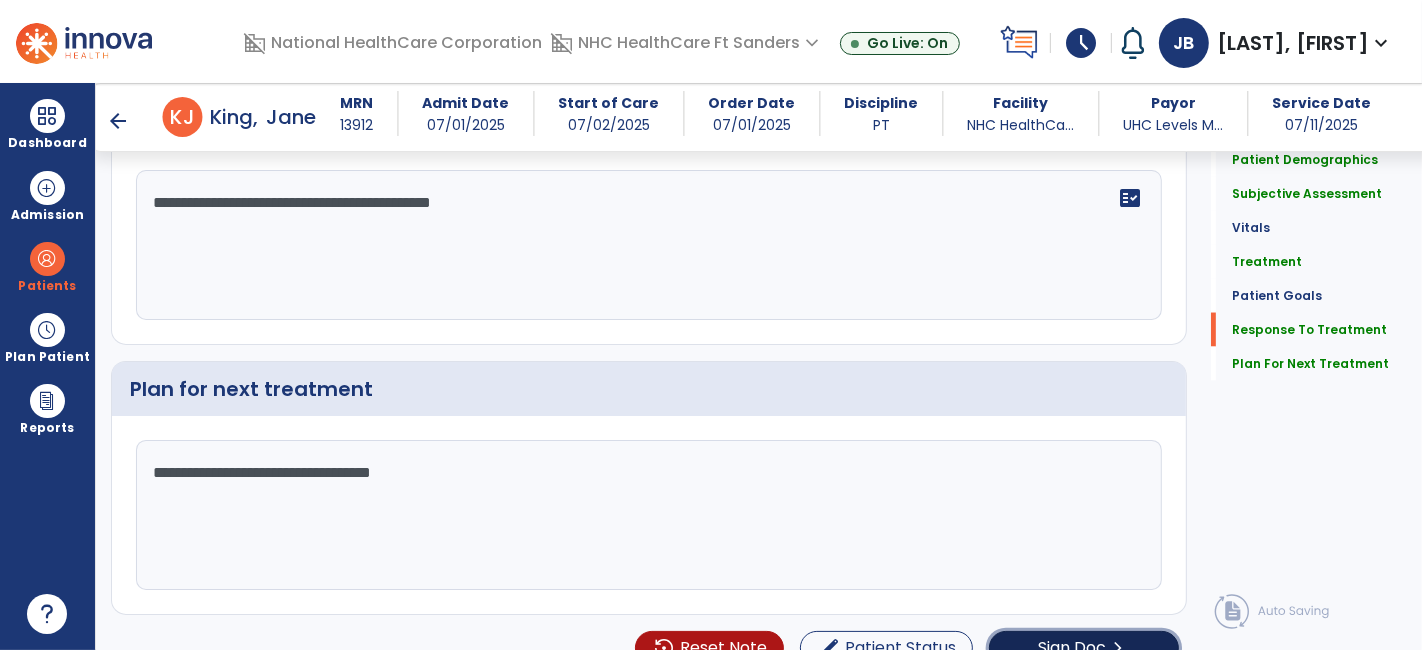 click on "Sign Doc" 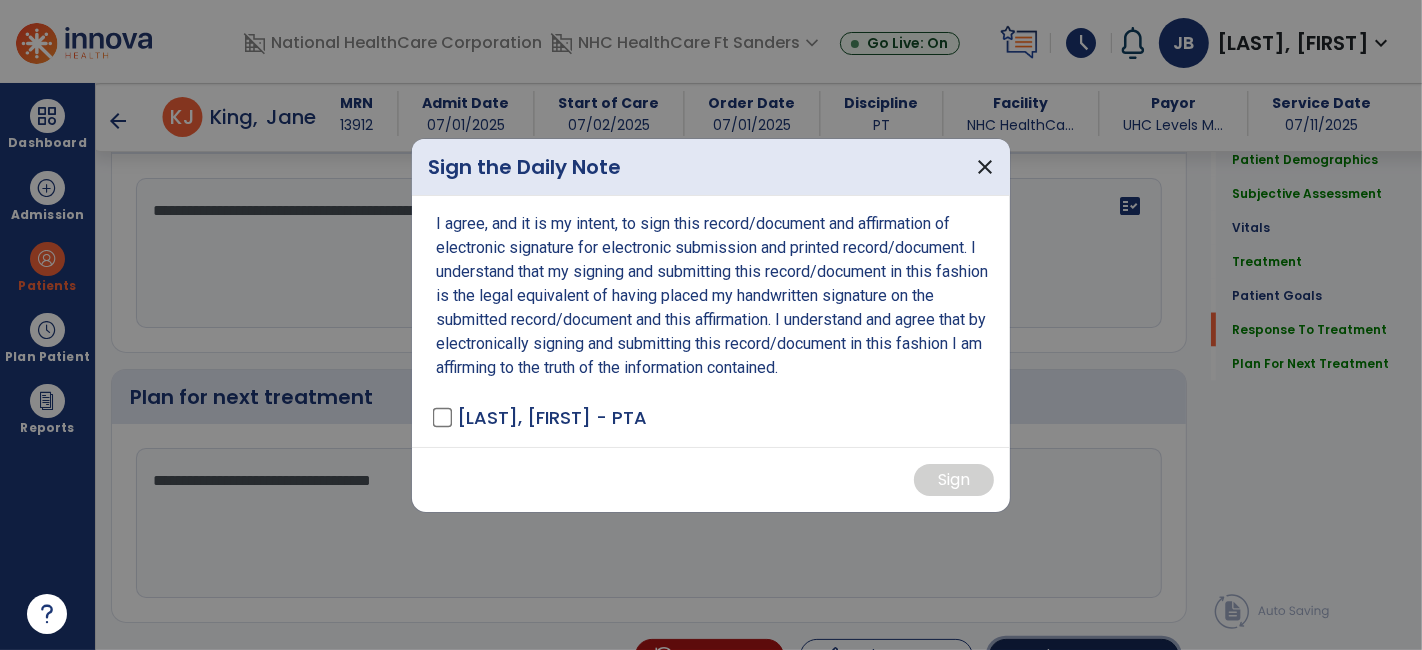scroll, scrollTop: 2742, scrollLeft: 0, axis: vertical 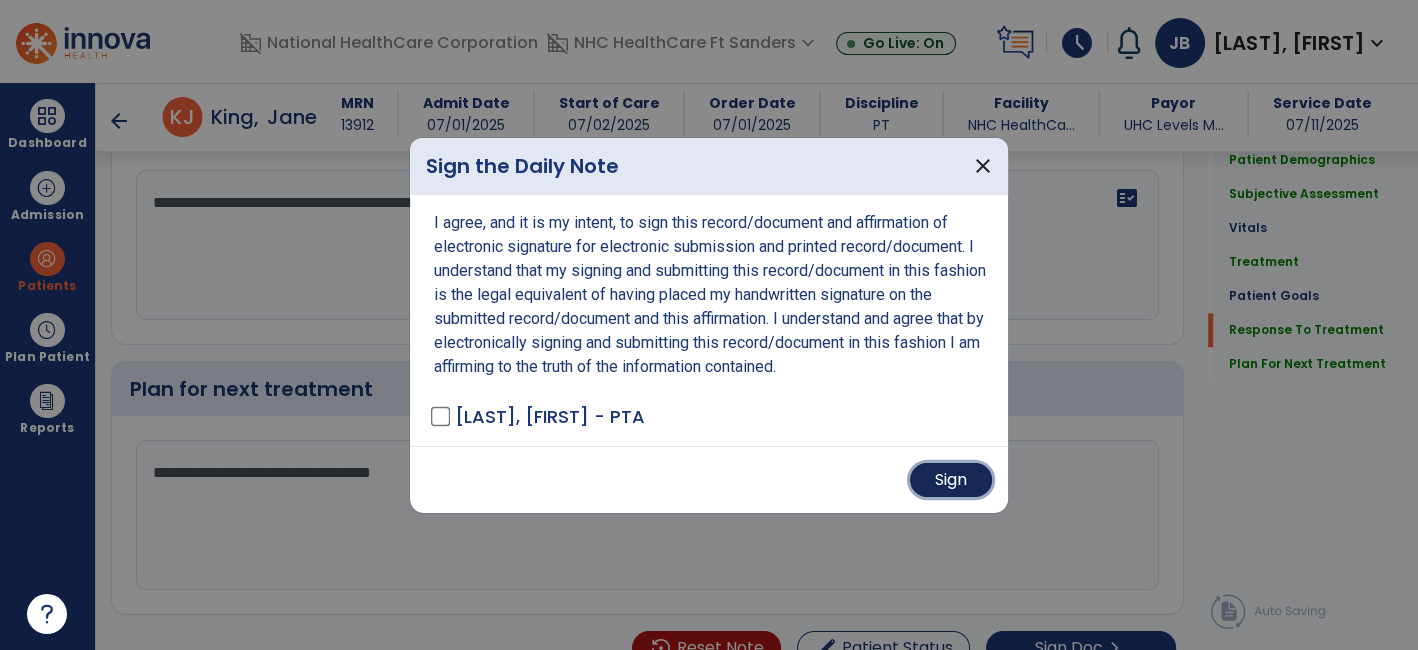 click on "Sign" at bounding box center [951, 480] 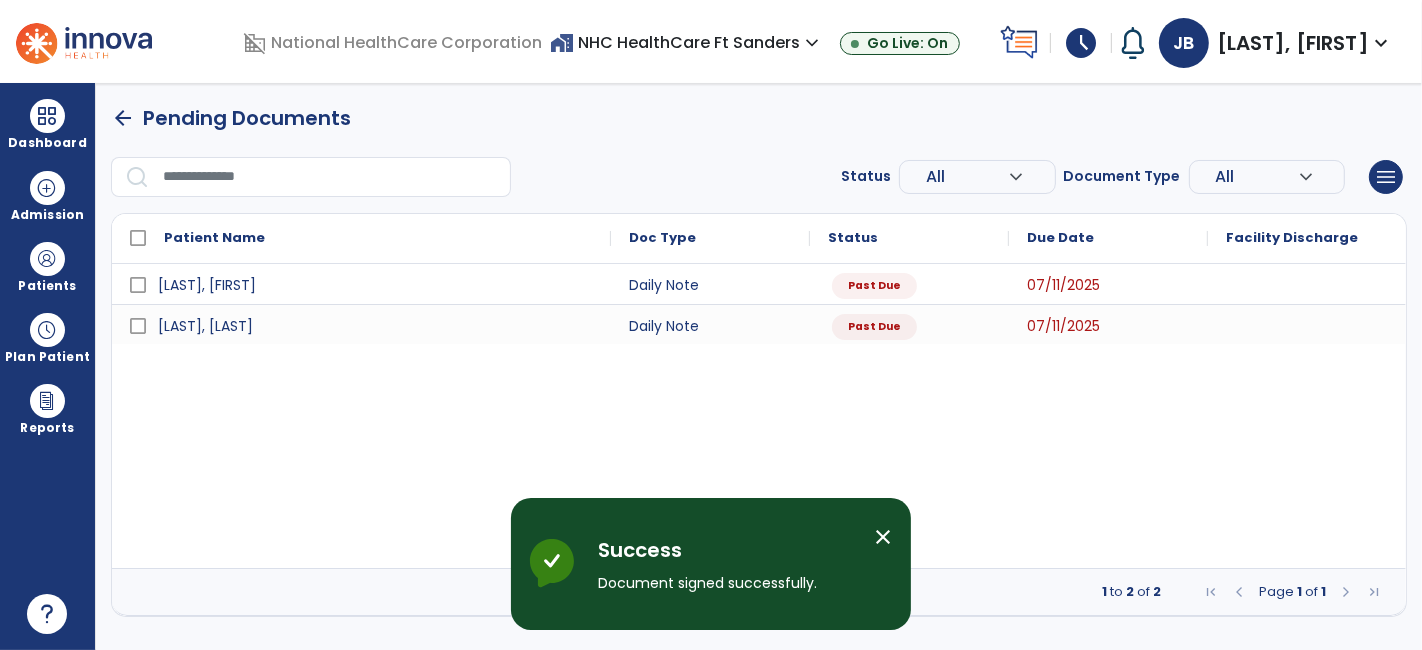 scroll, scrollTop: 0, scrollLeft: 0, axis: both 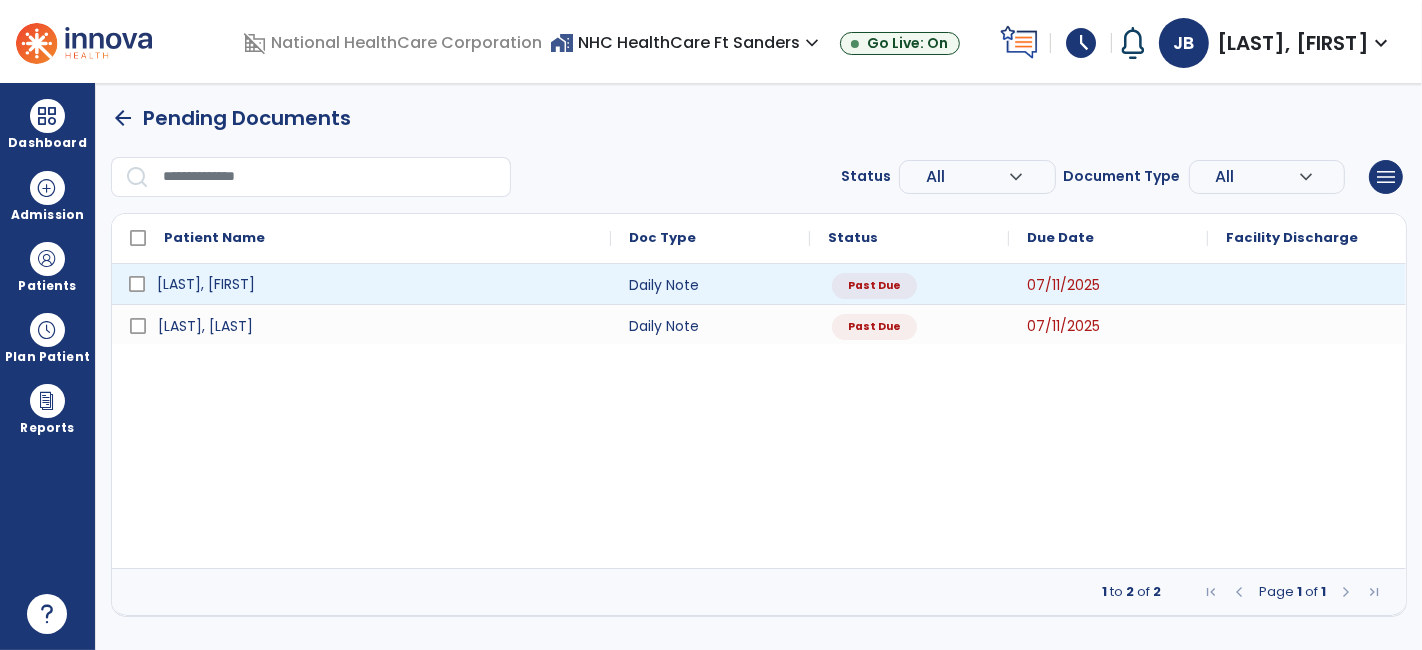 click on "[LAST], [FIRST]" at bounding box center (375, 284) 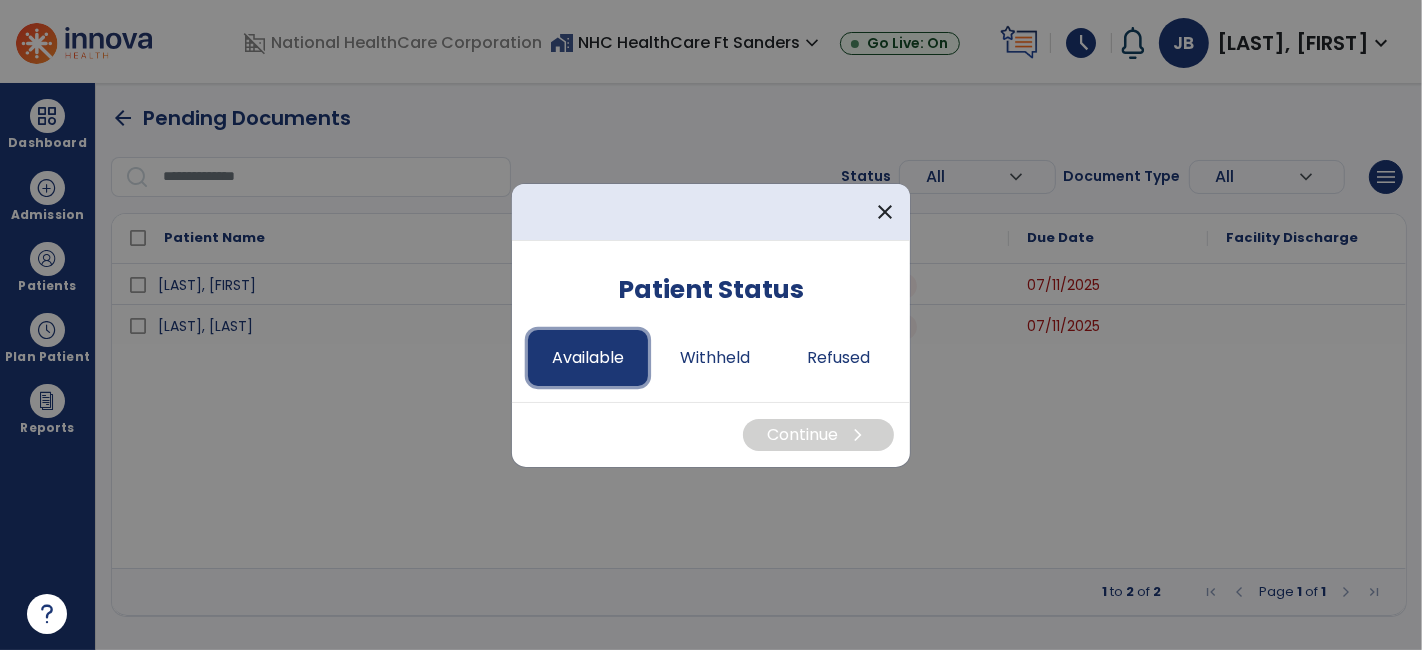 click on "Available" at bounding box center (588, 358) 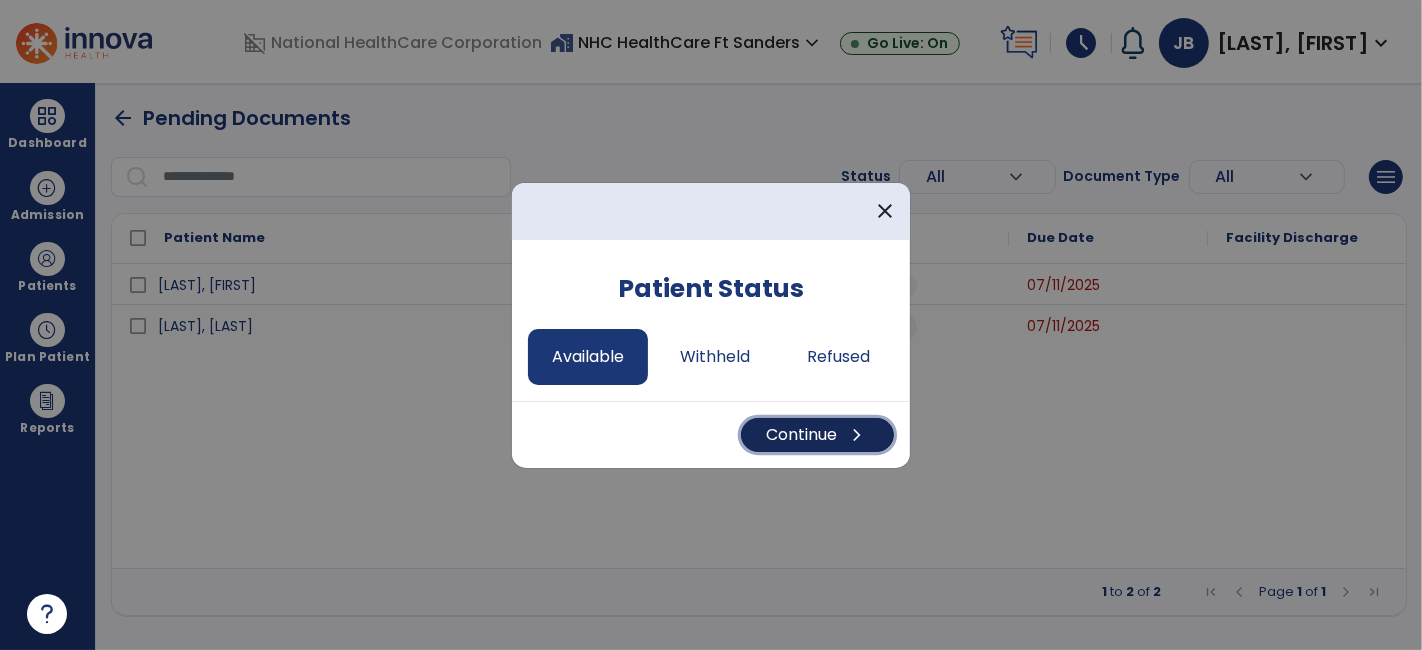click on "Continue   chevron_right" at bounding box center (817, 435) 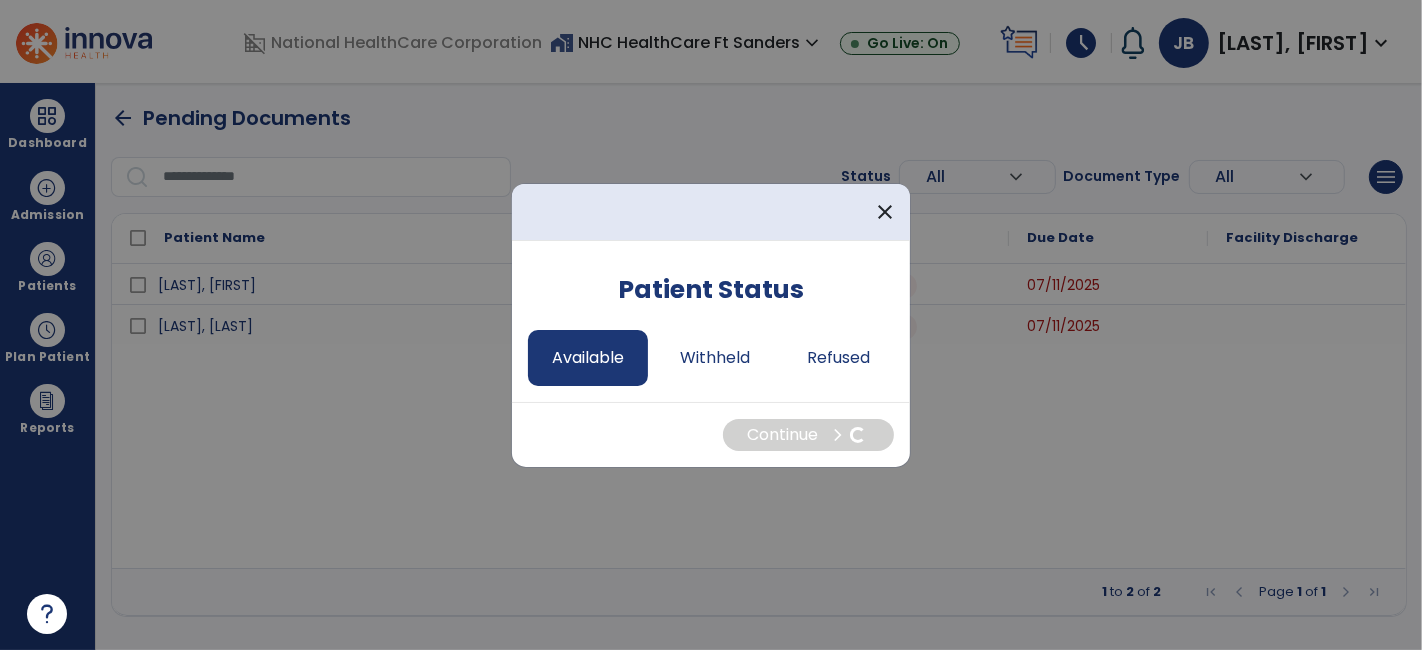 select on "*" 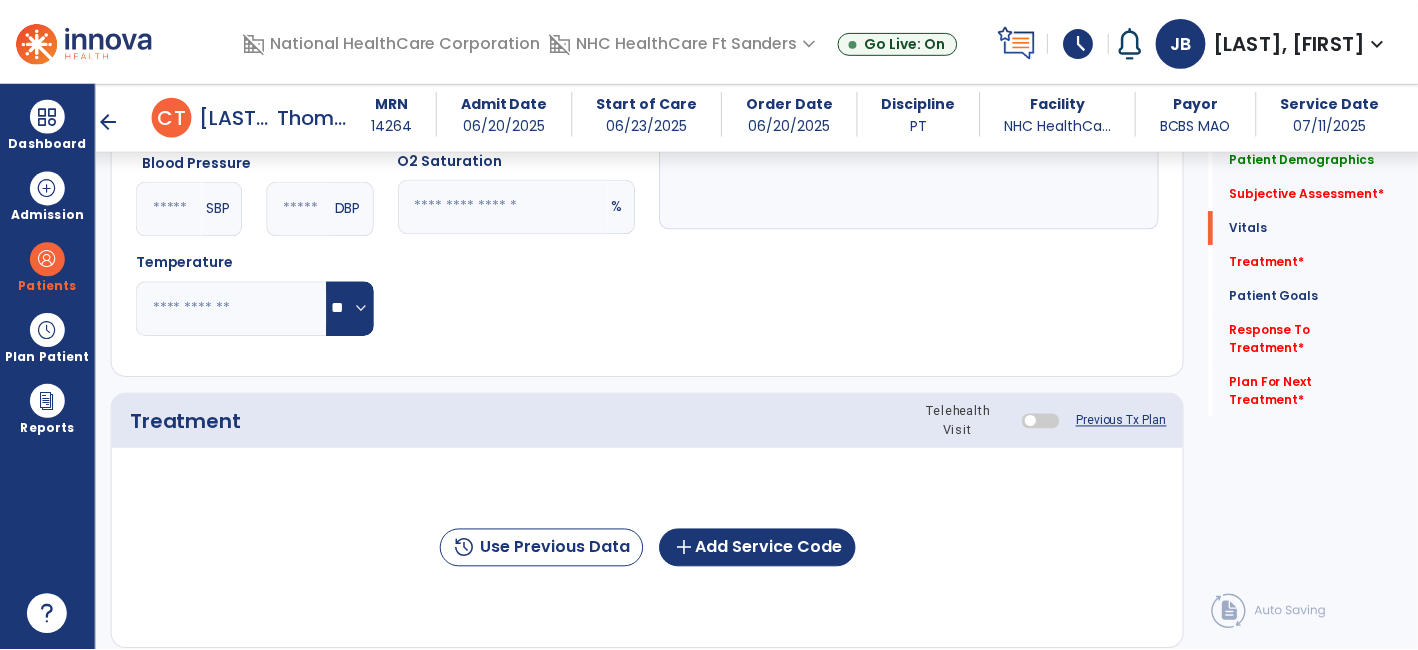 scroll, scrollTop: 1000, scrollLeft: 0, axis: vertical 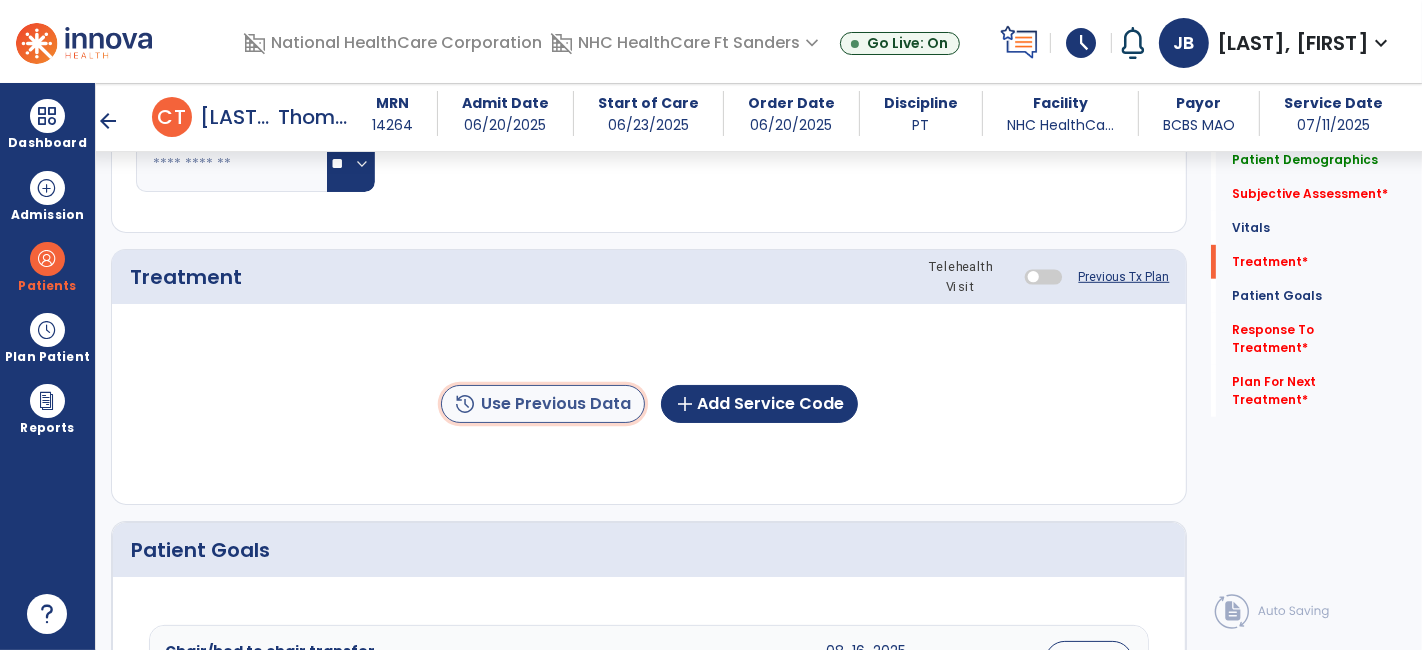 click on "history  Use Previous Data" 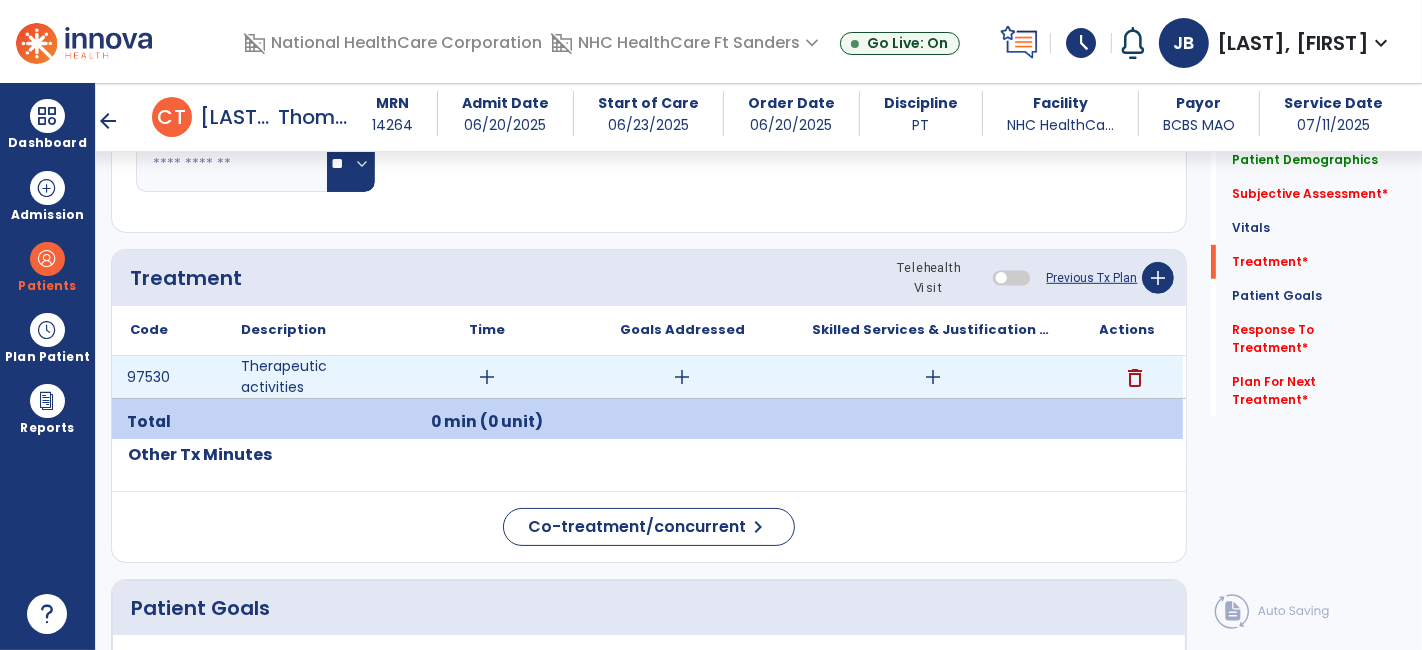 click on "add" at bounding box center [488, 377] 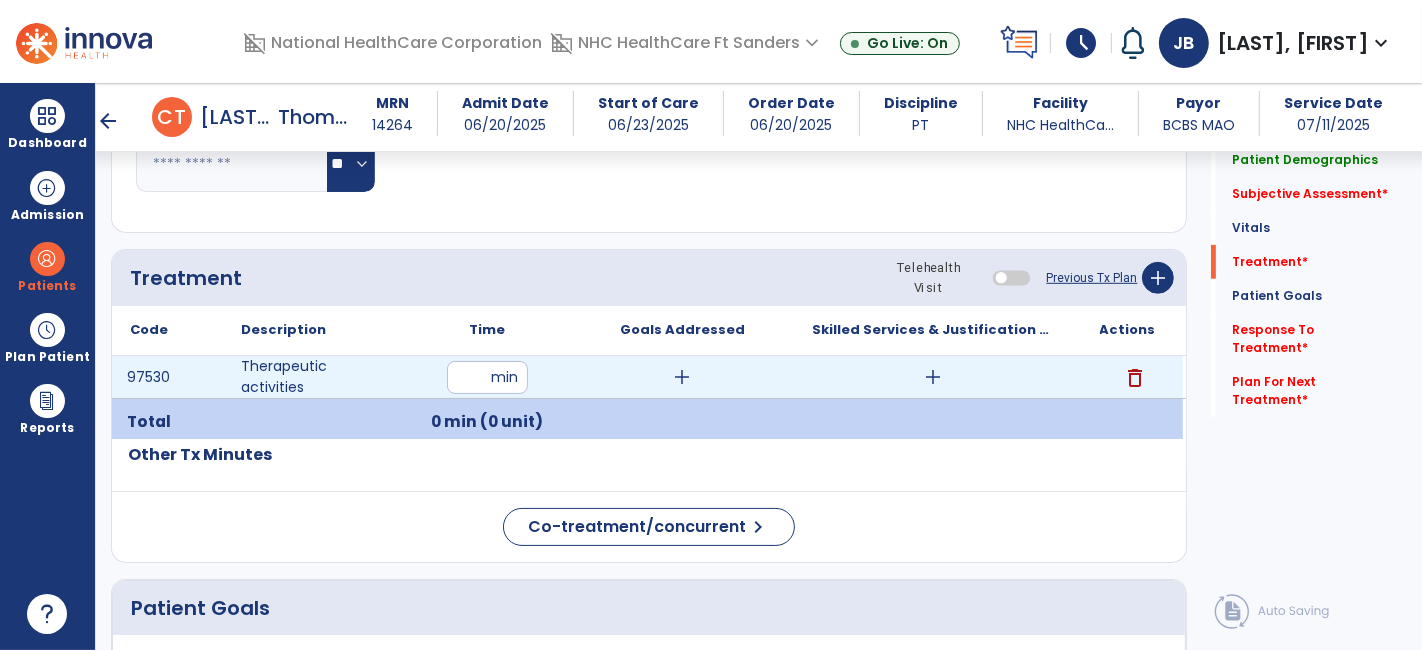 type on "**" 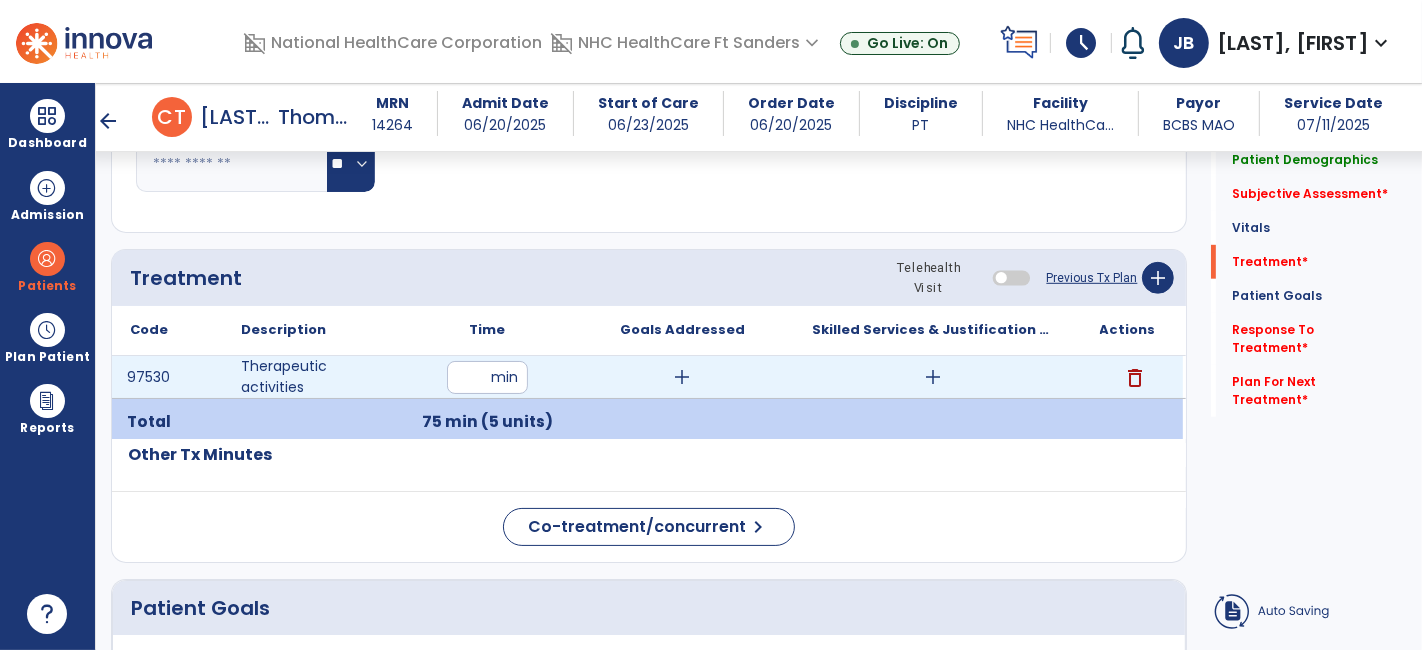 click on "add" at bounding box center (933, 377) 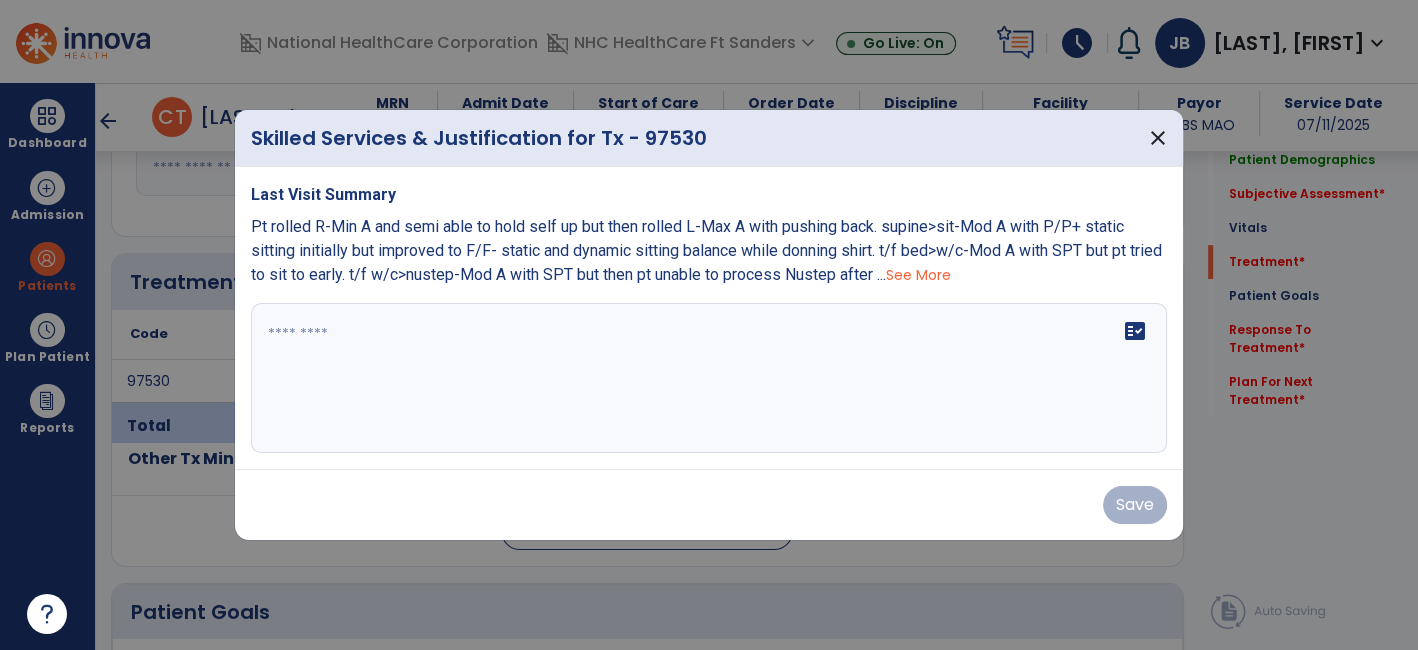scroll, scrollTop: 1000, scrollLeft: 0, axis: vertical 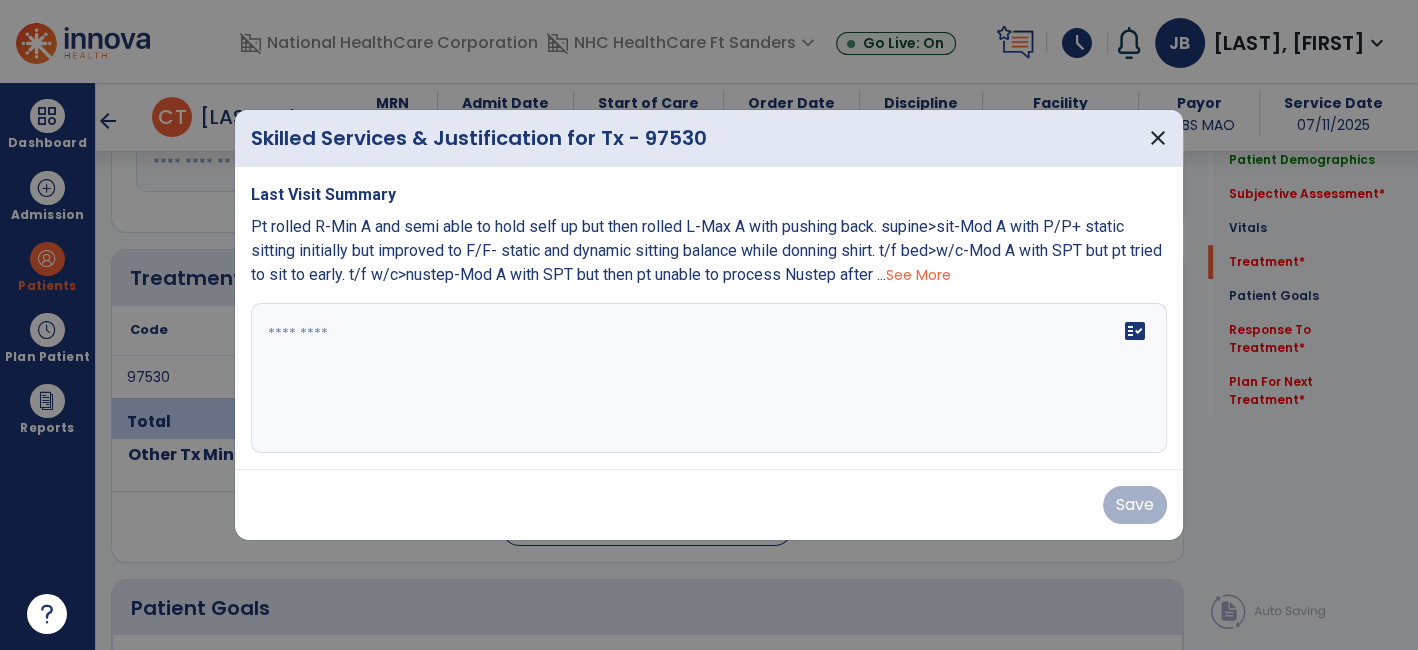 click on "See More" at bounding box center (918, 275) 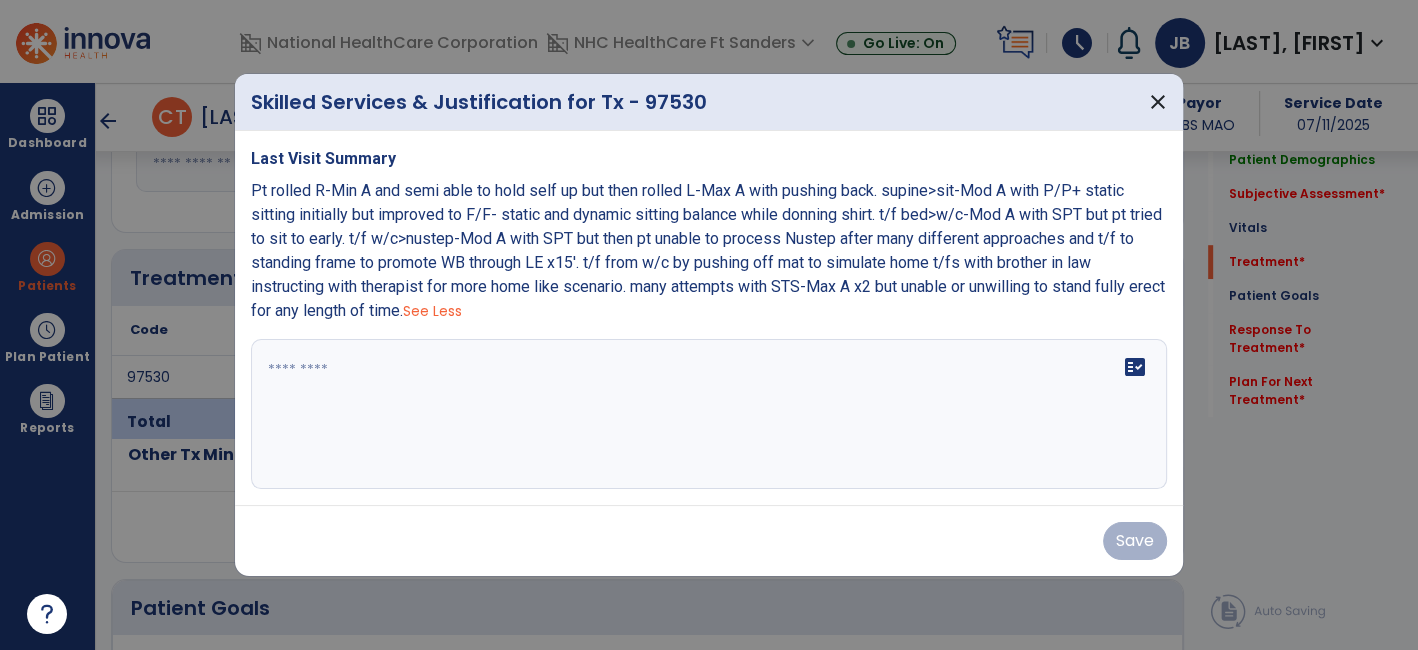 click on "Pt rolled R-Min A and semi able to hold self up but then rolled L-Max A with pushing back. supine>sit-Mod A with P/P+ static sitting initially but improved to F/F- static and dynamic sitting balance while donning shirt. t/f bed>w/c-Mod A with SPT but pt tried to sit to early. t/f w/c>nustep-Mod A with SPT but then pt unable to process Nustep after many different approaches and t/f to standing frame to promote WB through LE x15'. t/f from w/c by pushing off mat to simulate home t/fs with brother in law instructing with therapist for more home like scenario. many attempts with STS-Max A x2 but unable or unwilling to stand fully erect for any length of time." at bounding box center (708, 250) 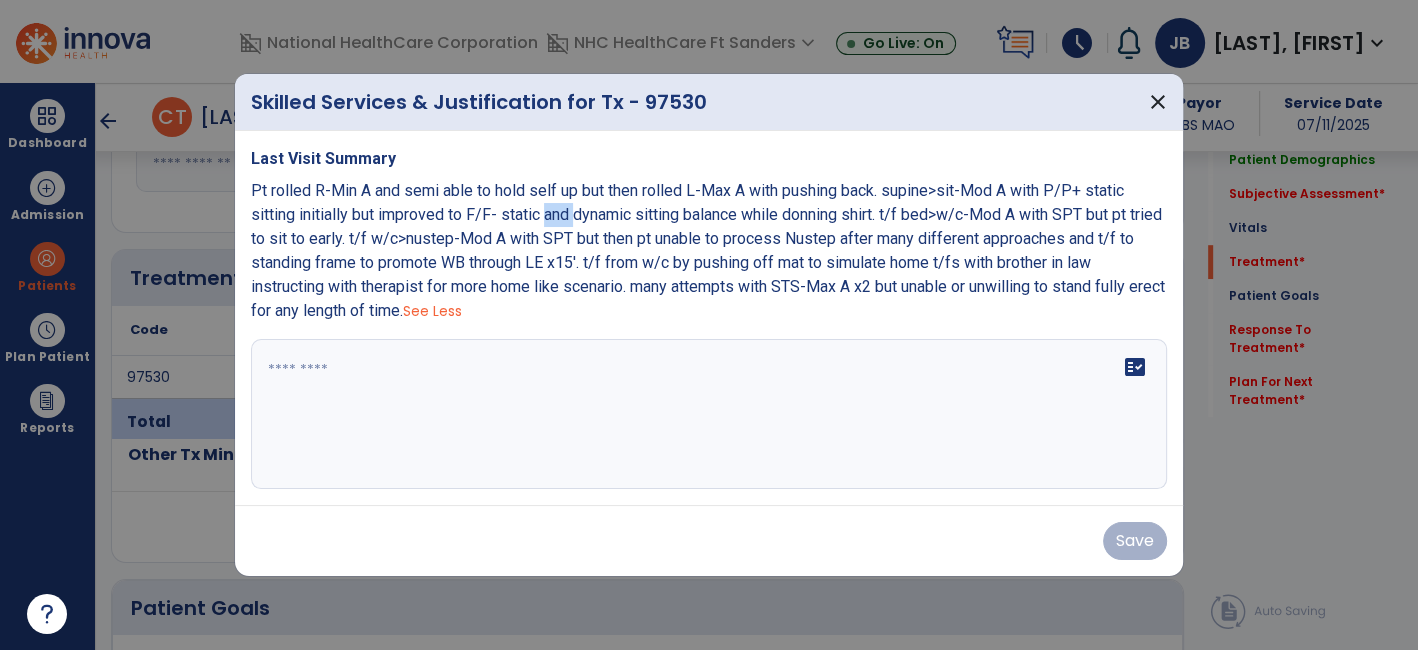 click on "Pt rolled R-Min A and semi able to hold self up but then rolled L-Max A with pushing back. supine>sit-Mod A with P/P+ static sitting initially but improved to F/F- static and dynamic sitting balance while donning shirt. t/f bed>w/c-Mod A with SPT but pt tried to sit to early. t/f w/c>nustep-Mod A with SPT but then pt unable to process Nustep after many different approaches and t/f to standing frame to promote WB through LE x15'. t/f from w/c by pushing off mat to simulate home t/fs with brother in law instructing with therapist for more home like scenario. many attempts with STS-Max A x2 but unable or unwilling to stand fully erect for any length of time." at bounding box center (708, 250) 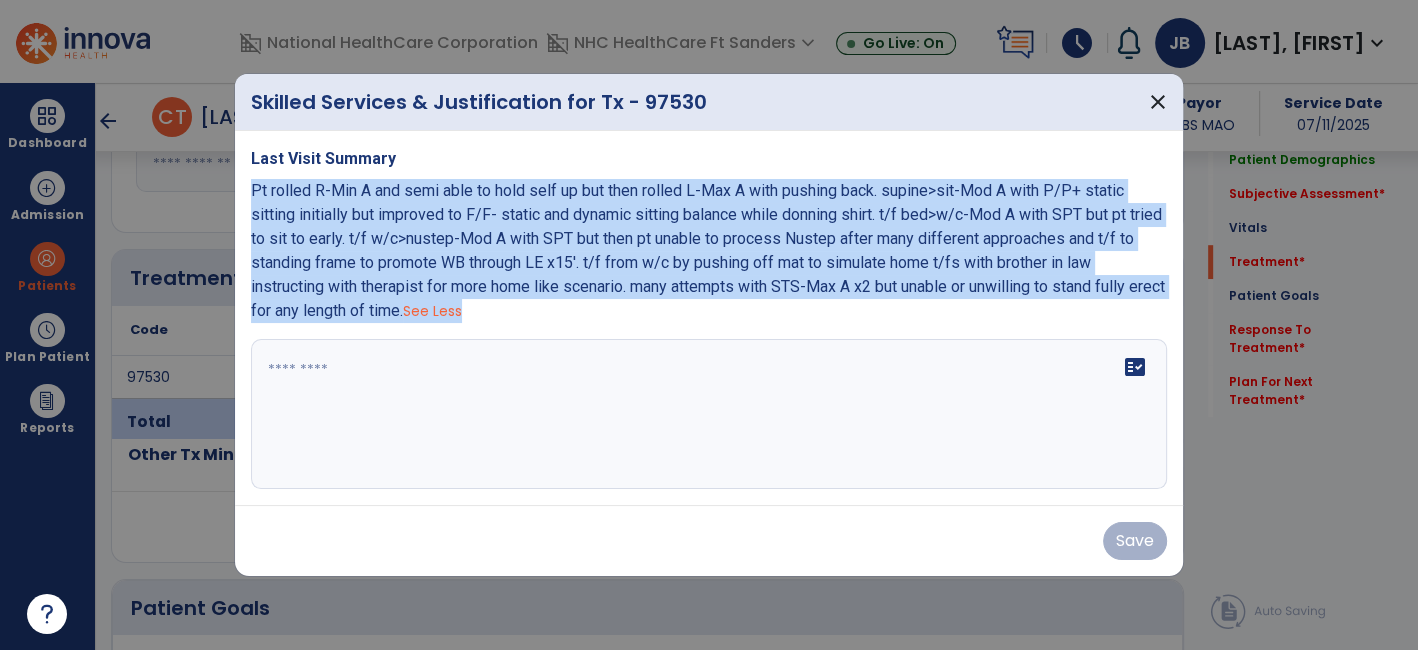 click on "Pt rolled R-Min A and semi able to hold self up but then rolled L-Max A with pushing back. supine>sit-Mod A with P/P+ static sitting initially but improved to F/F- static and dynamic sitting balance while donning shirt. t/f bed>w/c-Mod A with SPT but pt tried to sit to early. t/f w/c>nustep-Mod A with SPT but then pt unable to process Nustep after many different approaches and t/f to standing frame to promote WB through LE x15'. t/f from w/c by pushing off mat to simulate home t/fs with brother in law instructing with therapist for more home like scenario. many attempts with STS-Max A x2 but unable or unwilling to stand fully erect for any length of time." at bounding box center (708, 250) 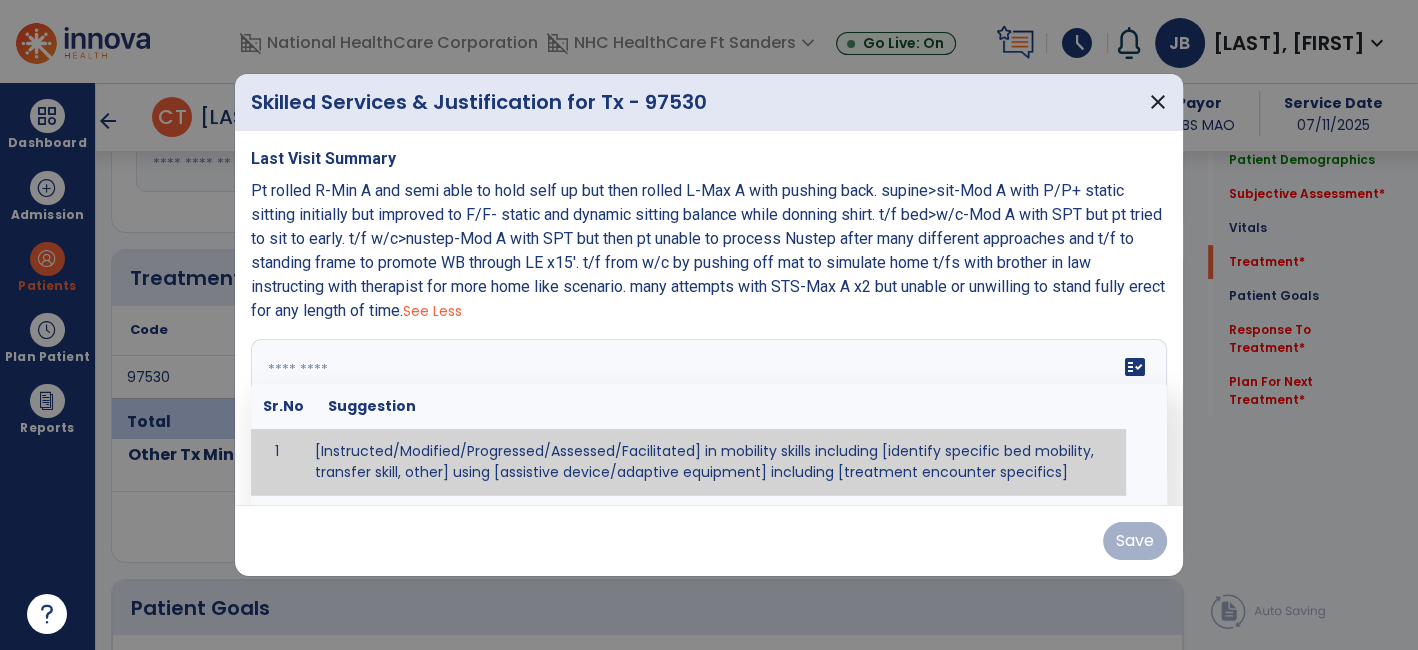 click at bounding box center [707, 414] 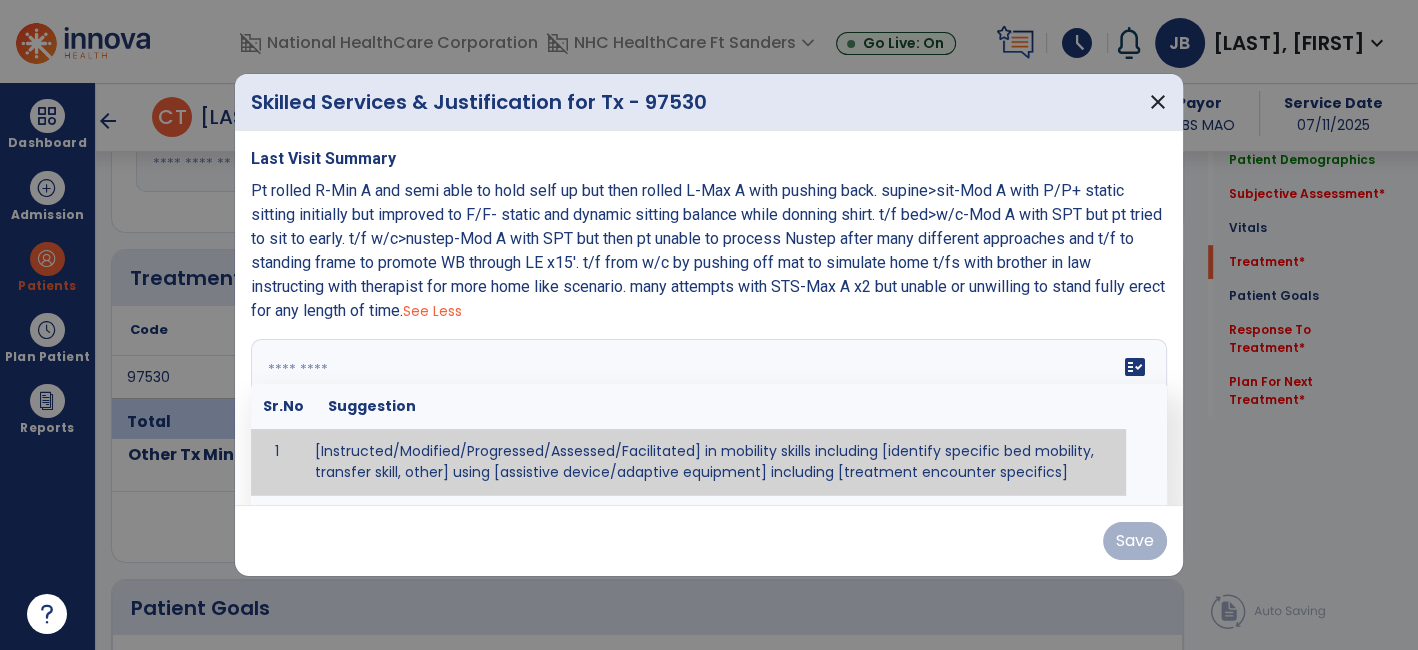 paste on "**********" 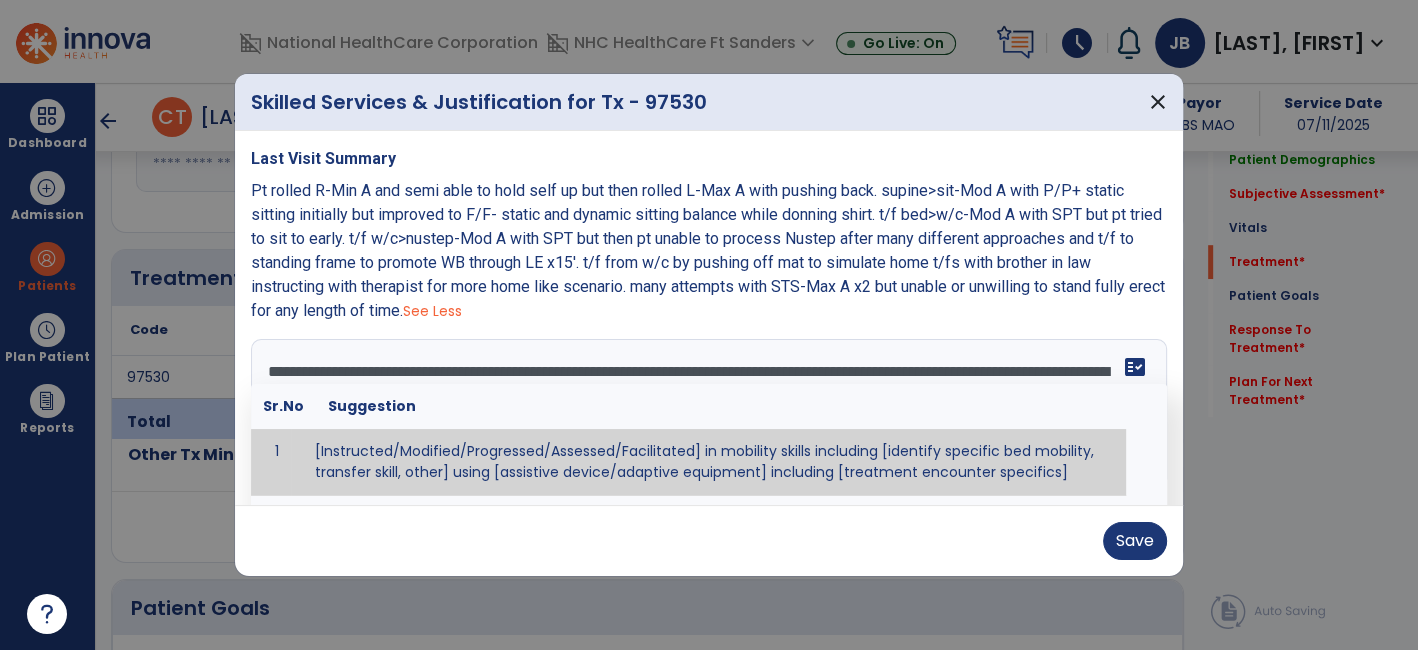 scroll, scrollTop: 87, scrollLeft: 0, axis: vertical 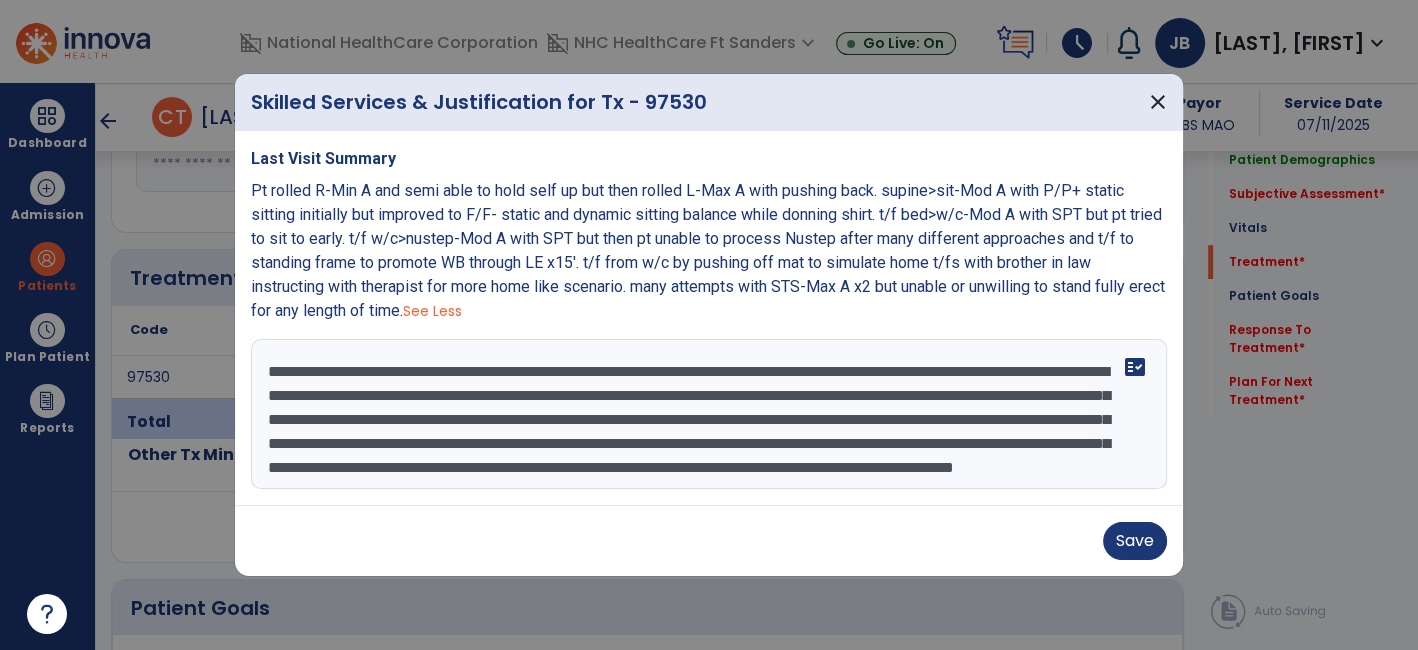 click on "Save" at bounding box center [709, 541] 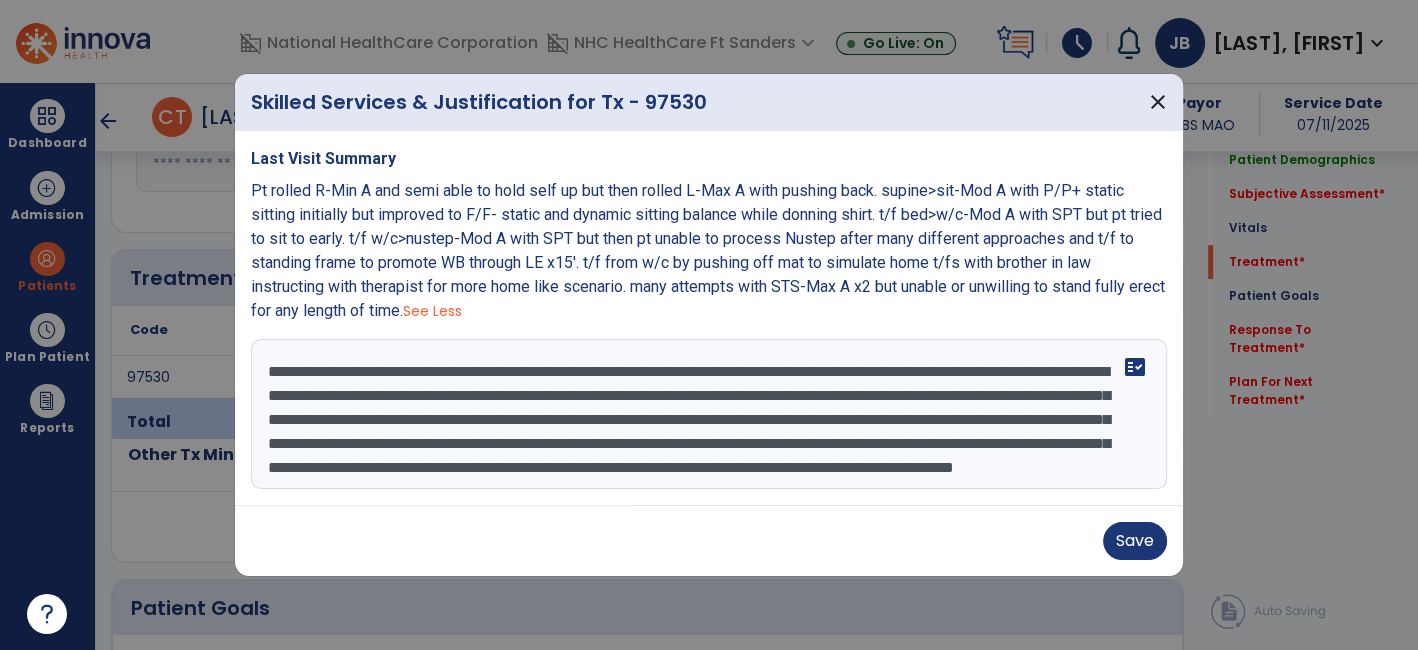 scroll, scrollTop: 27, scrollLeft: 0, axis: vertical 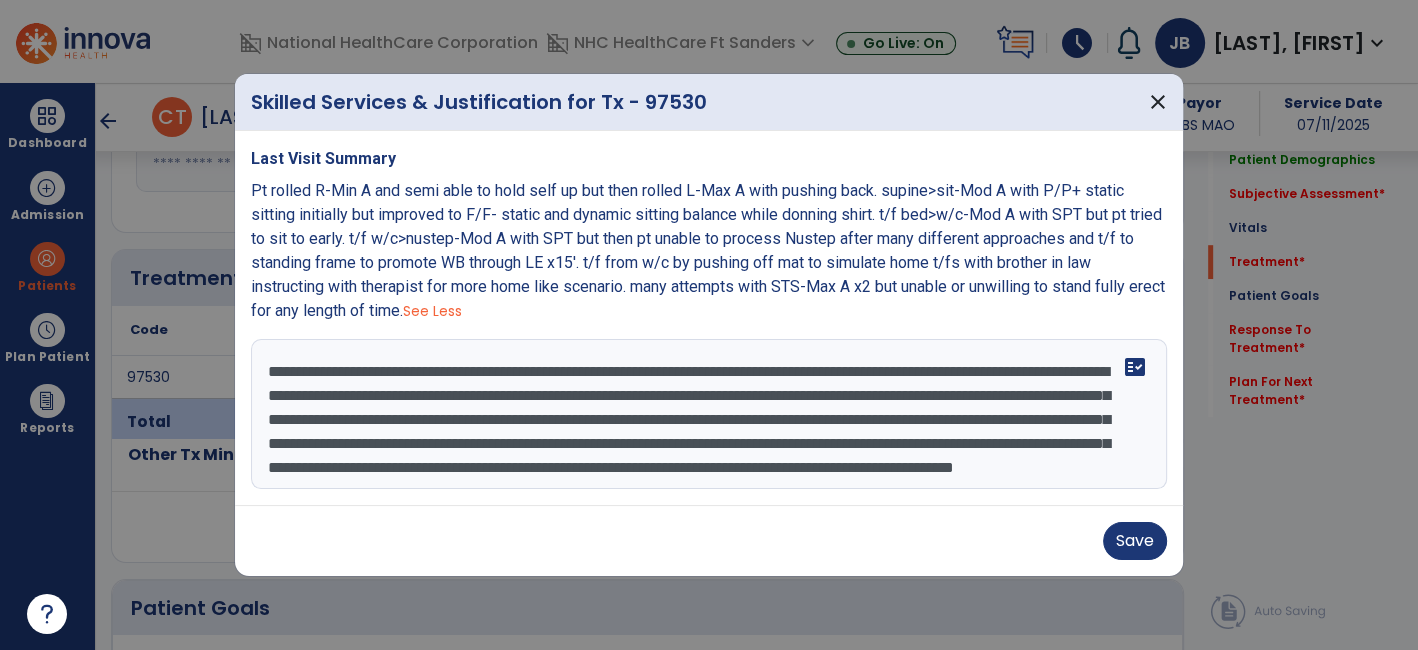 click on "**********" at bounding box center (709, 414) 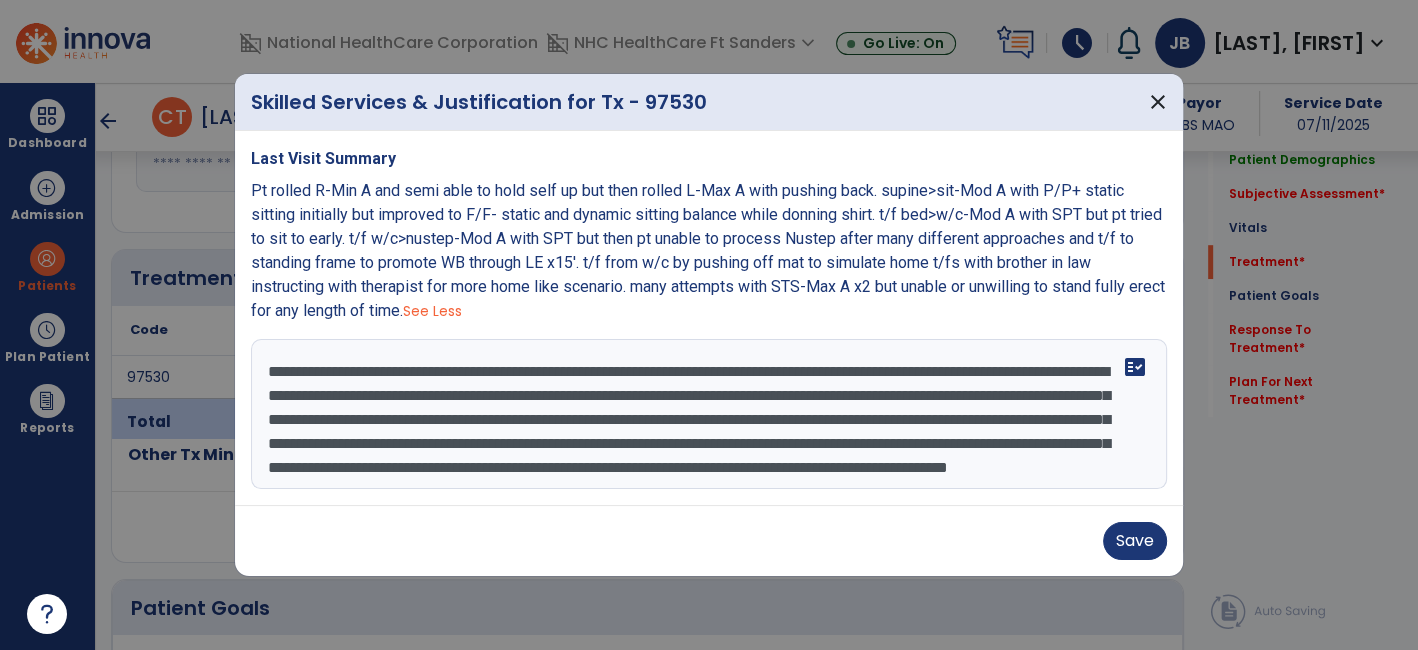 click on "**********" at bounding box center (709, 414) 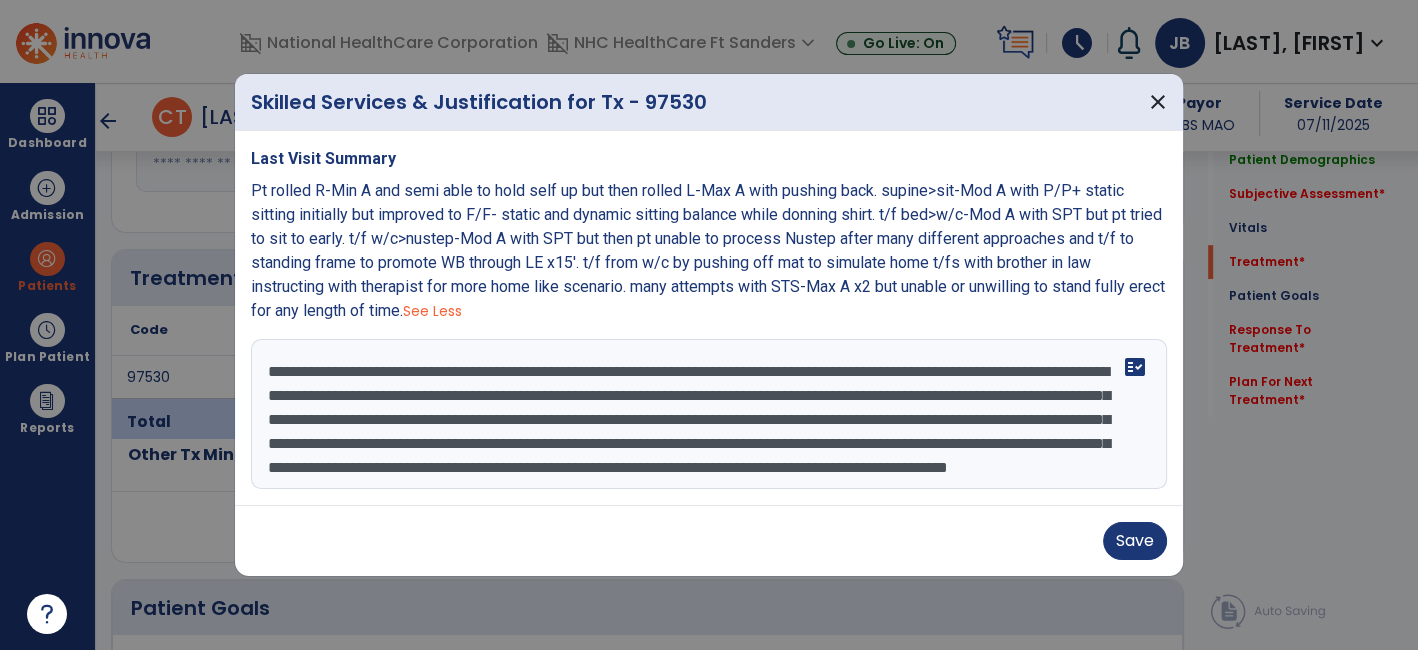 click on "**********" at bounding box center (709, 414) 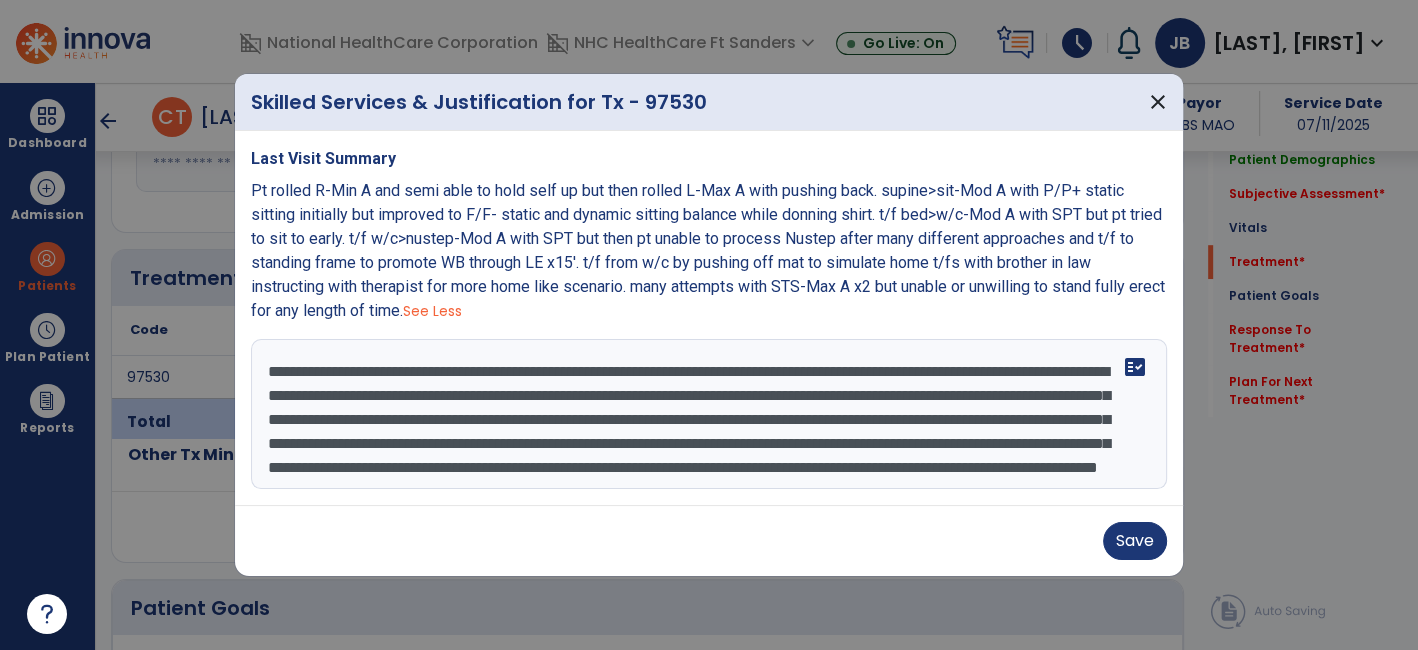 scroll, scrollTop: 15, scrollLeft: 0, axis: vertical 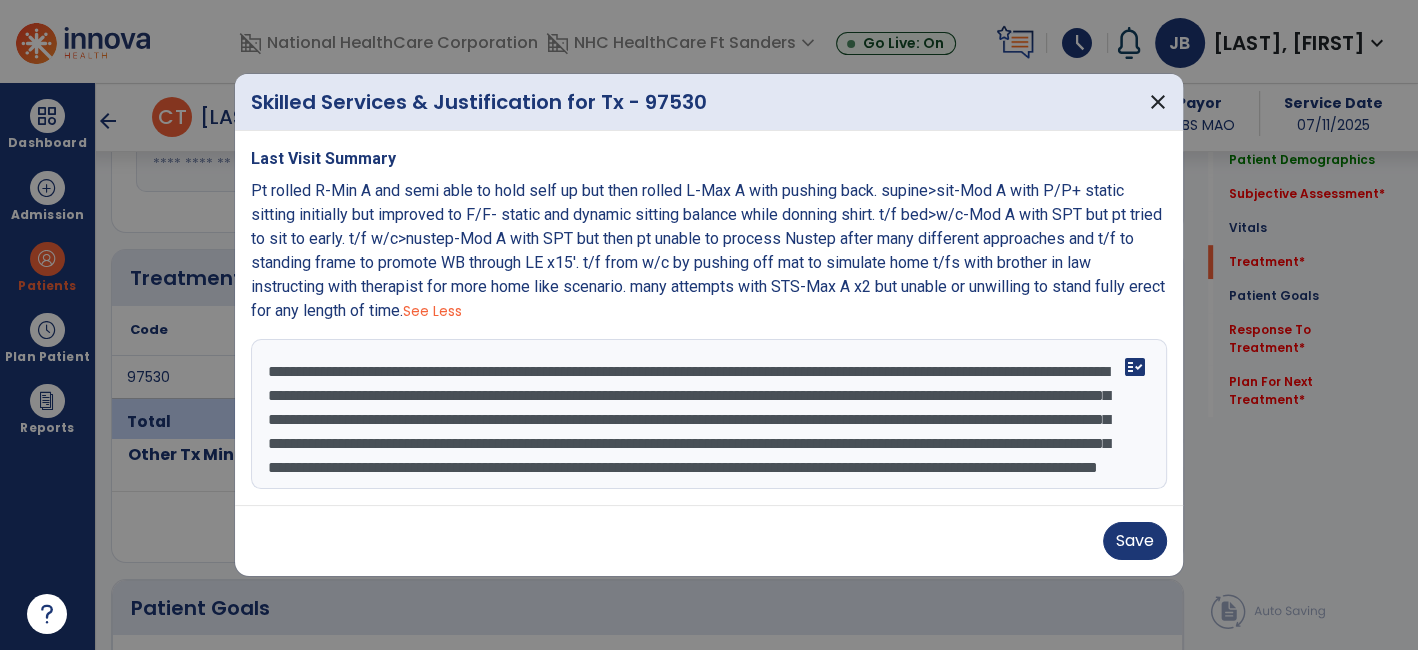 click on "**********" at bounding box center (709, 414) 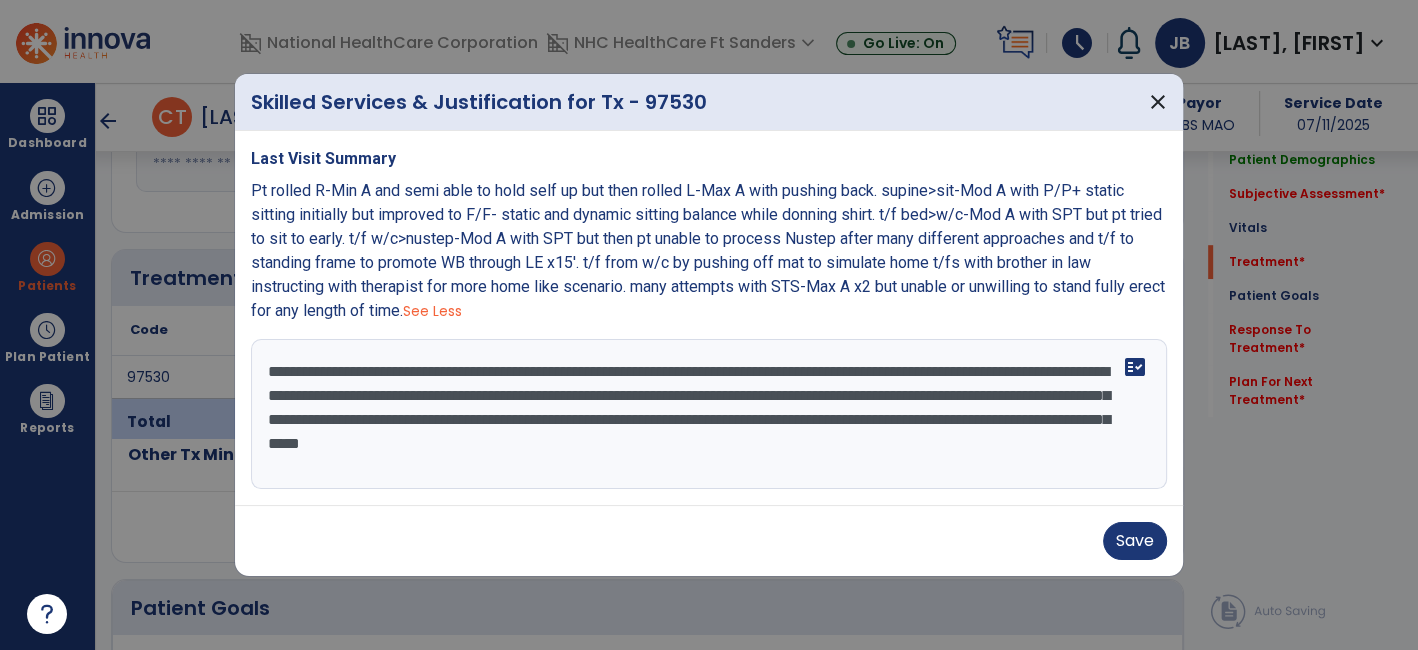 scroll, scrollTop: 23, scrollLeft: 0, axis: vertical 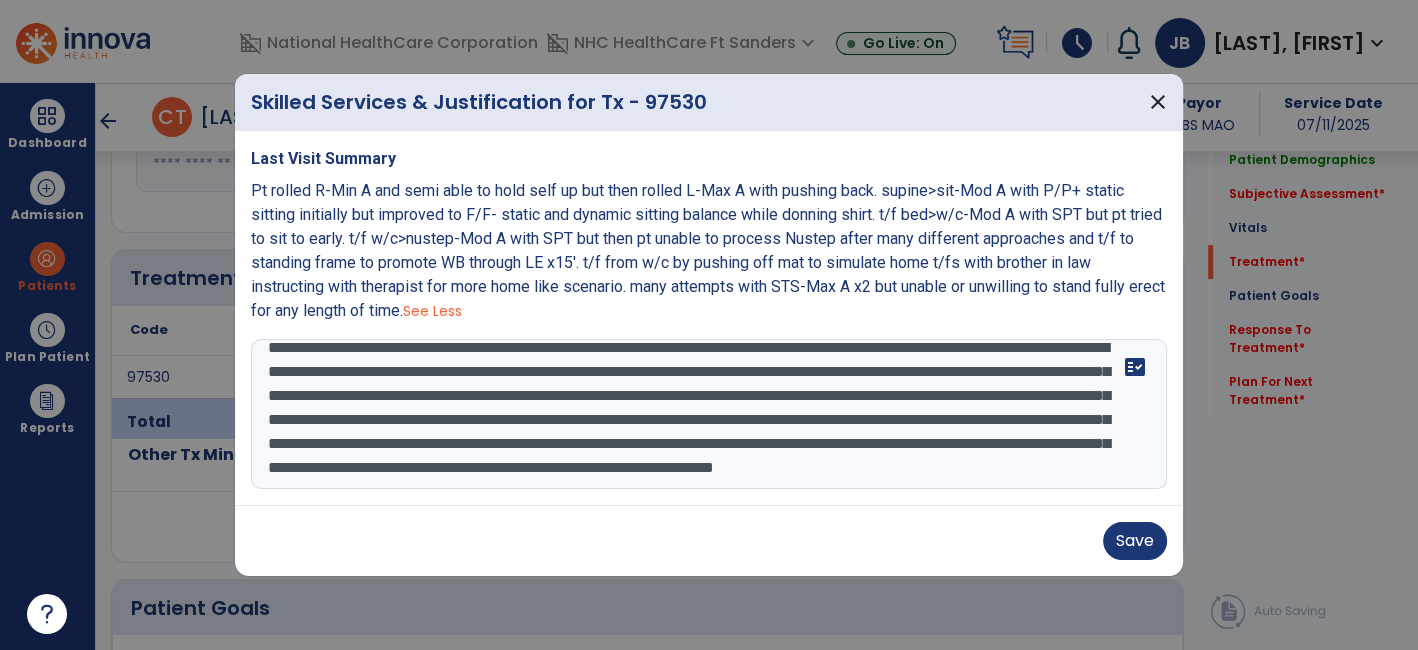 click on "**********" at bounding box center (709, 414) 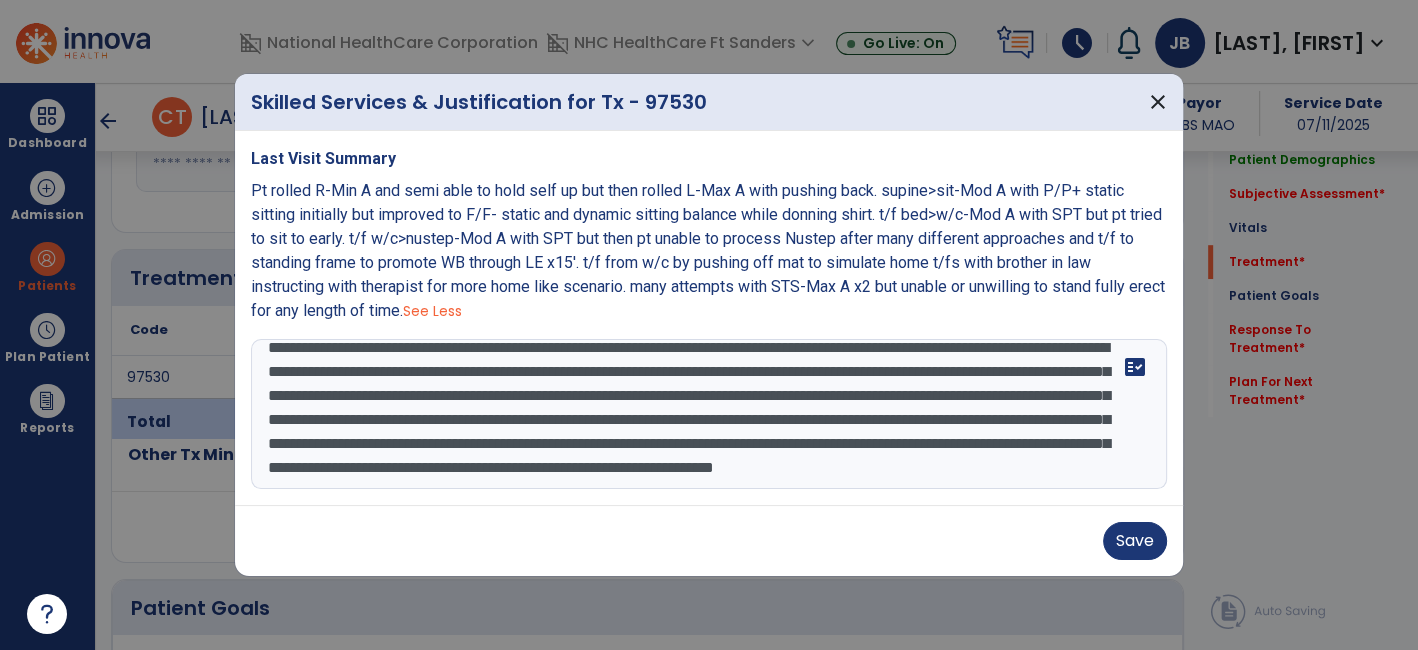 scroll, scrollTop: 0, scrollLeft: 0, axis: both 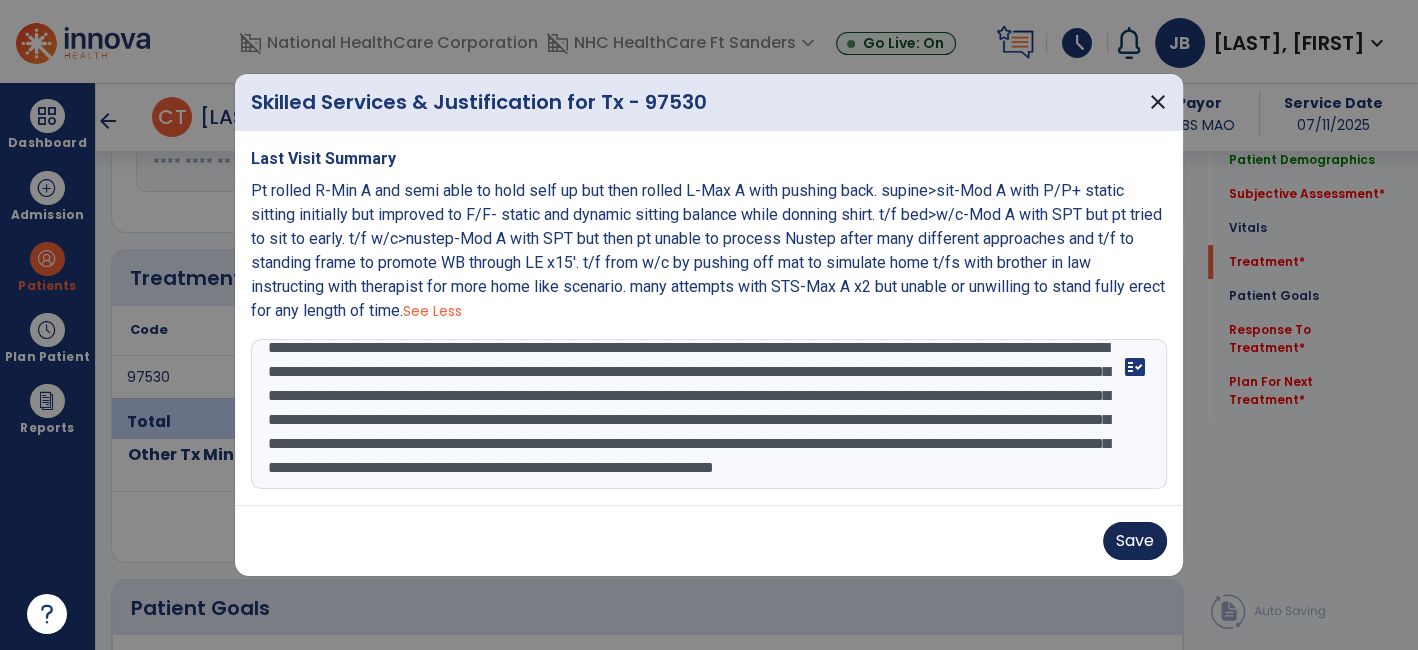 type on "**********" 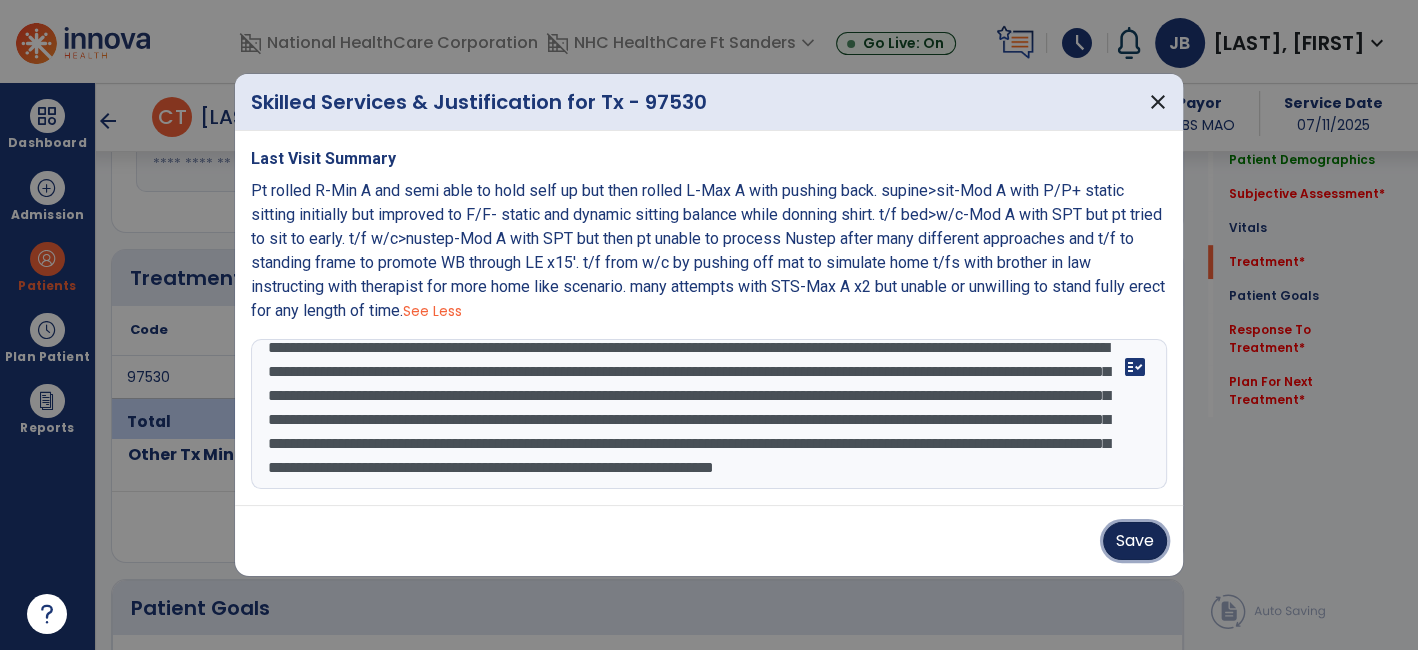 click on "Save" at bounding box center [1135, 541] 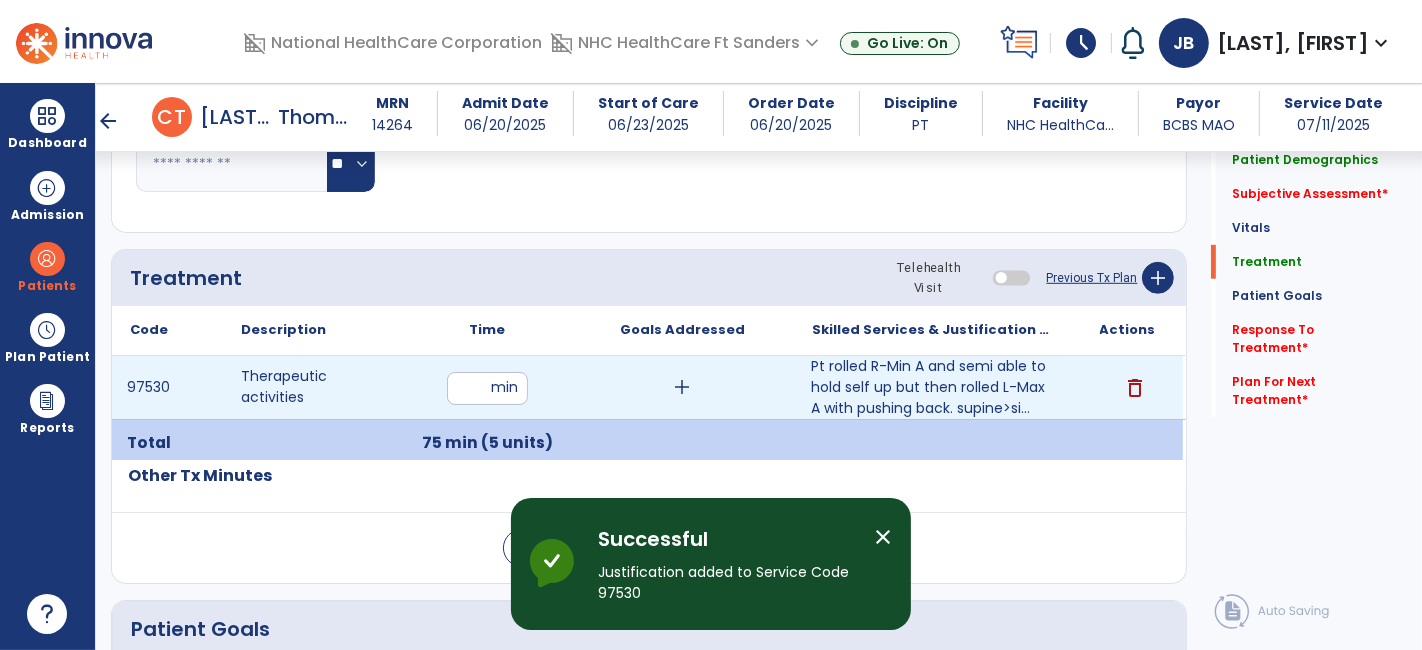 click on "**" at bounding box center (487, 388) 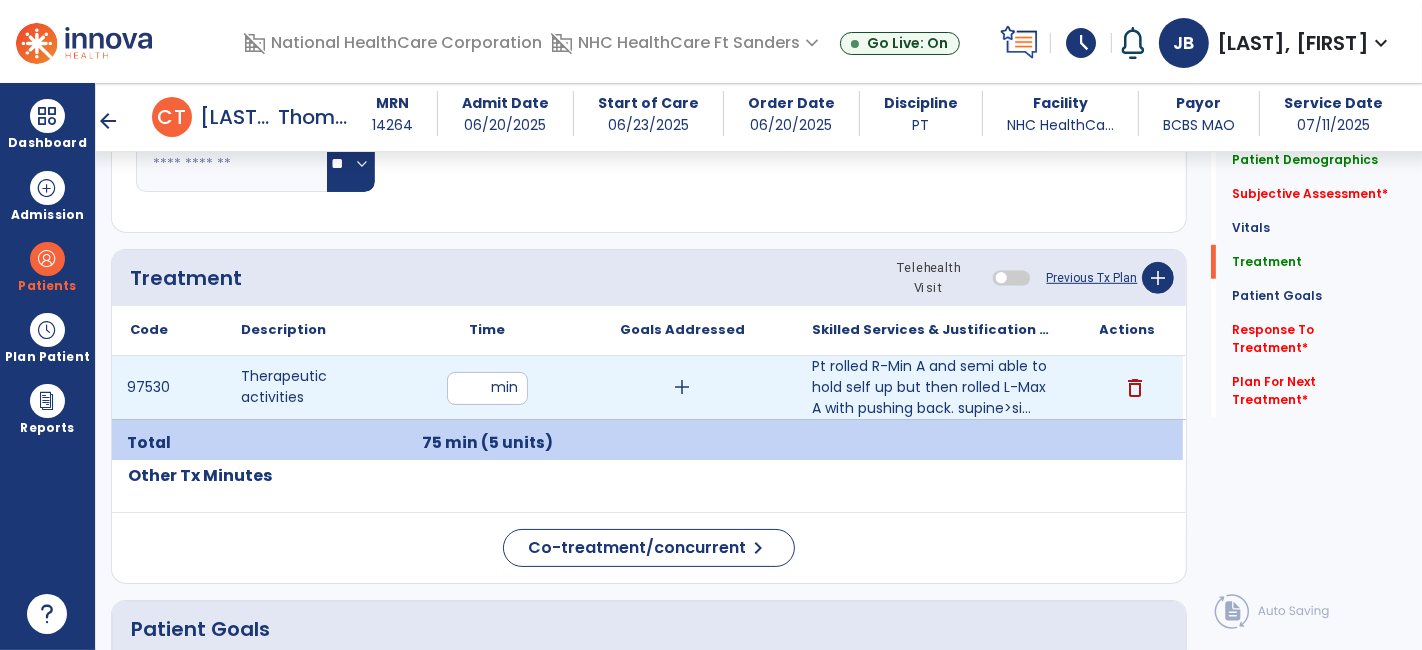 click on "**" at bounding box center [487, 388] 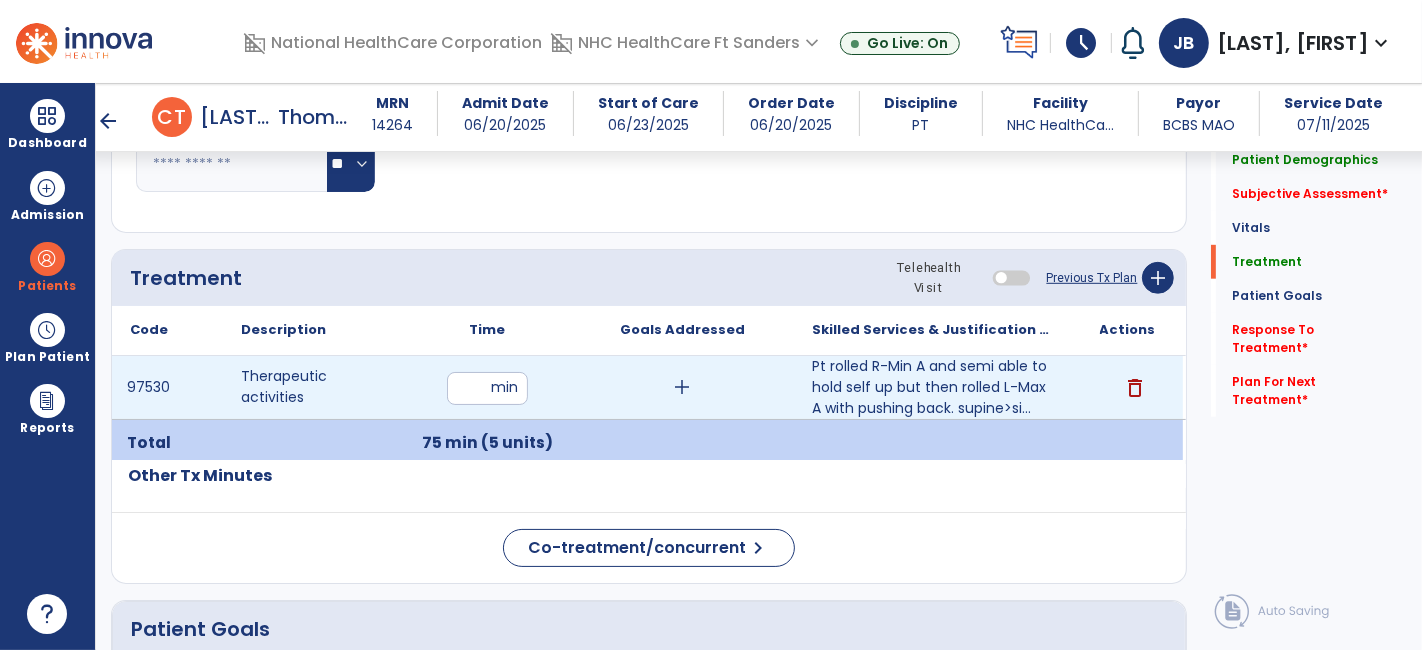 type on "**" 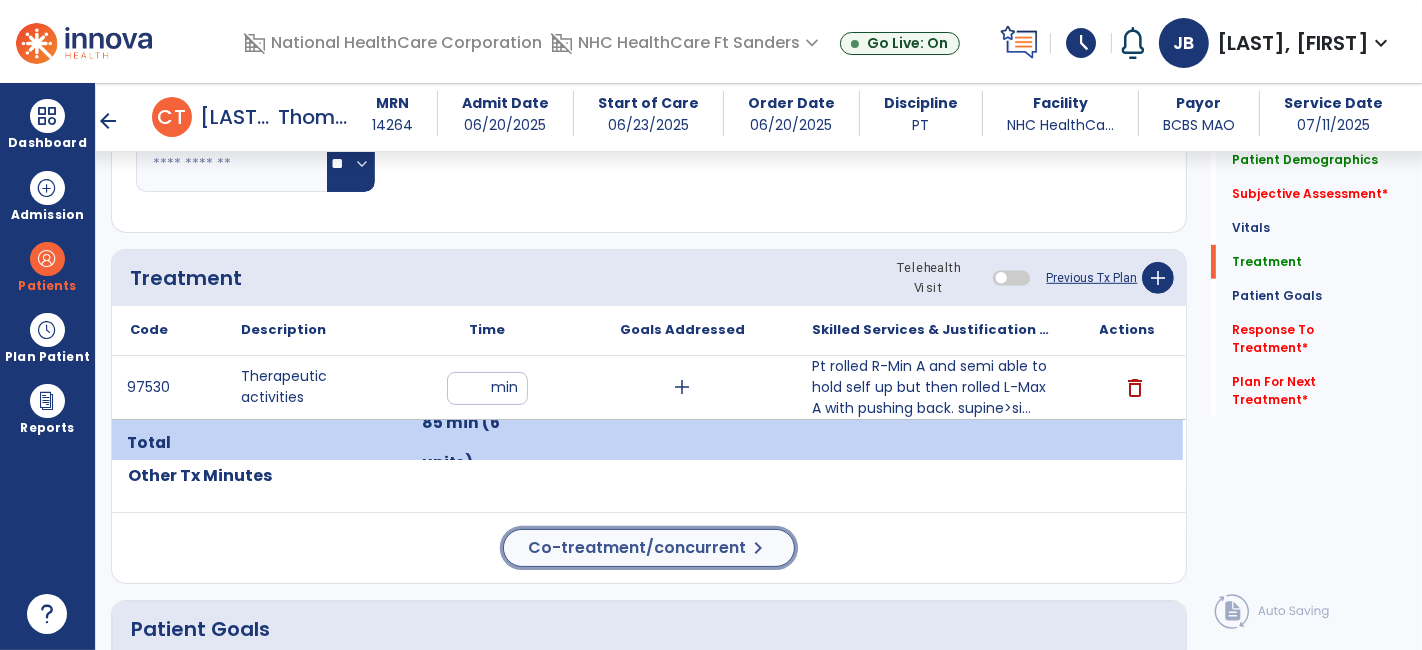 click on "Co-treatment/concurrent" 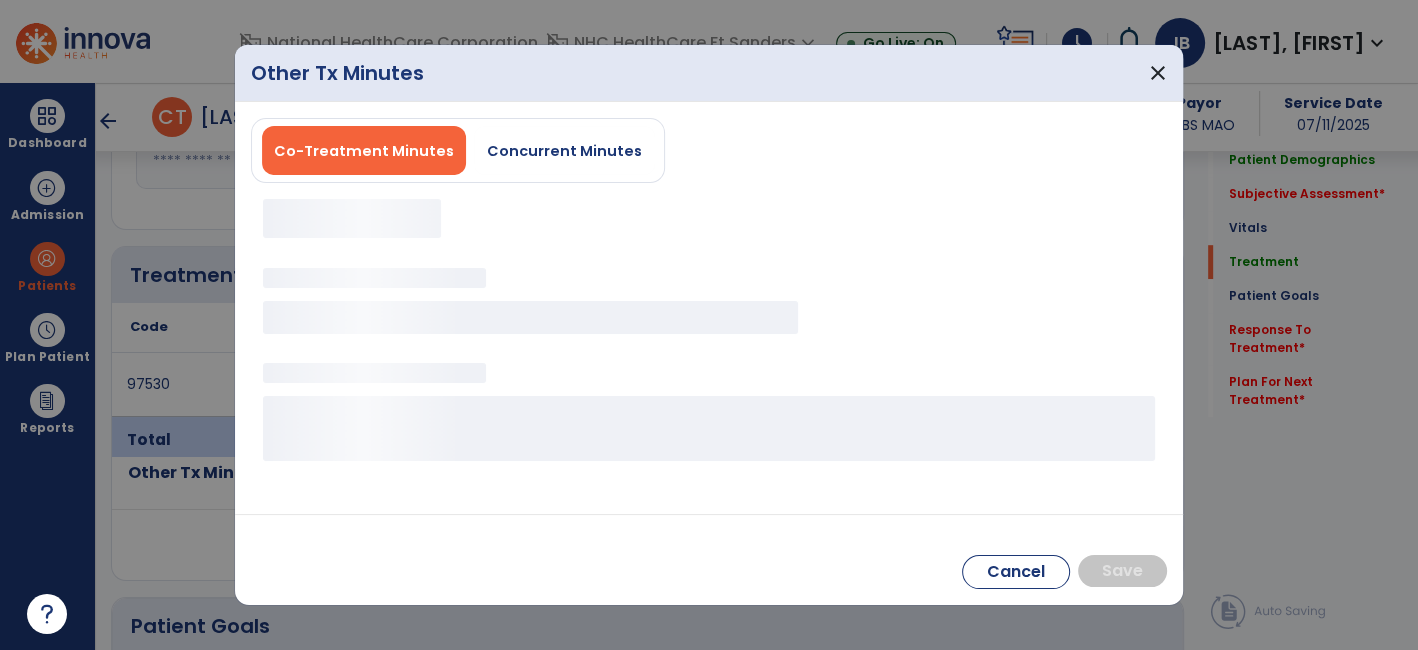 scroll, scrollTop: 1000, scrollLeft: 0, axis: vertical 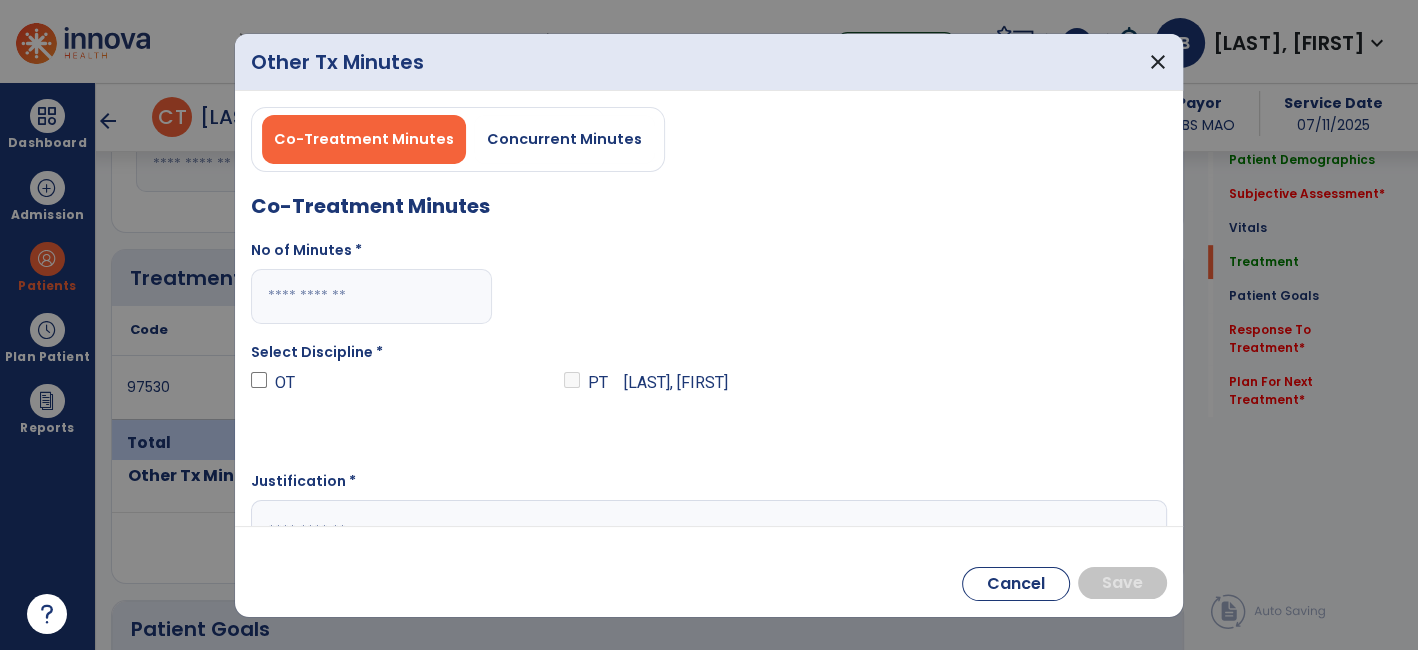 click at bounding box center [371, 296] 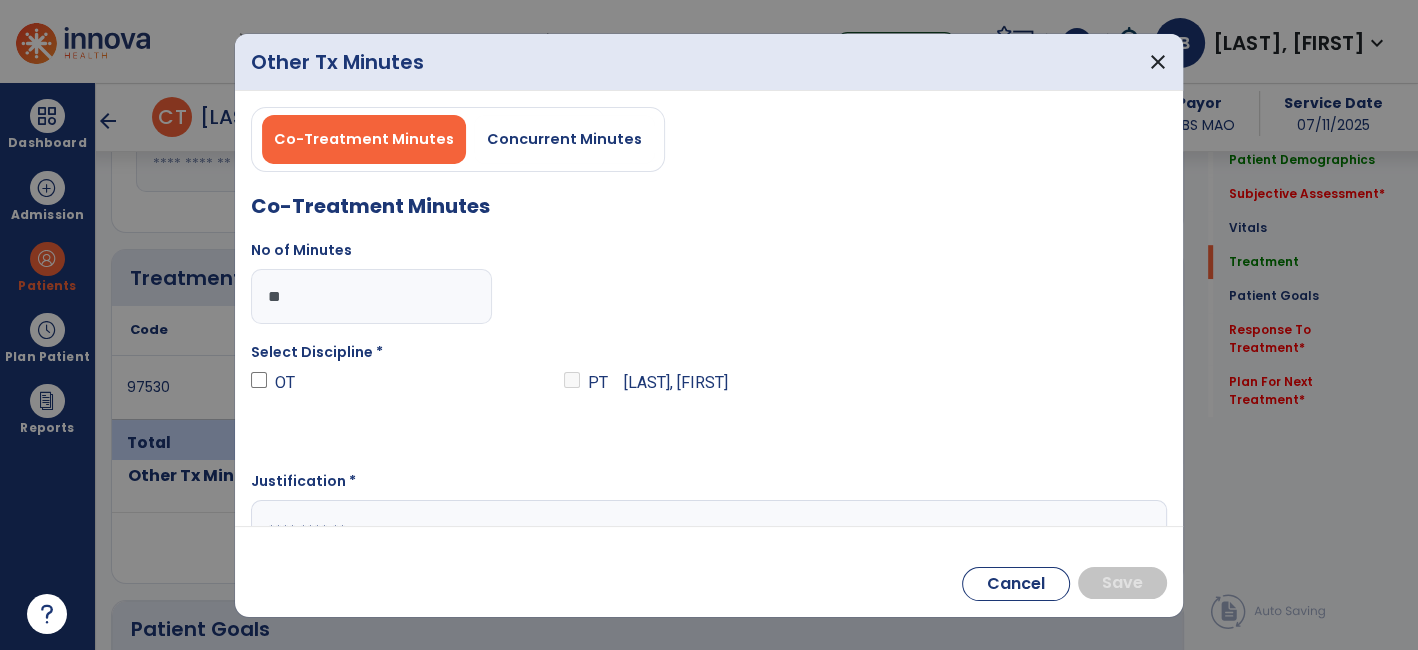 type on "**" 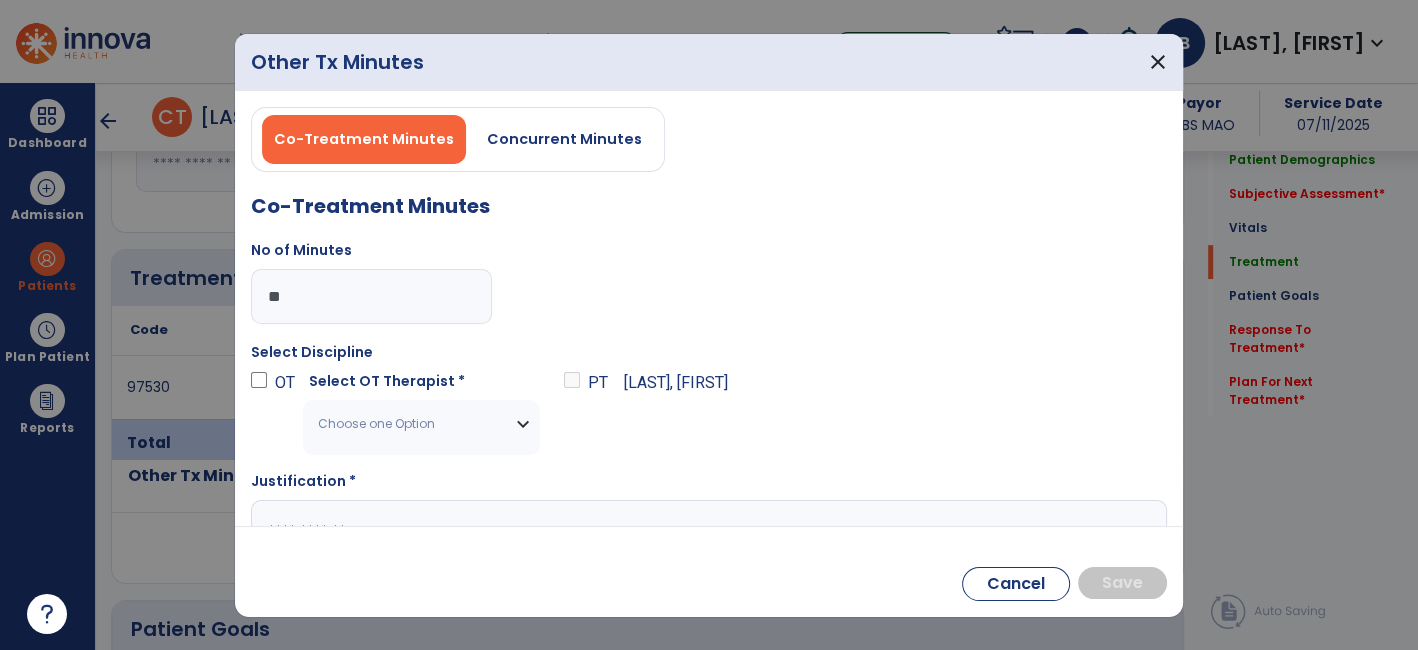 click on "Choose one Option" at bounding box center (421, 424) 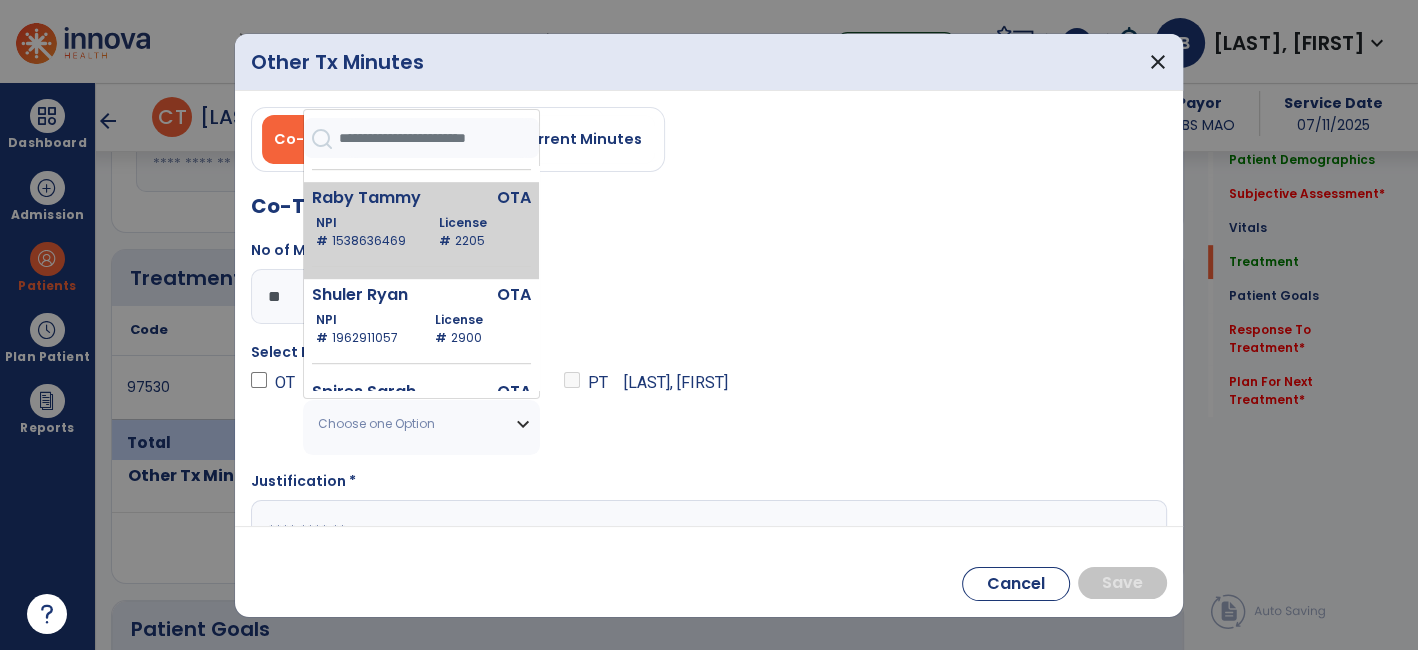 scroll, scrollTop: 1160, scrollLeft: 0, axis: vertical 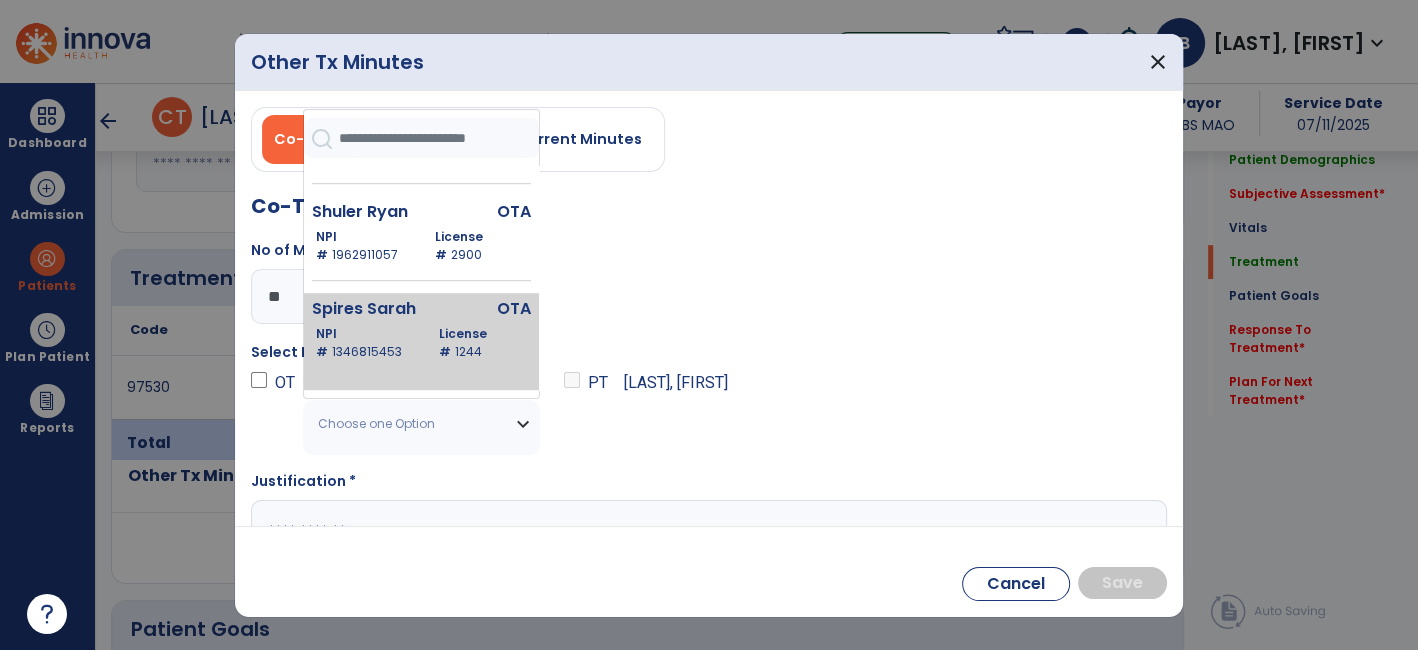 click on "NPI # 1346815453" at bounding box center [365, 343] 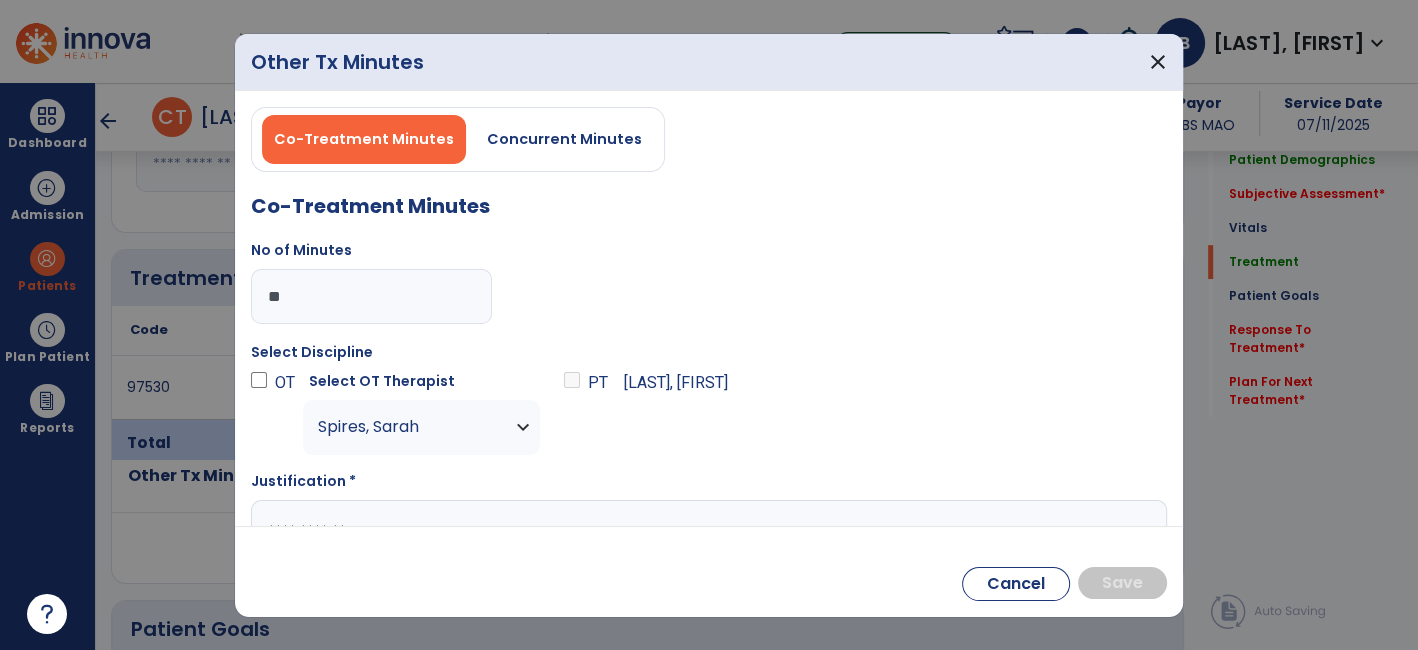 click at bounding box center [707, 539] 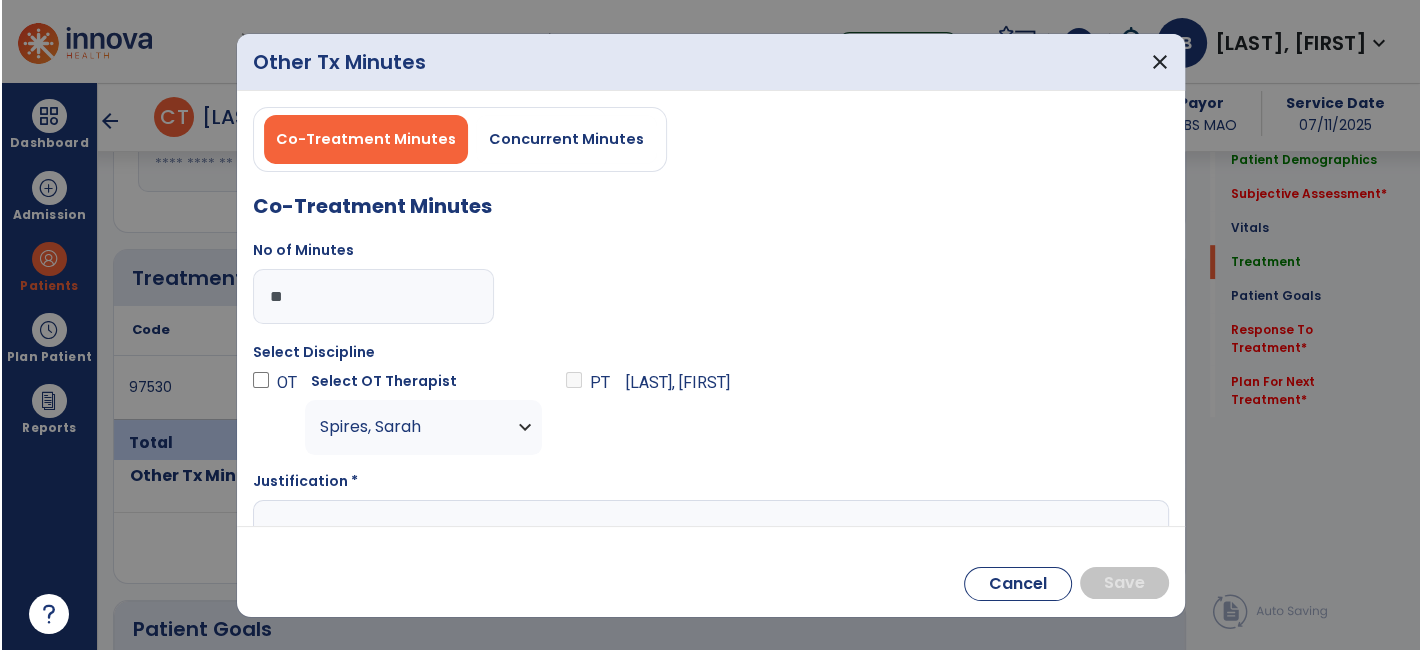 scroll, scrollTop: 17, scrollLeft: 0, axis: vertical 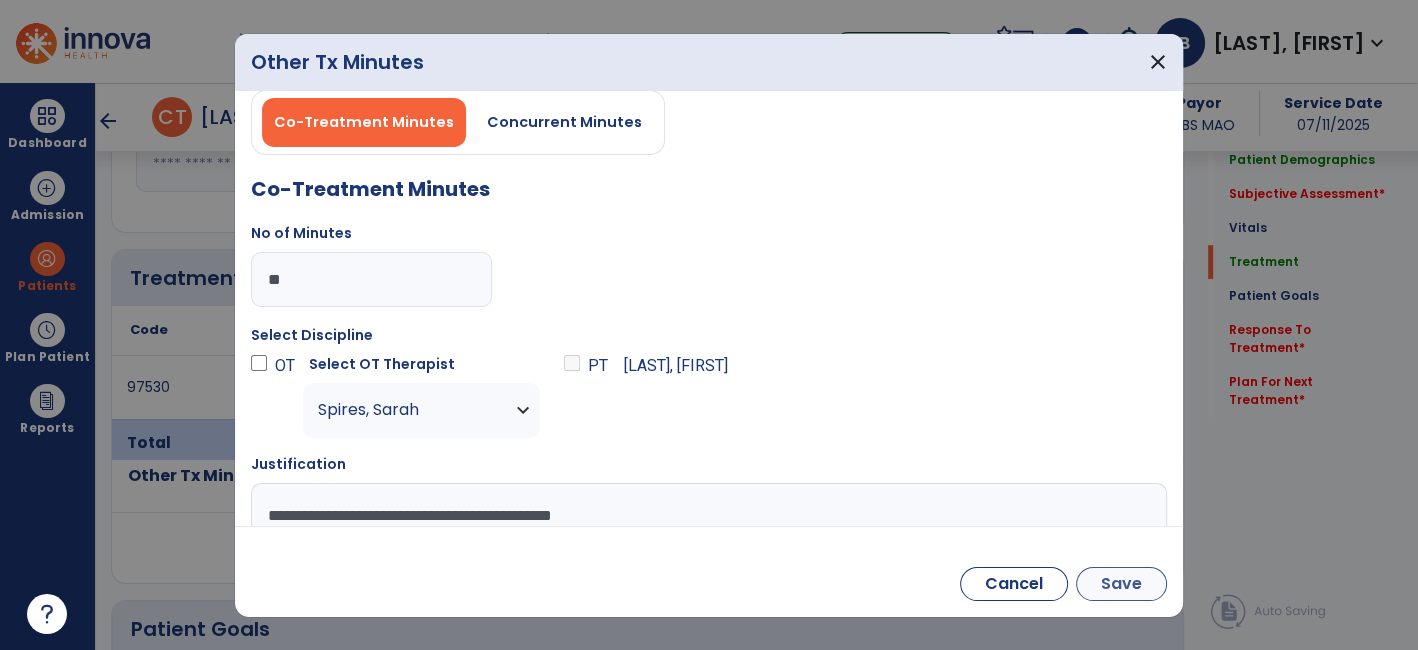 type on "**********" 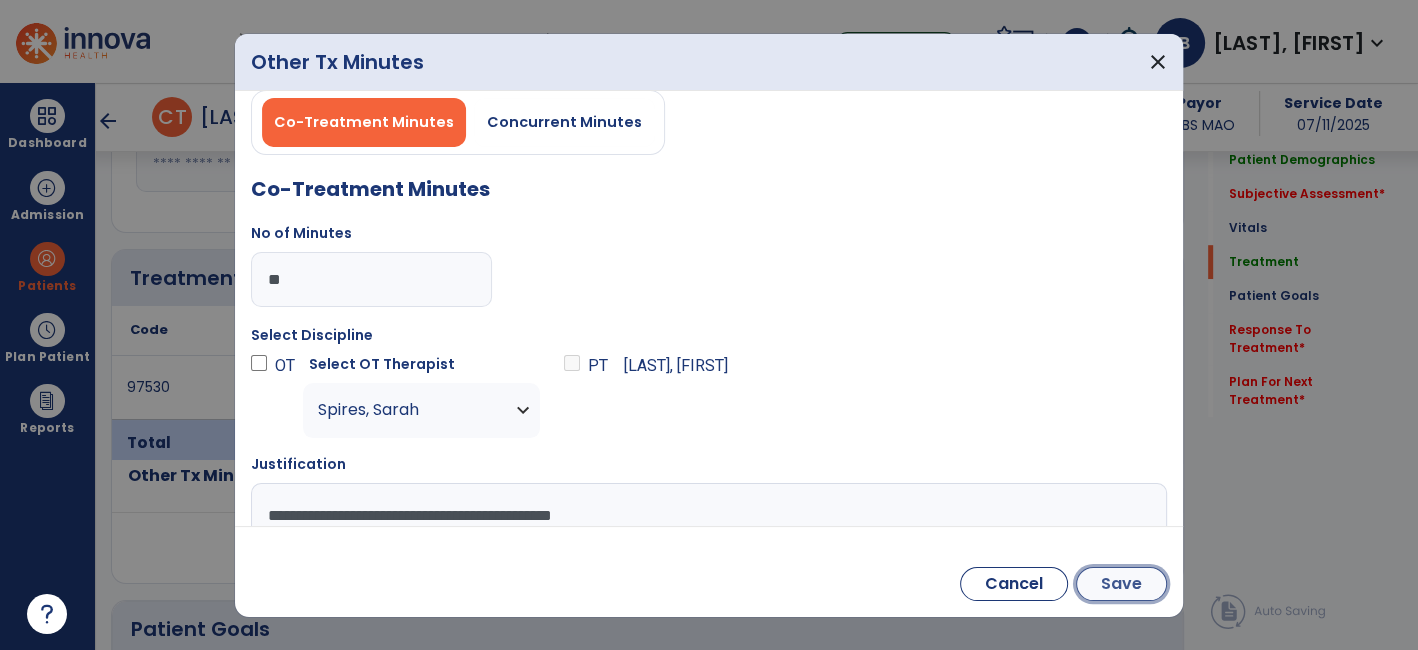 click on "Save" at bounding box center [1121, 584] 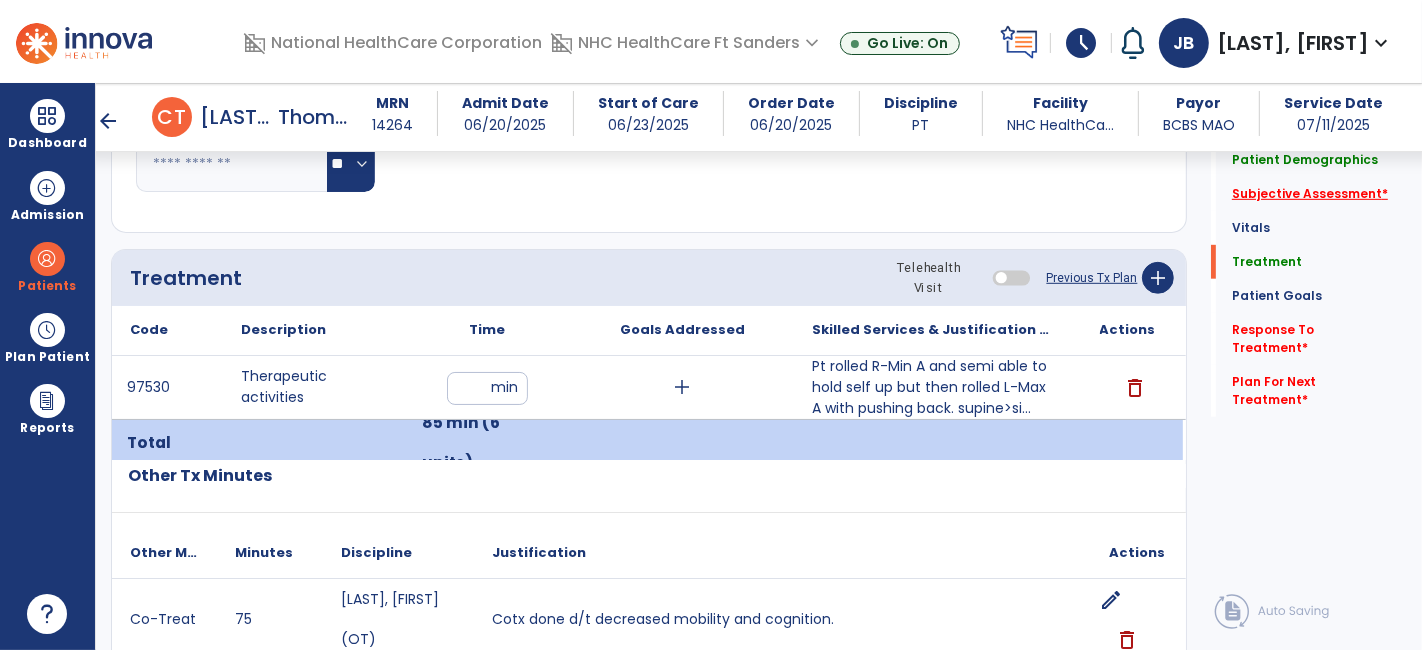 click on "Subjective Assessment   *" 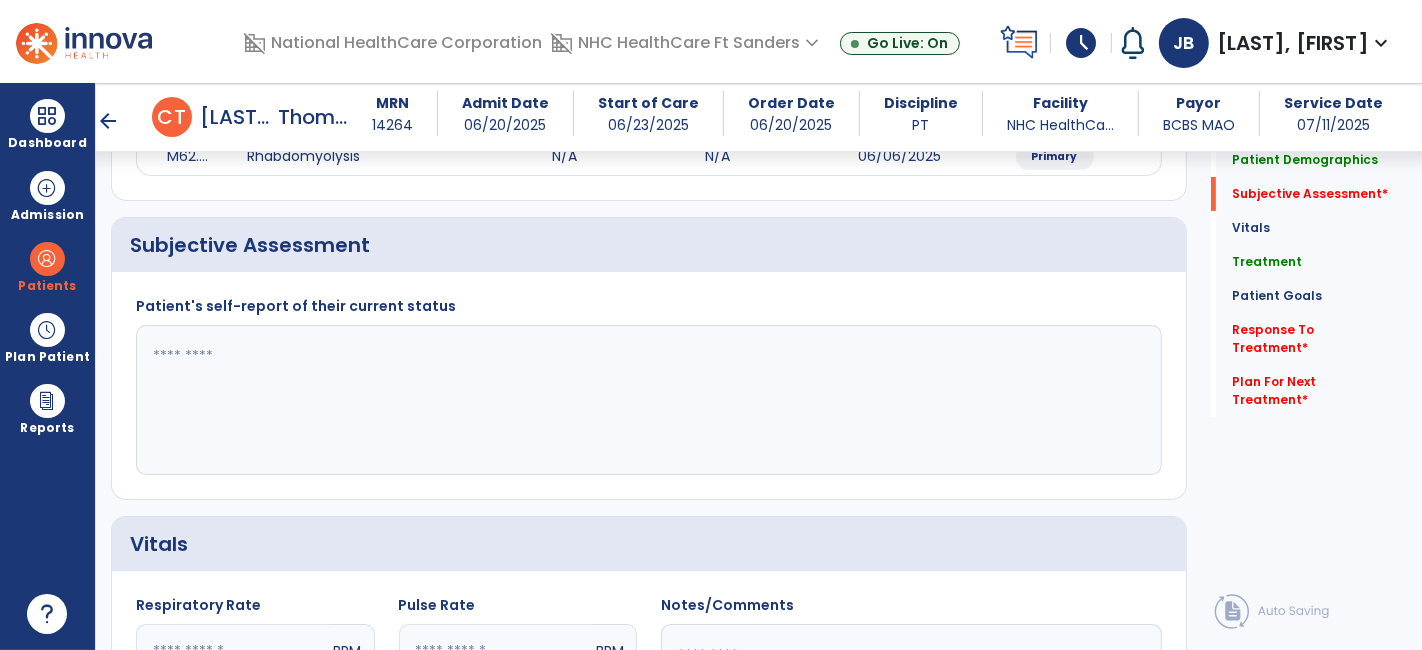 scroll, scrollTop: 300, scrollLeft: 0, axis: vertical 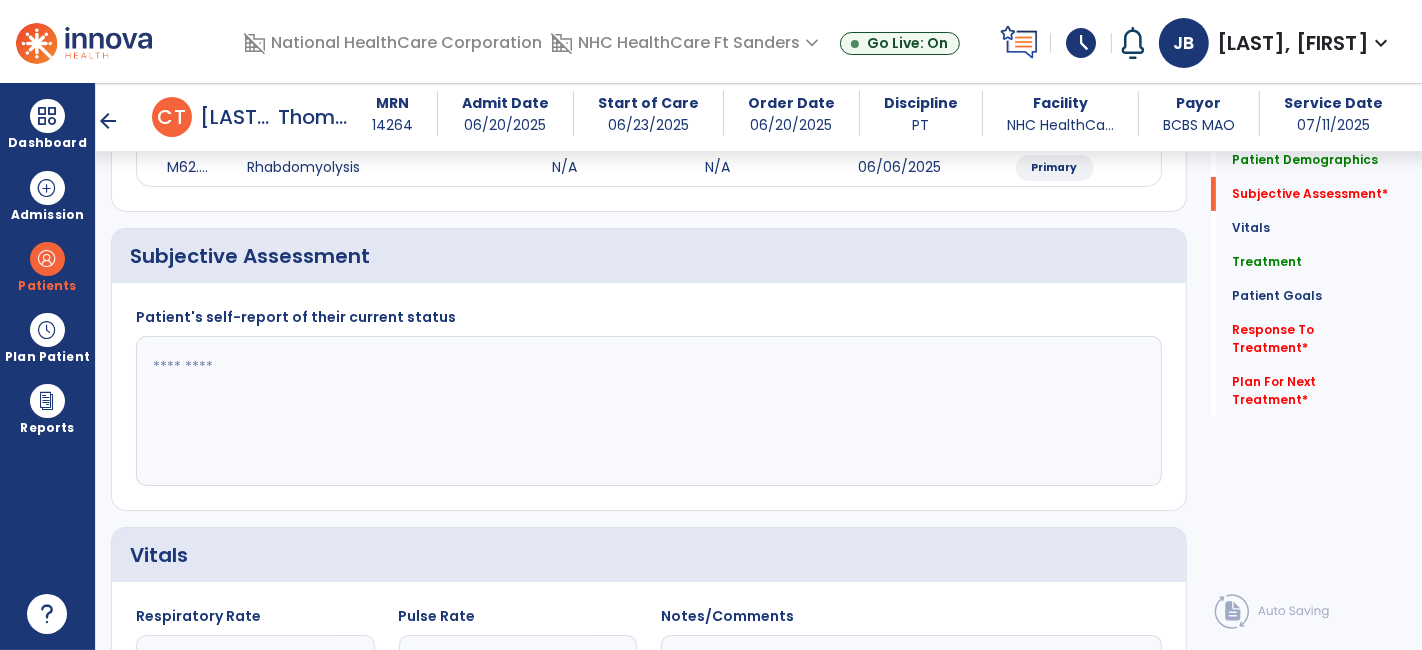 click 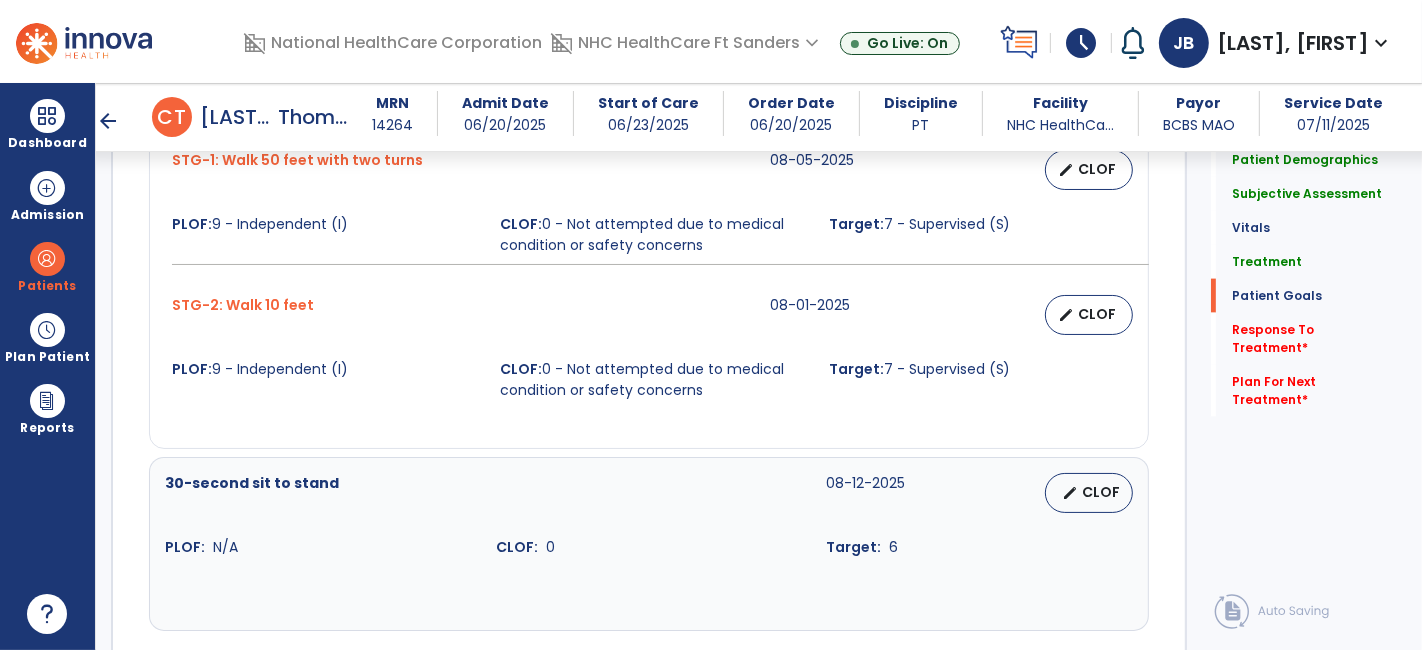 scroll, scrollTop: 2808, scrollLeft: 0, axis: vertical 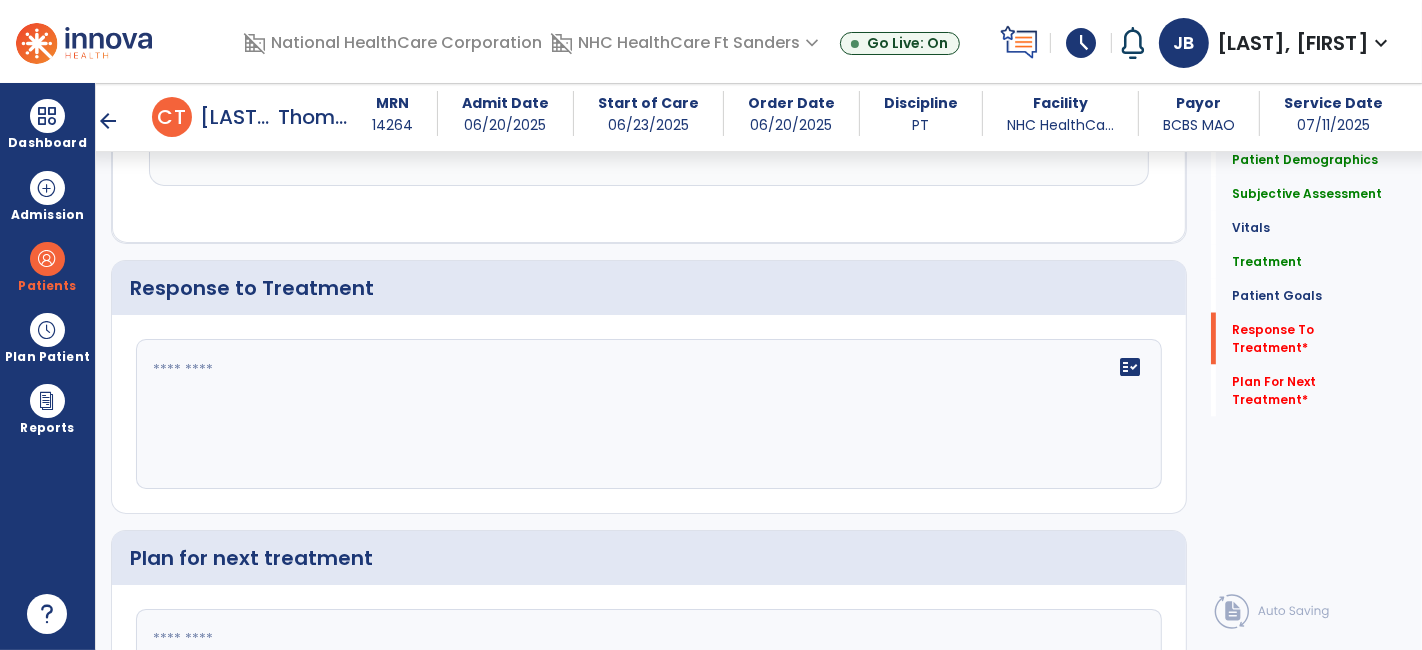 type on "**********" 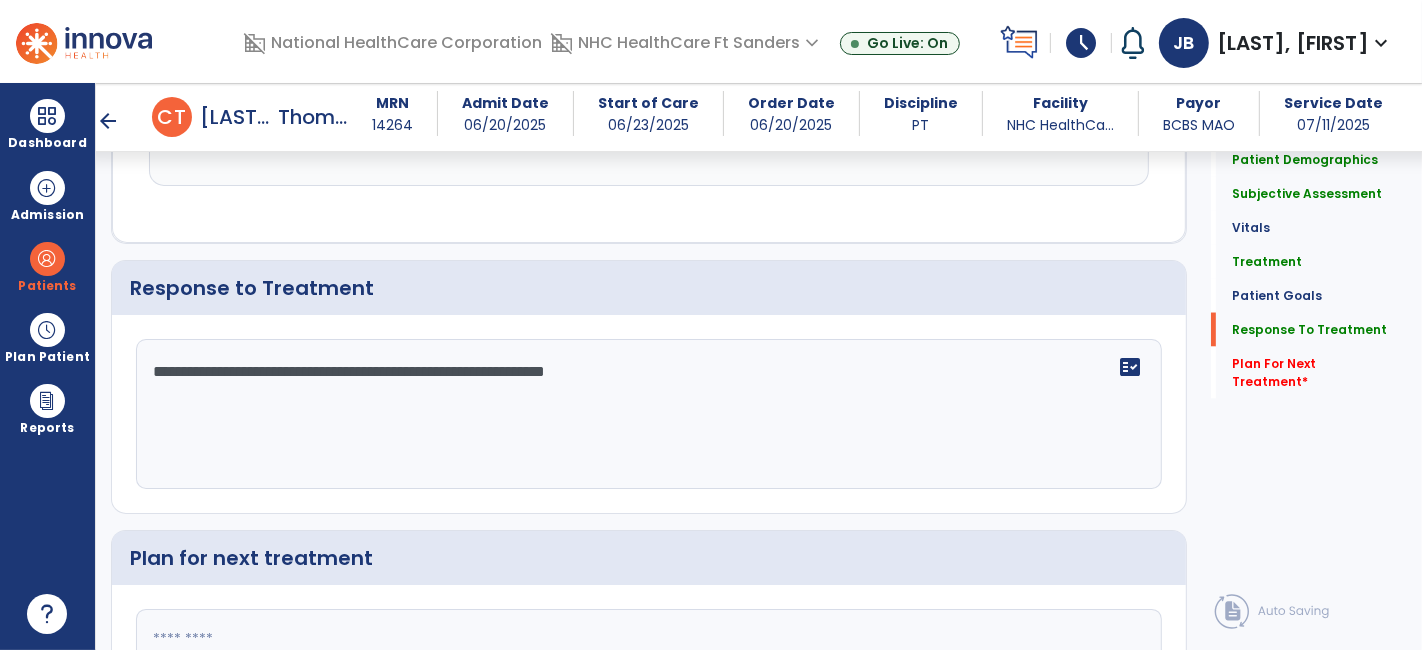 scroll, scrollTop: 2808, scrollLeft: 0, axis: vertical 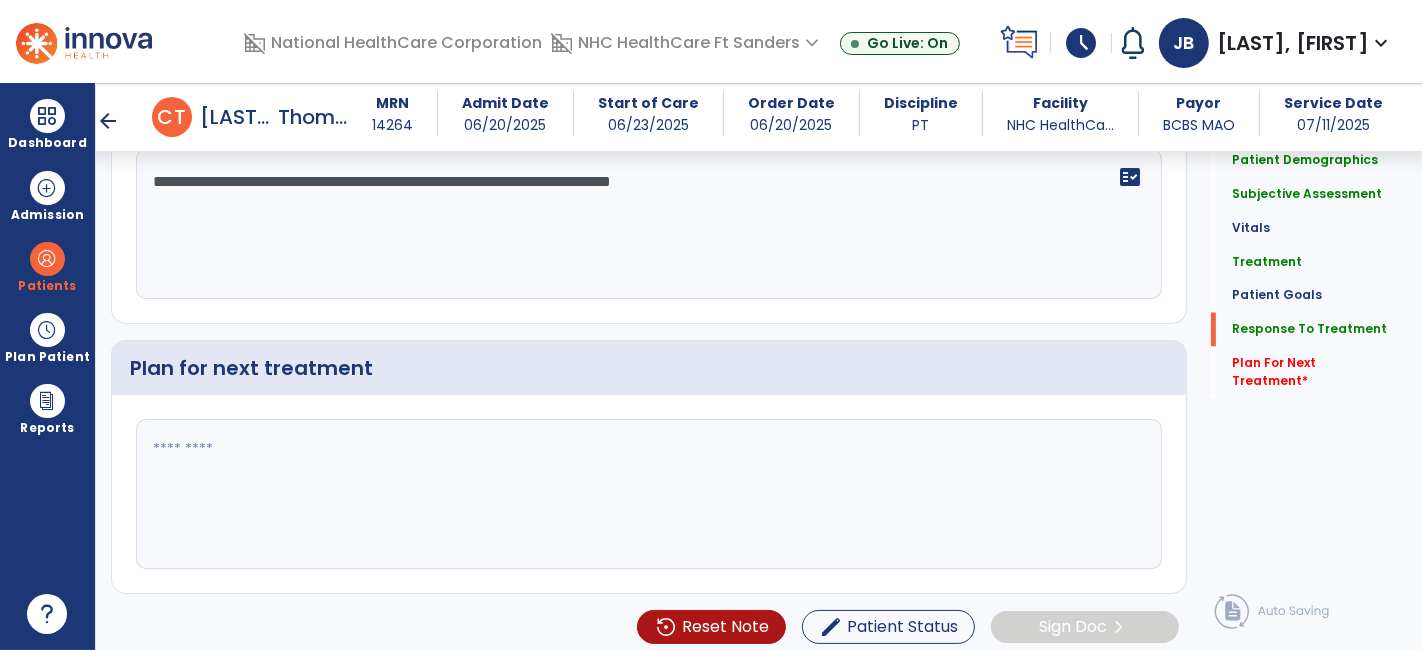 type on "**********" 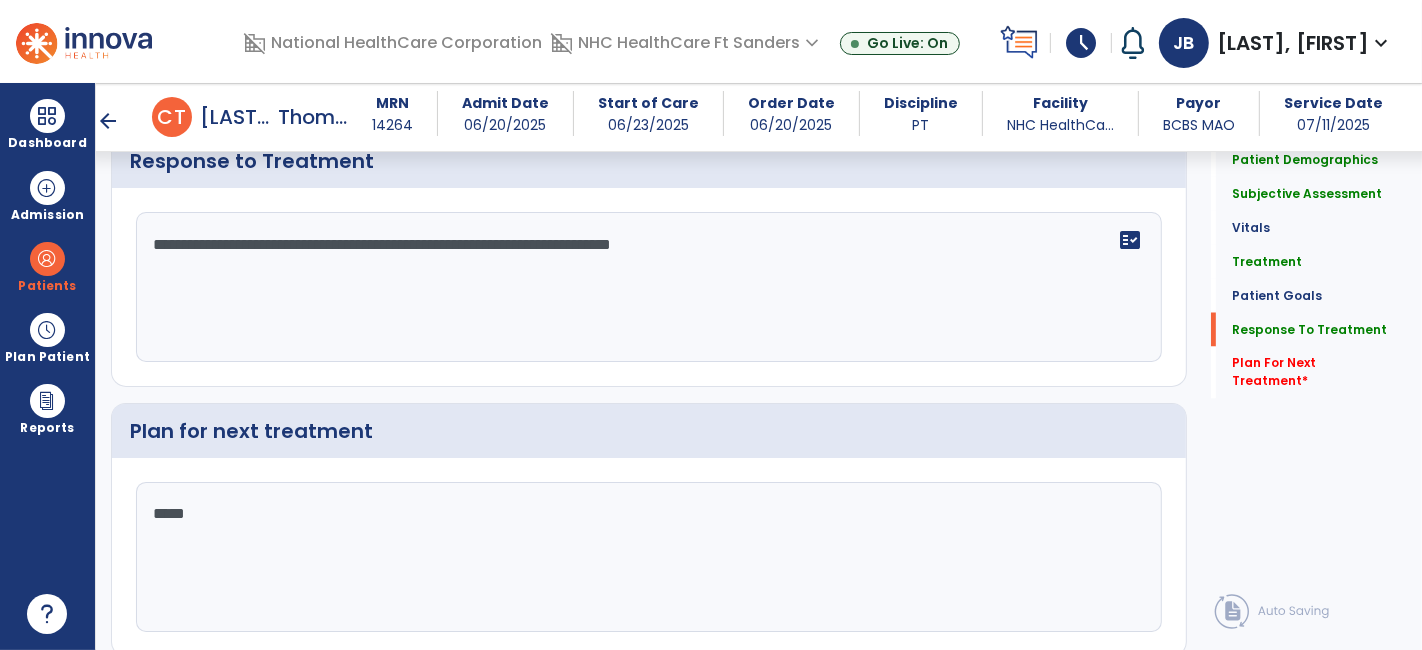 scroll, scrollTop: 2998, scrollLeft: 0, axis: vertical 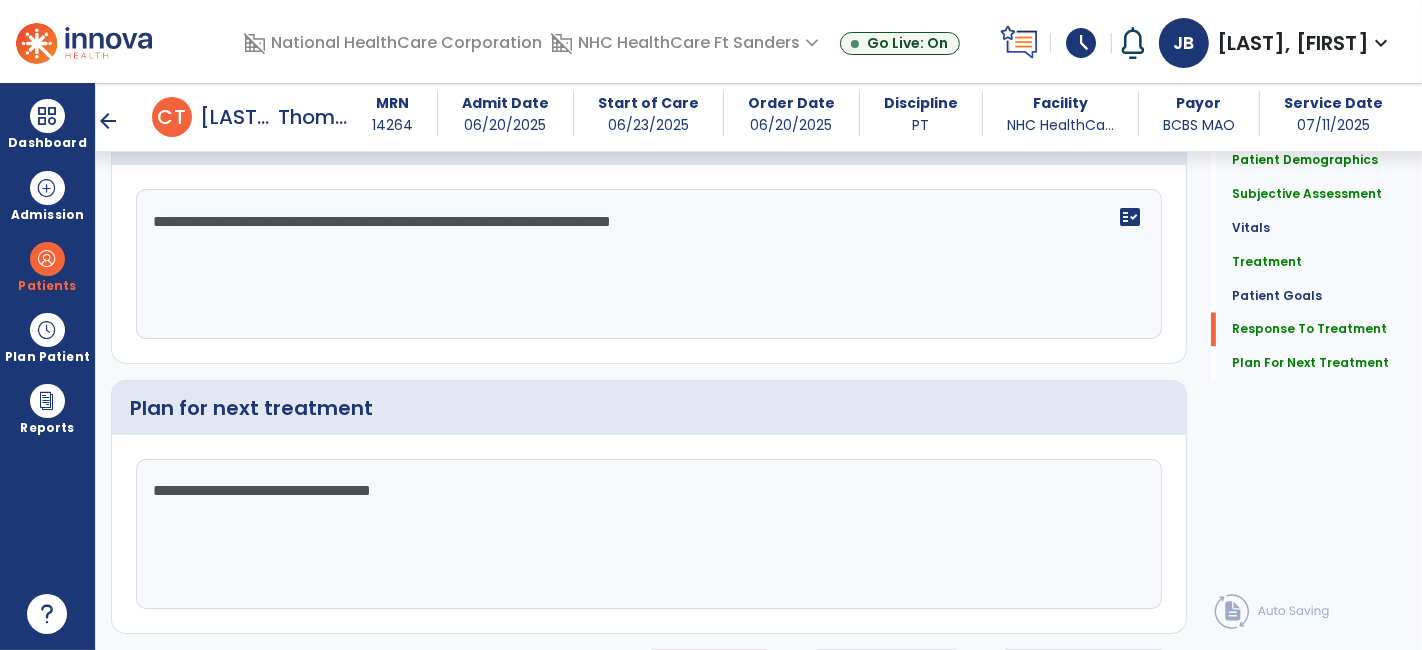 type on "**********" 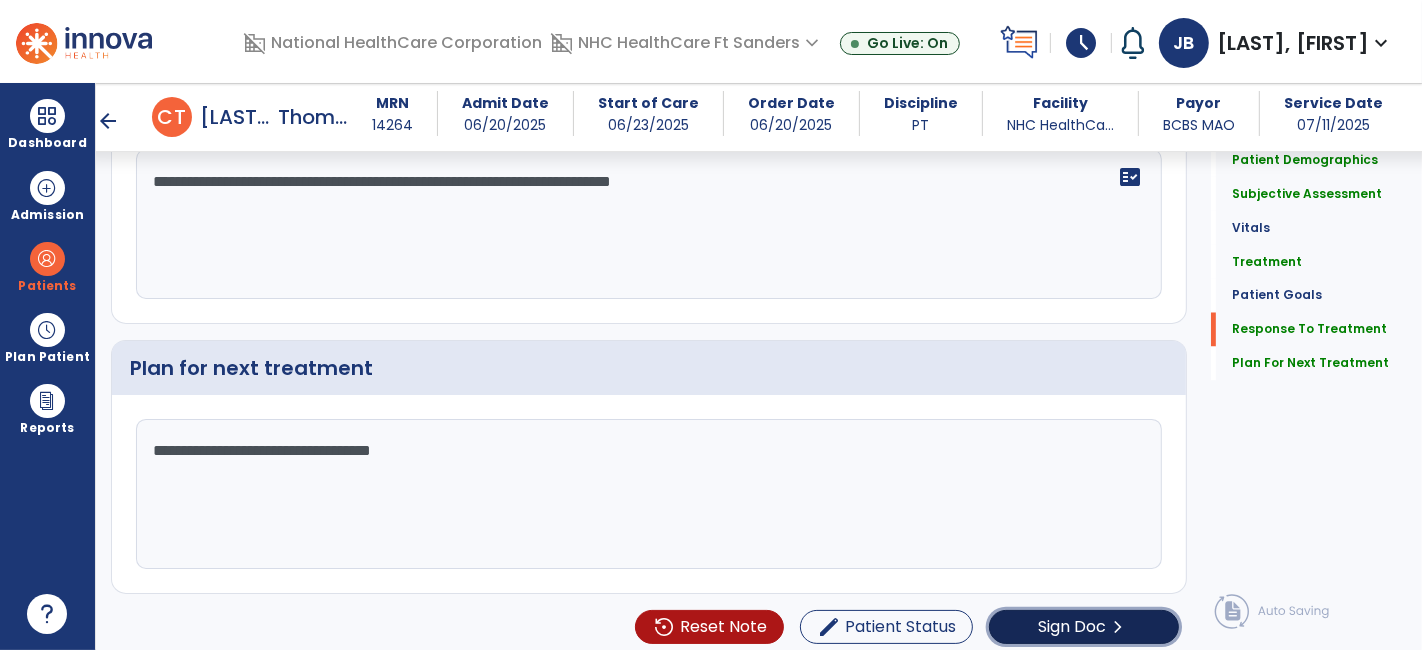 click on "Sign Doc" 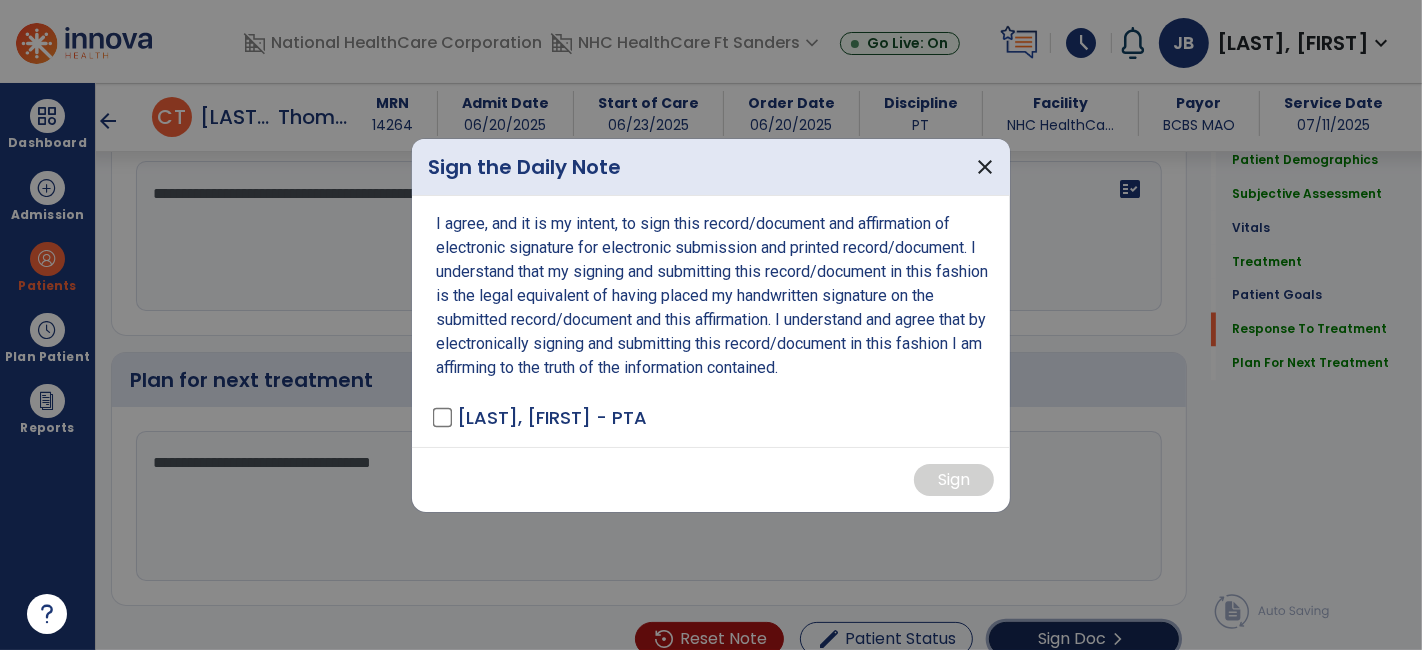 scroll, scrollTop: 2998, scrollLeft: 0, axis: vertical 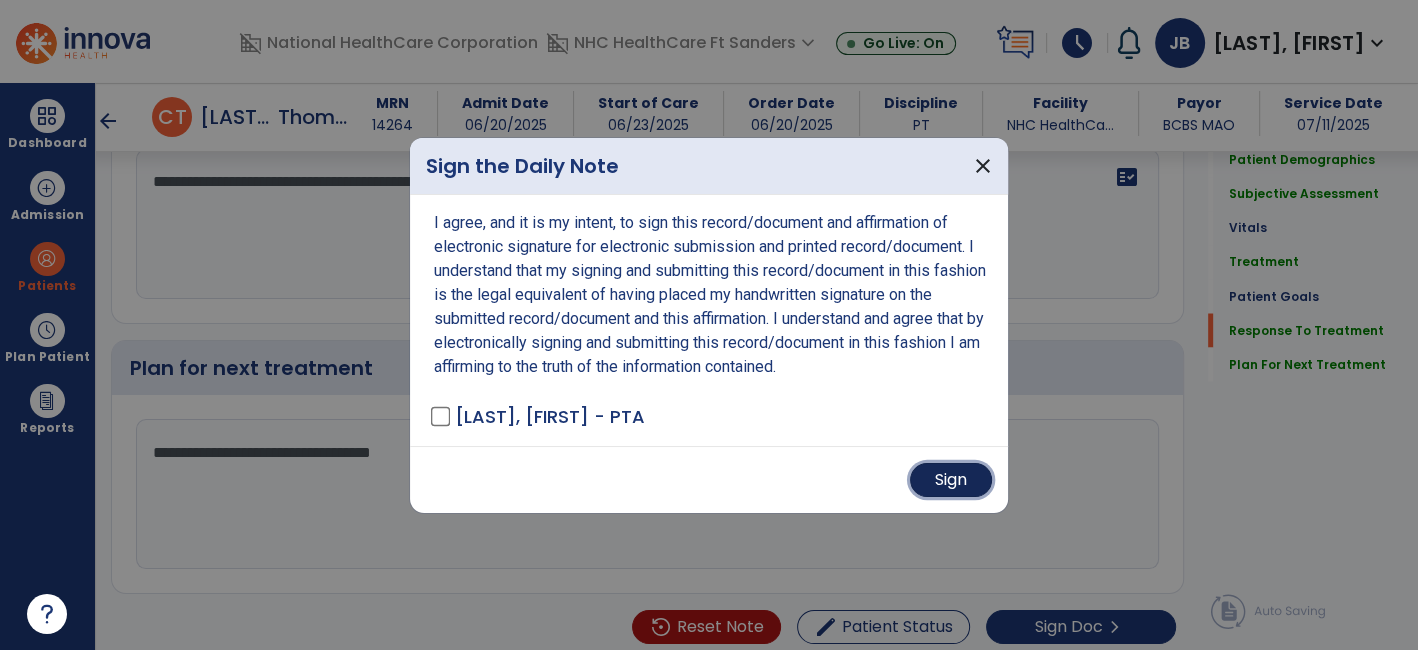 click on "Sign" at bounding box center [951, 480] 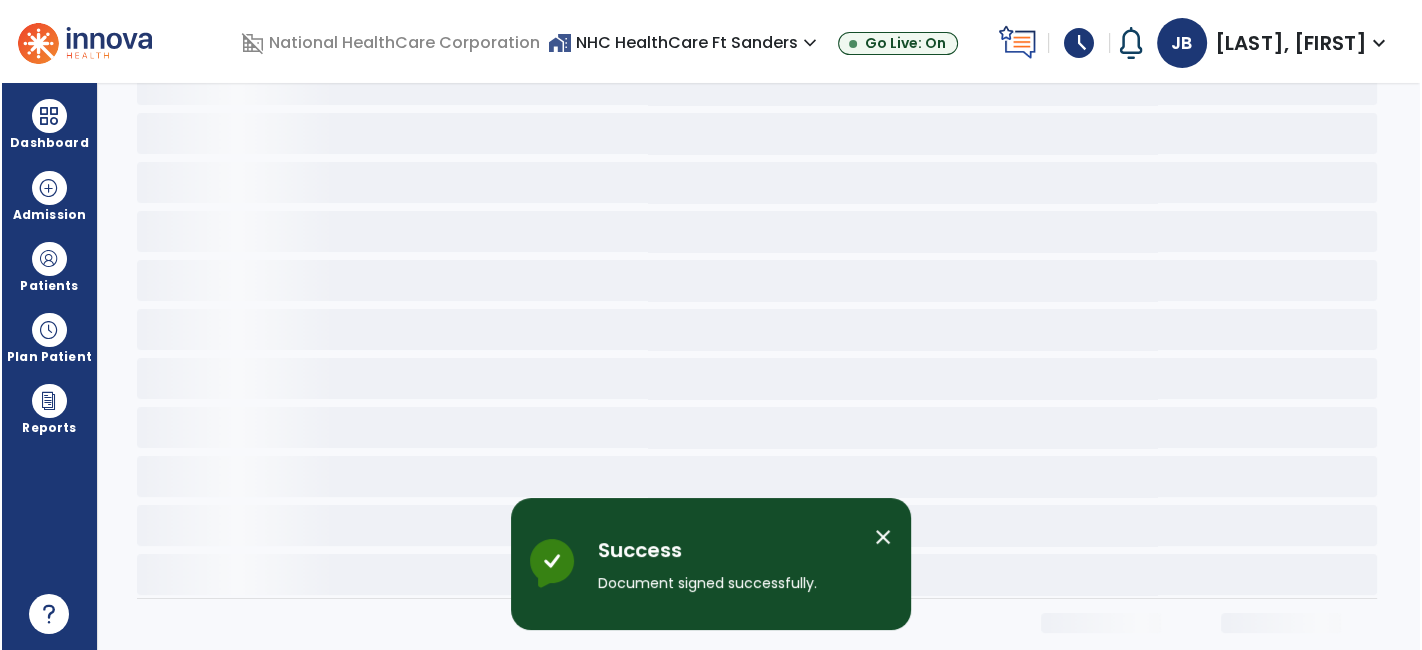 scroll, scrollTop: 44, scrollLeft: 0, axis: vertical 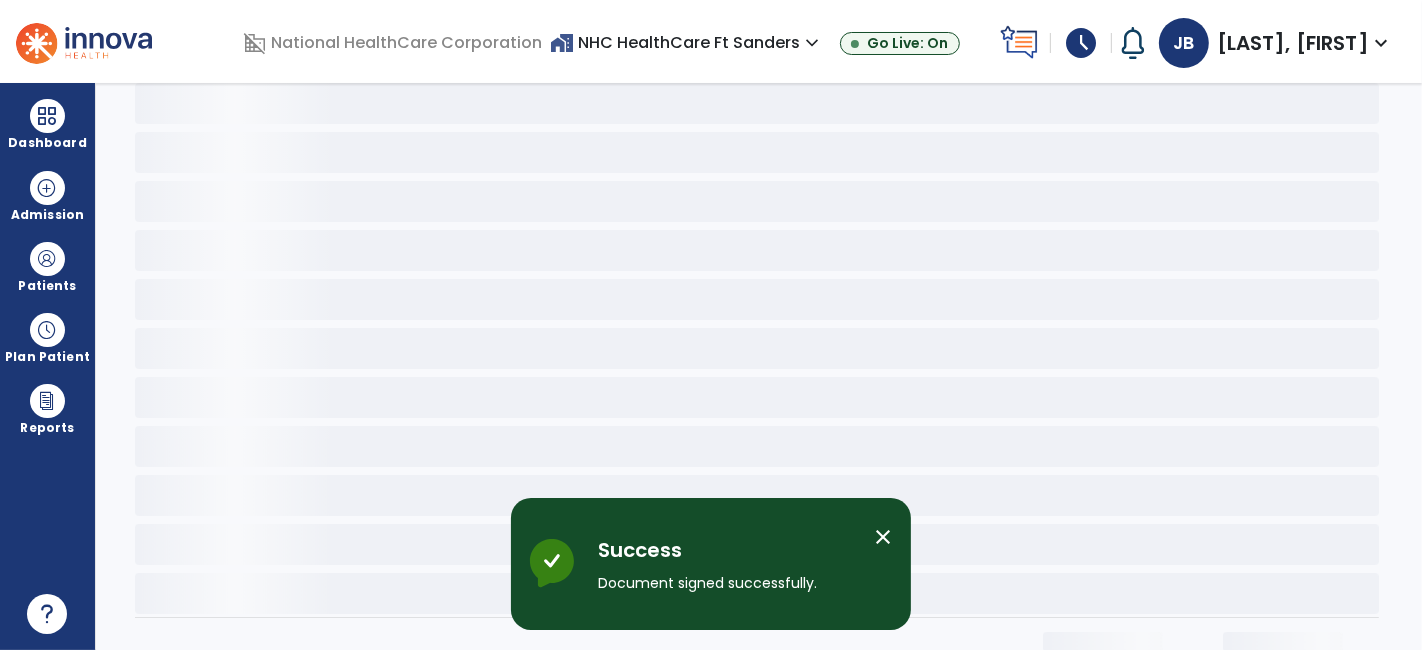 click on "schedule" at bounding box center [1081, 43] 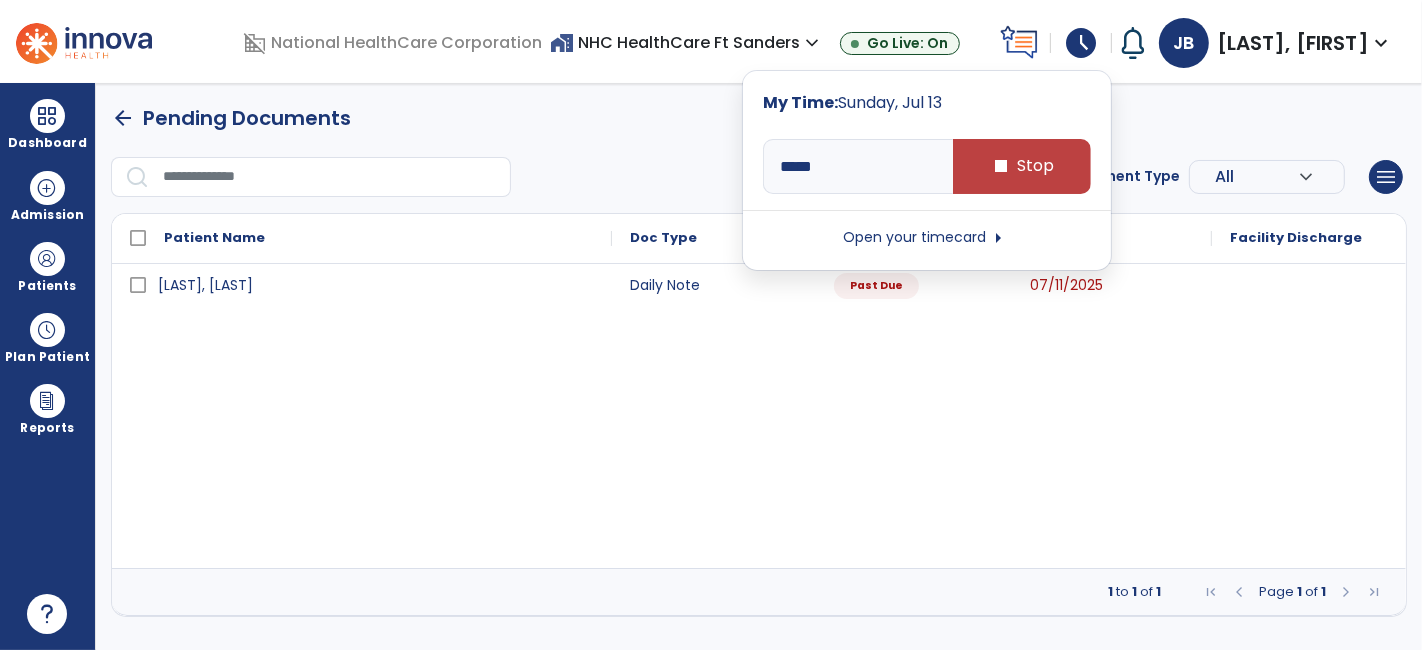 scroll, scrollTop: 0, scrollLeft: 0, axis: both 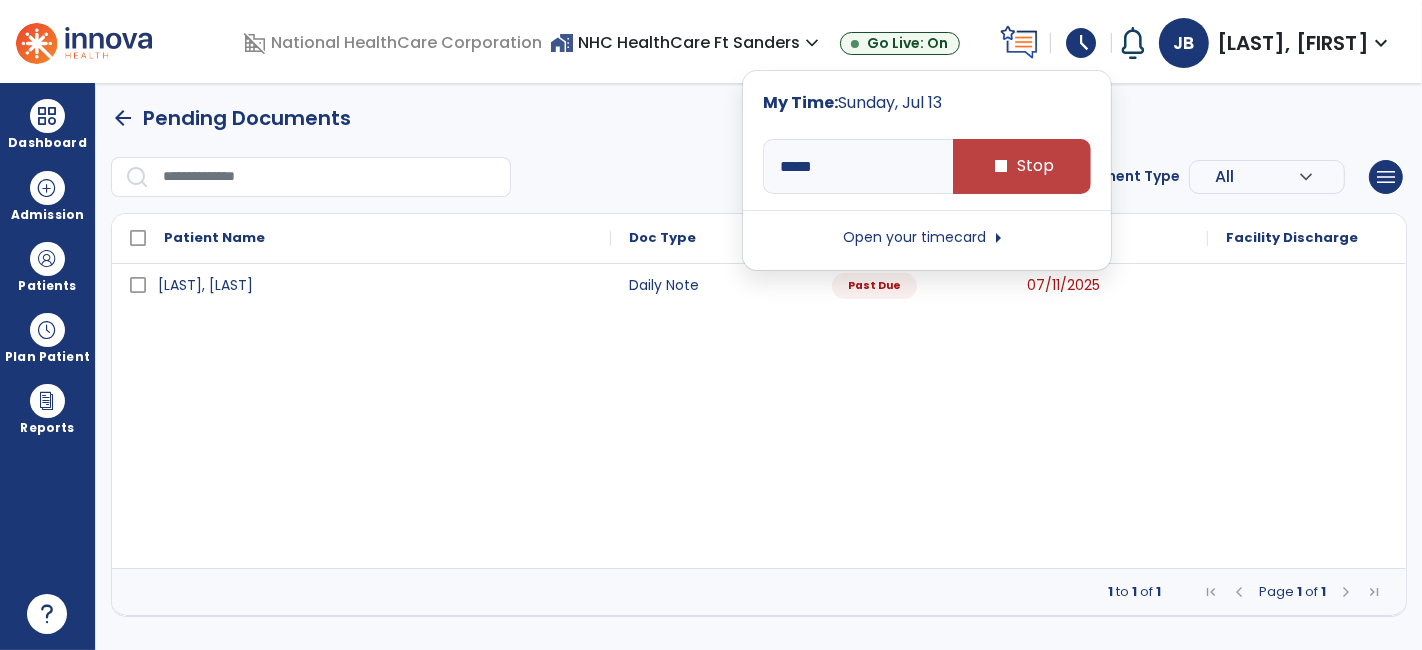 click on "***** stop  Stop   Open your timecard  arrow_right" at bounding box center (927, 190) 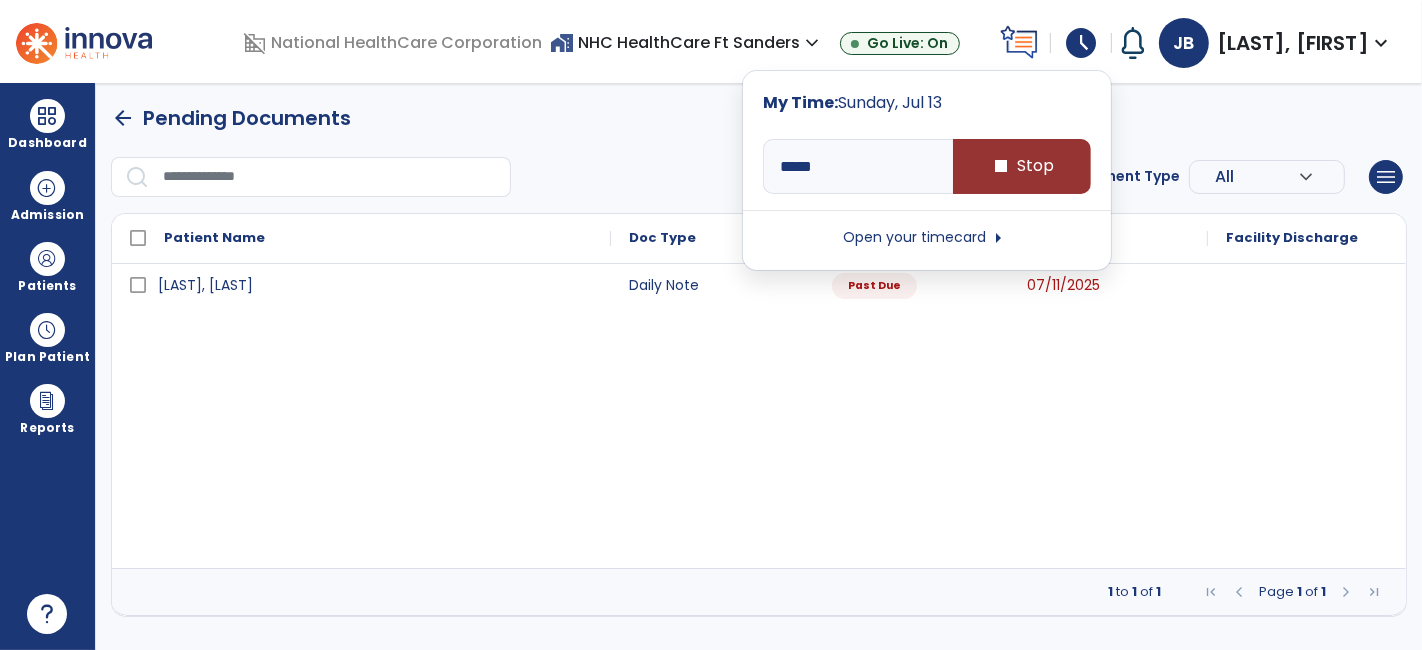 click on "stop  Stop" at bounding box center (1022, 166) 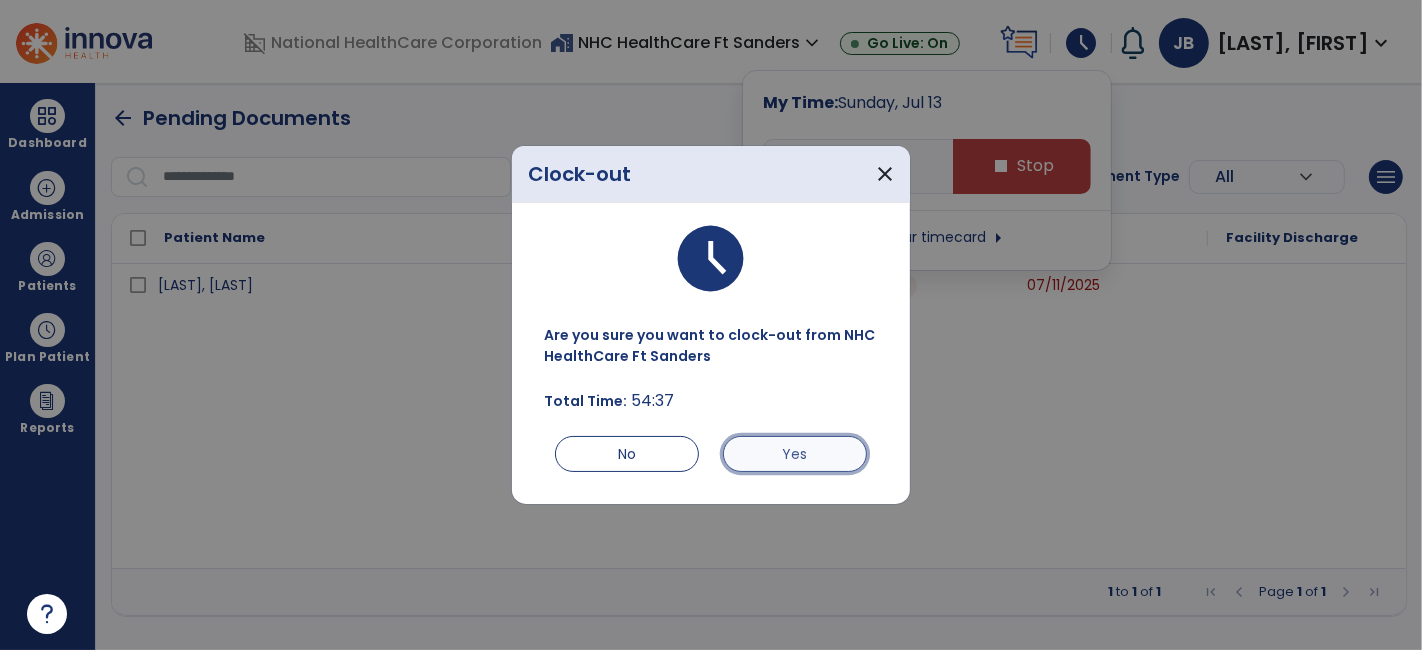 click on "Yes" at bounding box center (795, 454) 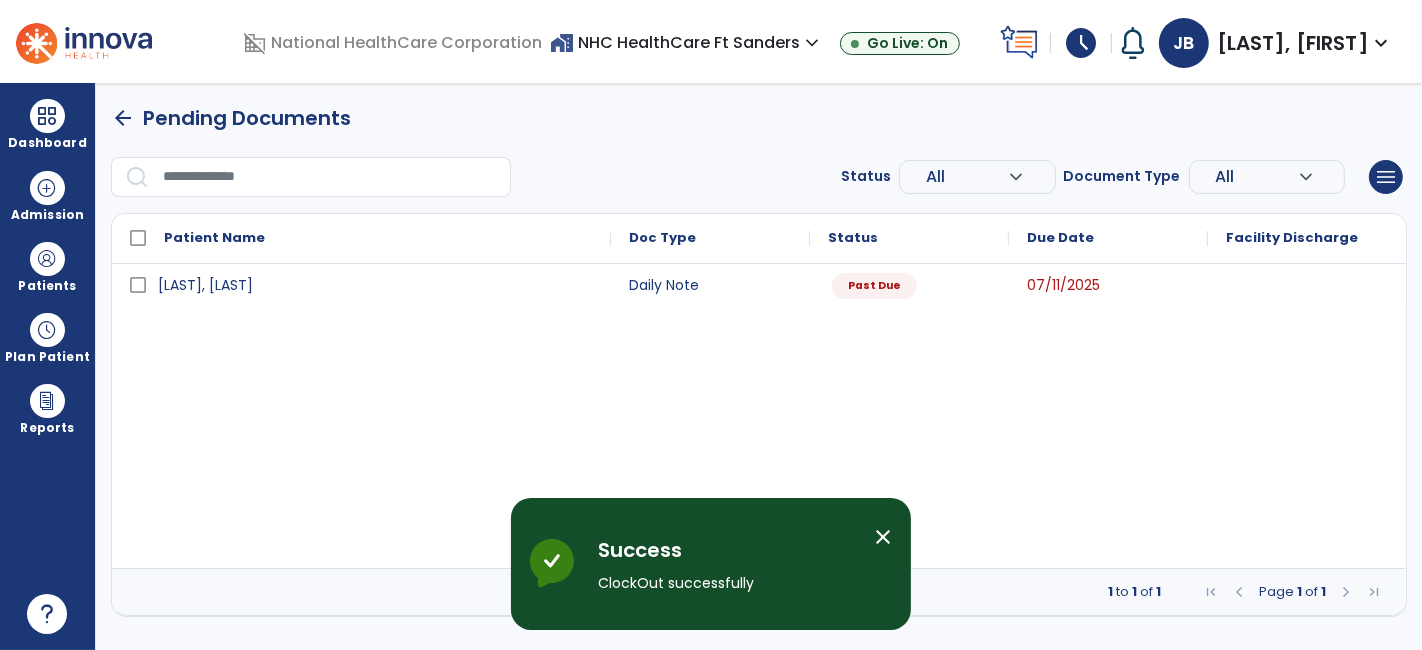 click on "schedule" at bounding box center (1081, 43) 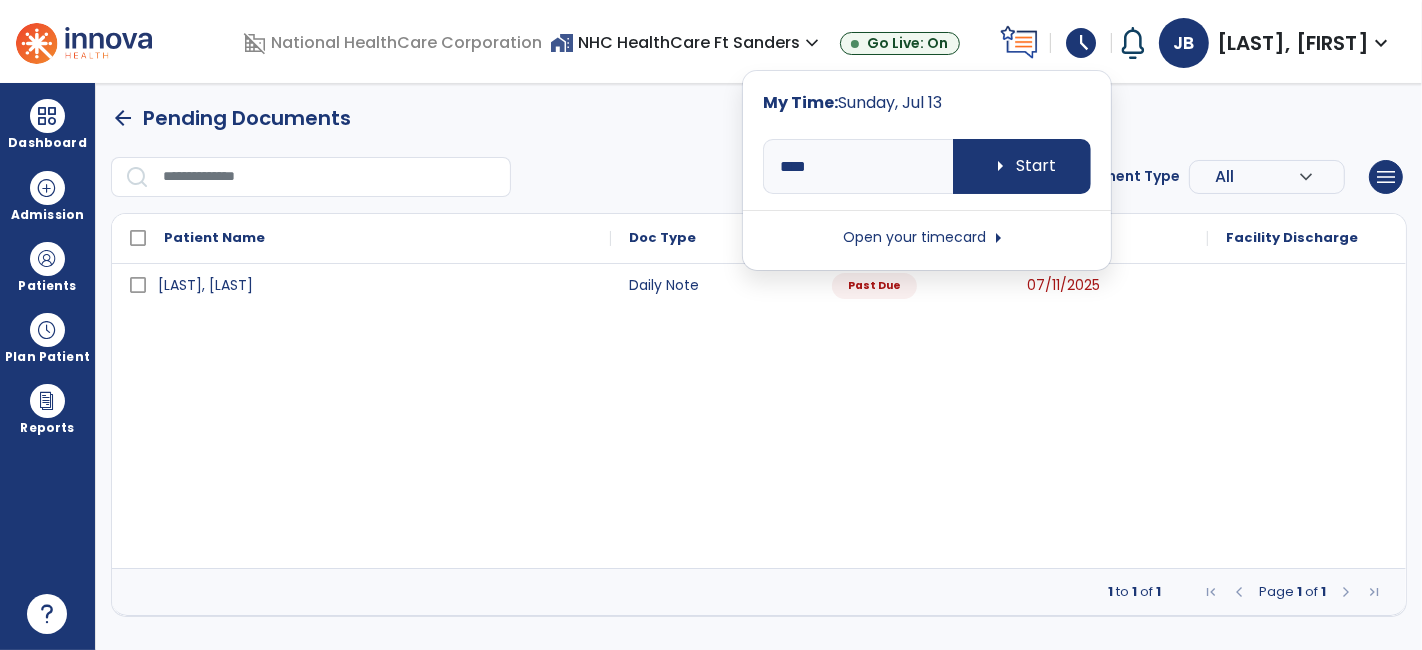 click on "Open your timecard  arrow_right" at bounding box center (927, 238) 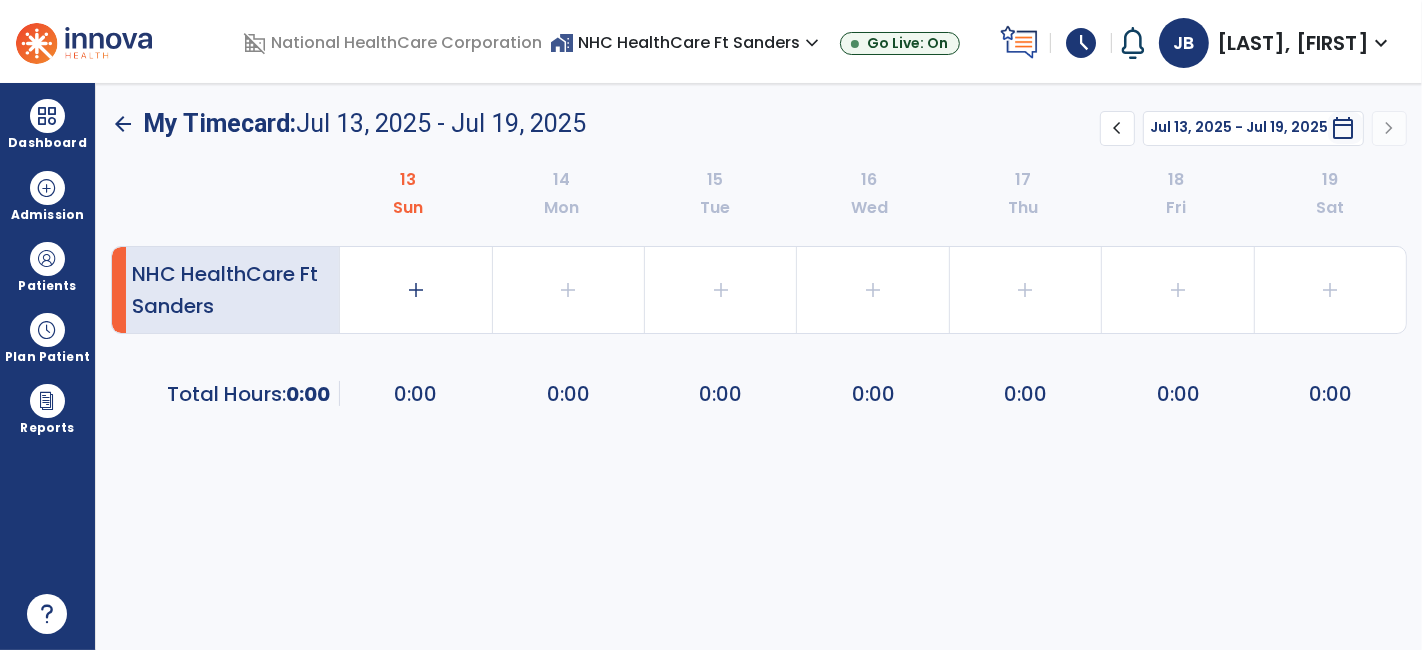 click on "chevron_left" 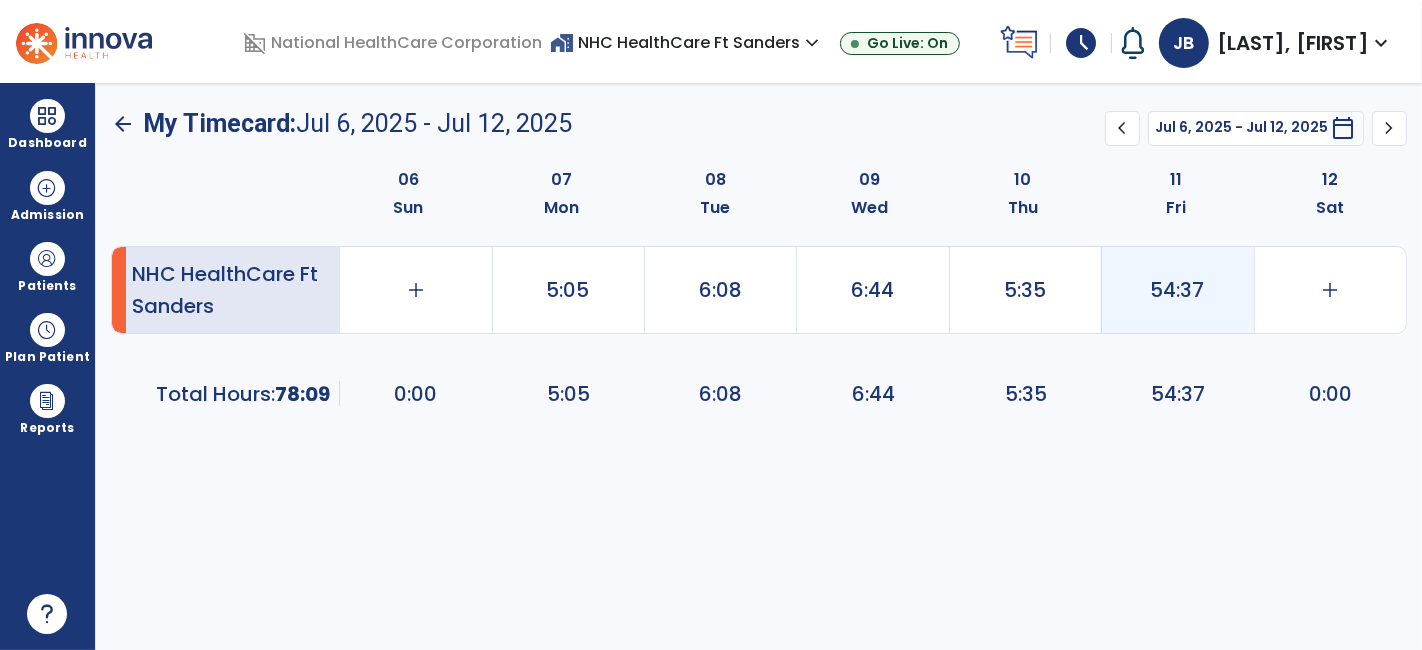 click on "54:37" 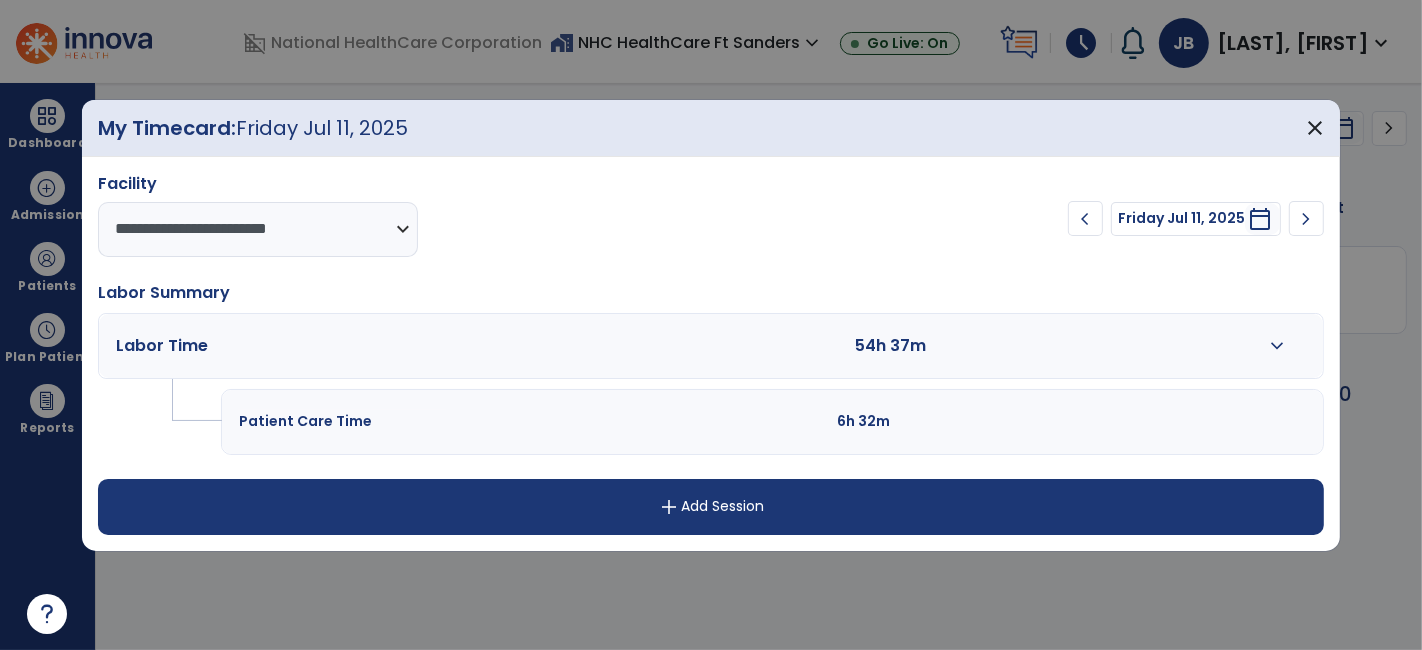click on "expand_more" at bounding box center [1276, 346] 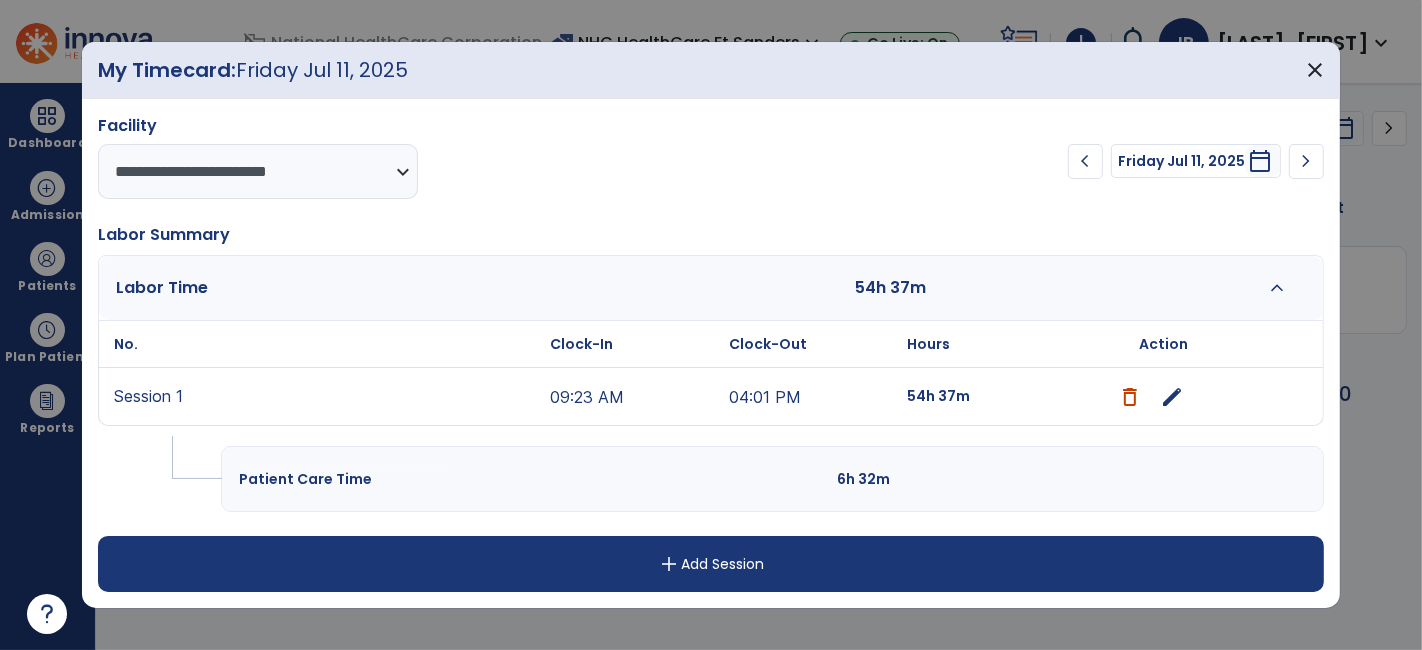 click on "04:01 PM" at bounding box center [813, 396] 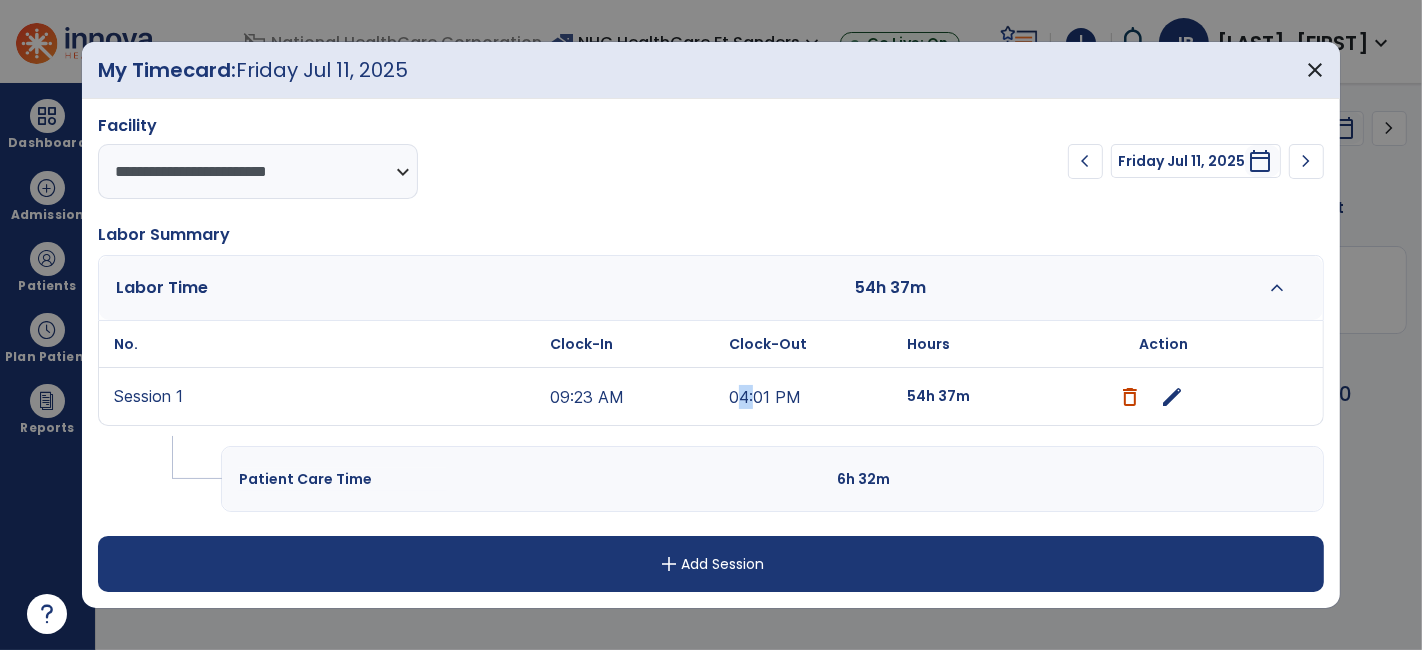 click on "04:01 PM" at bounding box center (813, 396) 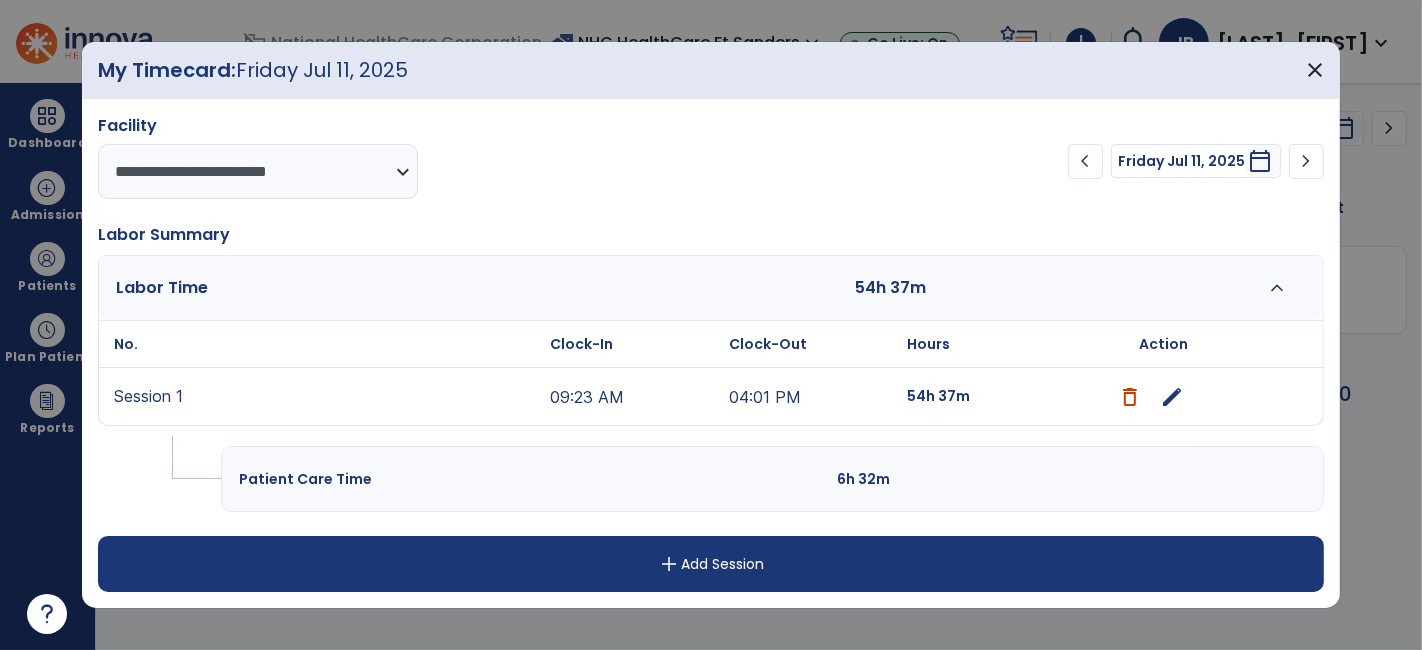click on "edit" at bounding box center [1173, 397] 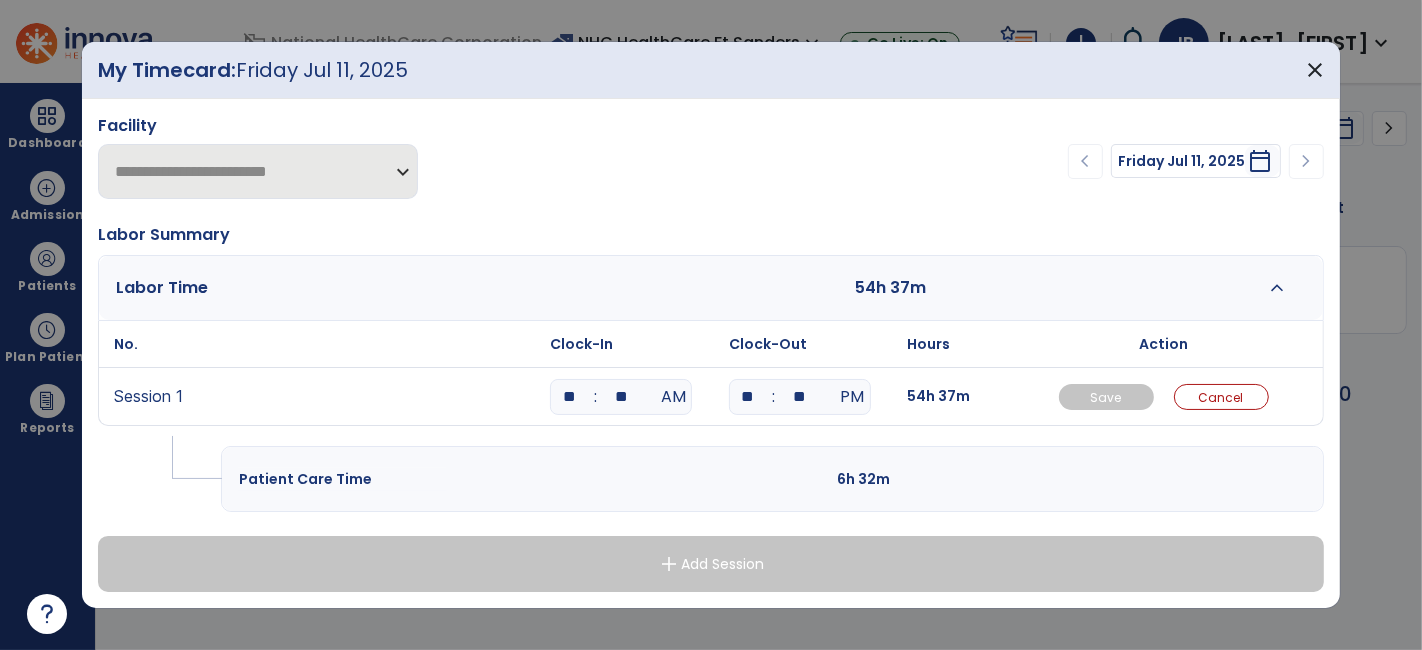 click on "**" at bounding box center [748, 397] 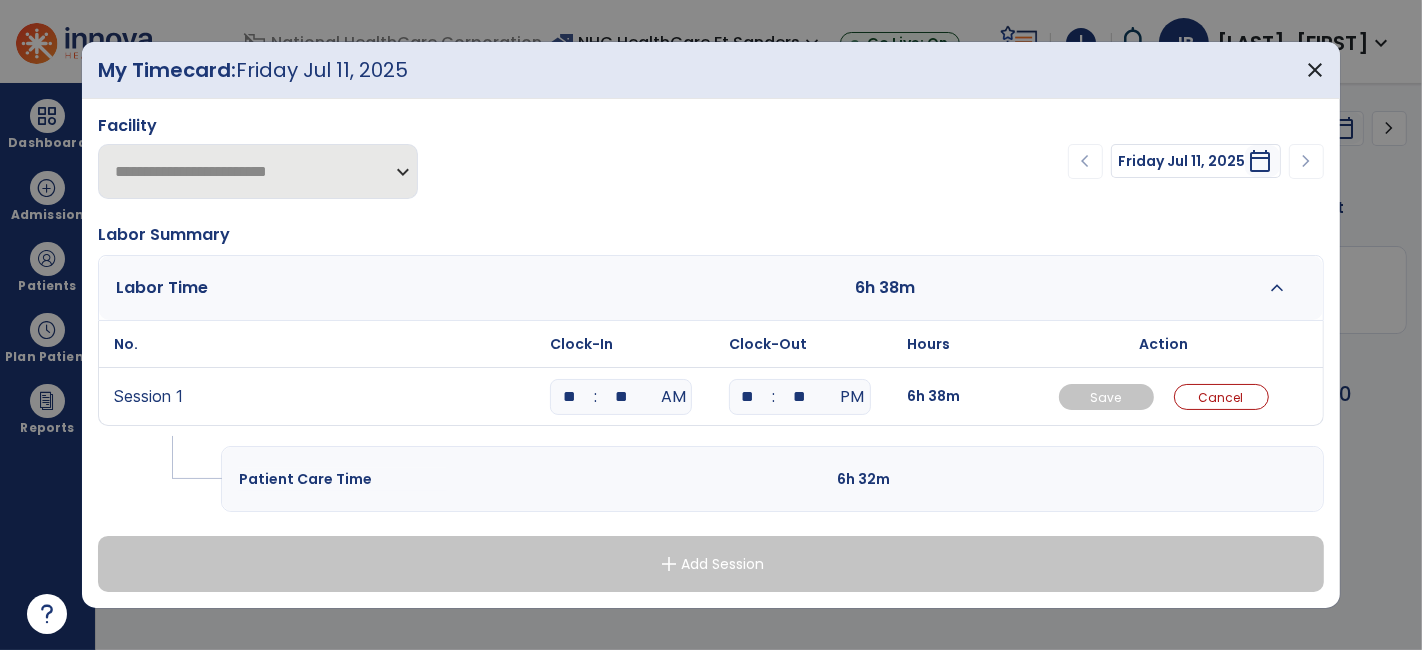 type on "**" 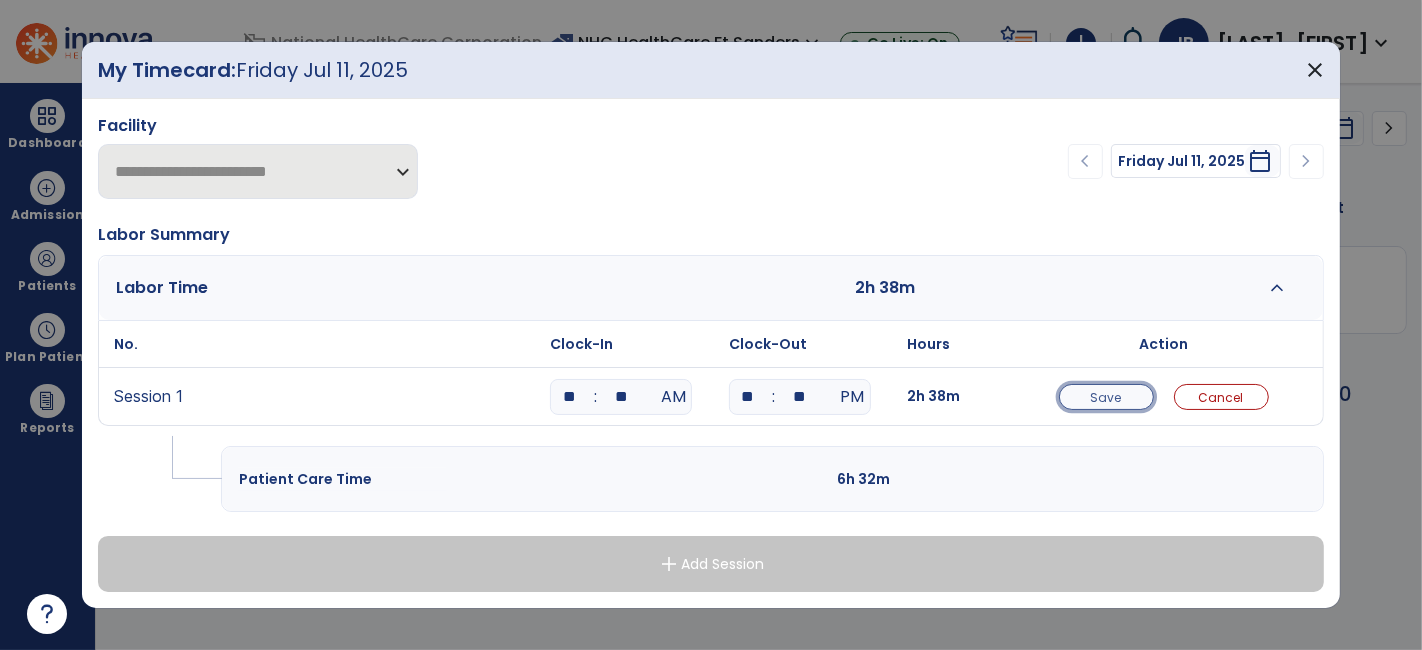 click on "Save" at bounding box center [1106, 397] 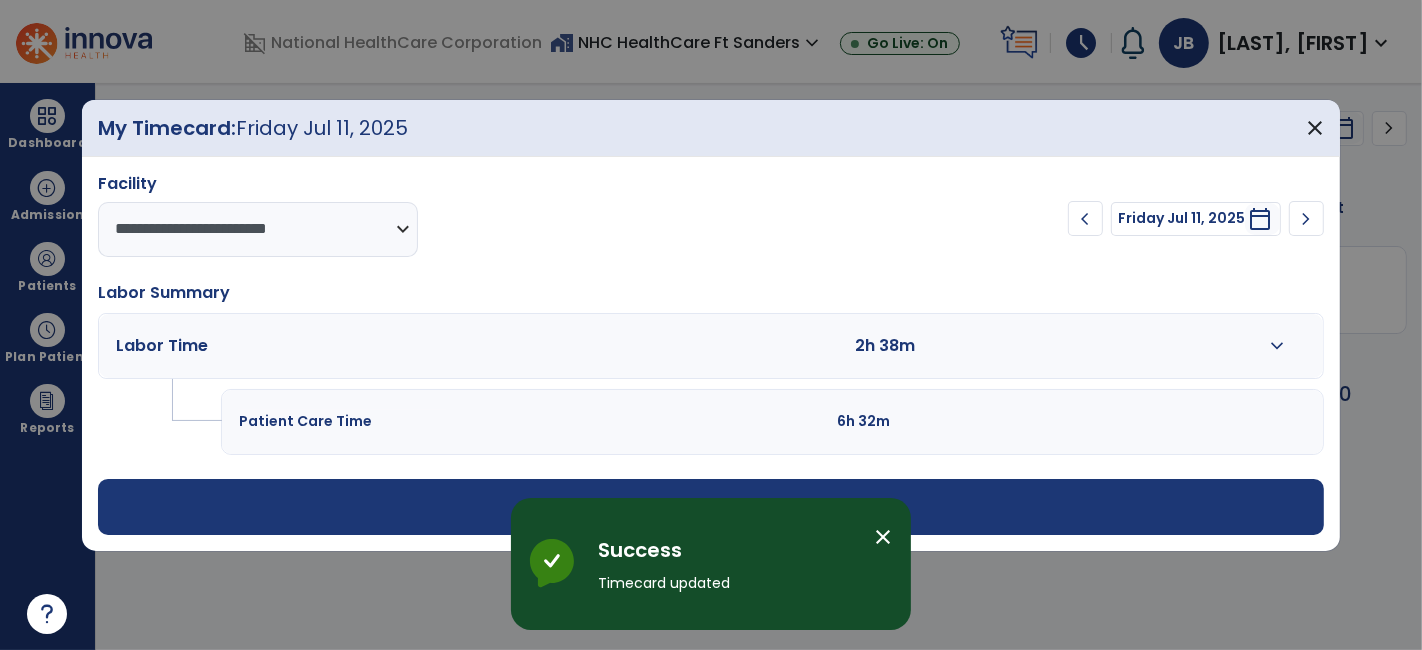 click on "expand_more" at bounding box center [1277, 346] 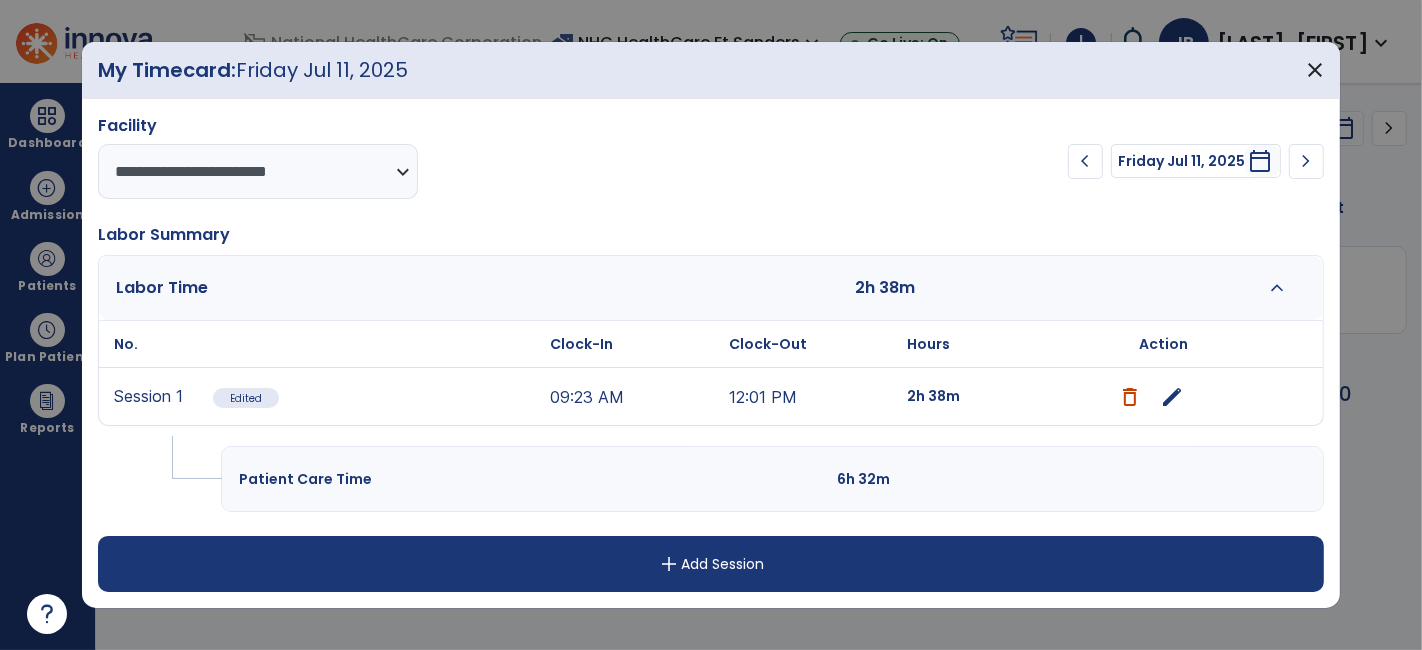 click on "add  Add Session" at bounding box center (711, 564) 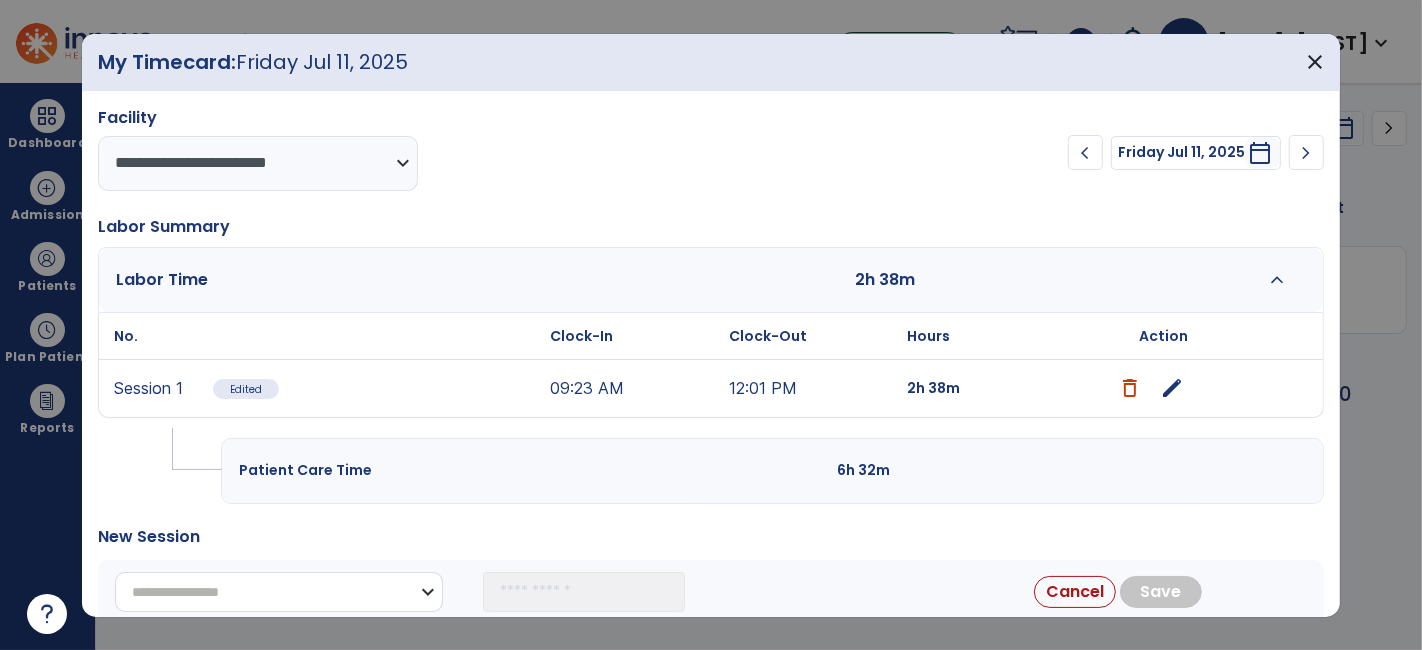drag, startPoint x: 259, startPoint y: 592, endPoint x: 258, endPoint y: 578, distance: 14.035668 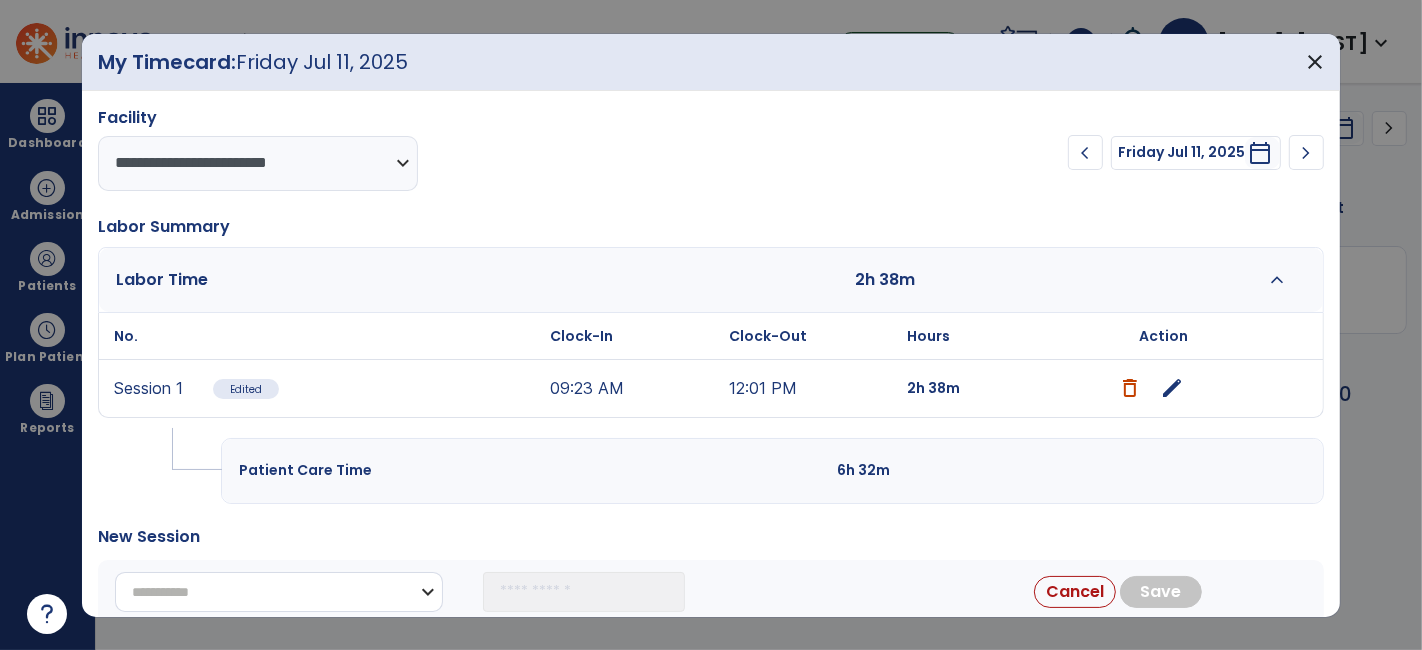 click on "**********" at bounding box center [279, 592] 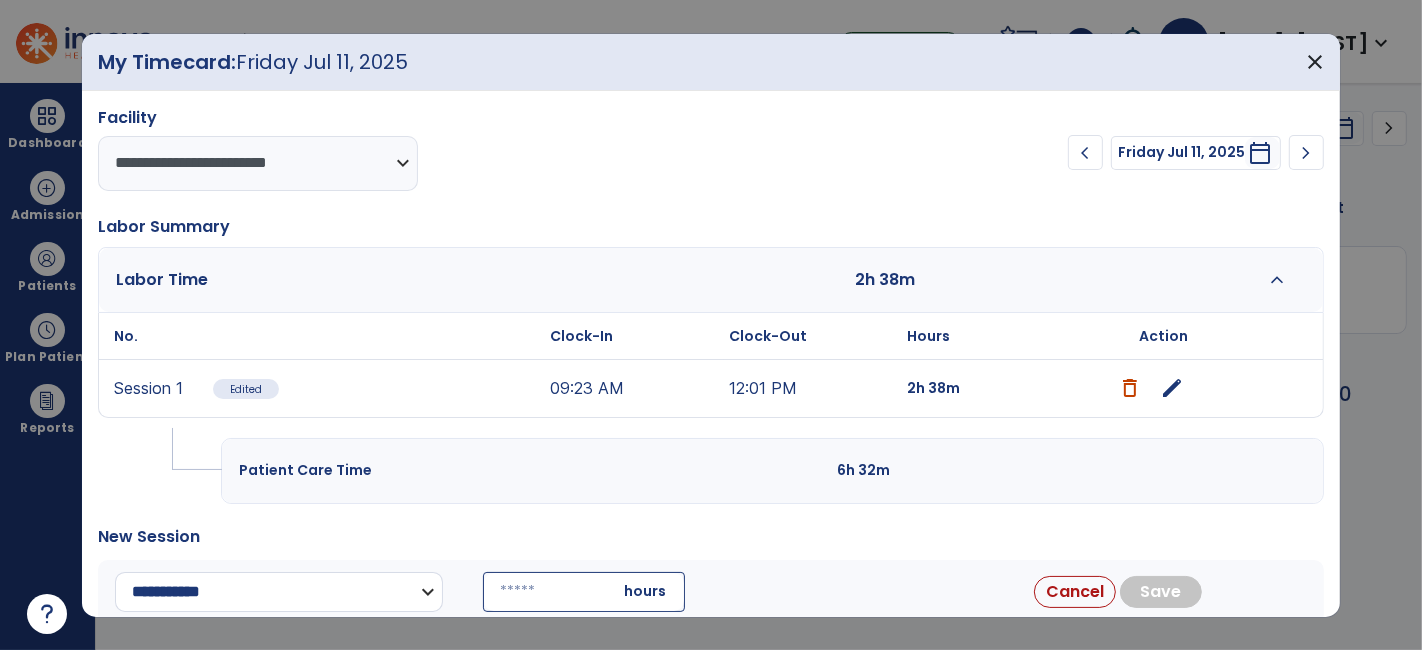 click on "**********" at bounding box center (279, 592) 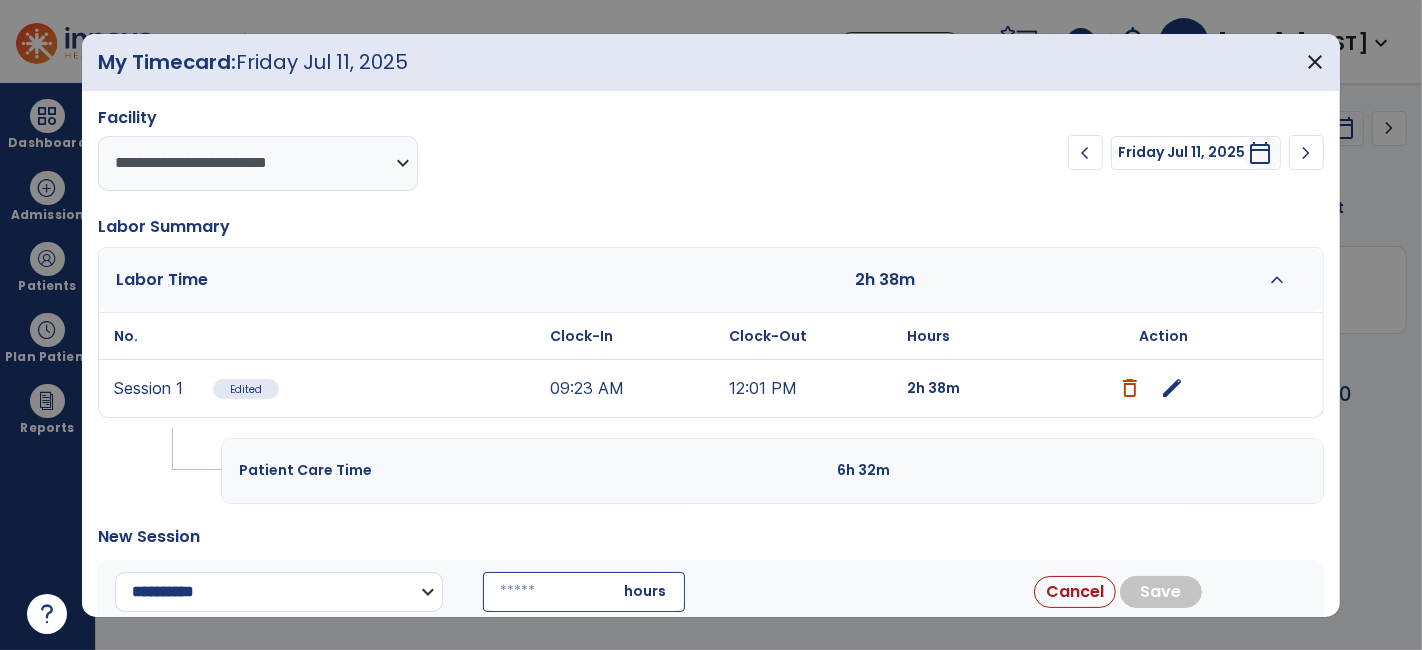 click on "**********" at bounding box center [279, 592] 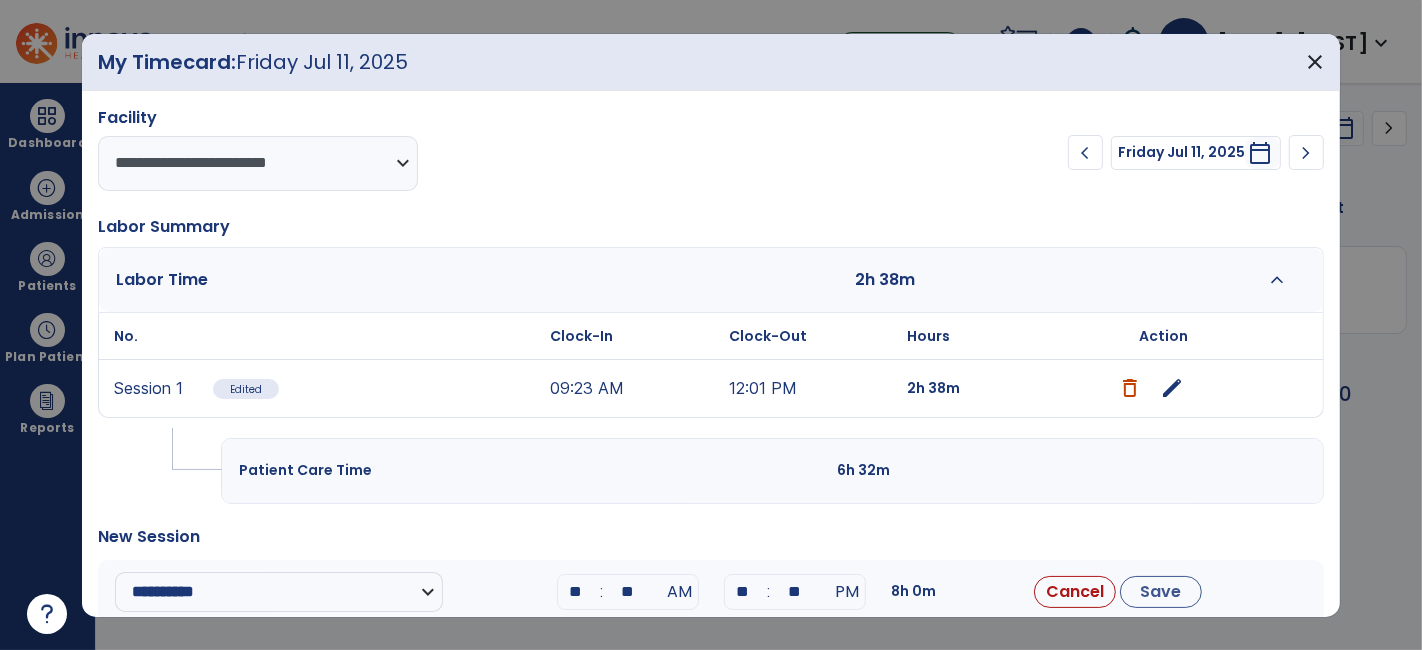 click on "**" at bounding box center (576, 592) 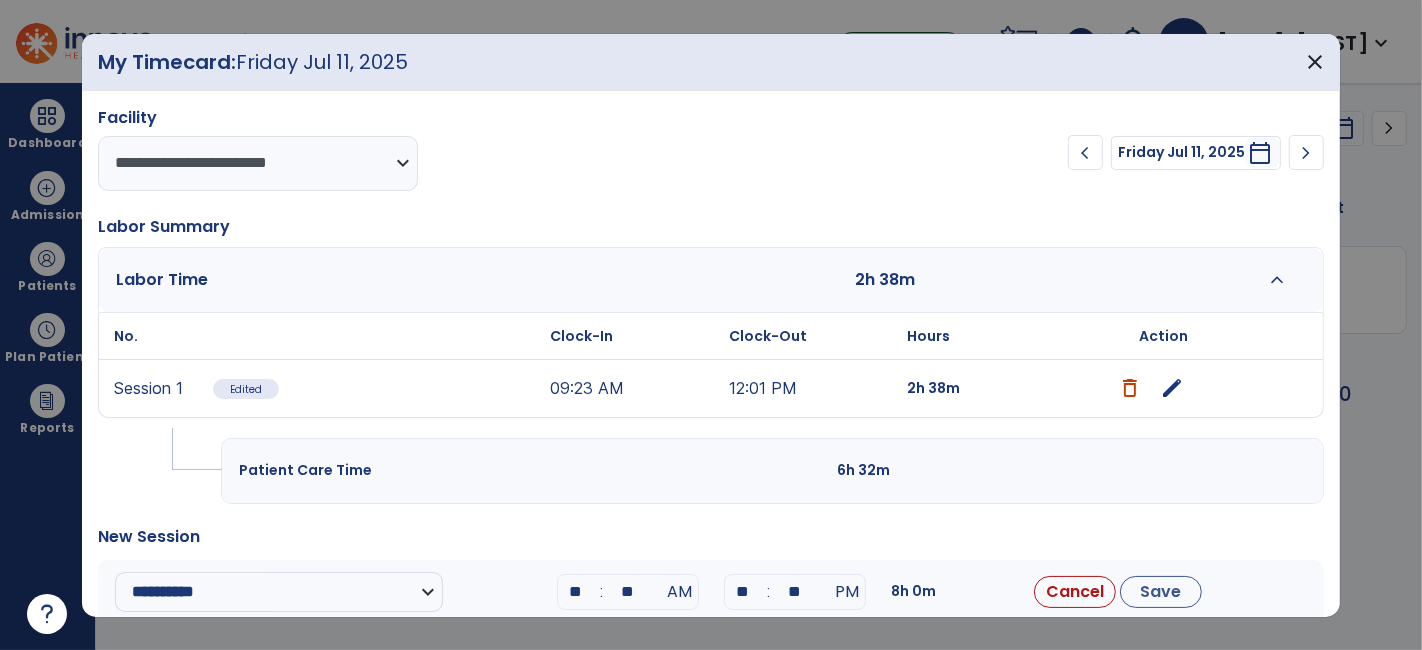 type on "**" 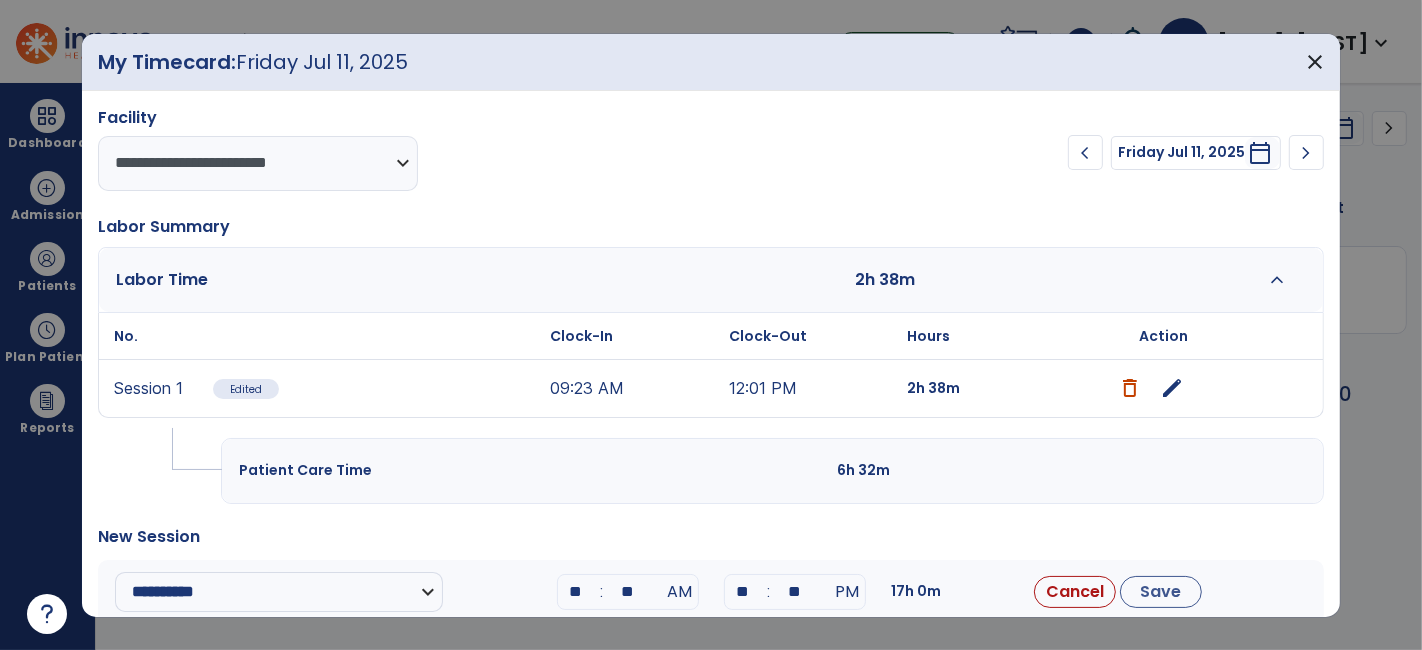 type on "**" 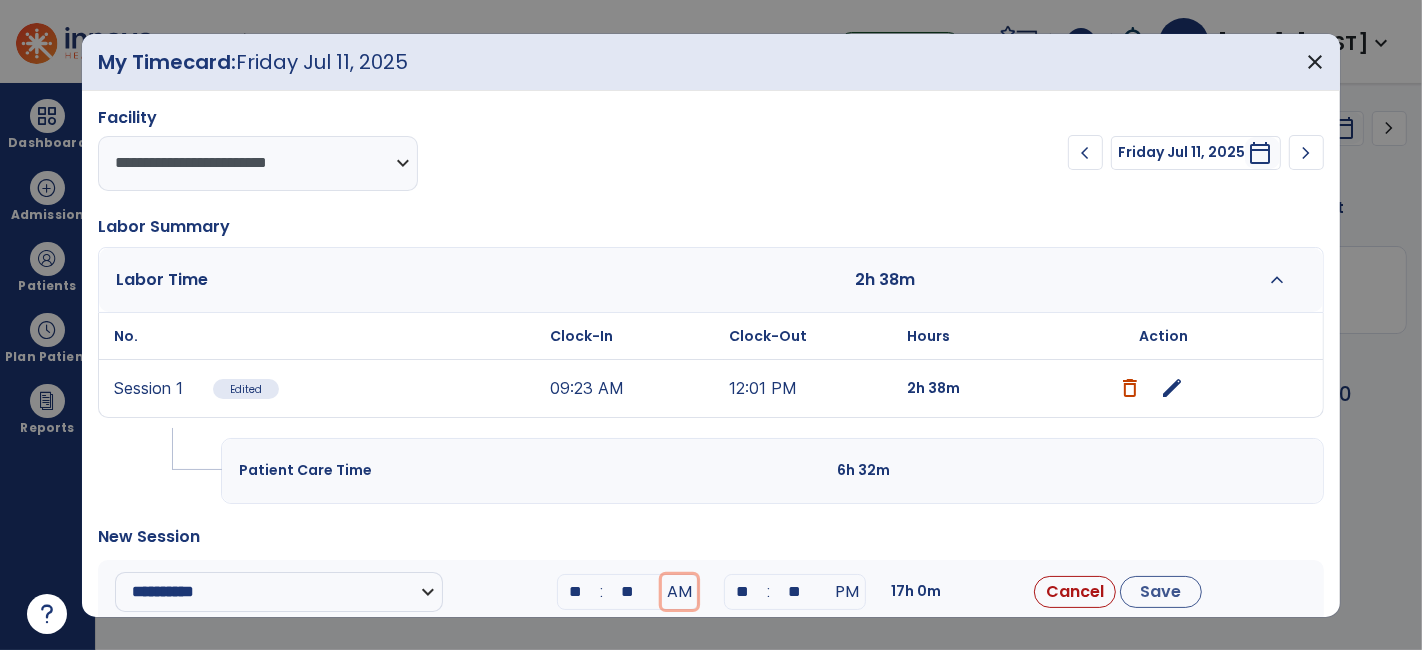 type 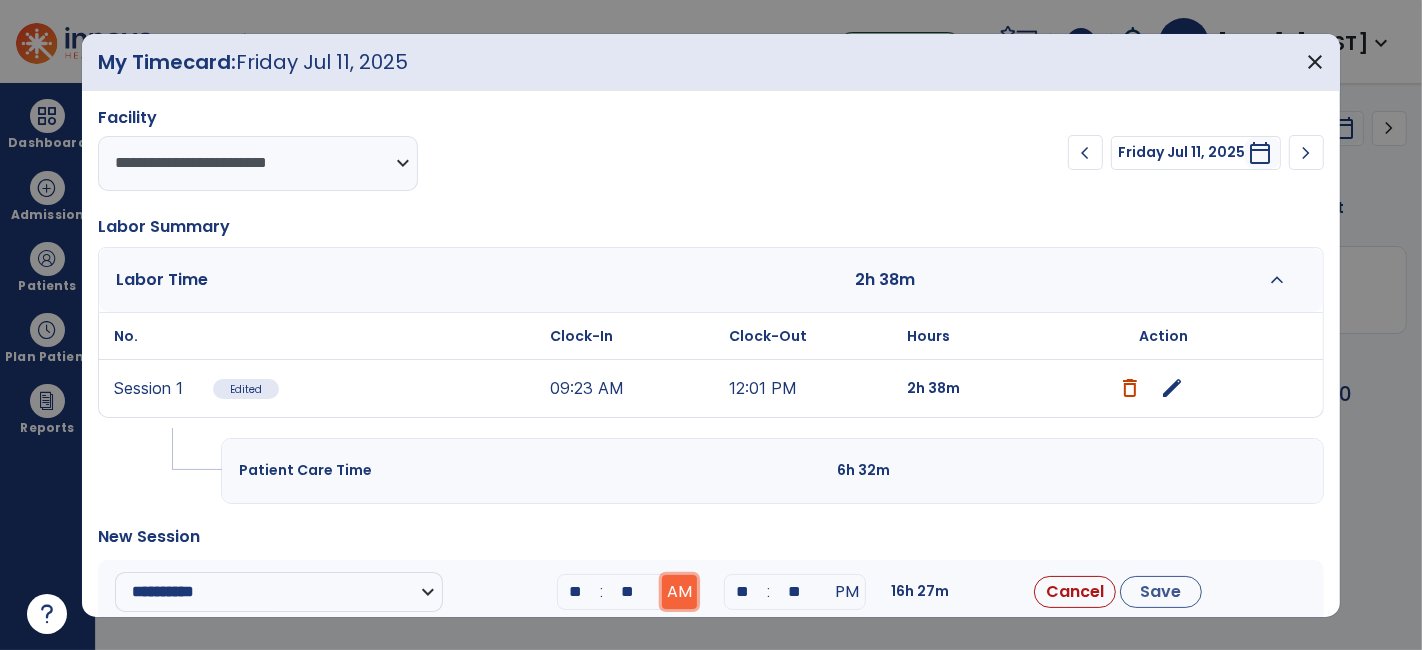 click on "AM" at bounding box center [679, 592] 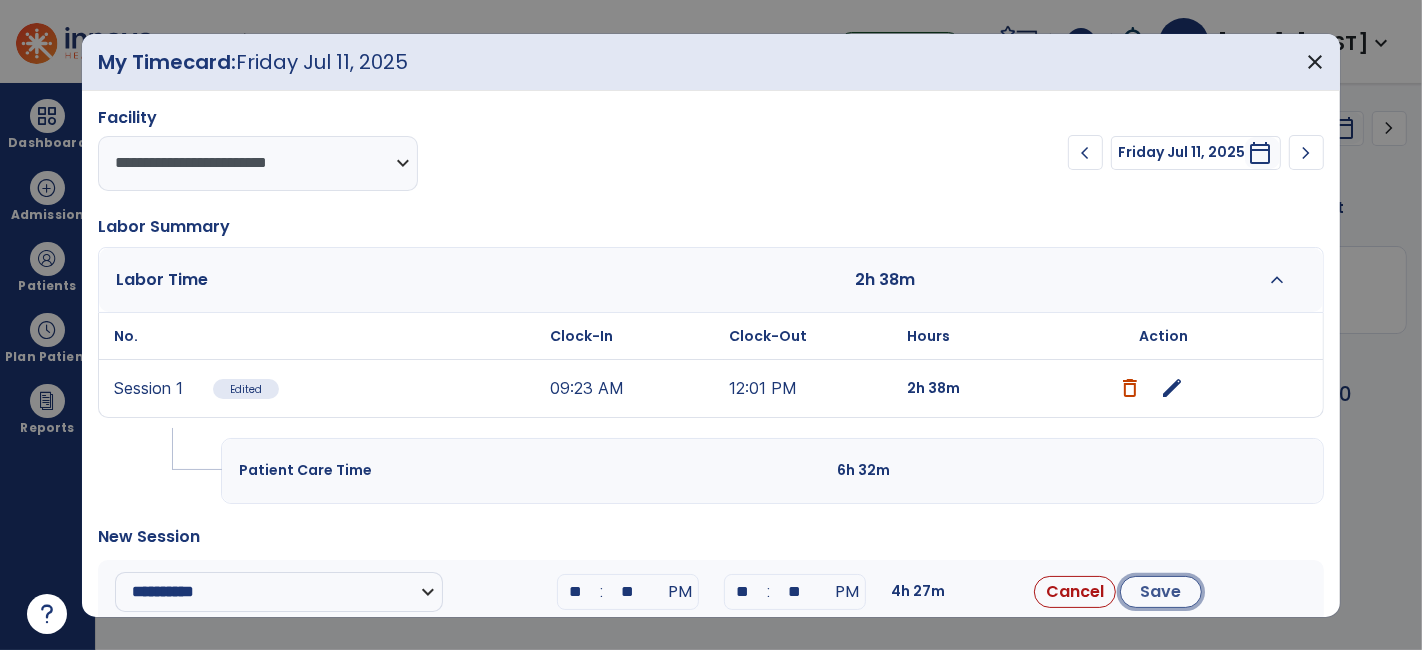 click on "Save" at bounding box center [1161, 592] 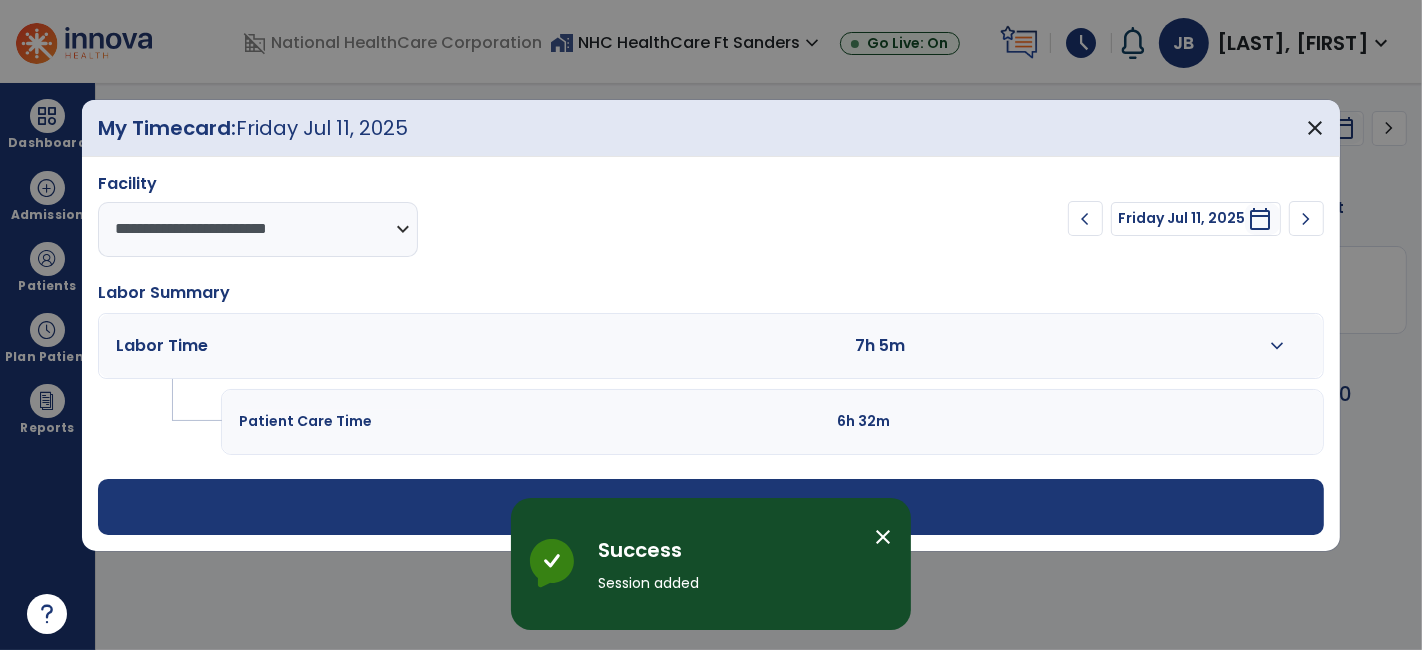 click on "expand_more" at bounding box center (1277, 346) 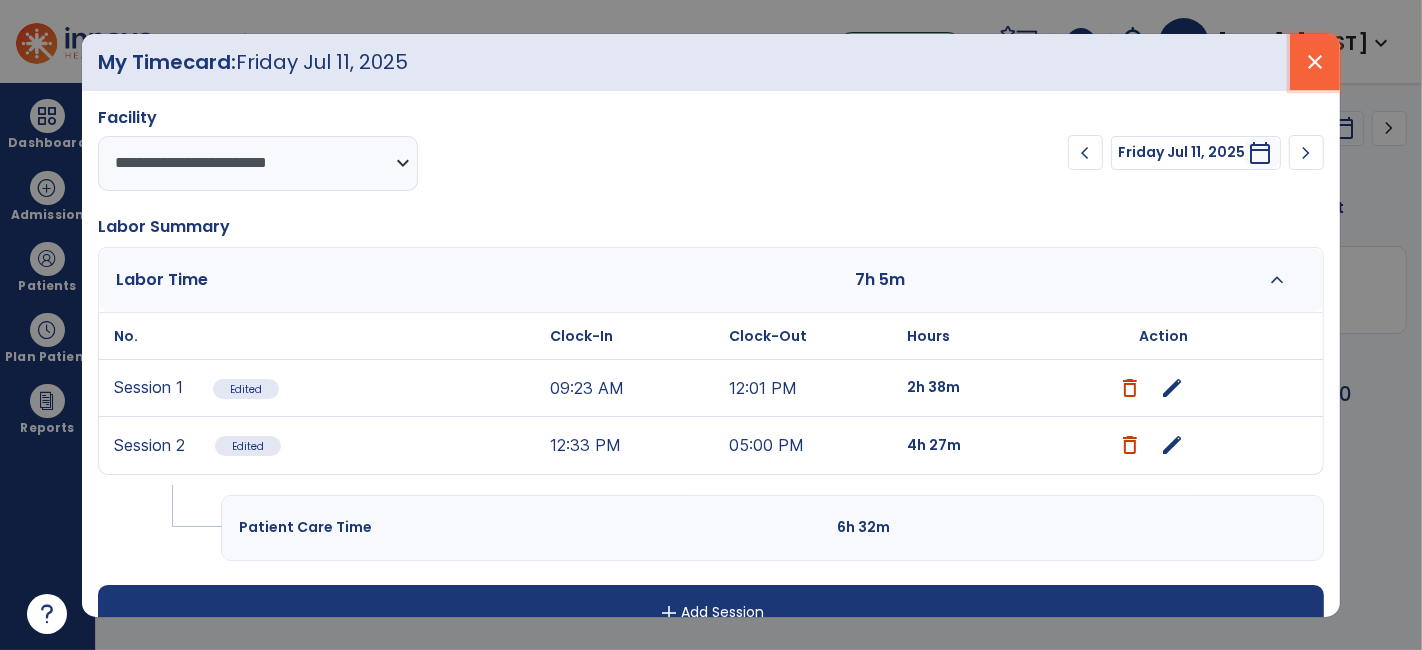 click on "close" at bounding box center (1315, 62) 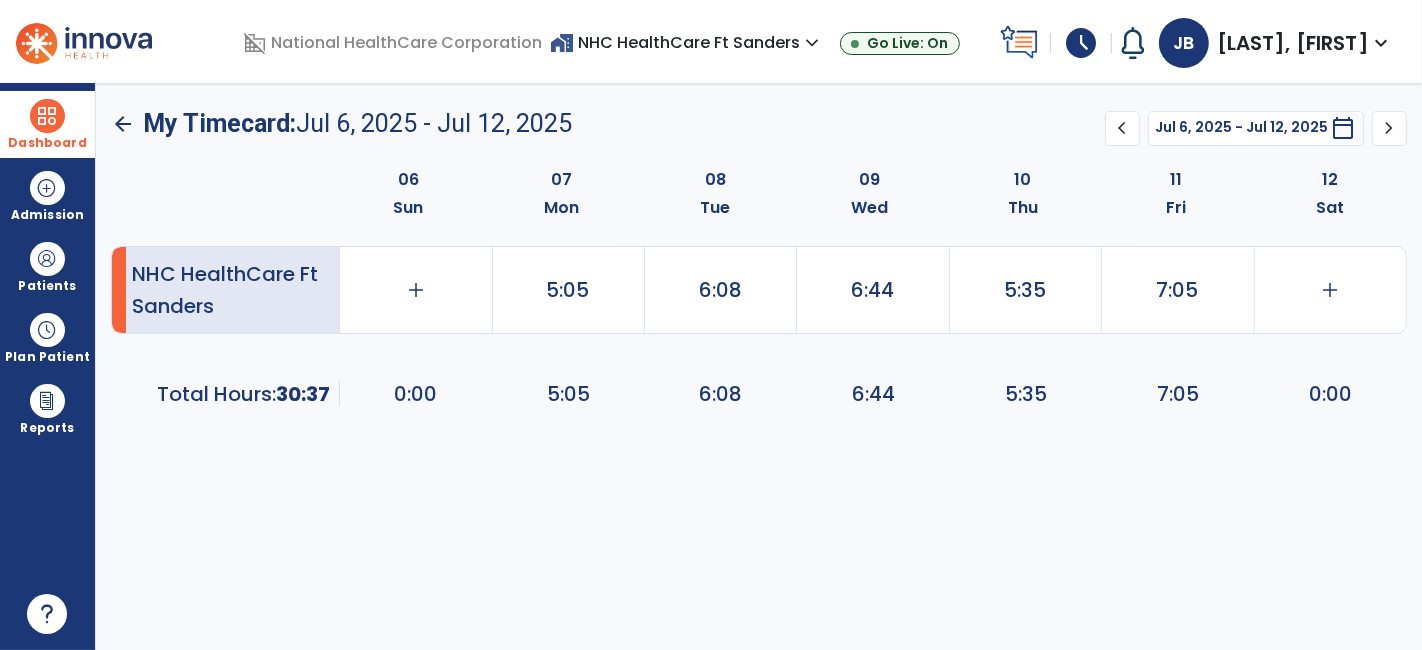 click on "Dashboard" at bounding box center (47, 124) 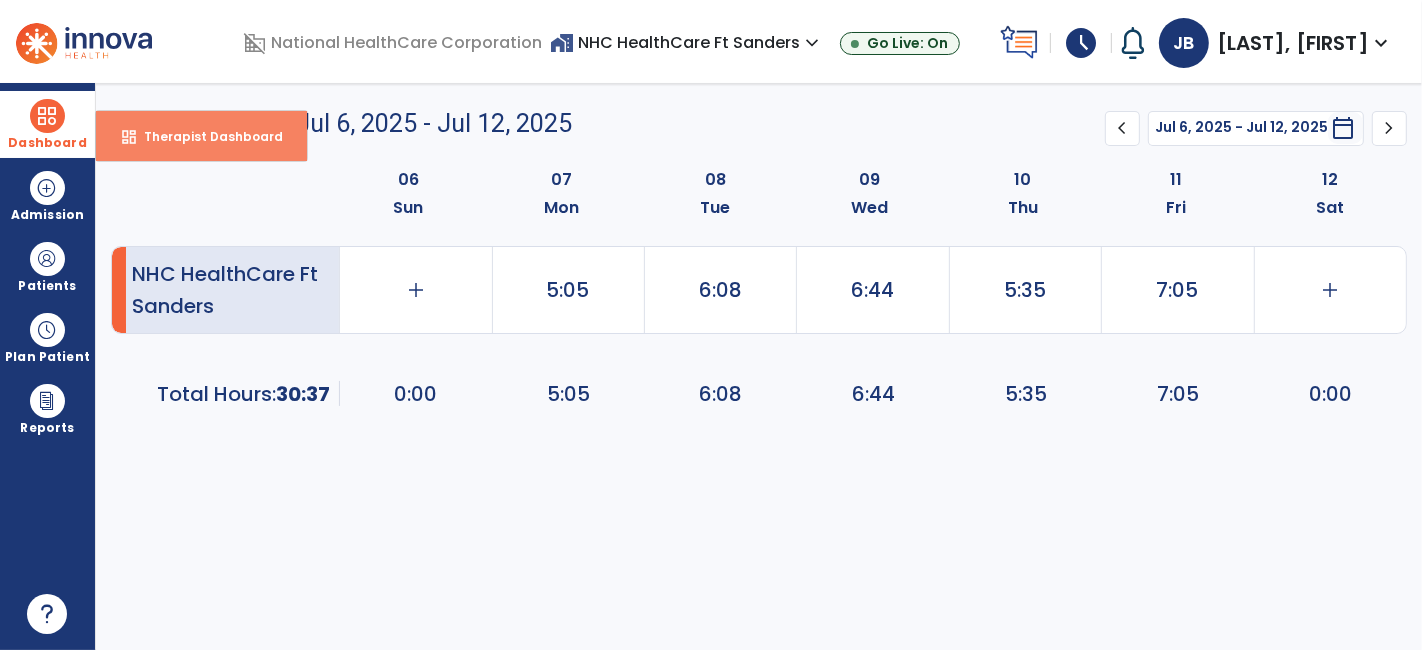 click on "Therapist Dashboard" at bounding box center [205, 136] 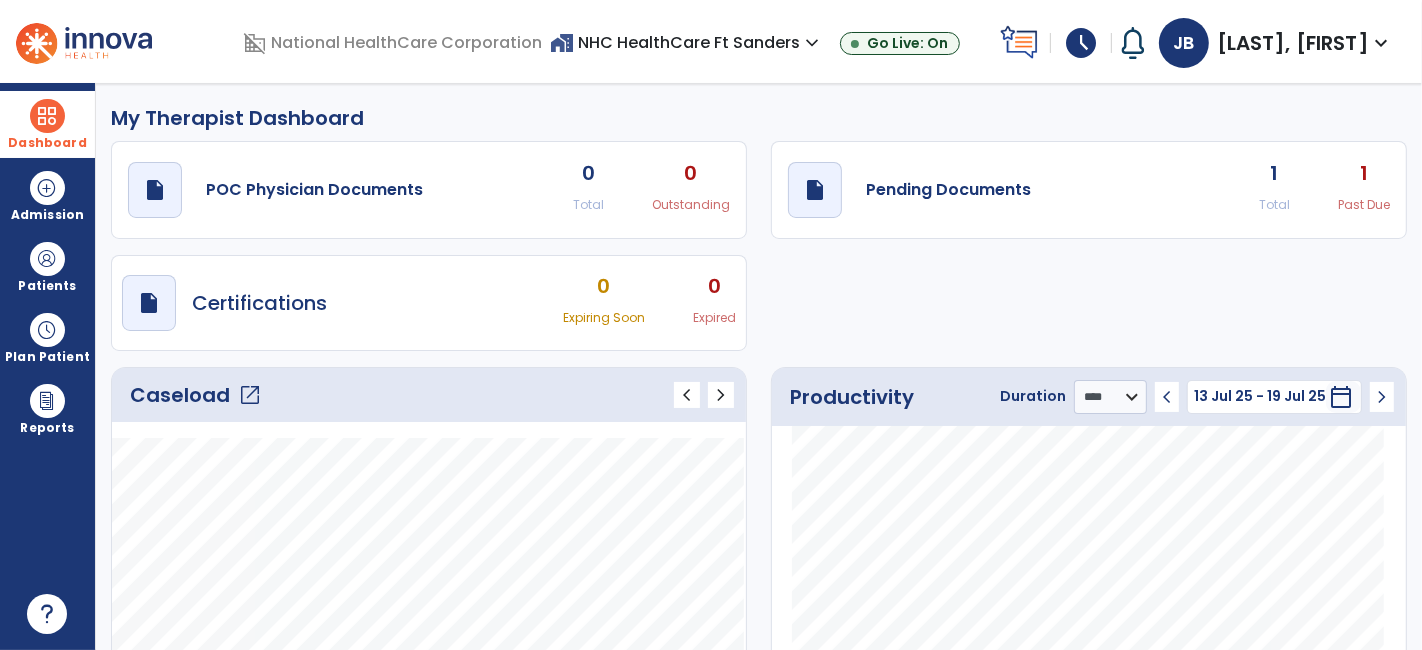 click on "chevron_left" 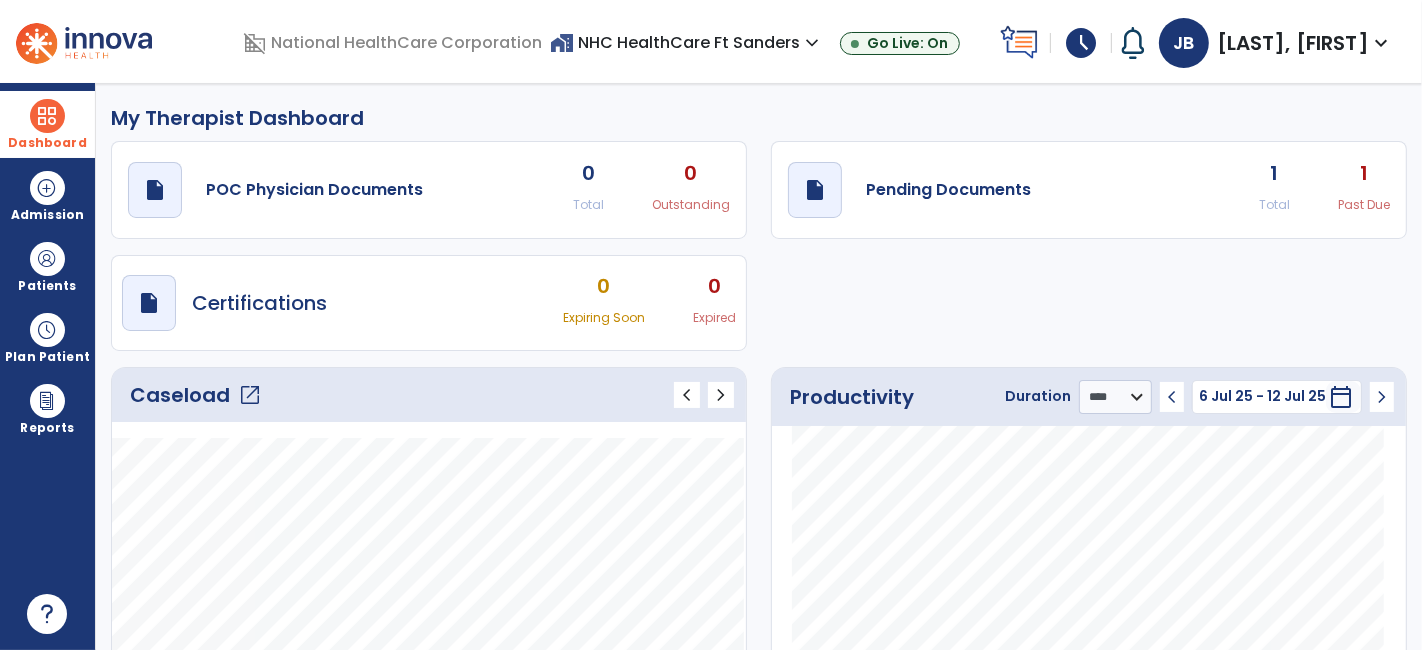 click on "chevron_right" 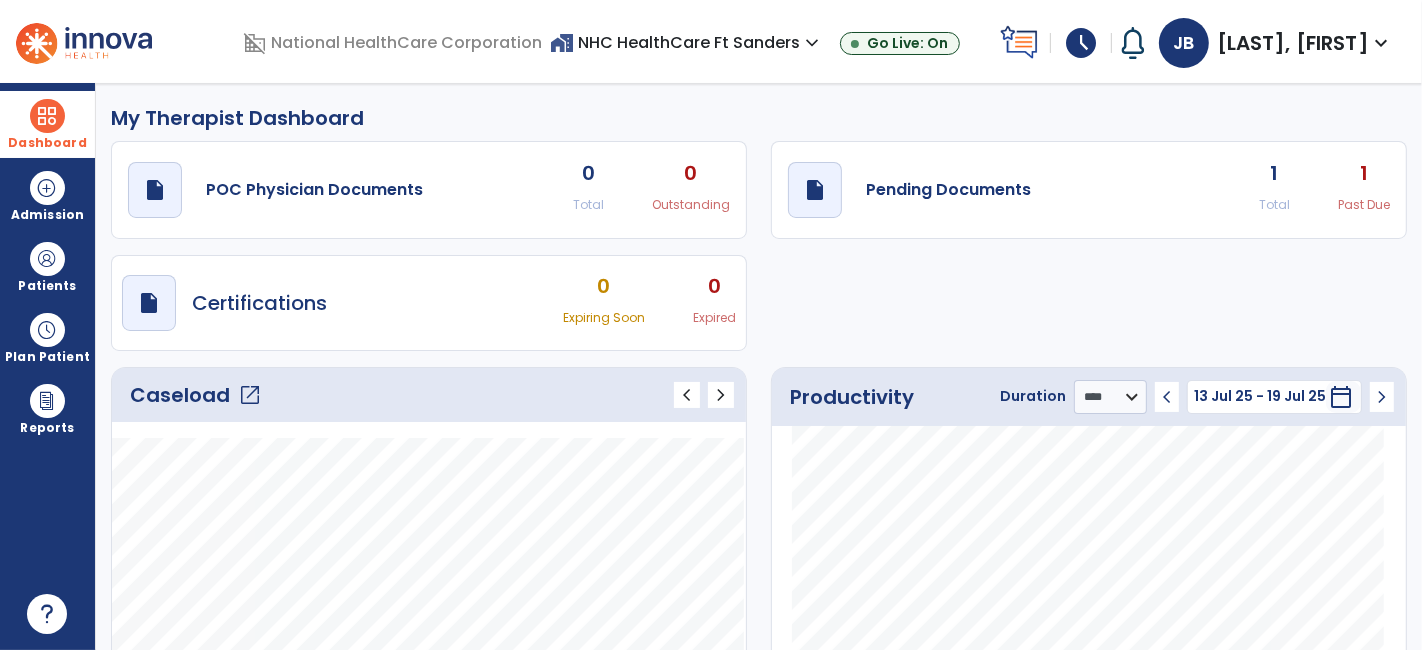 click on "draft   open_in_new  POC Physician Documents 0 Total 0 Outstanding  draft   open_in_new  Pending Documents 1 Total 1 Past Due  draft   open_in_new  Certifications 0 Expiring Soon 0 Expired" 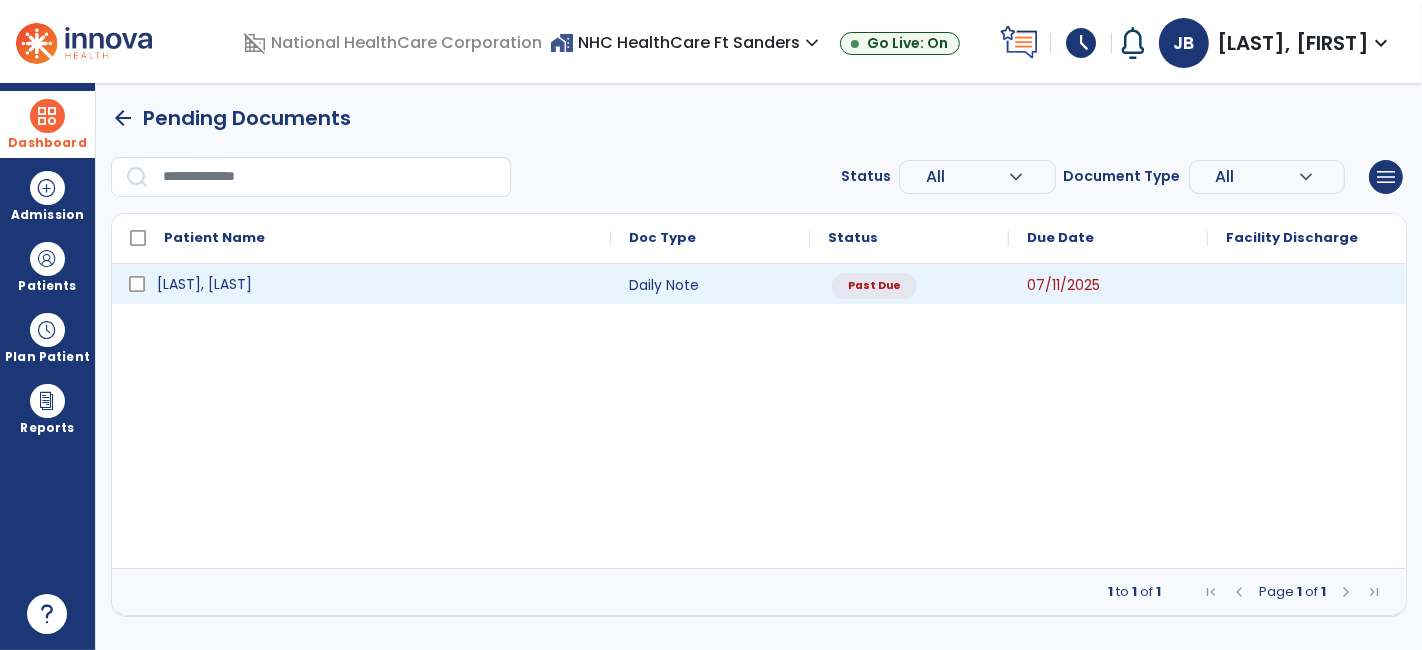 click on "[LAST], [LAST]" at bounding box center [204, 284] 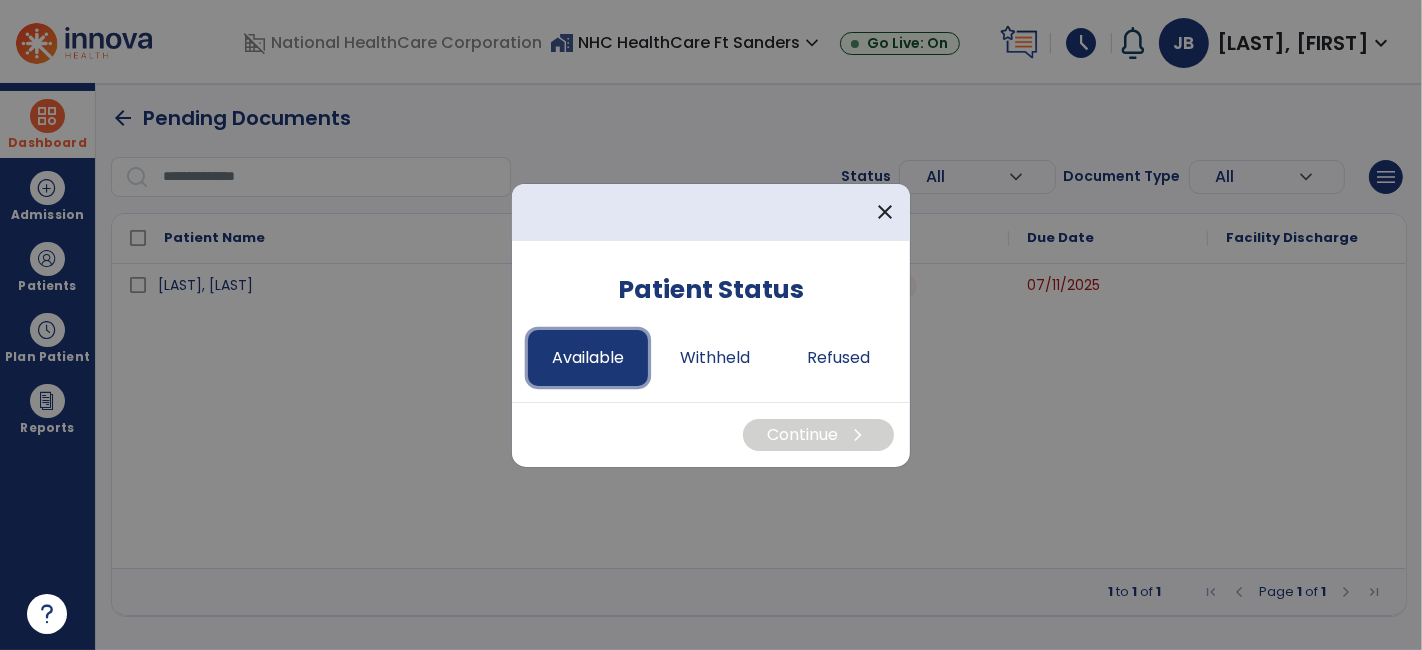 click on "Available" at bounding box center (588, 358) 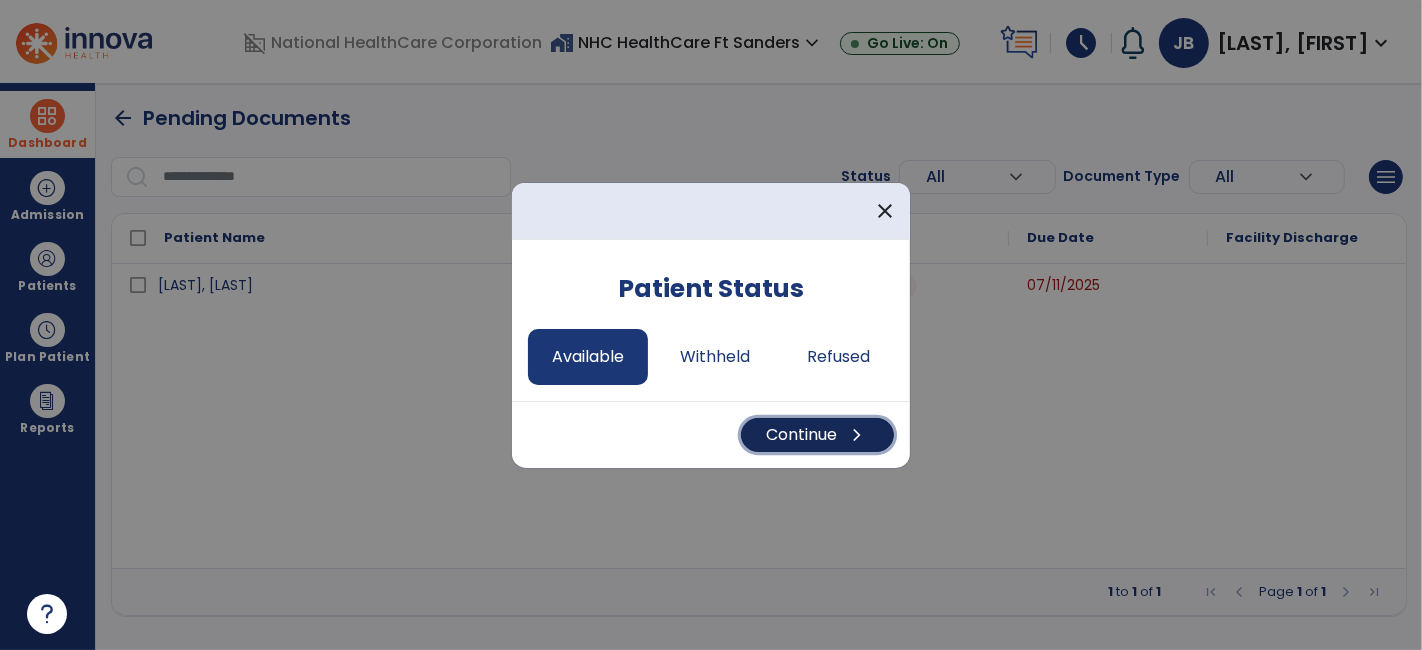click on "Continue   chevron_right" at bounding box center (817, 435) 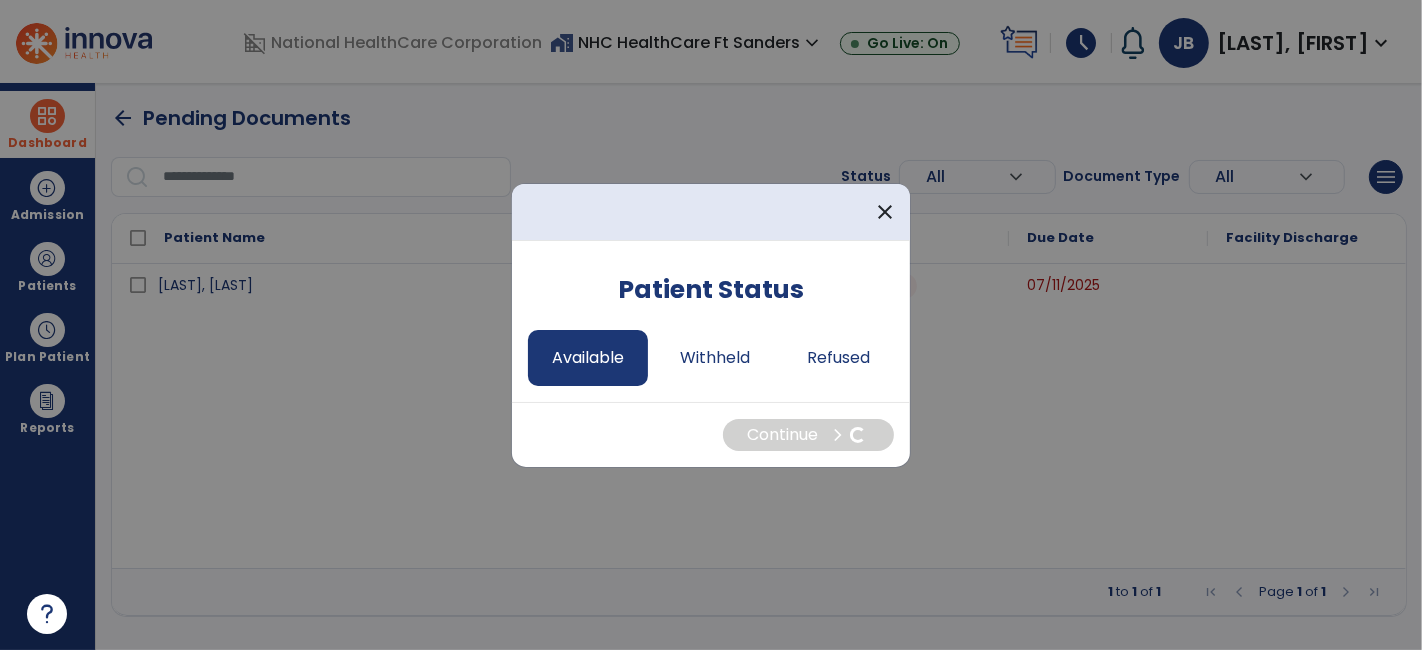 select on "*" 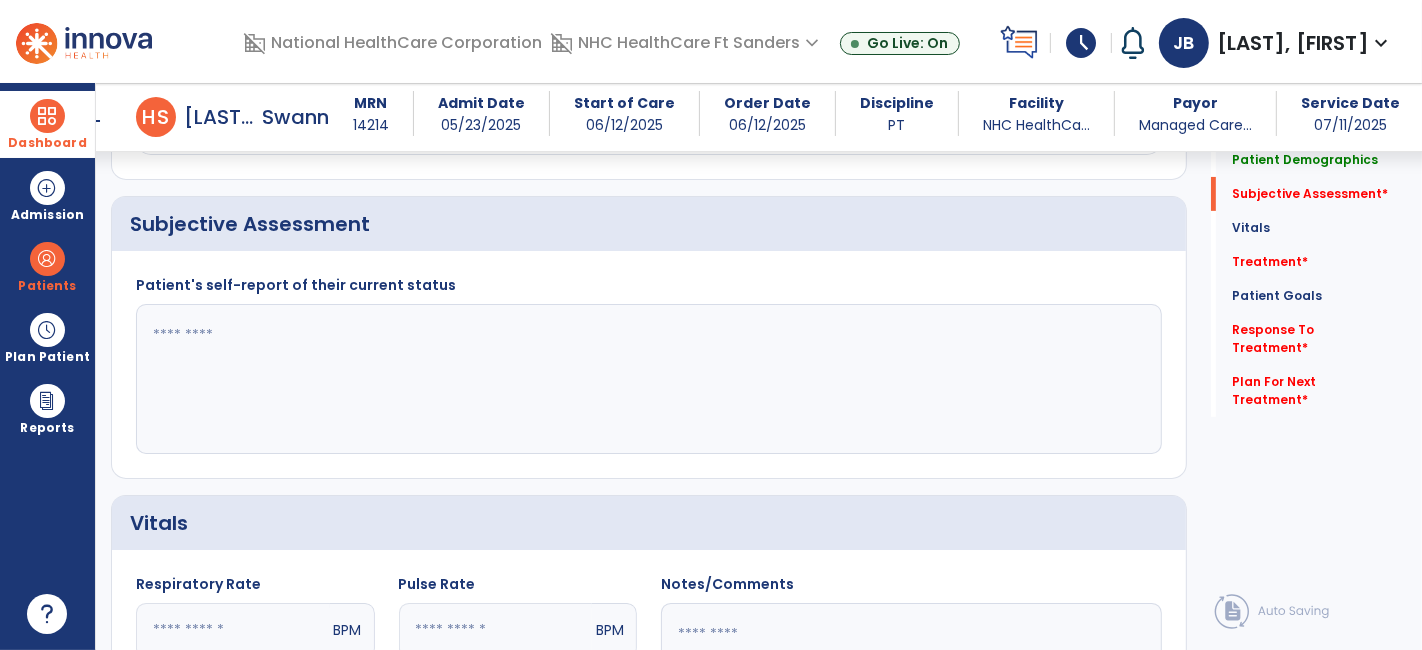 scroll, scrollTop: 333, scrollLeft: 0, axis: vertical 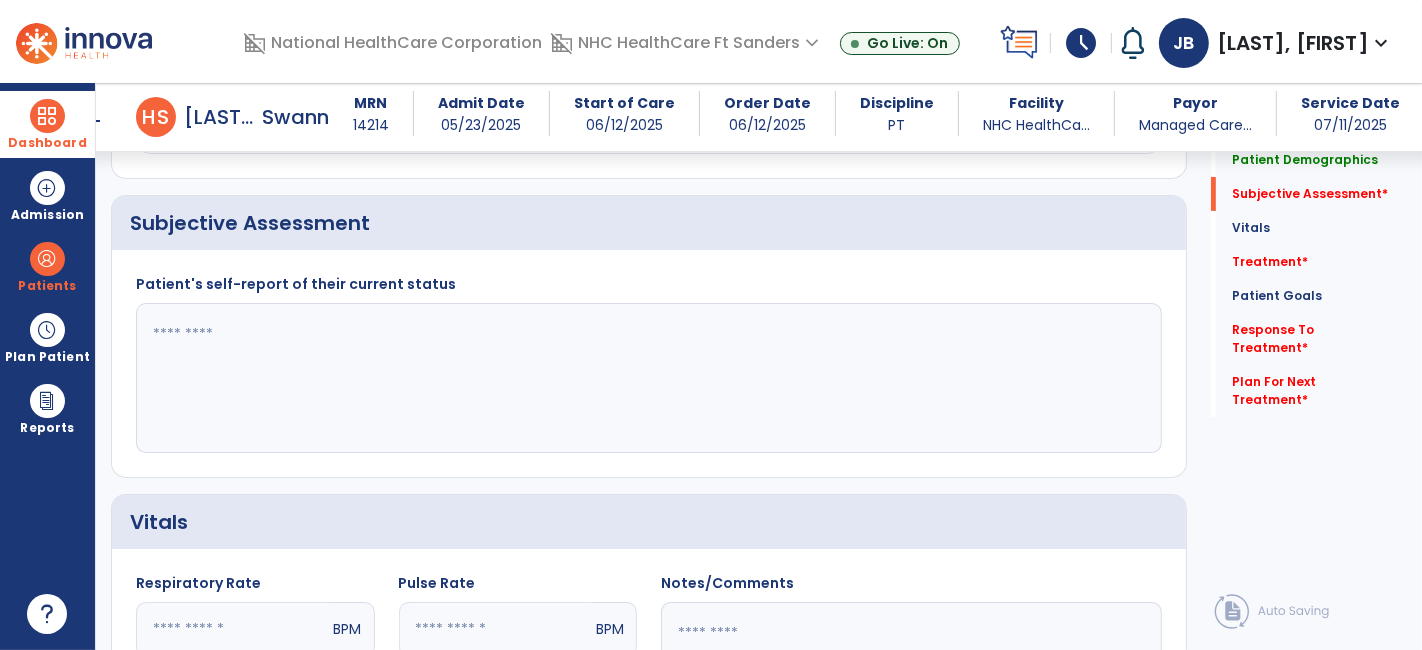 click 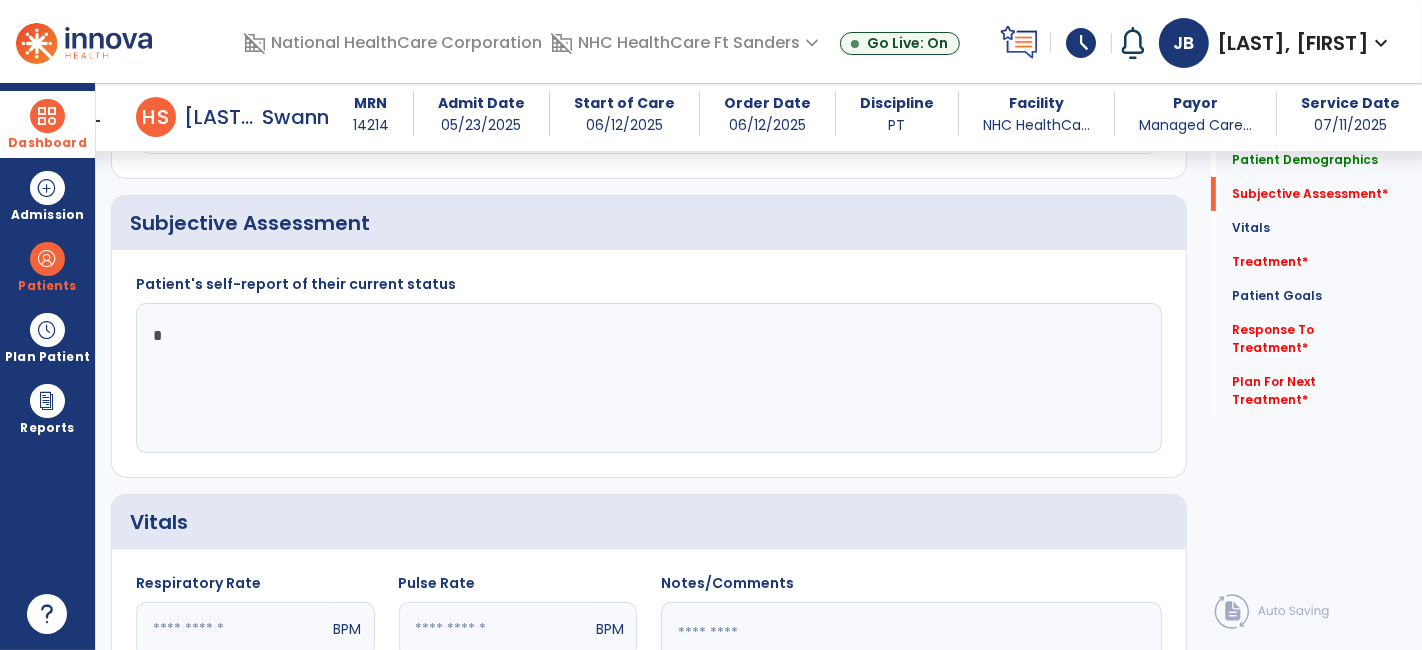 type on "*" 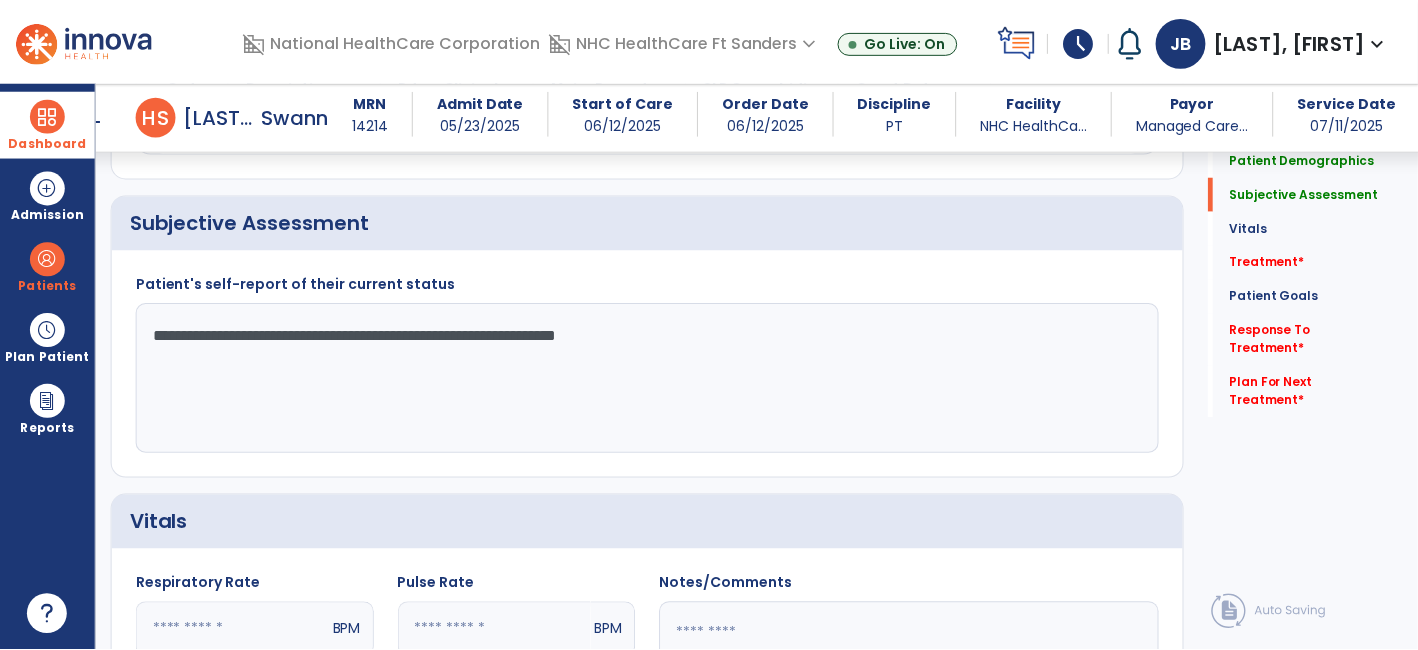 scroll, scrollTop: 1000, scrollLeft: 0, axis: vertical 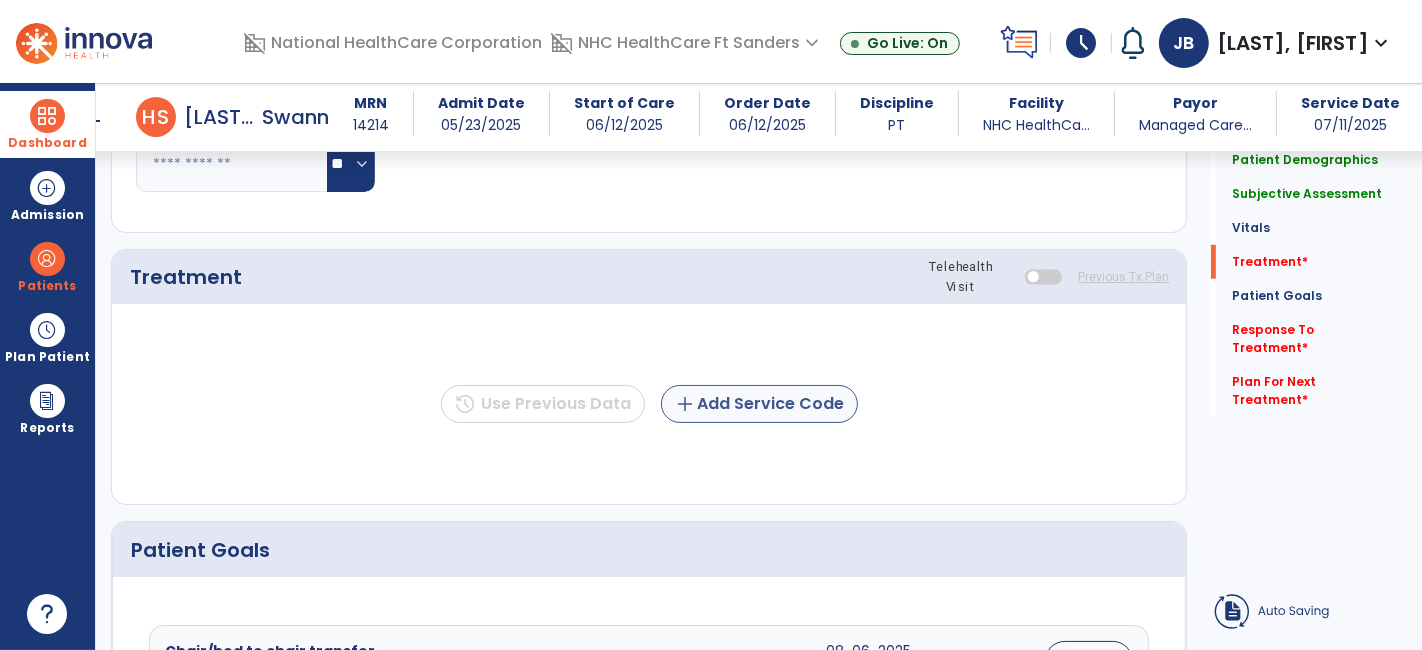 type on "**********" 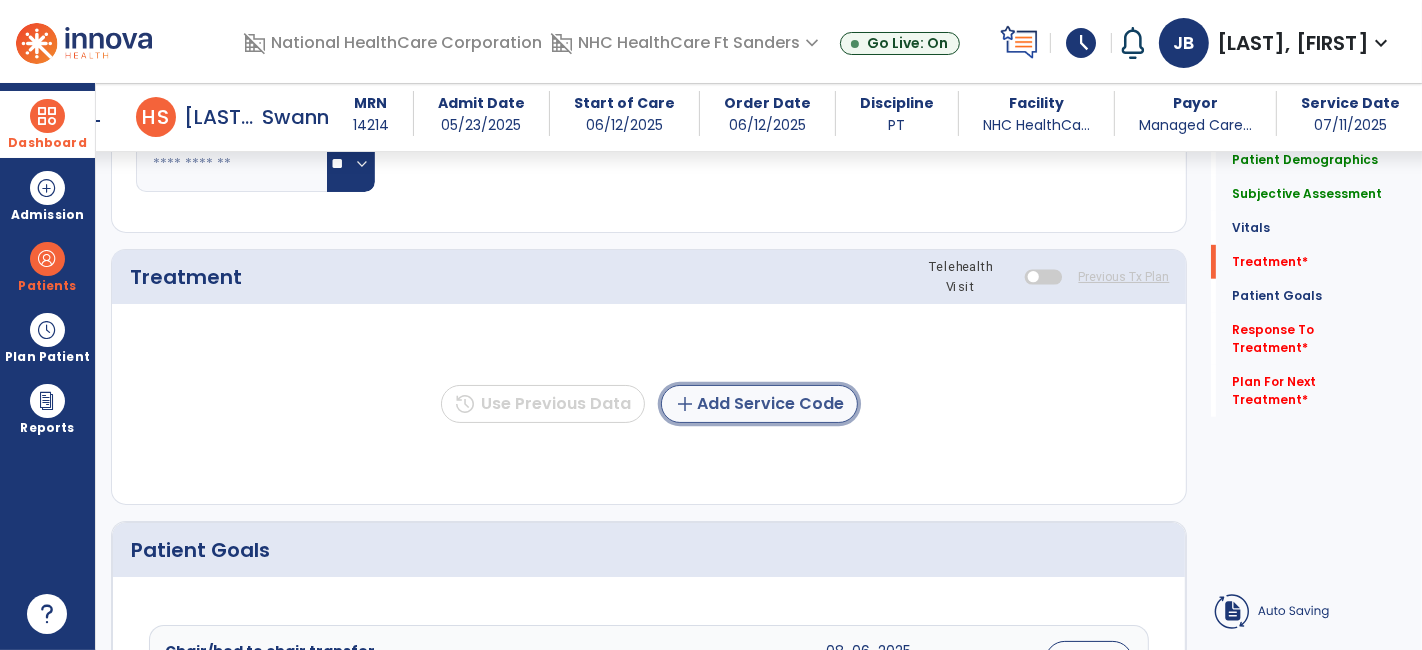 click on "add  Add Service Code" 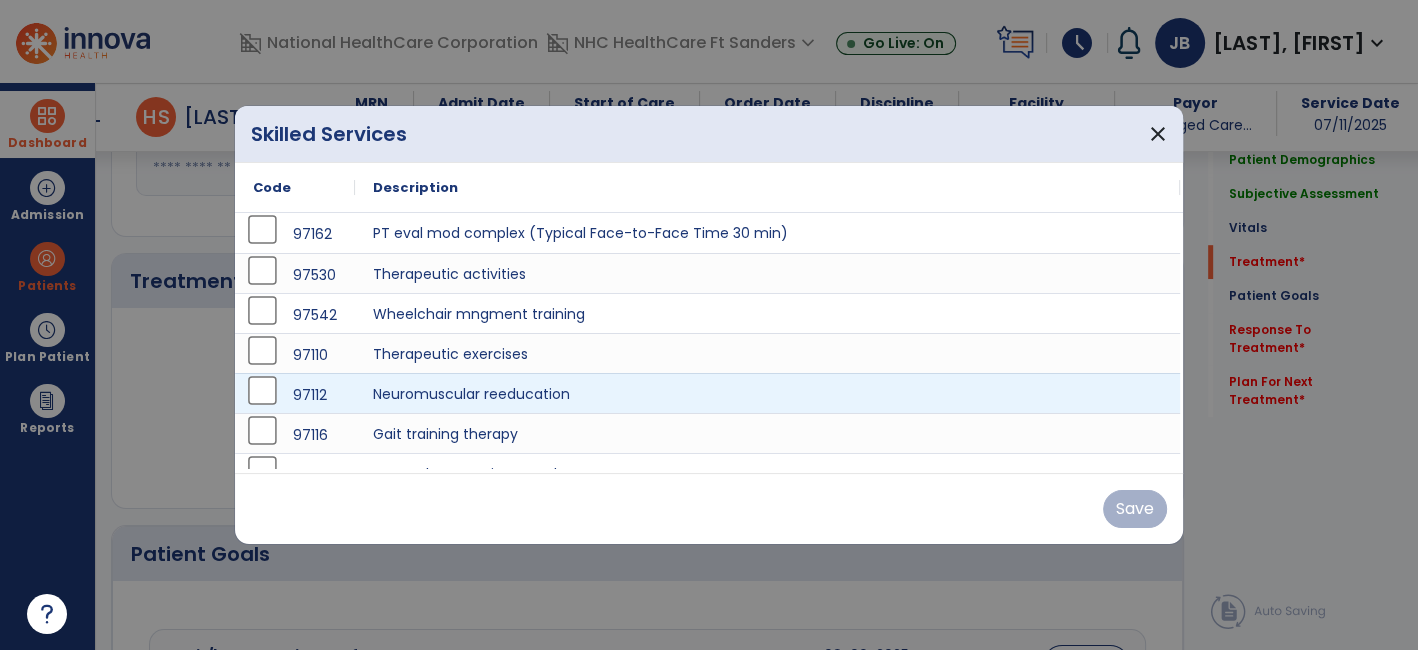 scroll, scrollTop: 1000, scrollLeft: 0, axis: vertical 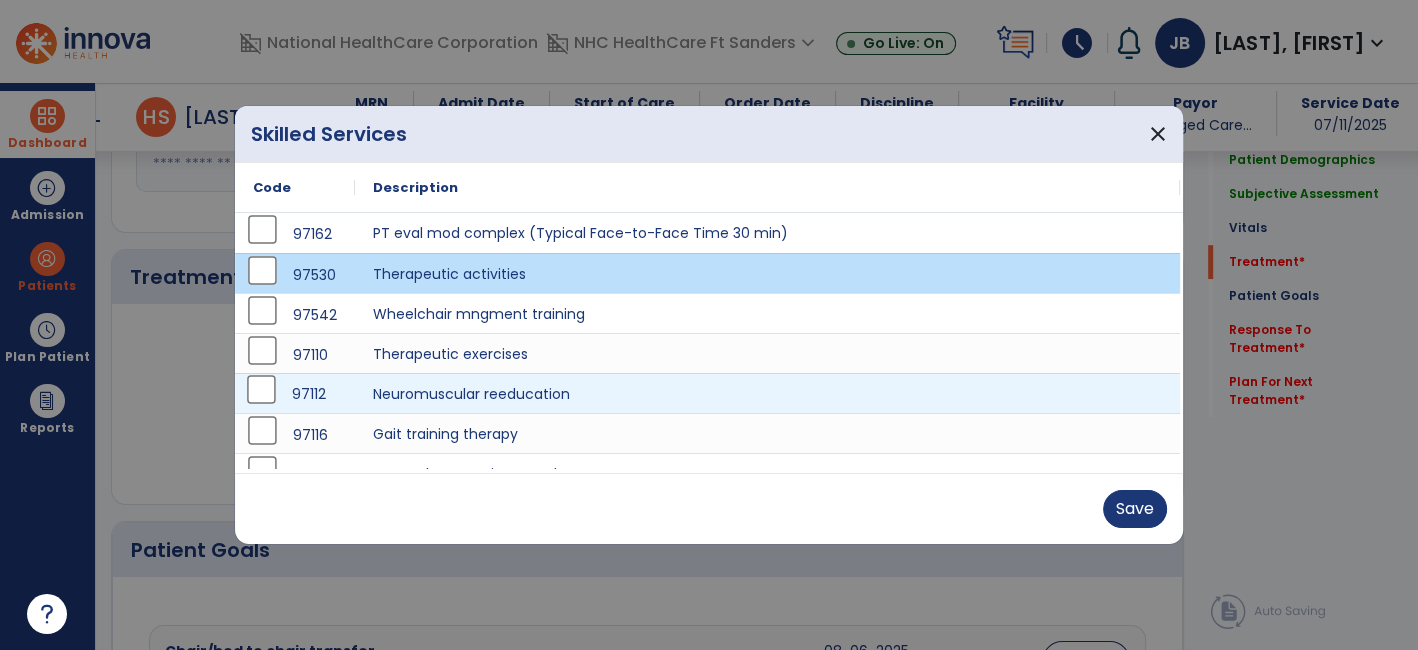 click on "97112" at bounding box center [295, 393] 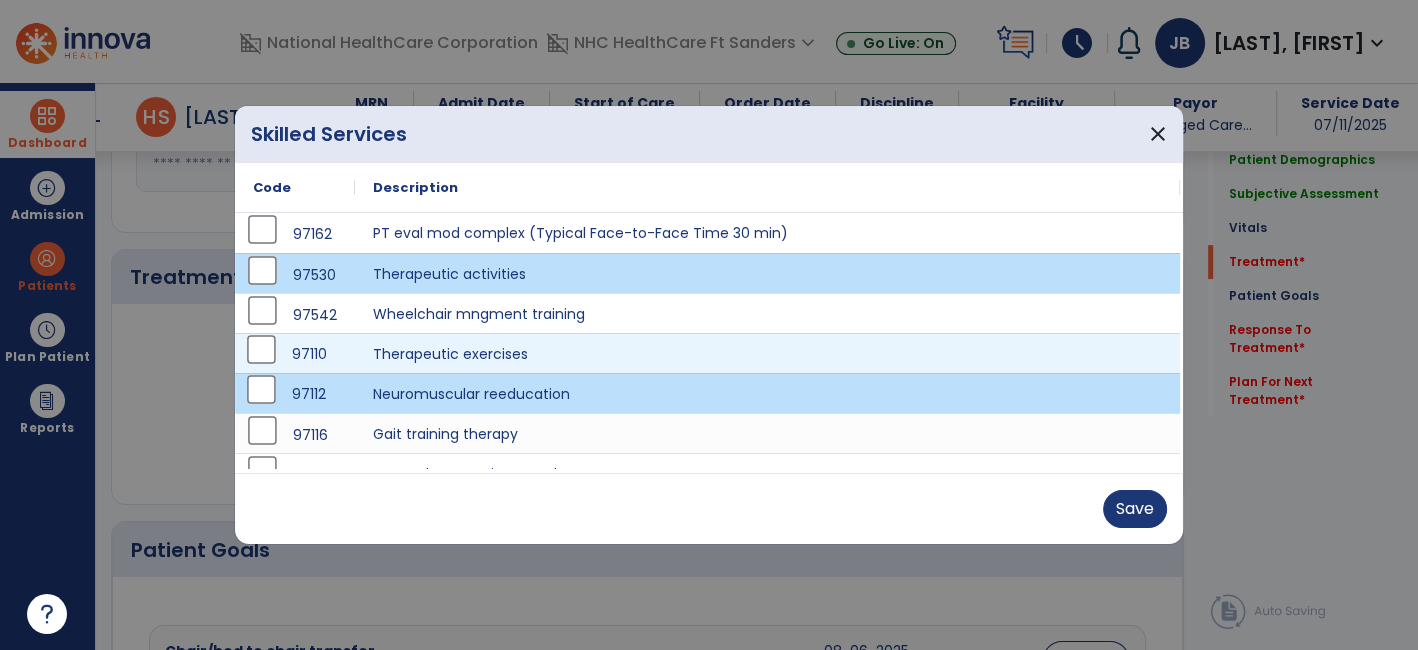 drag, startPoint x: 251, startPoint y: 370, endPoint x: 242, endPoint y: 441, distance: 71.568146 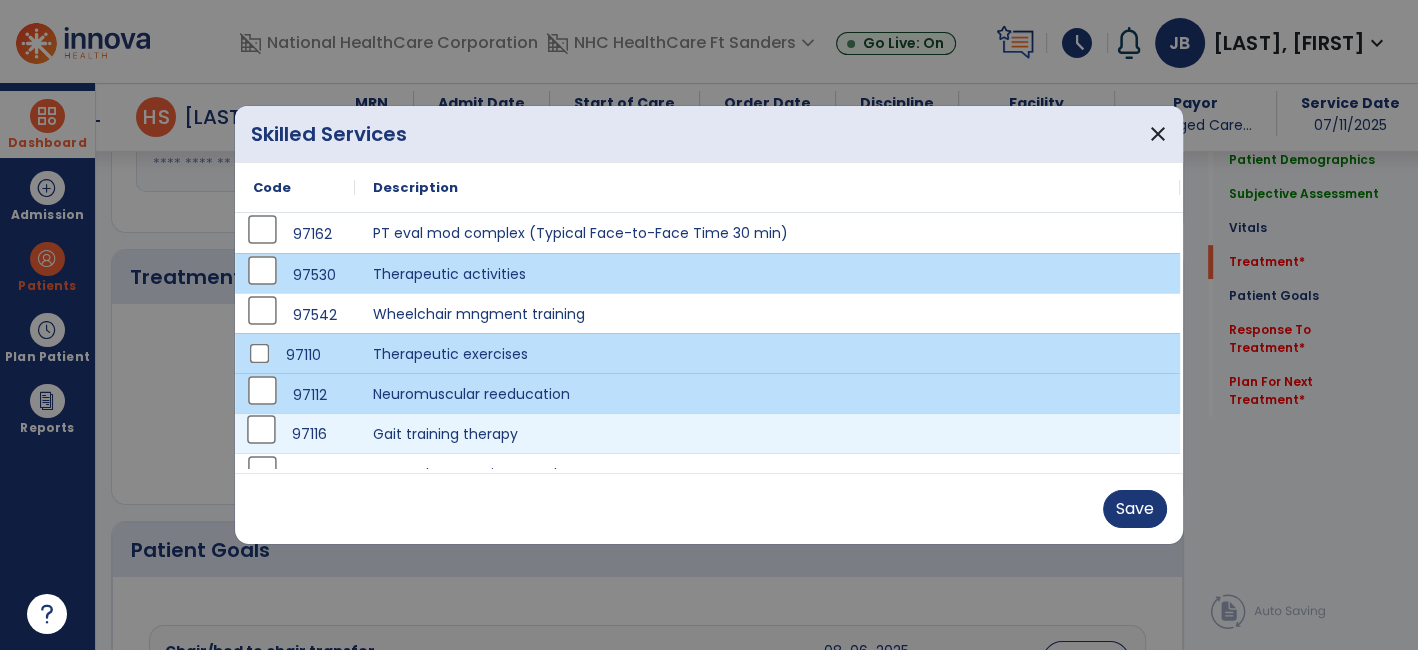 click on "97116" at bounding box center [295, 433] 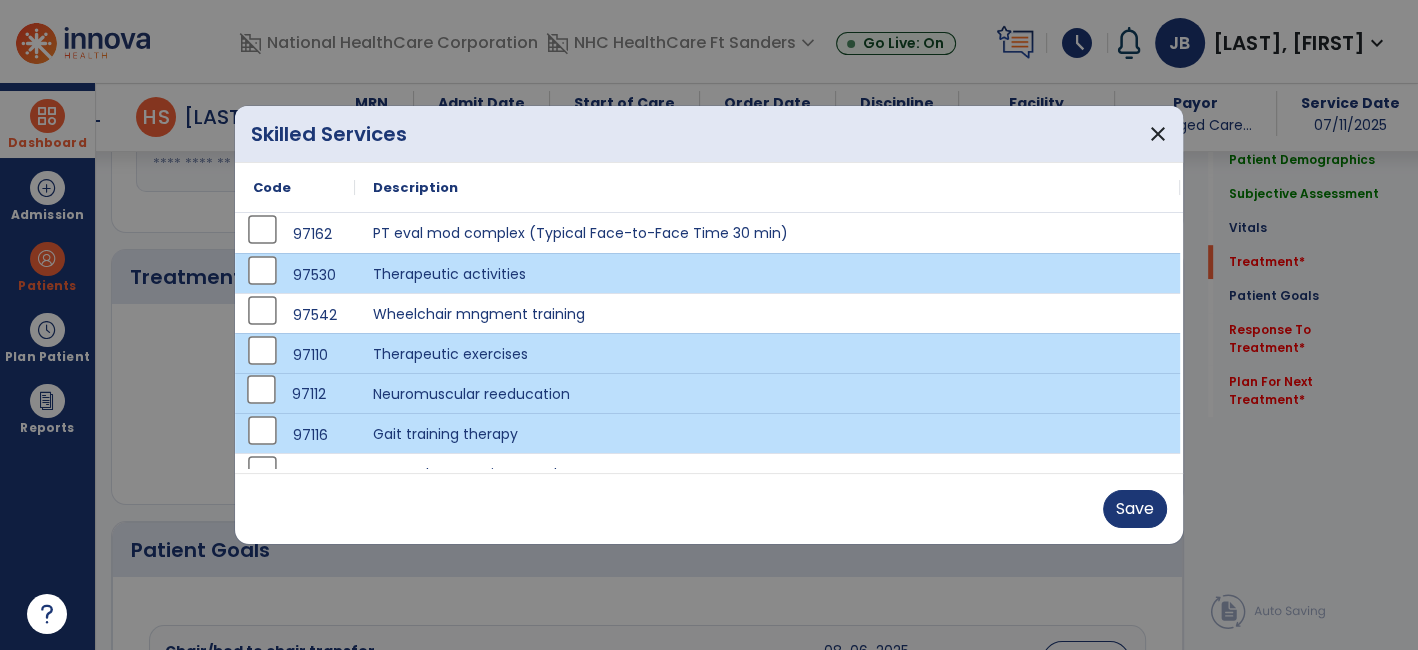 click on "Save" at bounding box center (709, 508) 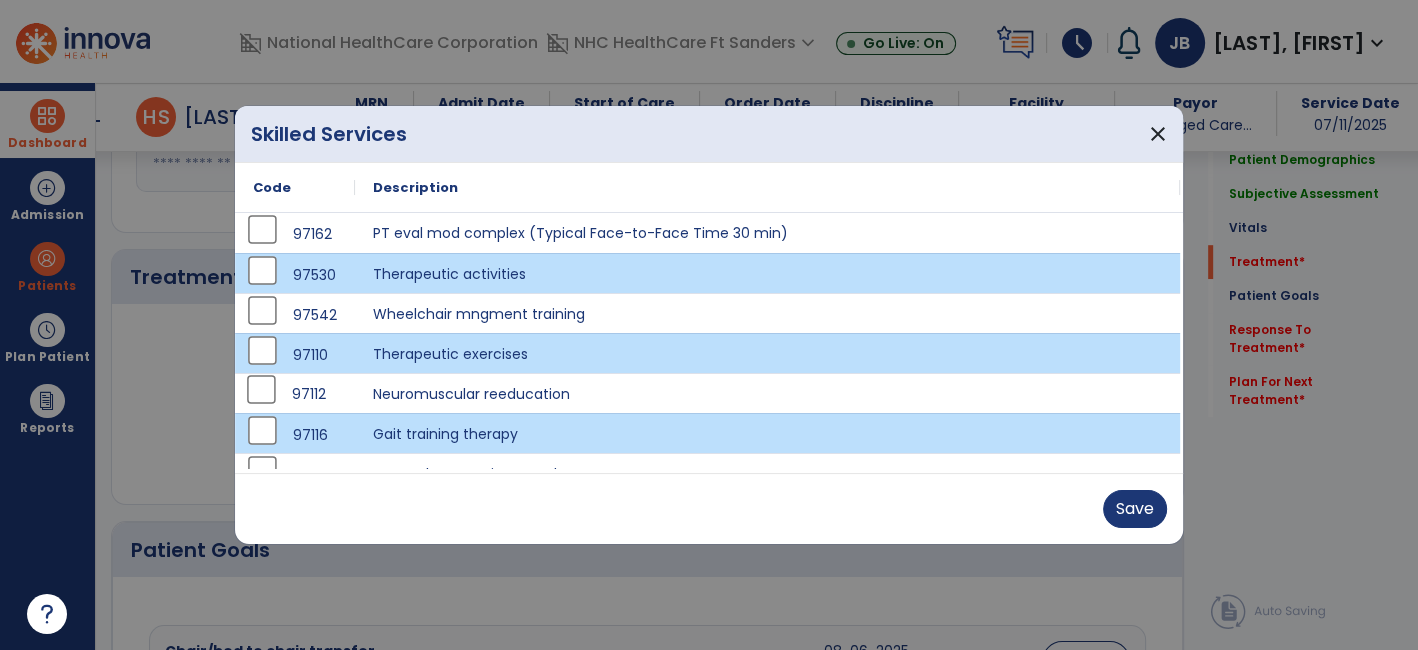 click on "97116" at bounding box center (295, 435) 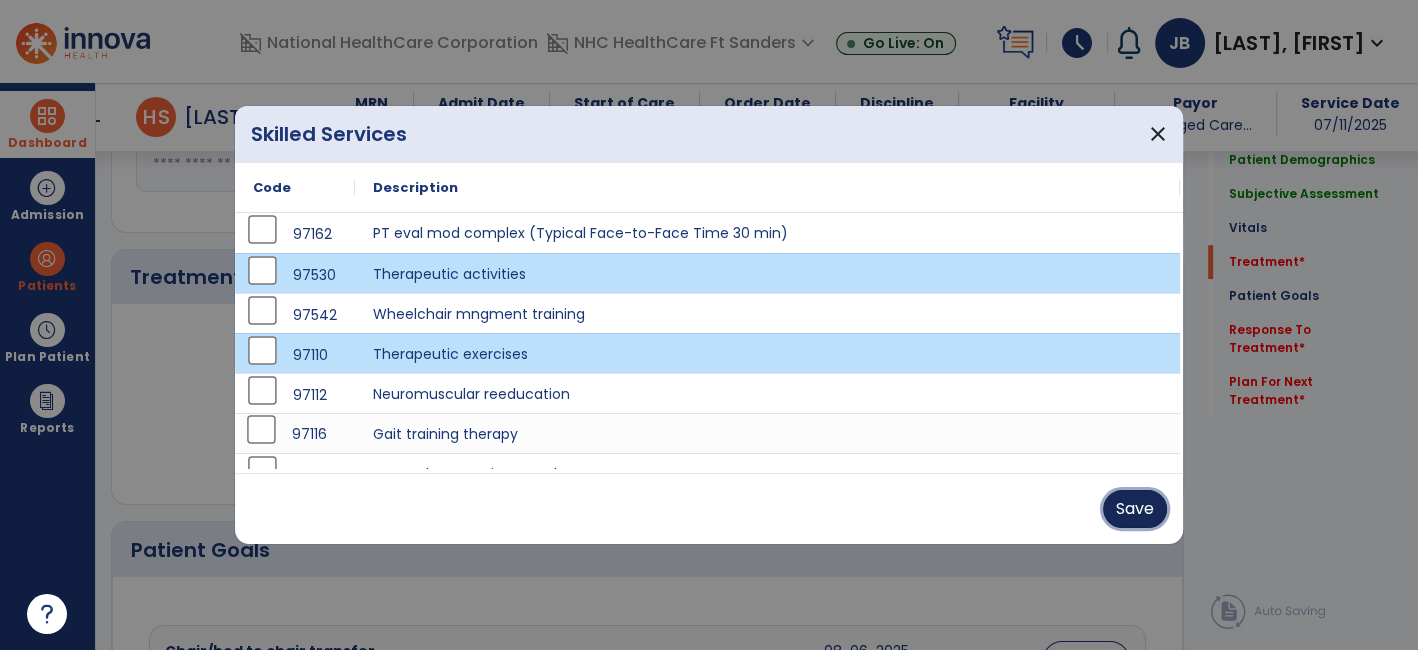 click on "Save" at bounding box center [1135, 509] 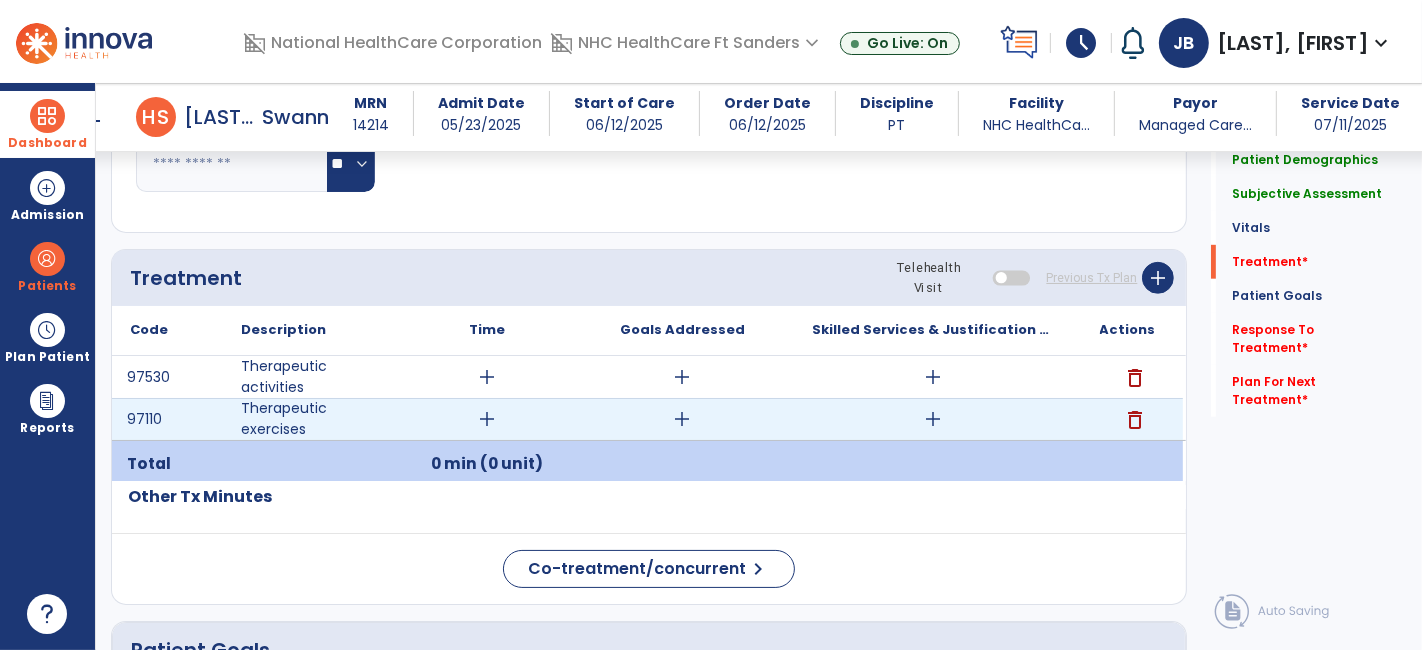 click on "add" at bounding box center (488, 419) 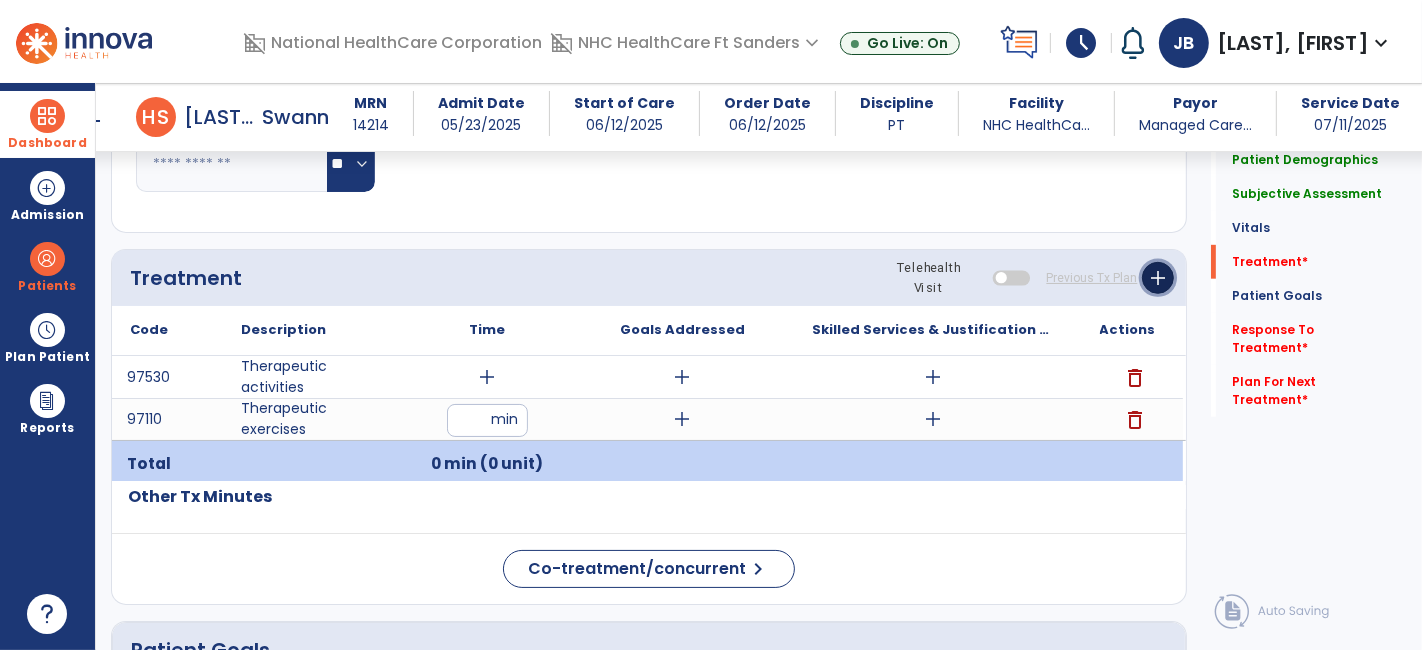 click on "add" 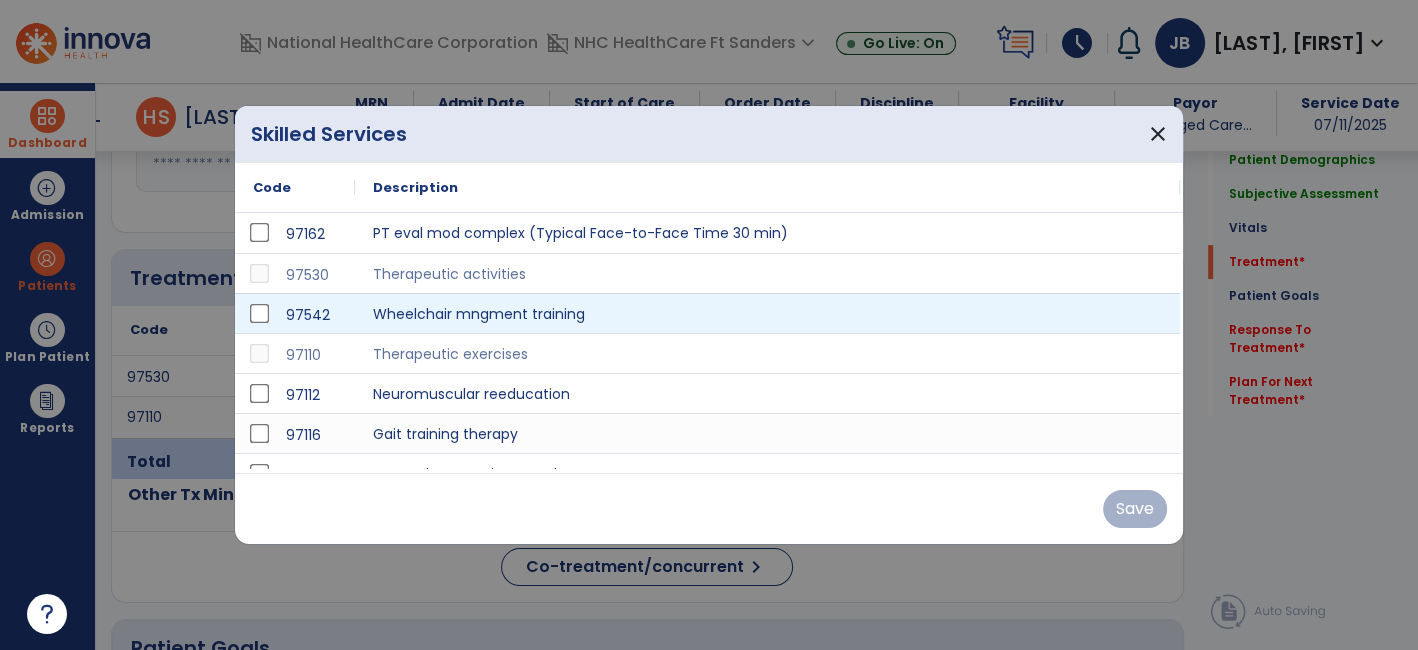 scroll, scrollTop: 1000, scrollLeft: 0, axis: vertical 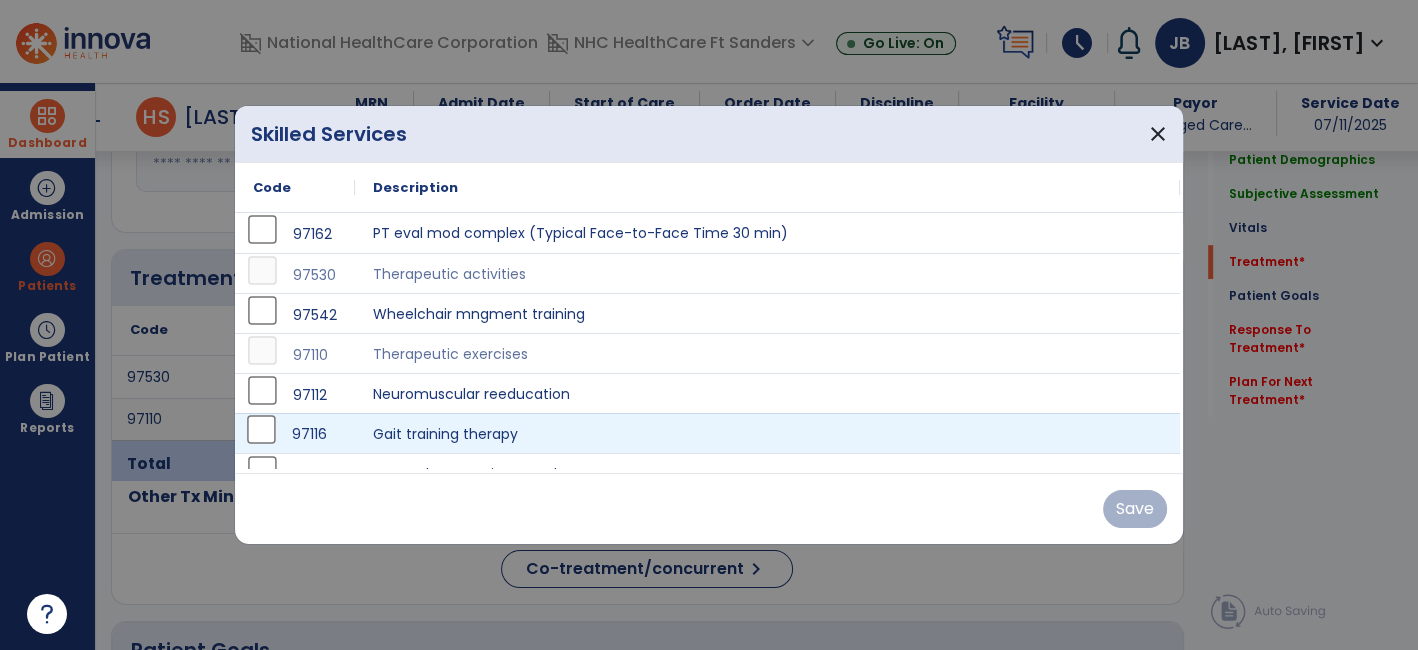 click on "97116" at bounding box center [295, 433] 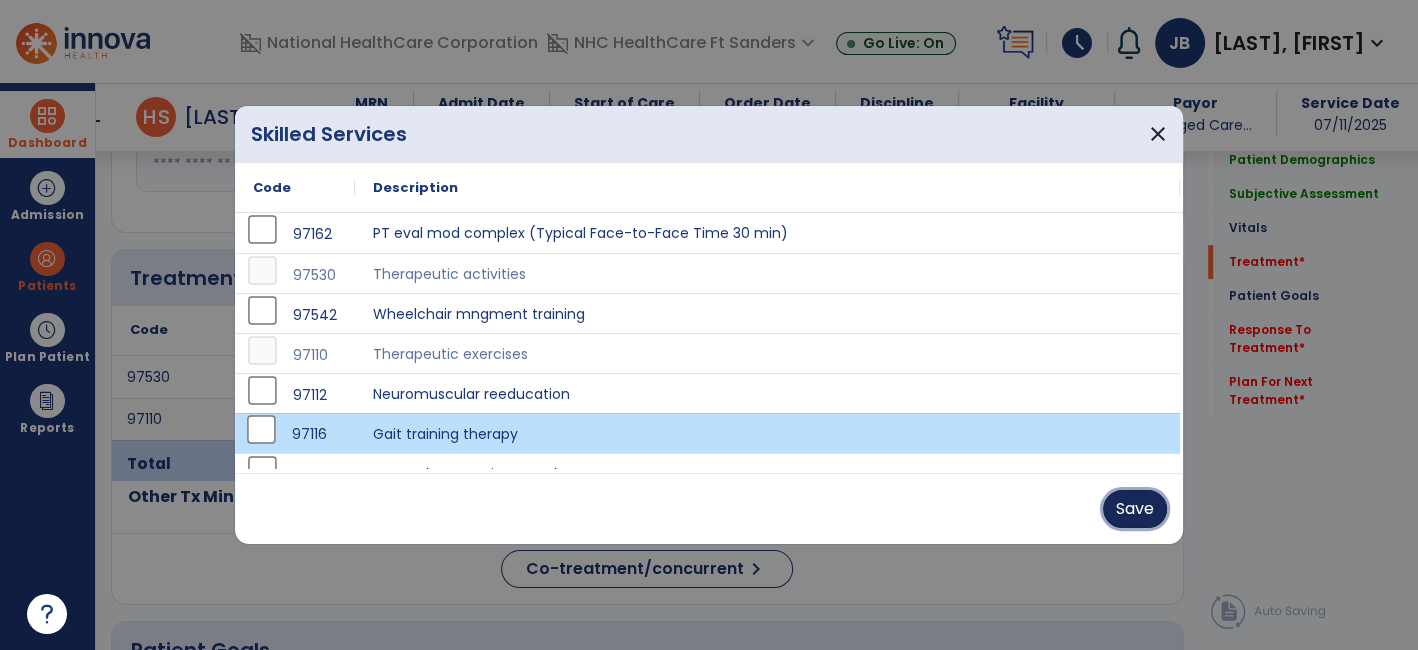 click on "Save" at bounding box center [1135, 509] 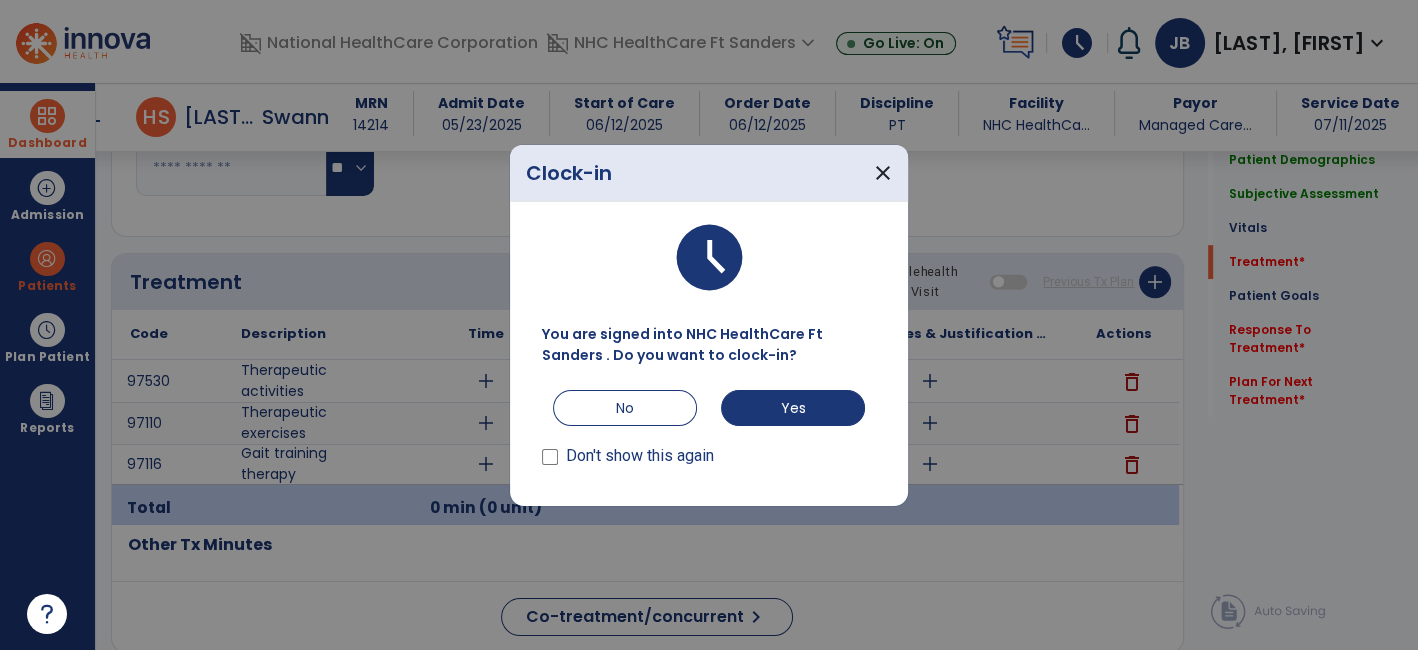 scroll, scrollTop: 1000, scrollLeft: 0, axis: vertical 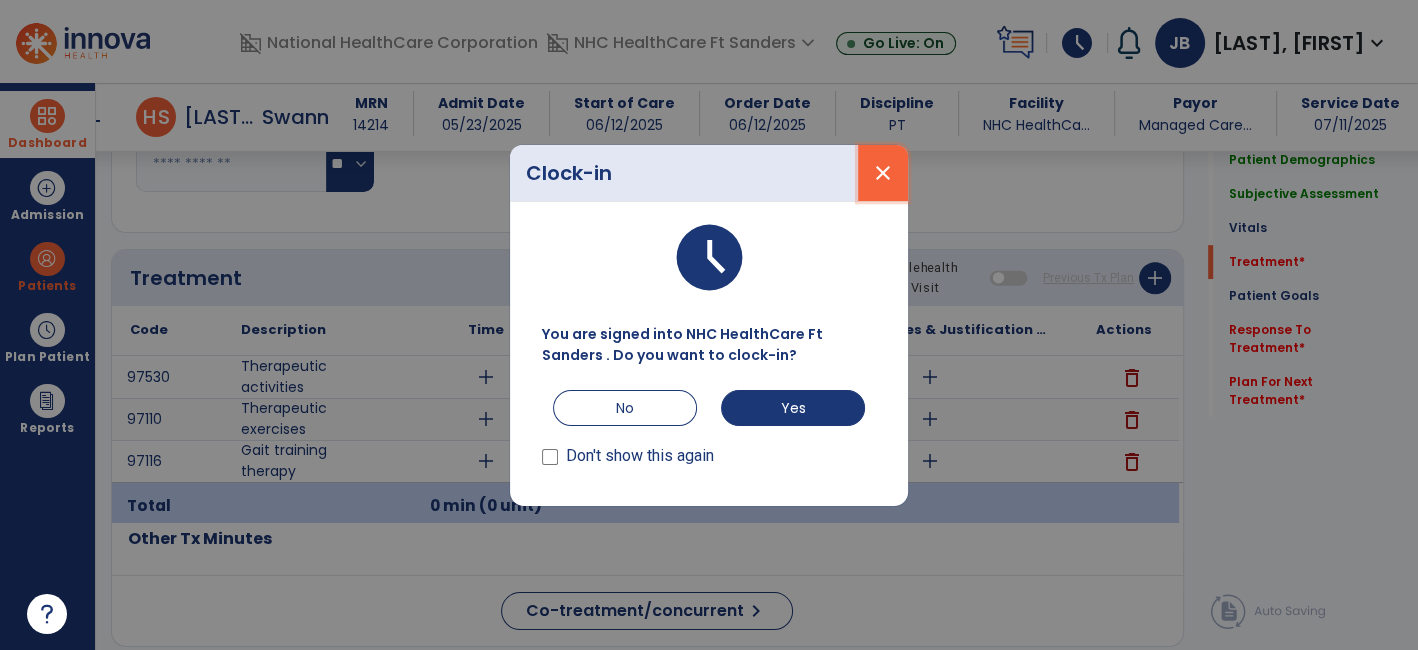 click on "close" at bounding box center (883, 173) 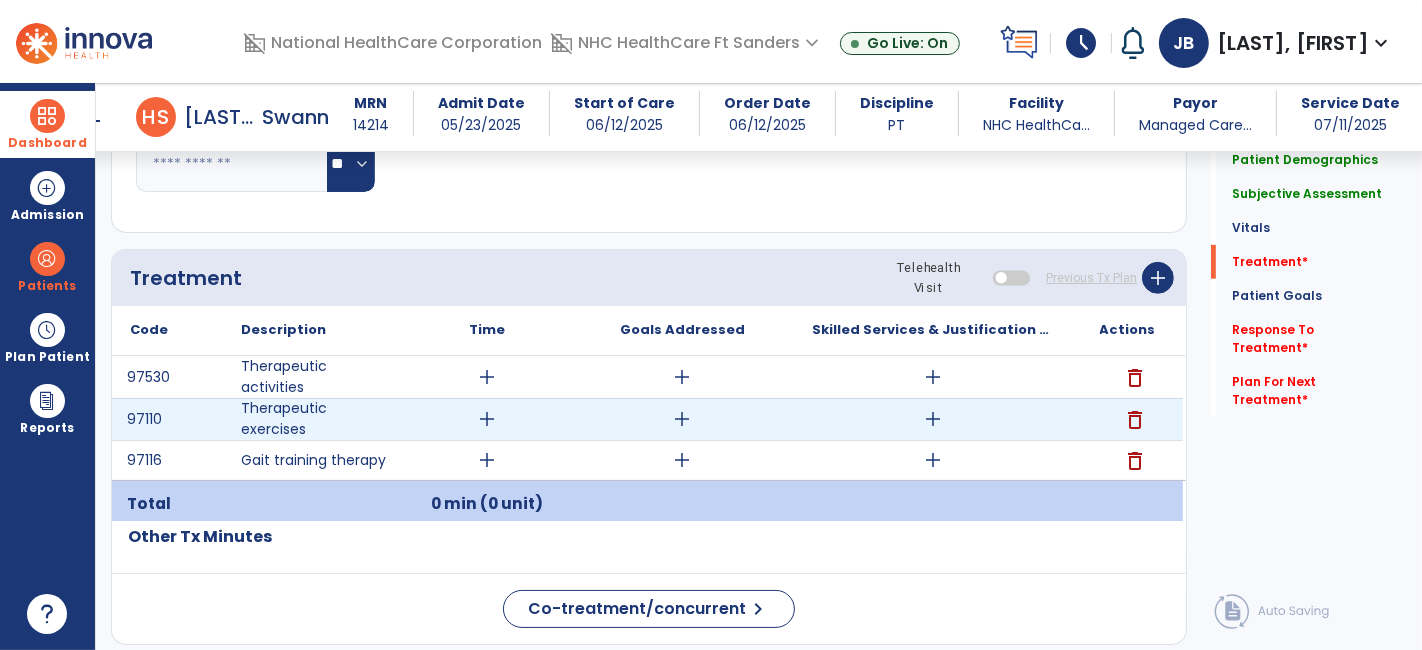 click on "add" at bounding box center (488, 419) 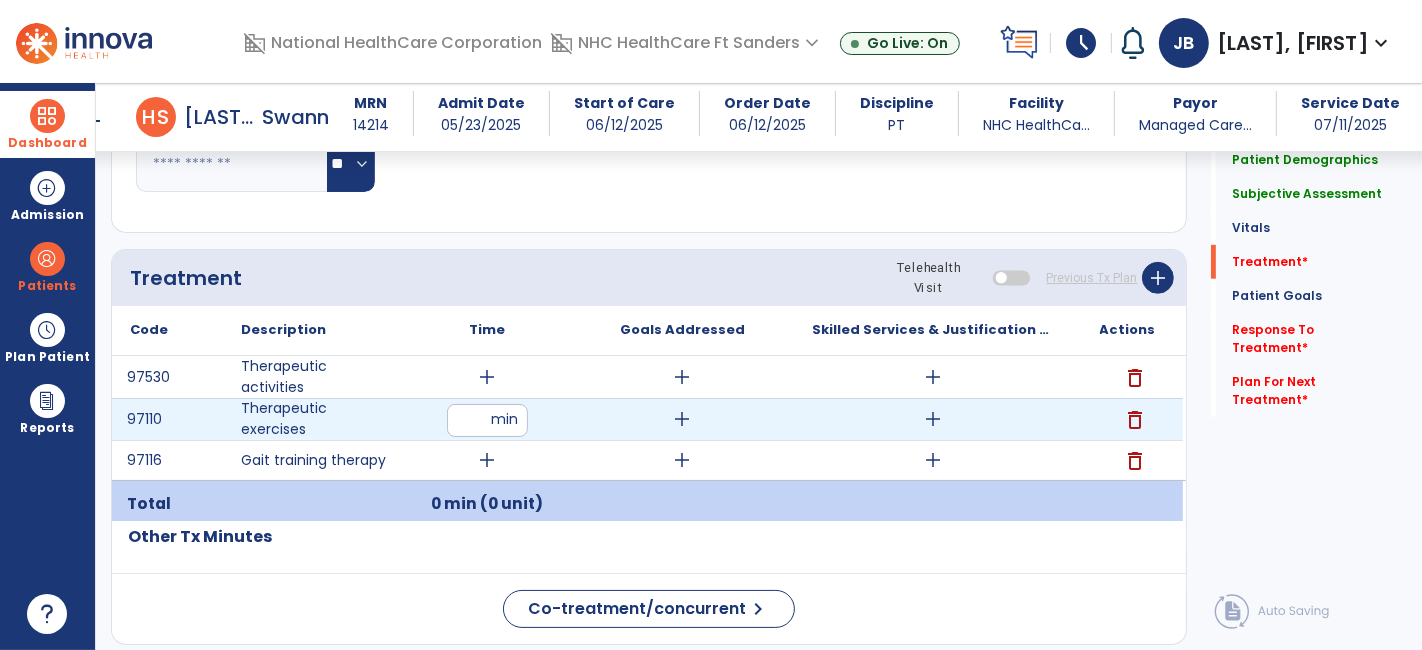 type on "**" 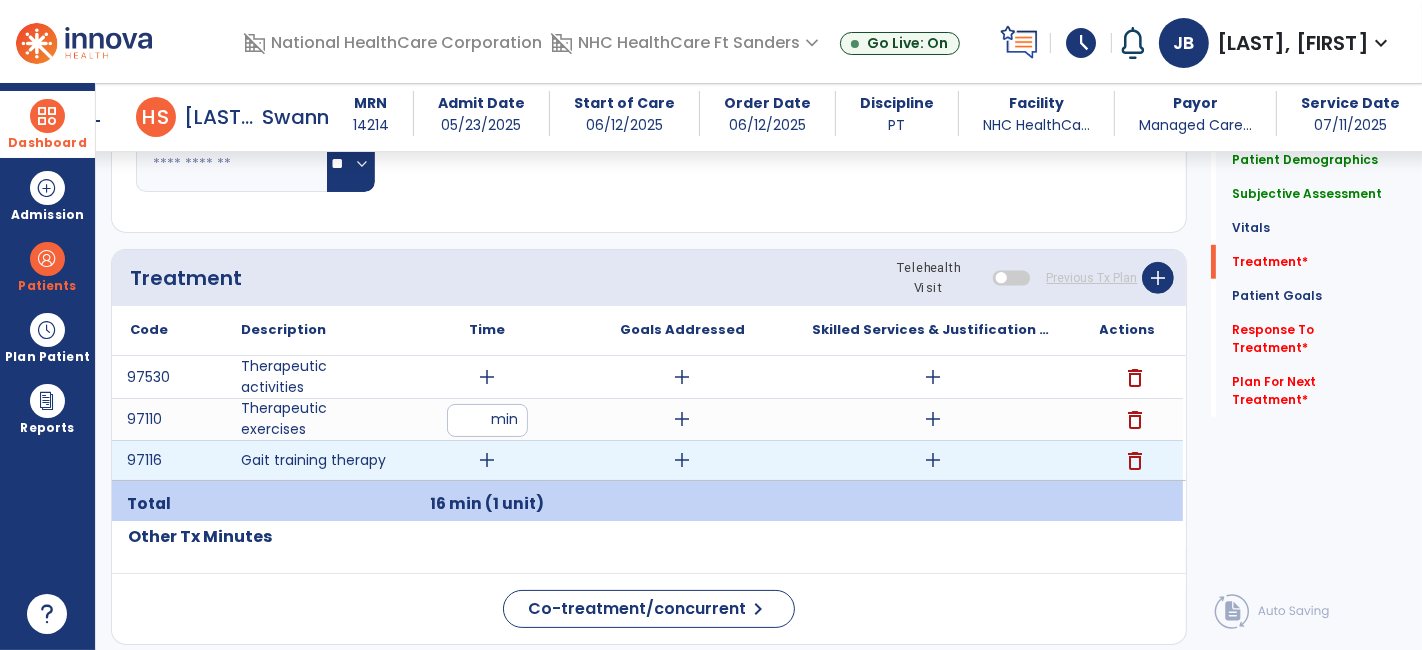 click on "add" at bounding box center [488, 460] 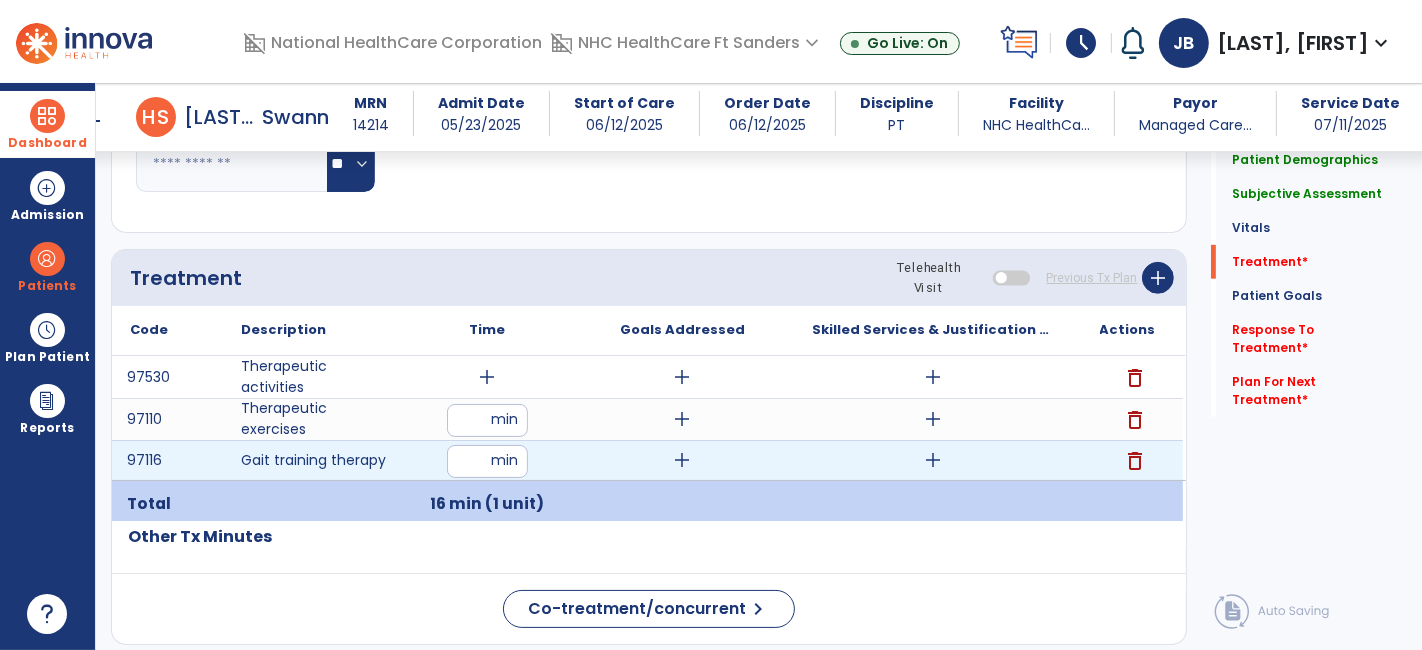 type on "**" 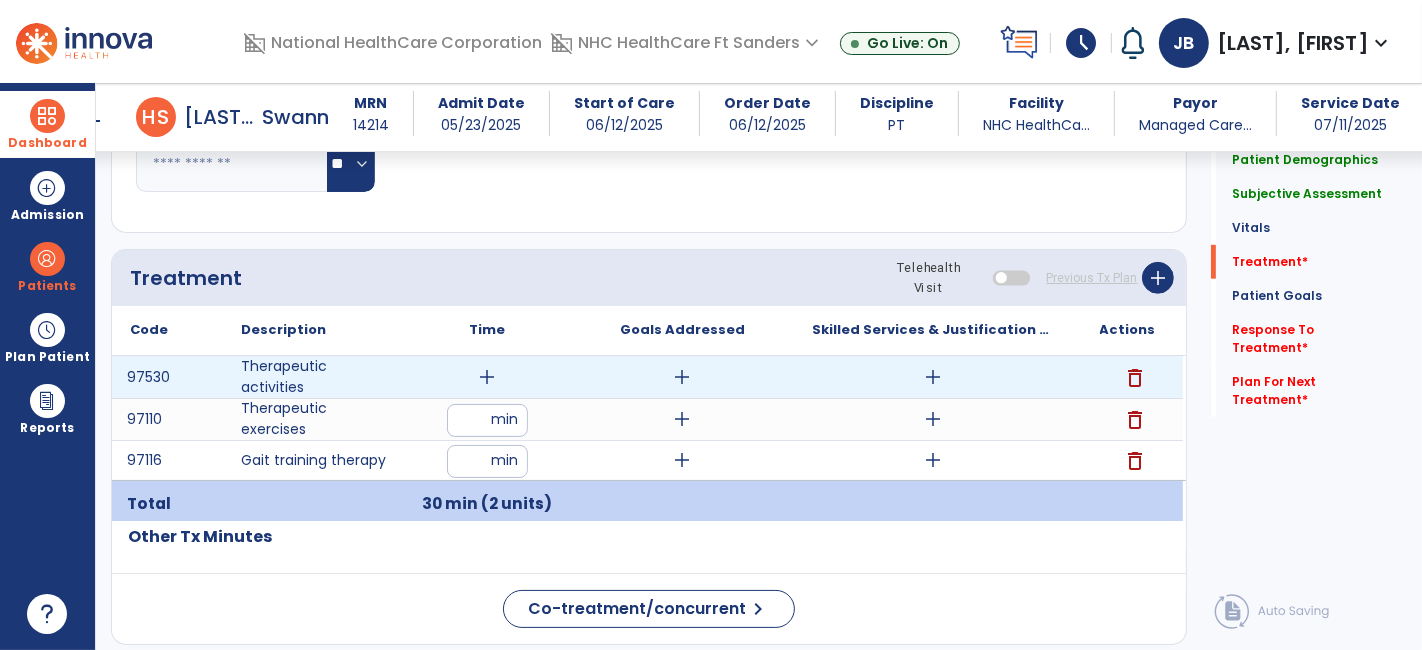 click on "add" at bounding box center (488, 377) 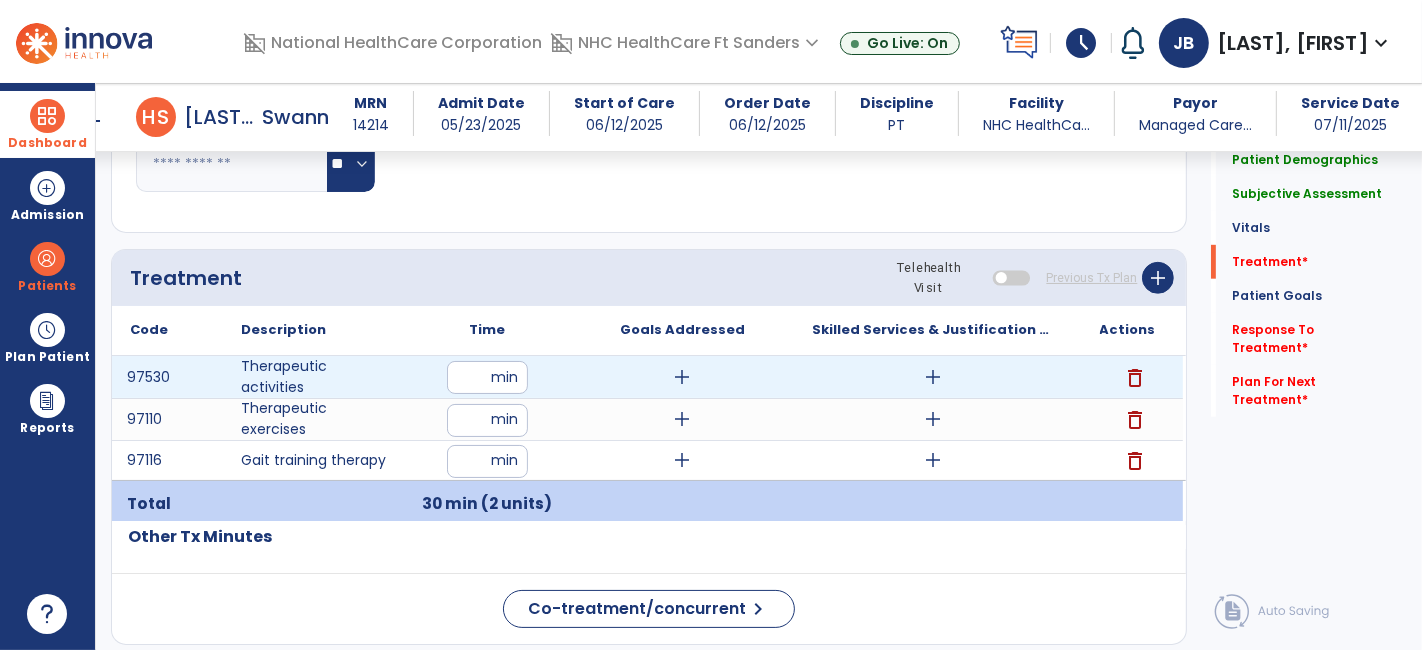 type on "**" 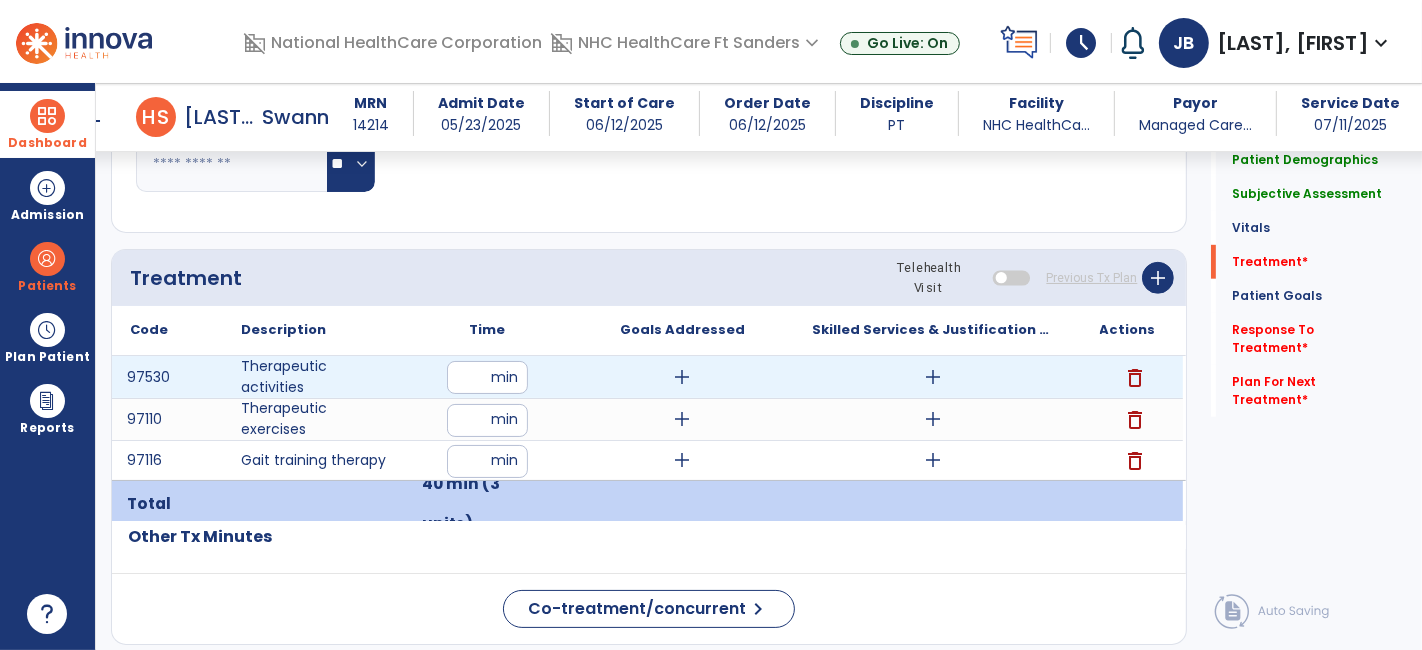 click on "add" at bounding box center (933, 377) 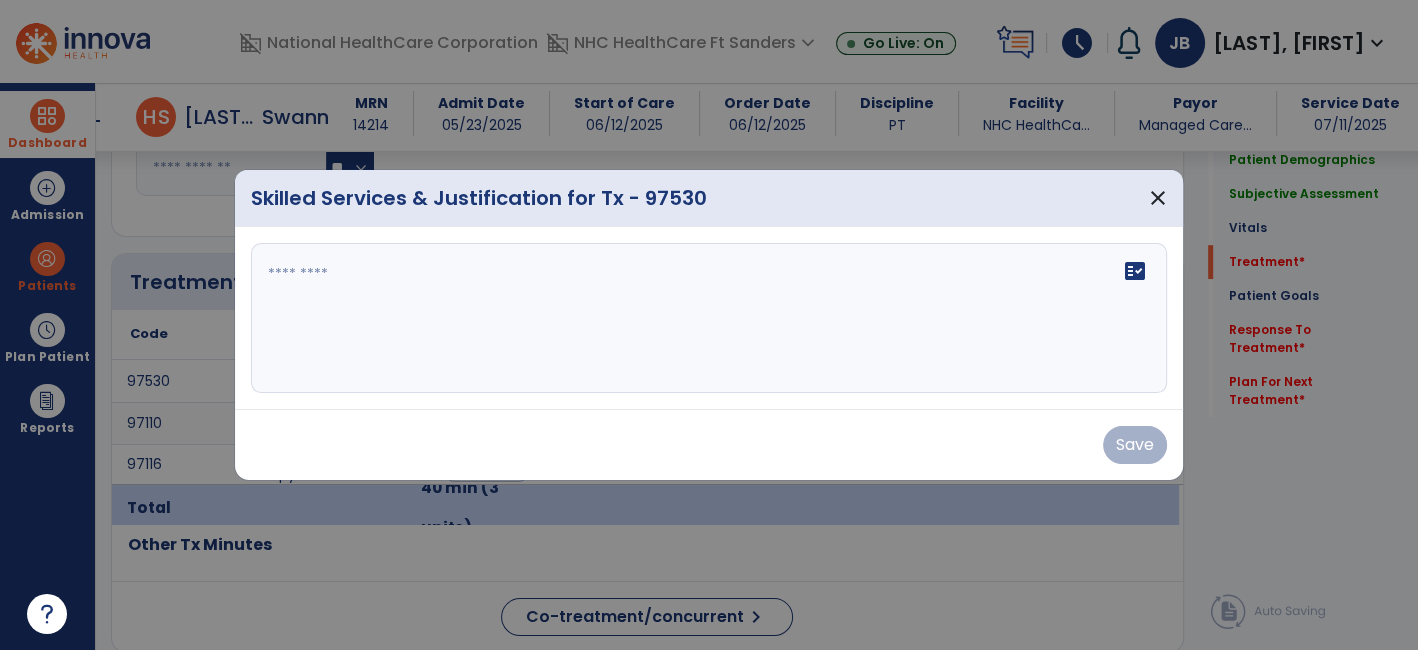 scroll, scrollTop: 1000, scrollLeft: 0, axis: vertical 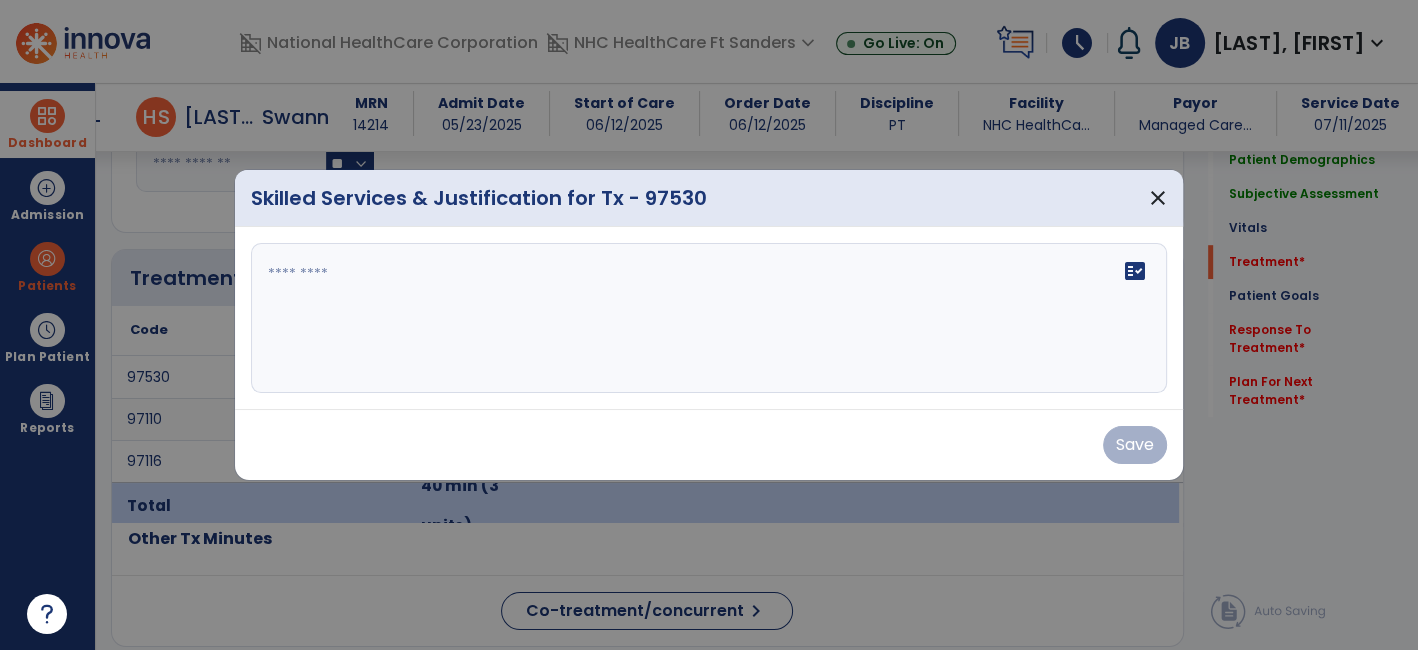 click at bounding box center [709, 318] 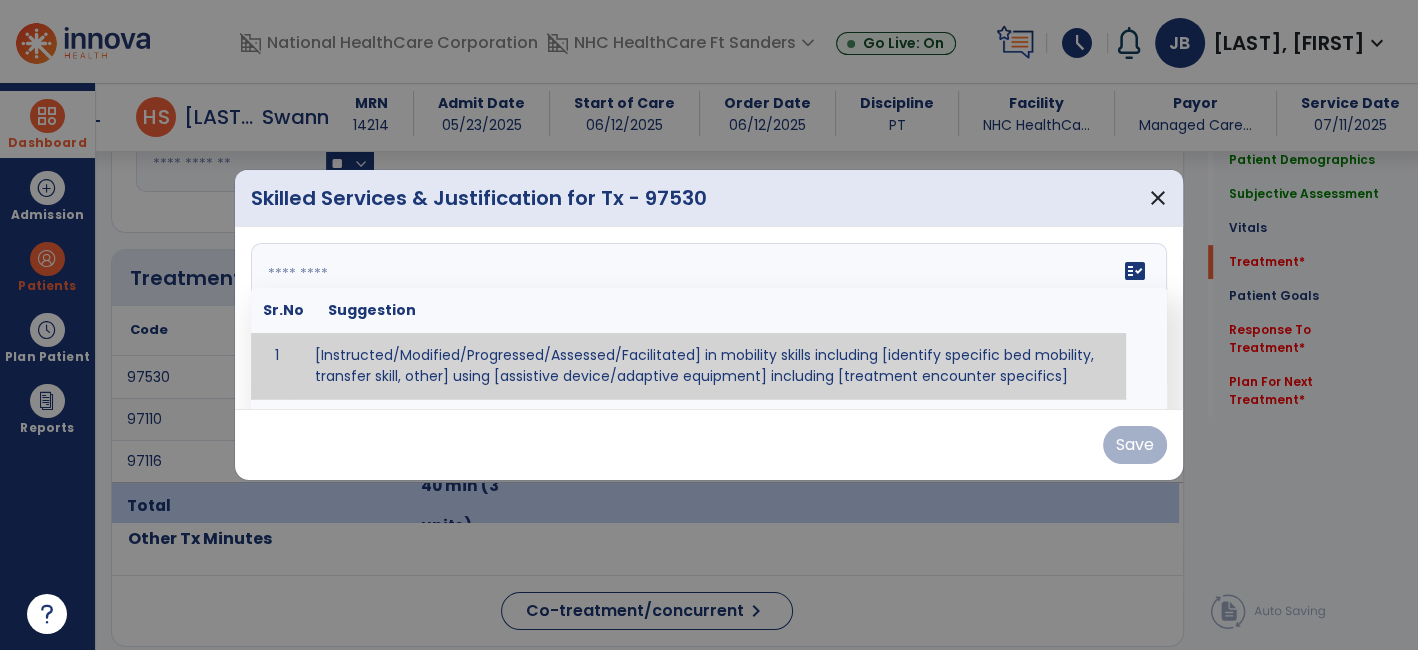 click at bounding box center (707, 318) 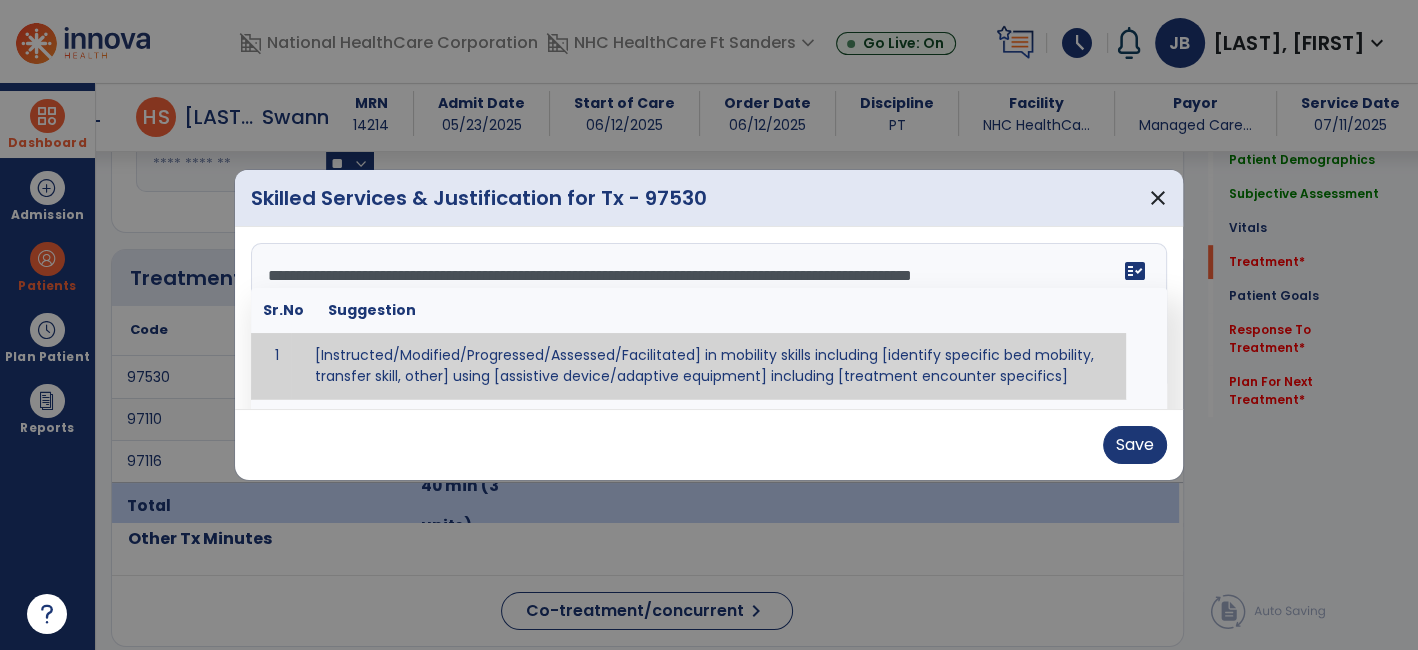 click on "Save" at bounding box center (709, 444) 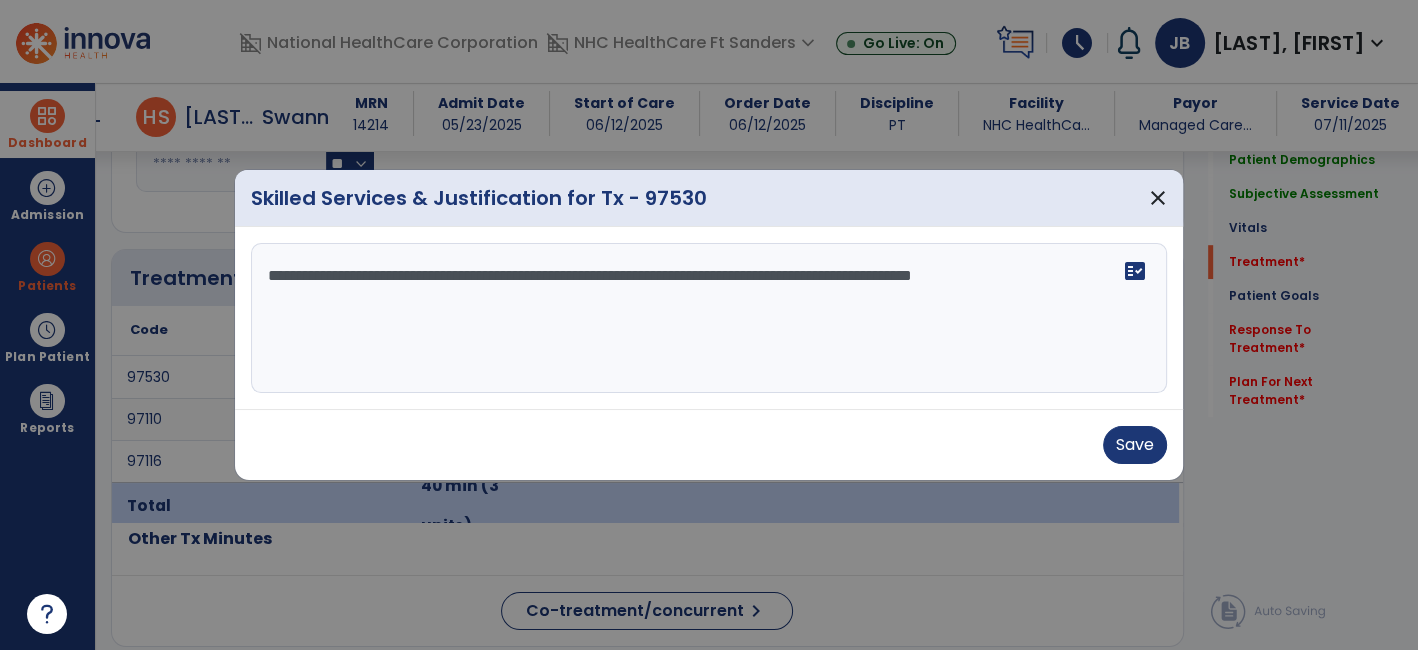 drag, startPoint x: 445, startPoint y: 272, endPoint x: 488, endPoint y: 285, distance: 44.922153 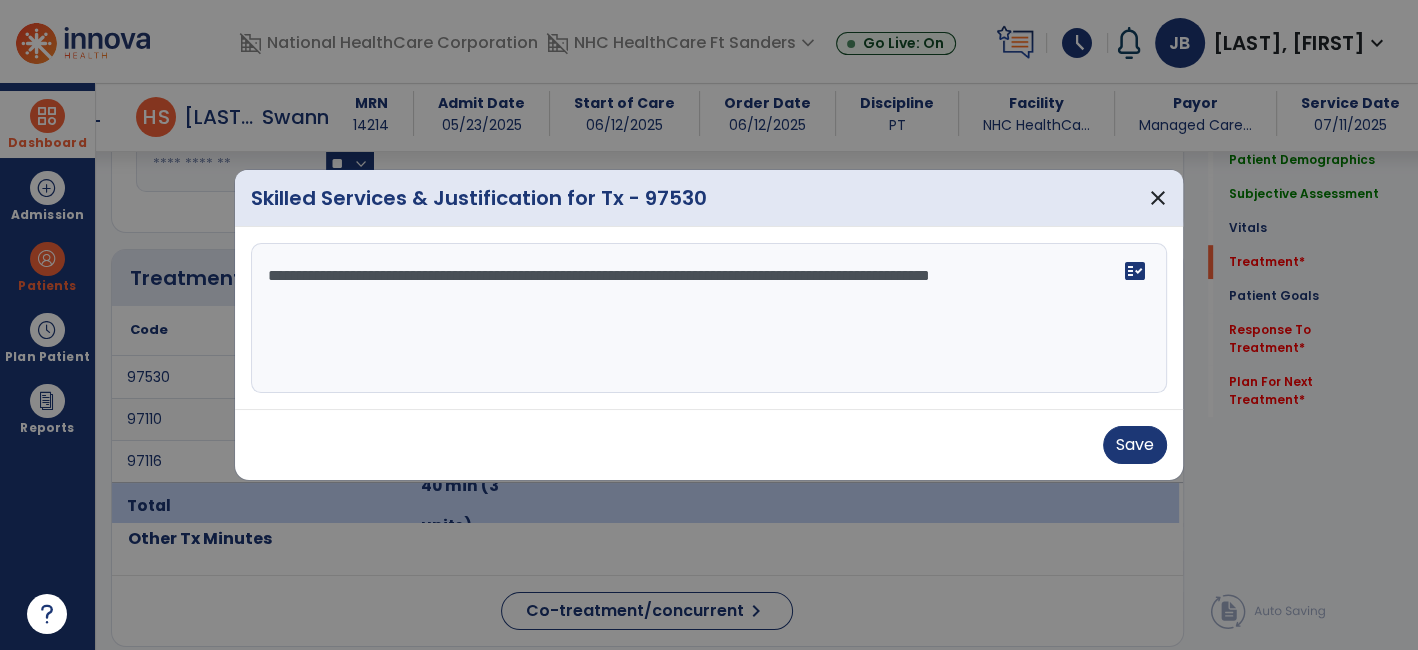 click on "**********" at bounding box center [709, 318] 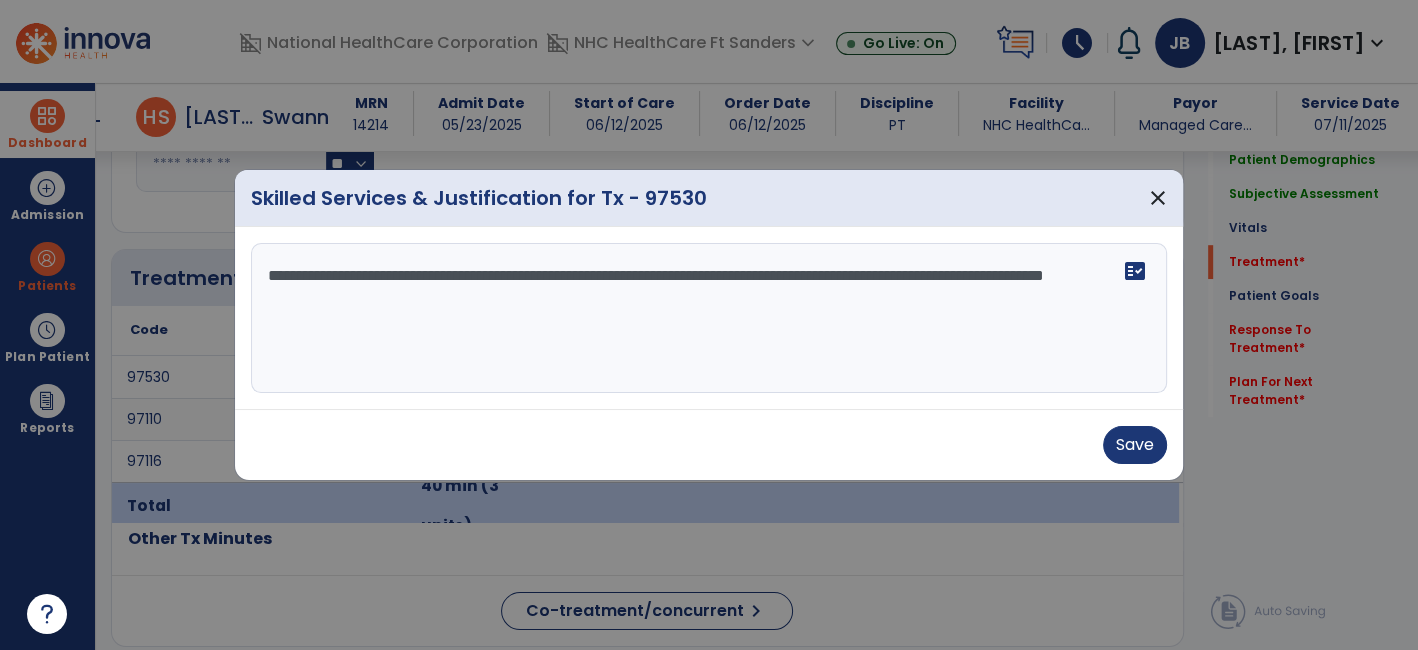 paste on "**********" 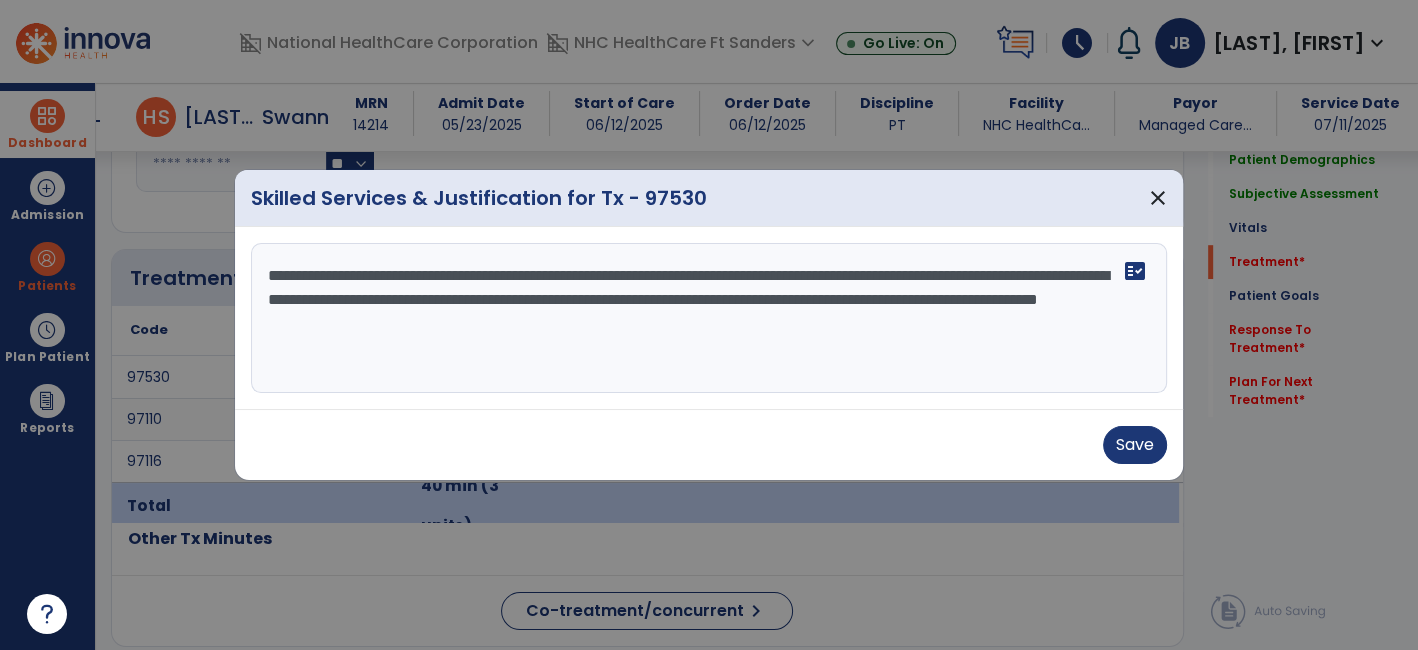 click on "**********" at bounding box center [709, 318] 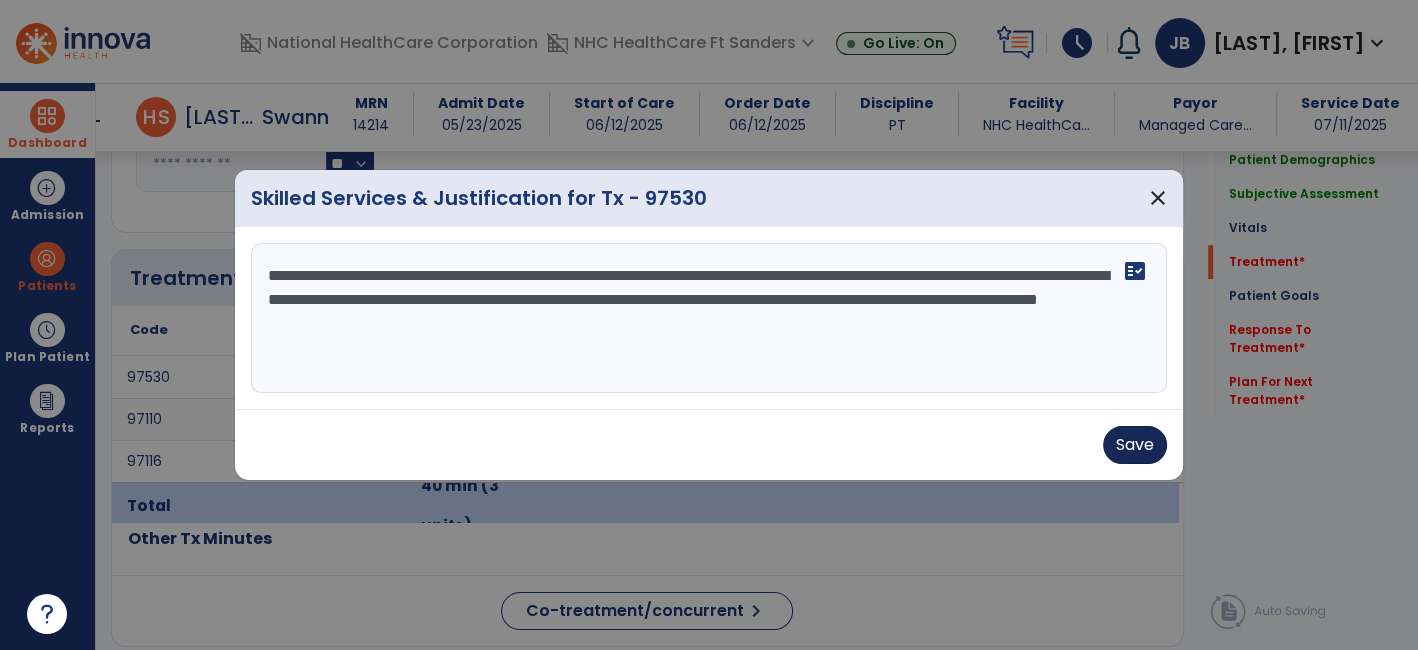 type on "**********" 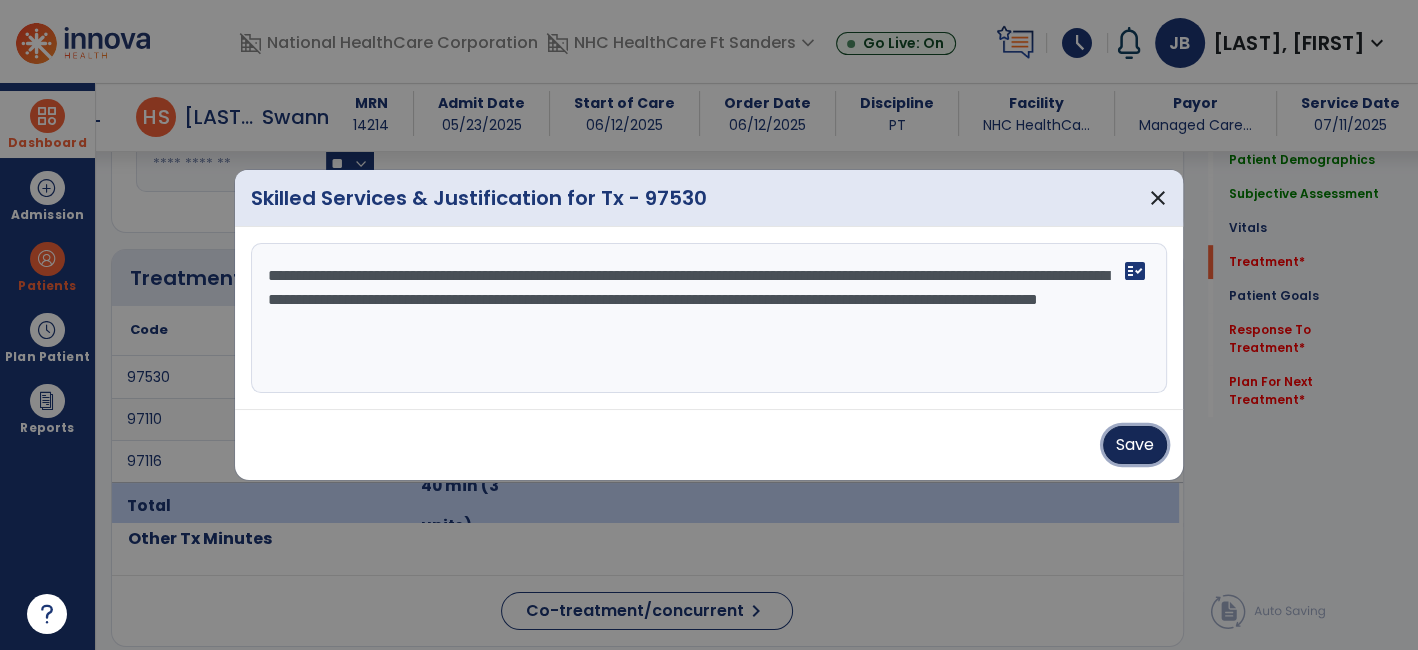 click on "Save" at bounding box center [1135, 445] 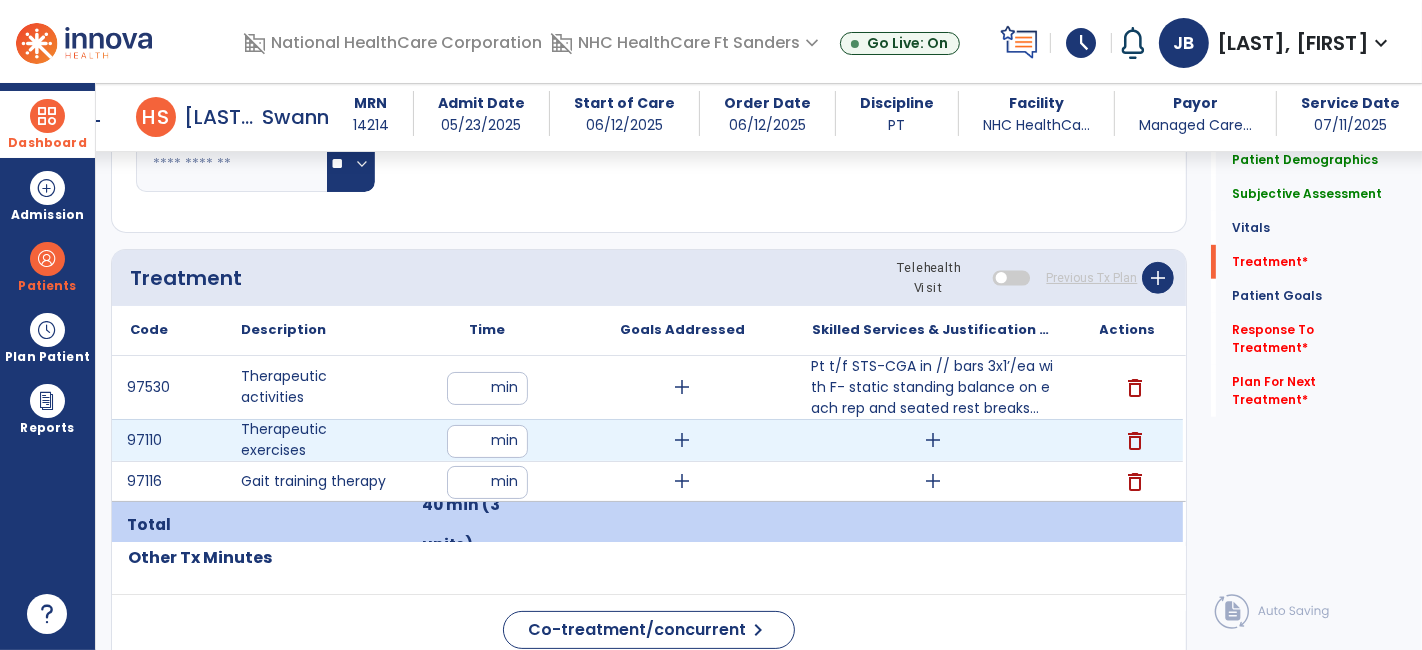 click on "add" at bounding box center [933, 440] 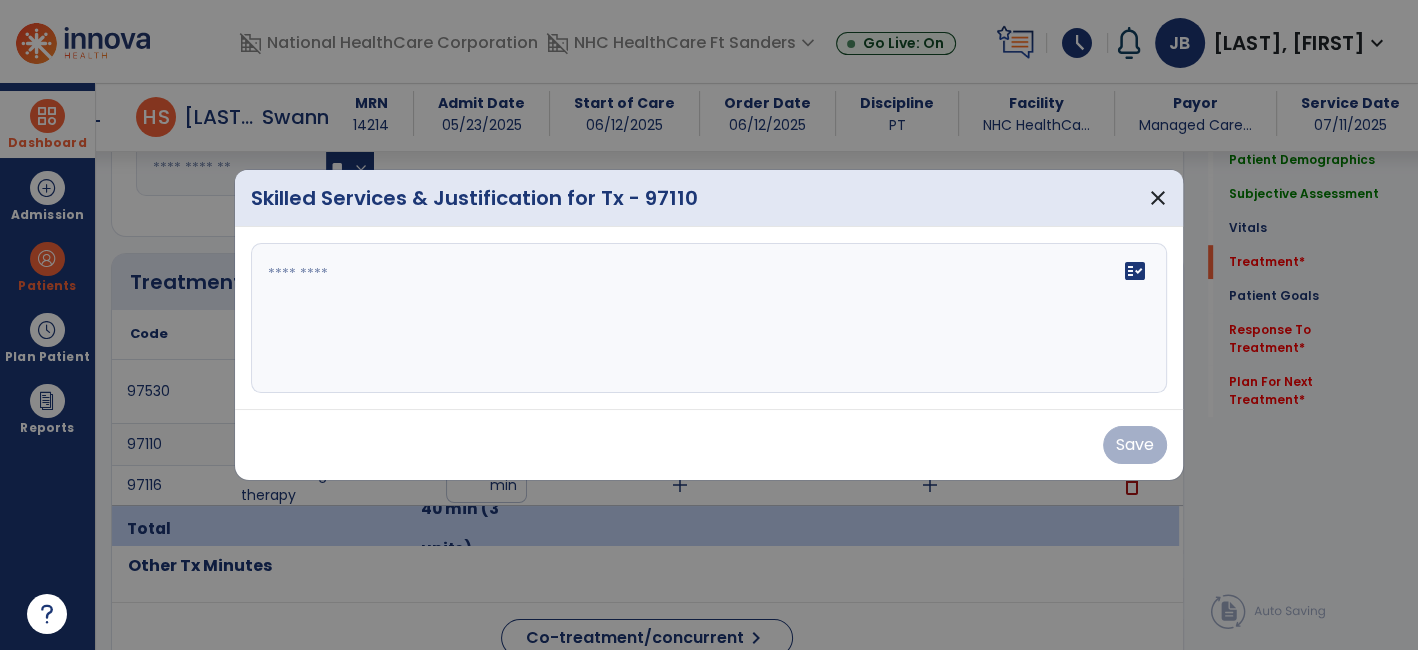 scroll, scrollTop: 1000, scrollLeft: 0, axis: vertical 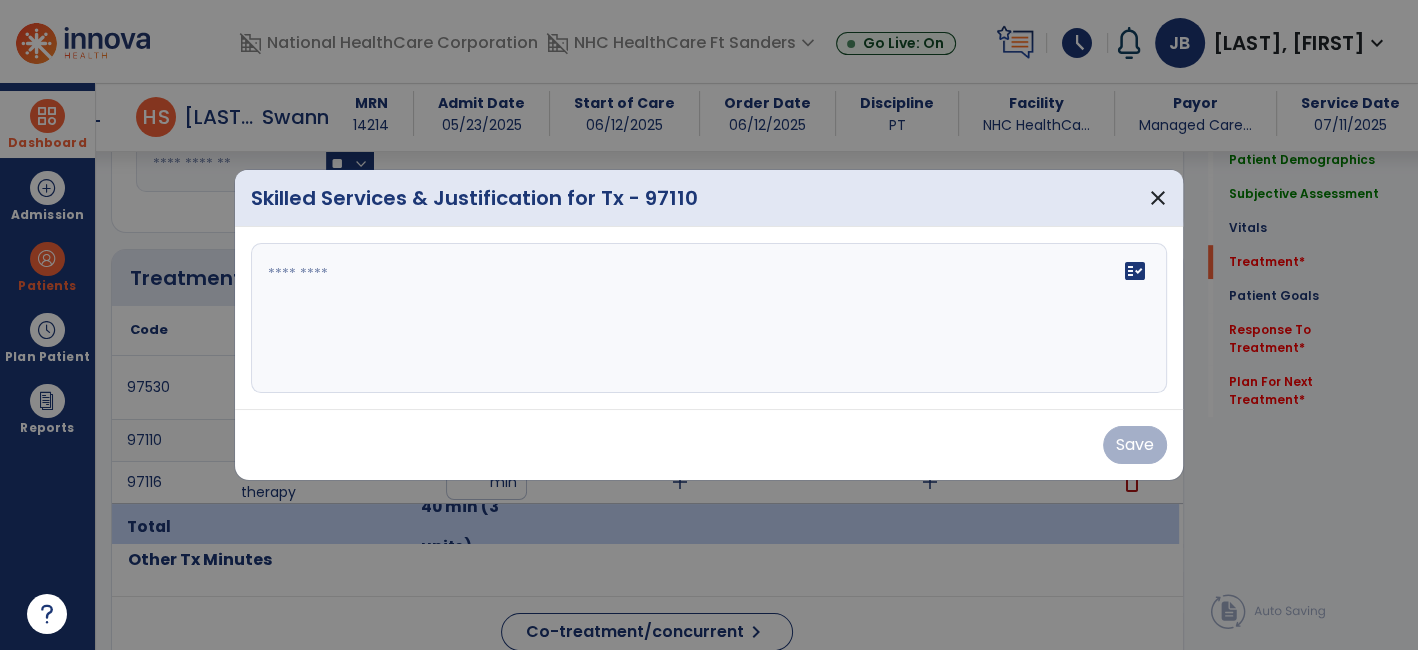 click at bounding box center [709, 318] 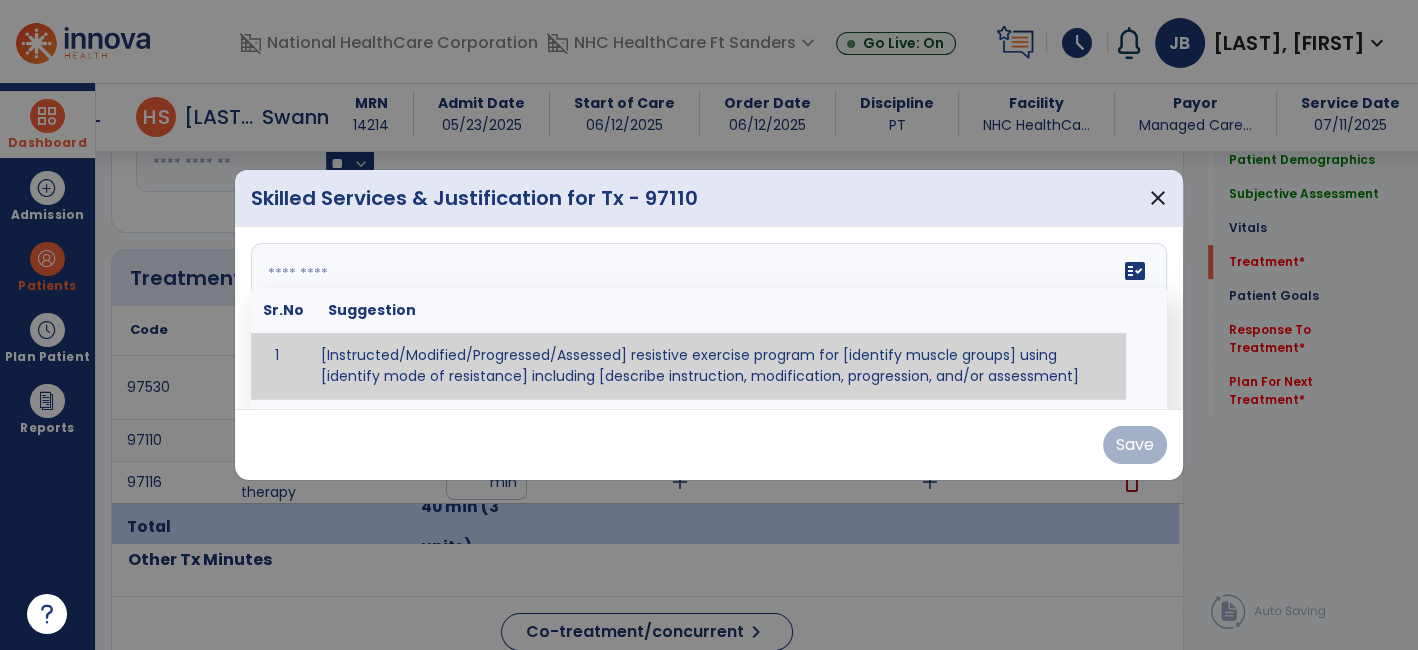 paste on "**********" 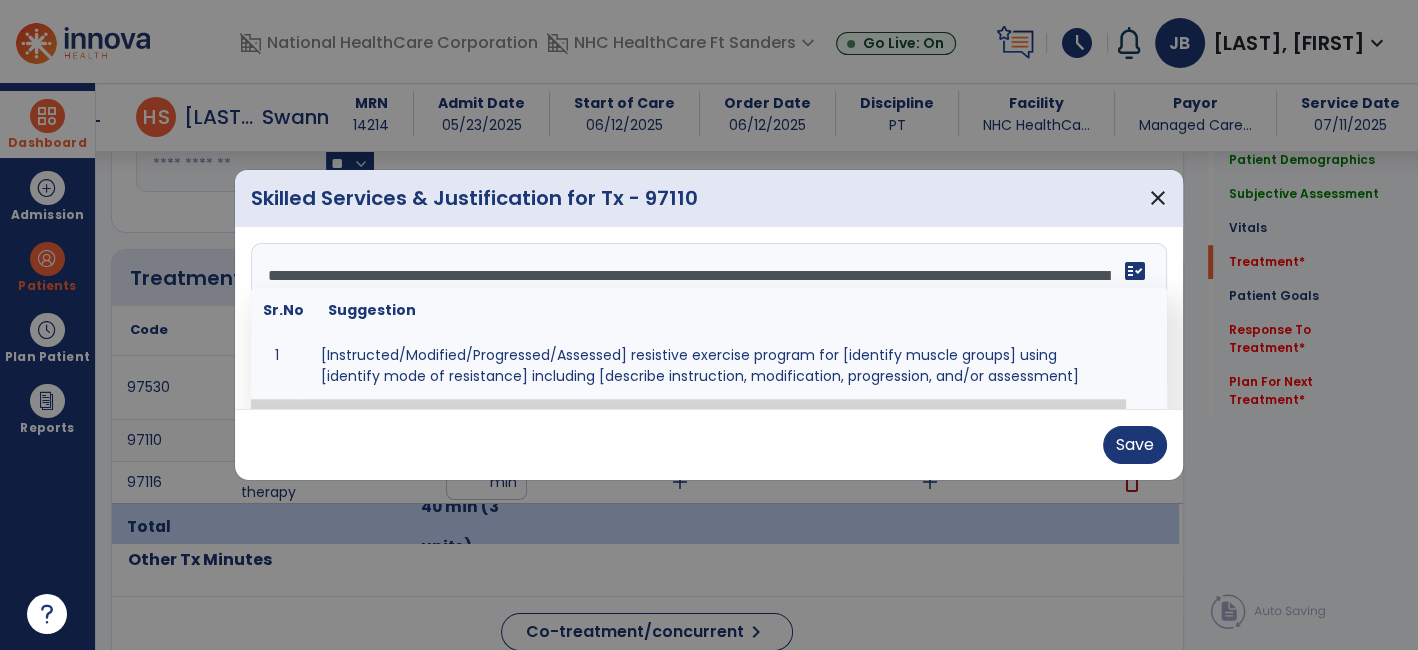 type on "**********" 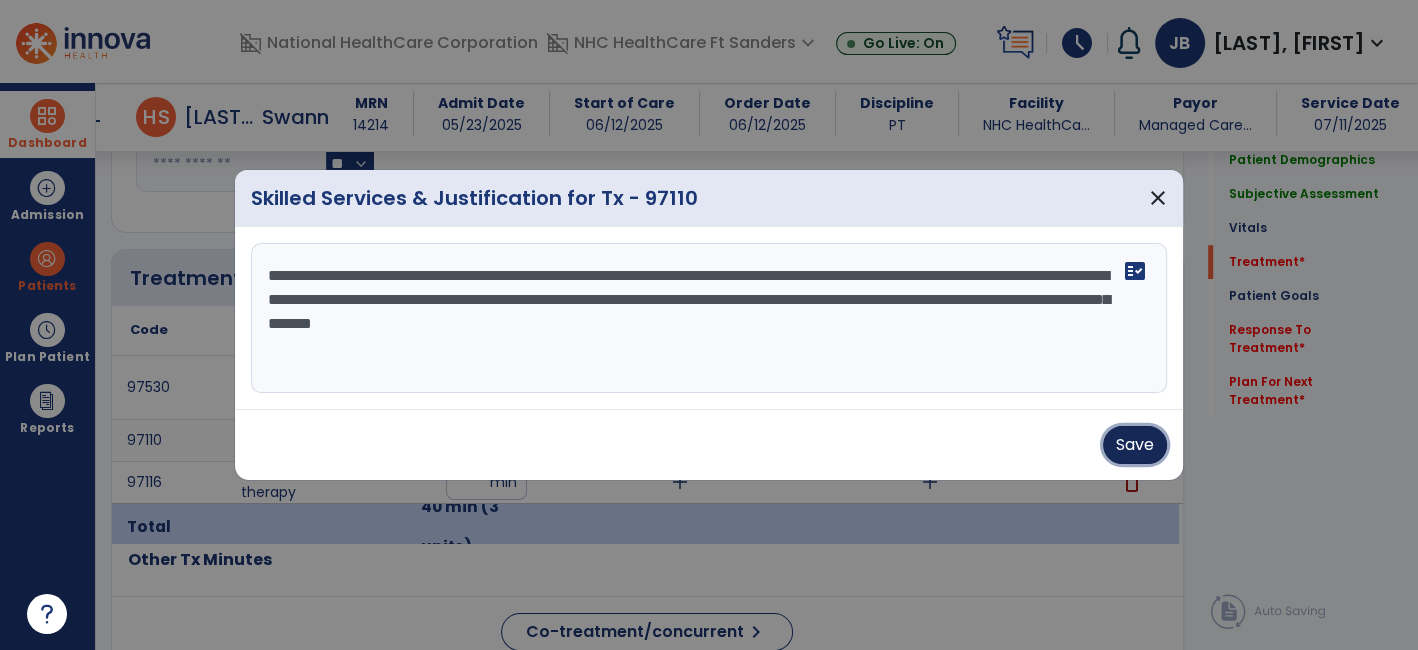 click on "Save" at bounding box center [1135, 445] 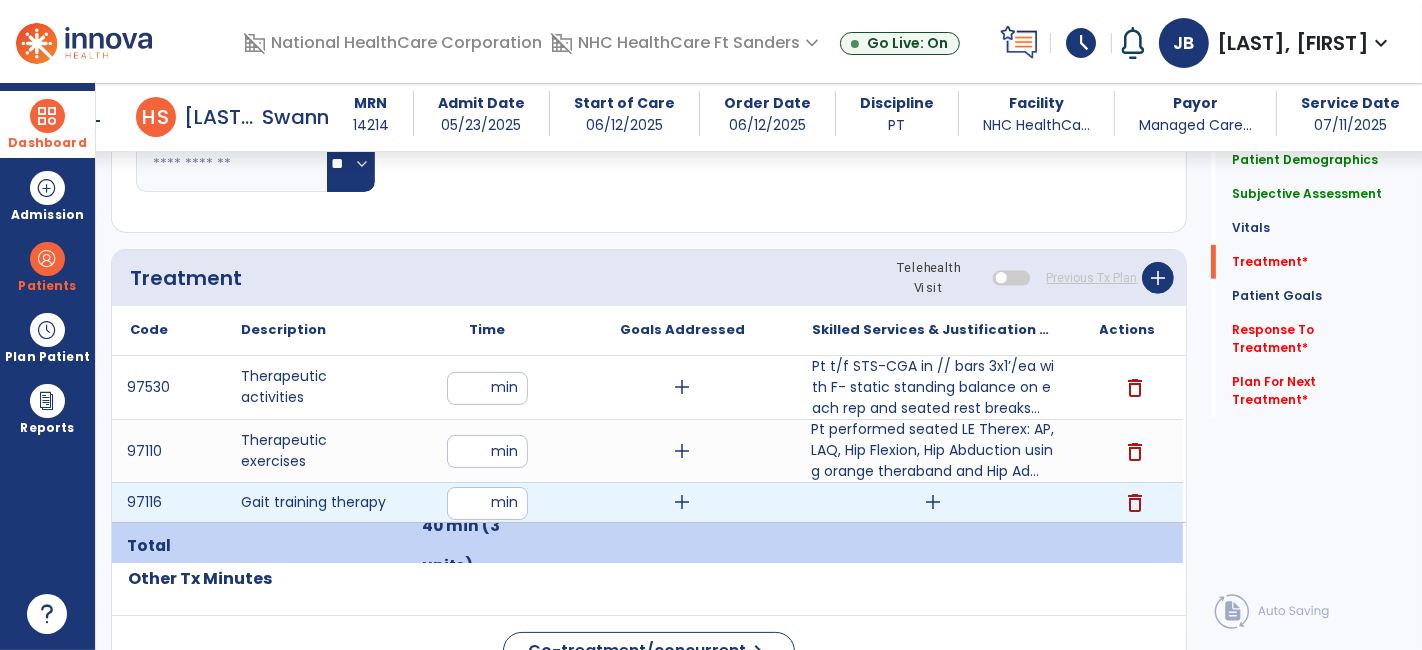 click on "add" at bounding box center (933, 502) 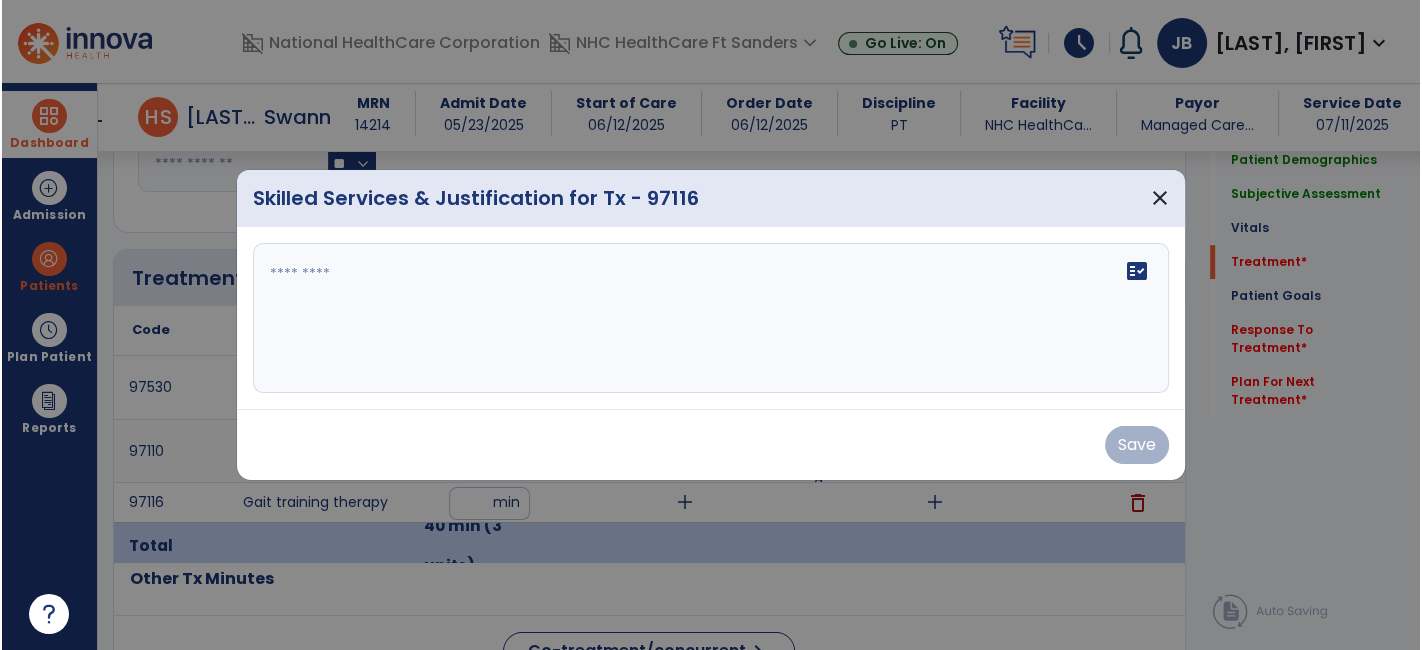 scroll, scrollTop: 1000, scrollLeft: 0, axis: vertical 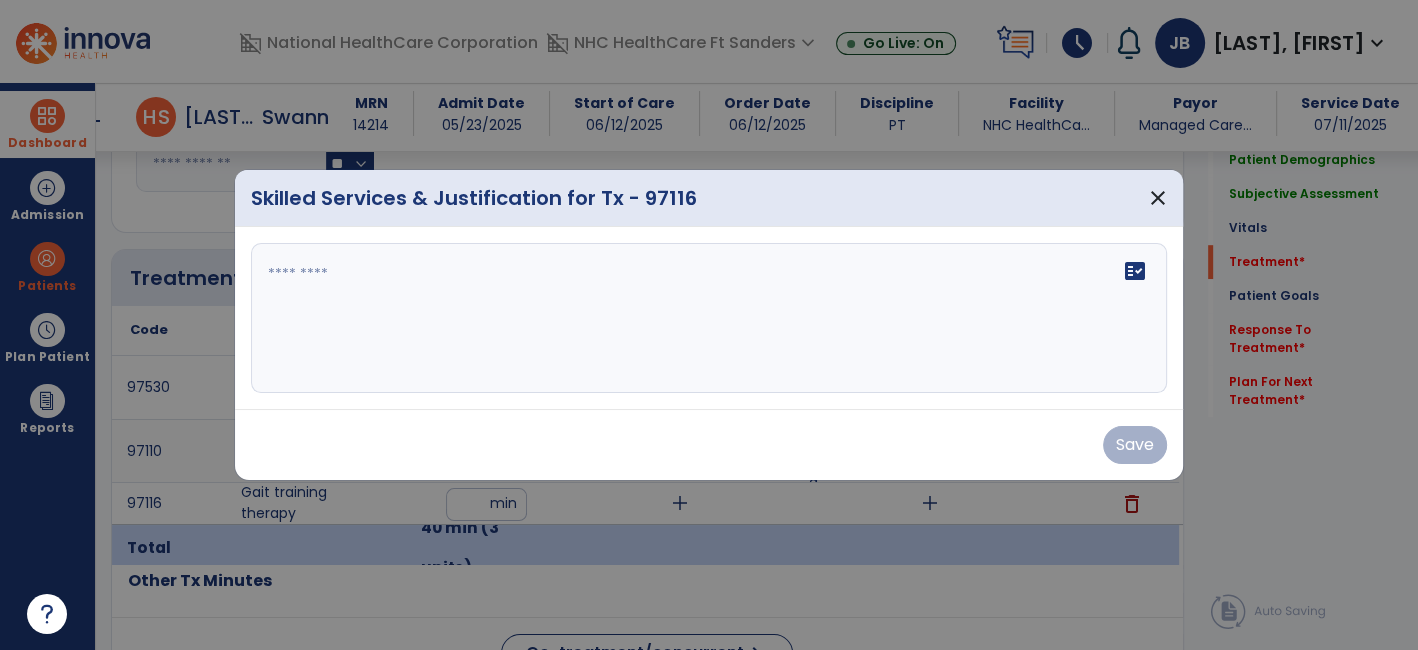 click at bounding box center (709, 318) 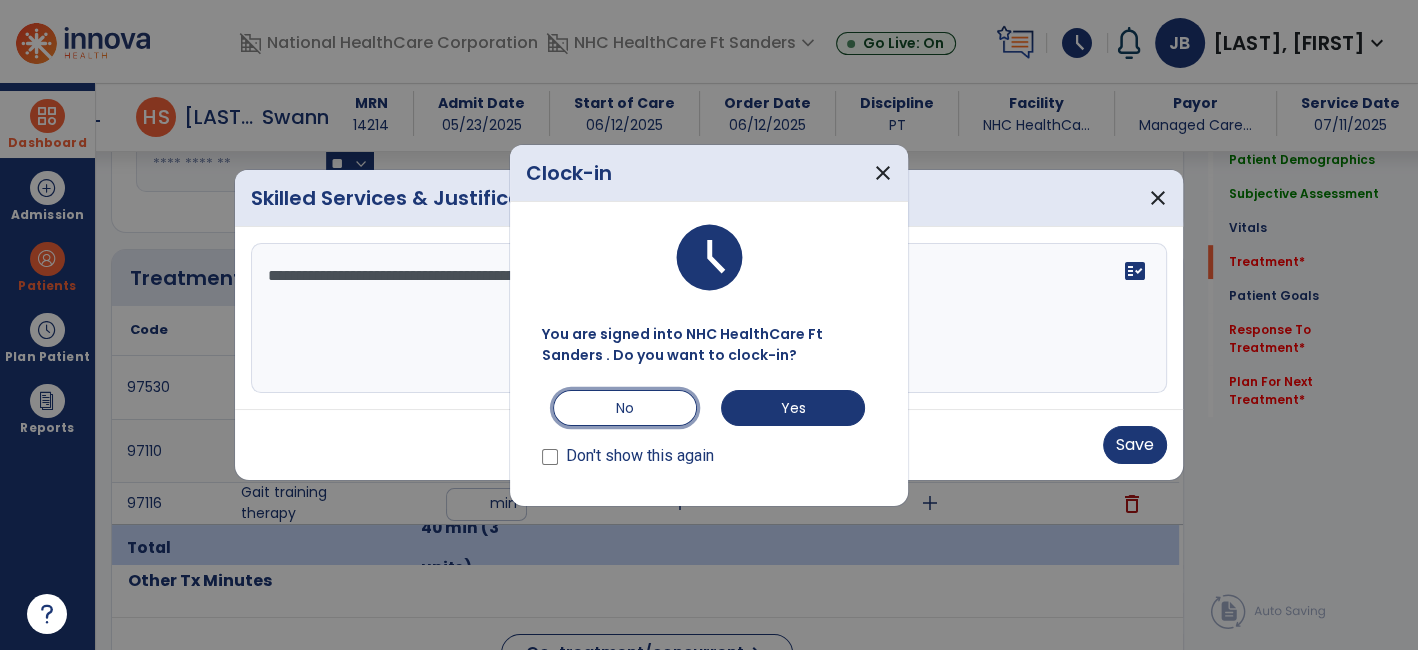click on "No" at bounding box center (625, 408) 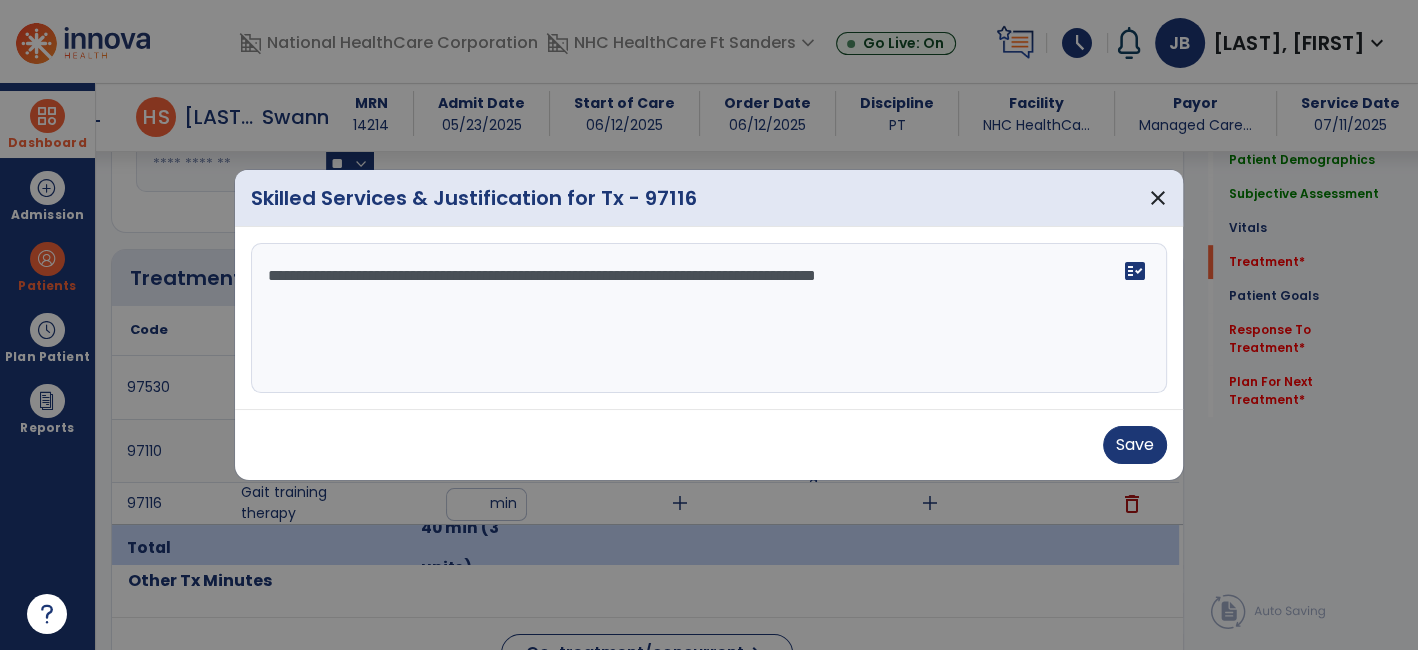 click on "**********" at bounding box center (709, 318) 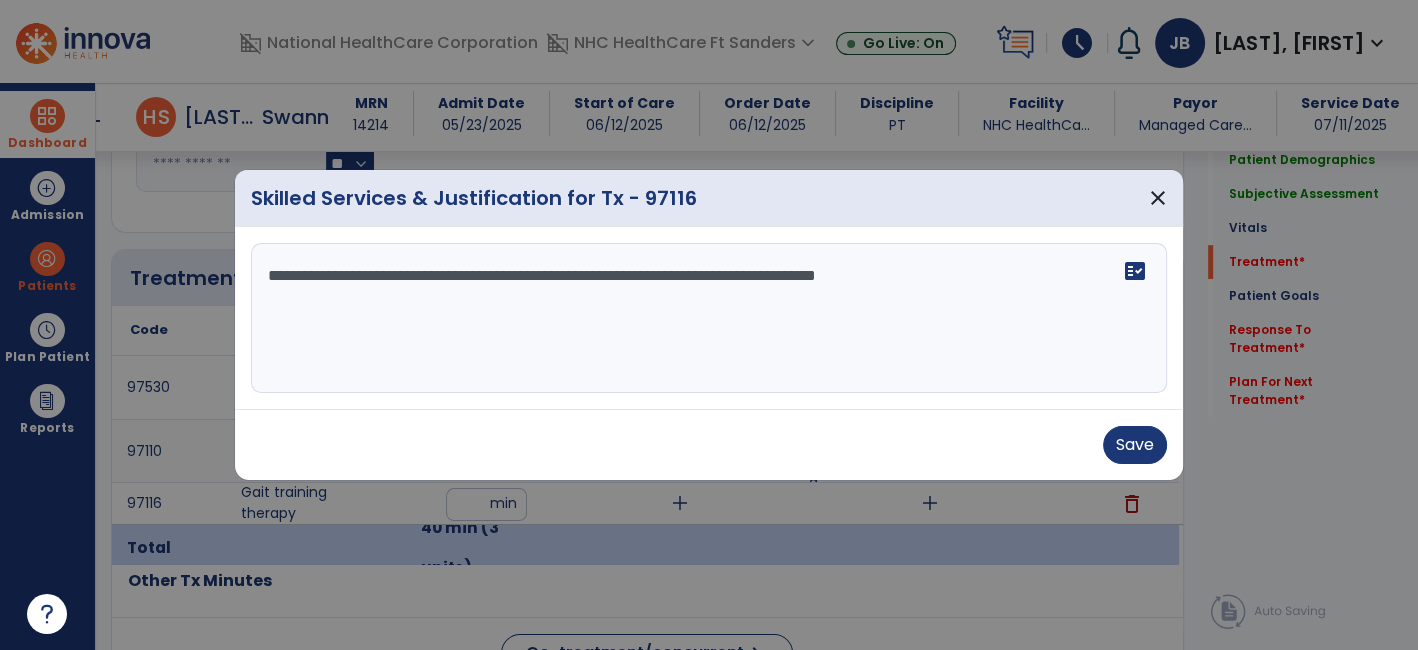paste on "**********" 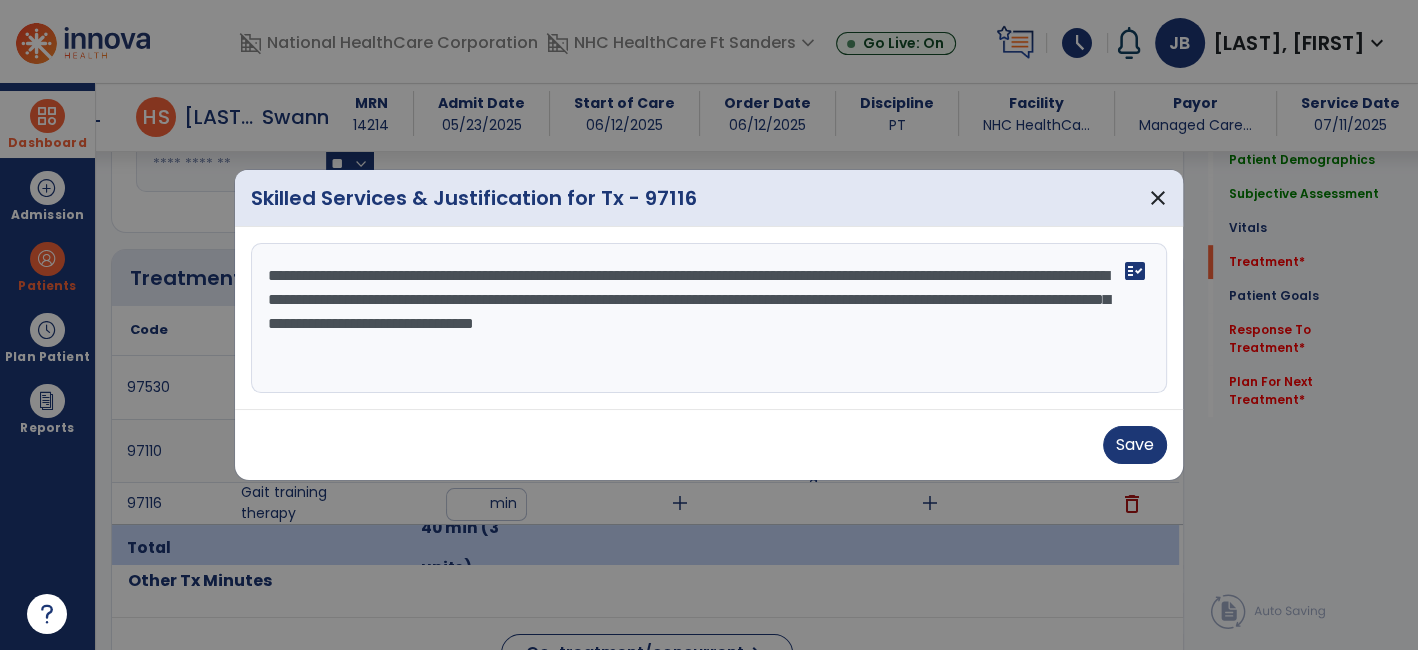 click on "**********" at bounding box center (709, 318) 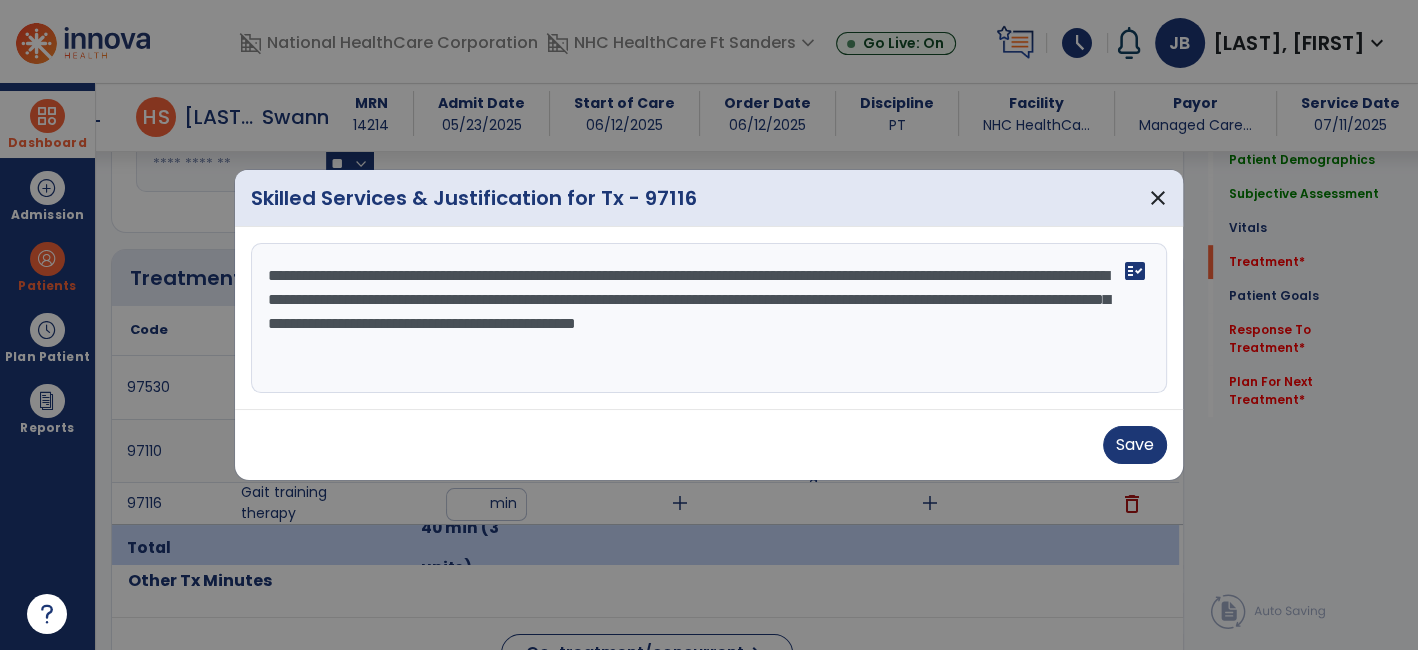 drag, startPoint x: 774, startPoint y: 274, endPoint x: 805, endPoint y: 274, distance: 31 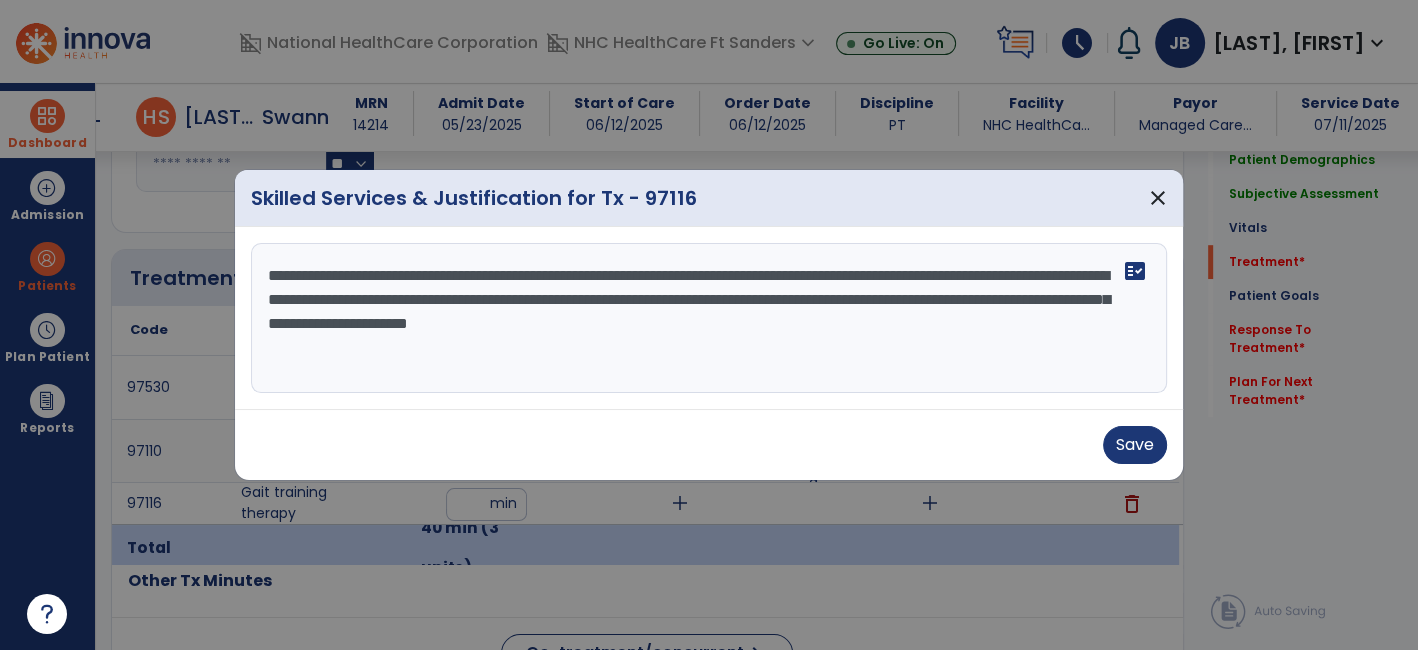 drag, startPoint x: 725, startPoint y: 330, endPoint x: 782, endPoint y: 335, distance: 57.21888 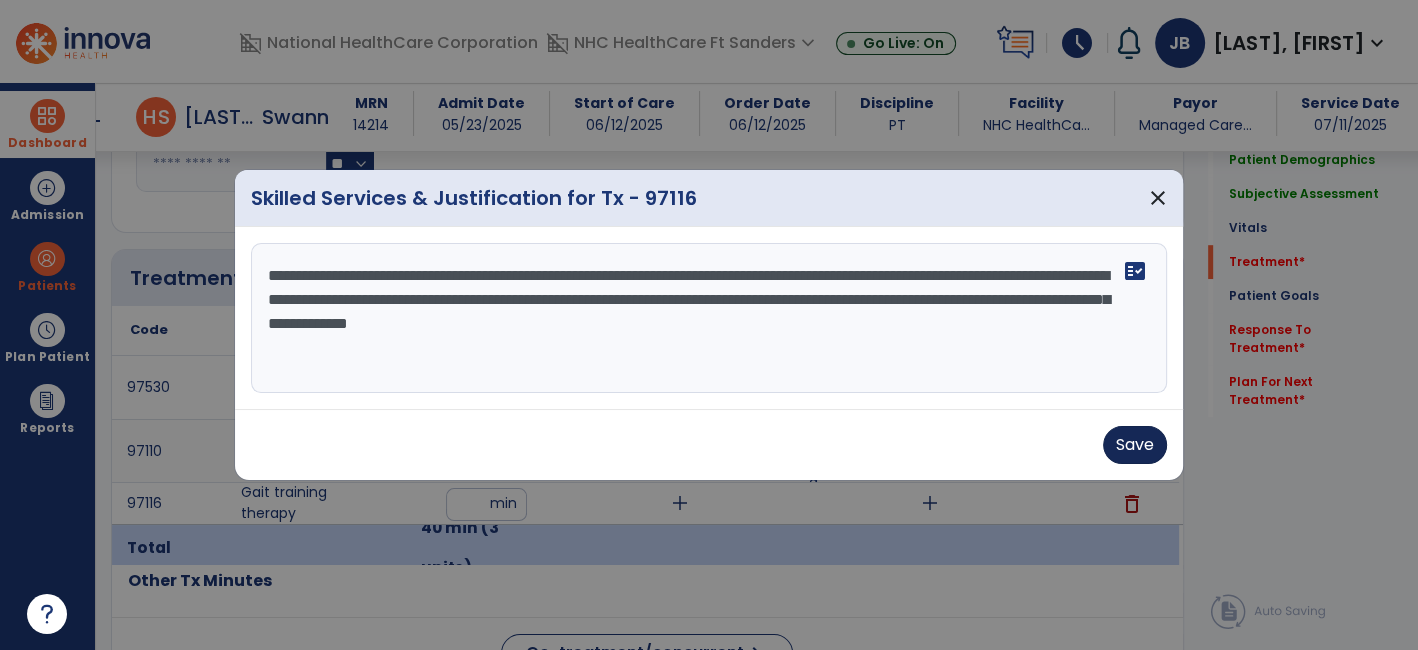 type on "**********" 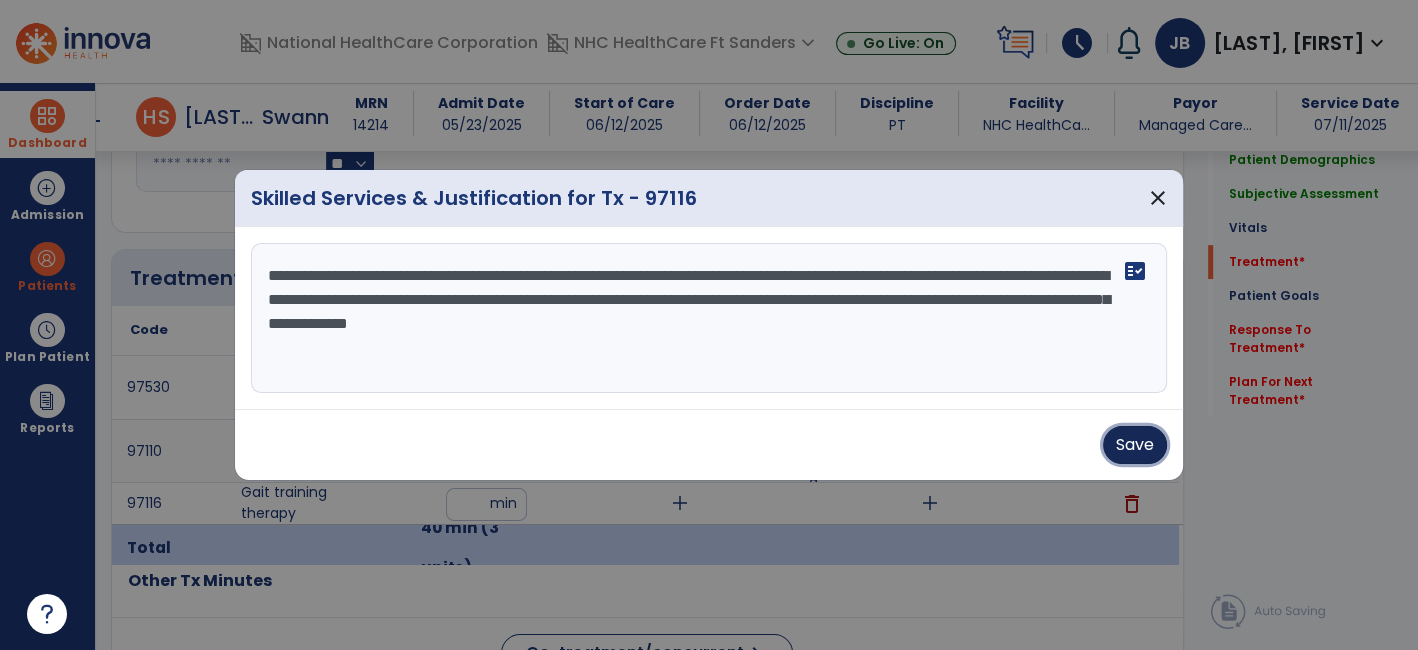 click on "Save" at bounding box center (1135, 445) 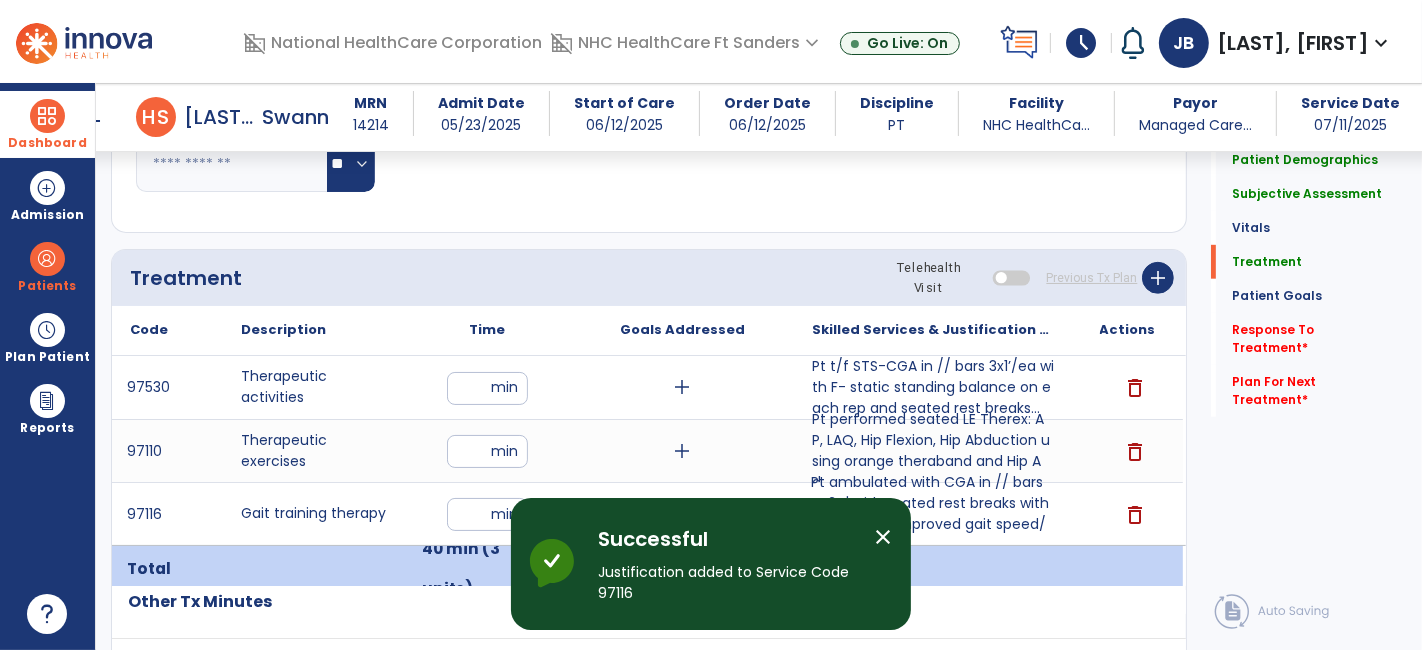 click on "close" at bounding box center (883, 537) 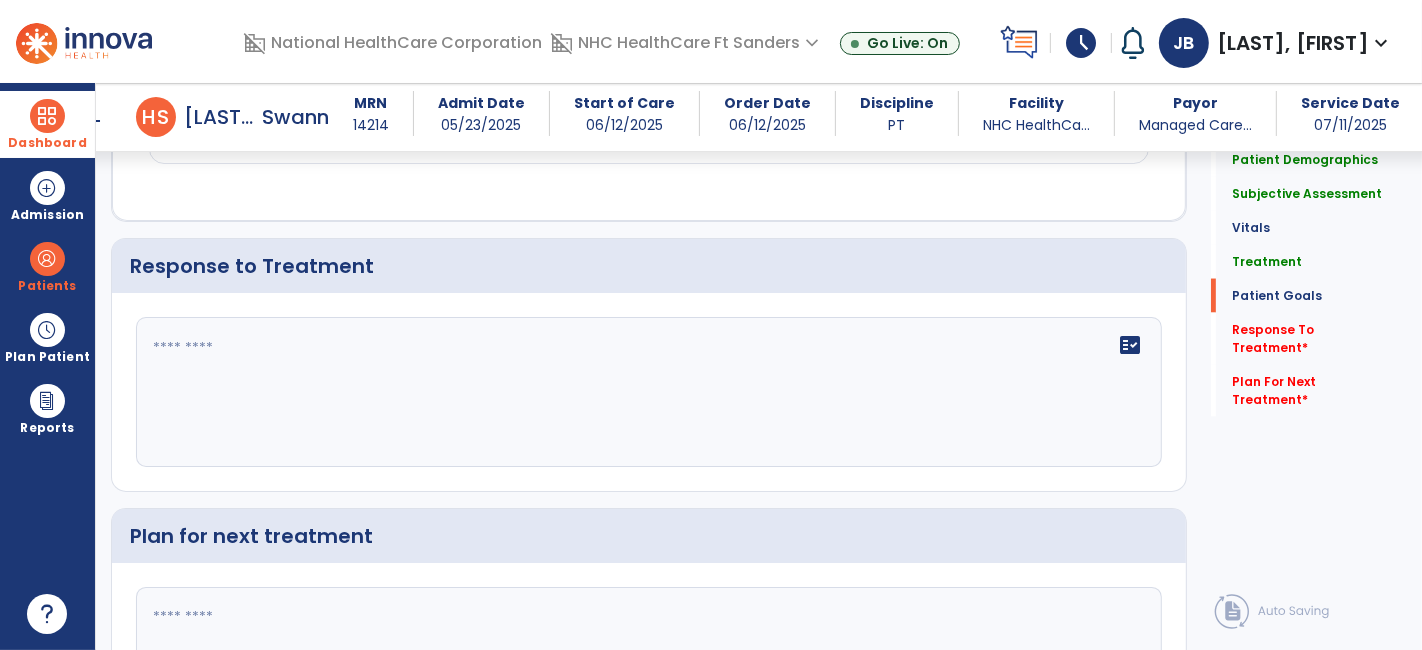 scroll, scrollTop: 2777, scrollLeft: 0, axis: vertical 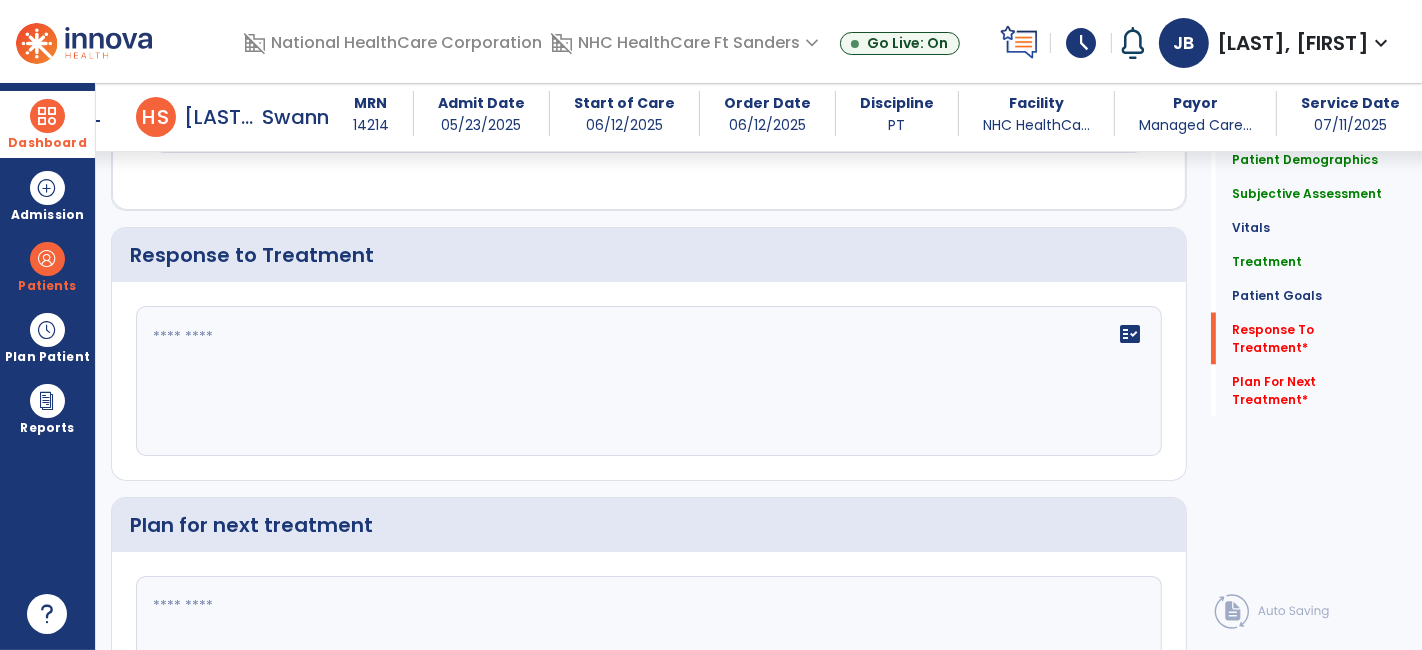click on "fact_check" 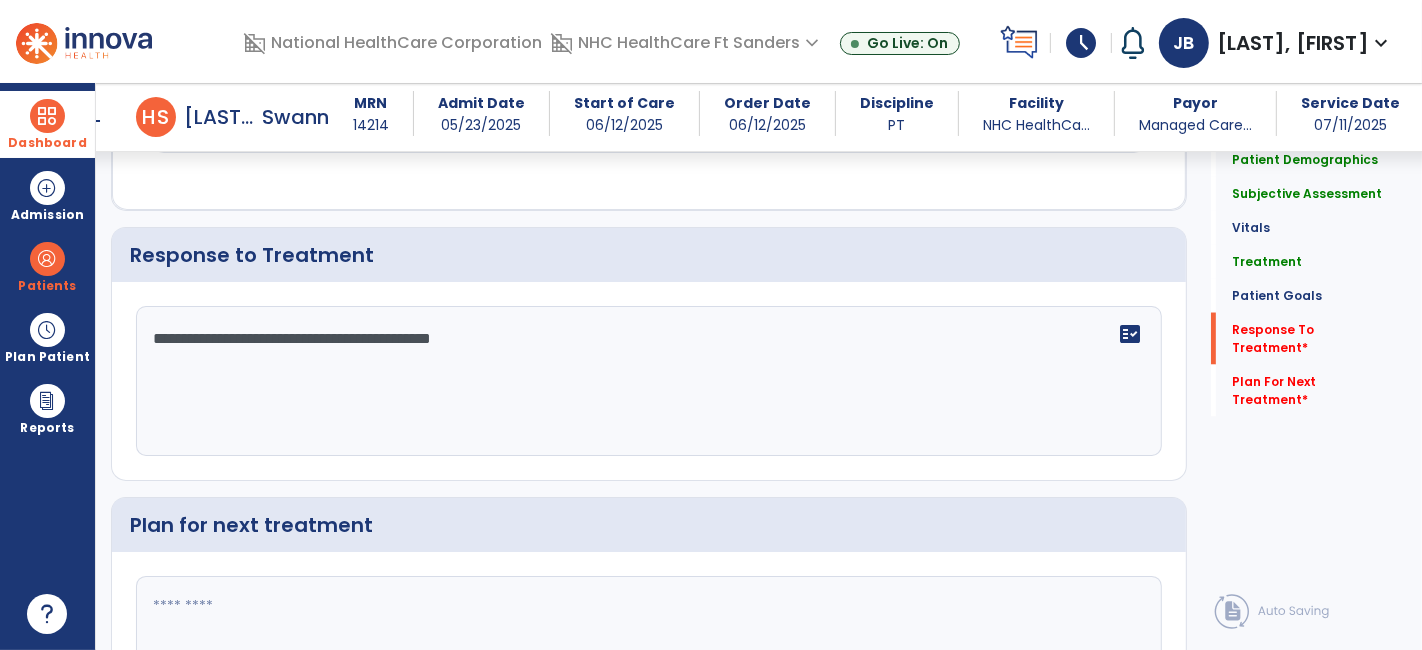 type on "**********" 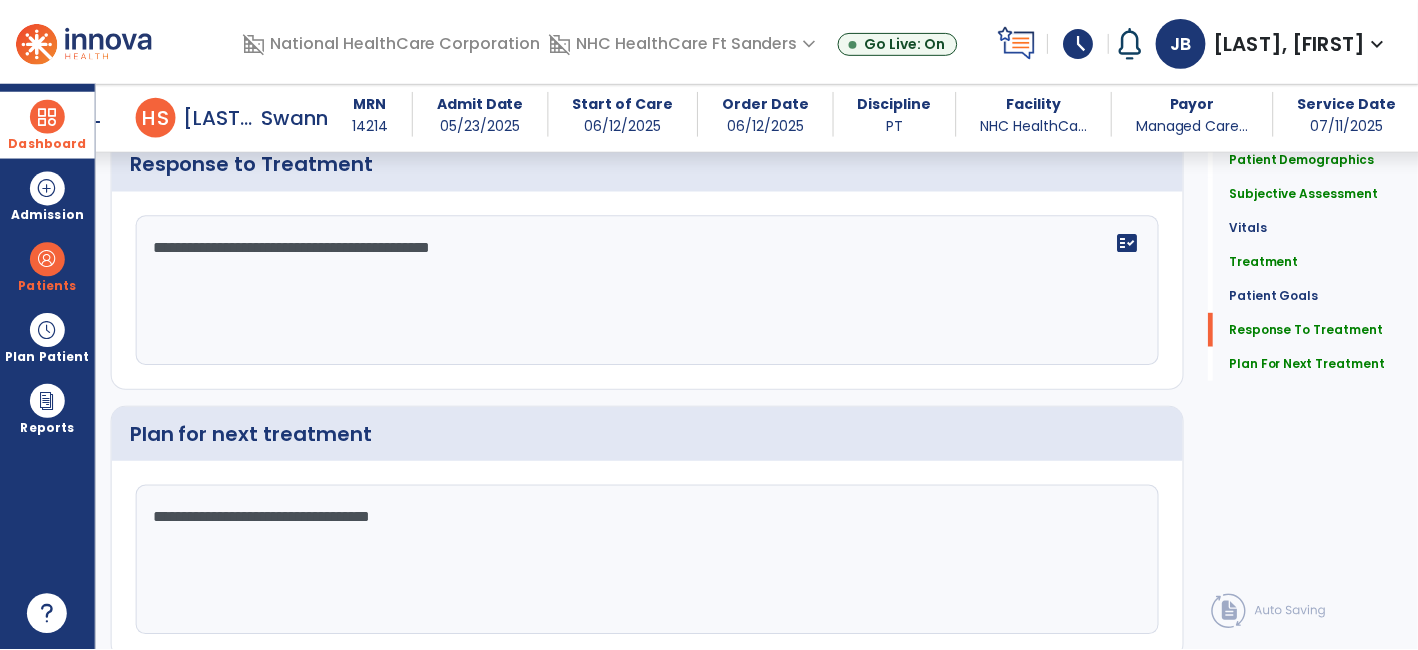 scroll, scrollTop: 2934, scrollLeft: 0, axis: vertical 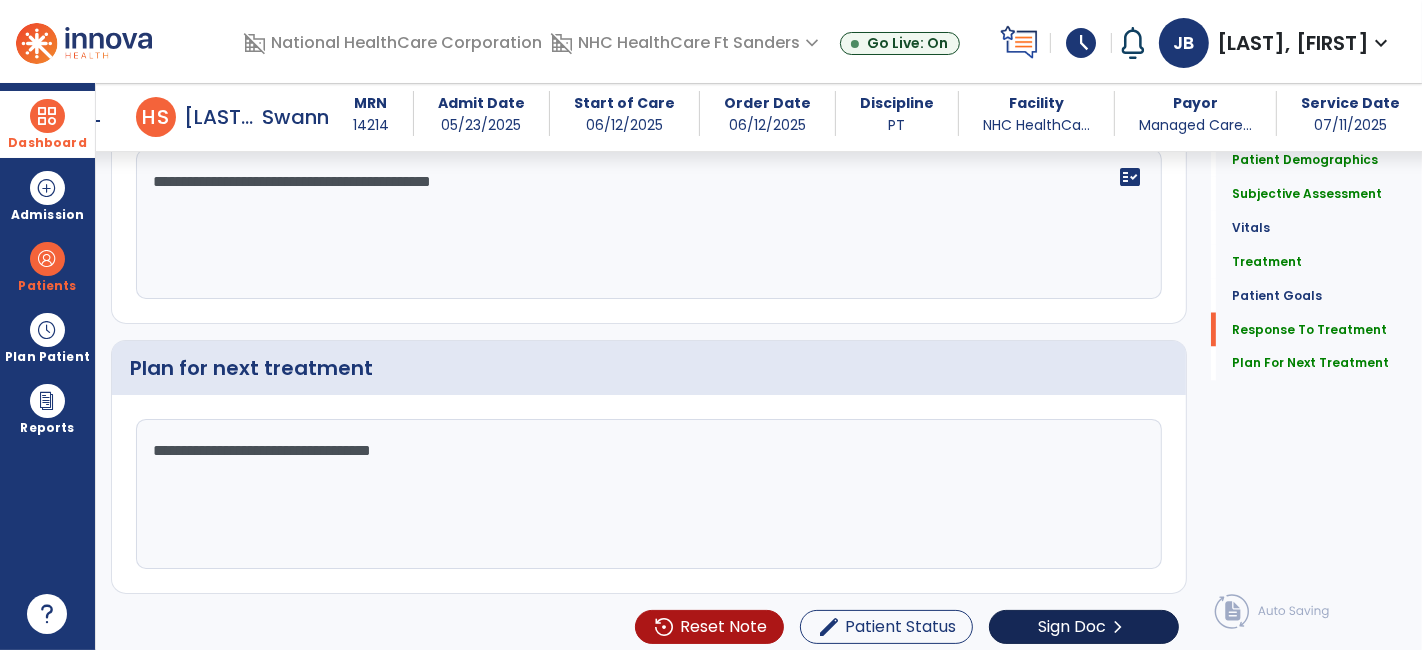 type on "**********" 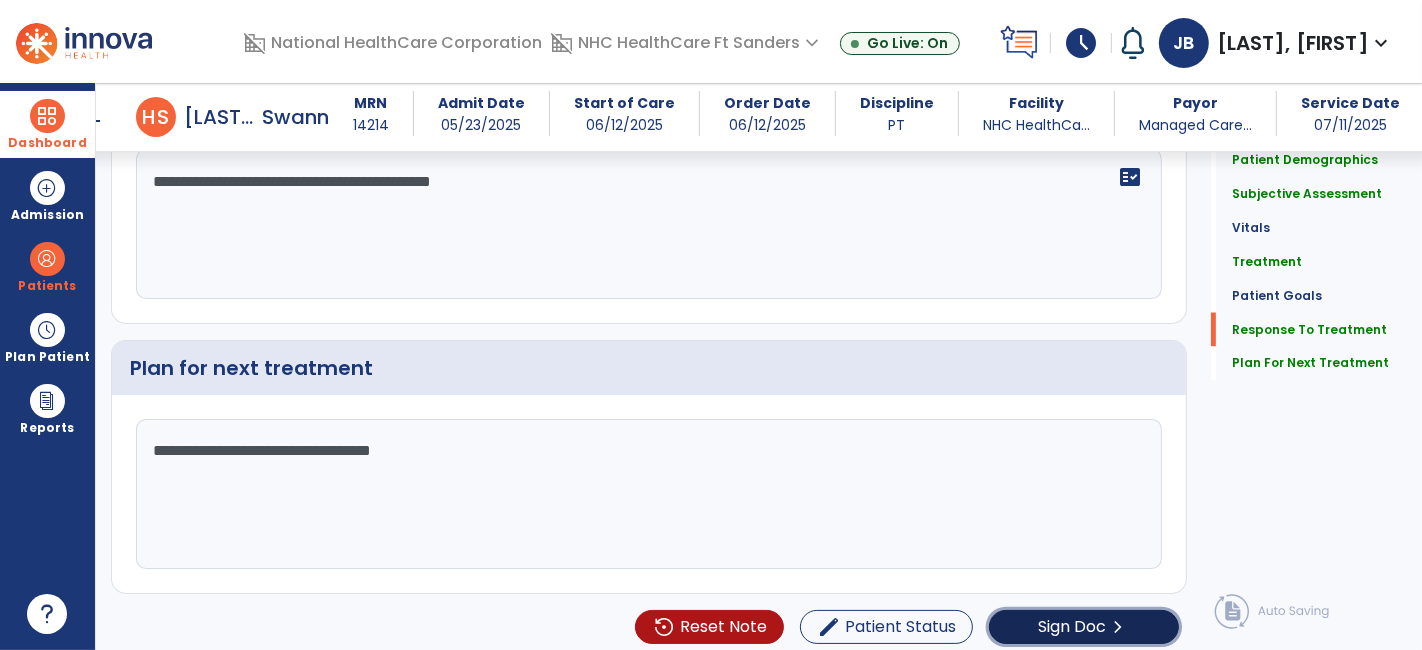 click on "Sign Doc" 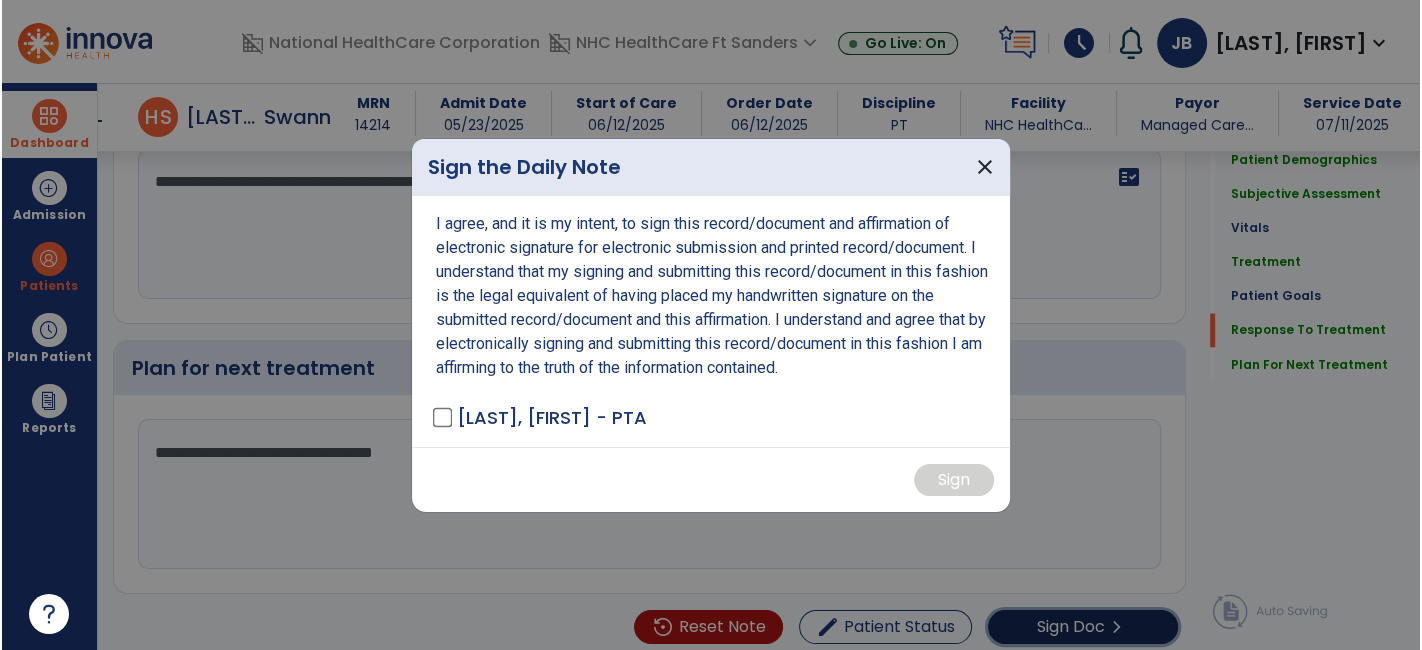 scroll, scrollTop: 2954, scrollLeft: 0, axis: vertical 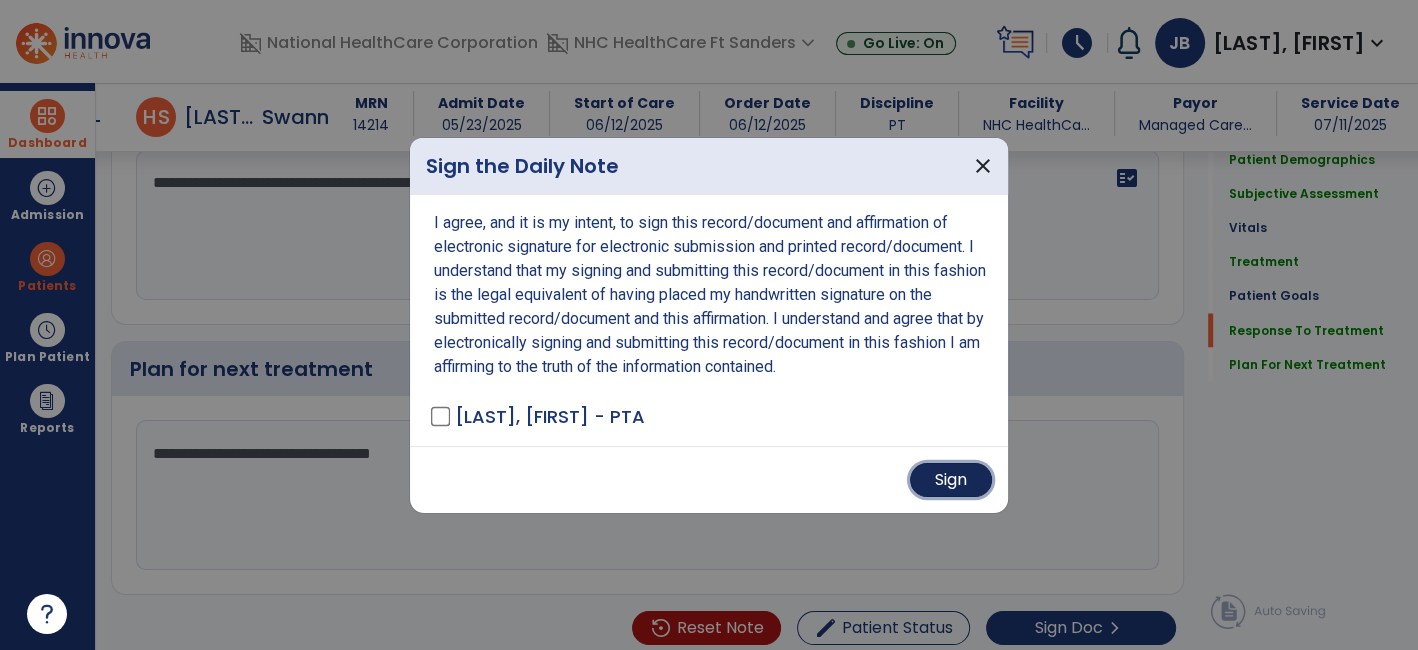 click on "Sign" at bounding box center (951, 480) 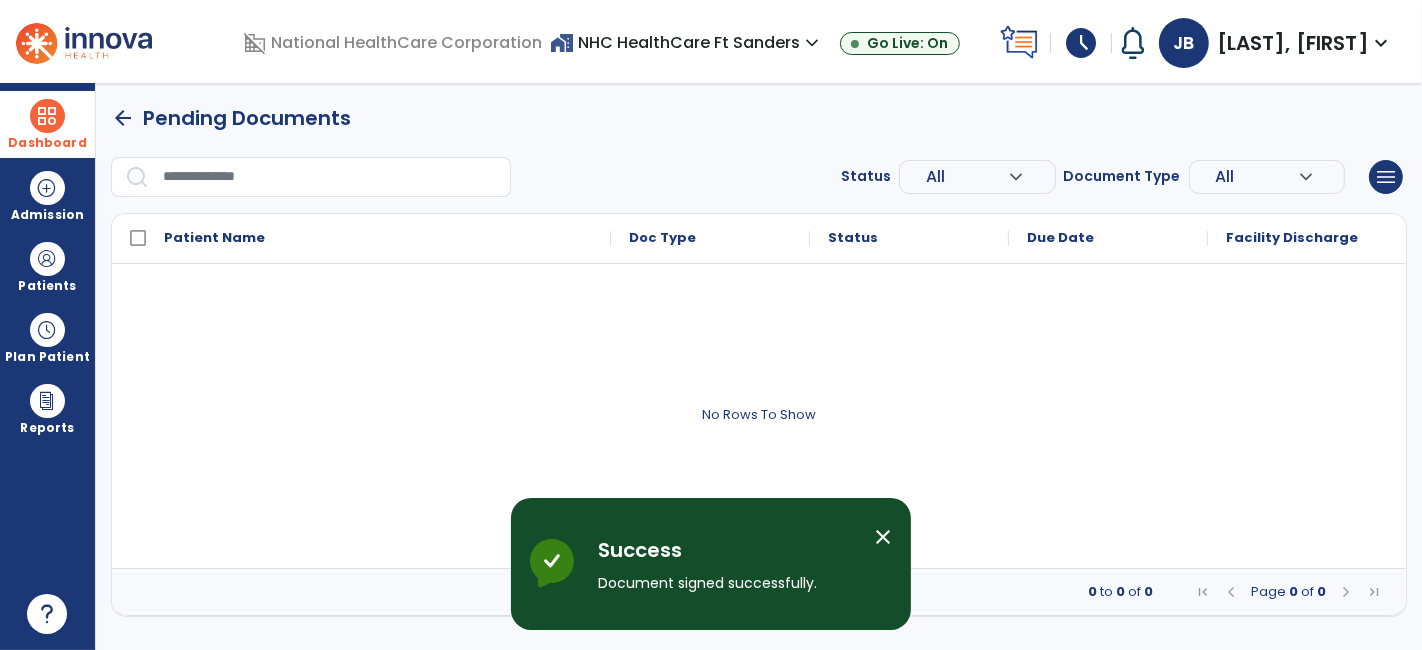 scroll, scrollTop: 0, scrollLeft: 0, axis: both 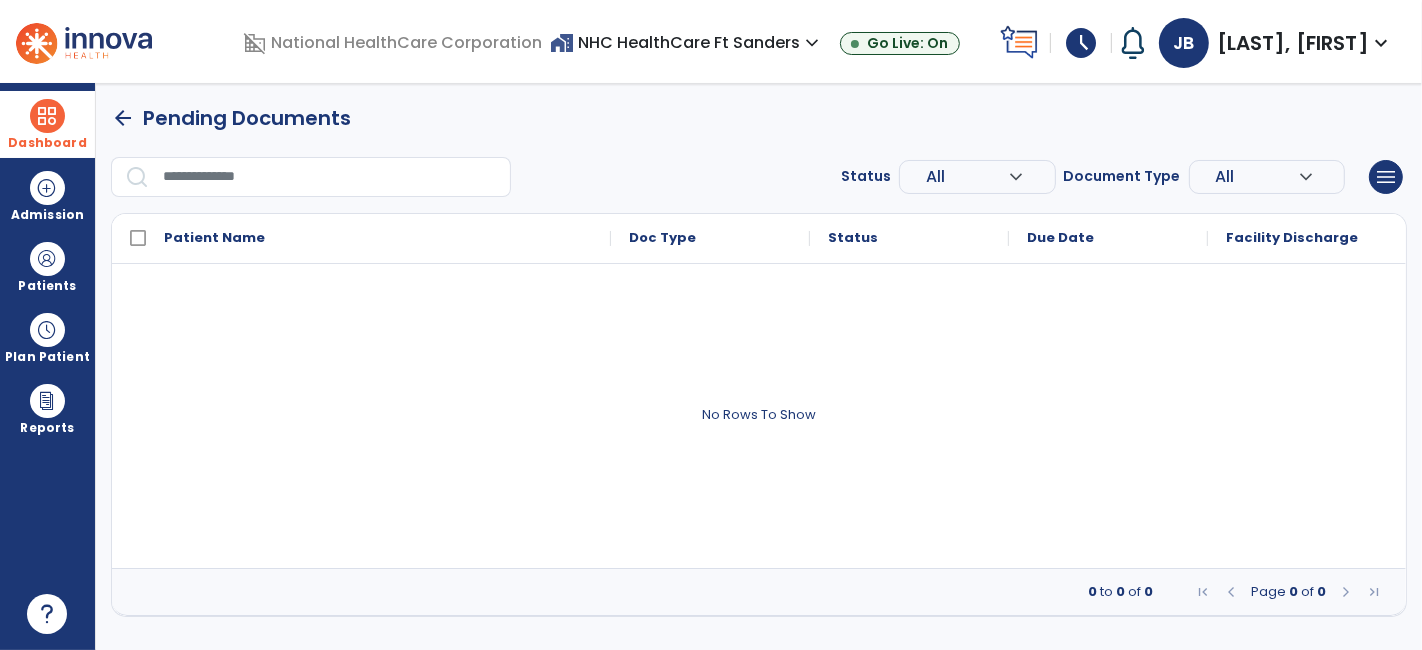 click on "schedule" at bounding box center [1081, 43] 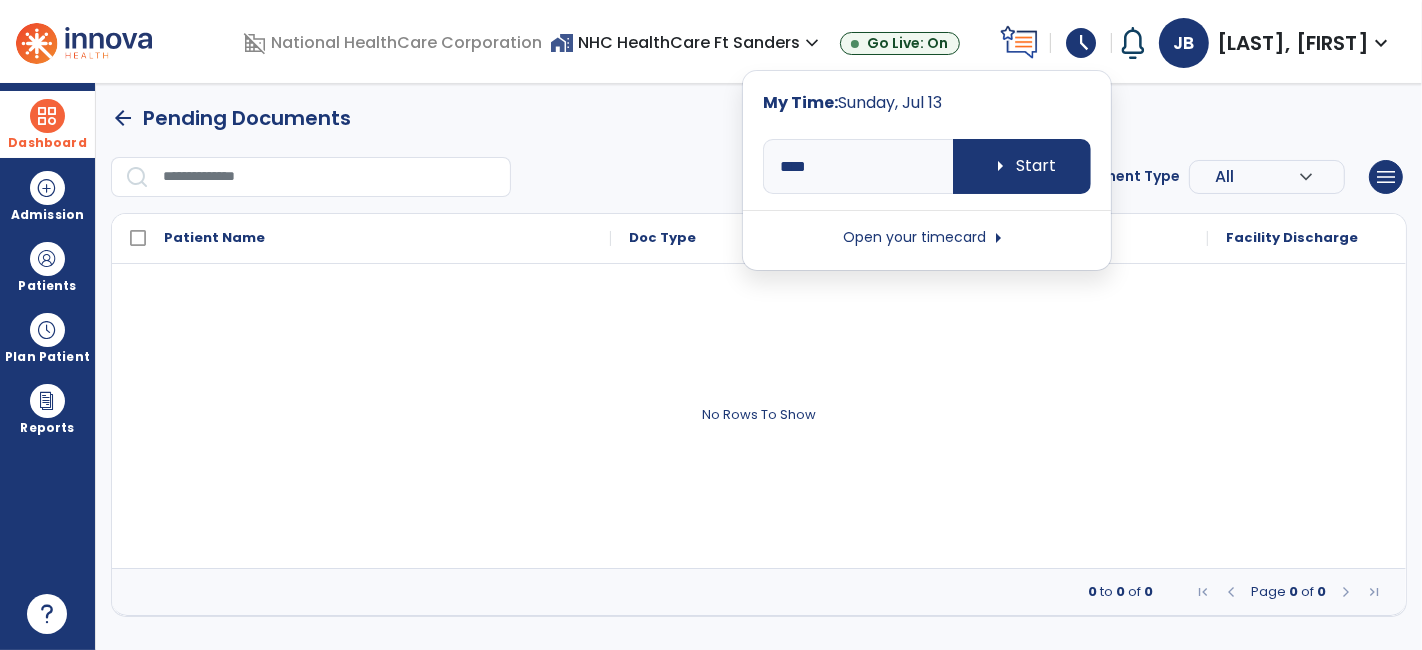 click on "Open your timecard  arrow_right" at bounding box center (927, 238) 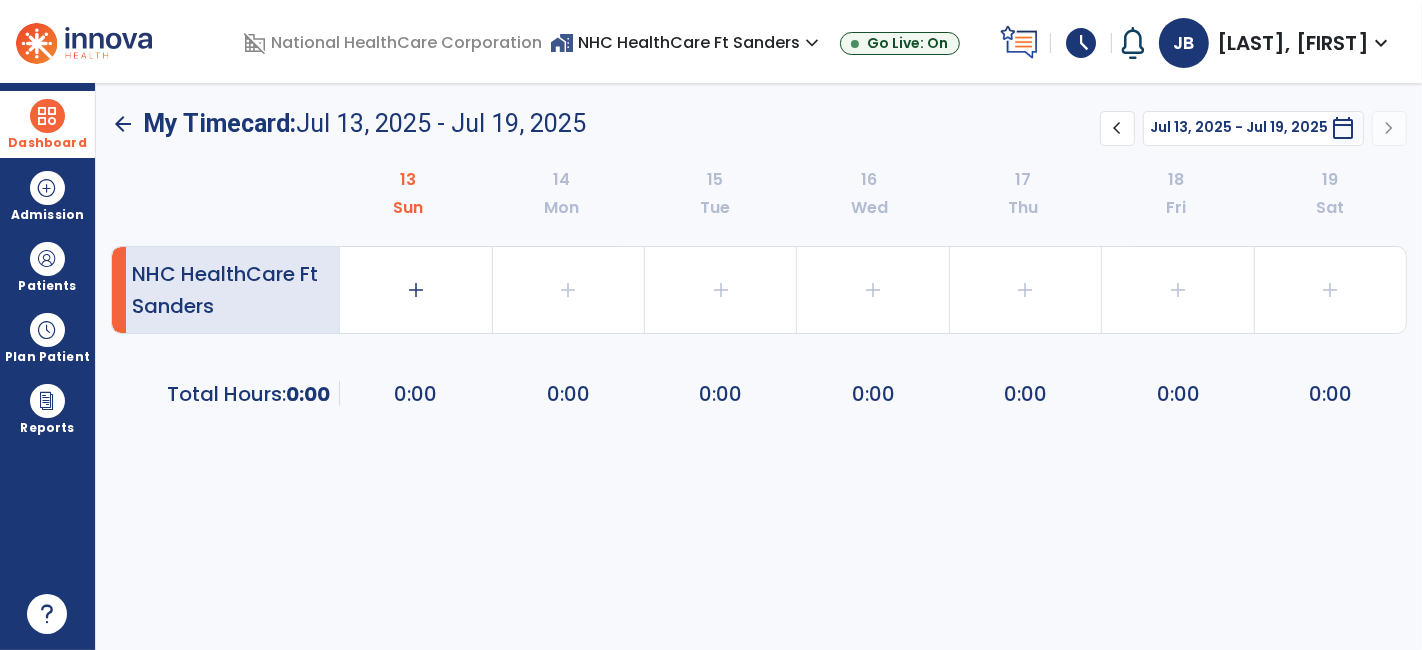 click on "chevron_left" 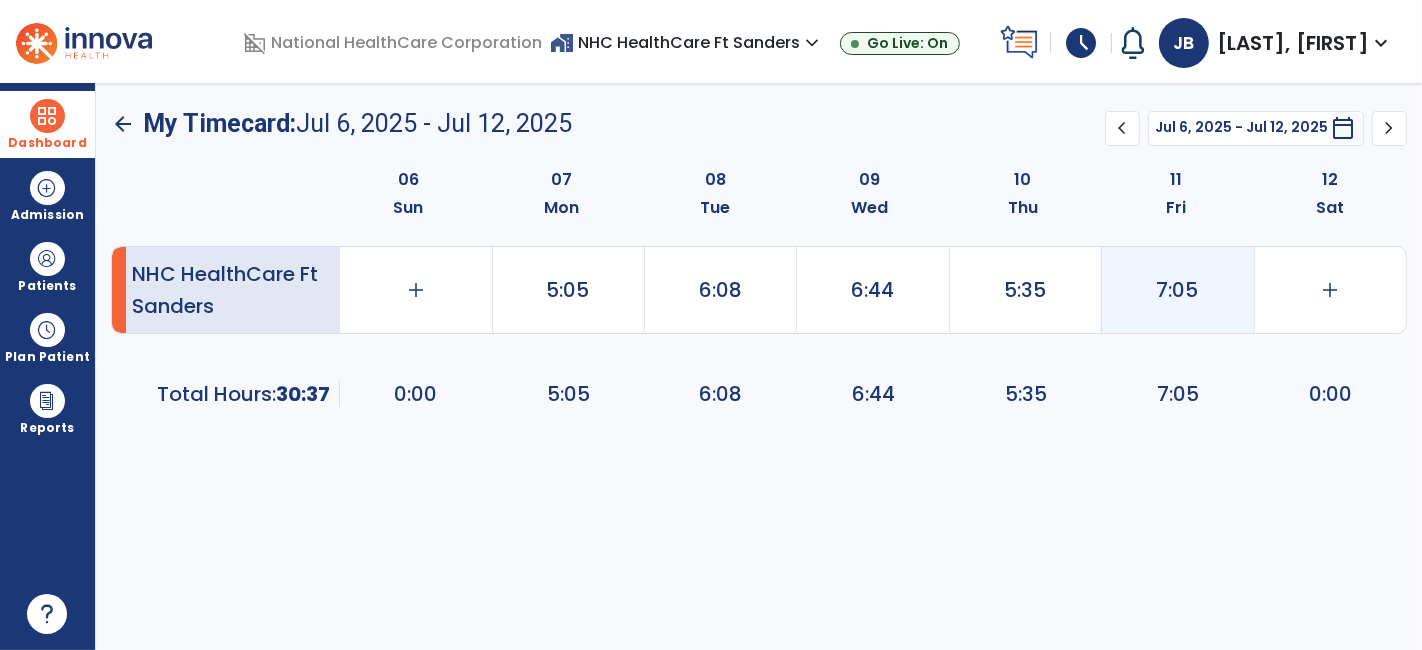 click on "7:05" 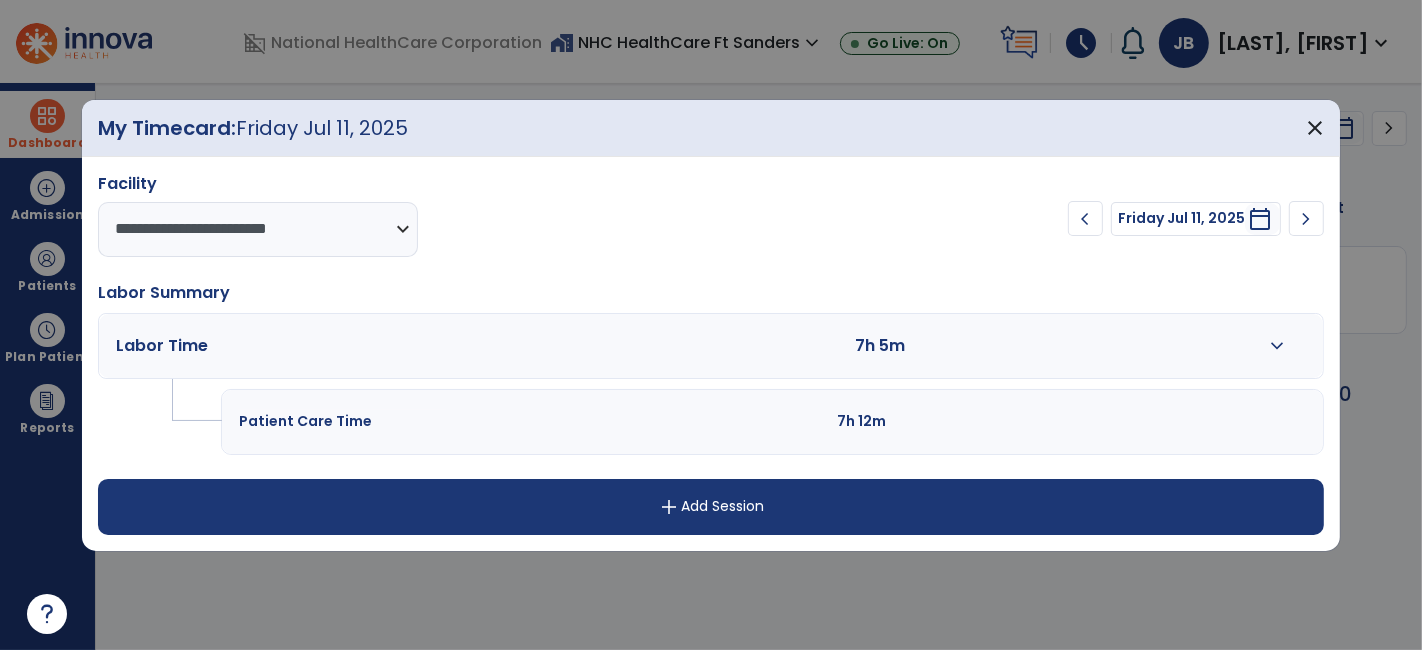 click on "expand_more" at bounding box center (1277, 346) 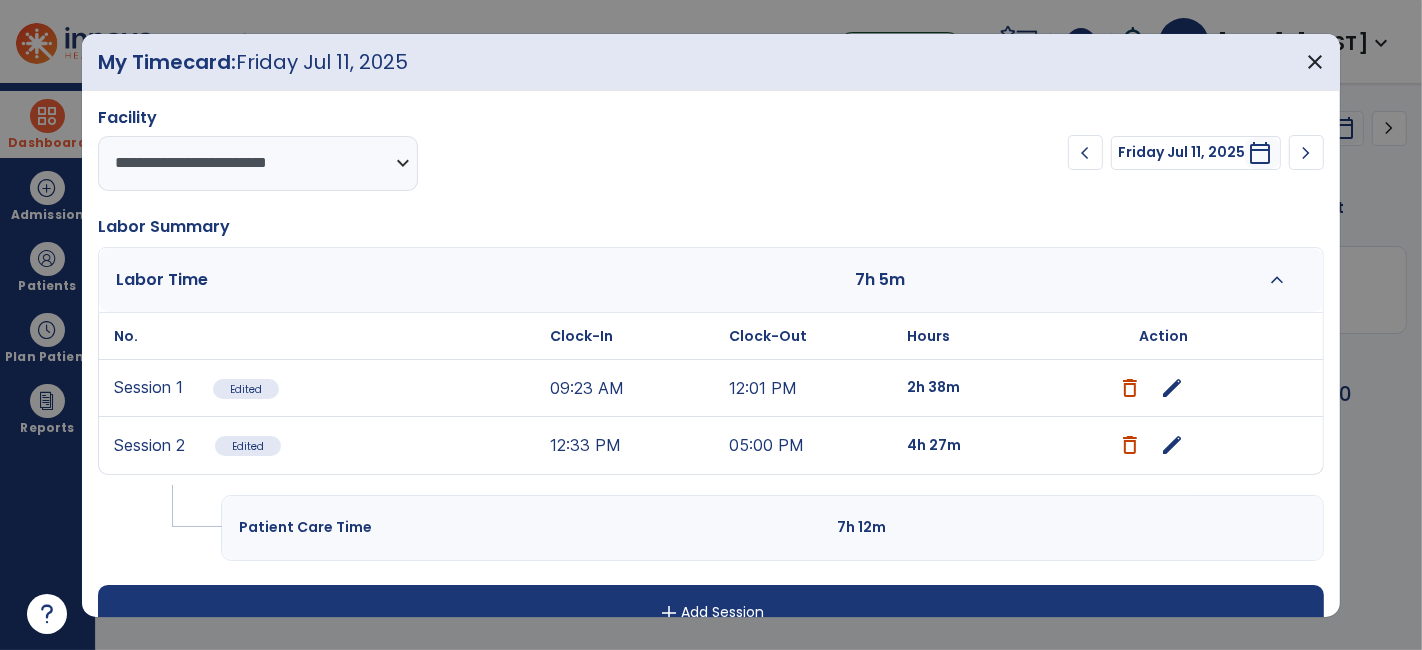 click on "edit" at bounding box center (1173, 445) 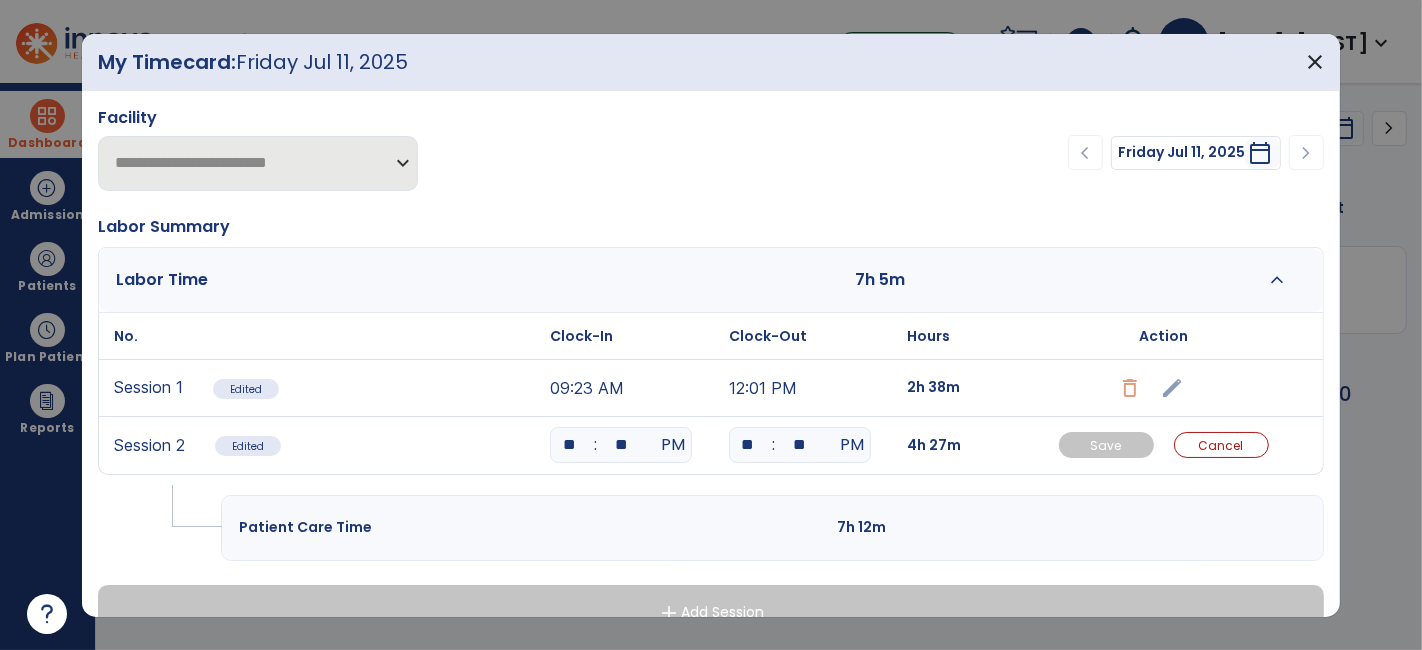 click on "**" at bounding box center [800, 445] 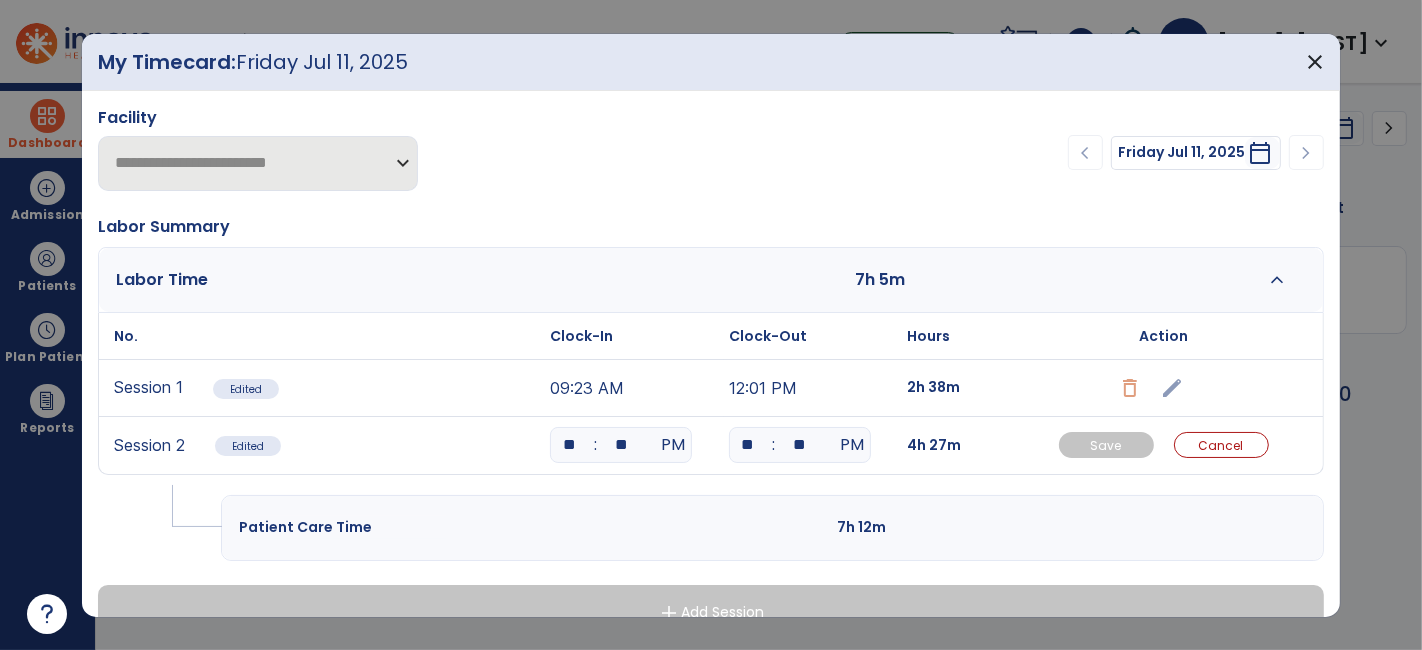 type on "**" 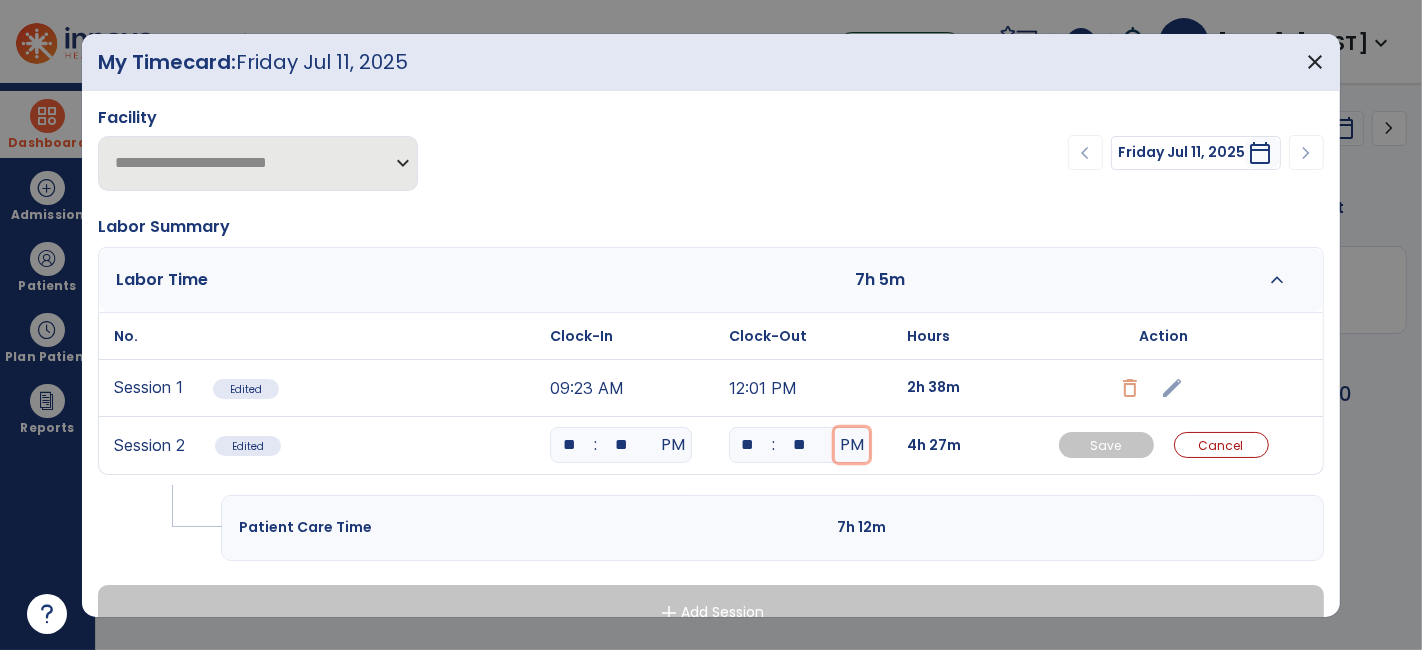 type 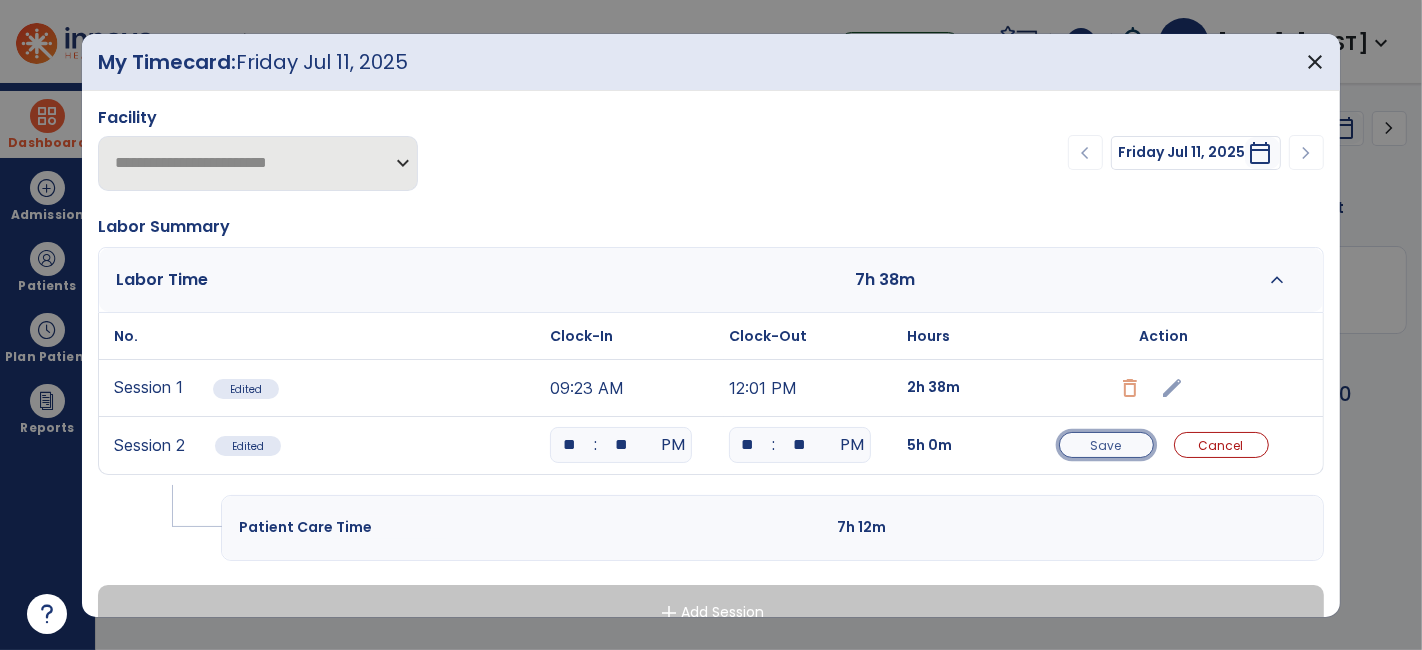 click on "Save" at bounding box center [1106, 445] 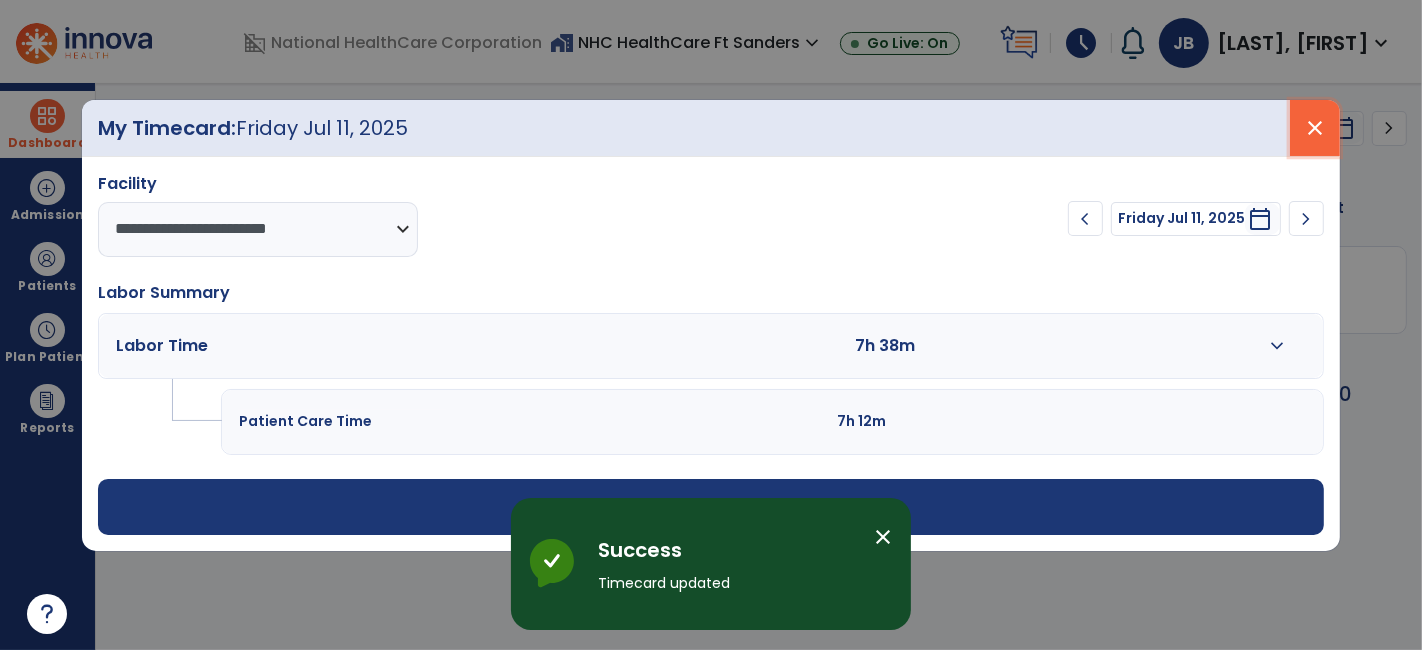 click on "close" at bounding box center [1315, 128] 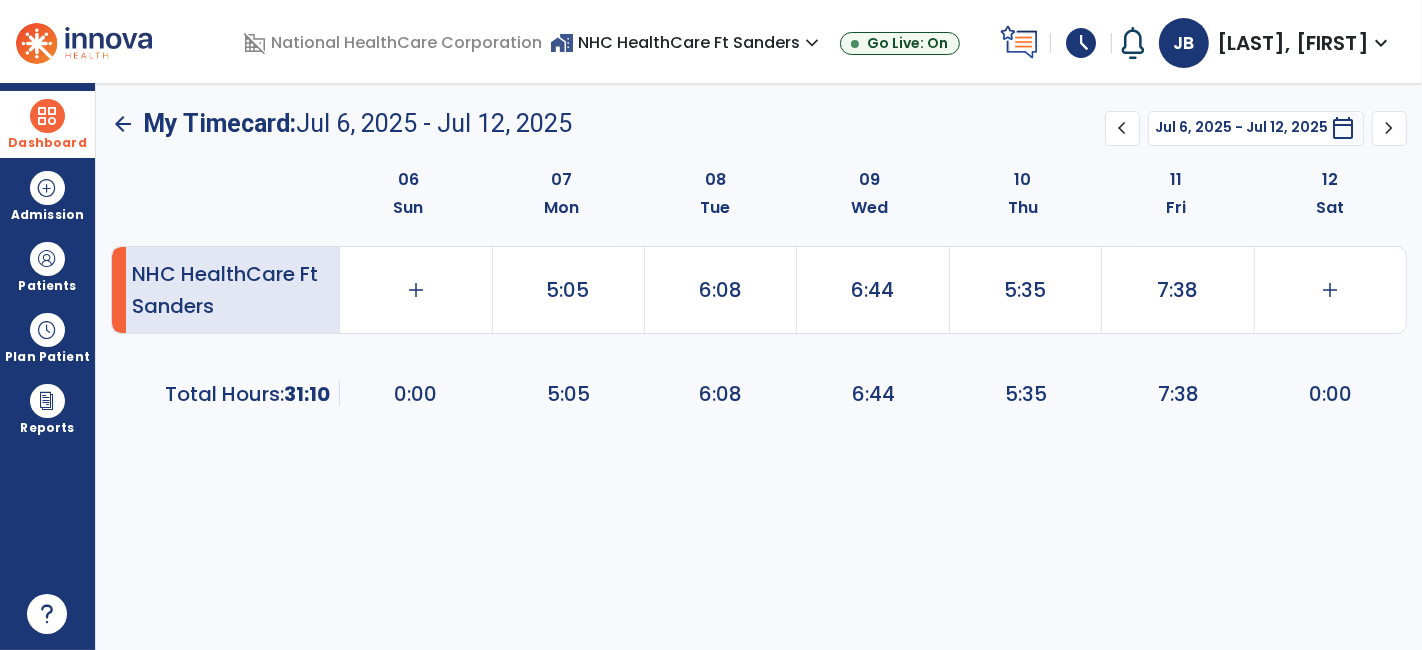 click at bounding box center (47, 116) 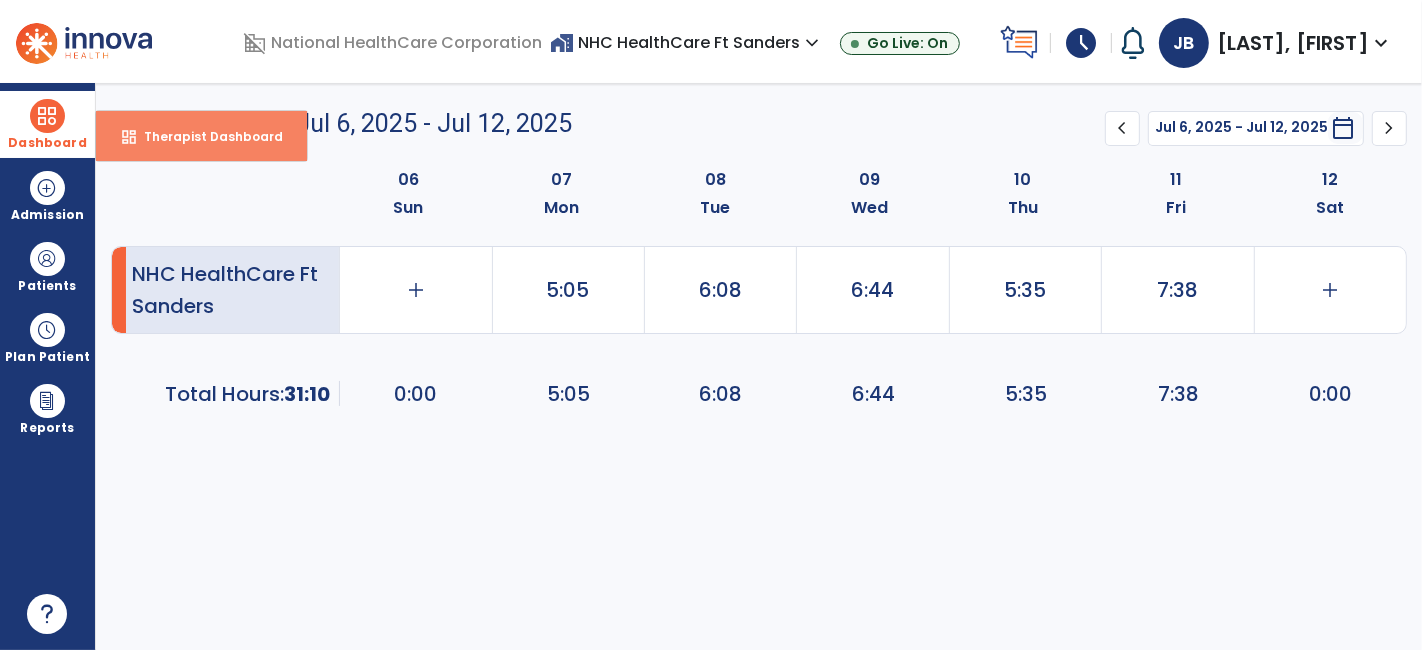 click on "Therapist Dashboard" at bounding box center [205, 136] 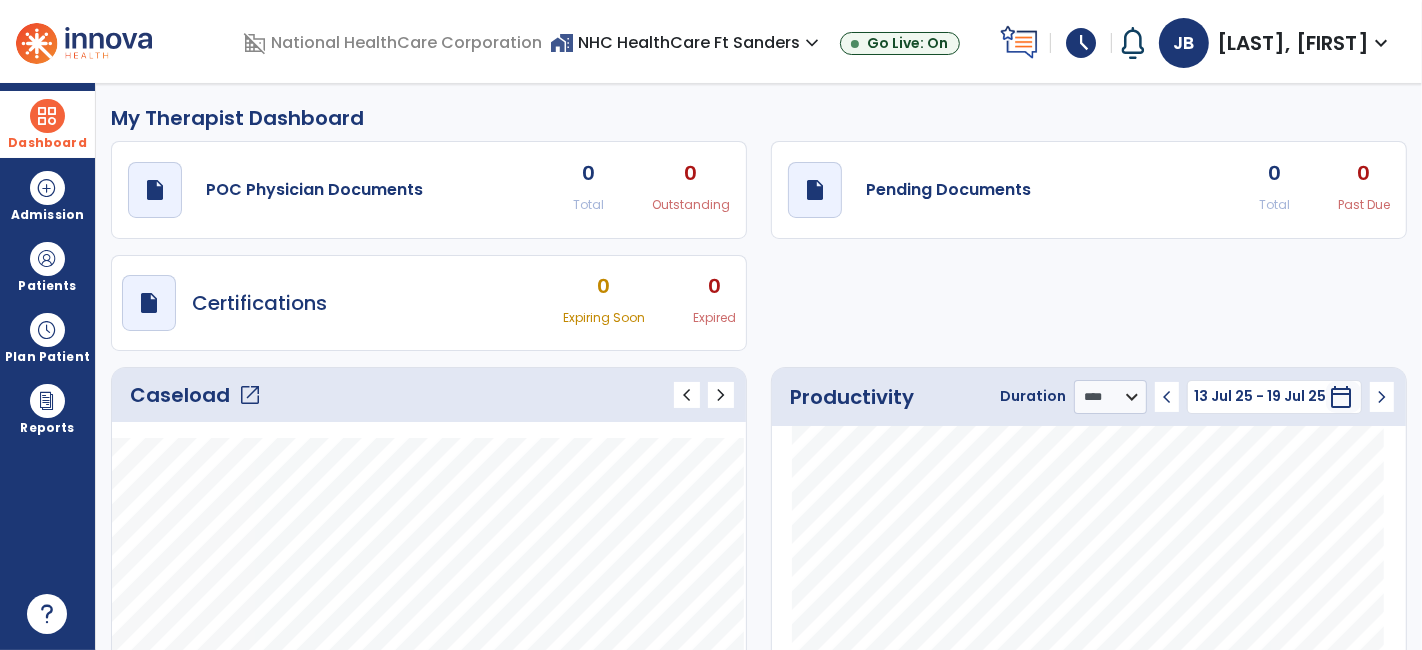 click on "chevron_left" 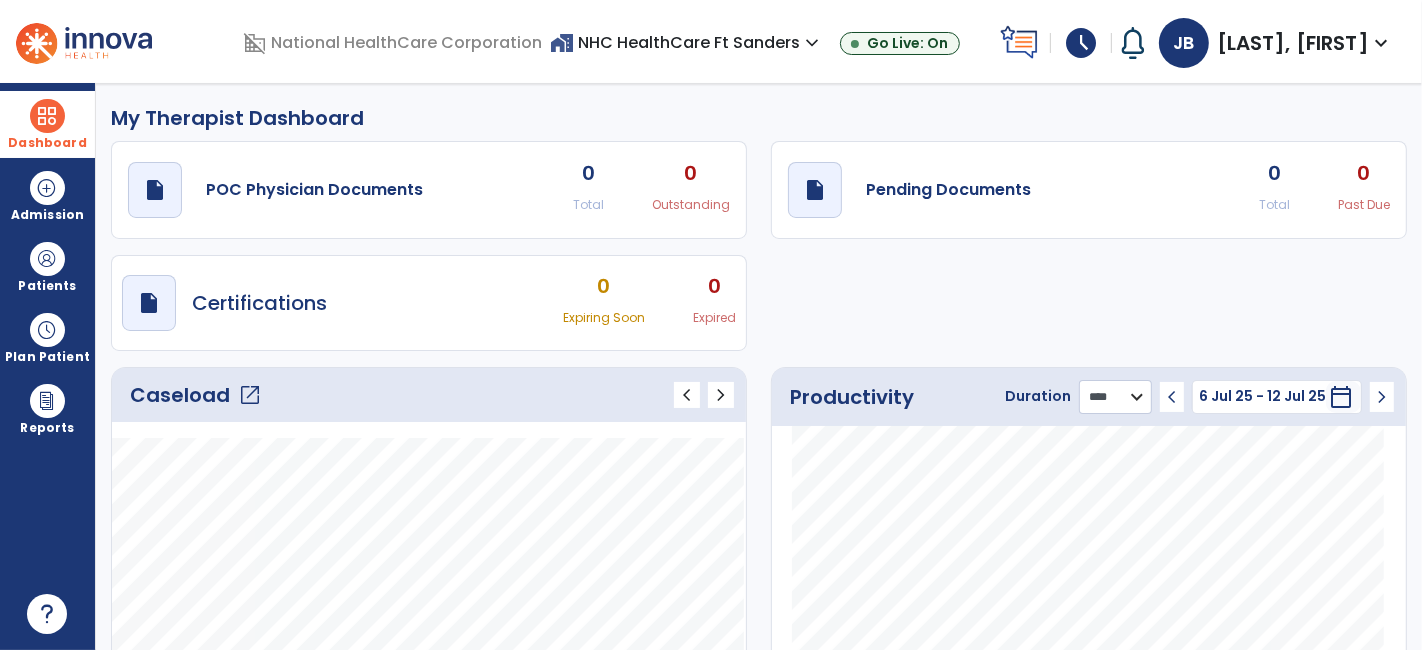click on "******** **** ***" 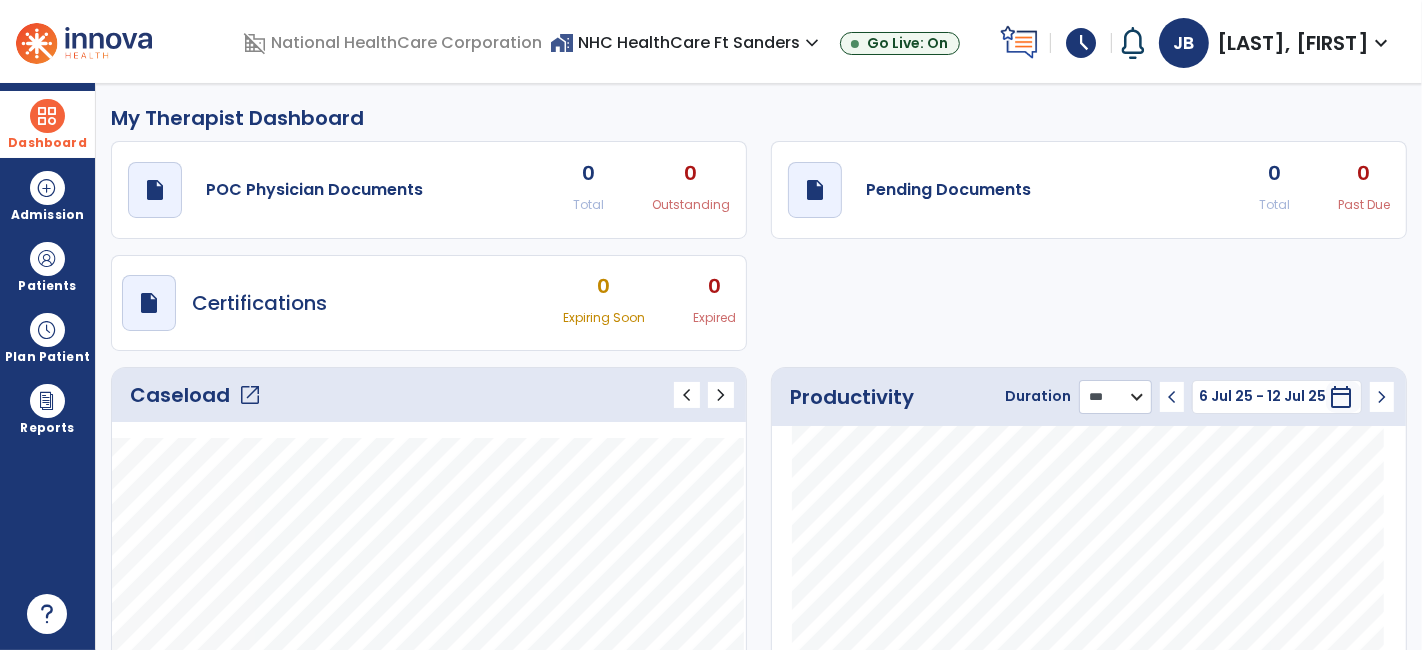 click on "******** **** ***" 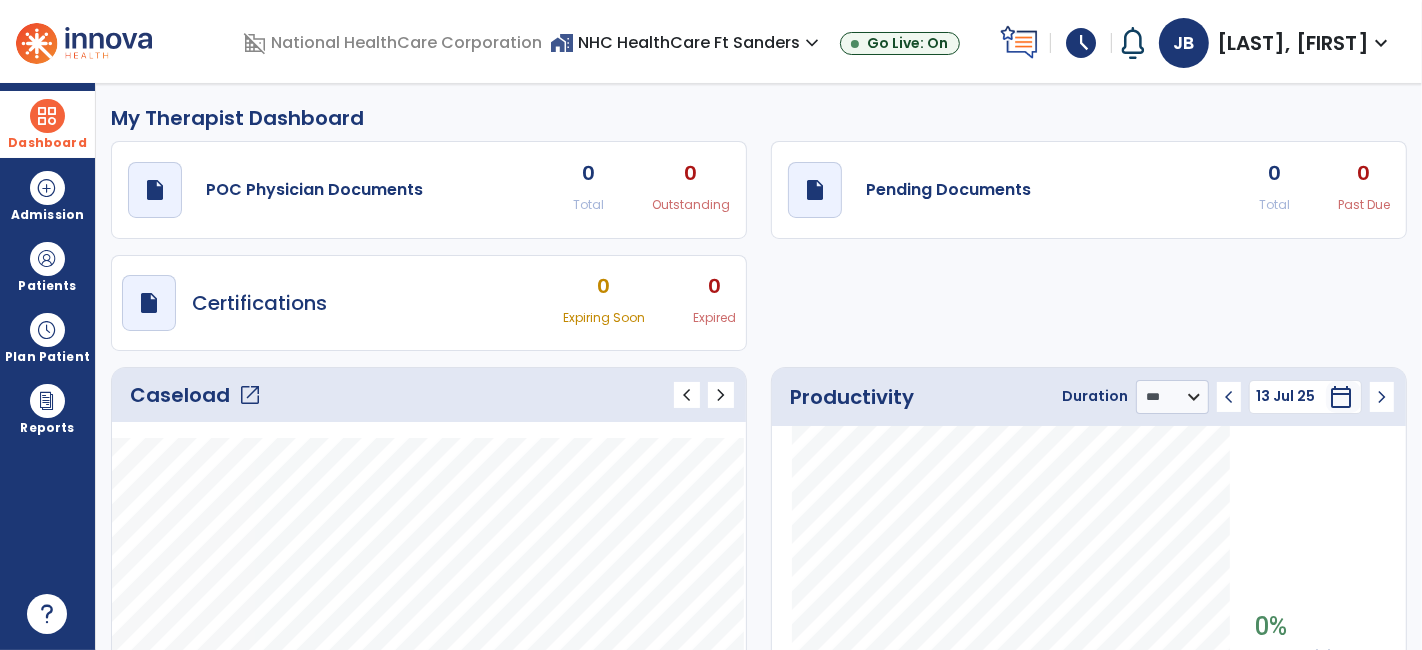 click on "chevron_left" 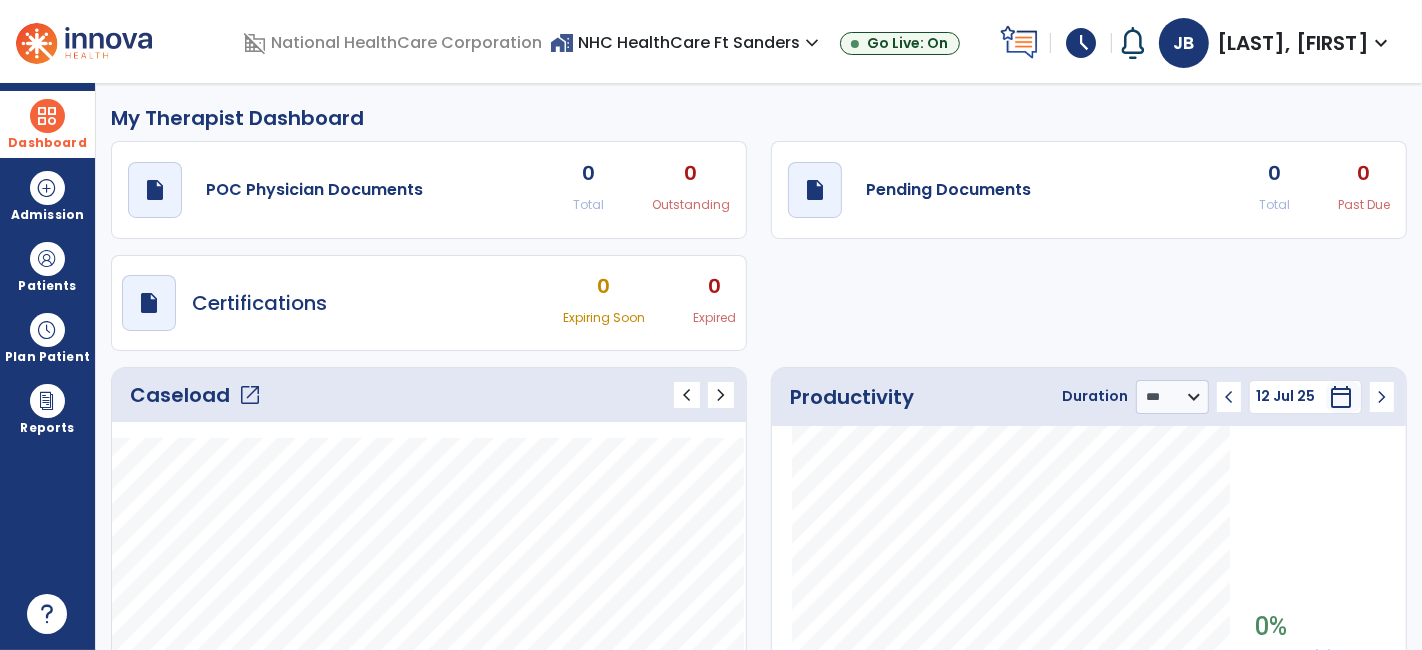 click on "chevron_left" 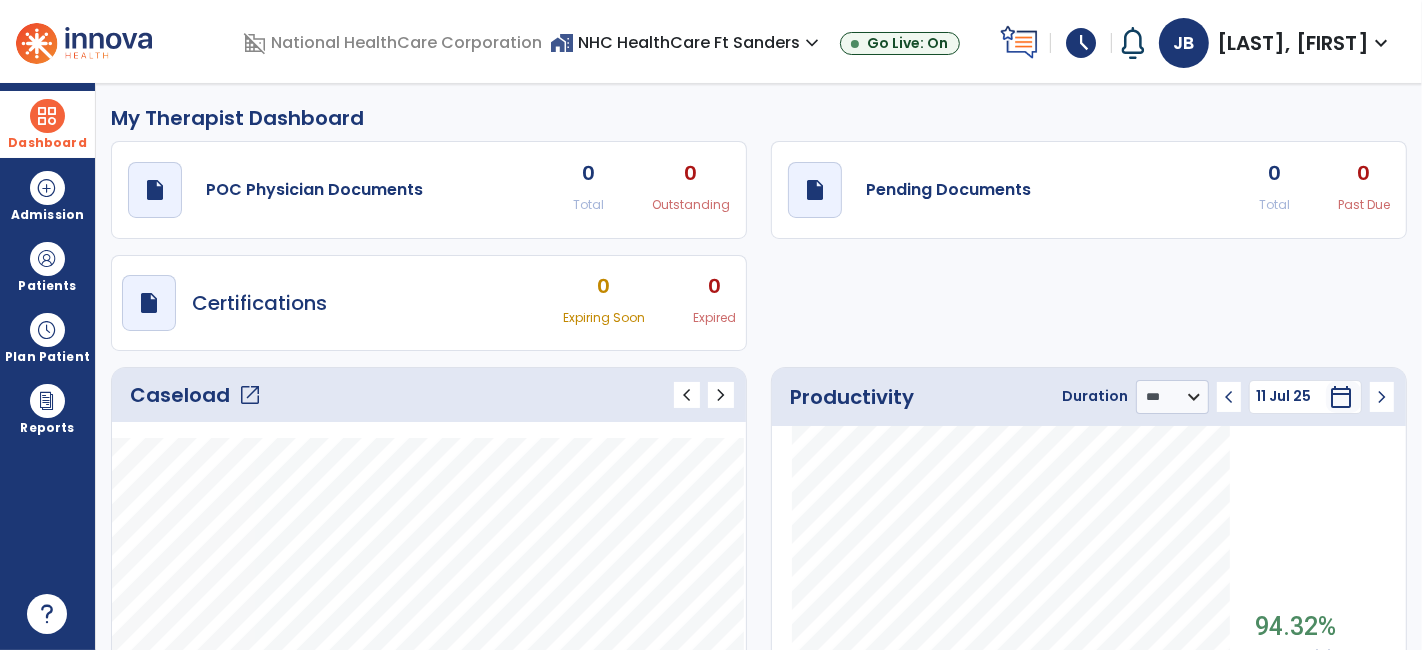 click on "chevron_left" 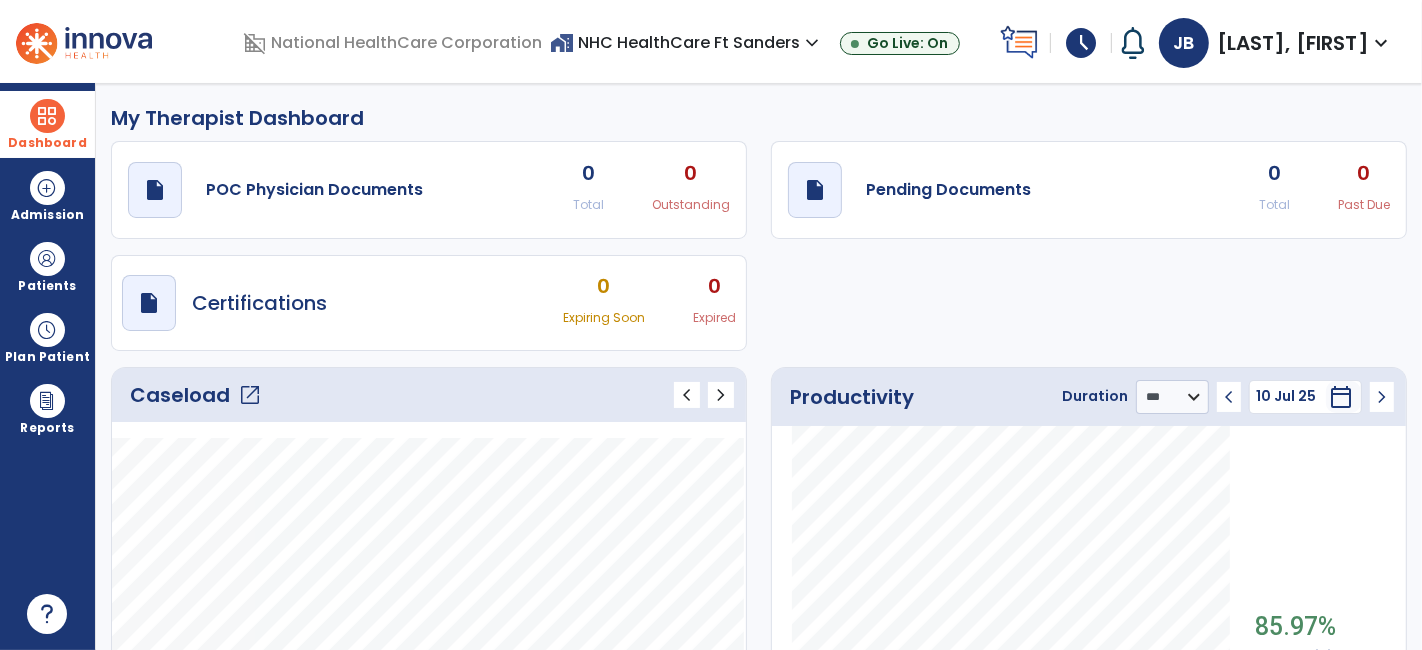 click on "chevron_left" 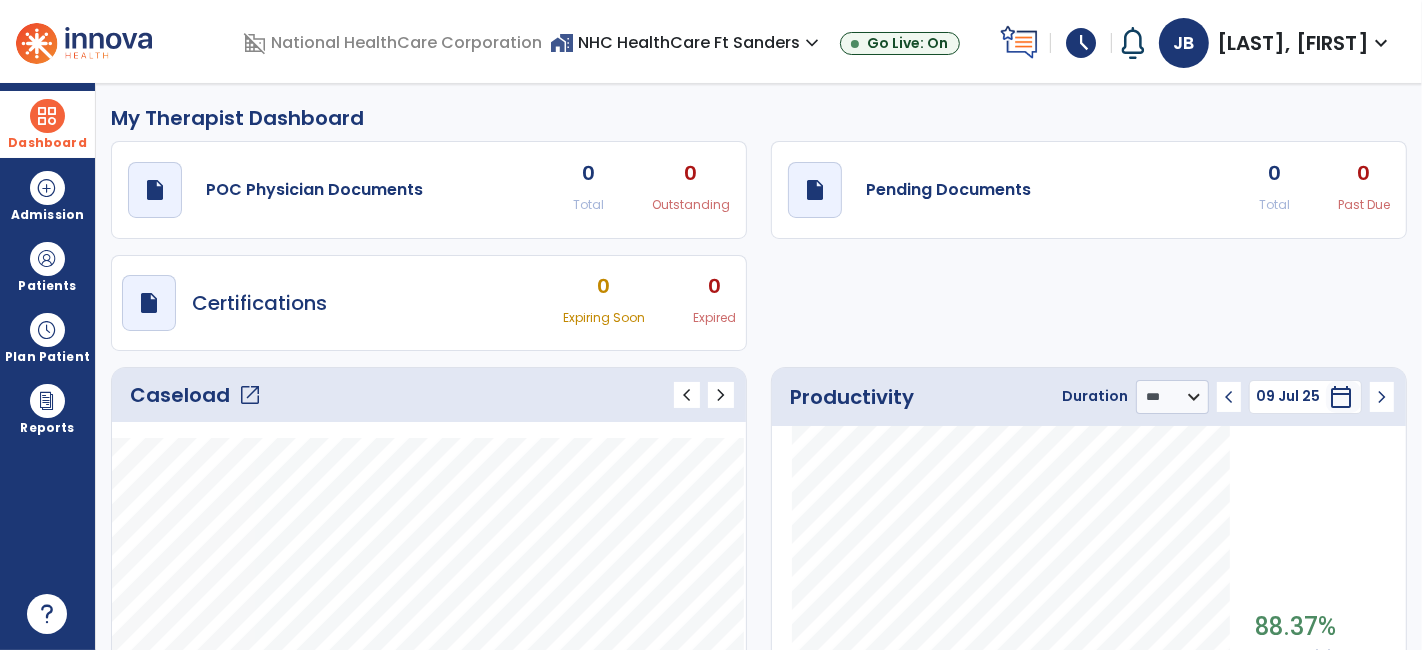 click on "chevron_left" 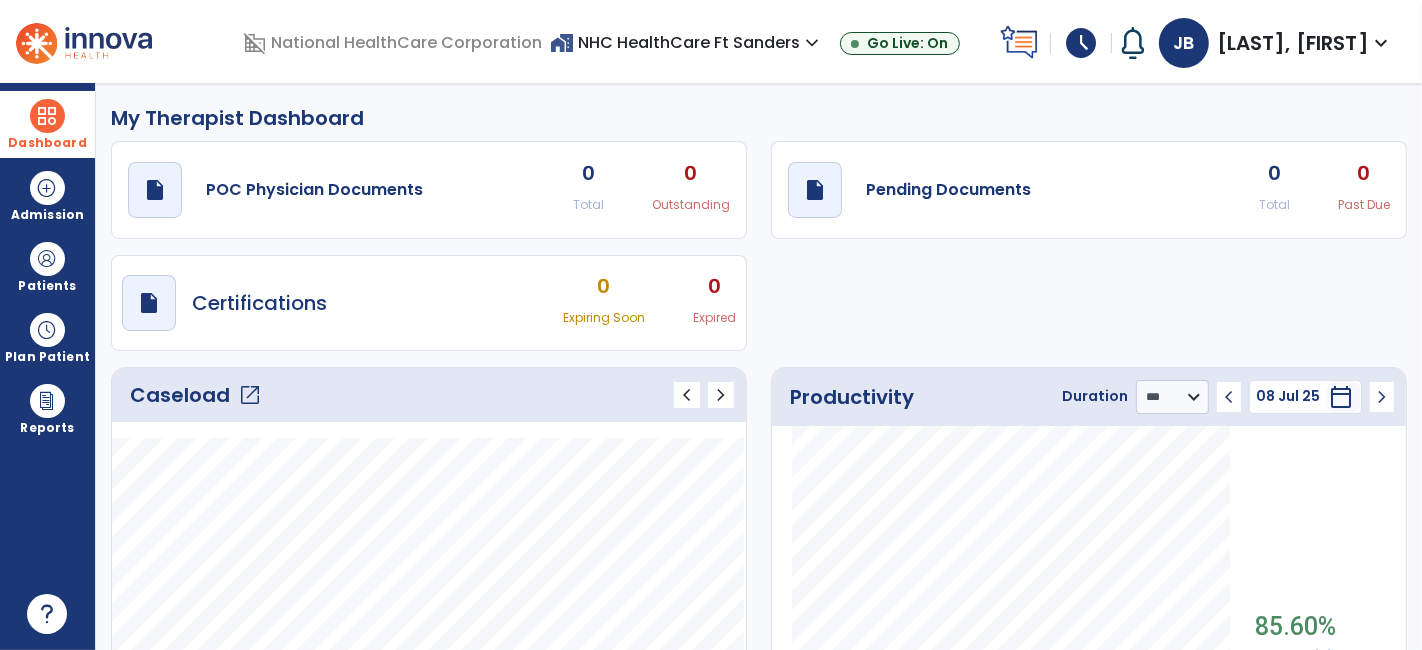 click on "chevron_left" 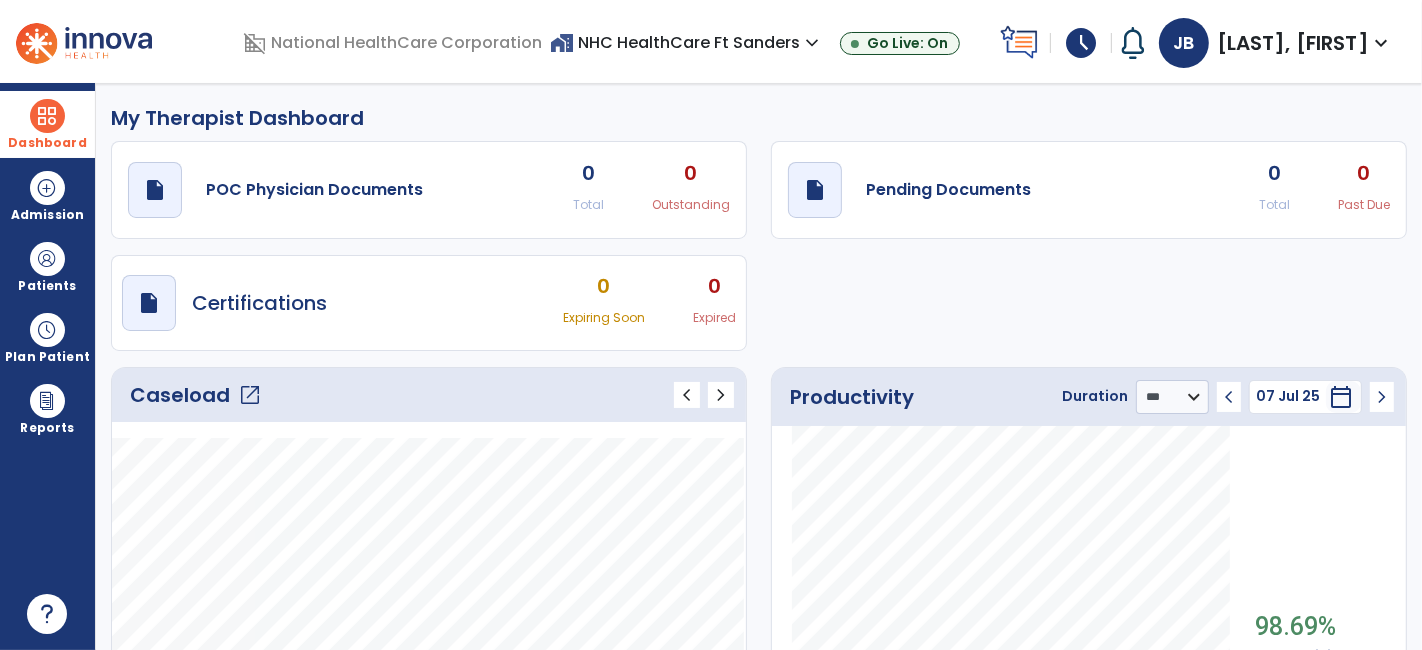 click on "draft   open_in_new  POC Physician Documents 0 Total 0 Outstanding  draft   open_in_new  Pending Documents 0 Total 0 Past Due  draft   open_in_new  Certifications 0 Expiring Soon 0 Expired" 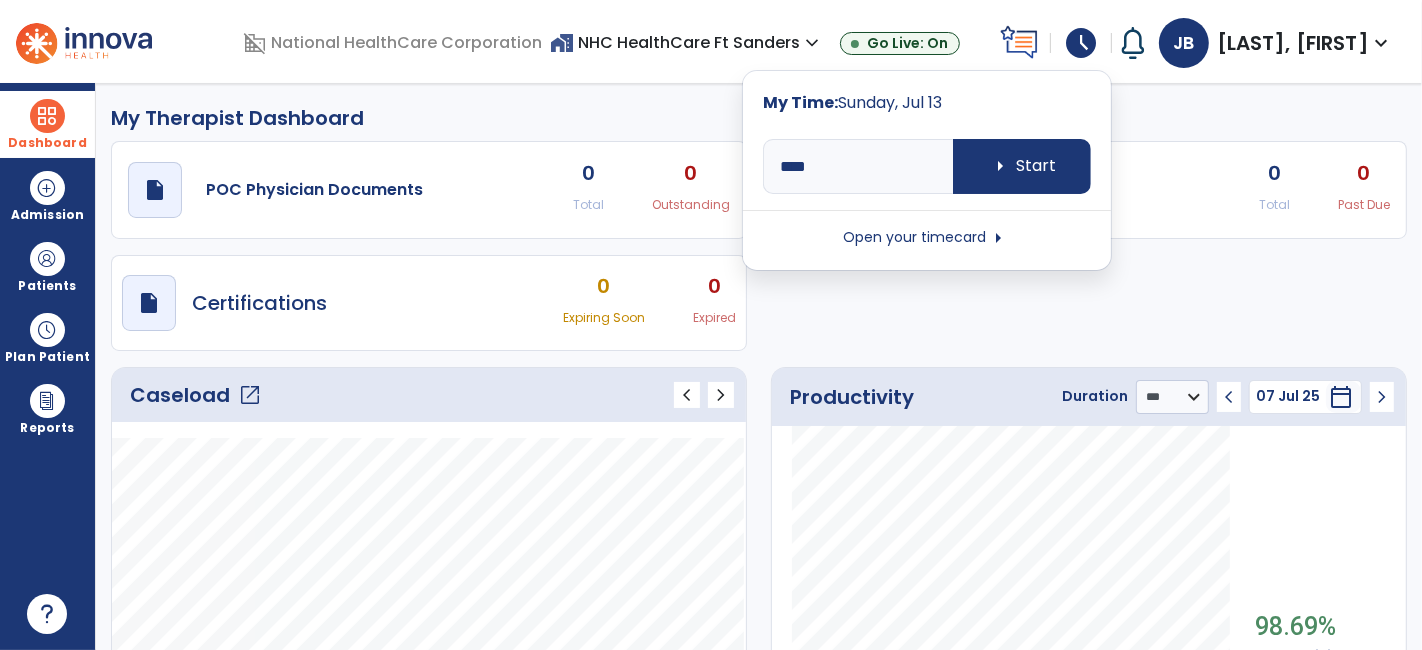click on "Open your timecard  arrow_right" at bounding box center [927, 238] 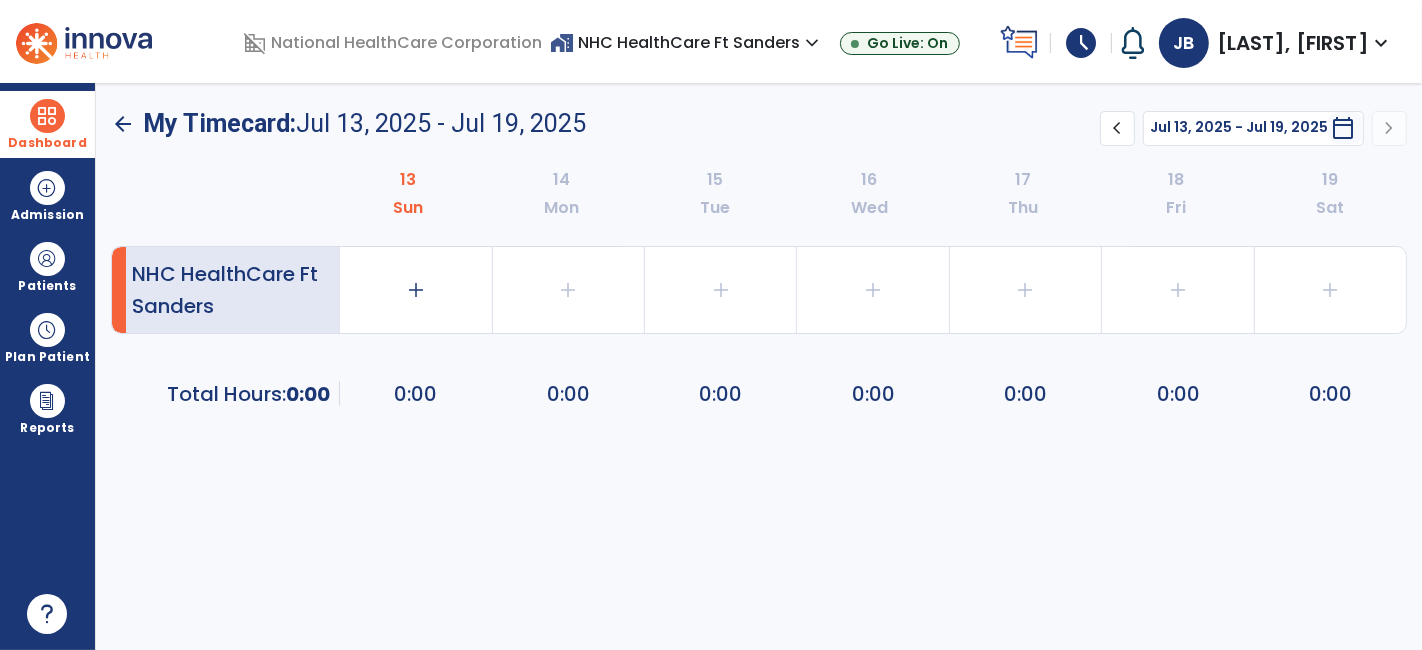 click on "chevron_left" 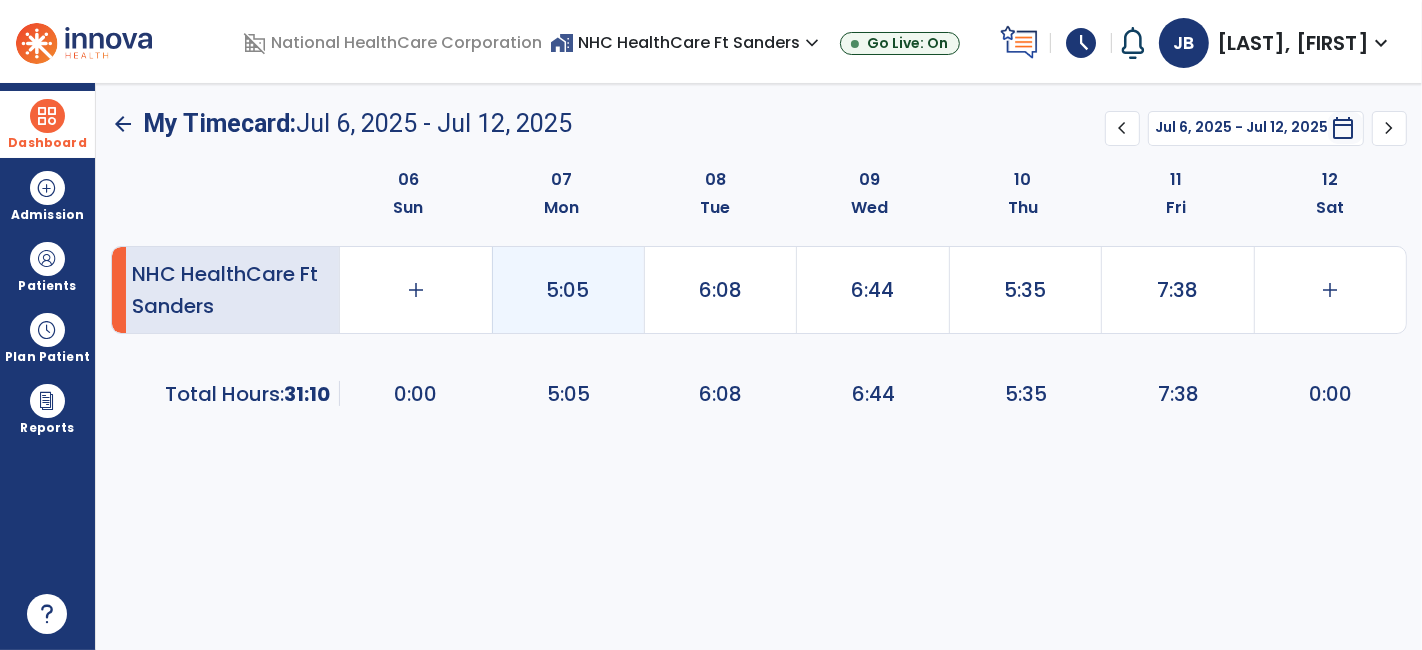 click on "5:05" 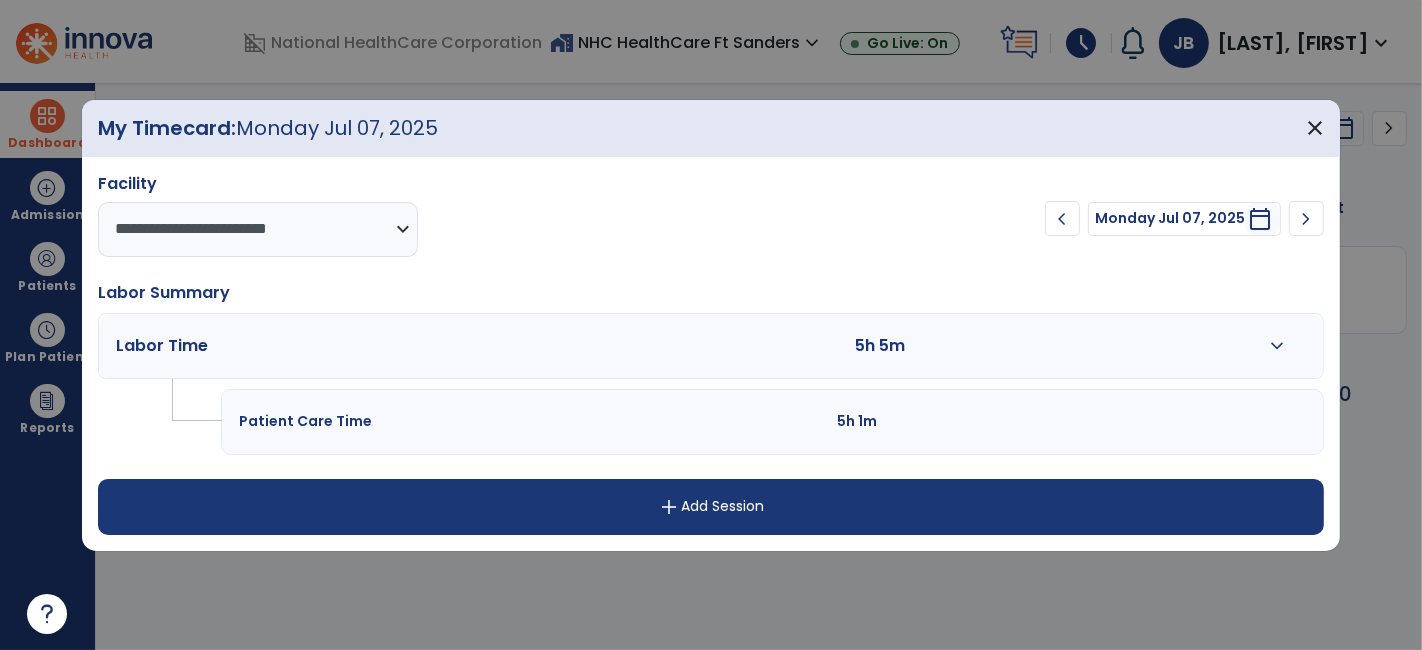 click on "expand_more" at bounding box center [1276, 346] 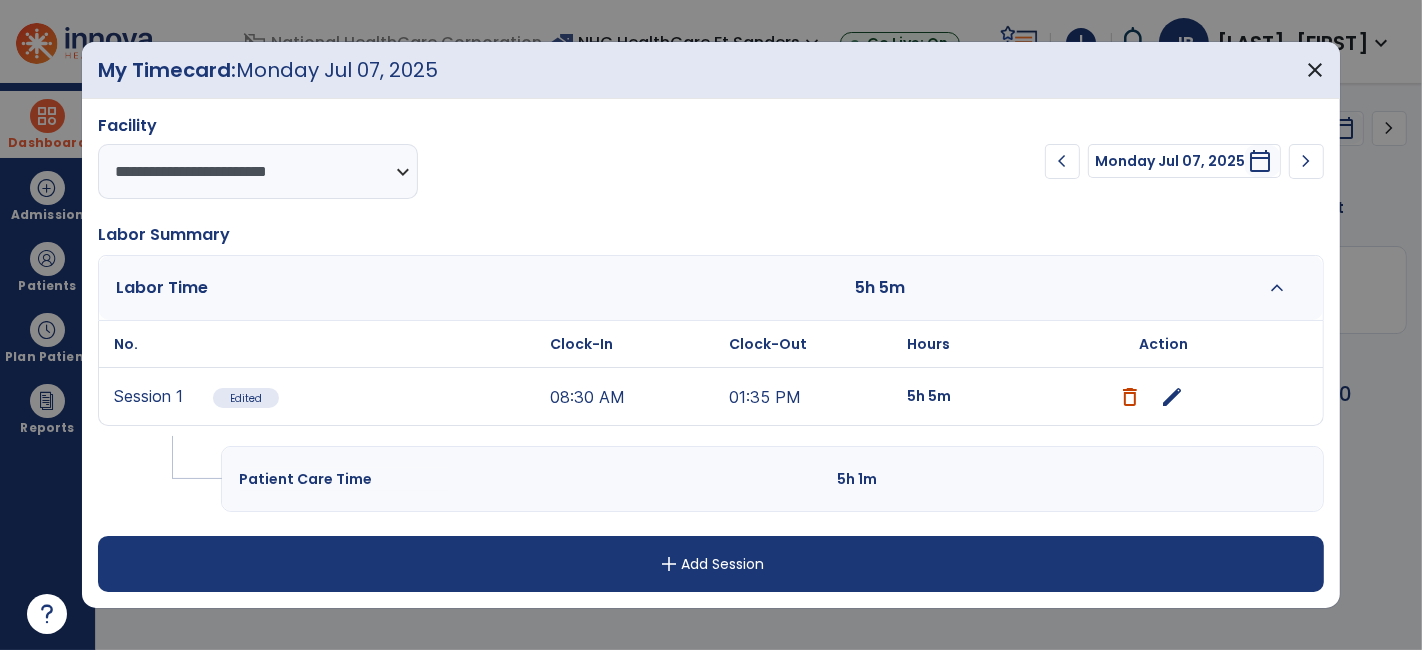 click on "Action" at bounding box center [1163, 344] 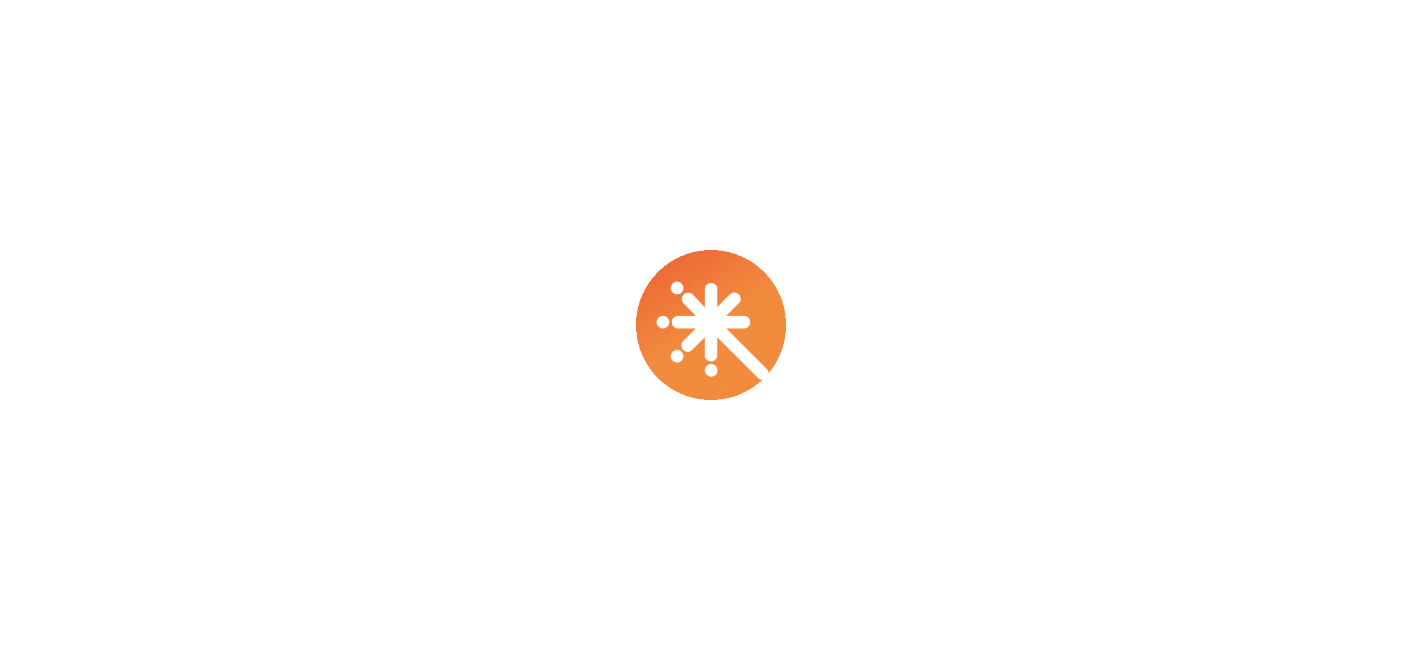 scroll, scrollTop: 0, scrollLeft: 0, axis: both 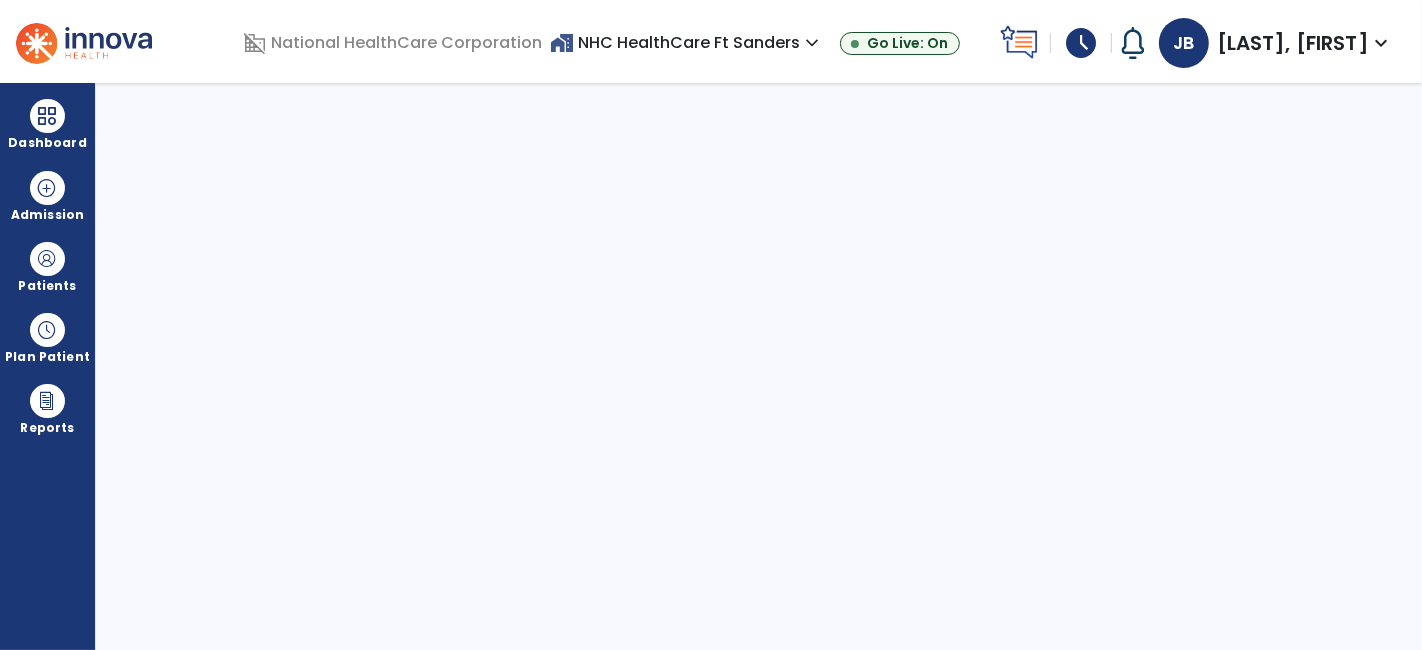 select on "****" 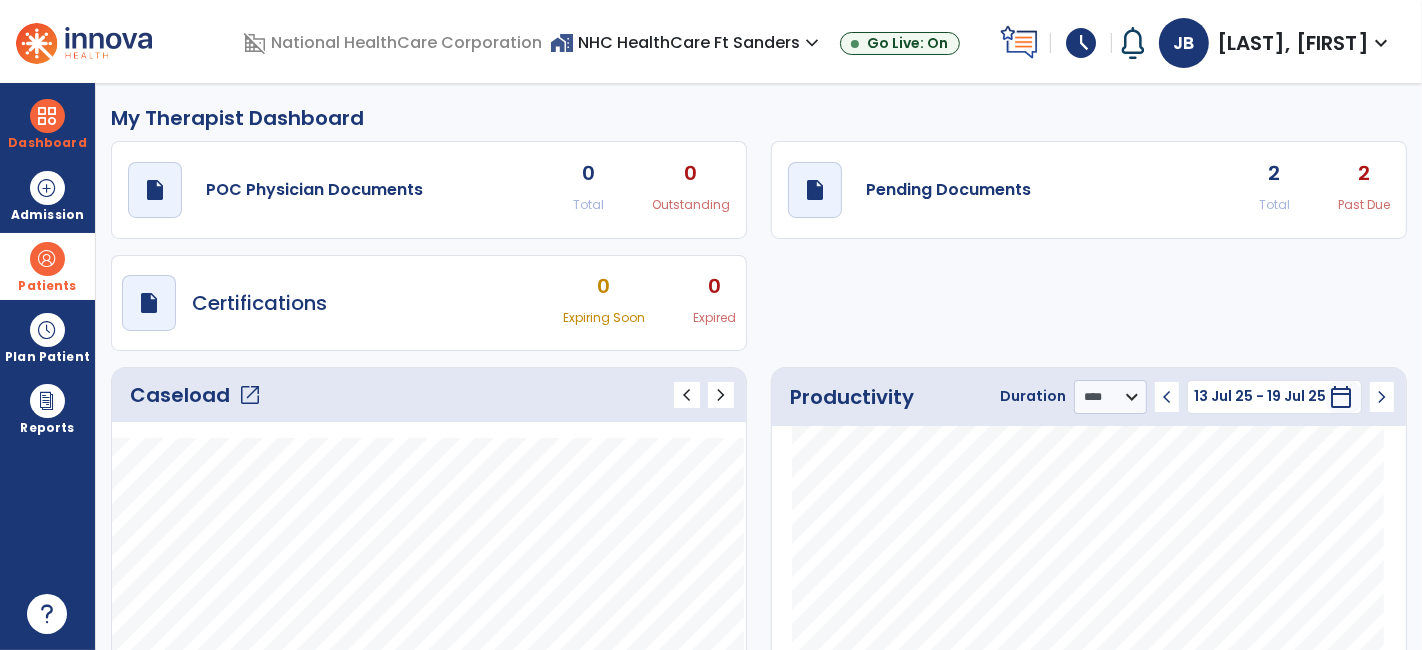 click on "Patients" at bounding box center (47, 266) 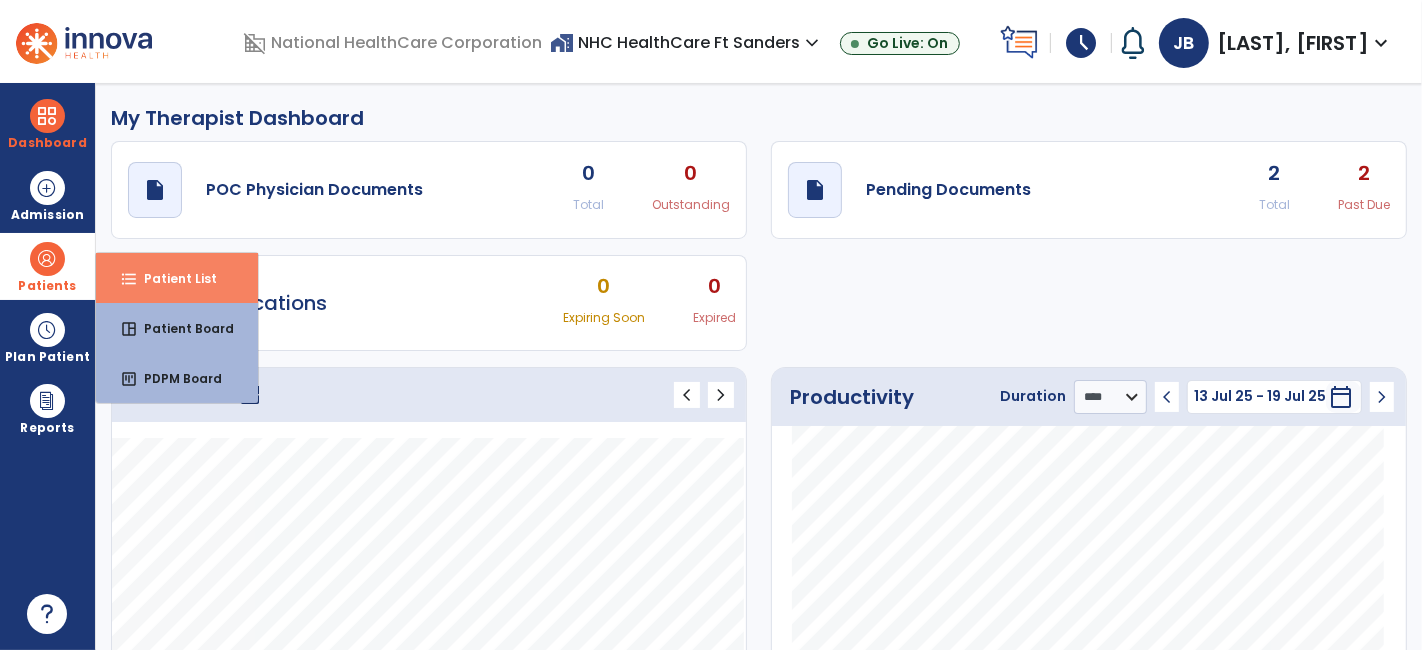click on "format_list_bulleted  Patient List" at bounding box center (177, 278) 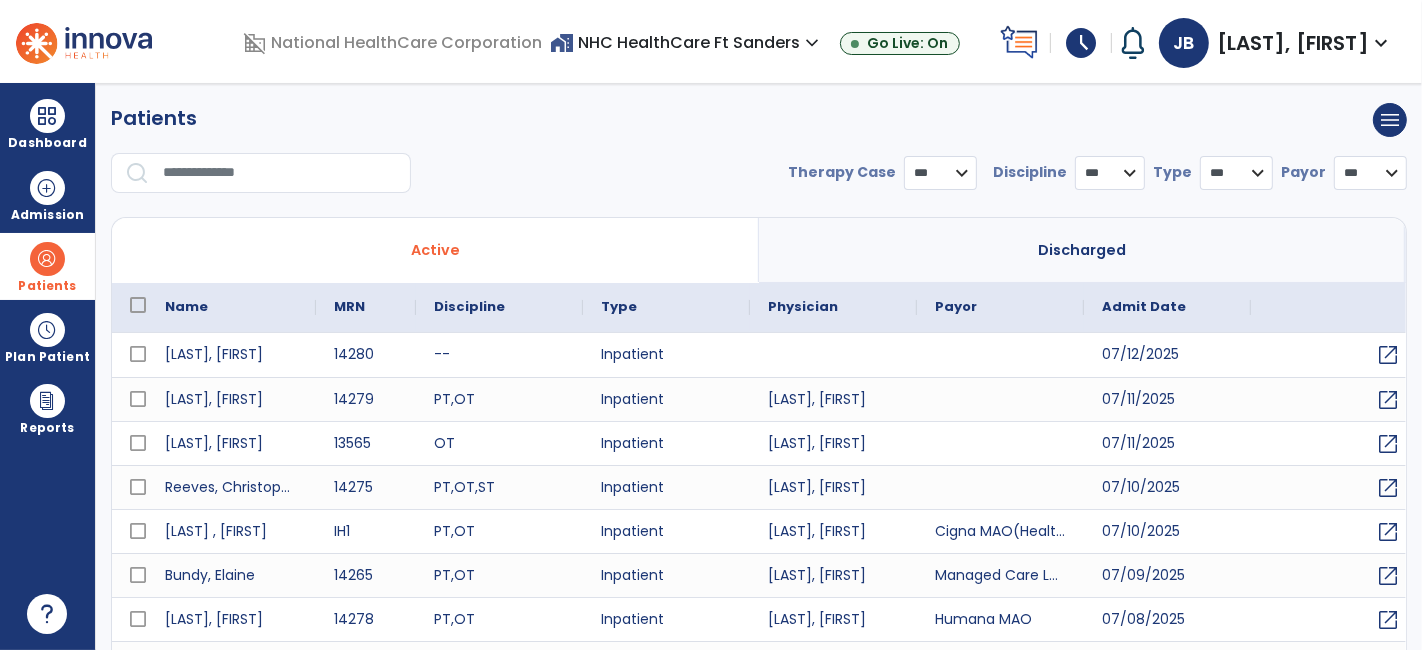 select on "***" 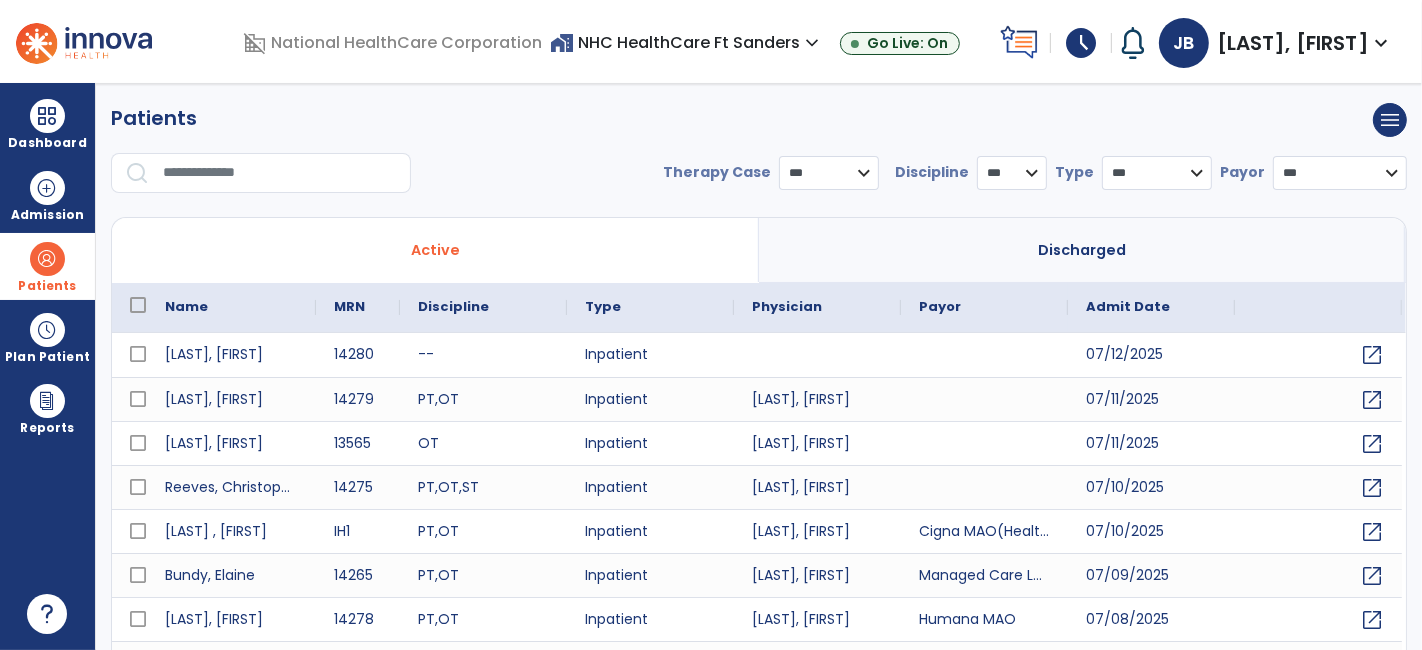 click at bounding box center [280, 173] 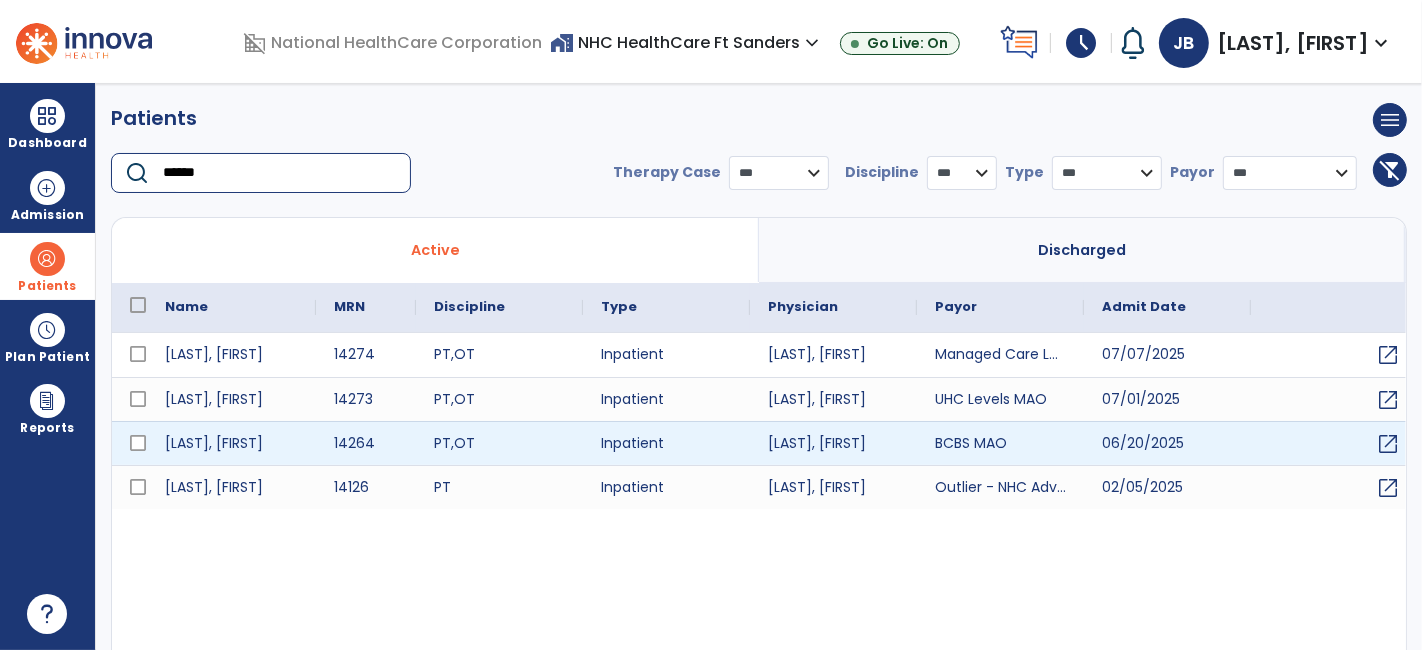 type on "******" 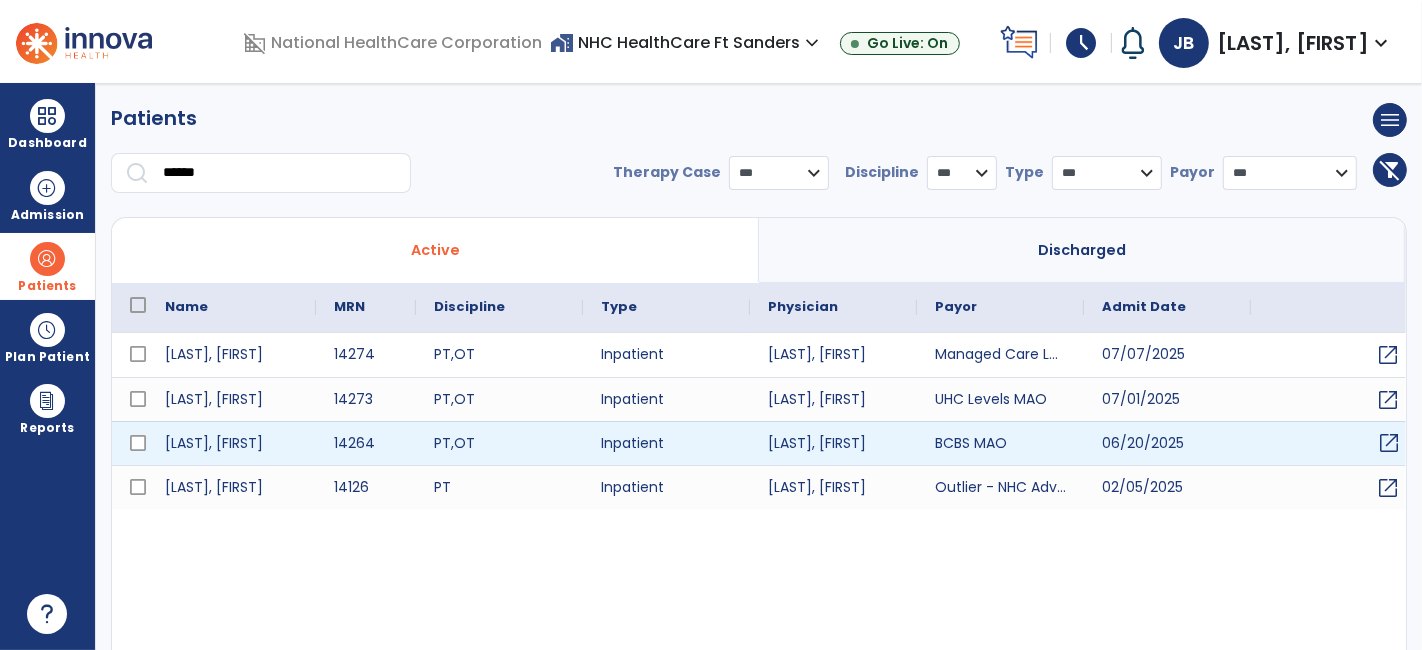 click on "open_in_new" at bounding box center [1389, 443] 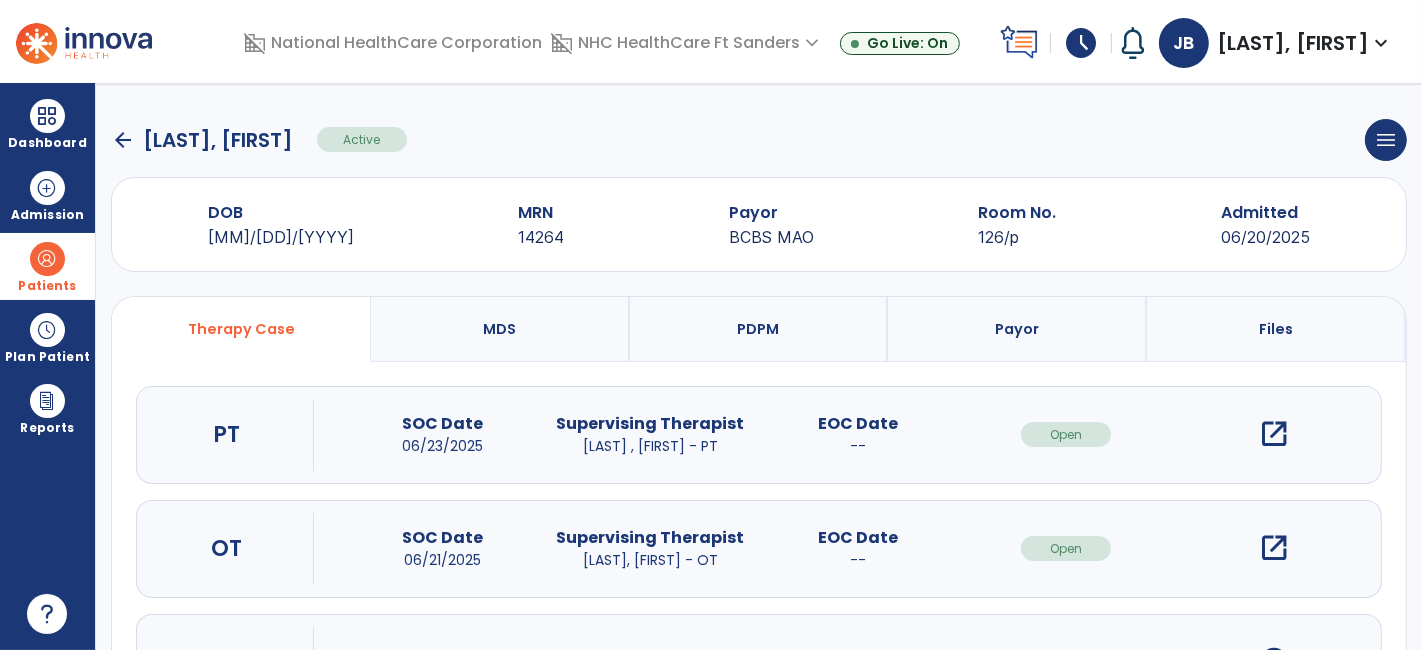 click on "open_in_new" at bounding box center [1274, 548] 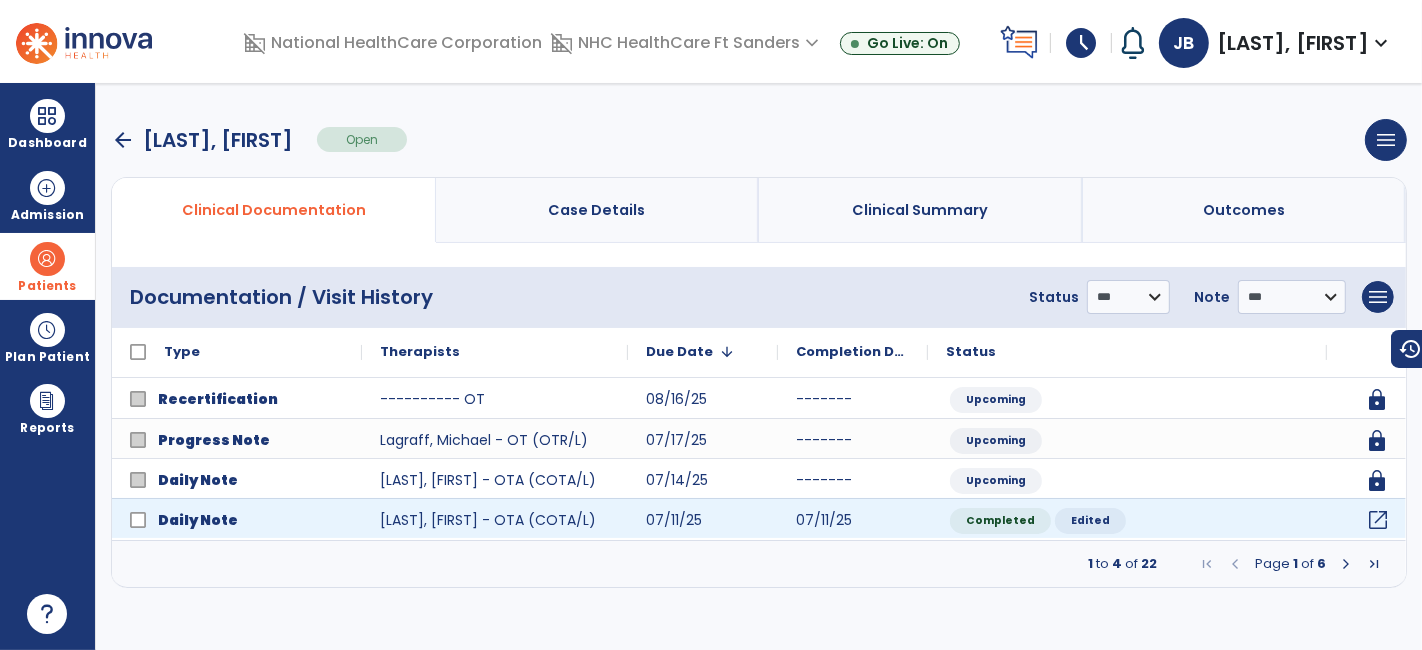 click on "open_in_new" 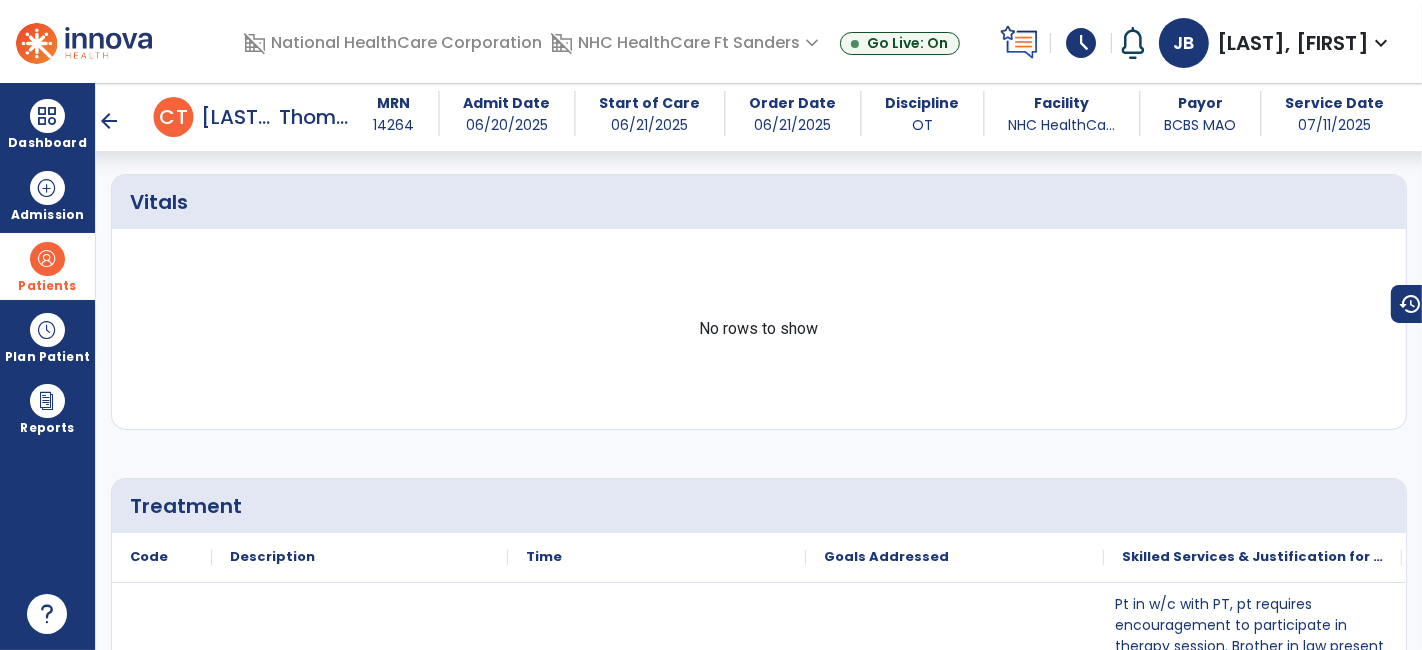 scroll, scrollTop: 1555, scrollLeft: 0, axis: vertical 